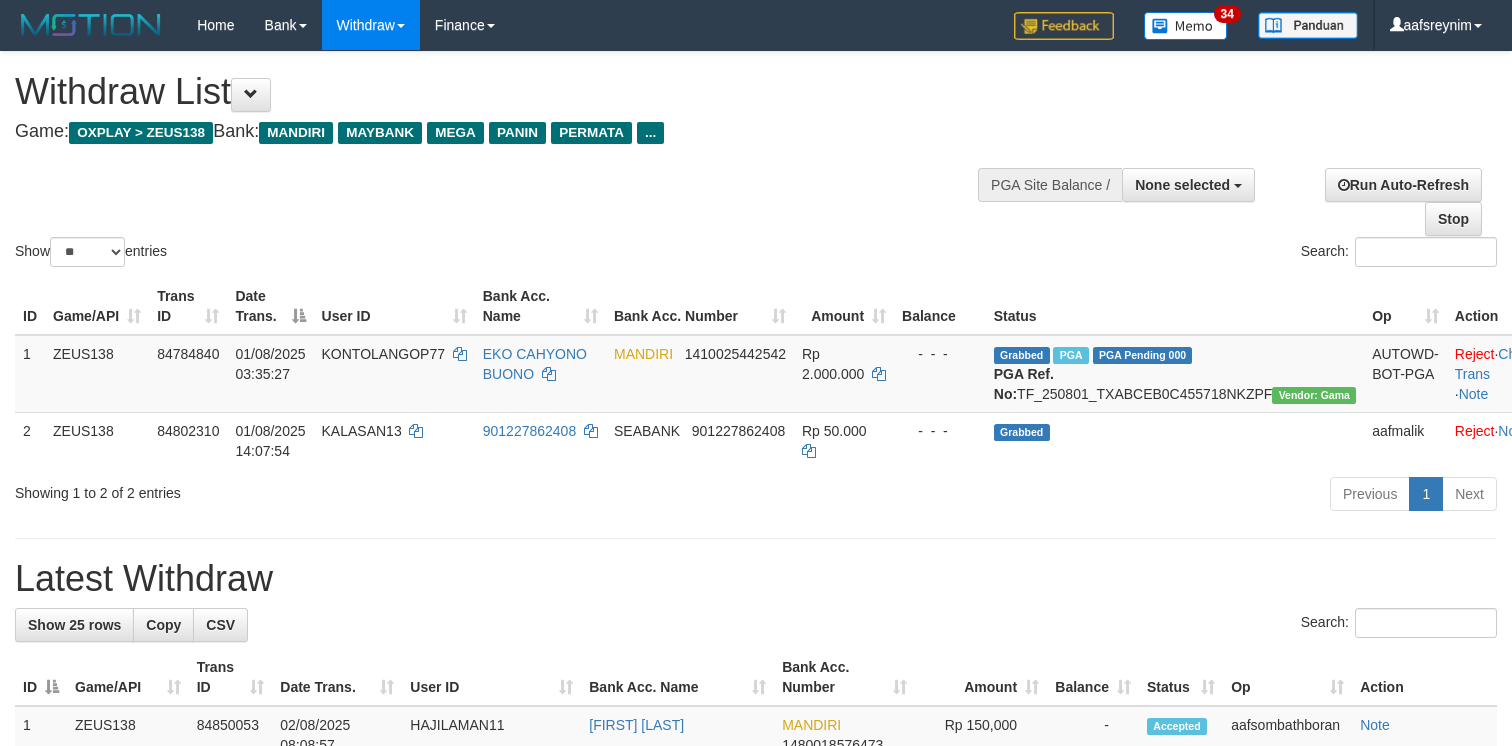 select 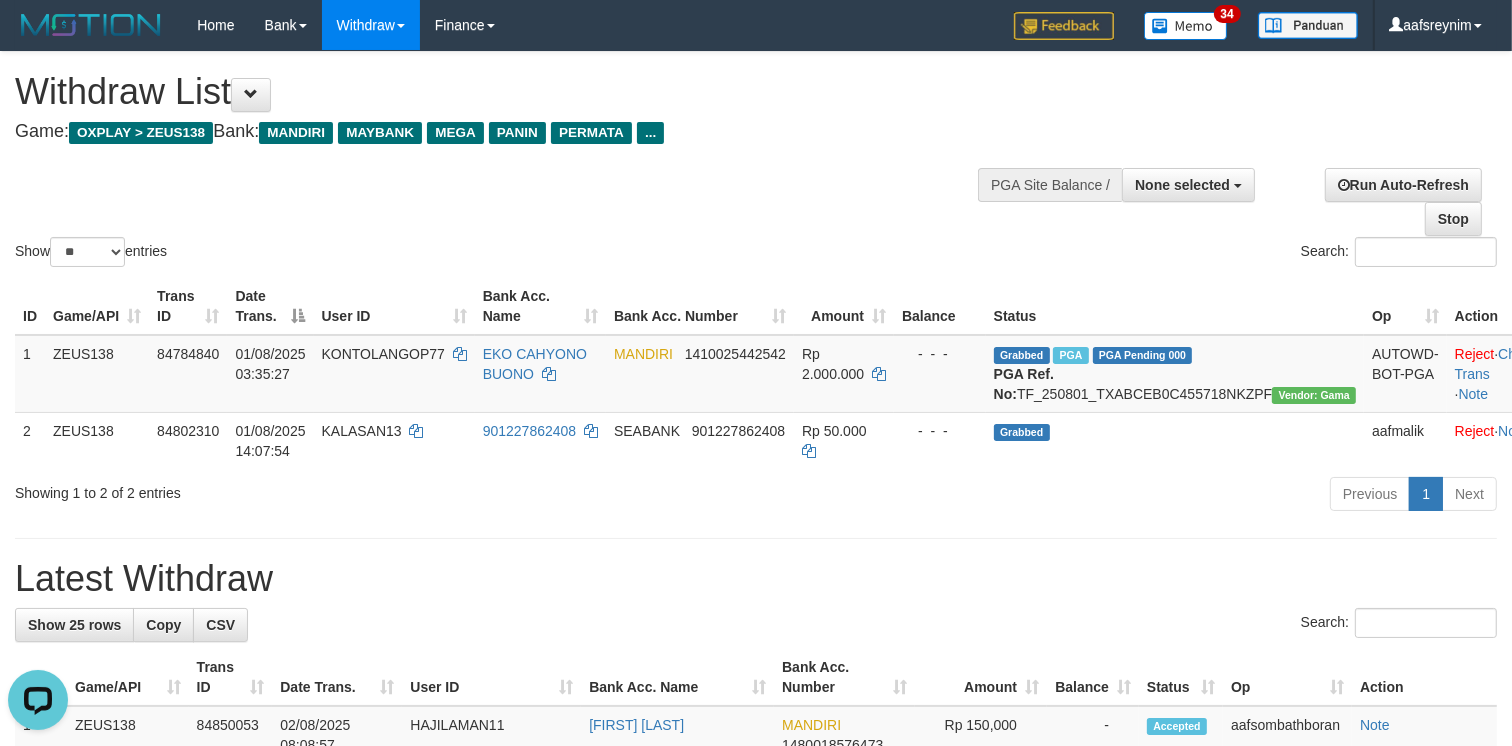 scroll, scrollTop: 0, scrollLeft: 0, axis: both 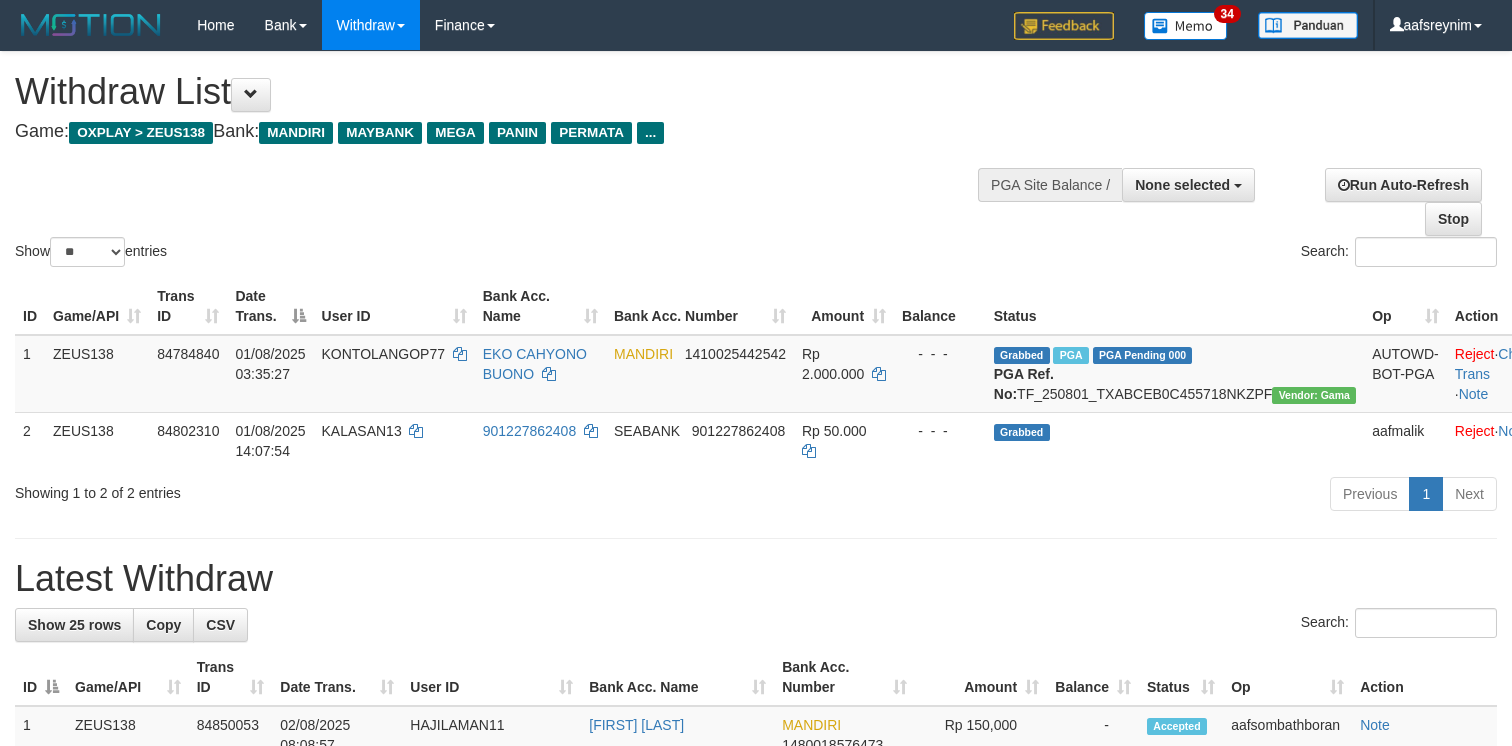 select 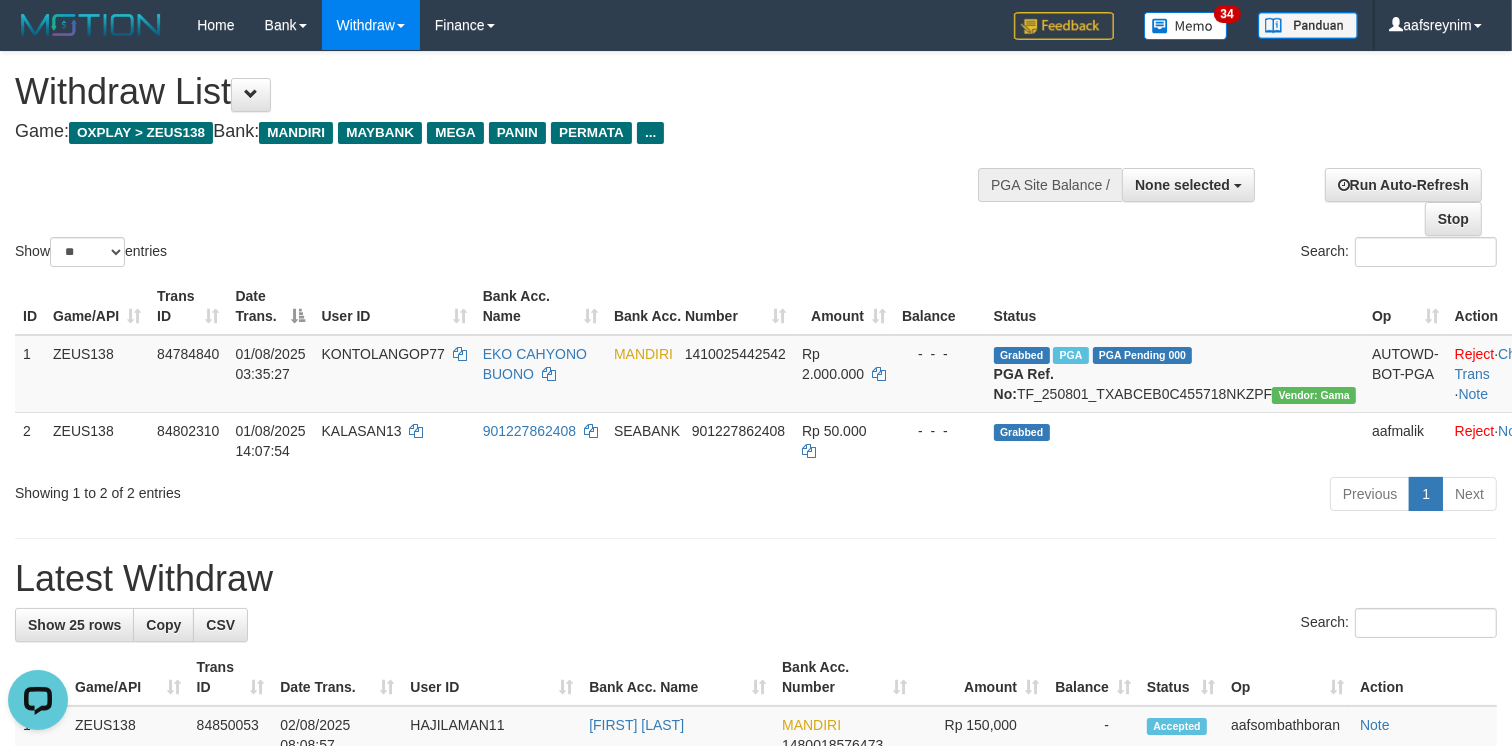 scroll, scrollTop: 0, scrollLeft: 0, axis: both 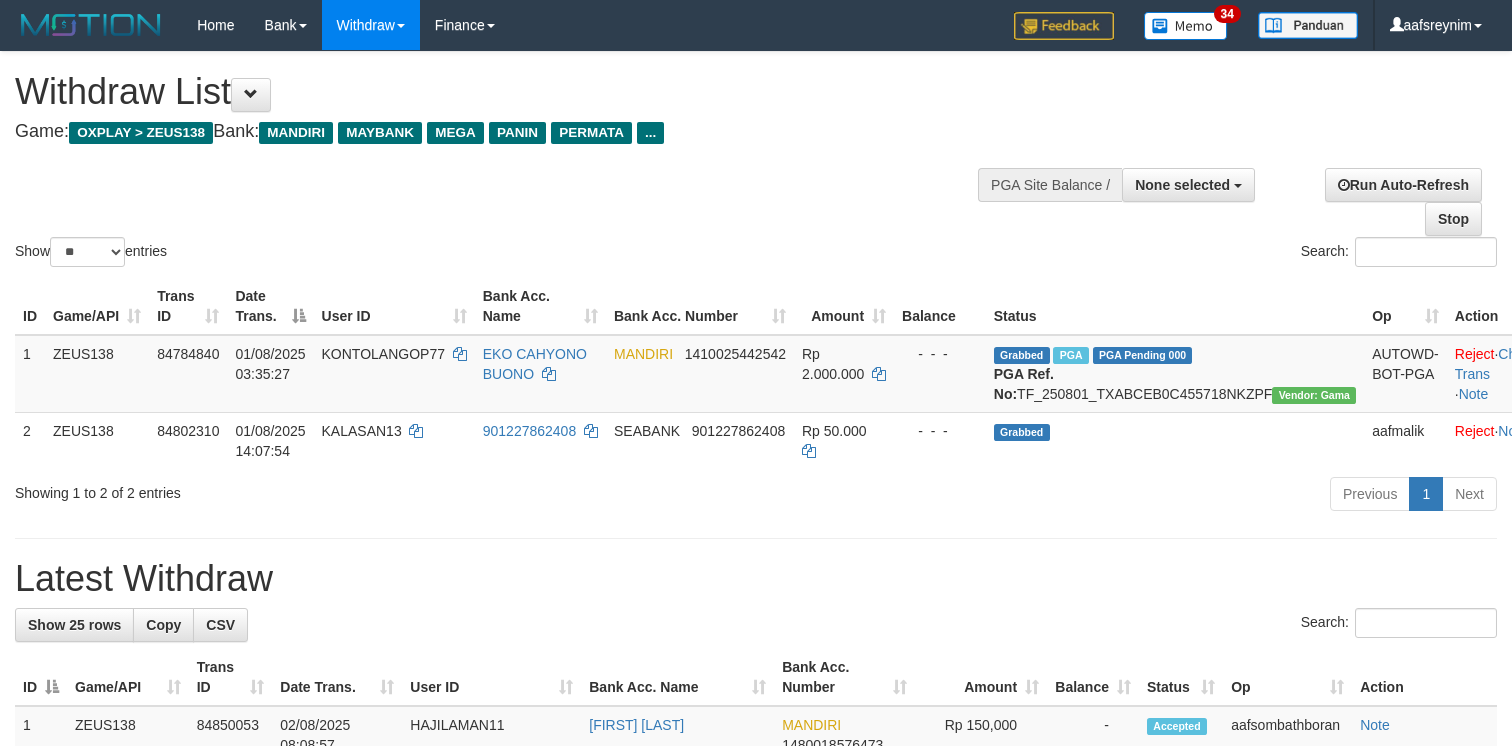 select 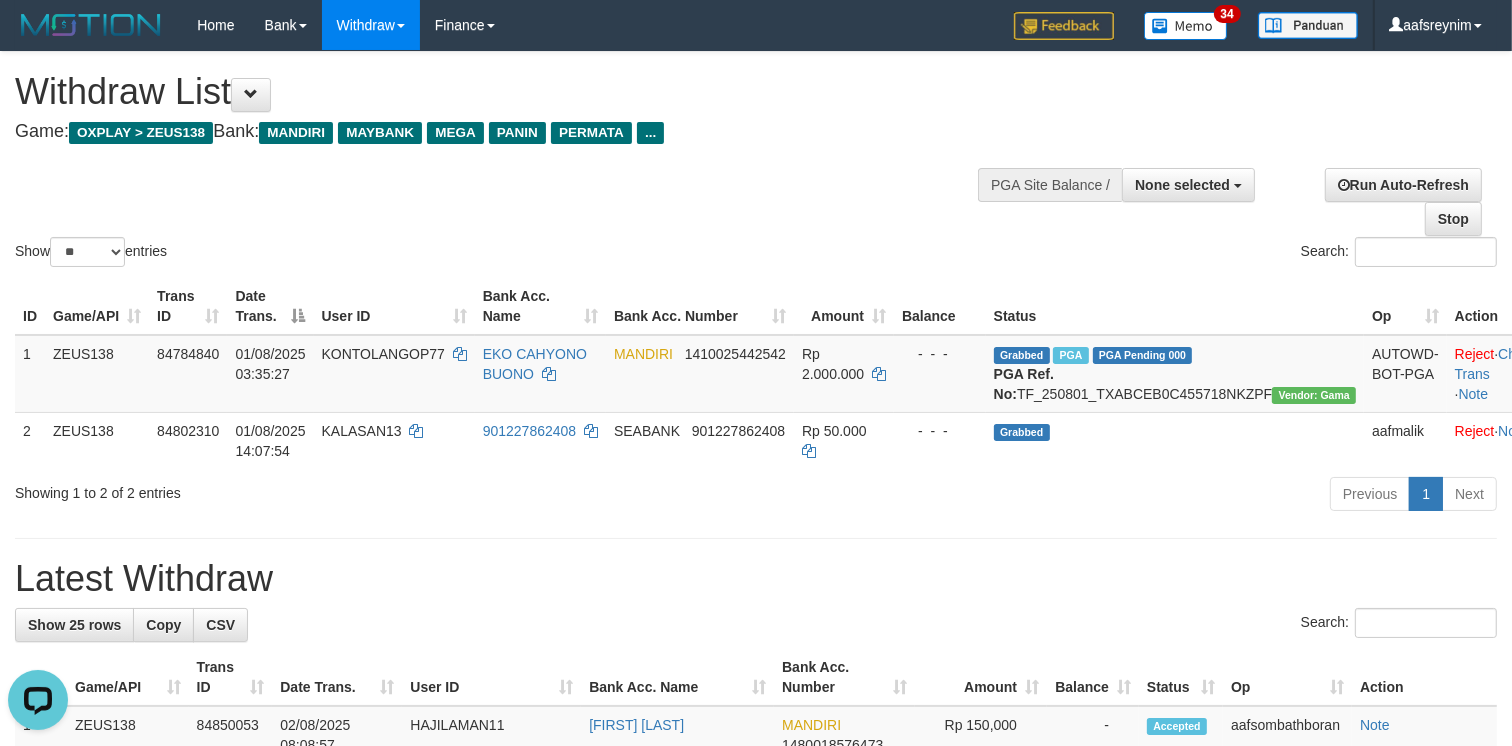 scroll, scrollTop: 0, scrollLeft: 0, axis: both 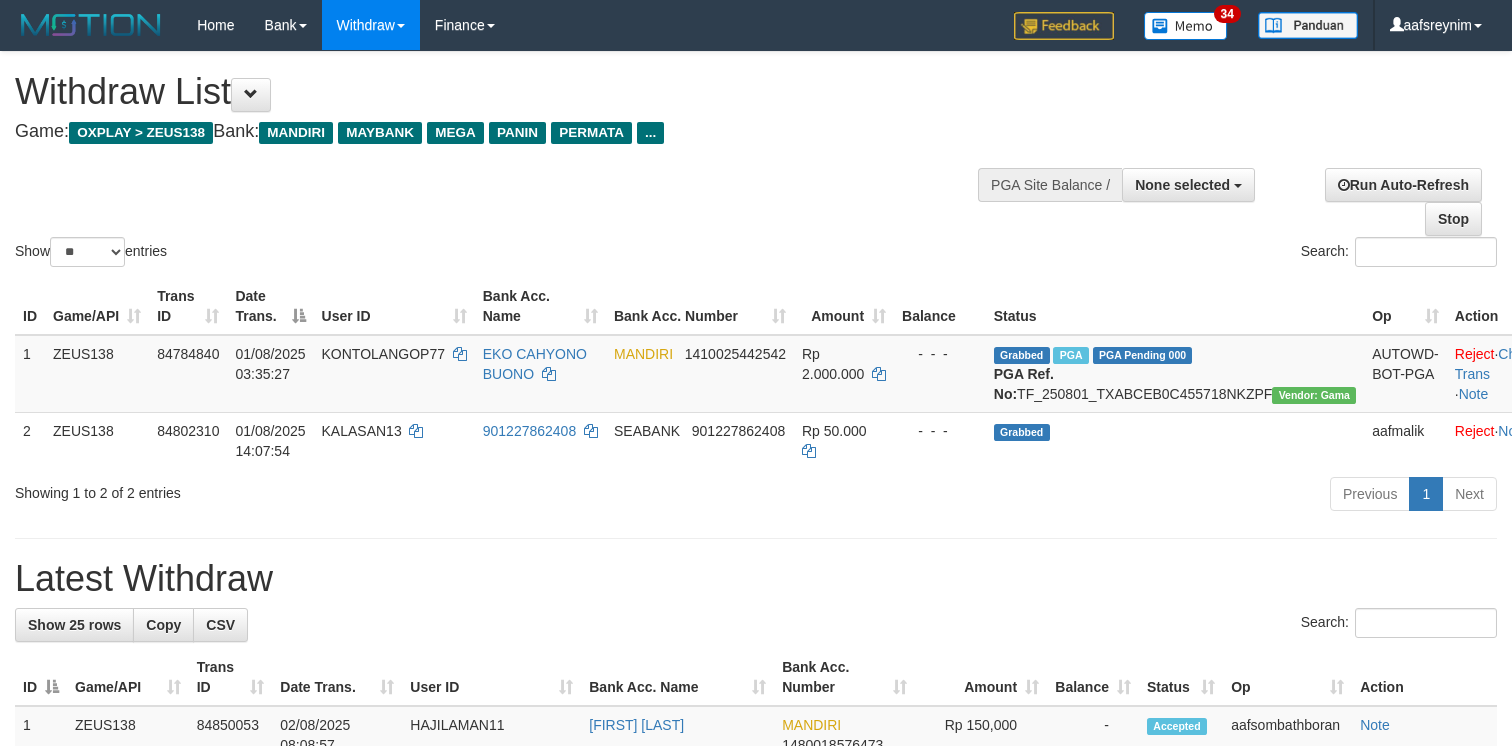select 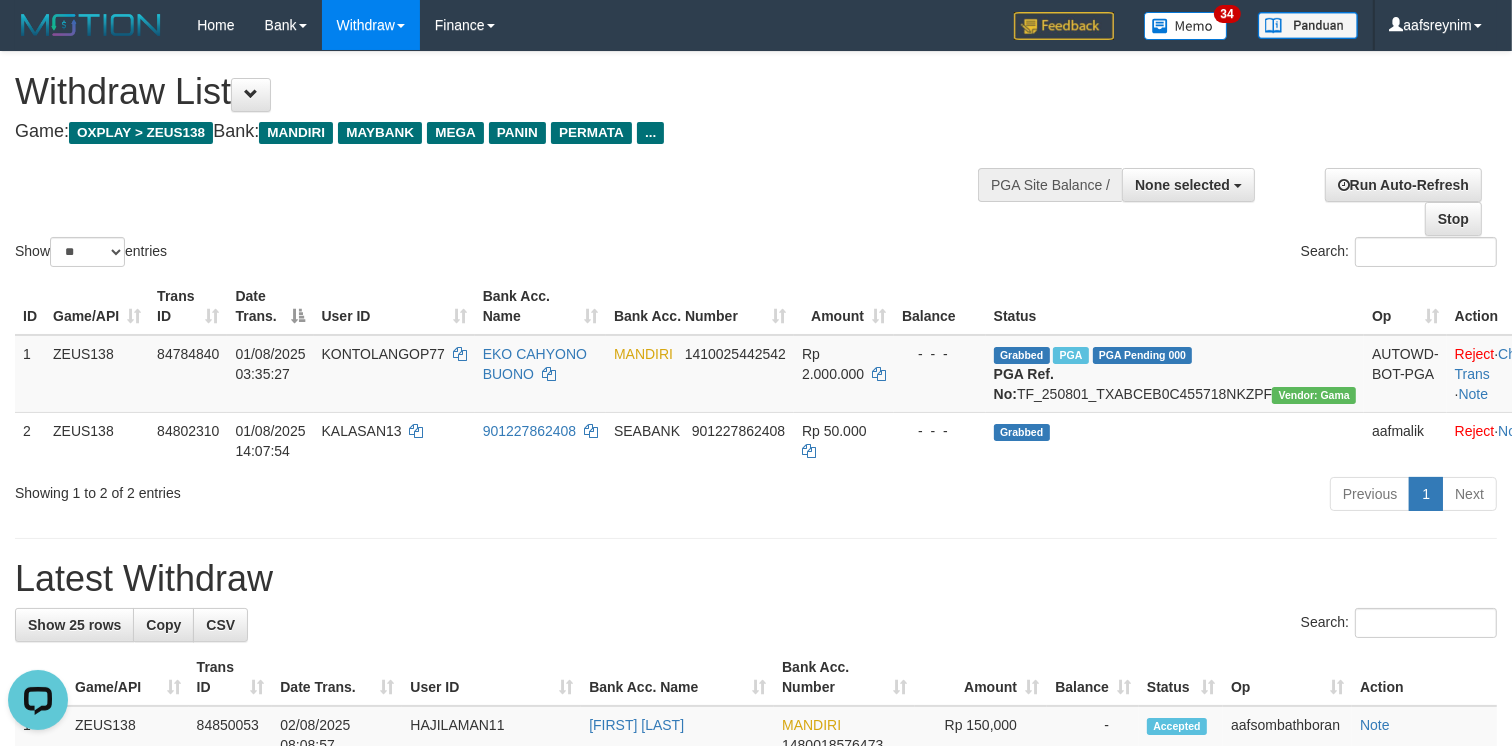 scroll, scrollTop: 0, scrollLeft: 0, axis: both 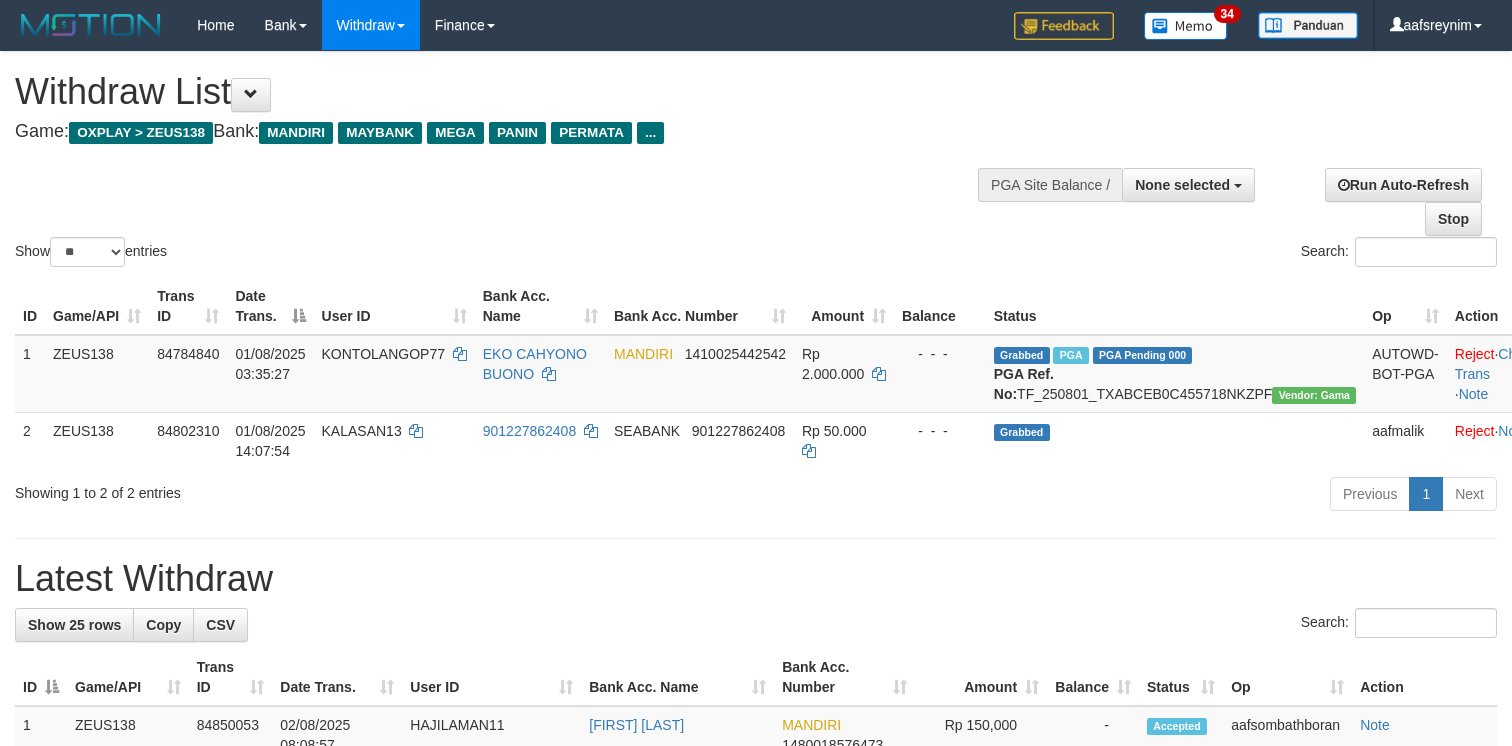 select 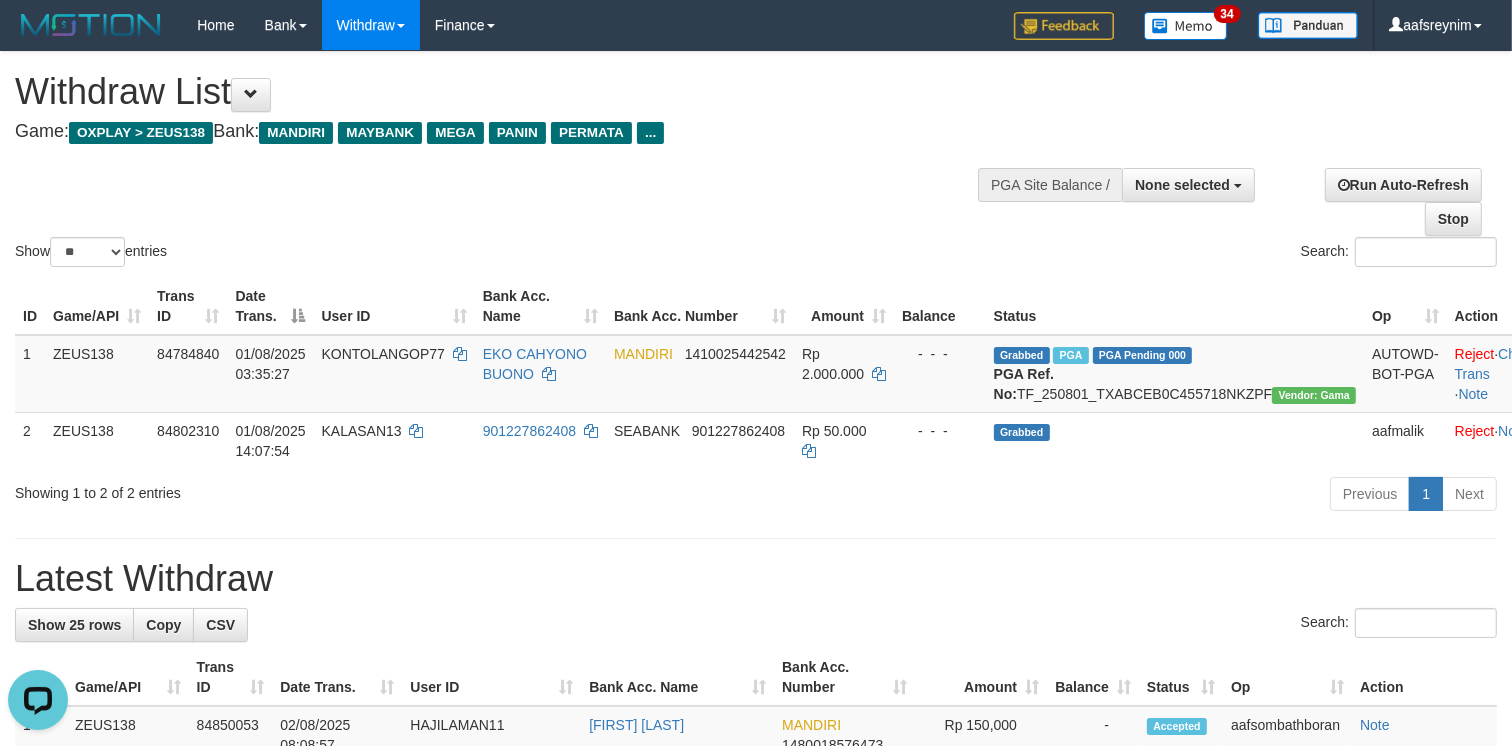 scroll, scrollTop: 0, scrollLeft: 0, axis: both 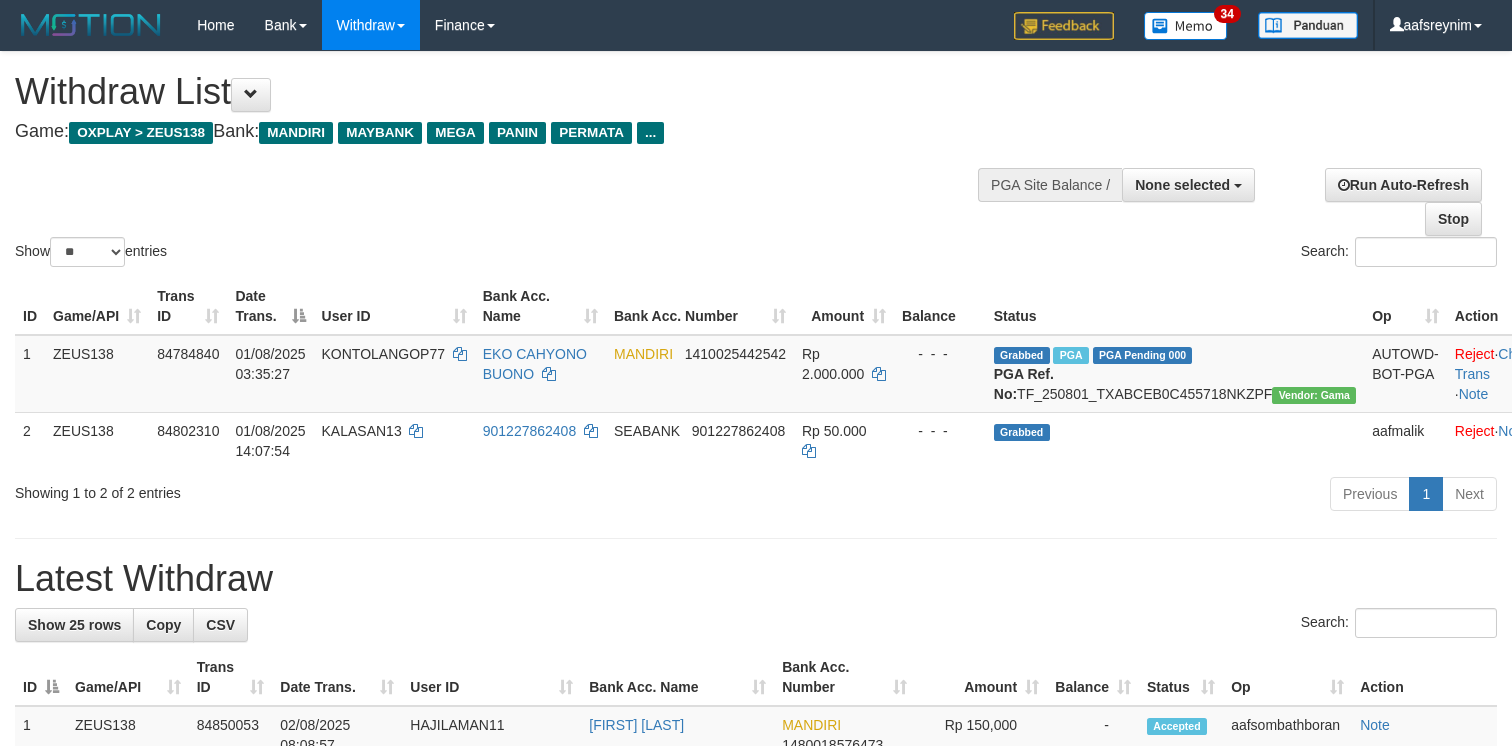 select 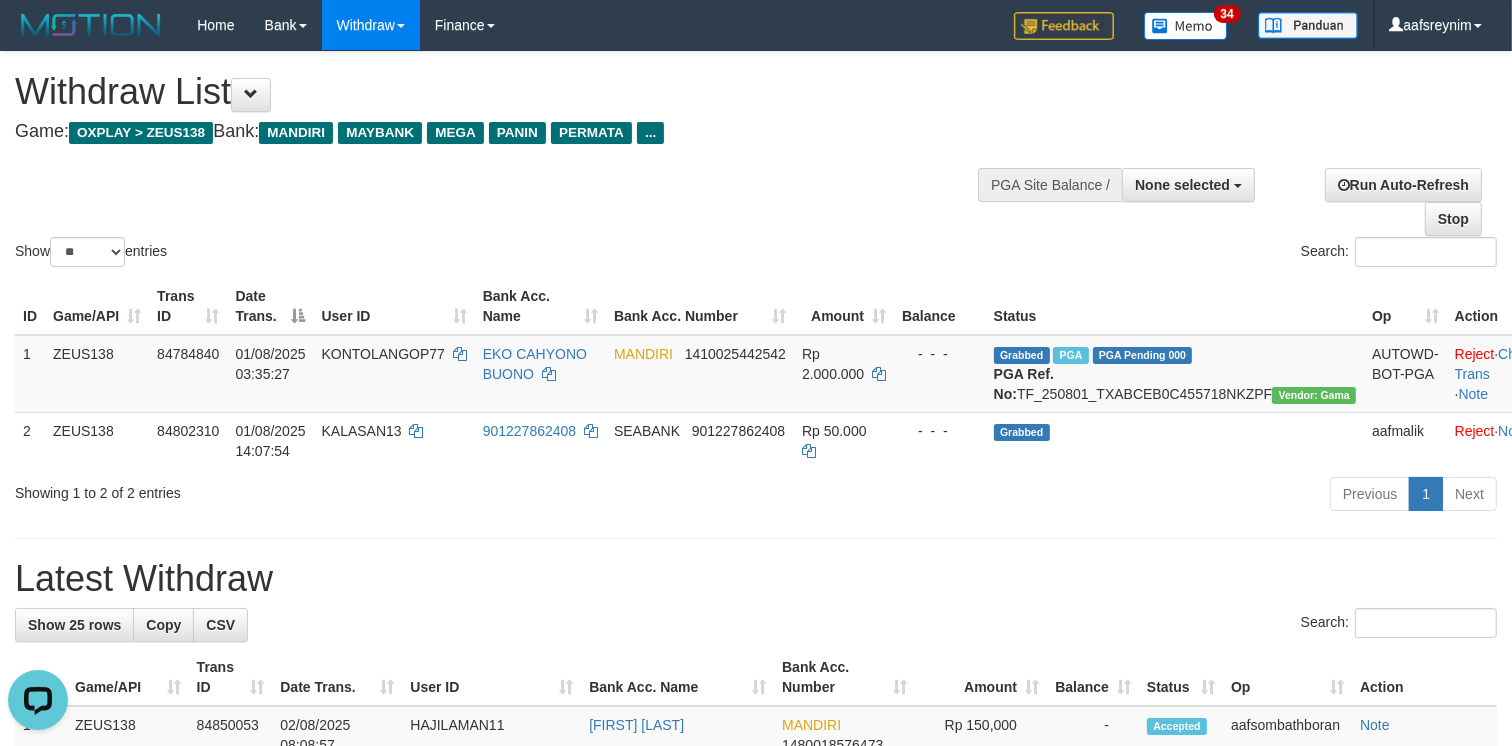 scroll, scrollTop: 0, scrollLeft: 0, axis: both 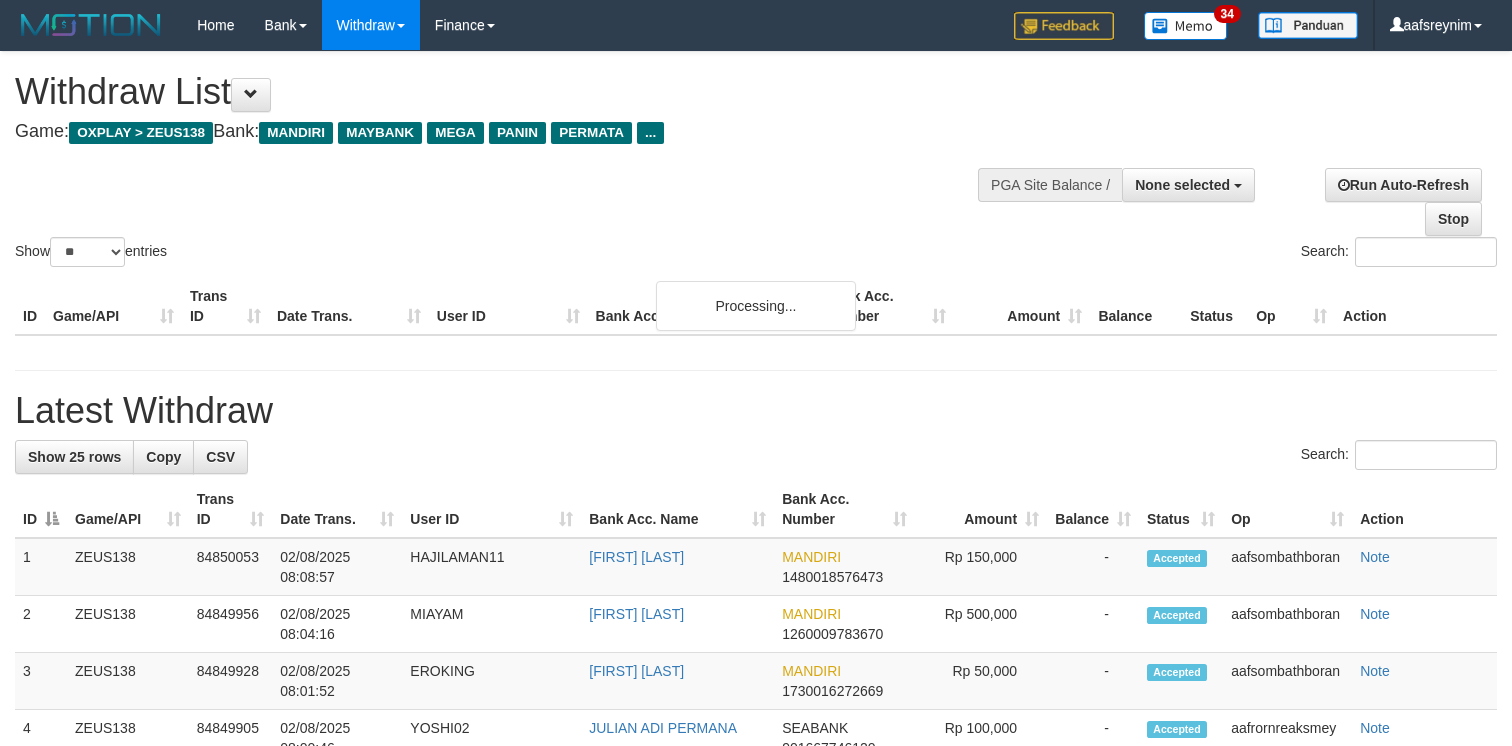 select 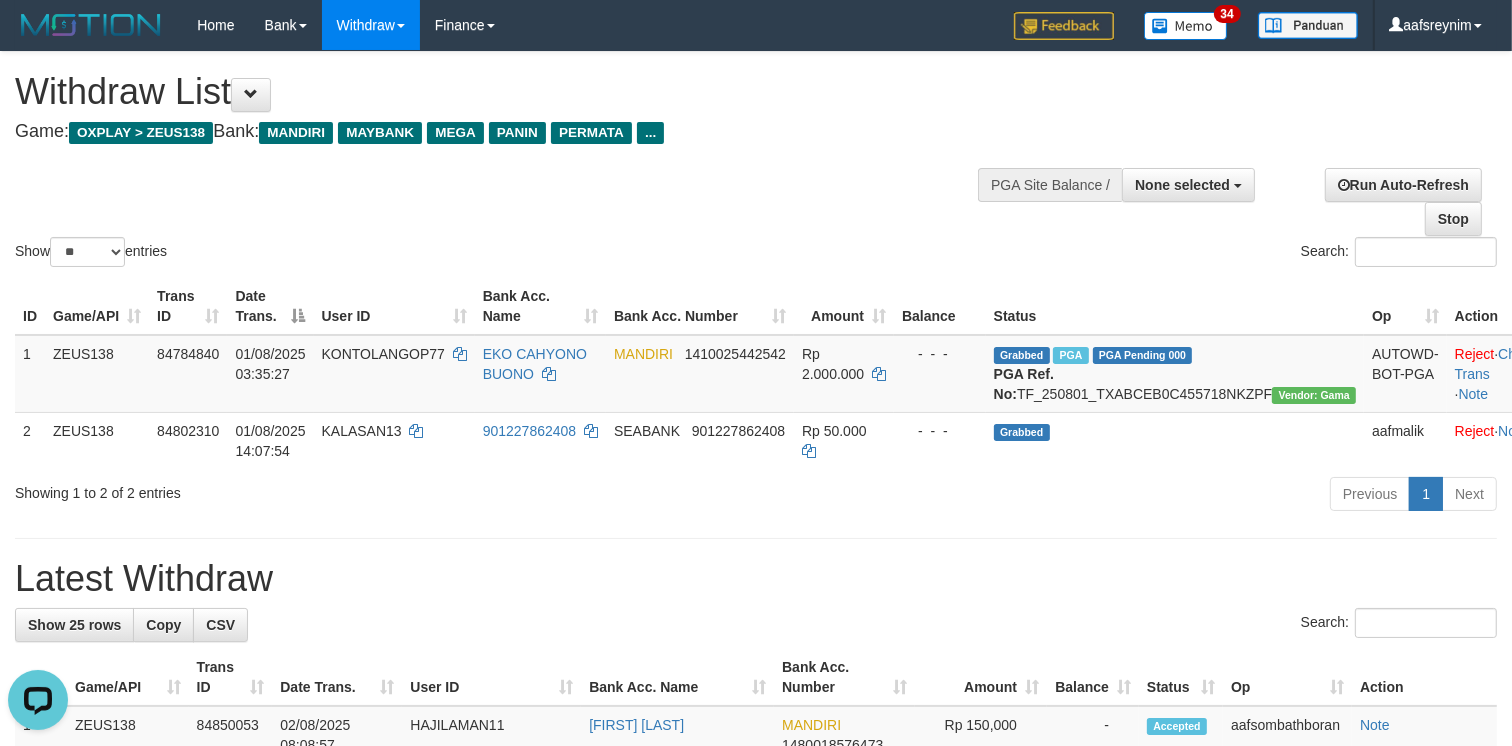 scroll, scrollTop: 0, scrollLeft: 0, axis: both 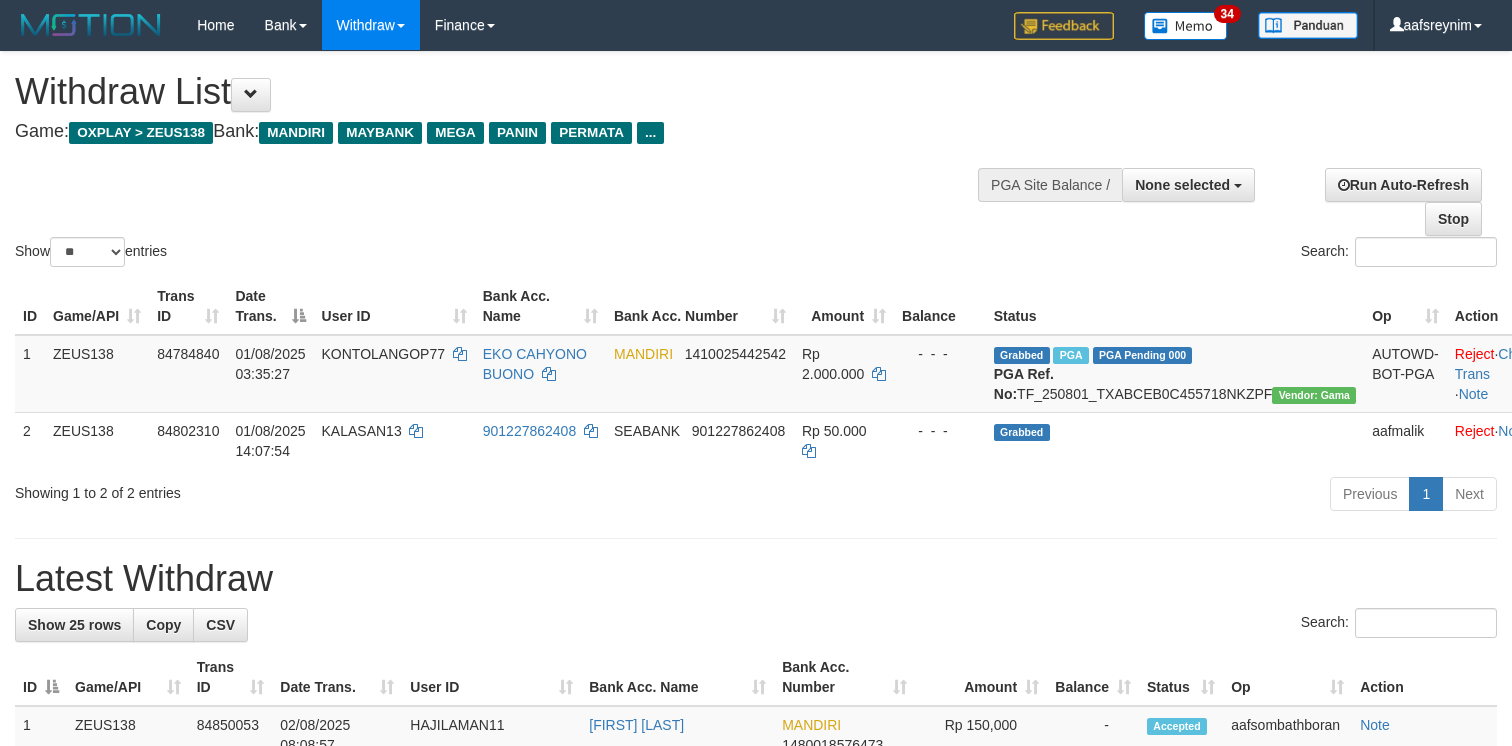 select 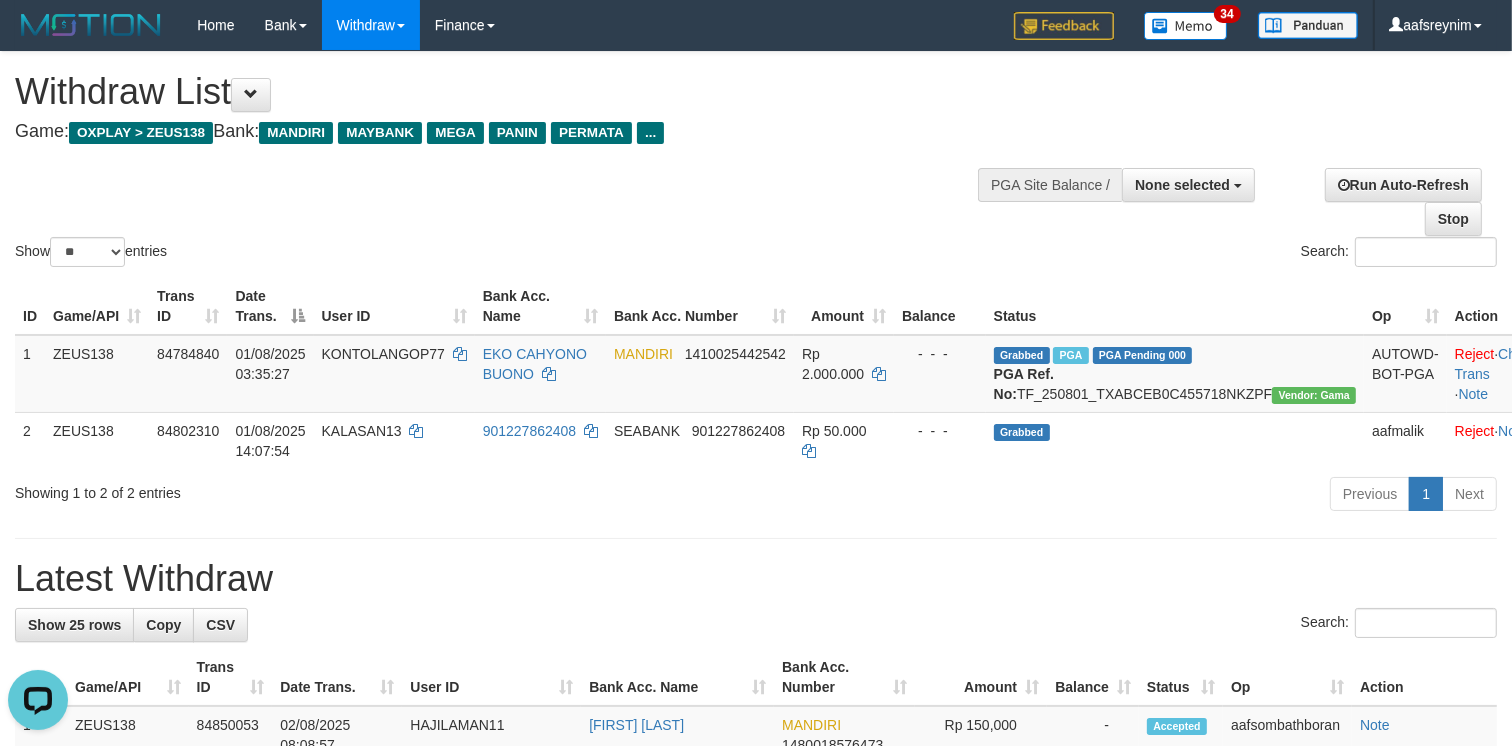 scroll, scrollTop: 0, scrollLeft: 0, axis: both 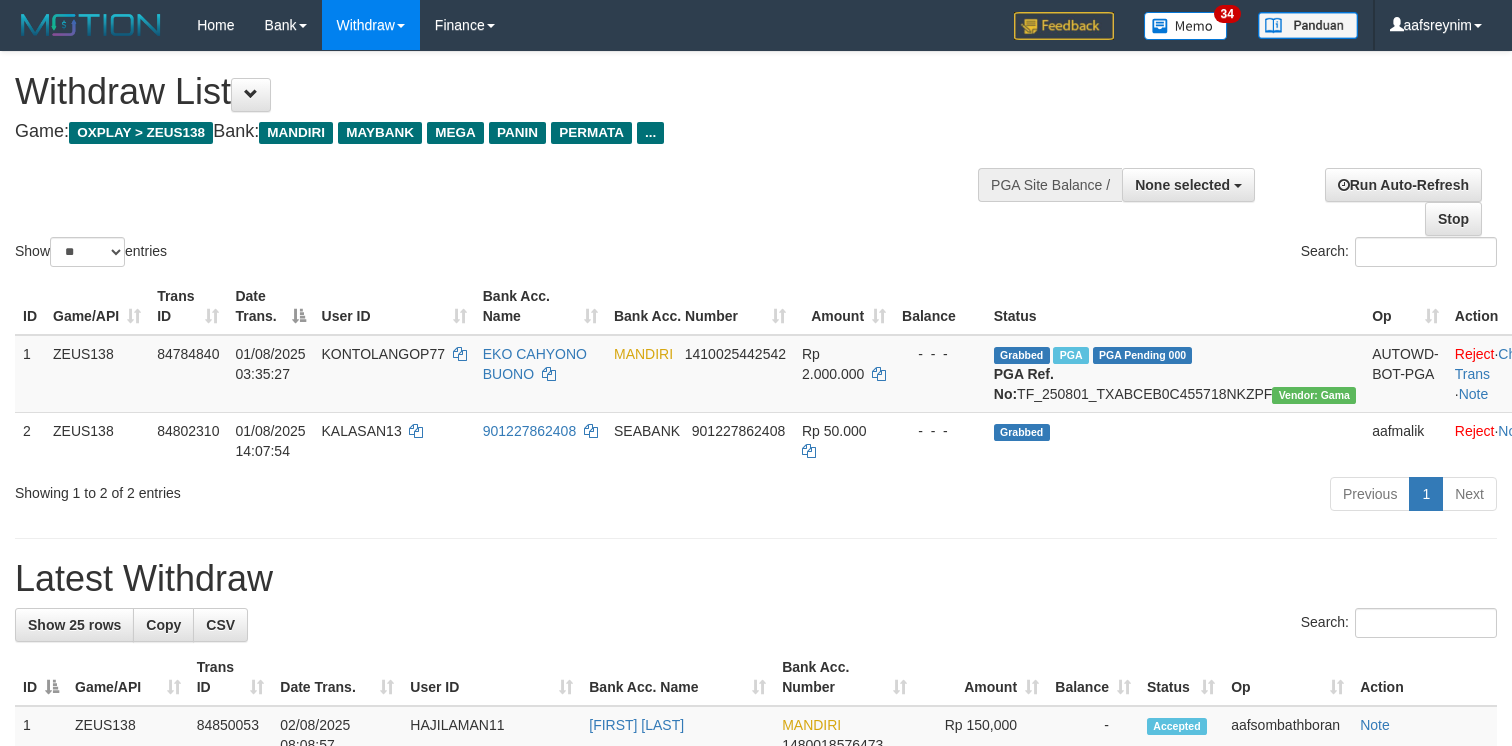 select 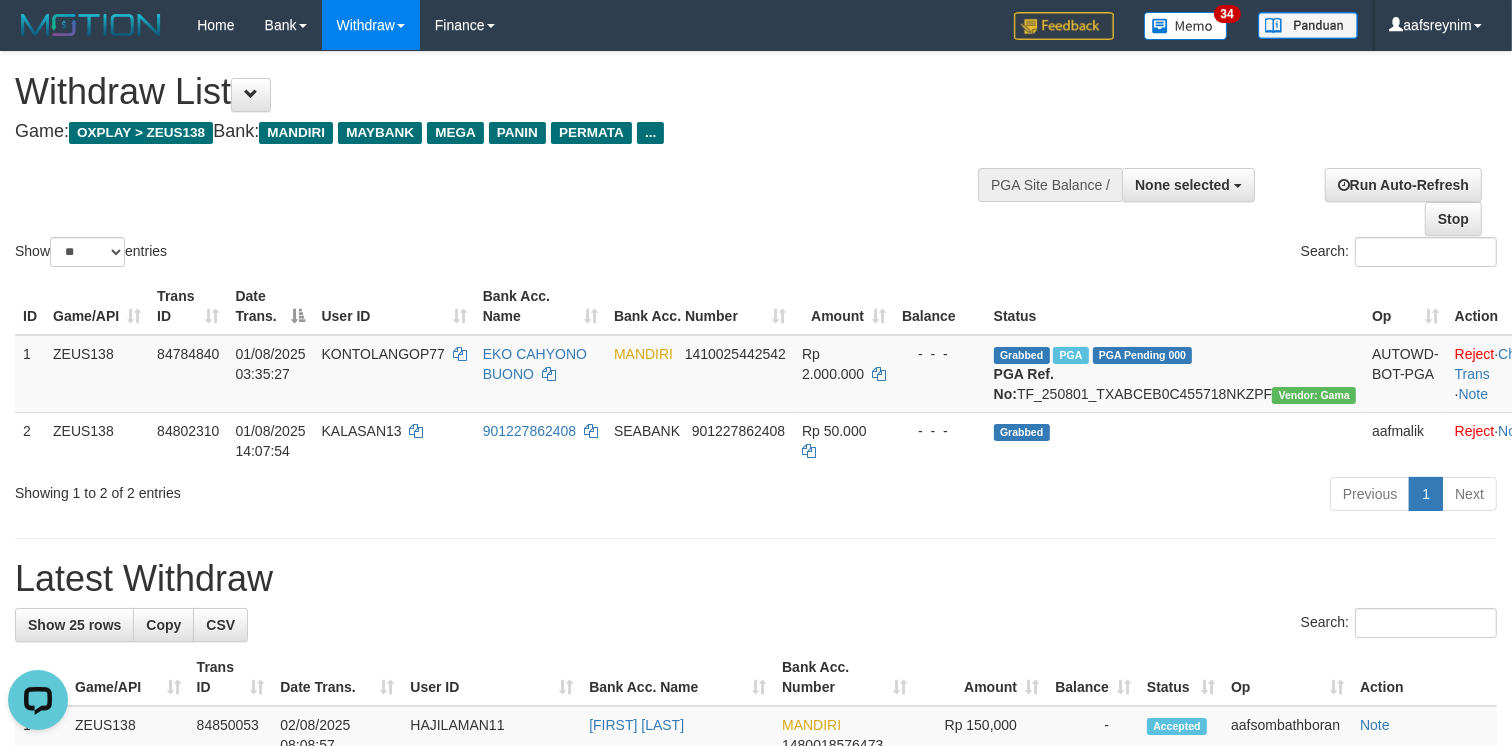 scroll, scrollTop: 0, scrollLeft: 0, axis: both 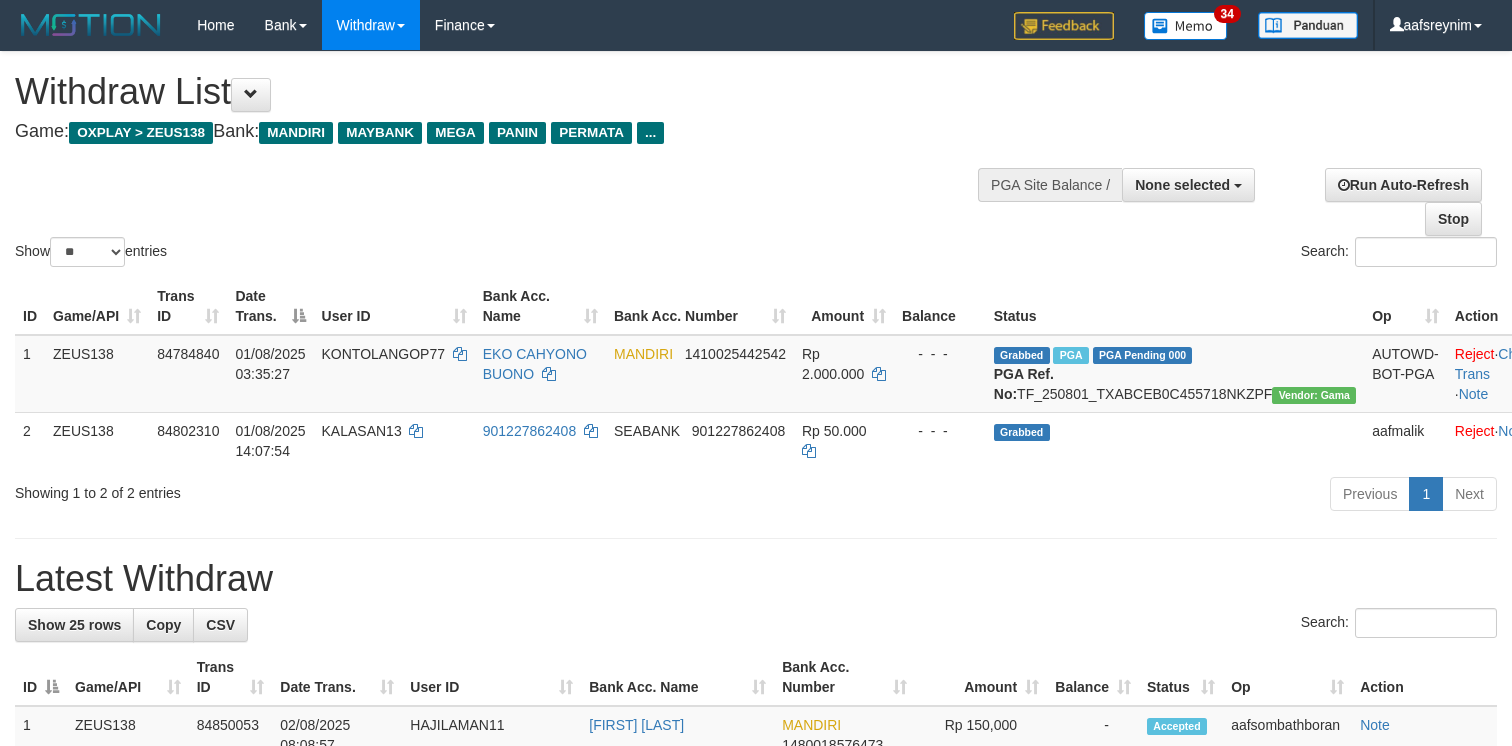 select 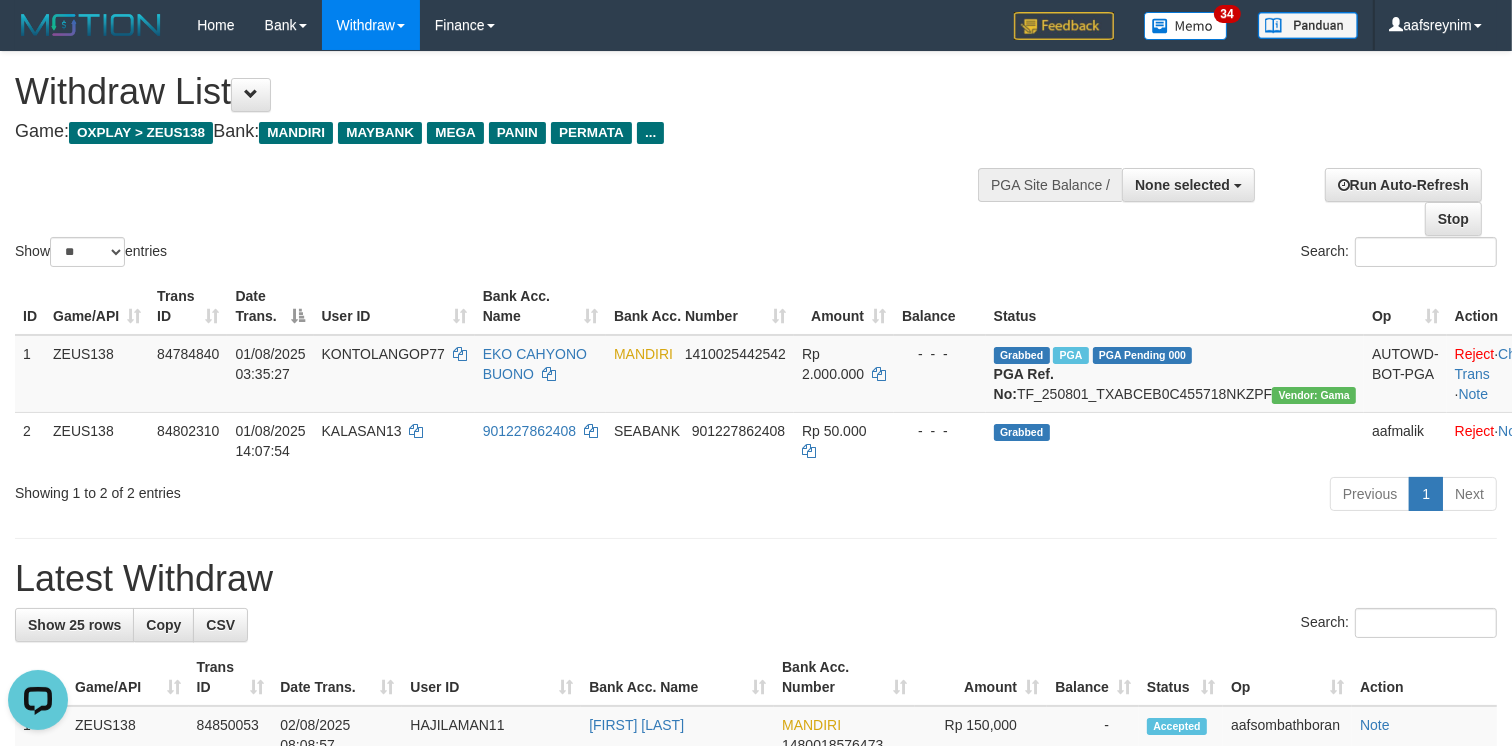scroll, scrollTop: 0, scrollLeft: 0, axis: both 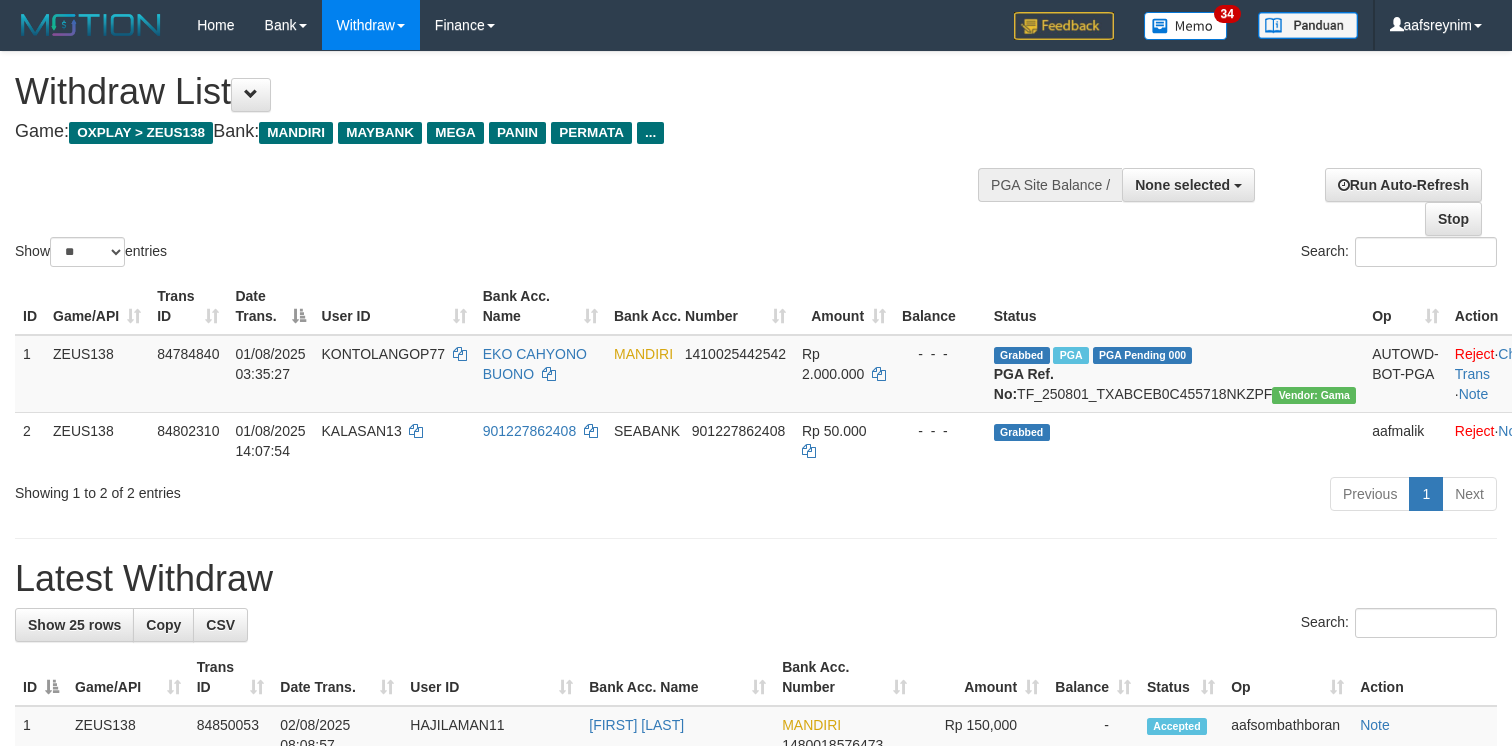 select 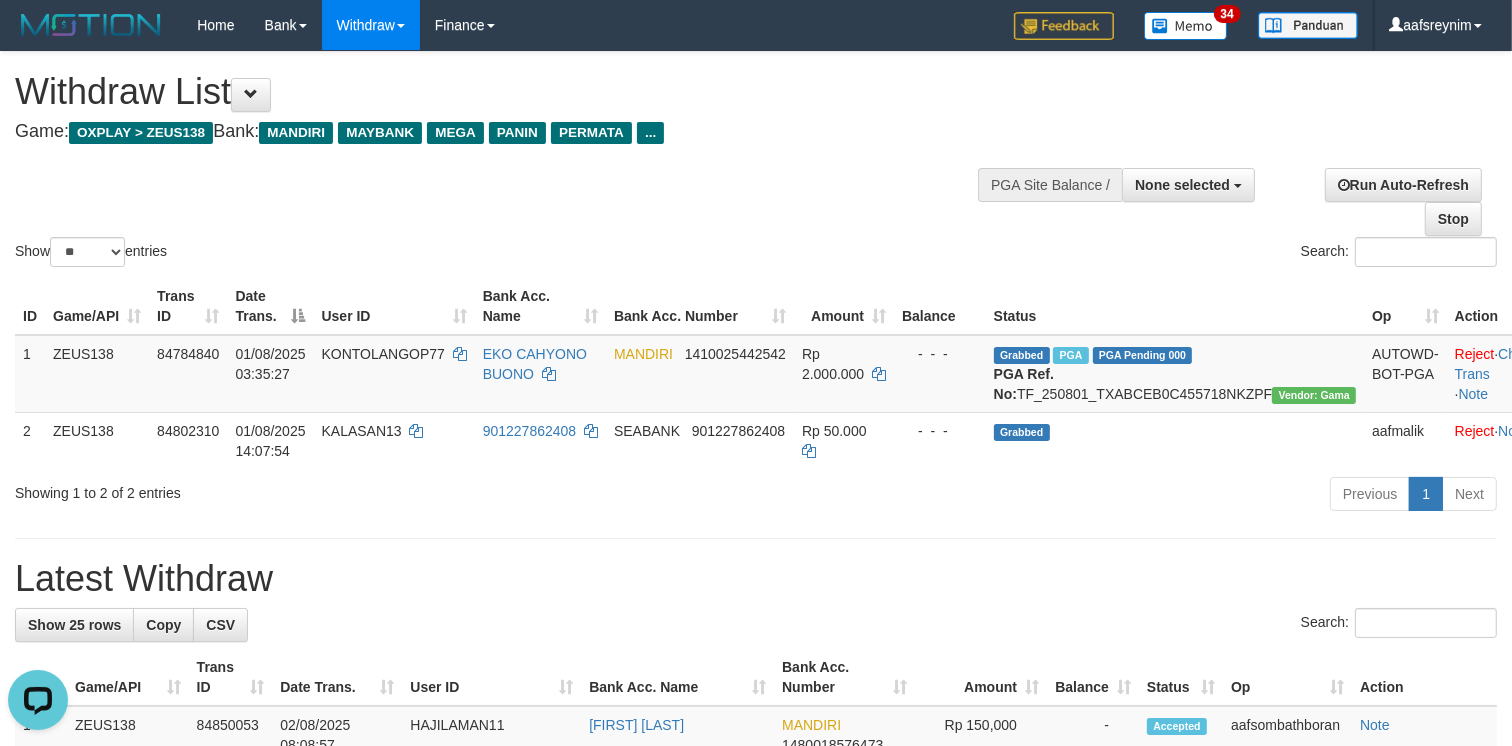 scroll, scrollTop: 0, scrollLeft: 0, axis: both 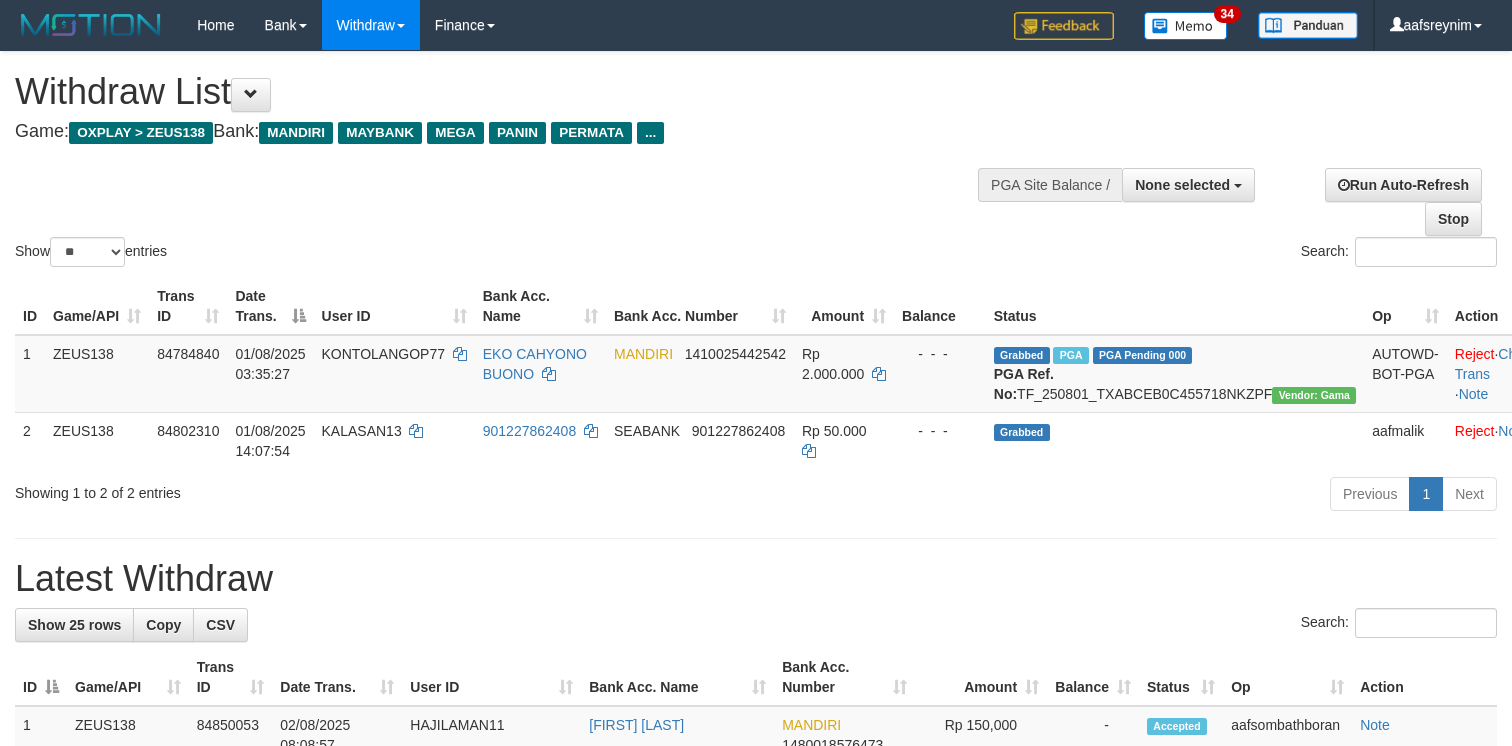 select 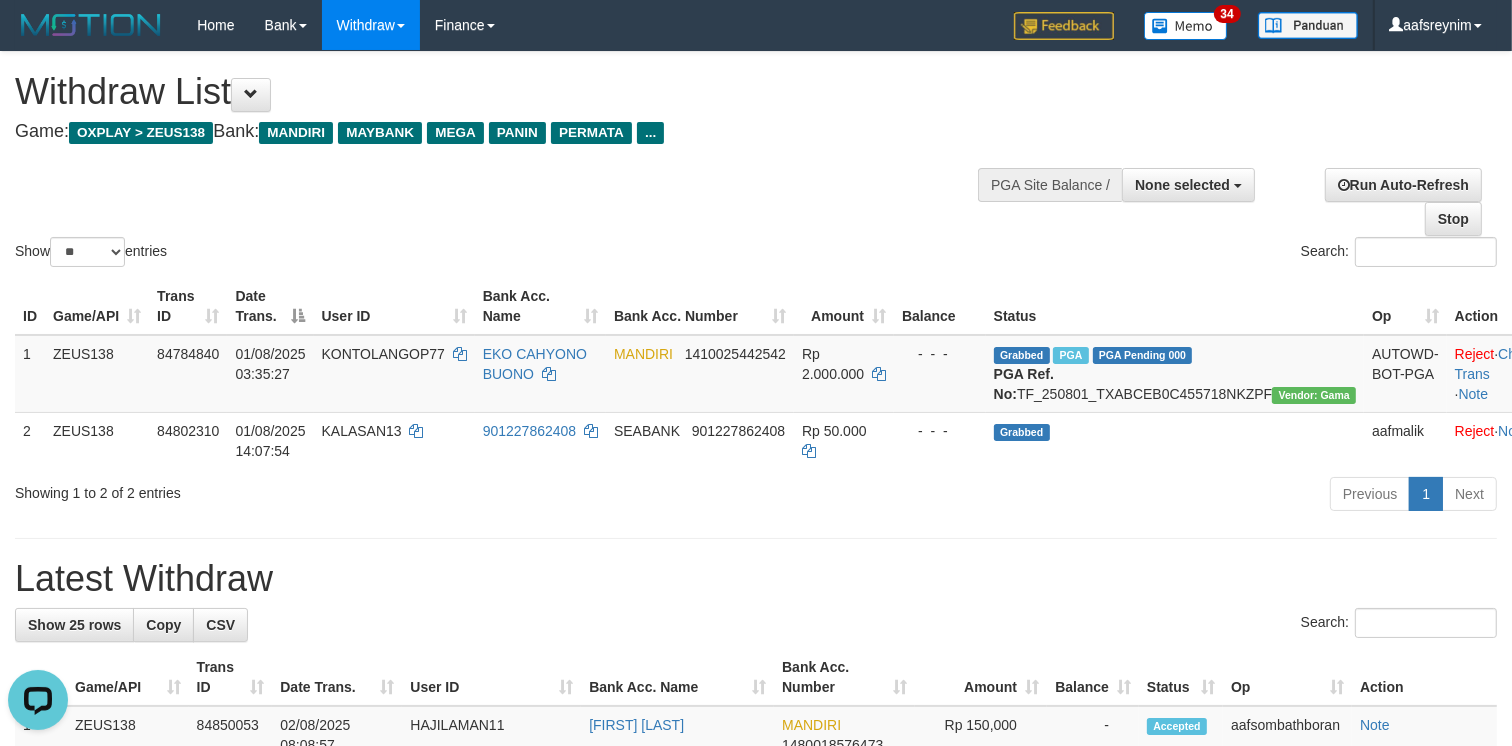 scroll, scrollTop: 0, scrollLeft: 0, axis: both 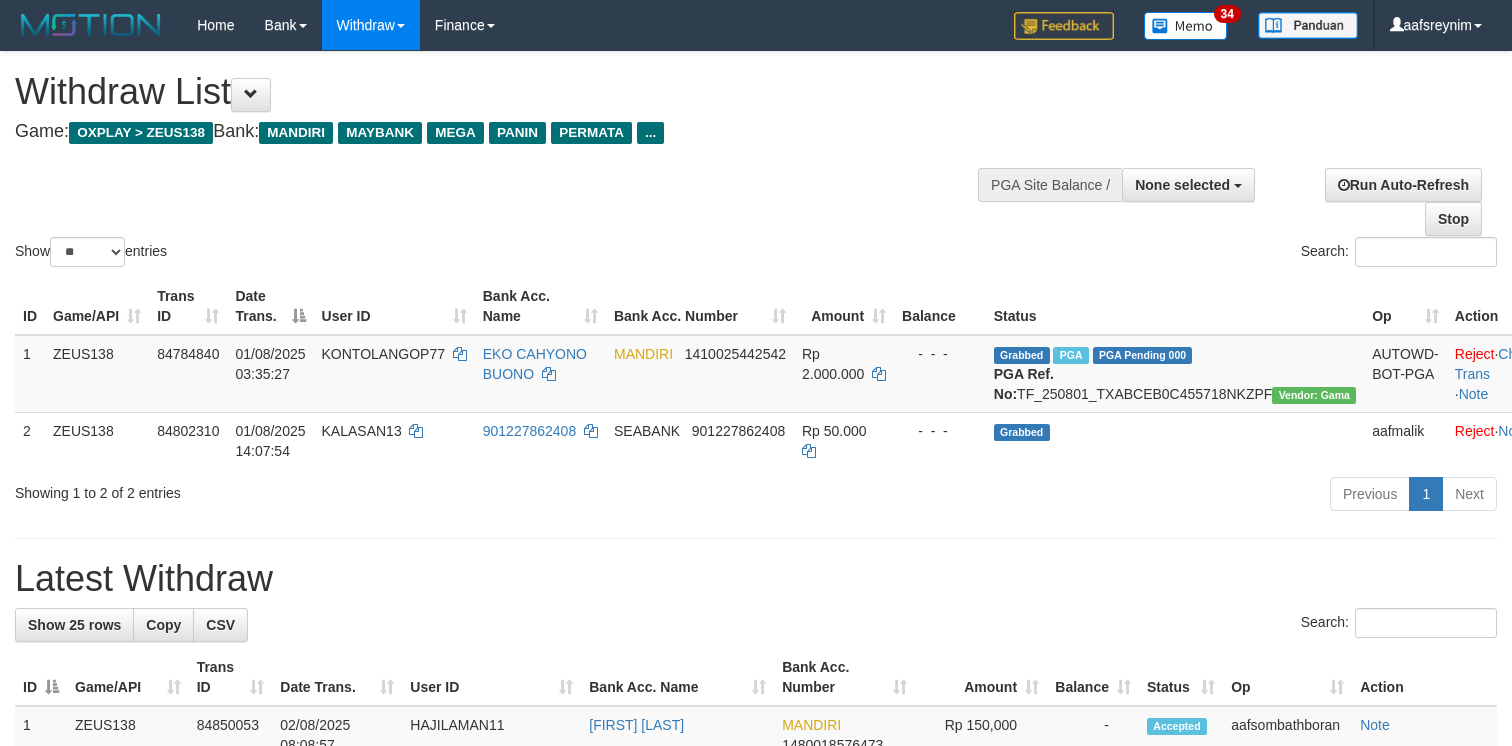 select 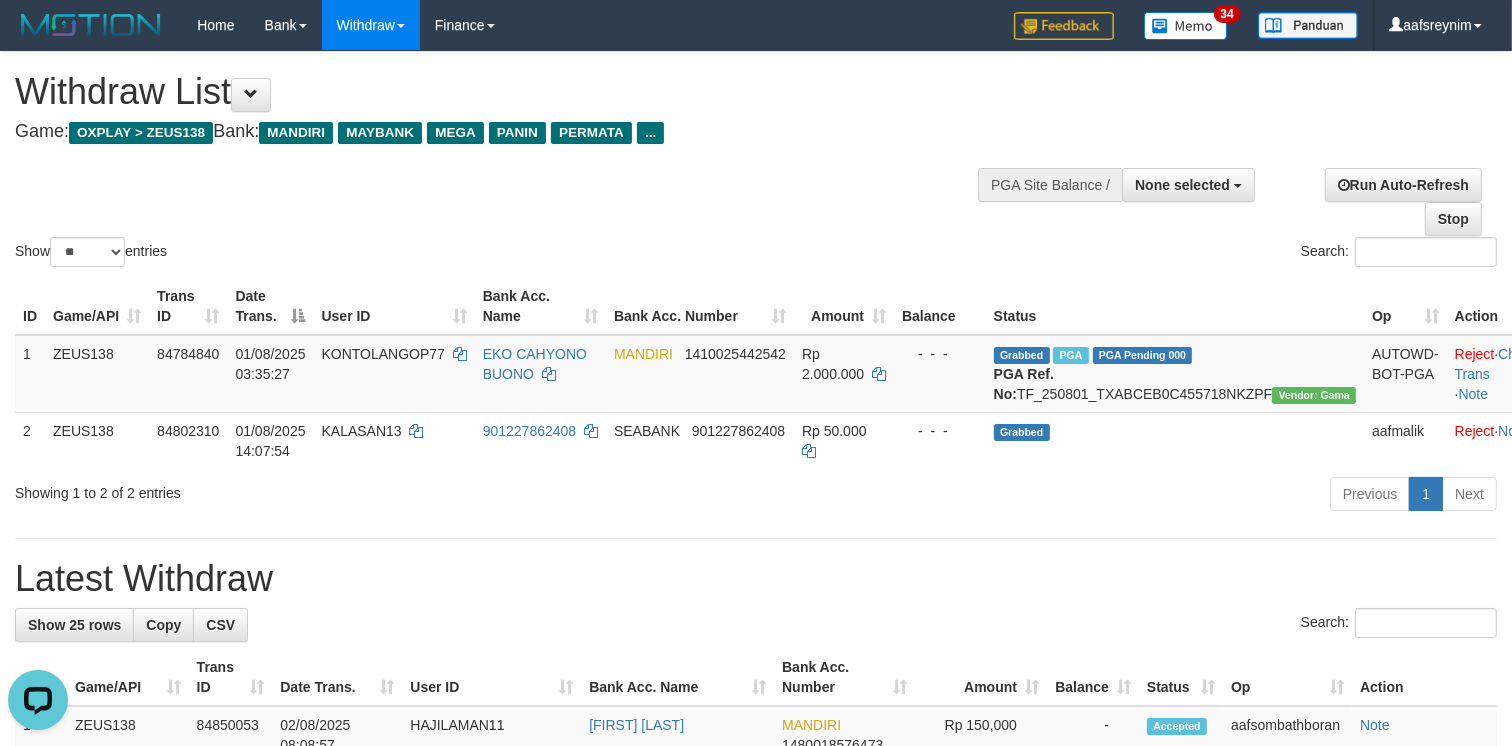 scroll, scrollTop: 0, scrollLeft: 0, axis: both 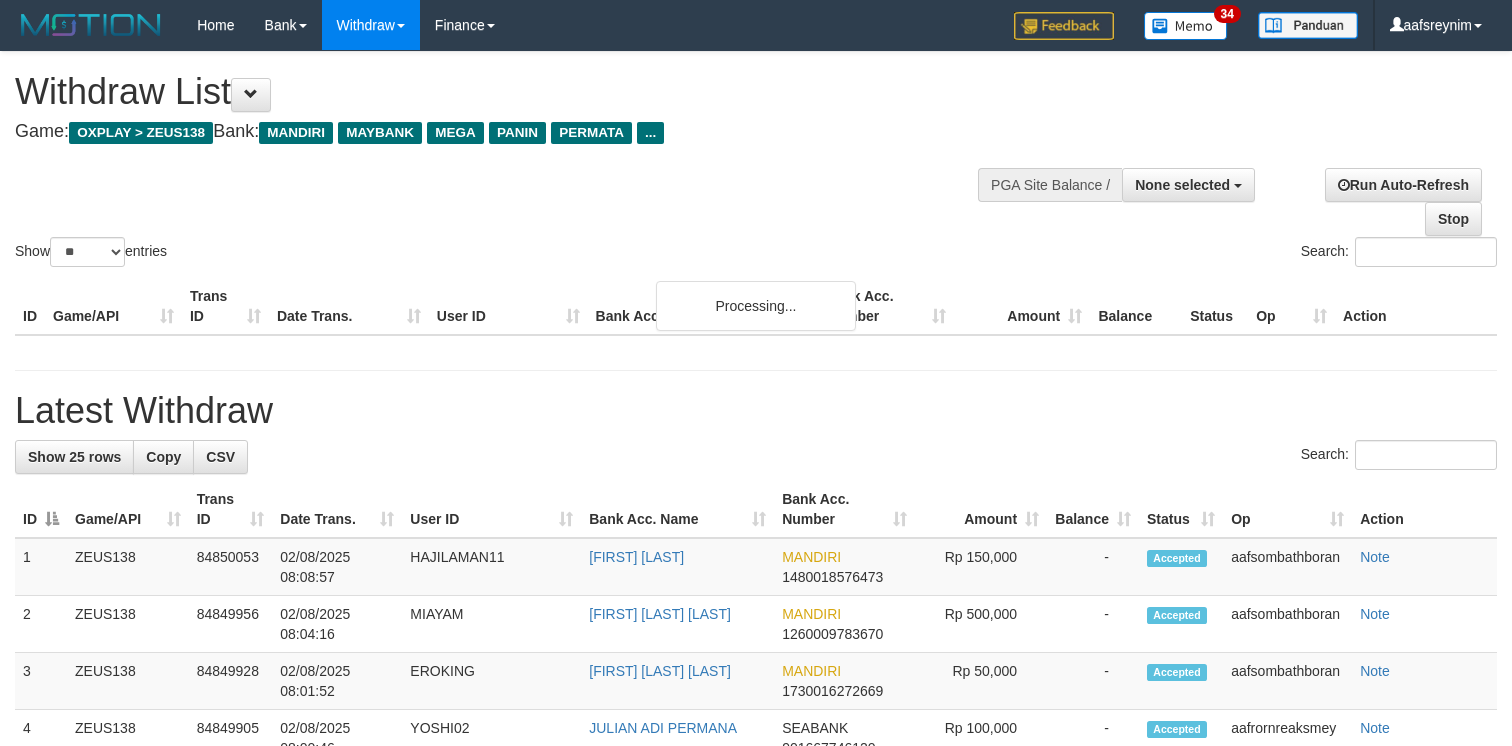 select 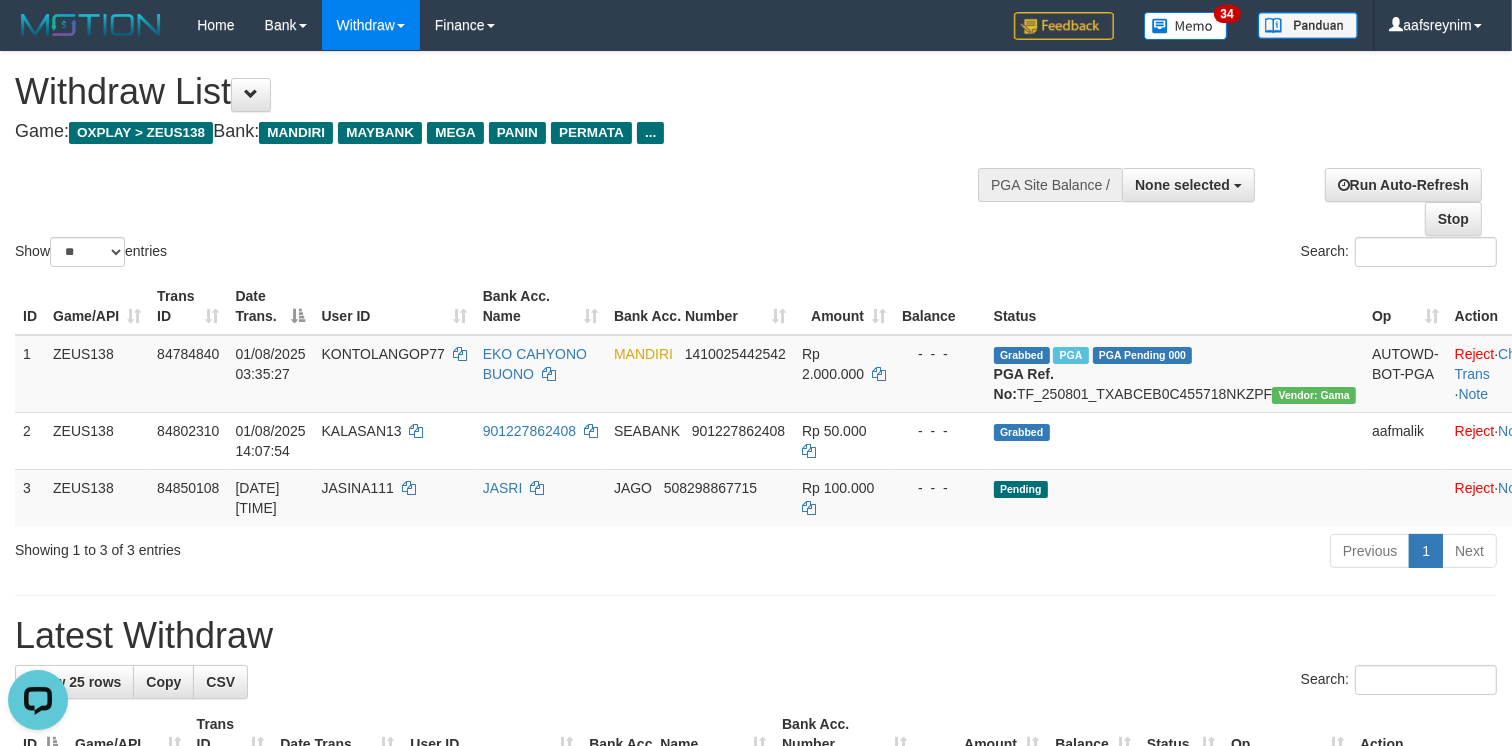 scroll, scrollTop: 0, scrollLeft: 0, axis: both 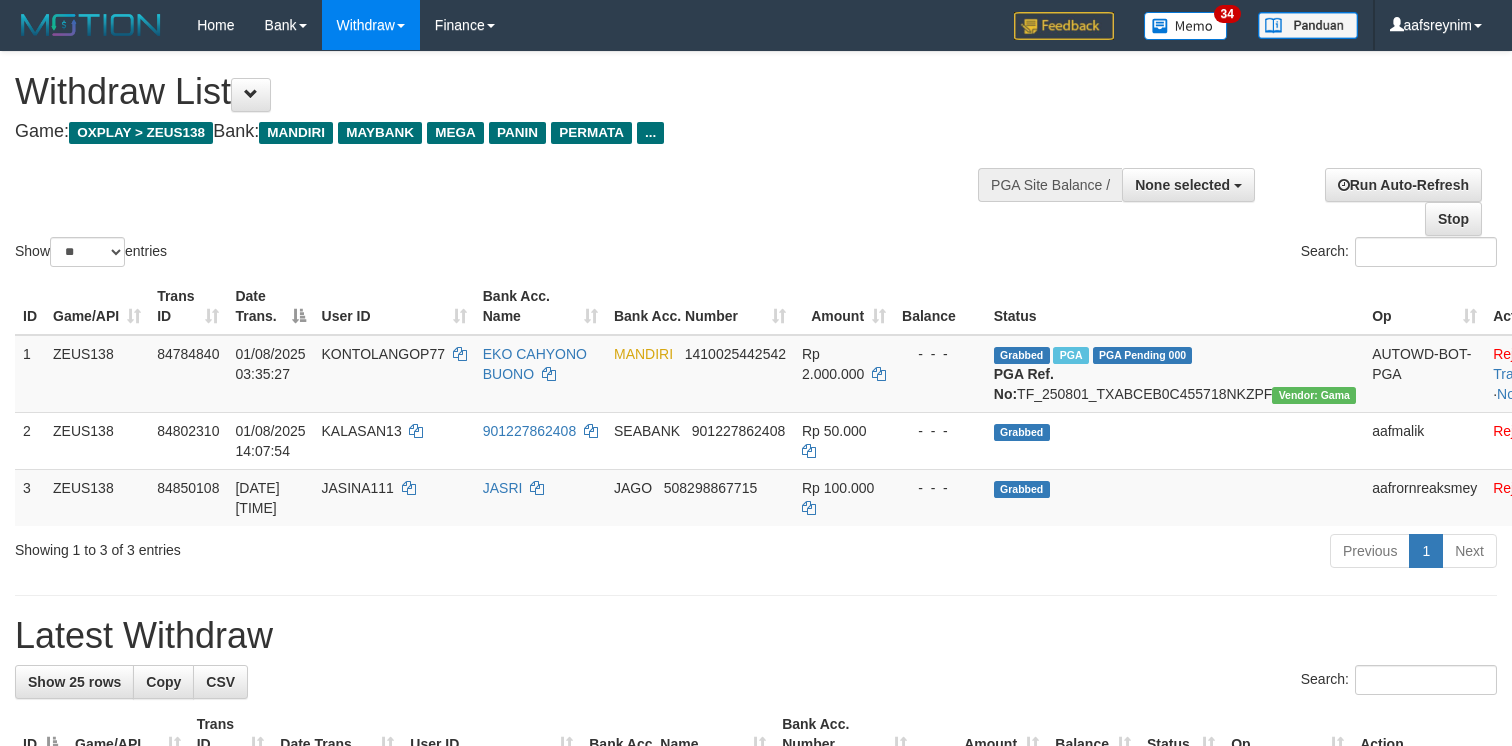 select 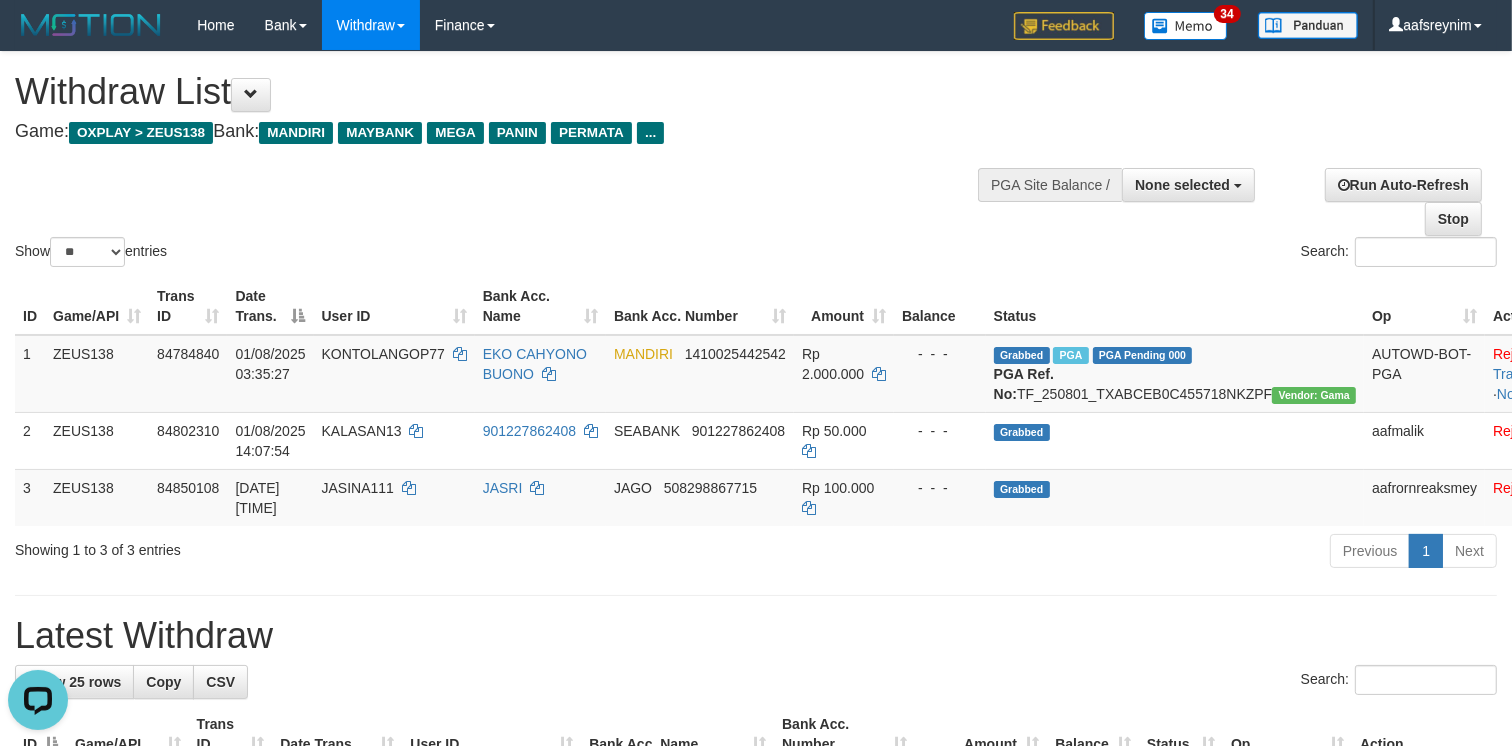 scroll, scrollTop: 0, scrollLeft: 0, axis: both 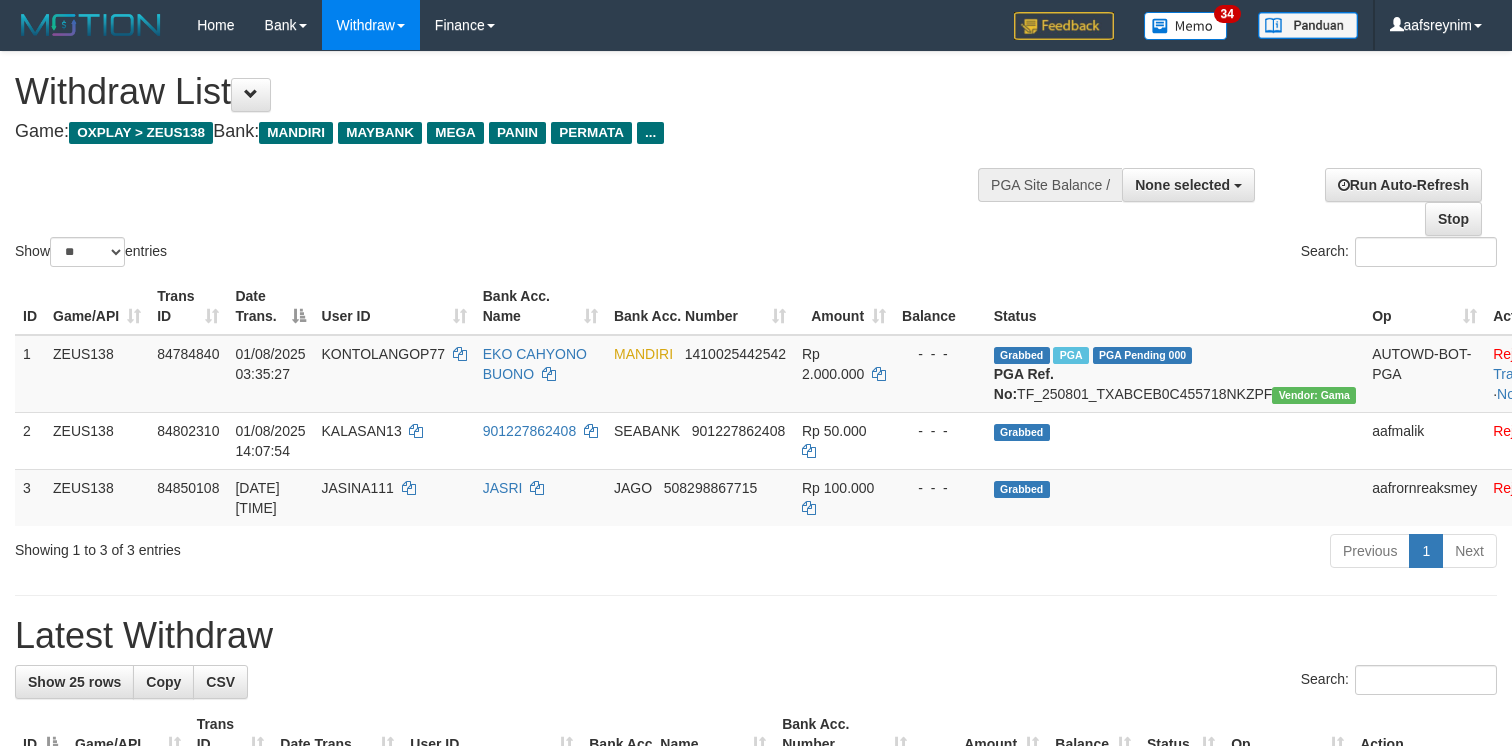 select 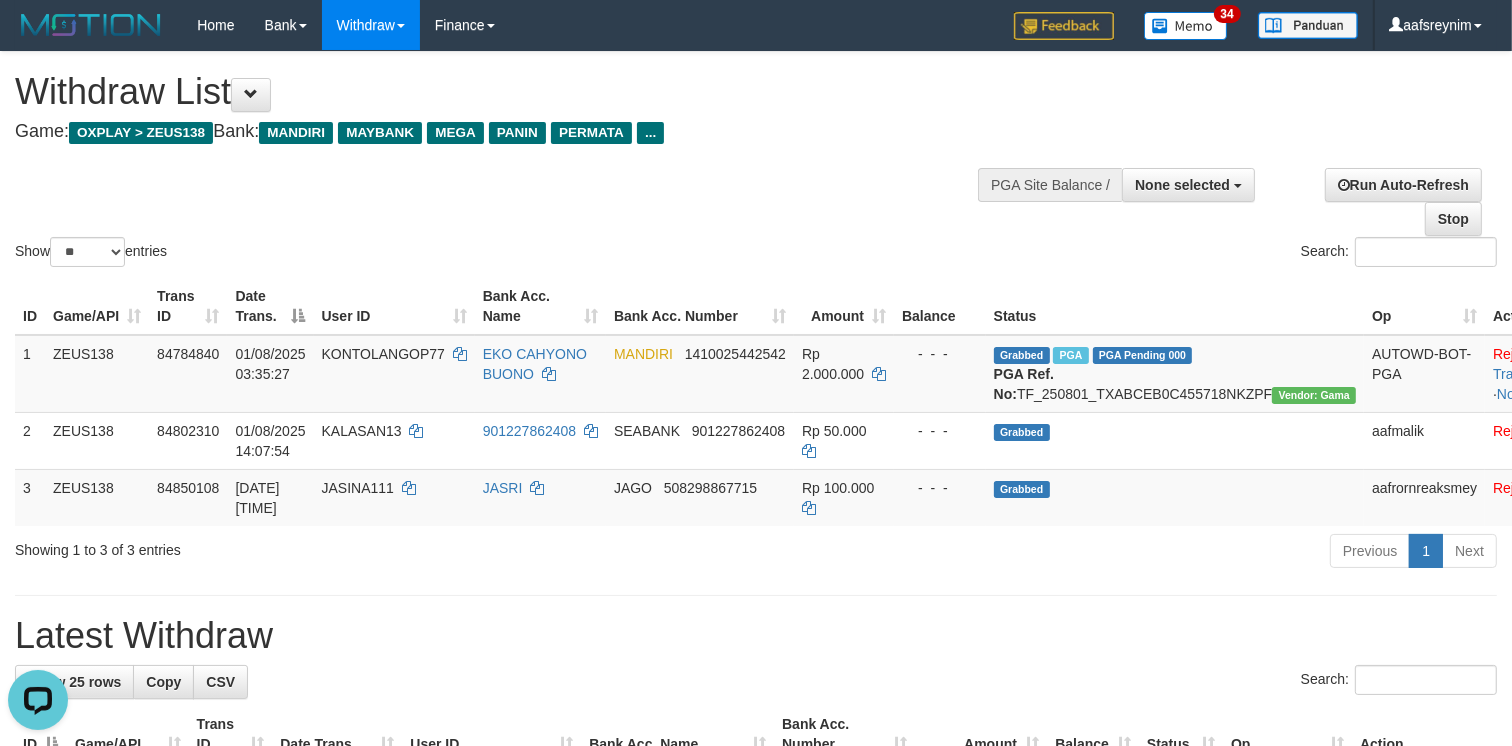 scroll, scrollTop: 0, scrollLeft: 0, axis: both 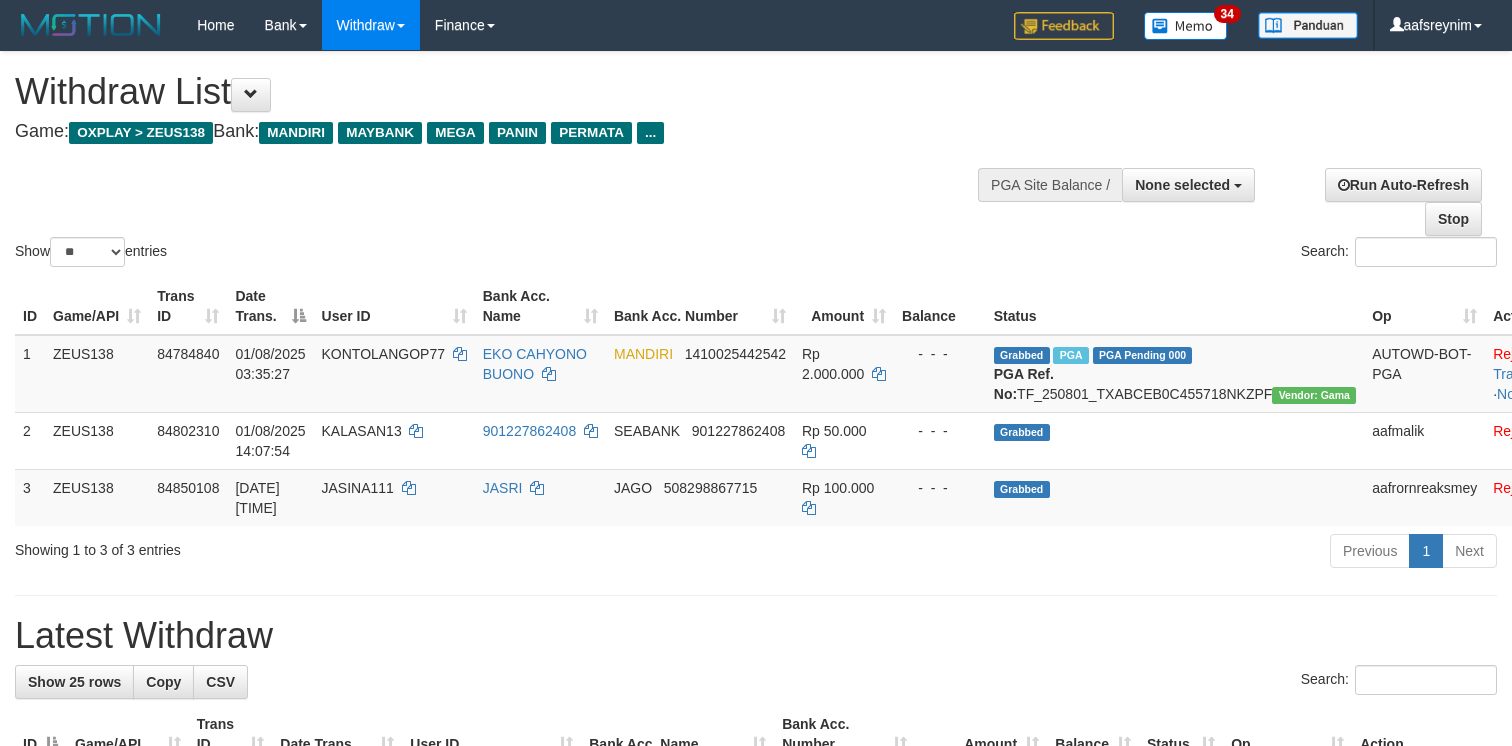 select 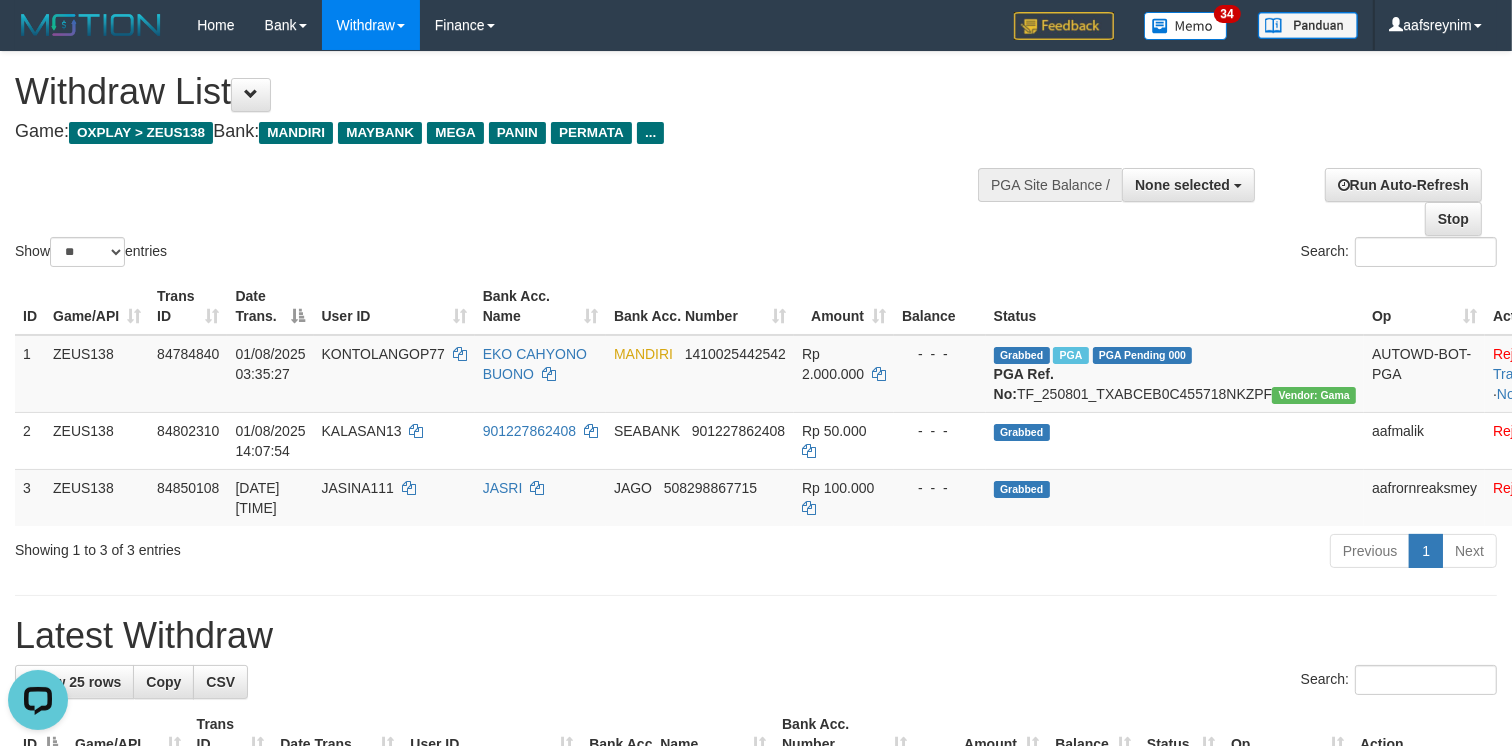 scroll, scrollTop: 0, scrollLeft: 0, axis: both 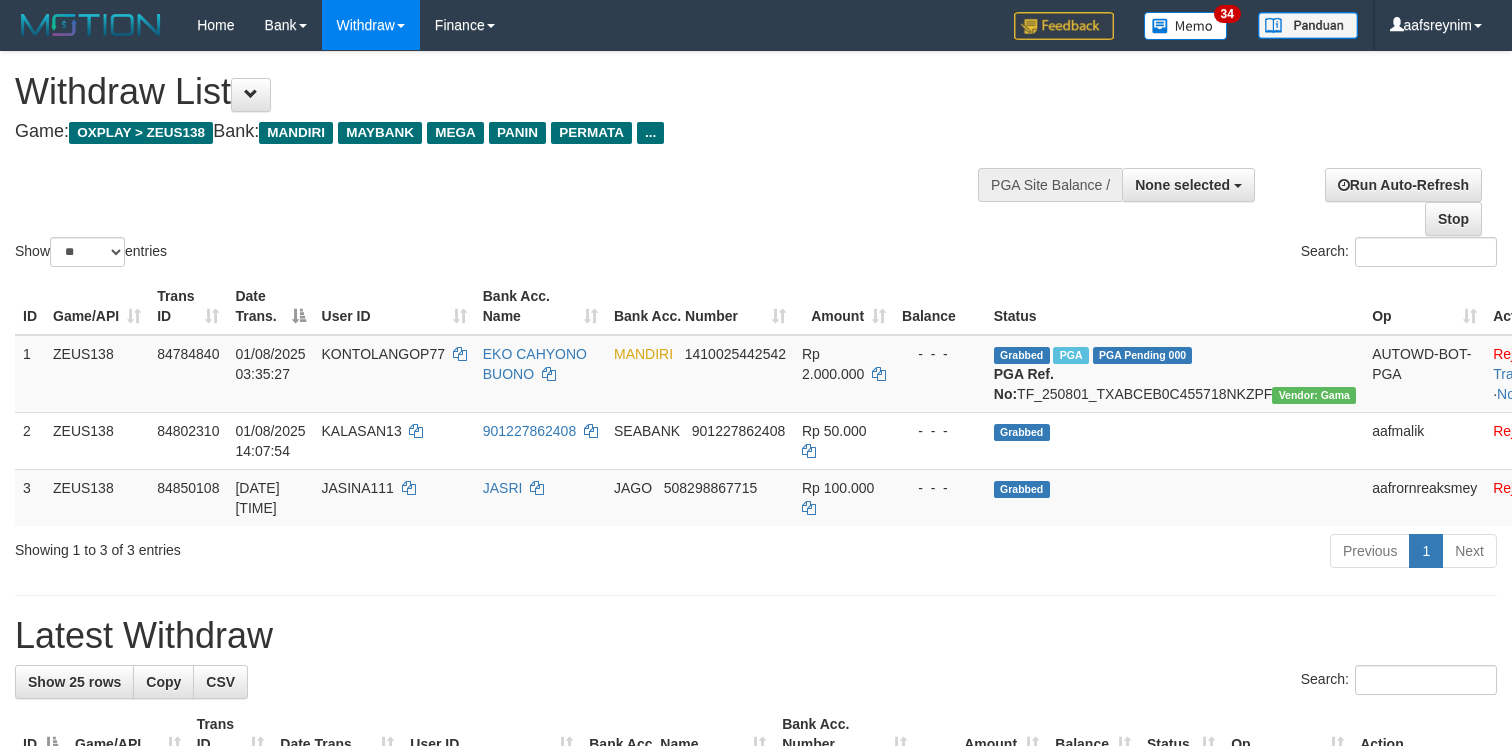 select 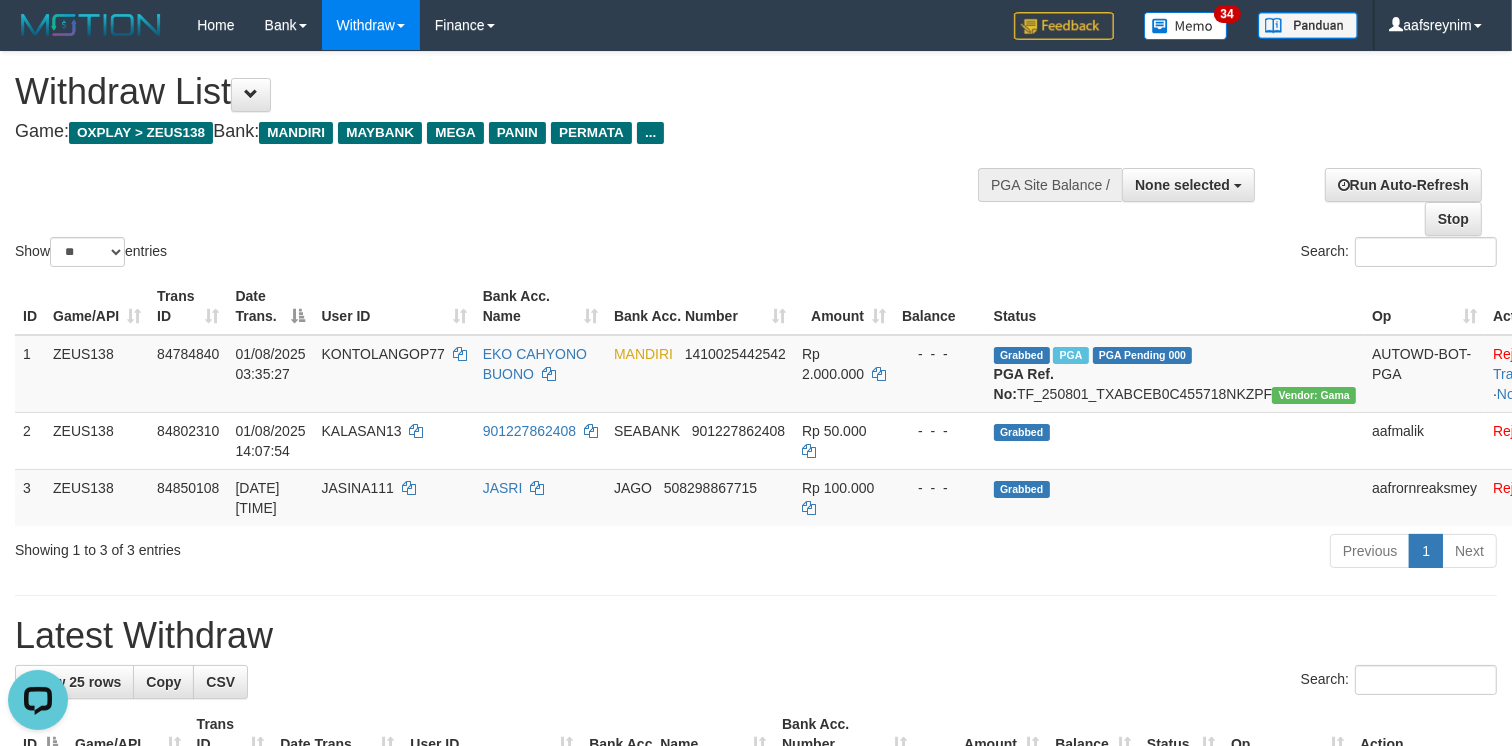 scroll, scrollTop: 0, scrollLeft: 0, axis: both 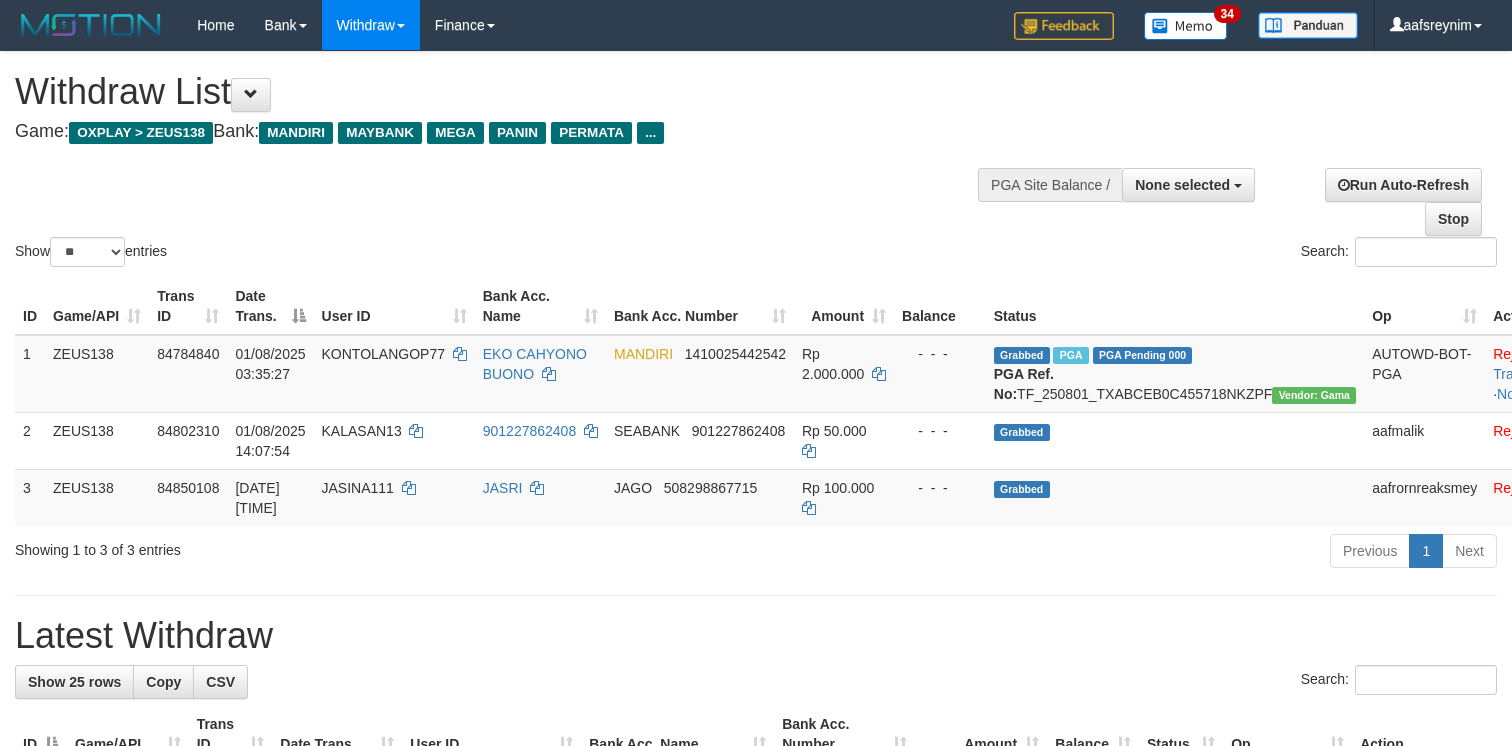 select 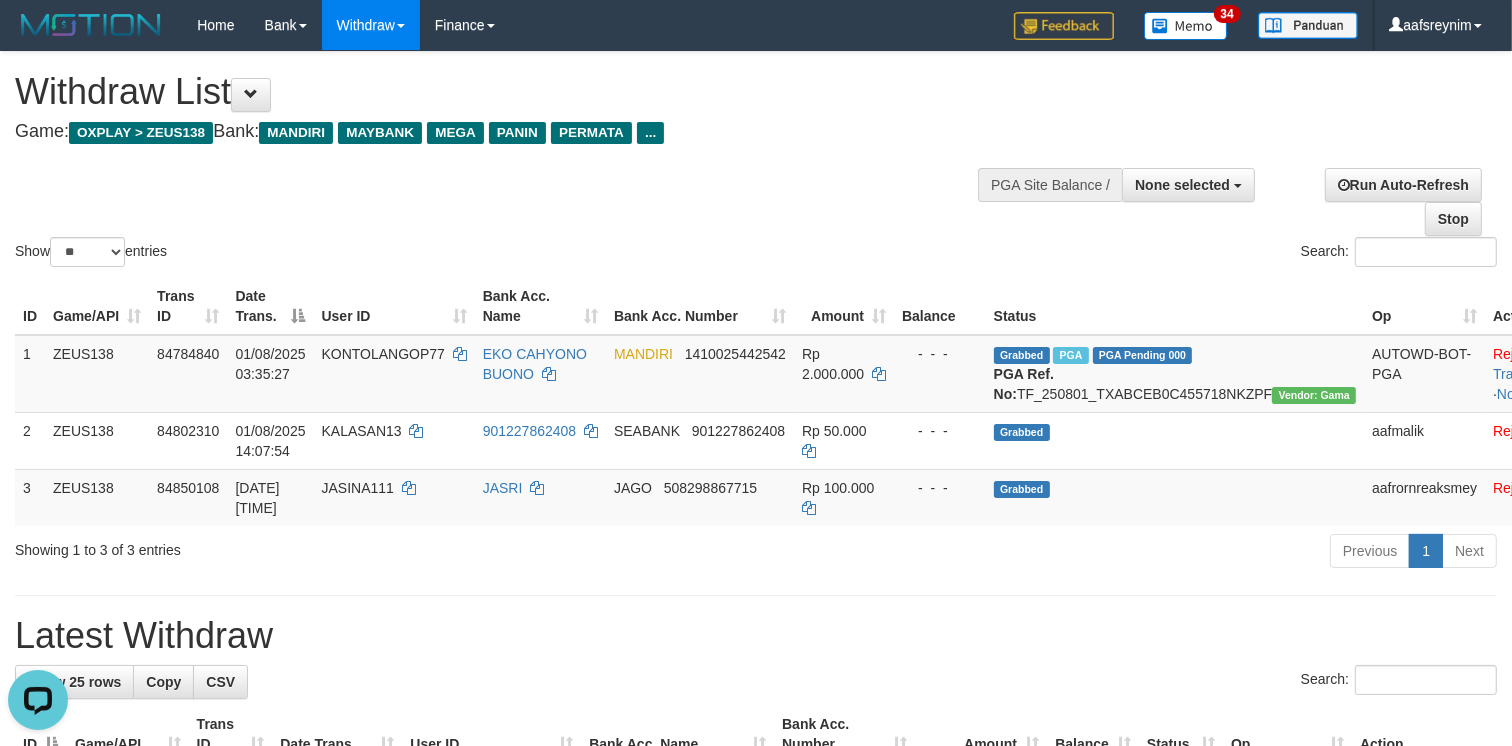 scroll, scrollTop: 0, scrollLeft: 0, axis: both 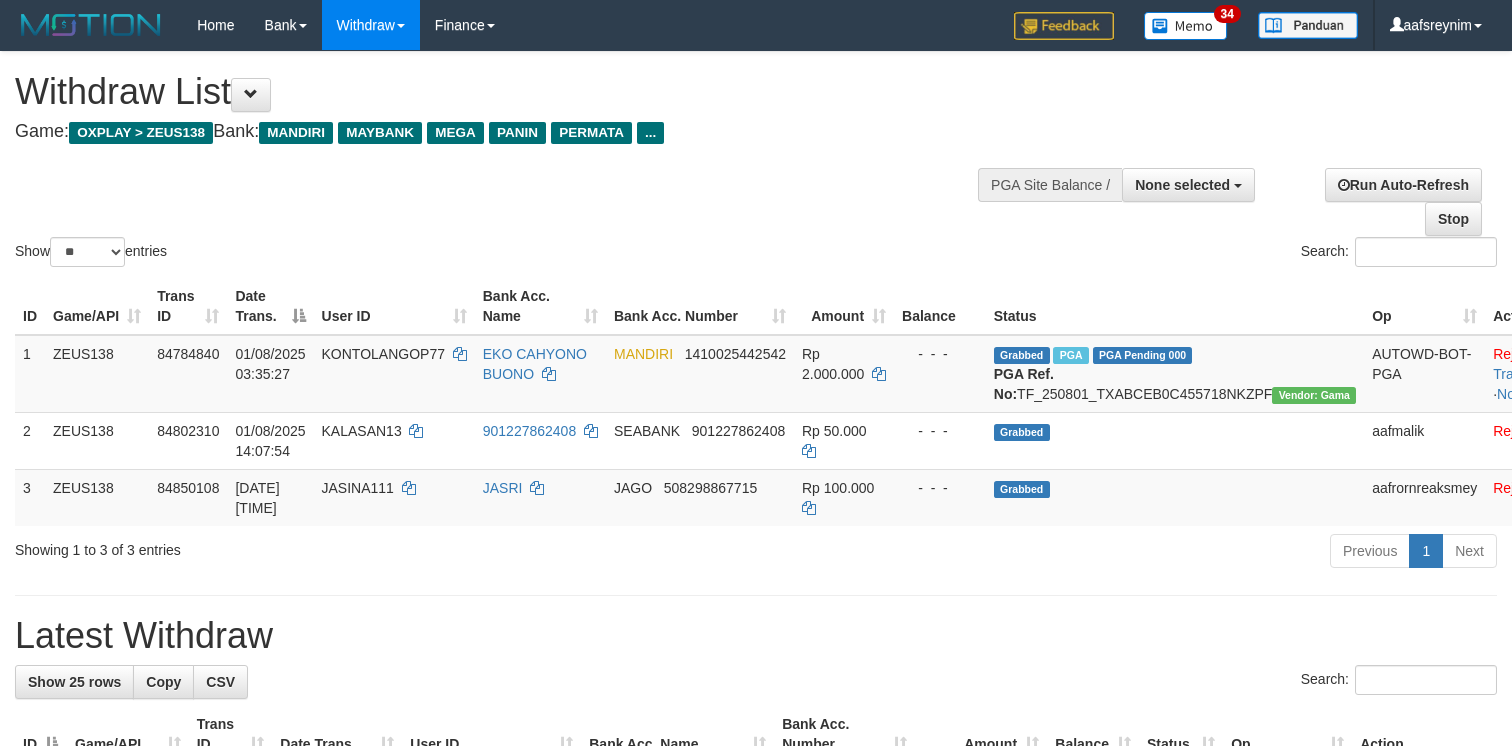 select 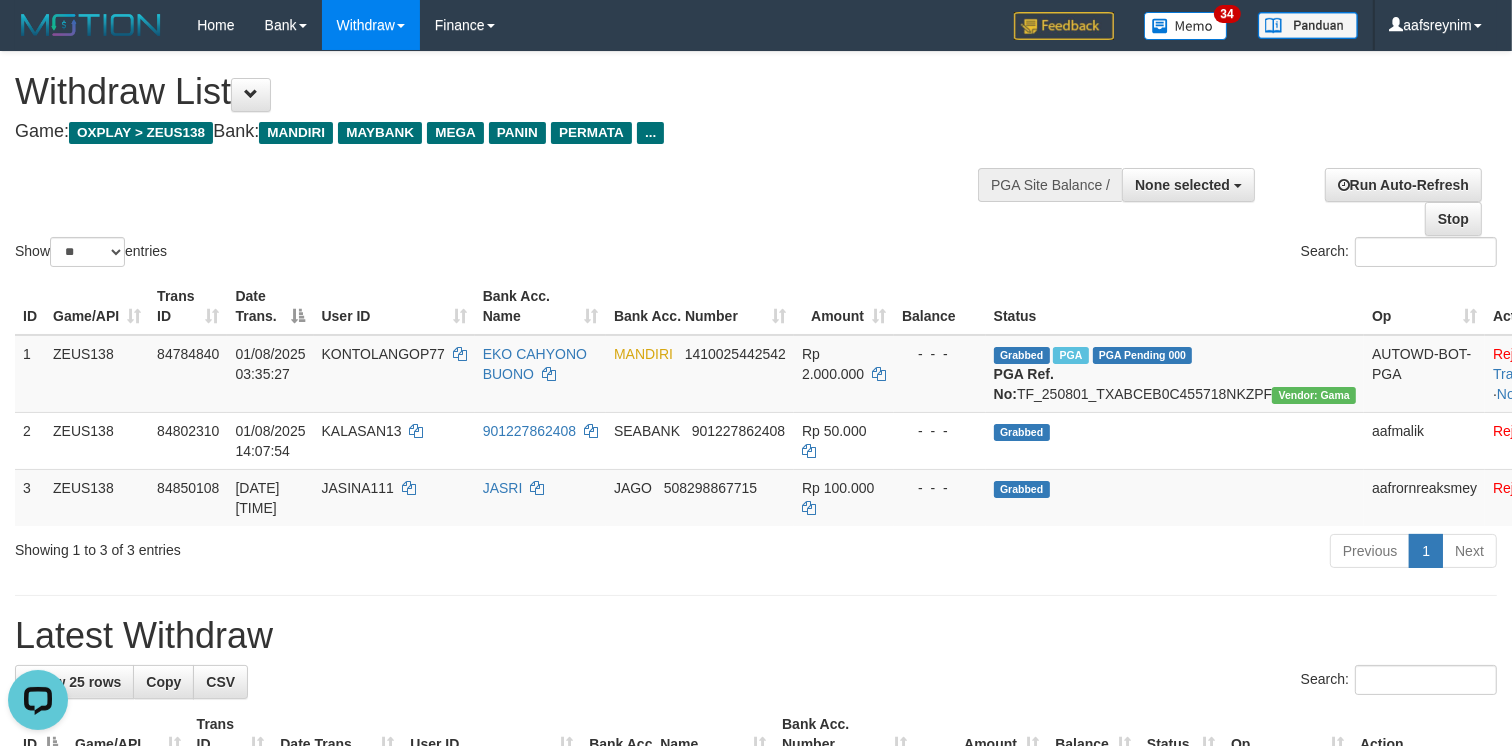 scroll, scrollTop: 0, scrollLeft: 0, axis: both 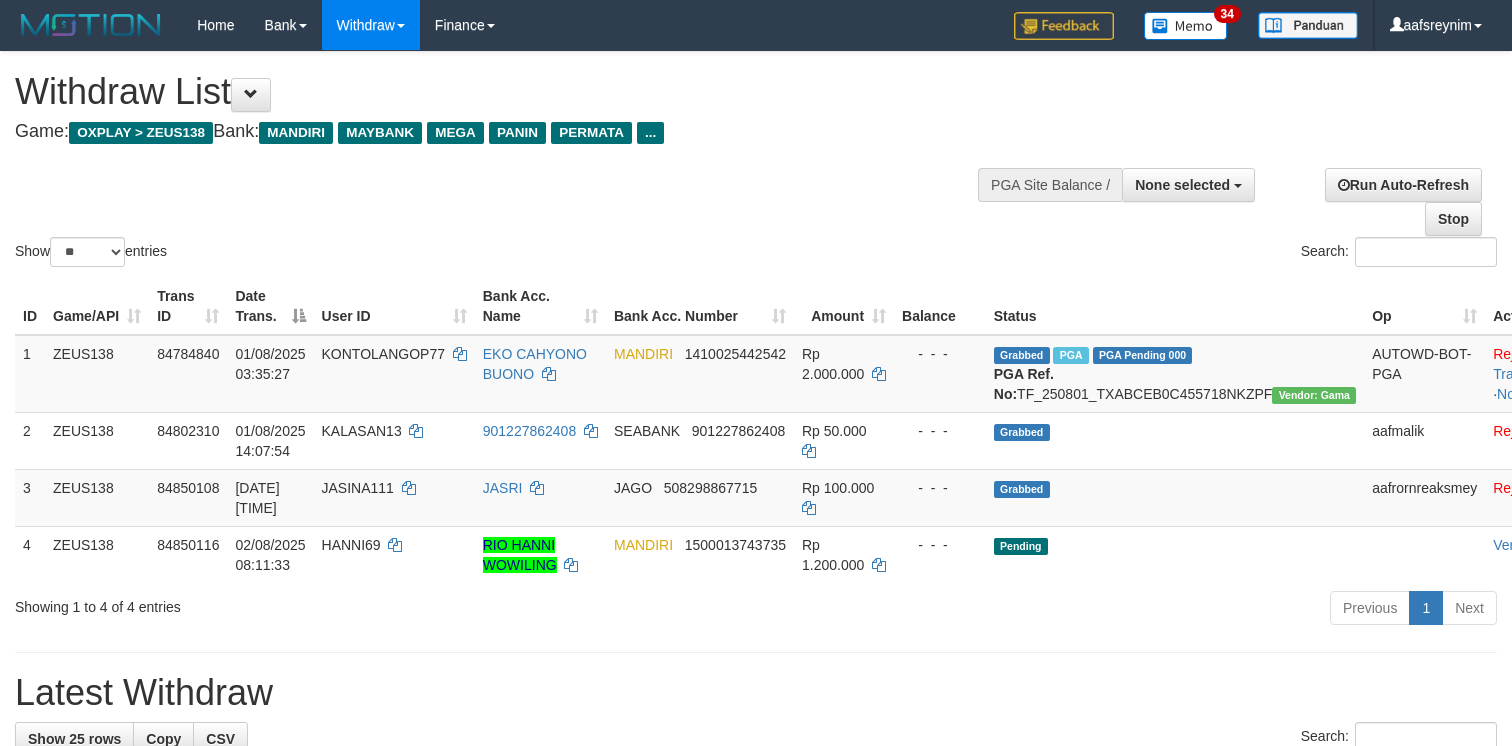 select 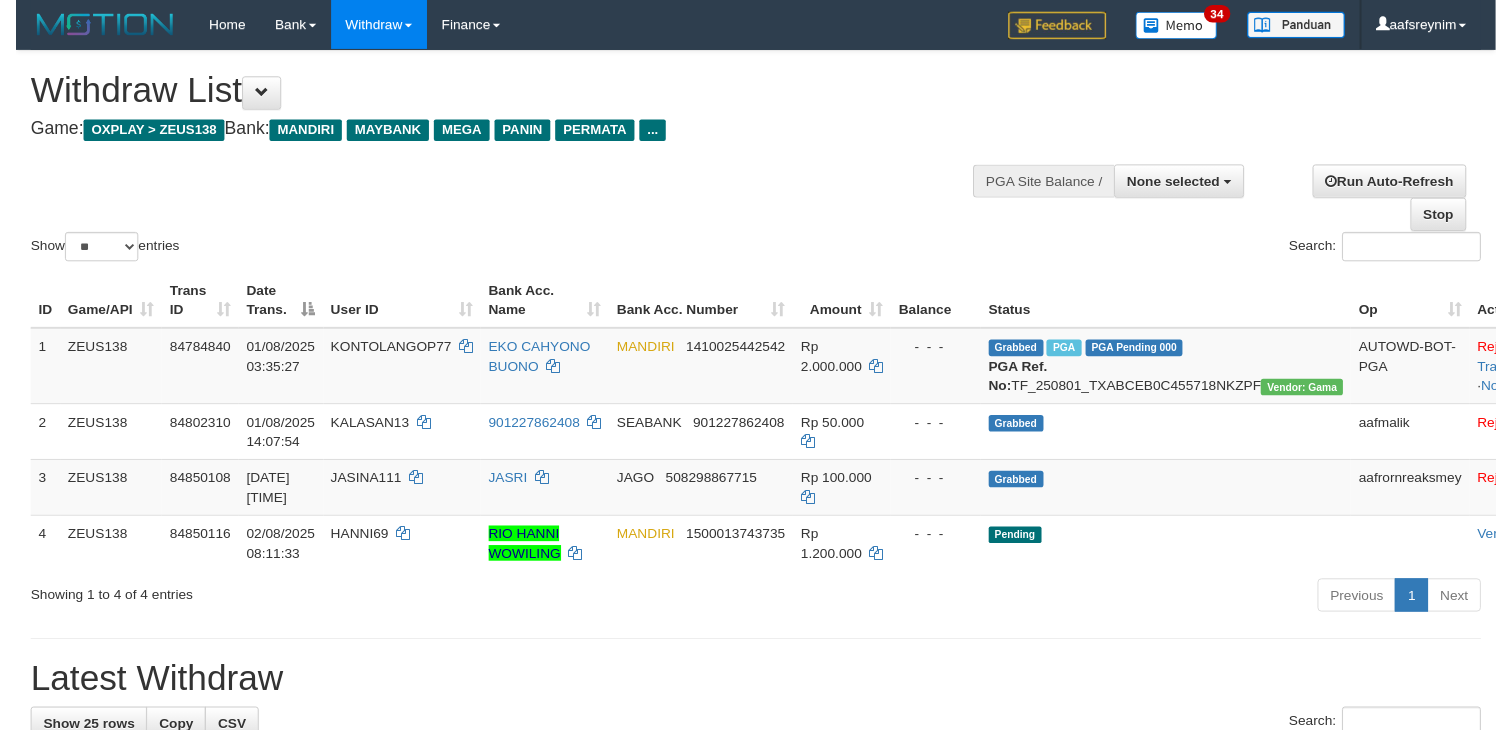 scroll, scrollTop: 0, scrollLeft: 0, axis: both 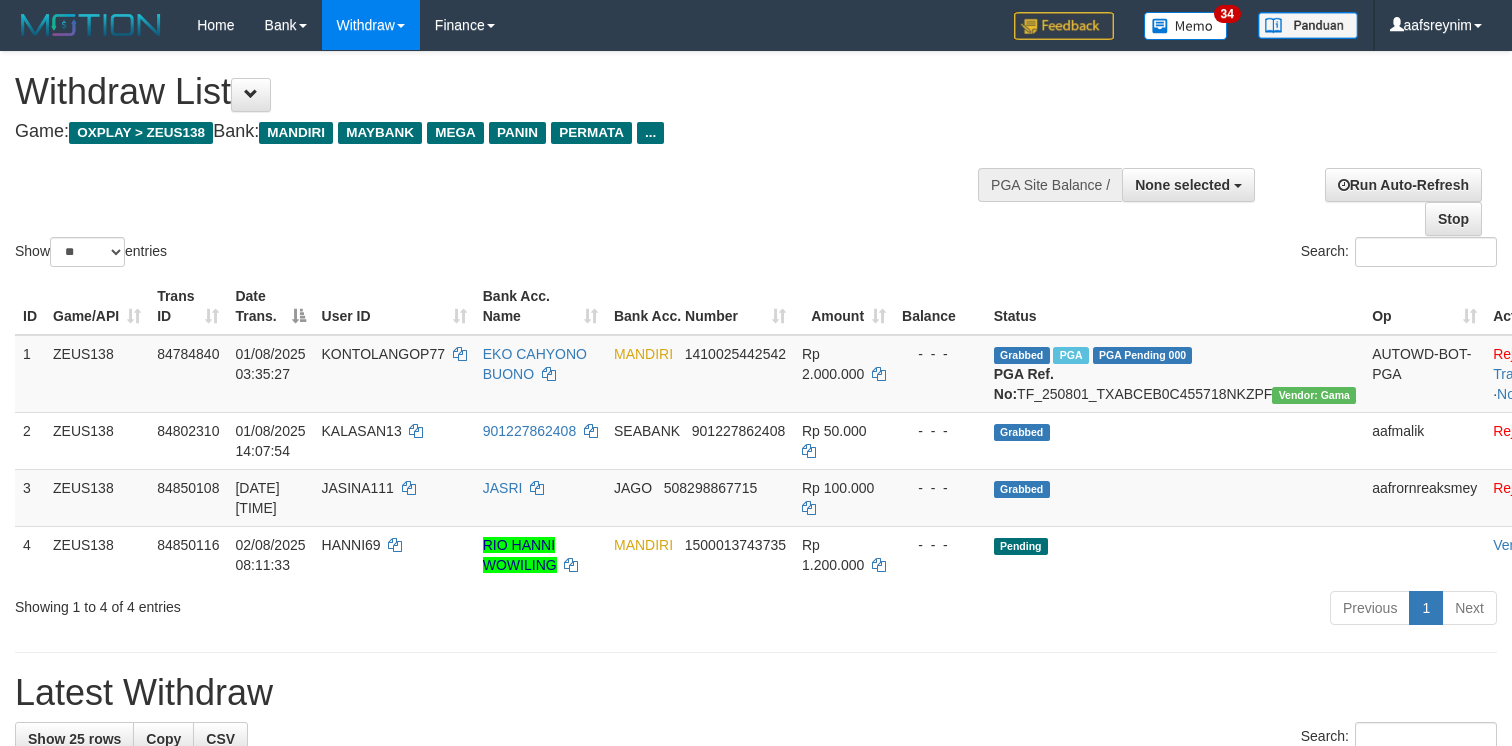 select 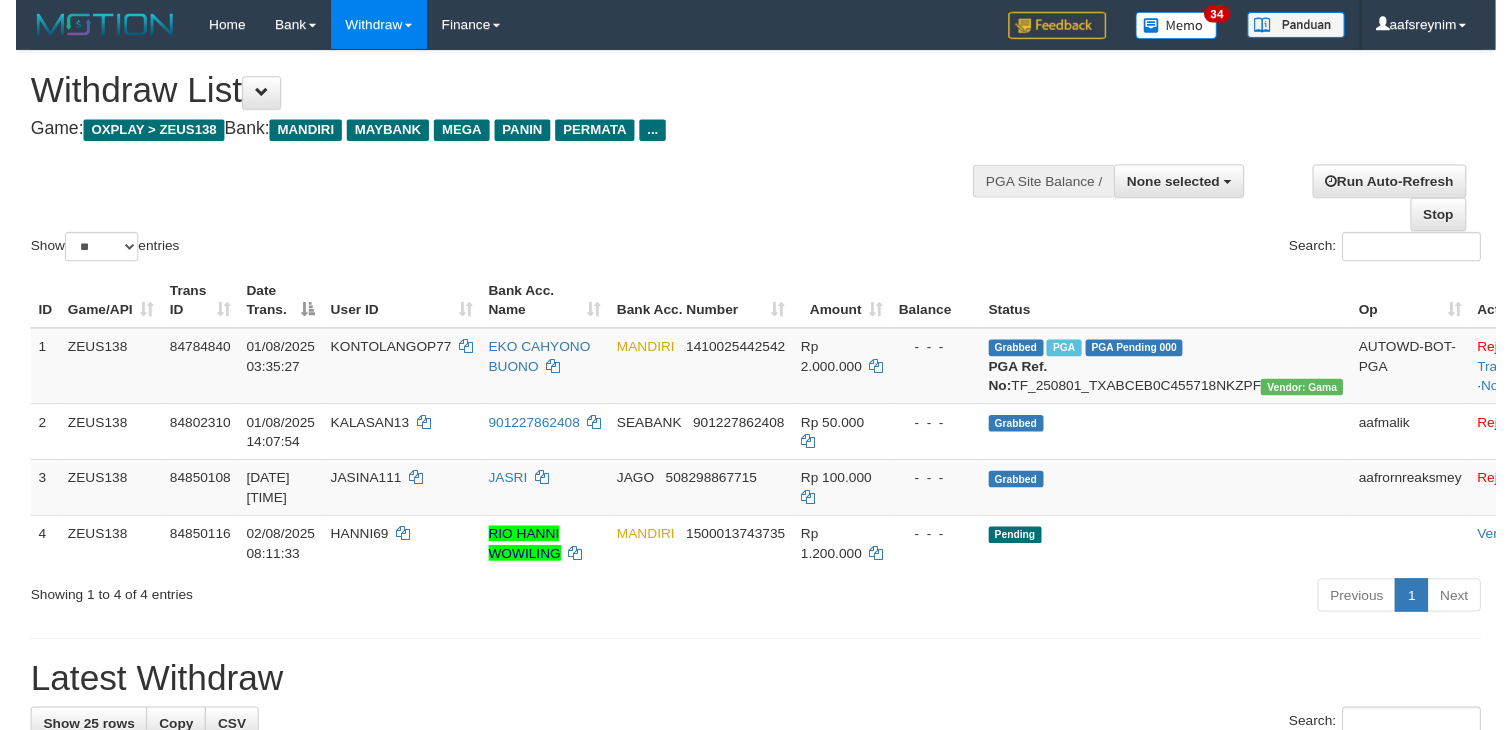 scroll, scrollTop: 0, scrollLeft: 0, axis: both 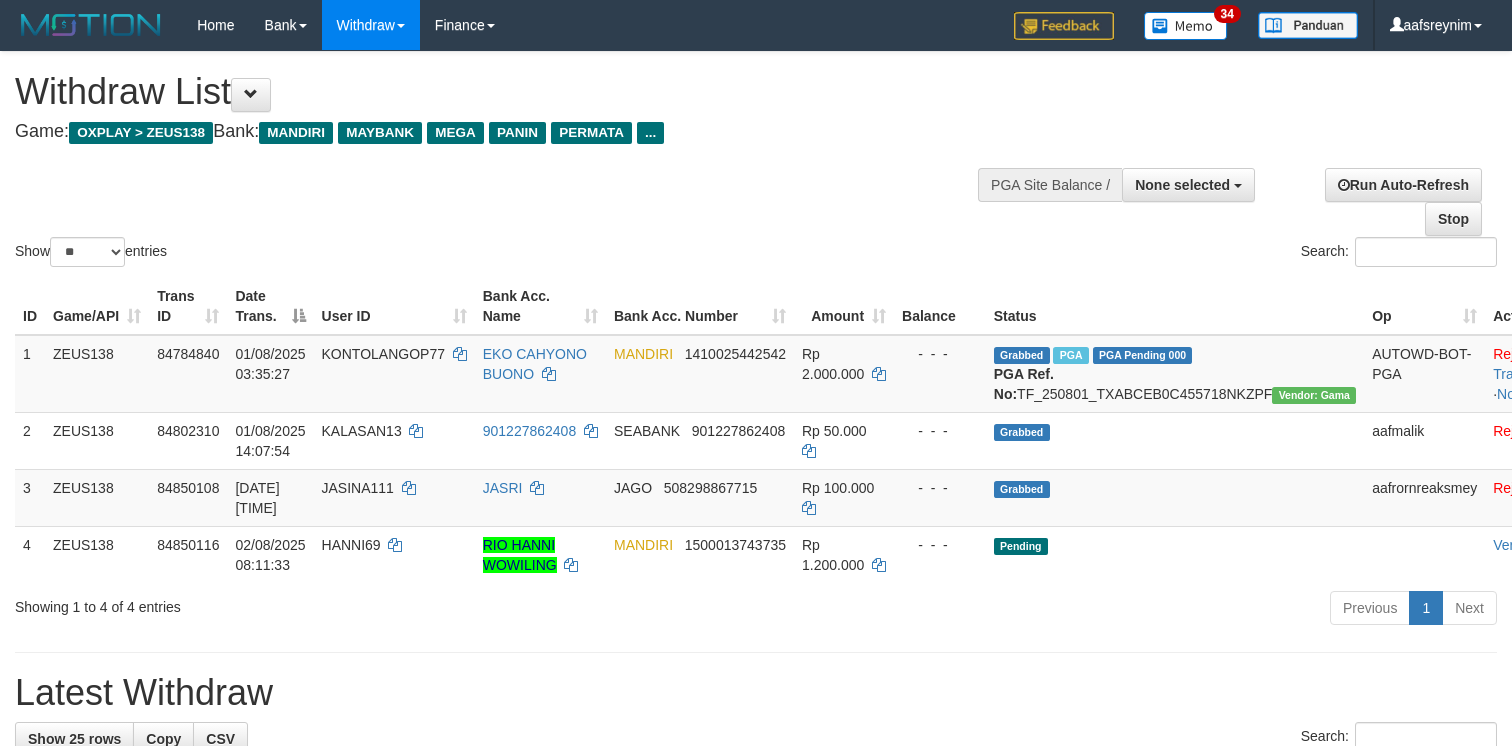 select 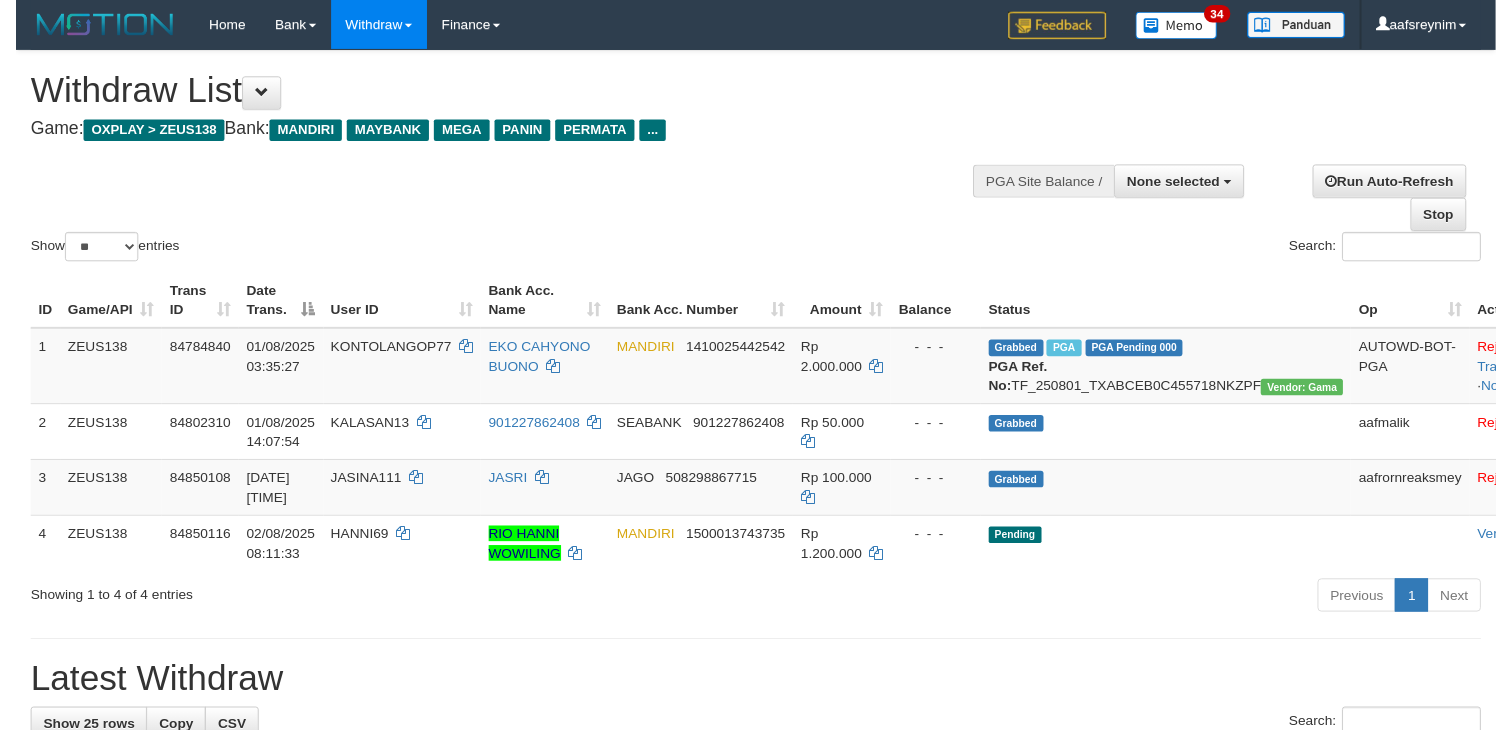 scroll, scrollTop: 0, scrollLeft: 0, axis: both 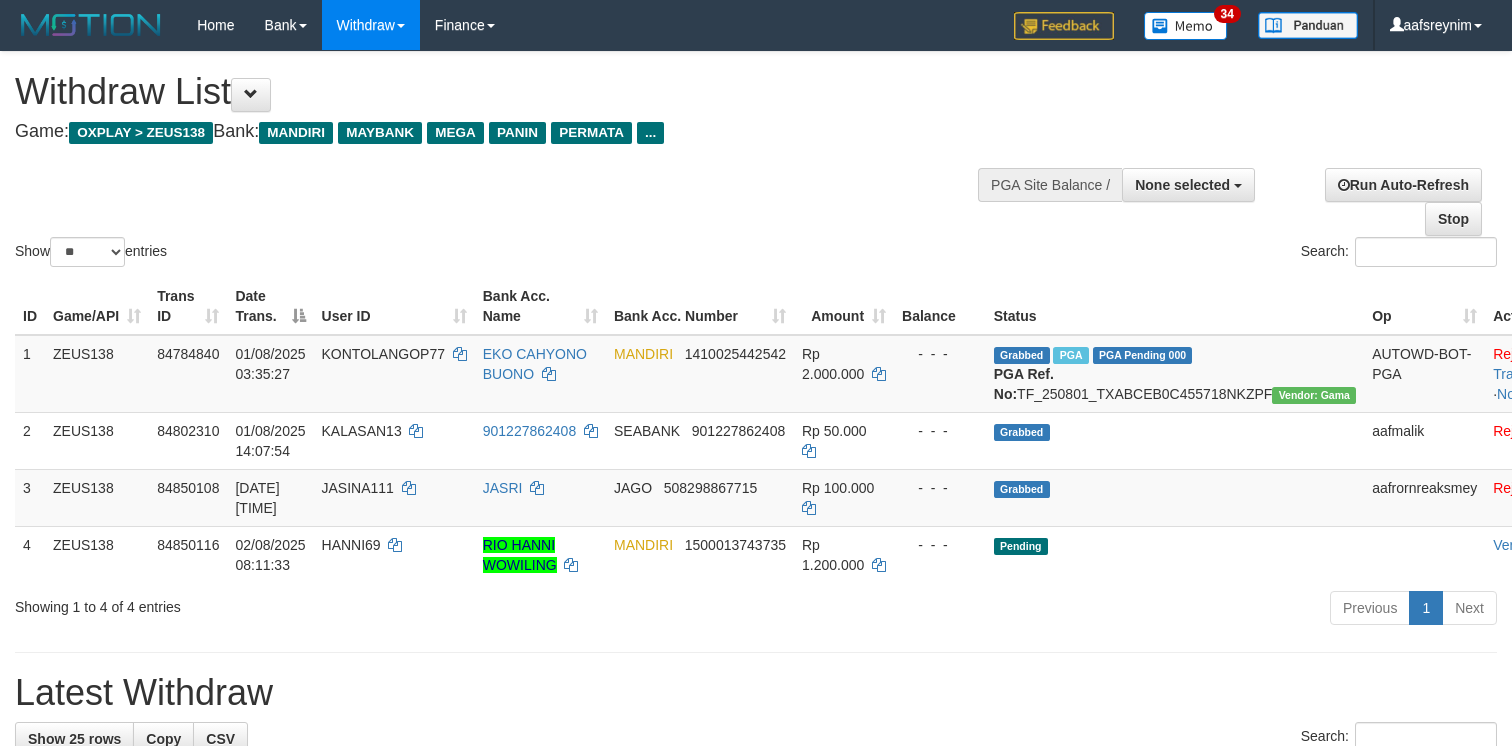 select 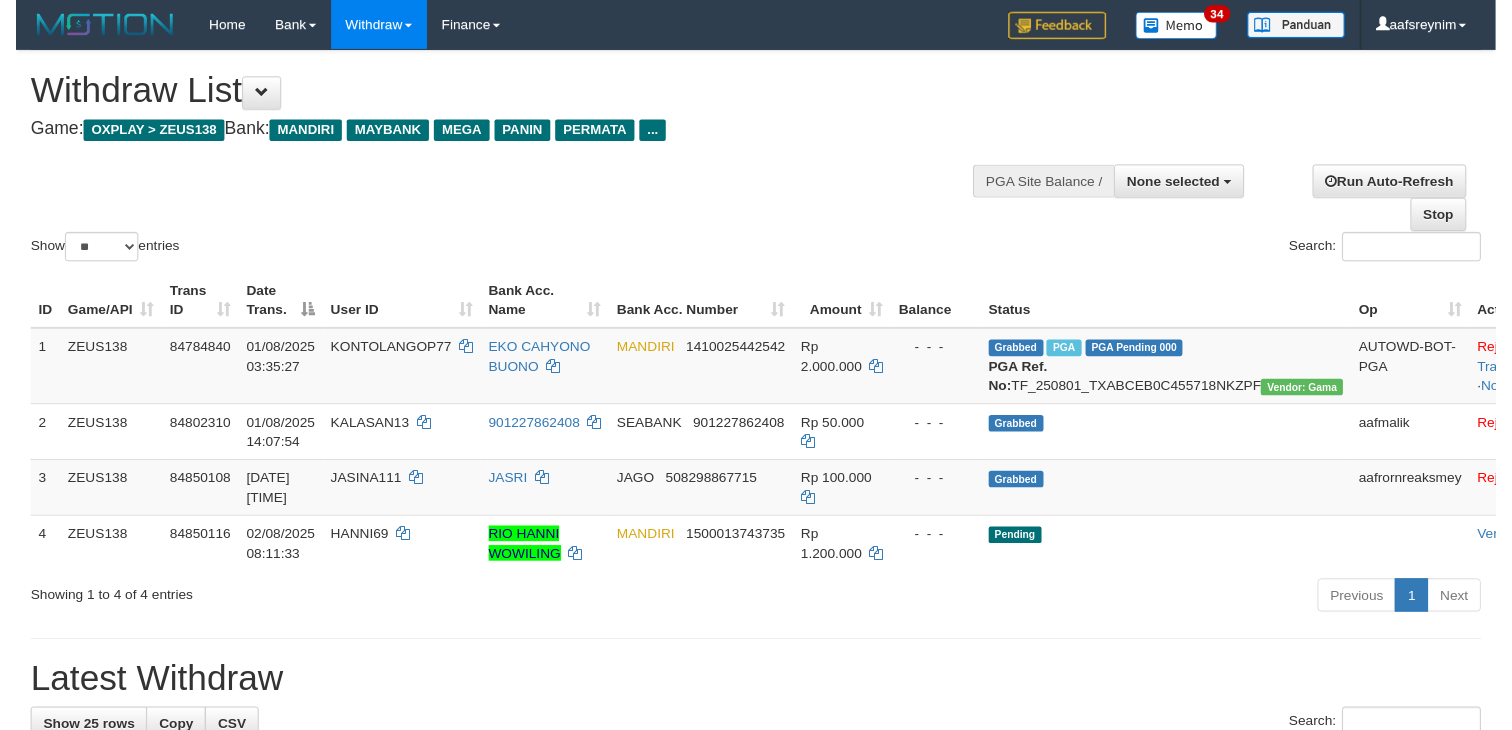 scroll, scrollTop: 0, scrollLeft: 0, axis: both 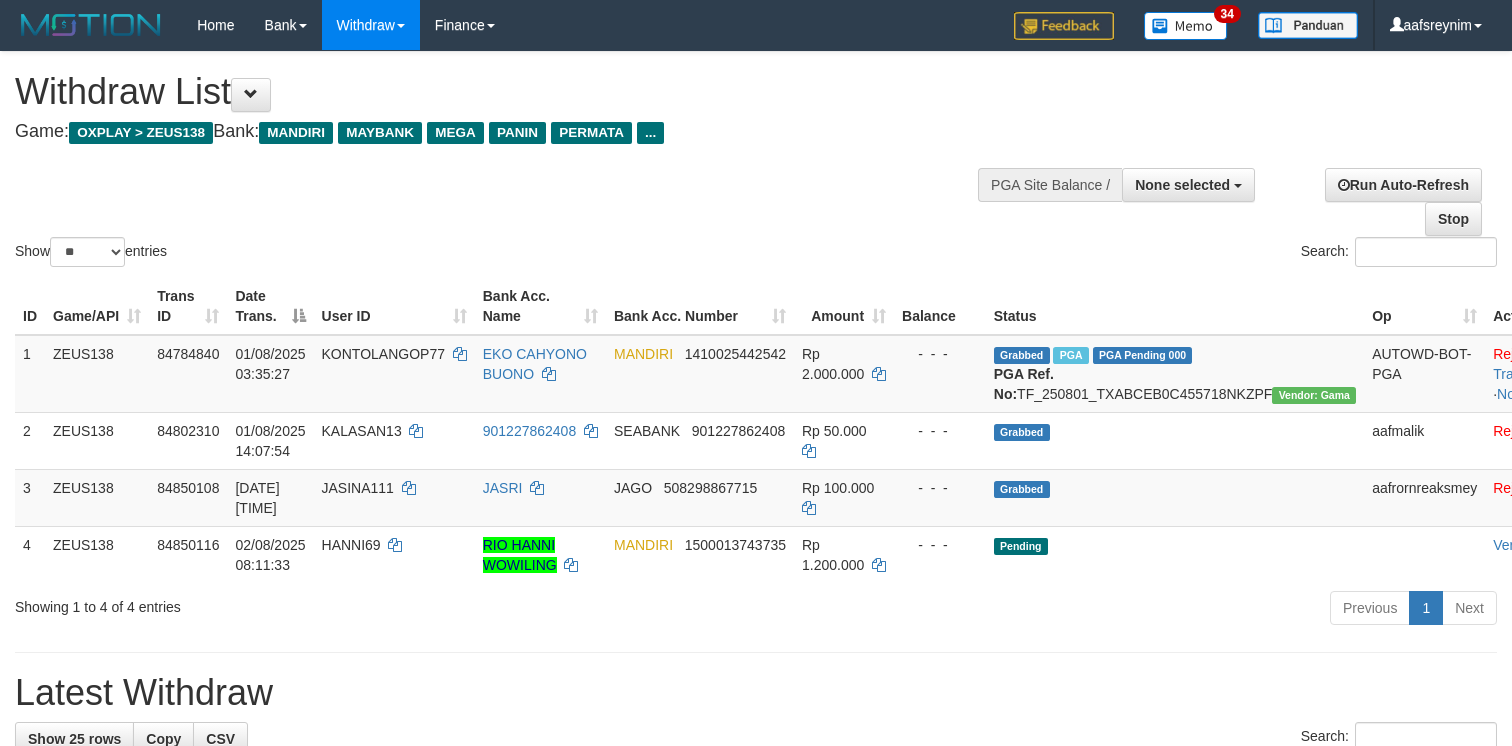 select 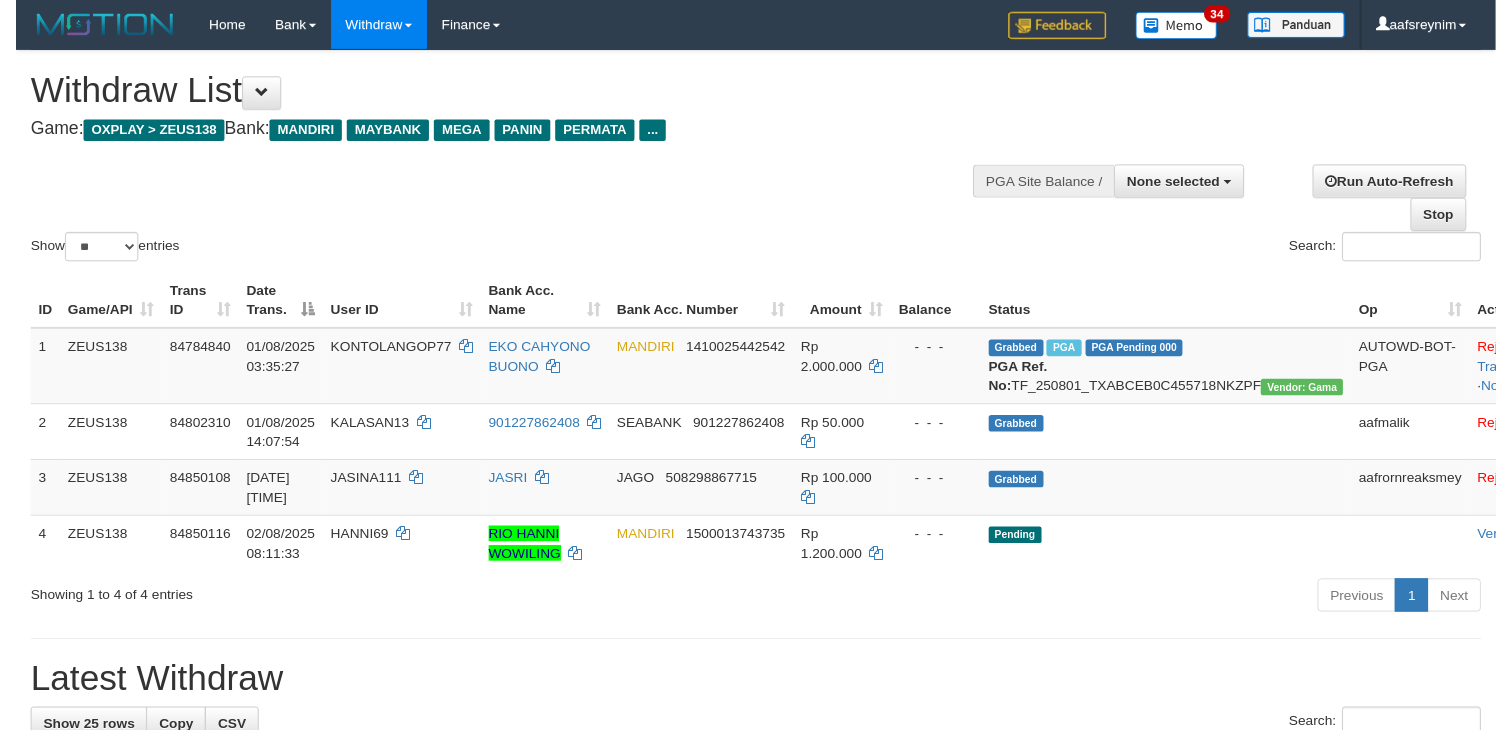 scroll, scrollTop: 0, scrollLeft: 0, axis: both 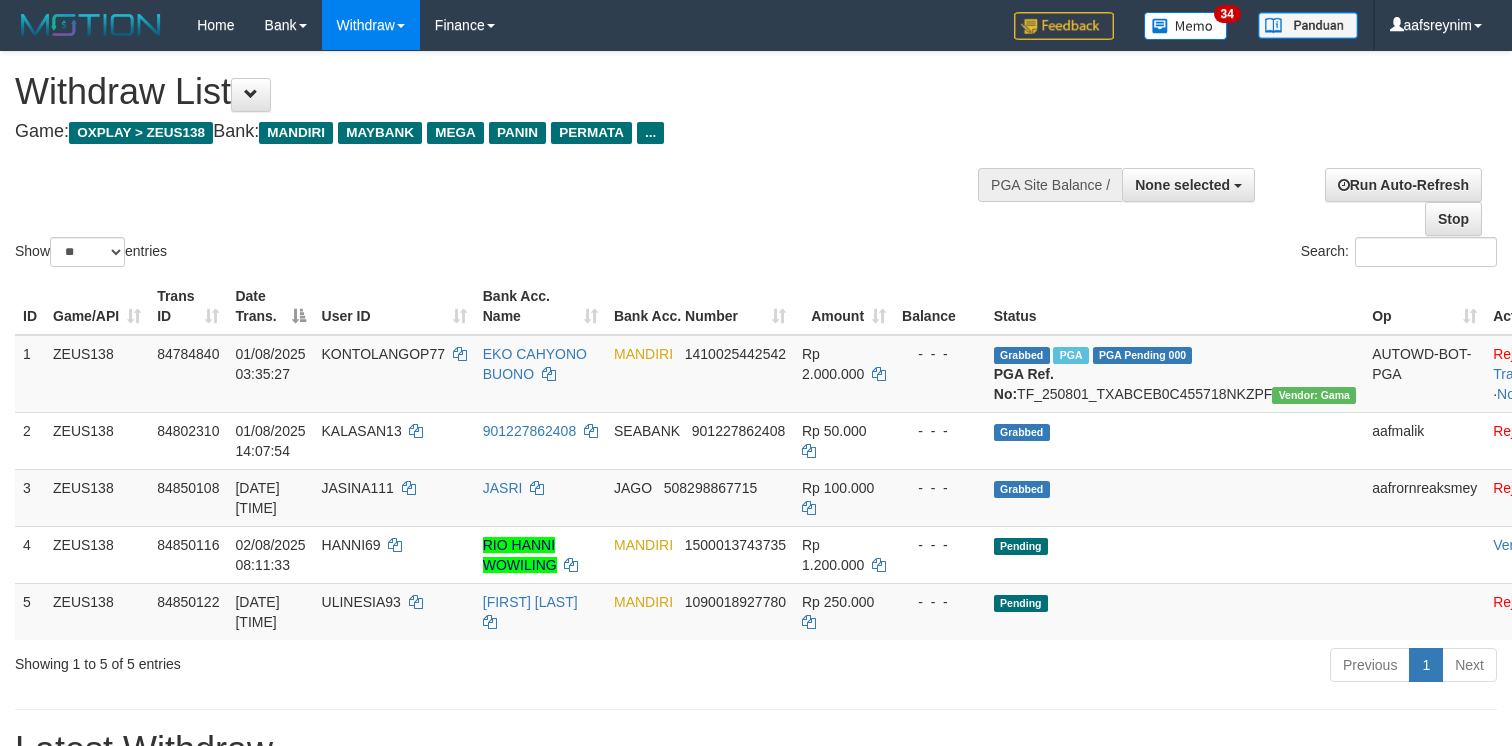 select 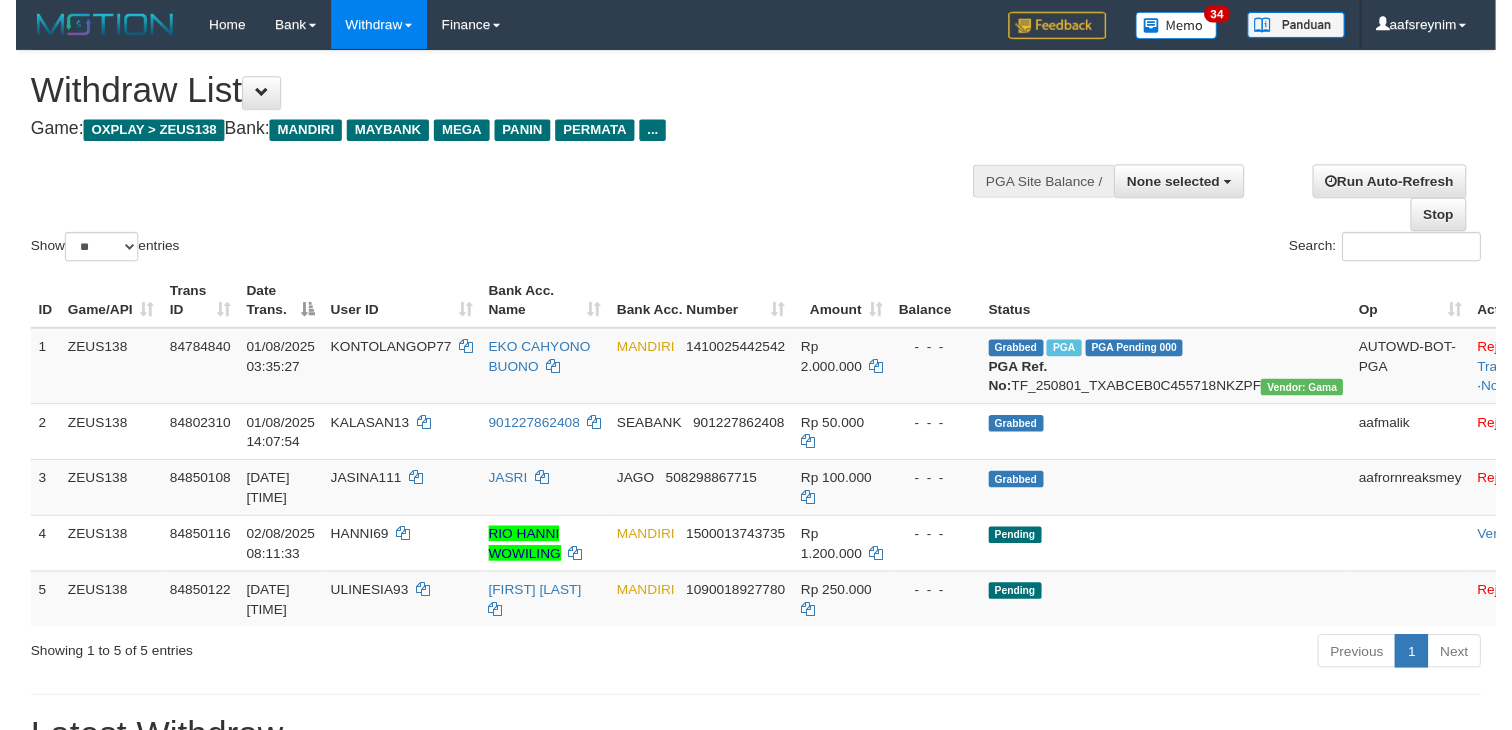 scroll, scrollTop: 0, scrollLeft: 0, axis: both 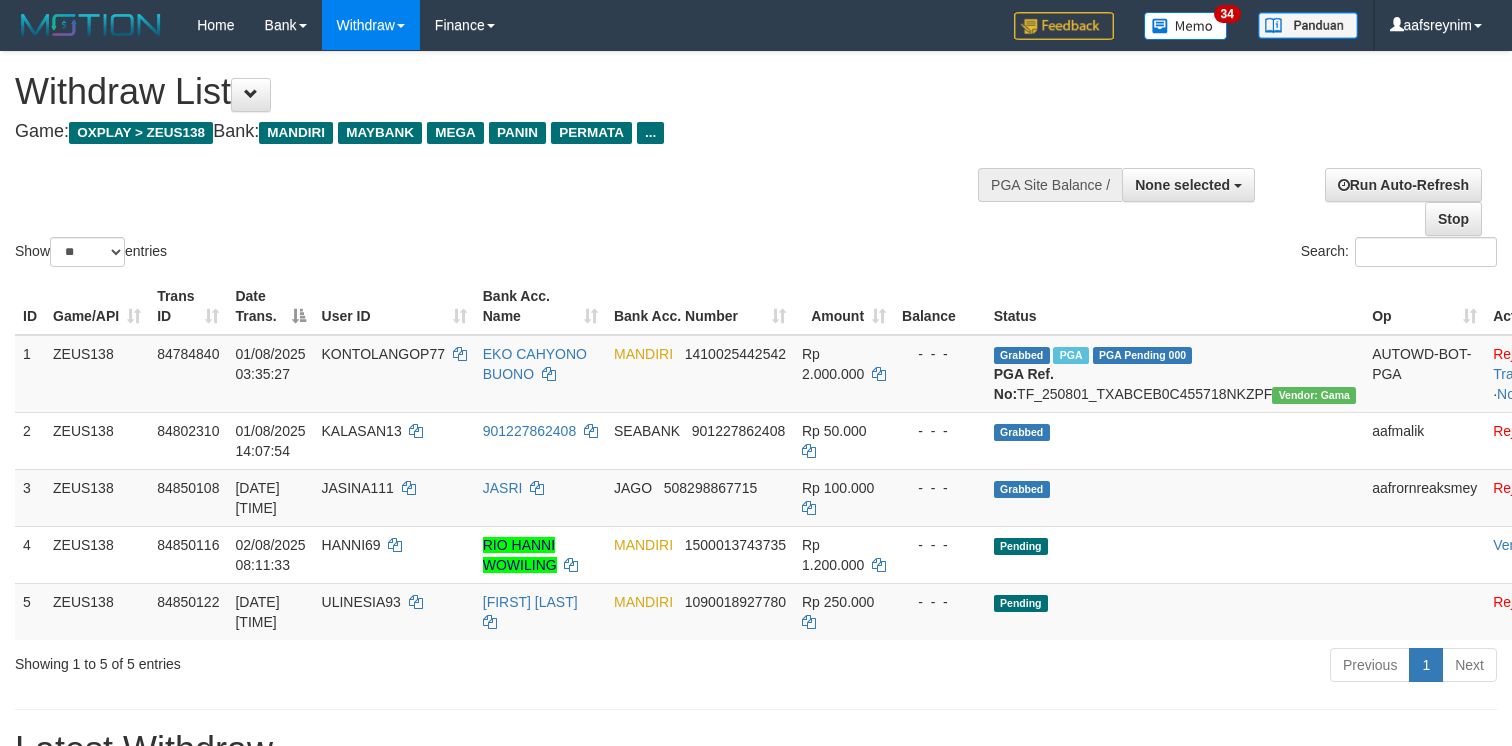 select 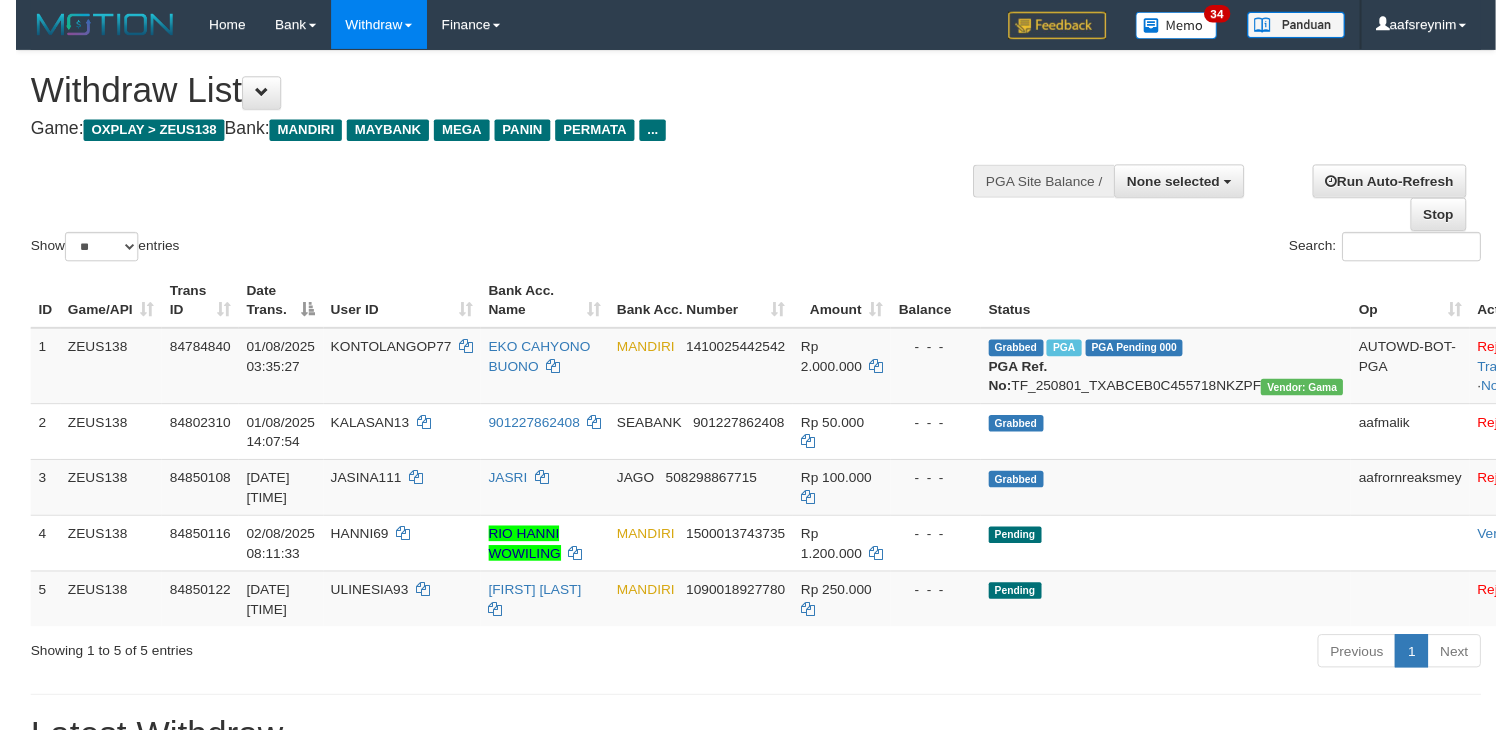 scroll, scrollTop: 0, scrollLeft: 0, axis: both 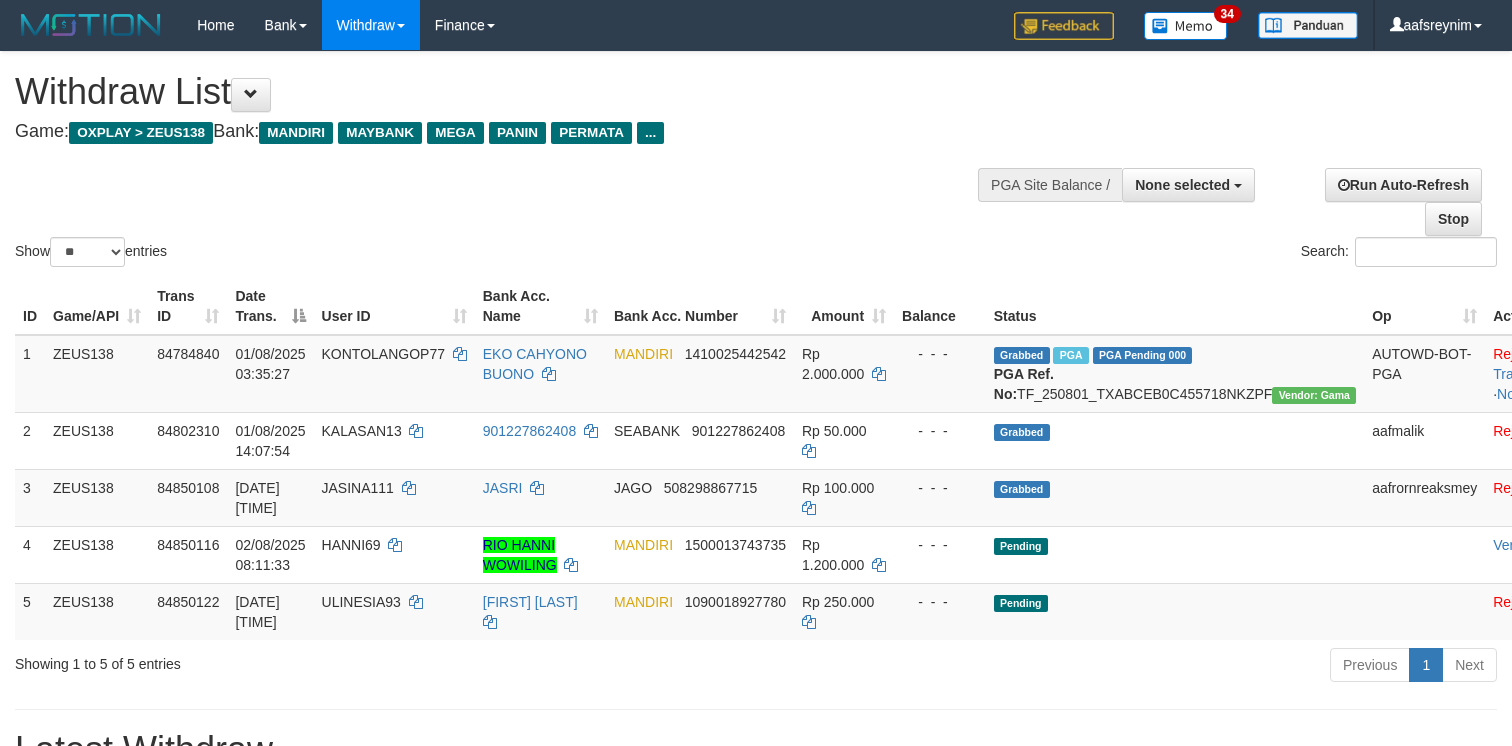 select 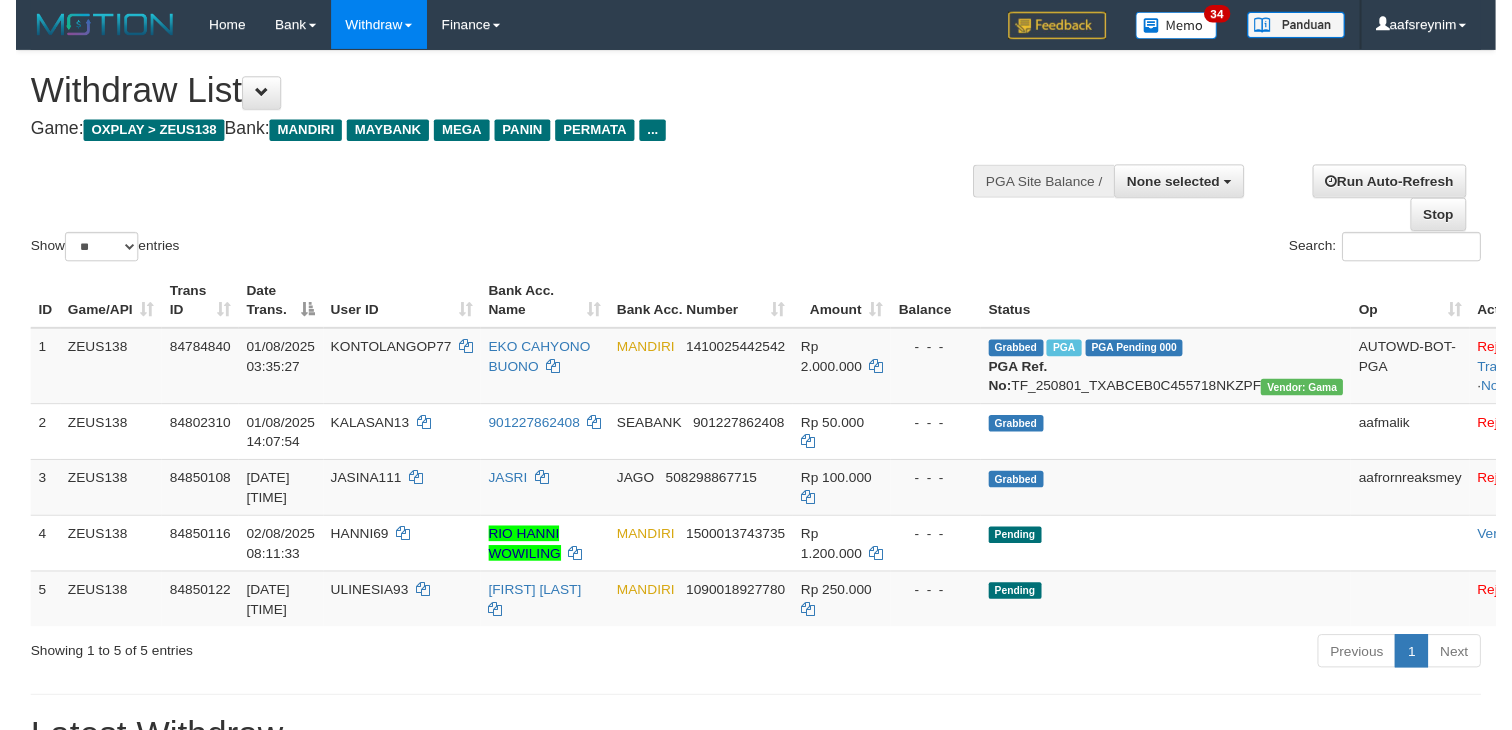 scroll, scrollTop: 0, scrollLeft: 0, axis: both 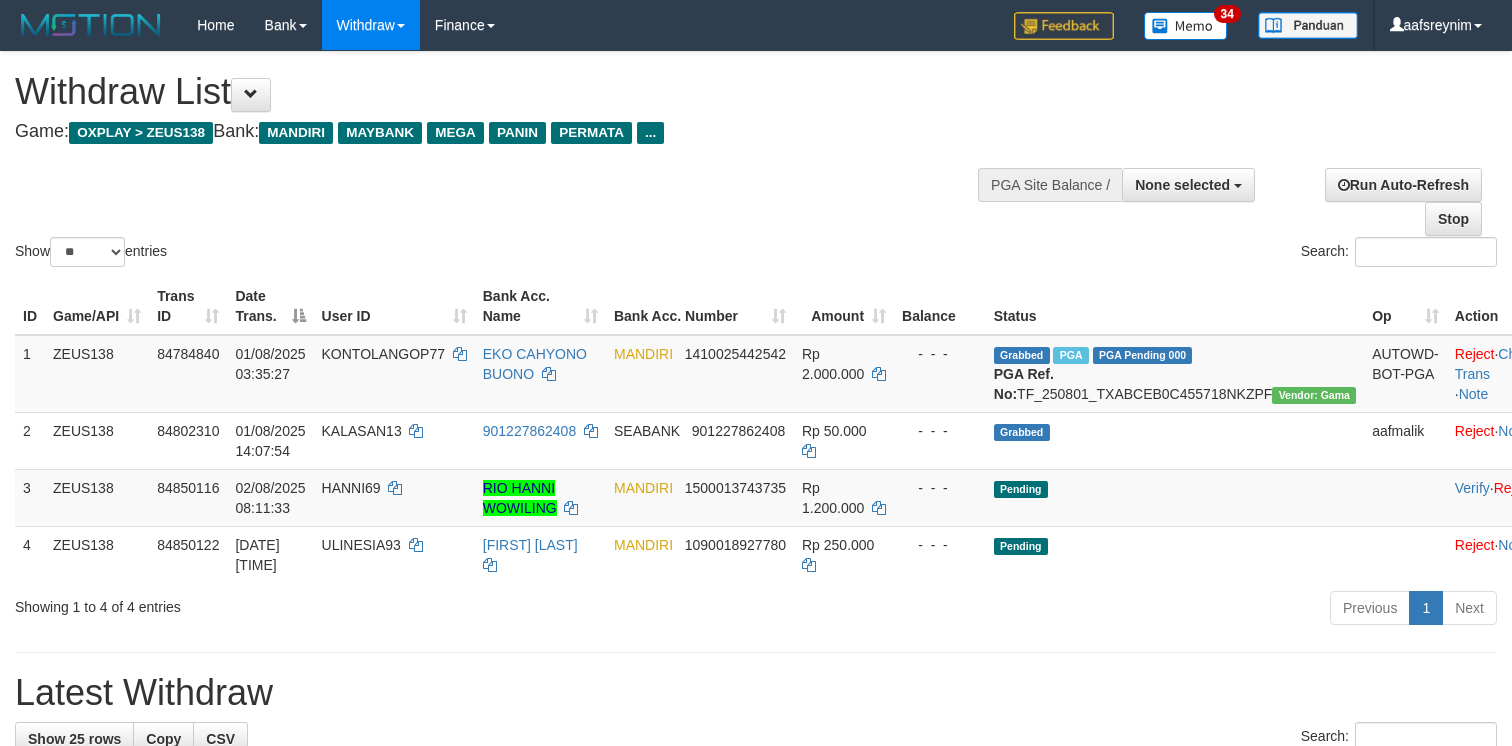 select 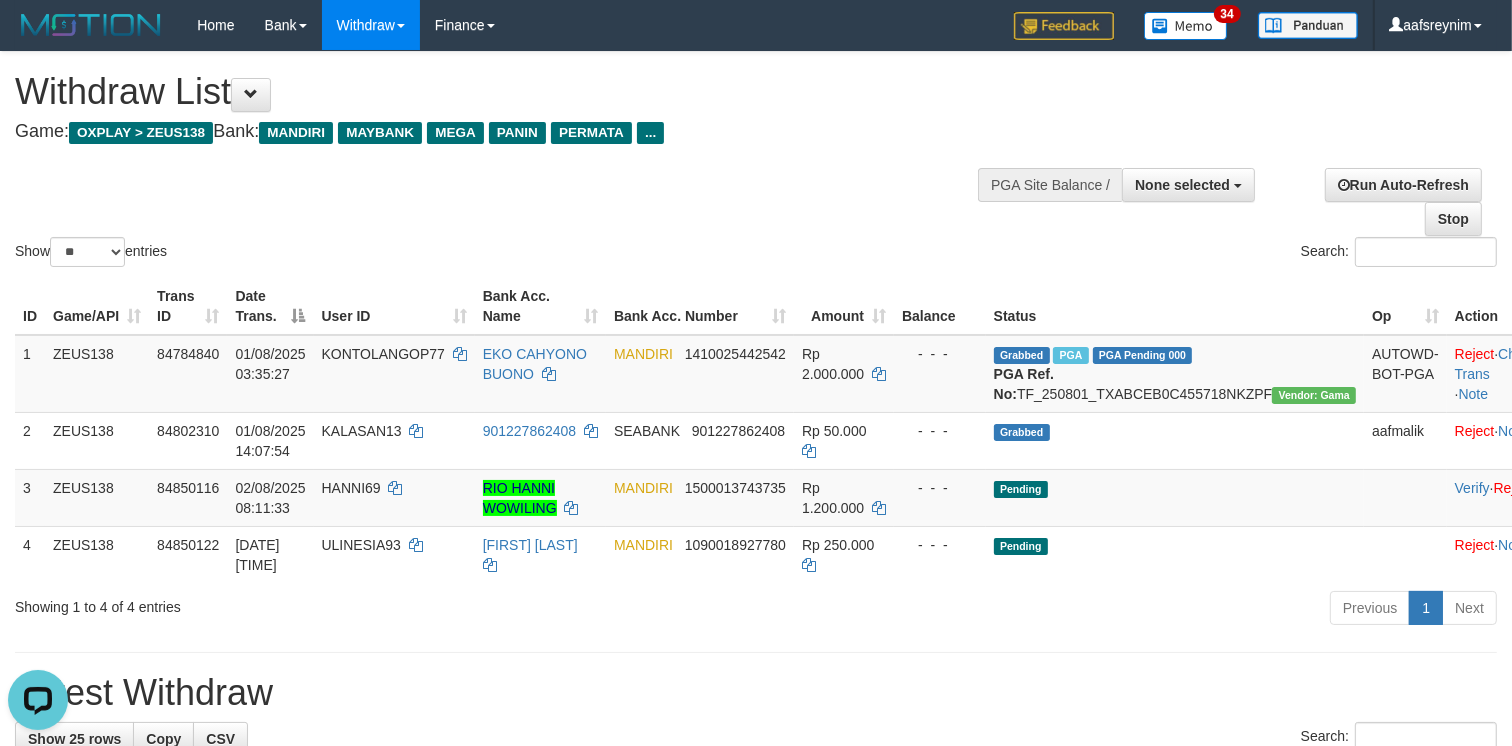scroll, scrollTop: 0, scrollLeft: 0, axis: both 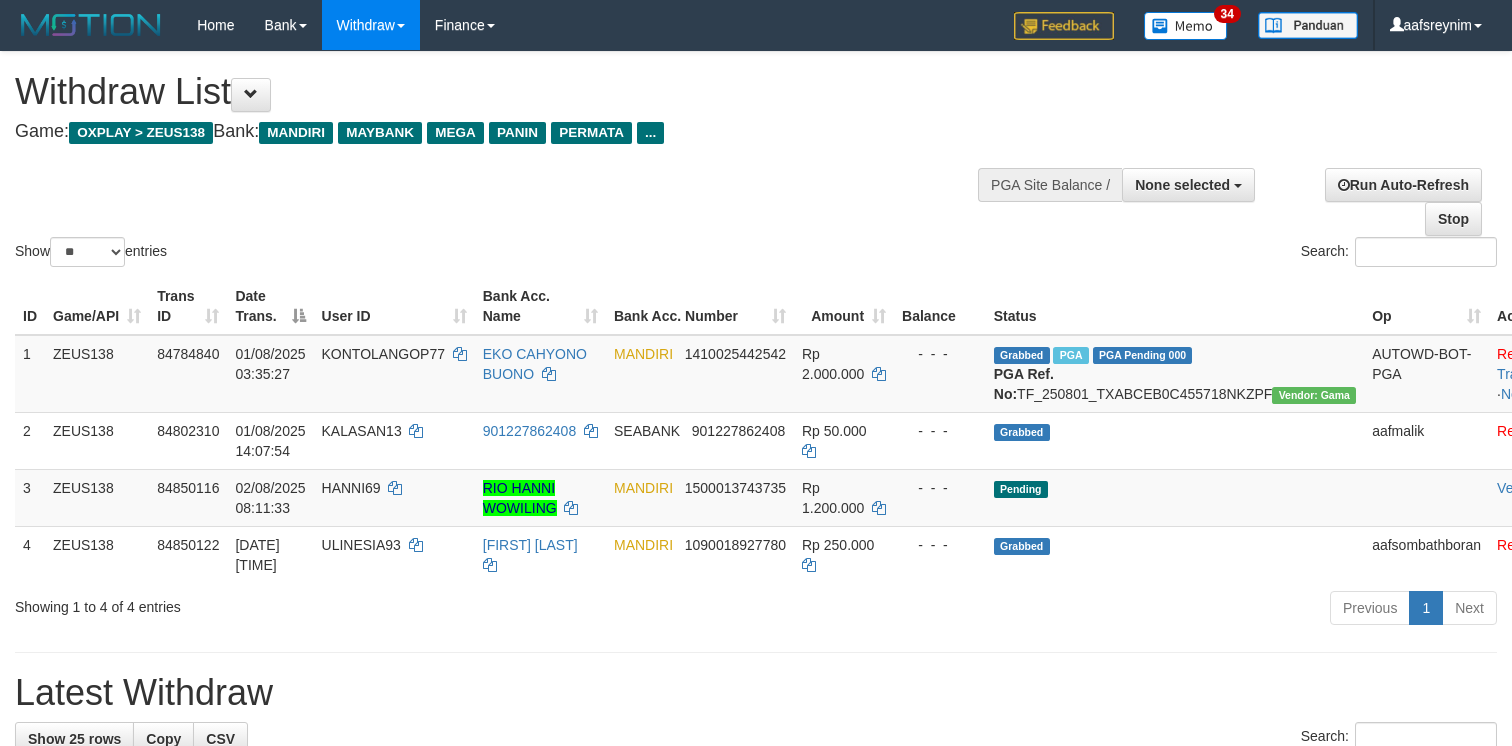 select 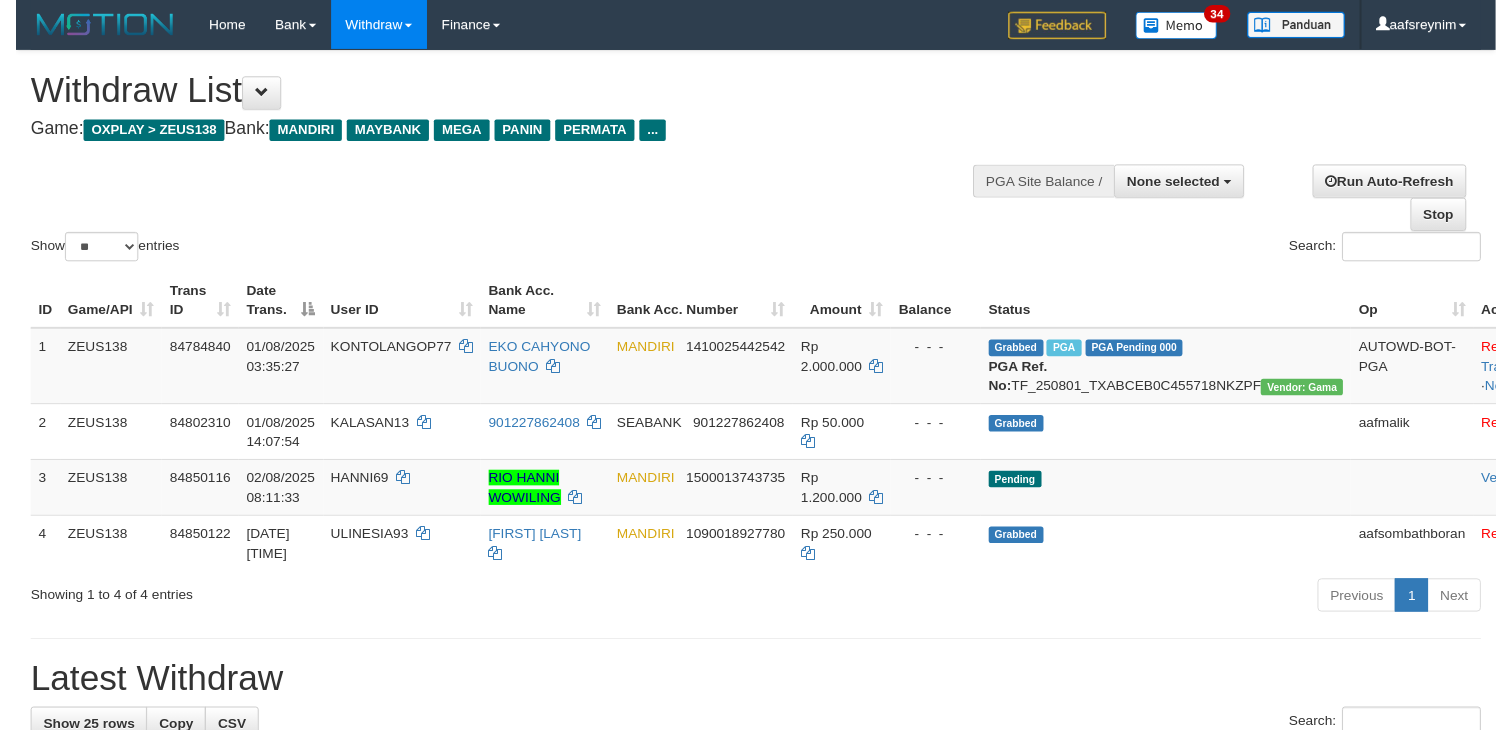 scroll, scrollTop: 0, scrollLeft: 0, axis: both 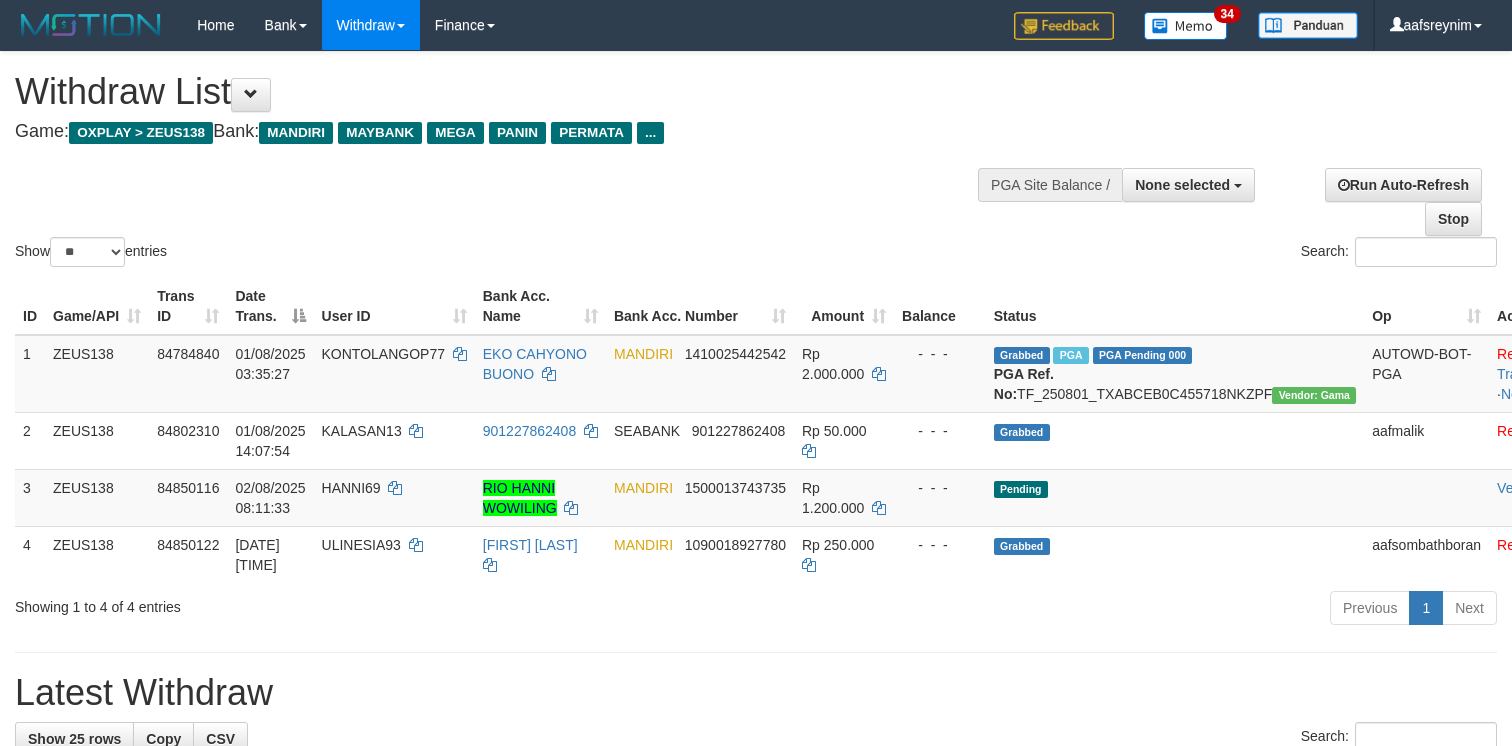 select 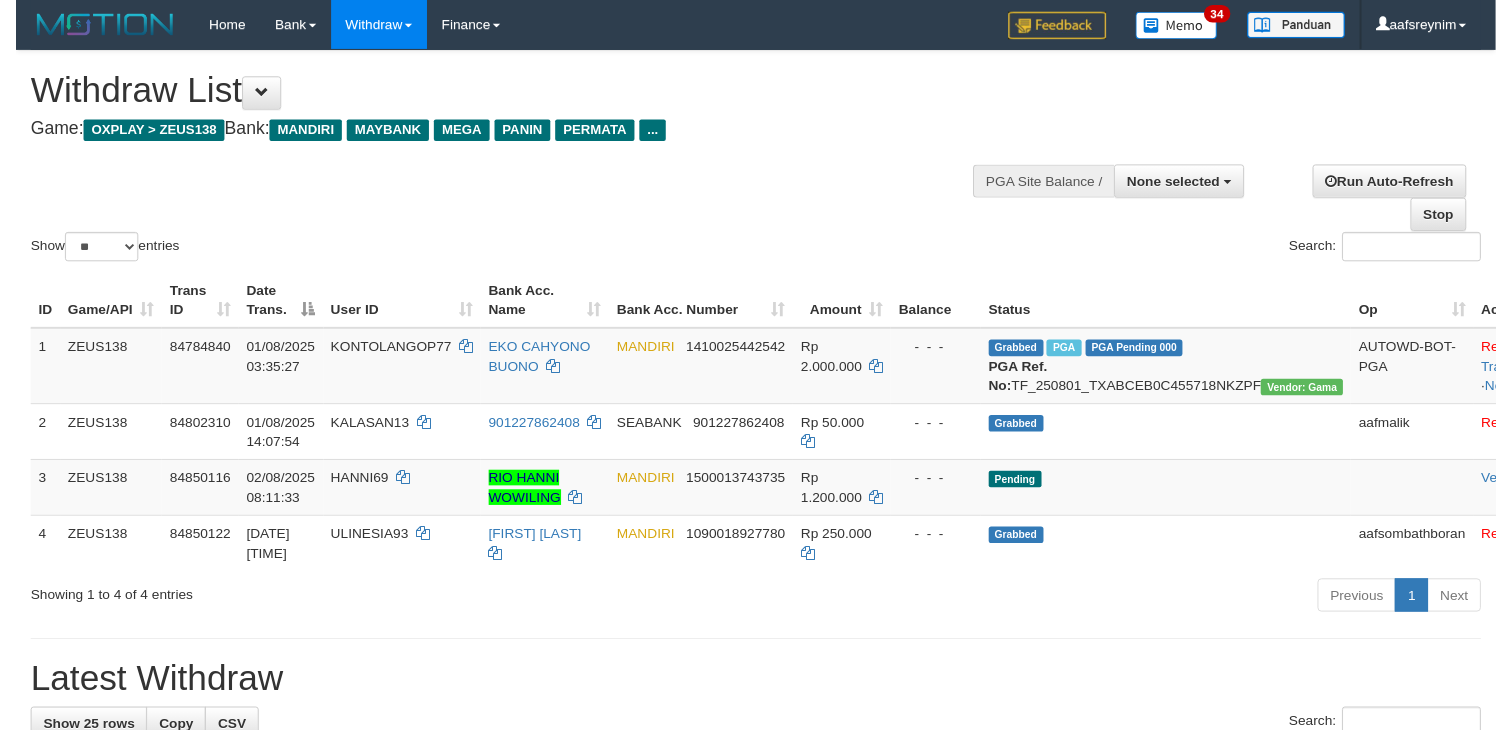 scroll, scrollTop: 0, scrollLeft: 0, axis: both 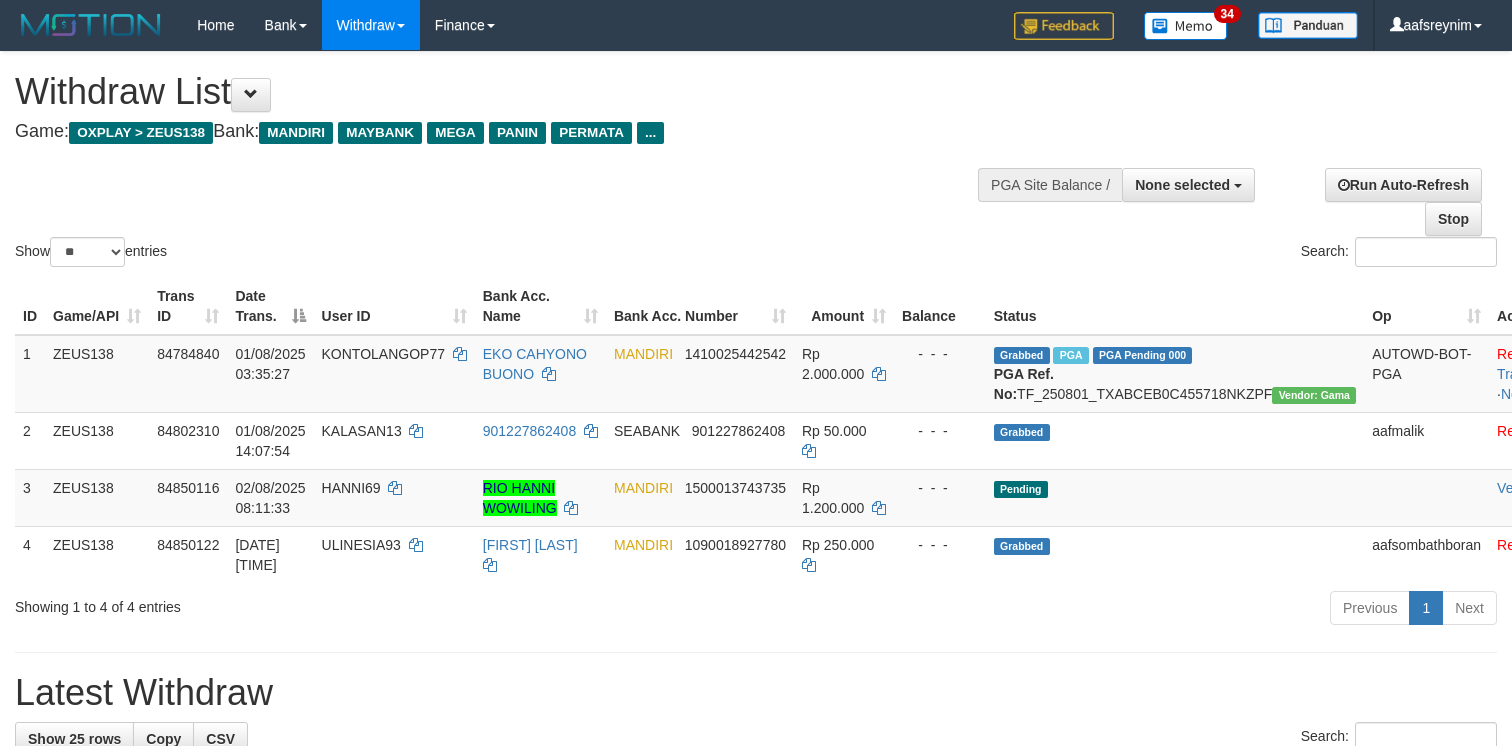 select 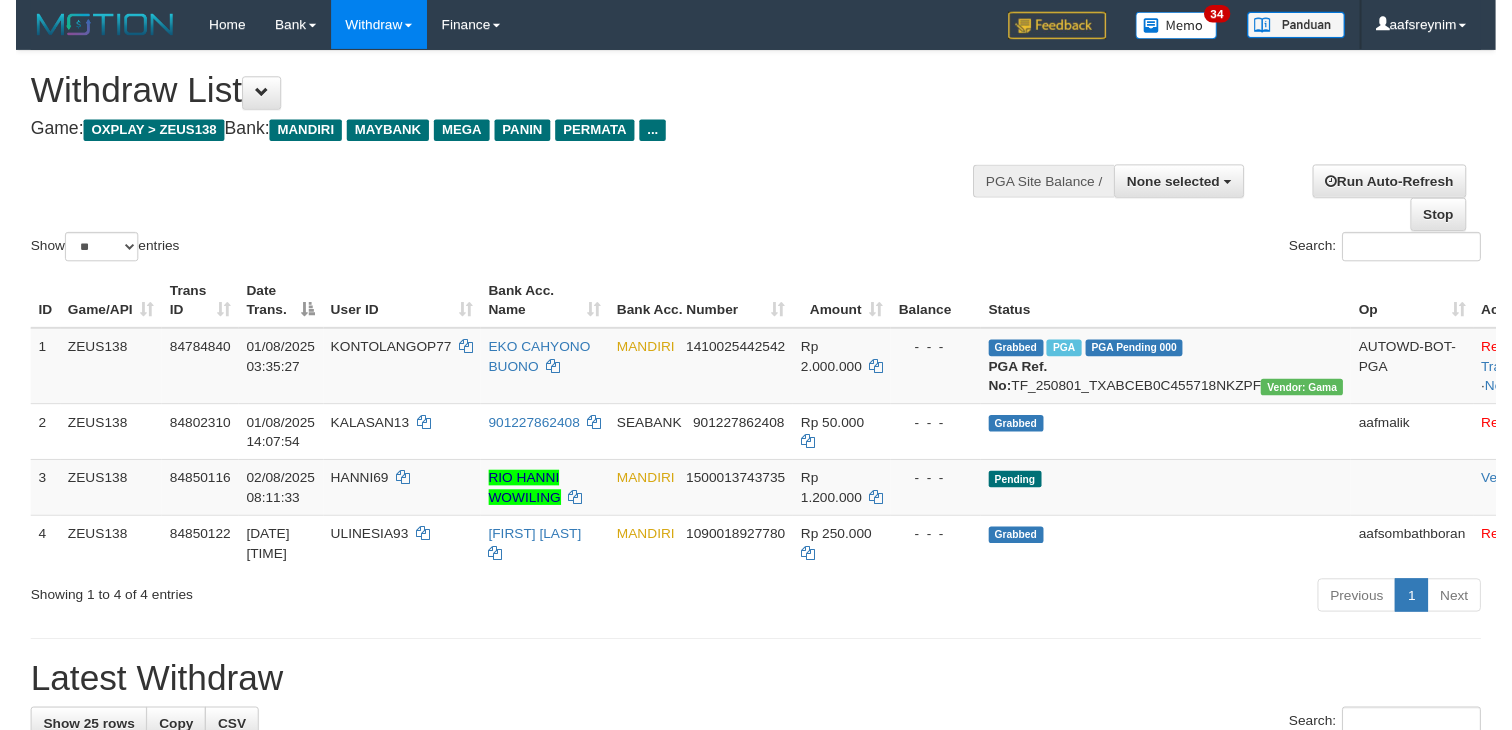 scroll, scrollTop: 0, scrollLeft: 0, axis: both 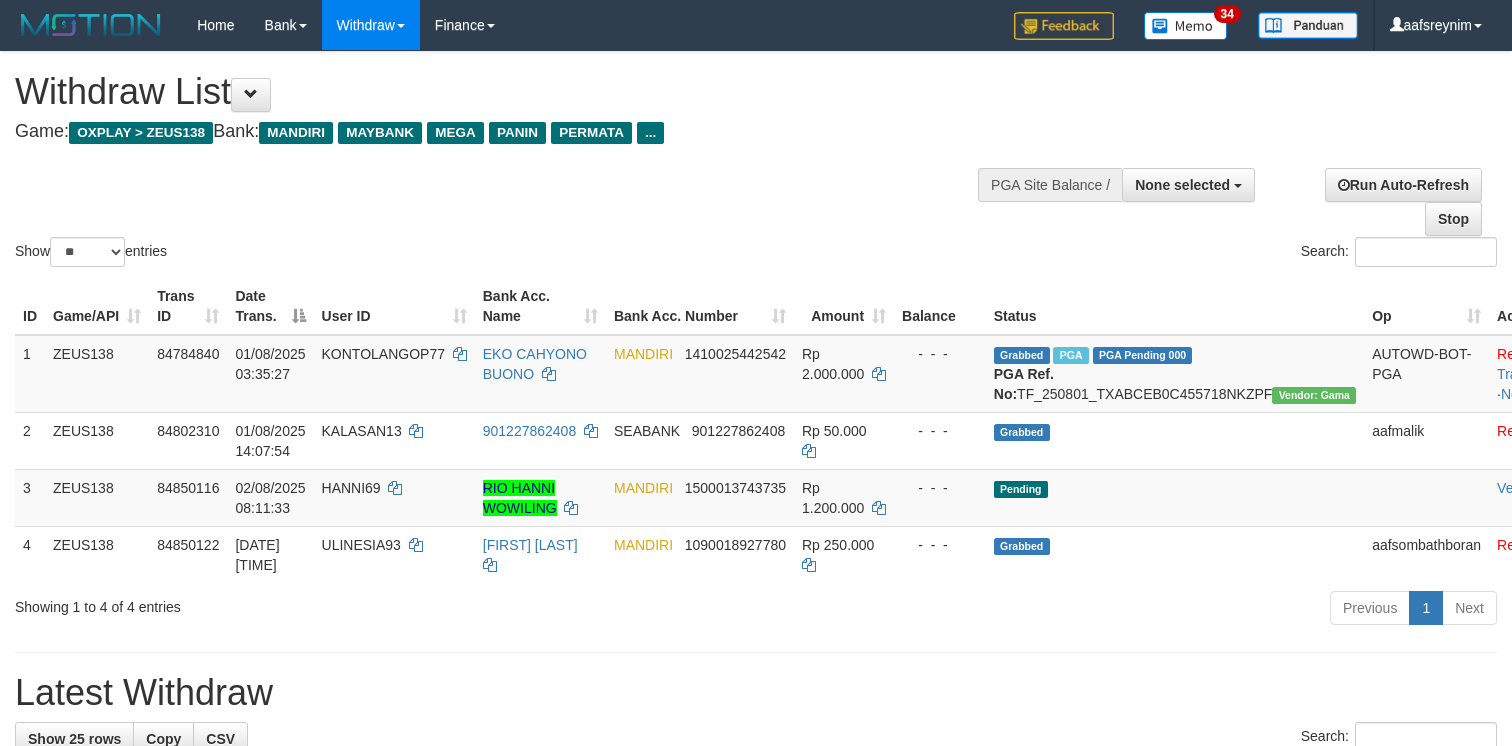 select 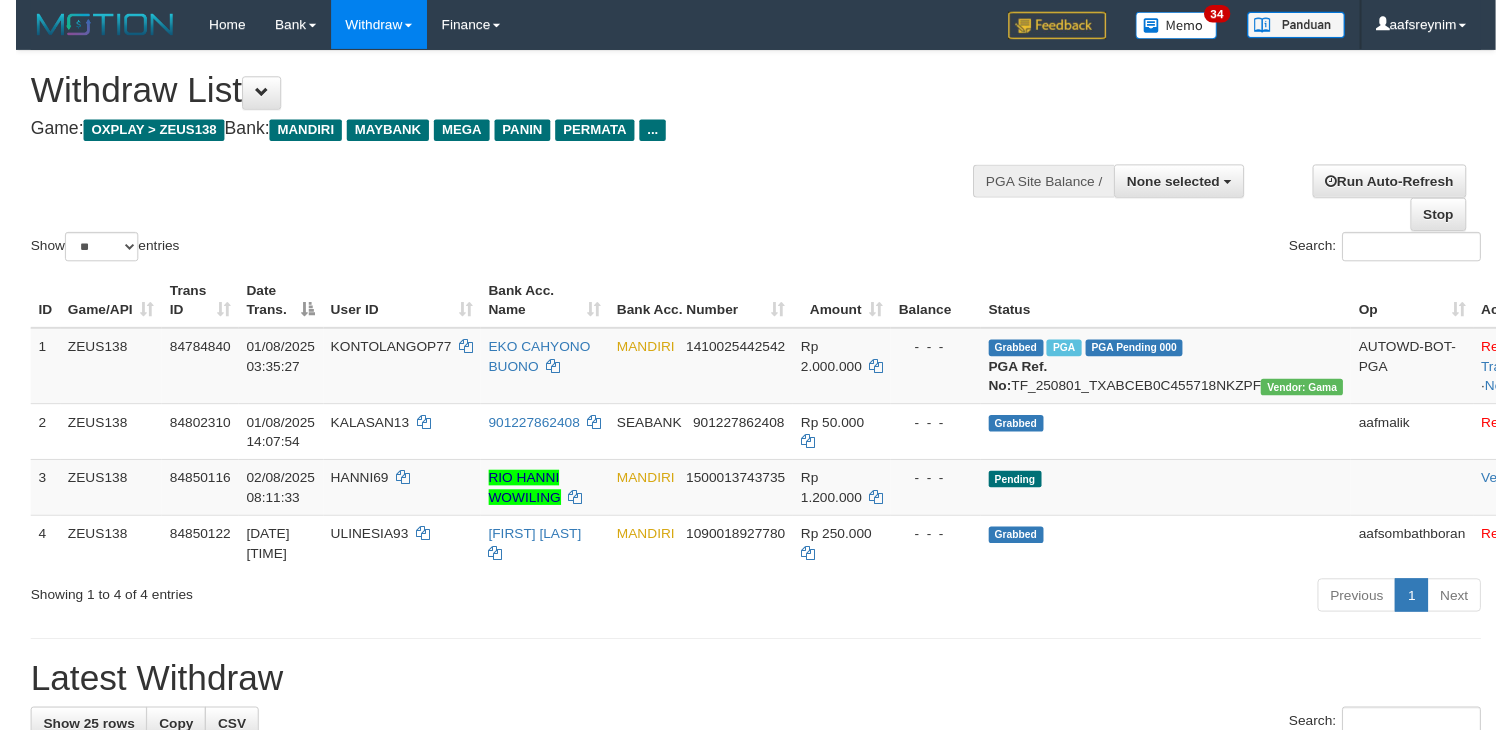 scroll, scrollTop: 0, scrollLeft: 0, axis: both 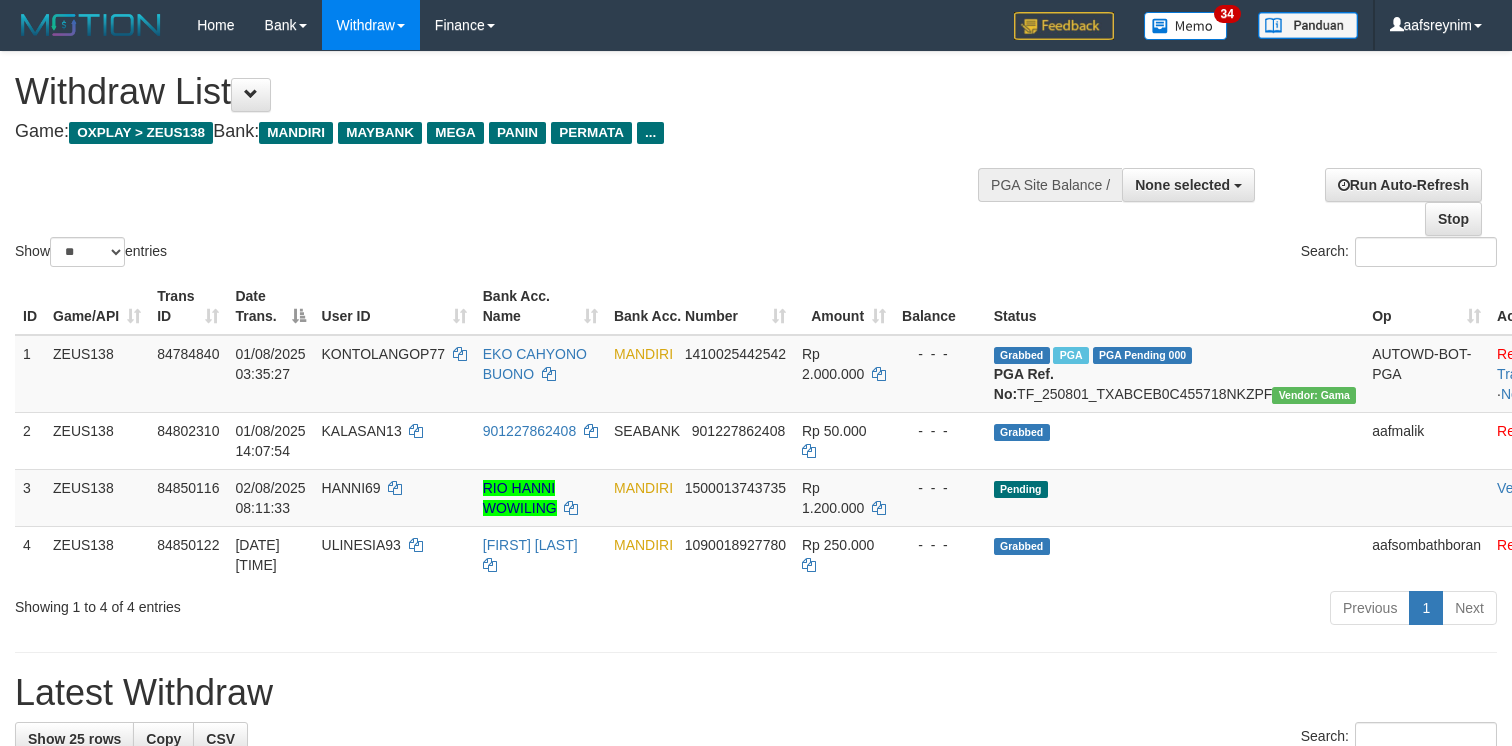 select 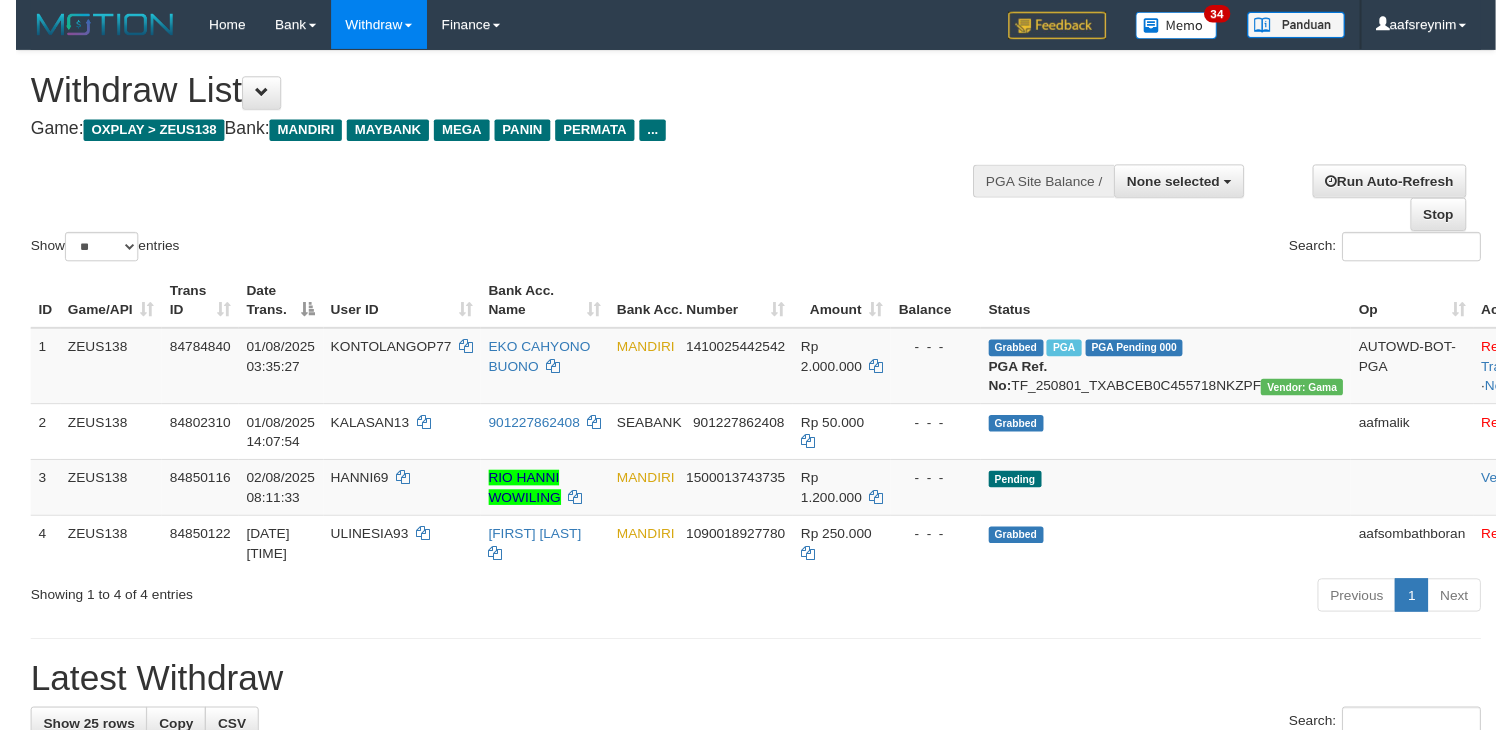 scroll, scrollTop: 0, scrollLeft: 0, axis: both 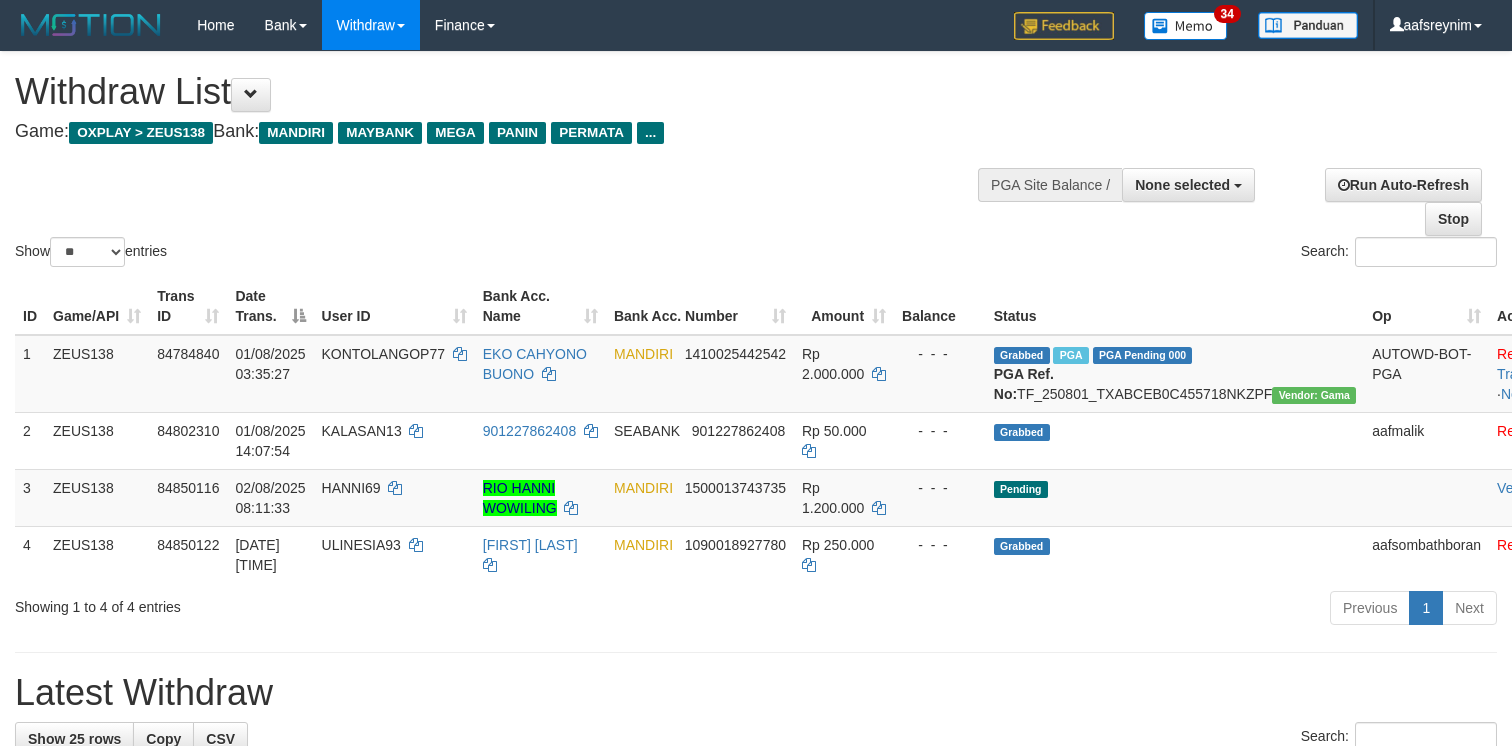 select 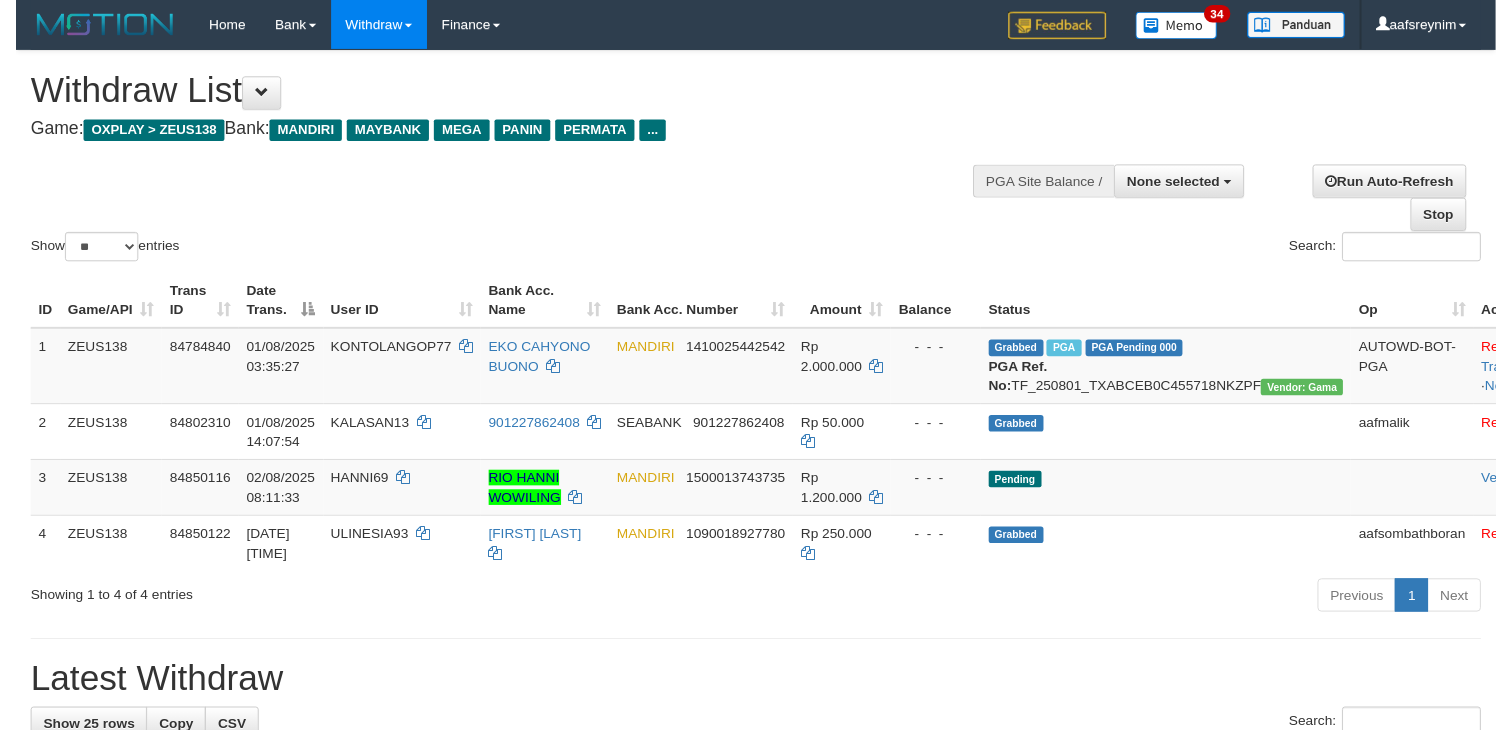 scroll, scrollTop: 0, scrollLeft: 0, axis: both 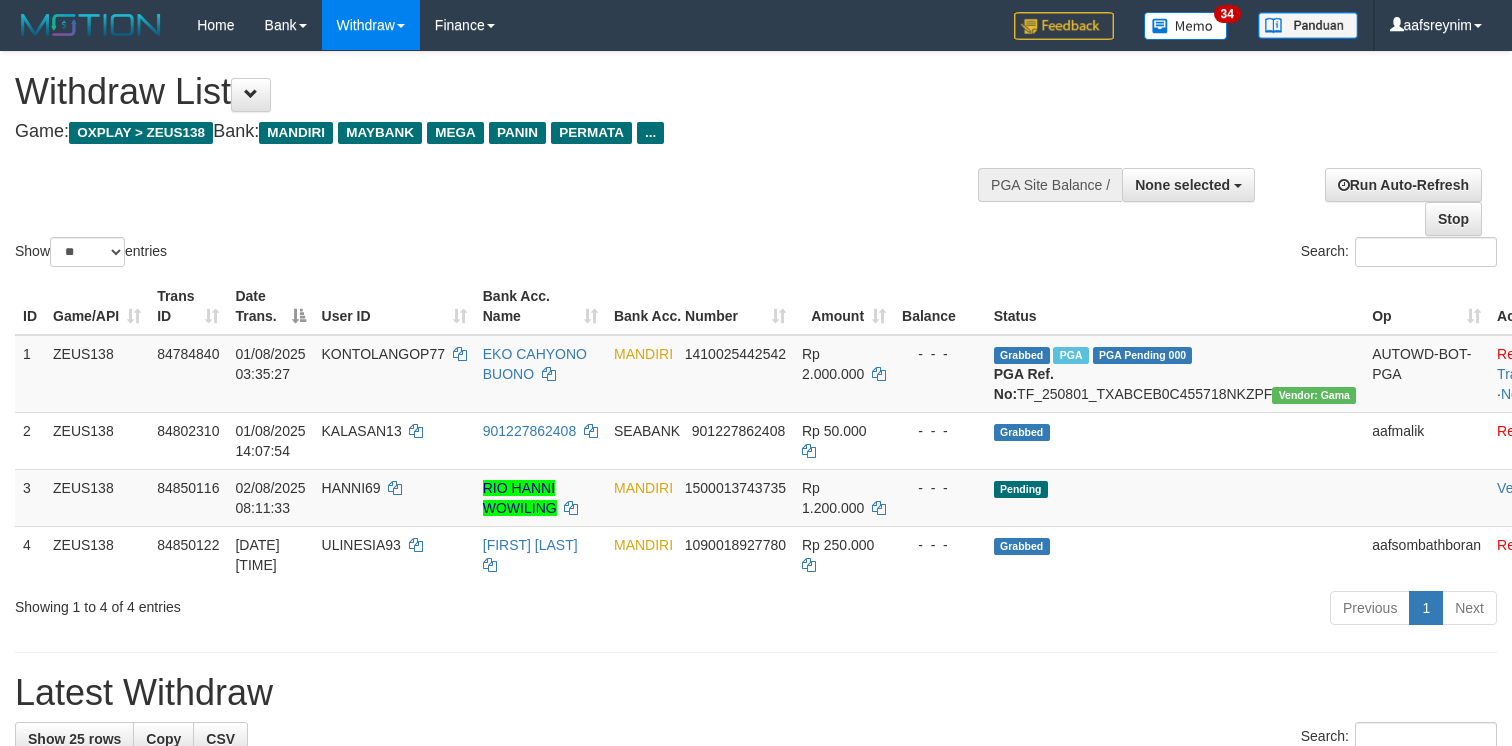 select 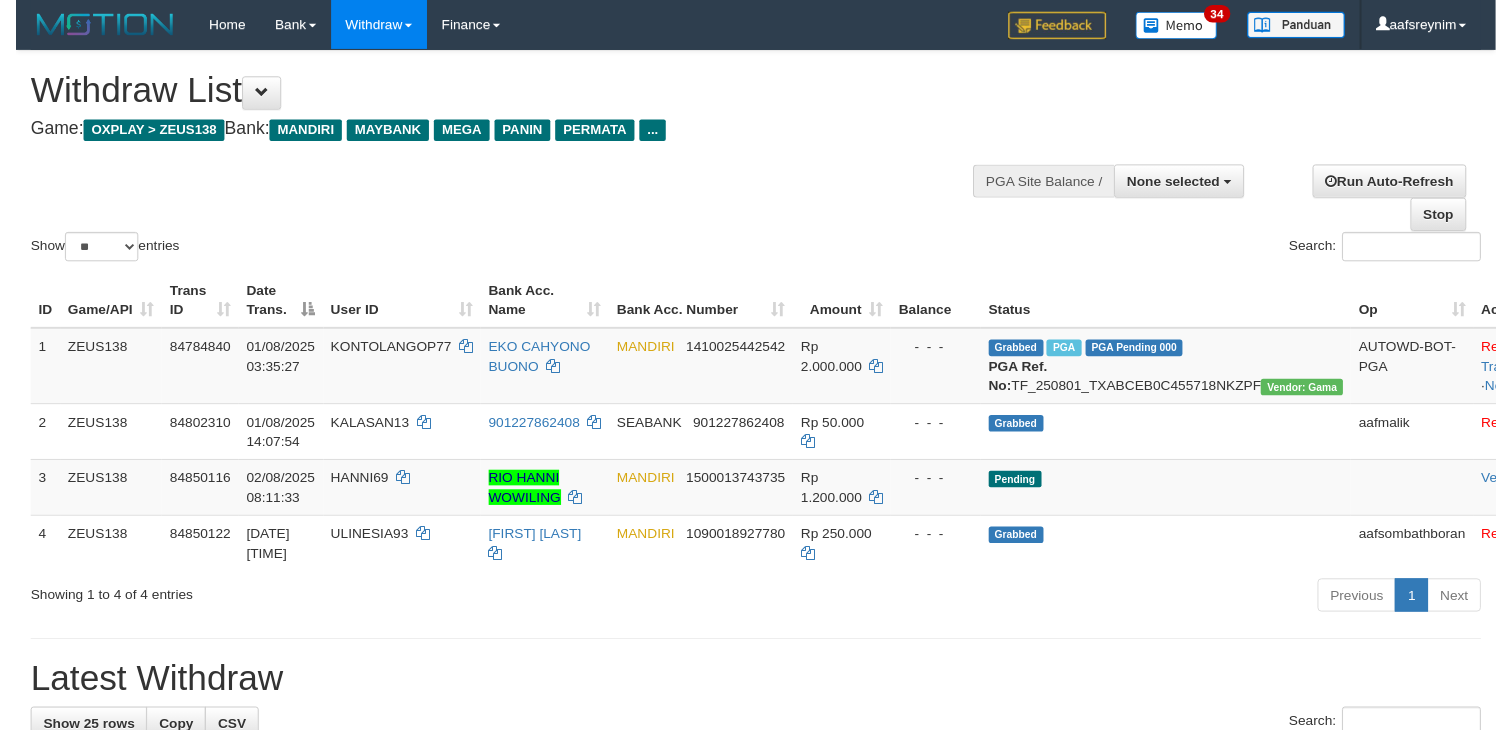 scroll, scrollTop: 0, scrollLeft: 0, axis: both 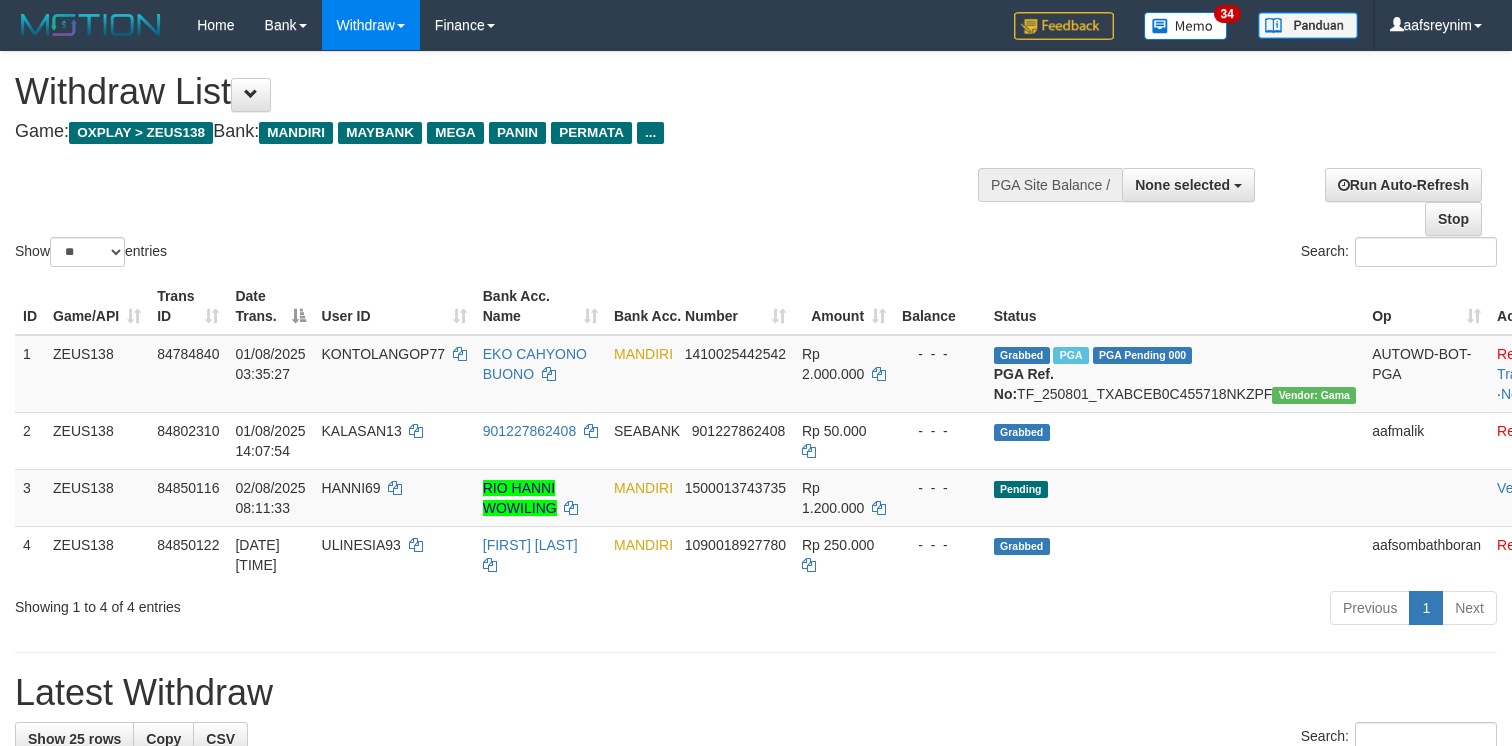 select 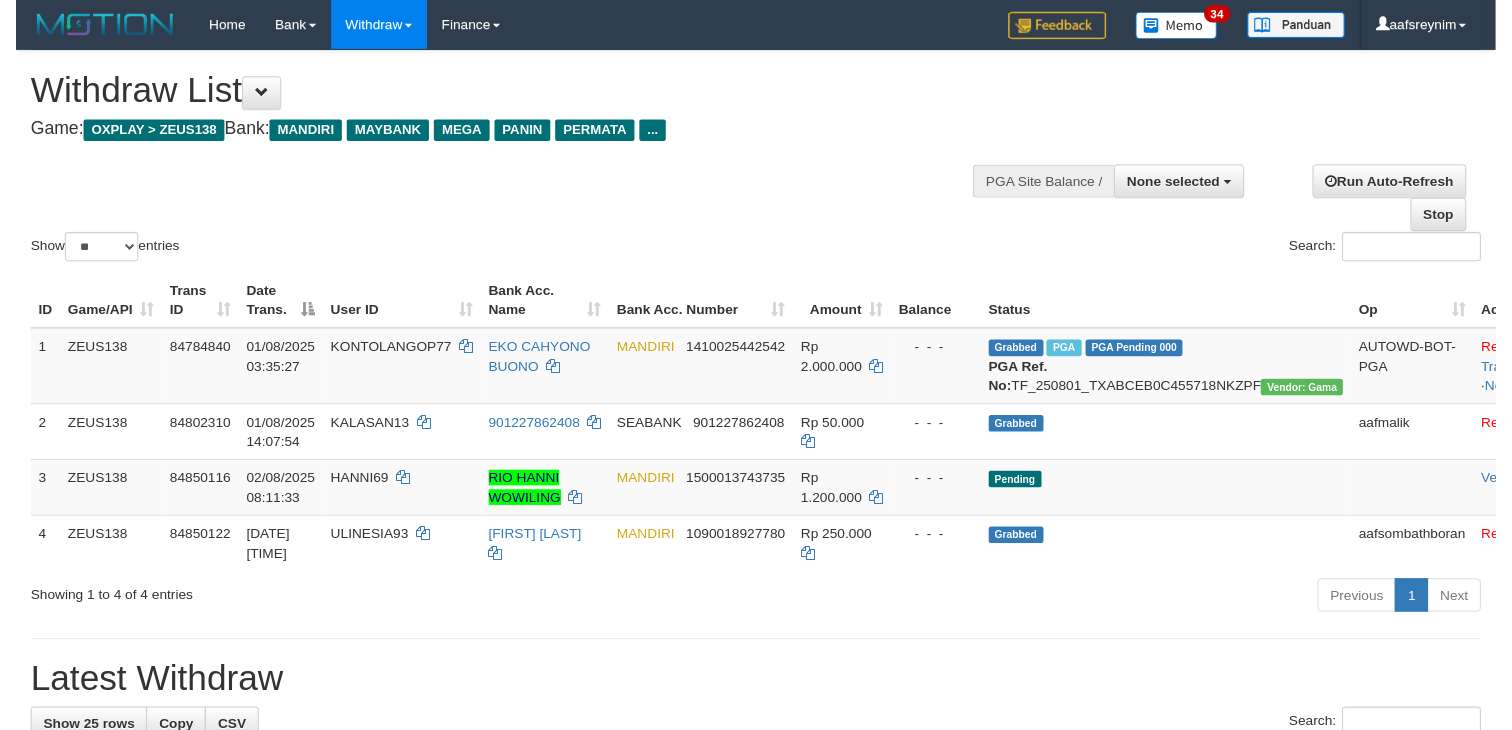 scroll, scrollTop: 0, scrollLeft: 0, axis: both 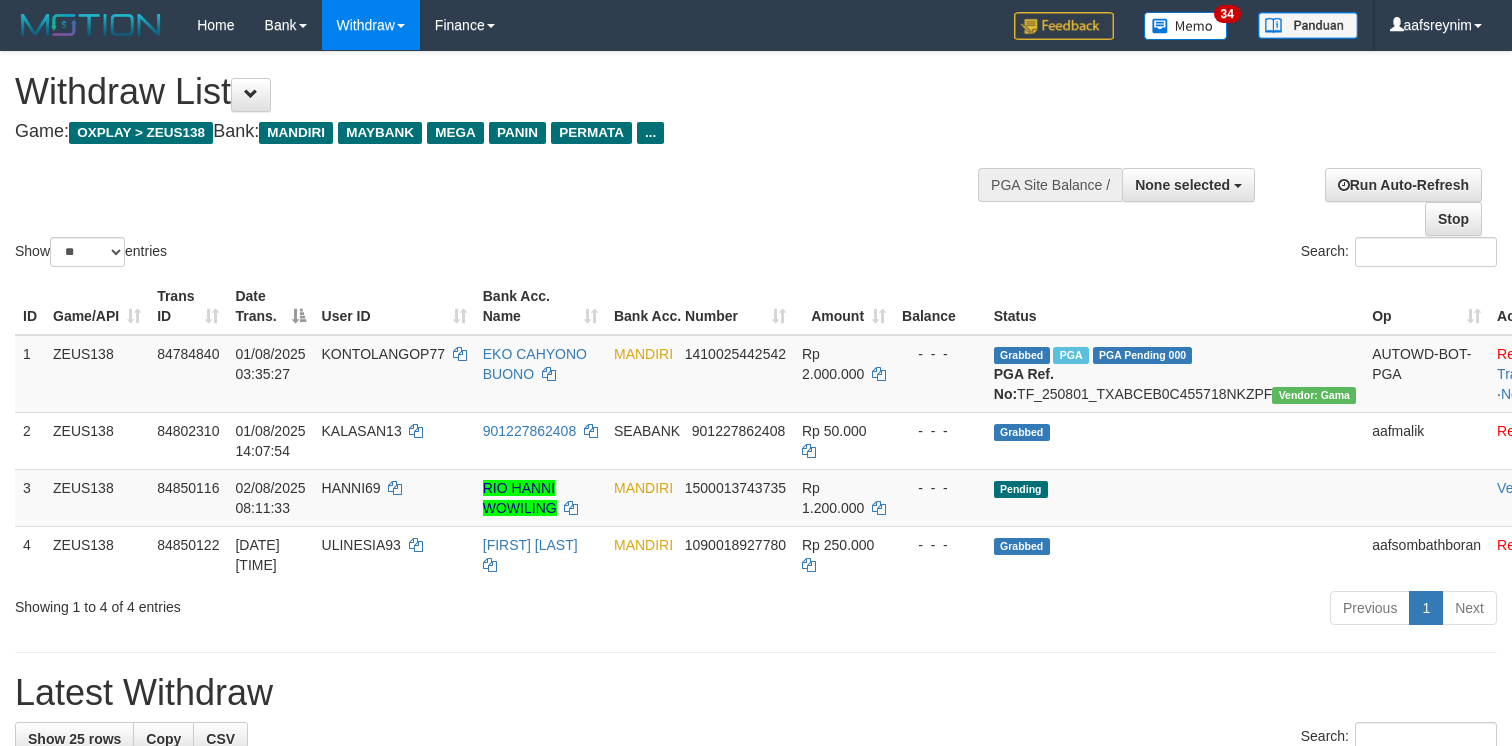select 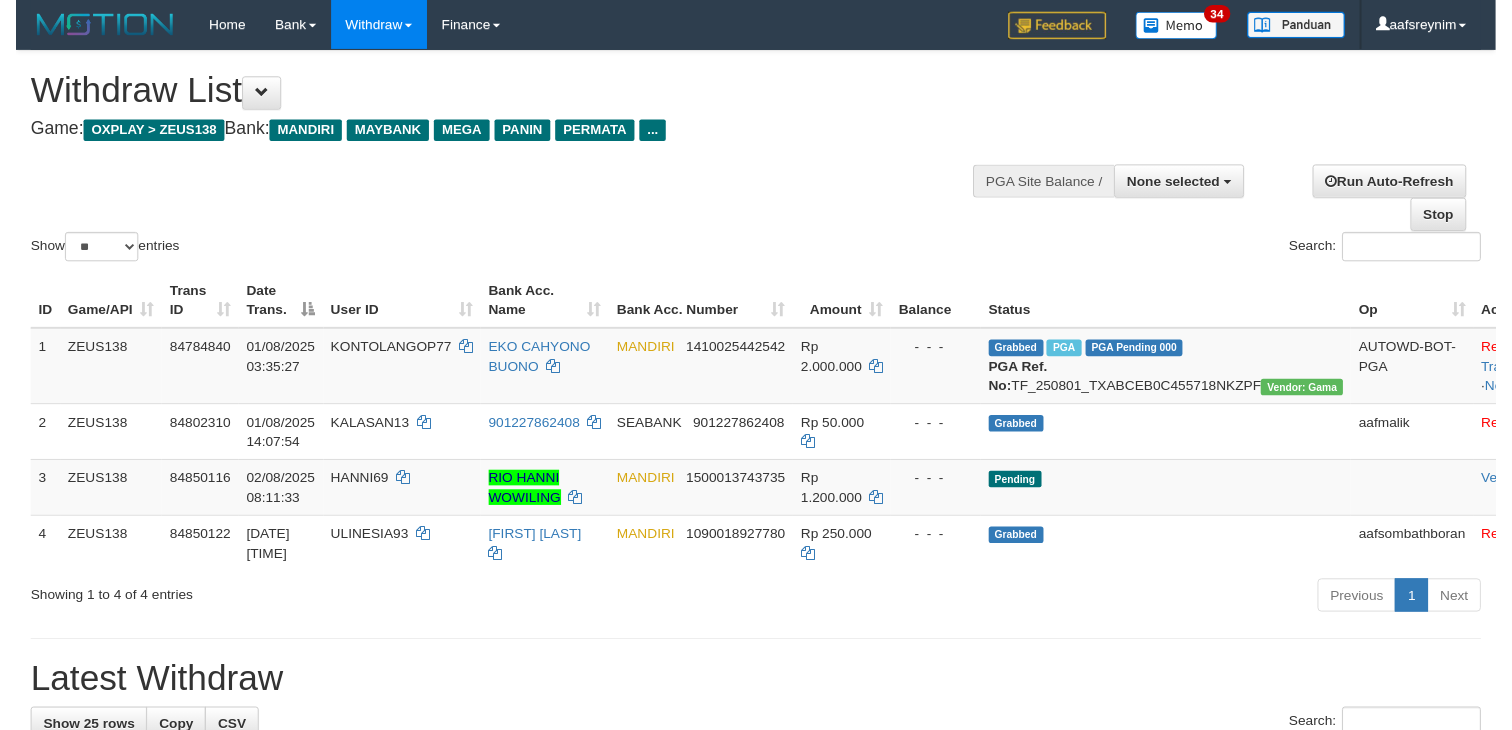 scroll, scrollTop: 0, scrollLeft: 0, axis: both 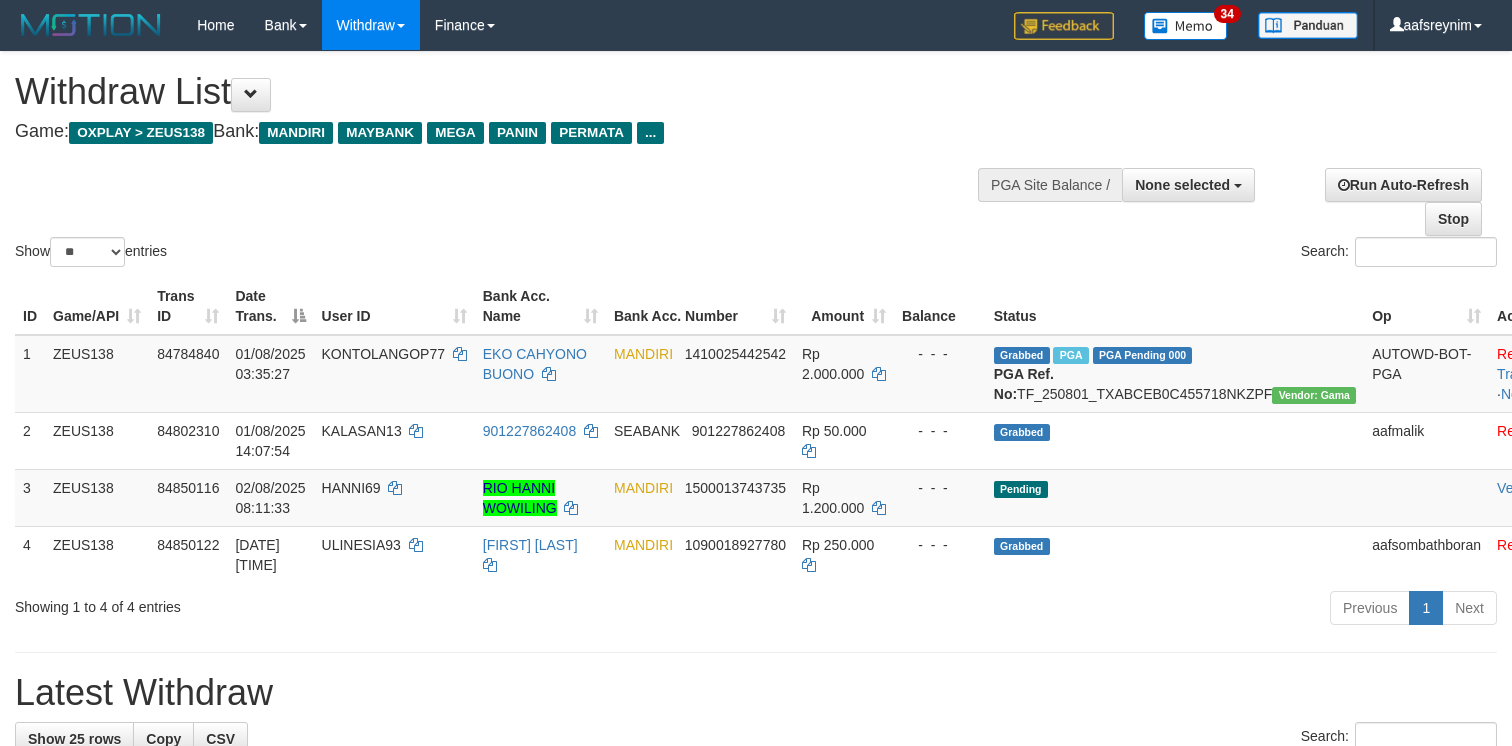 select 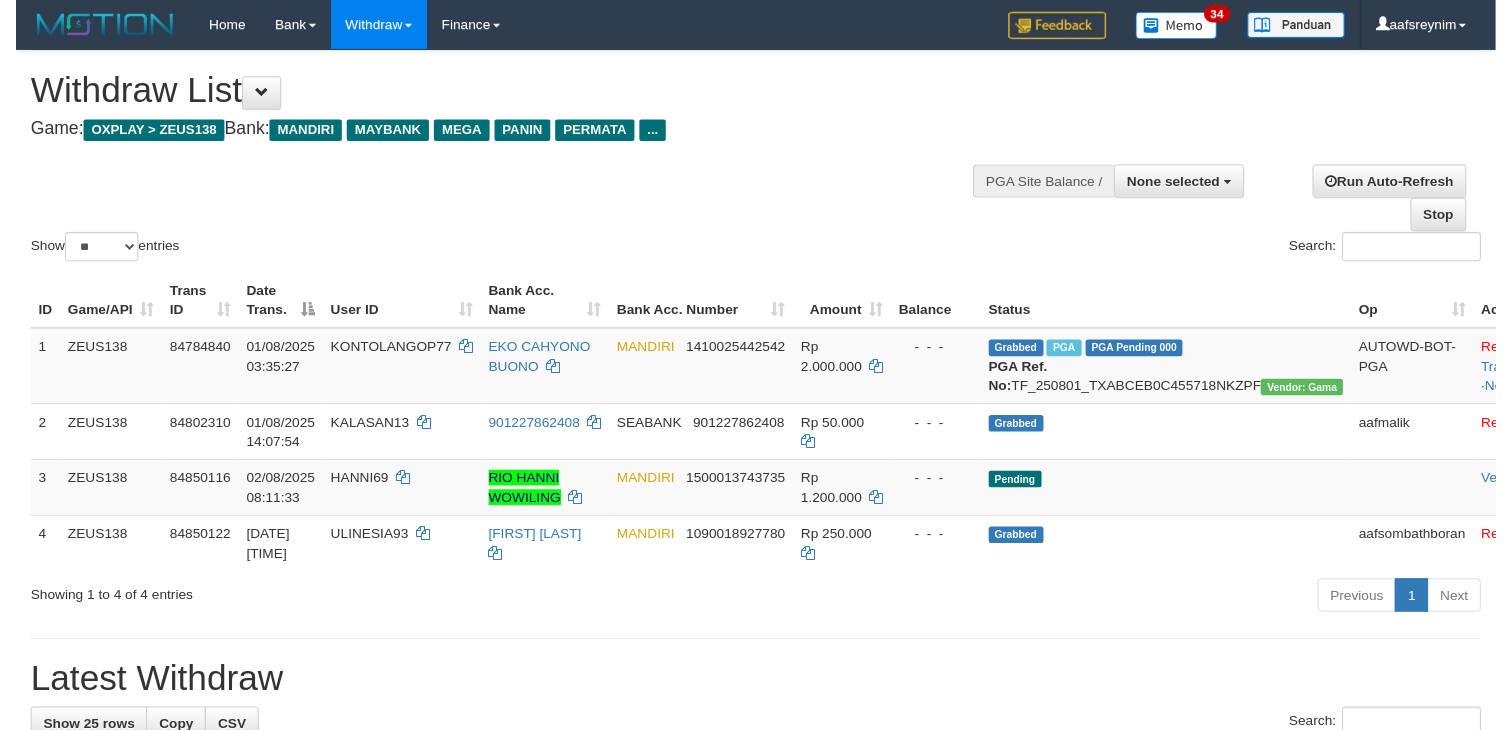 scroll, scrollTop: 0, scrollLeft: 0, axis: both 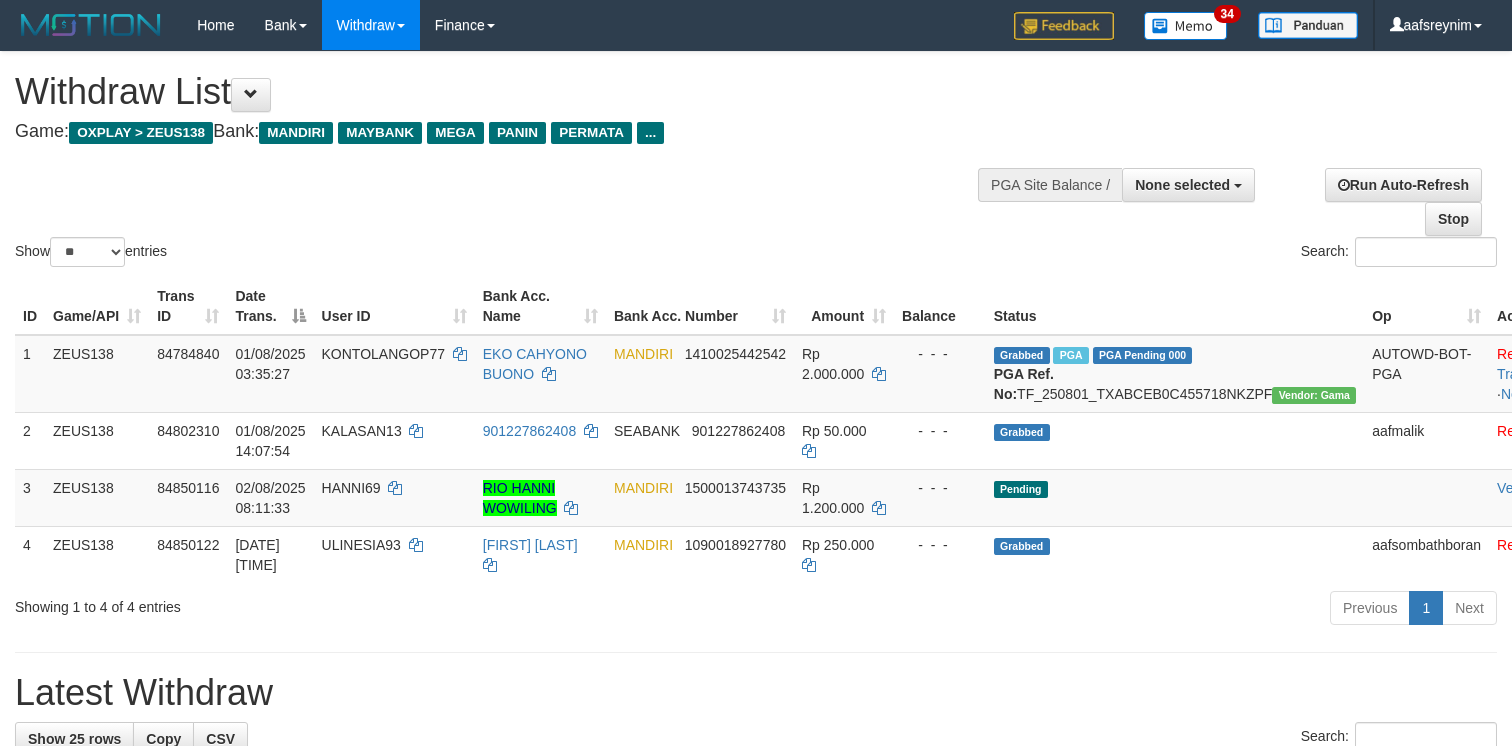 select 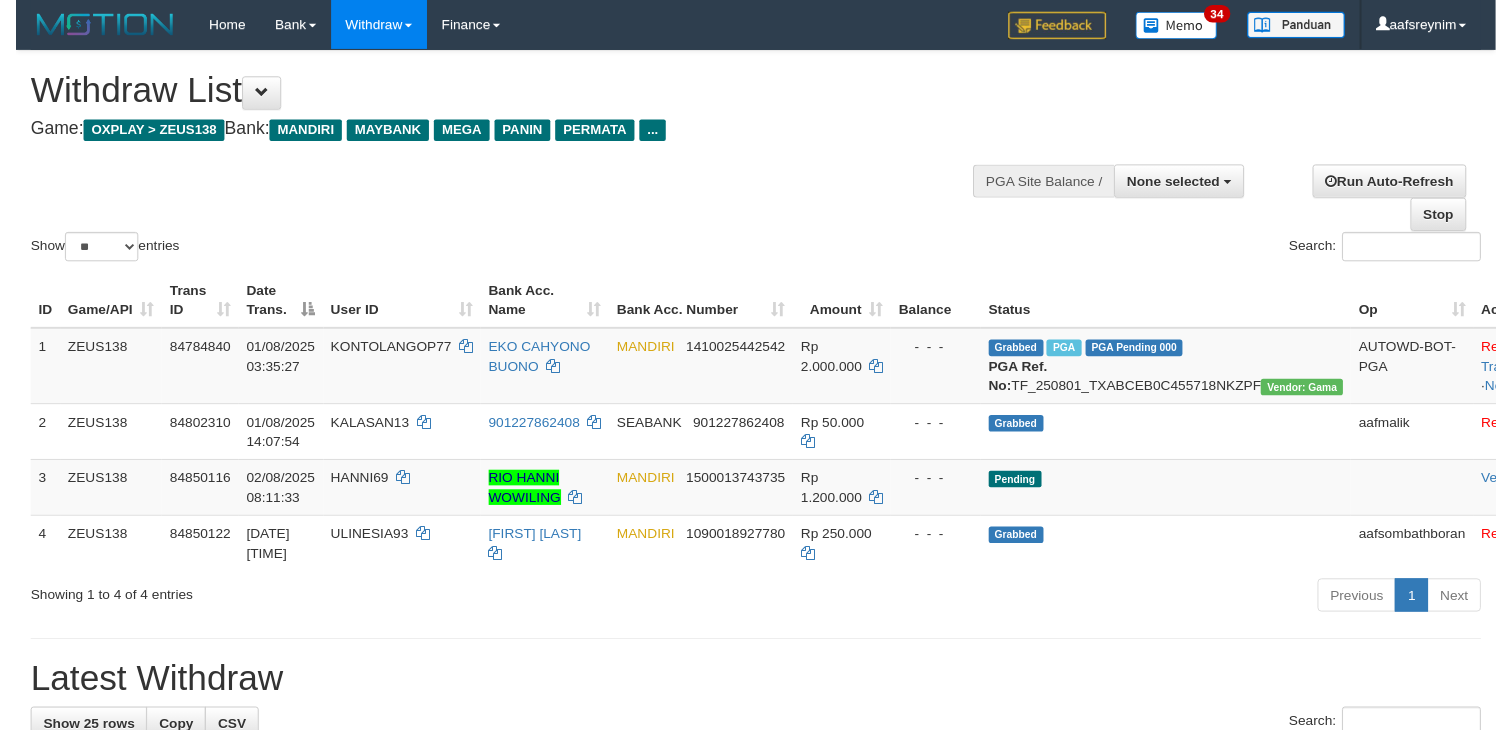 scroll, scrollTop: 0, scrollLeft: 0, axis: both 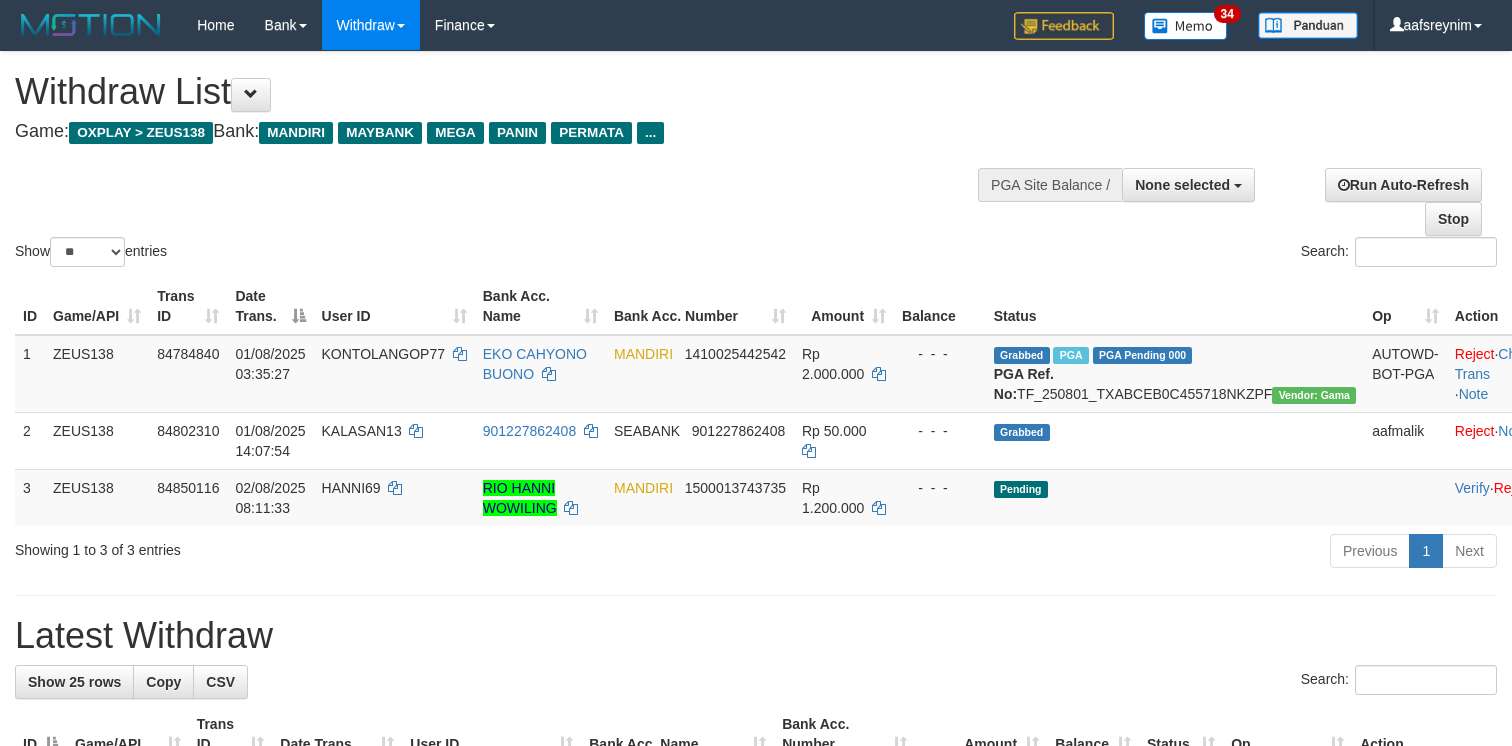 select 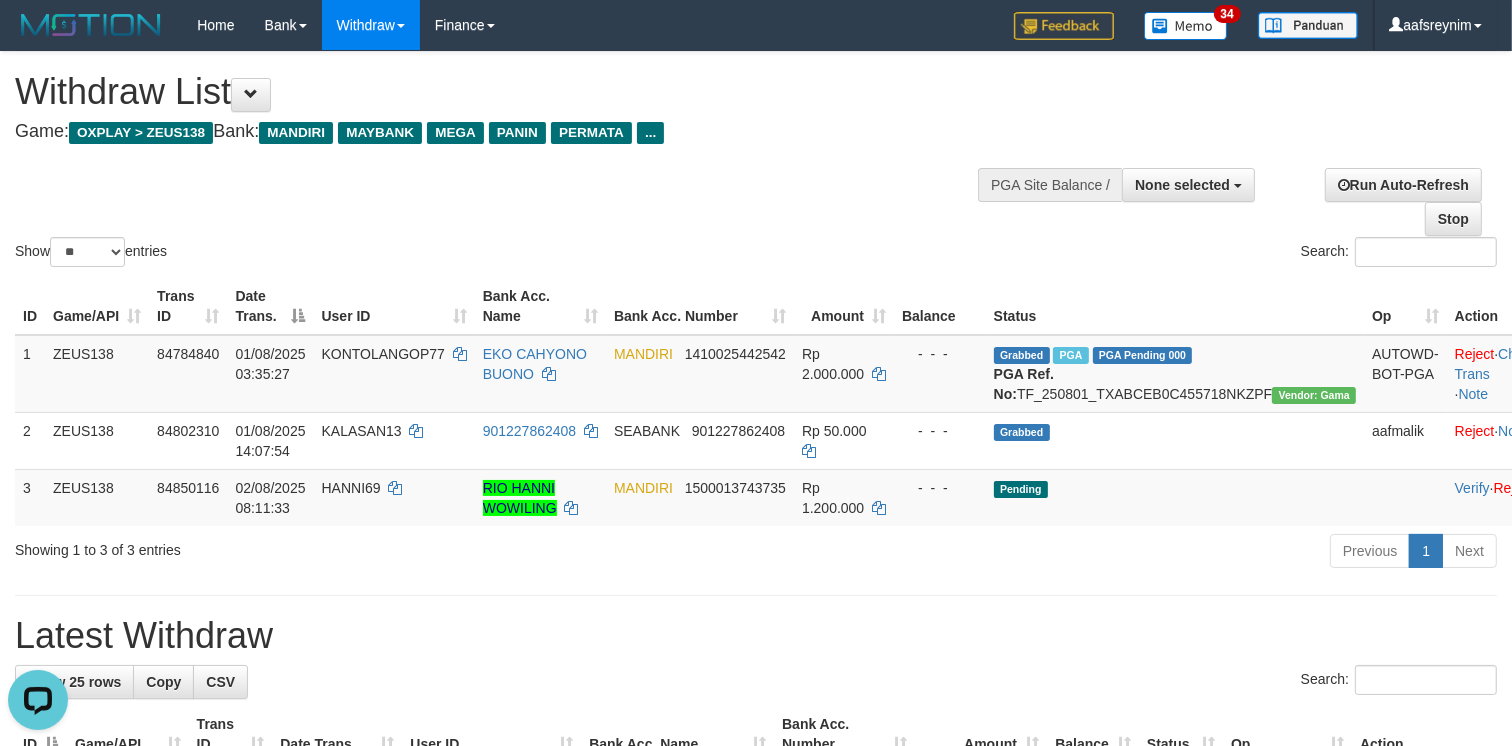 scroll, scrollTop: 0, scrollLeft: 0, axis: both 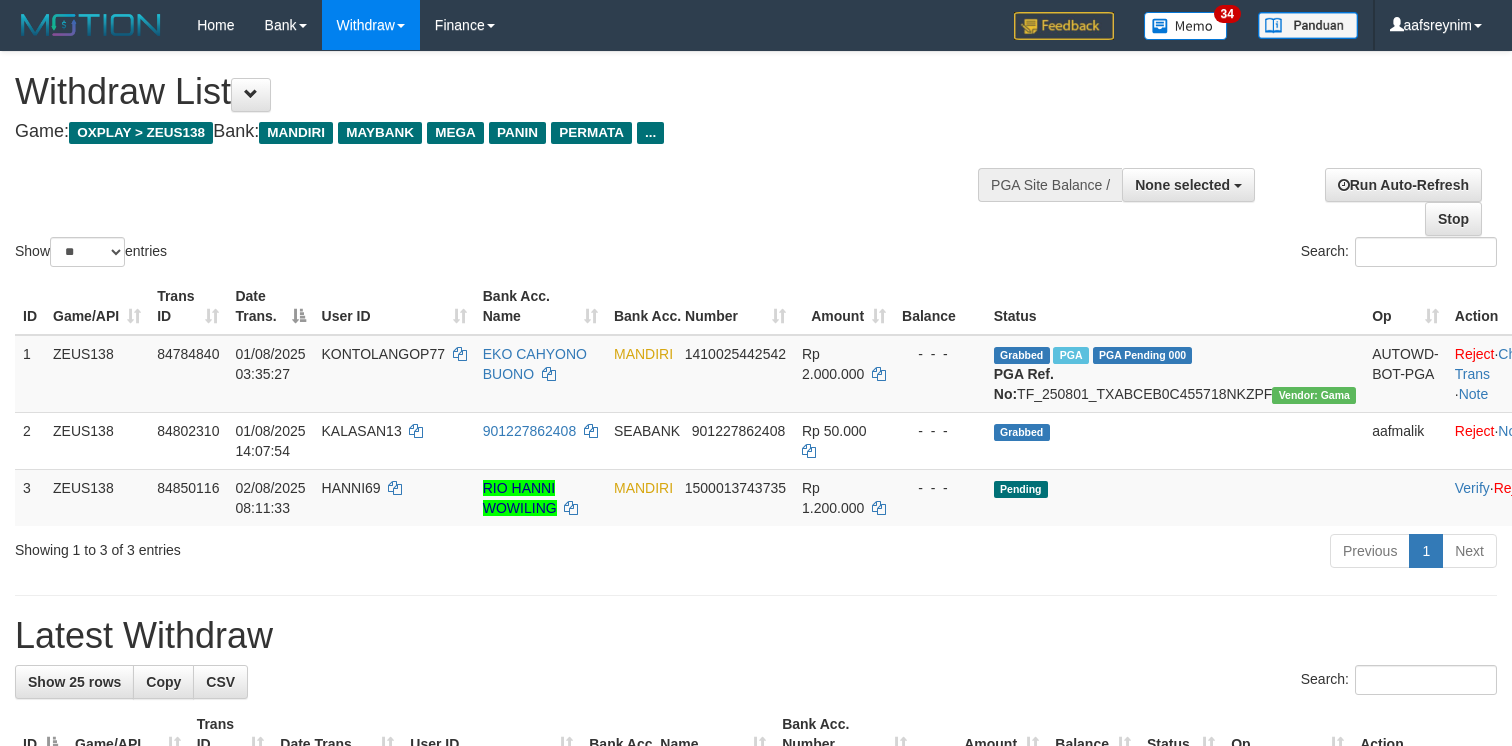 select 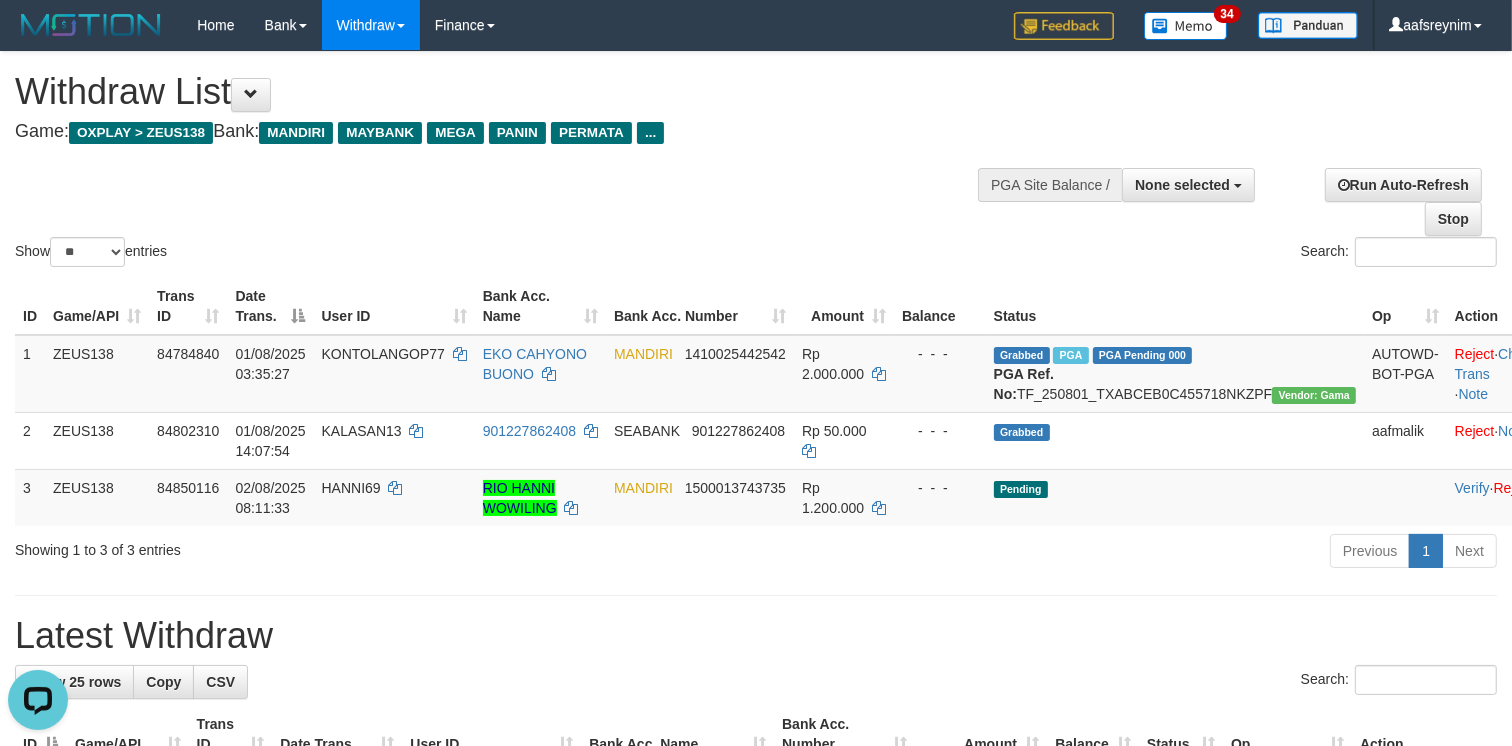scroll, scrollTop: 0, scrollLeft: 0, axis: both 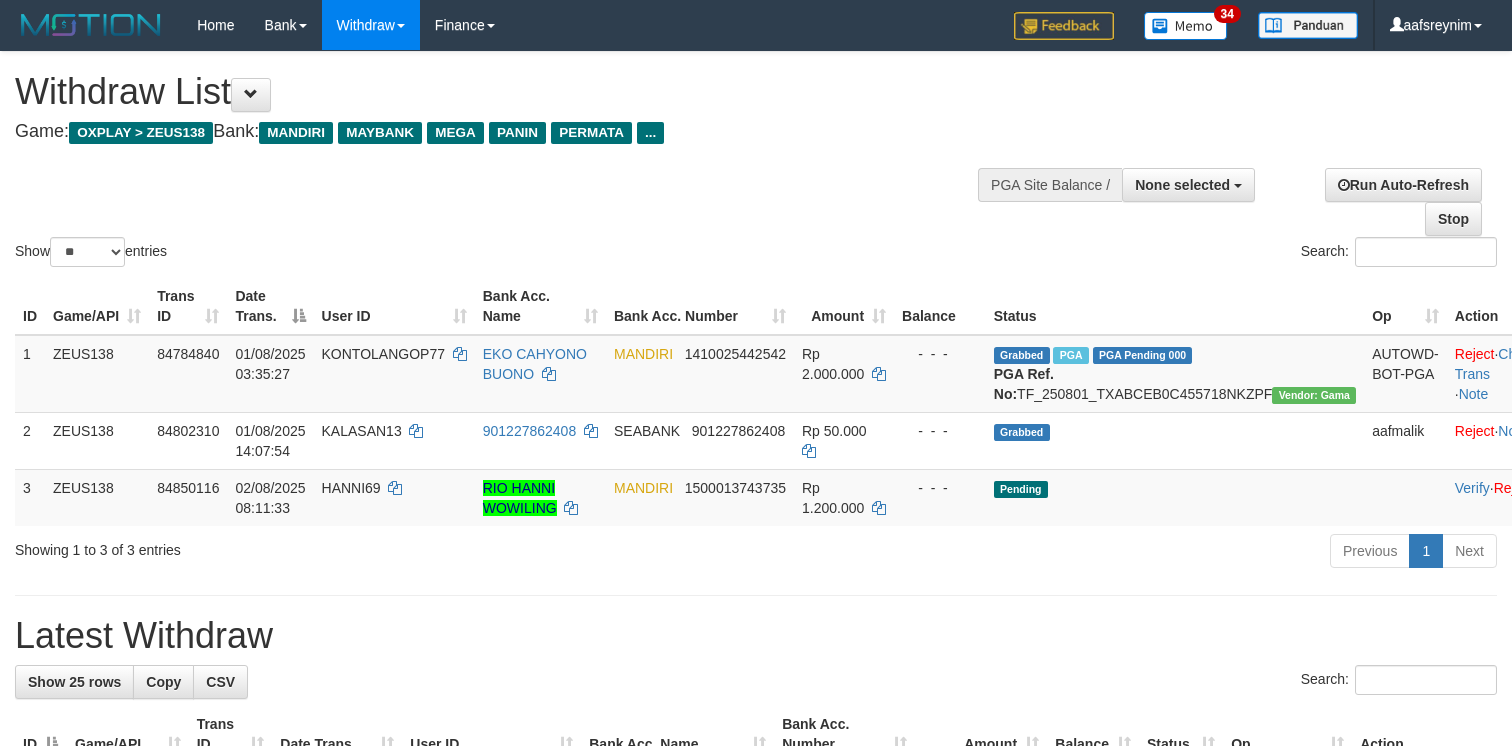 select 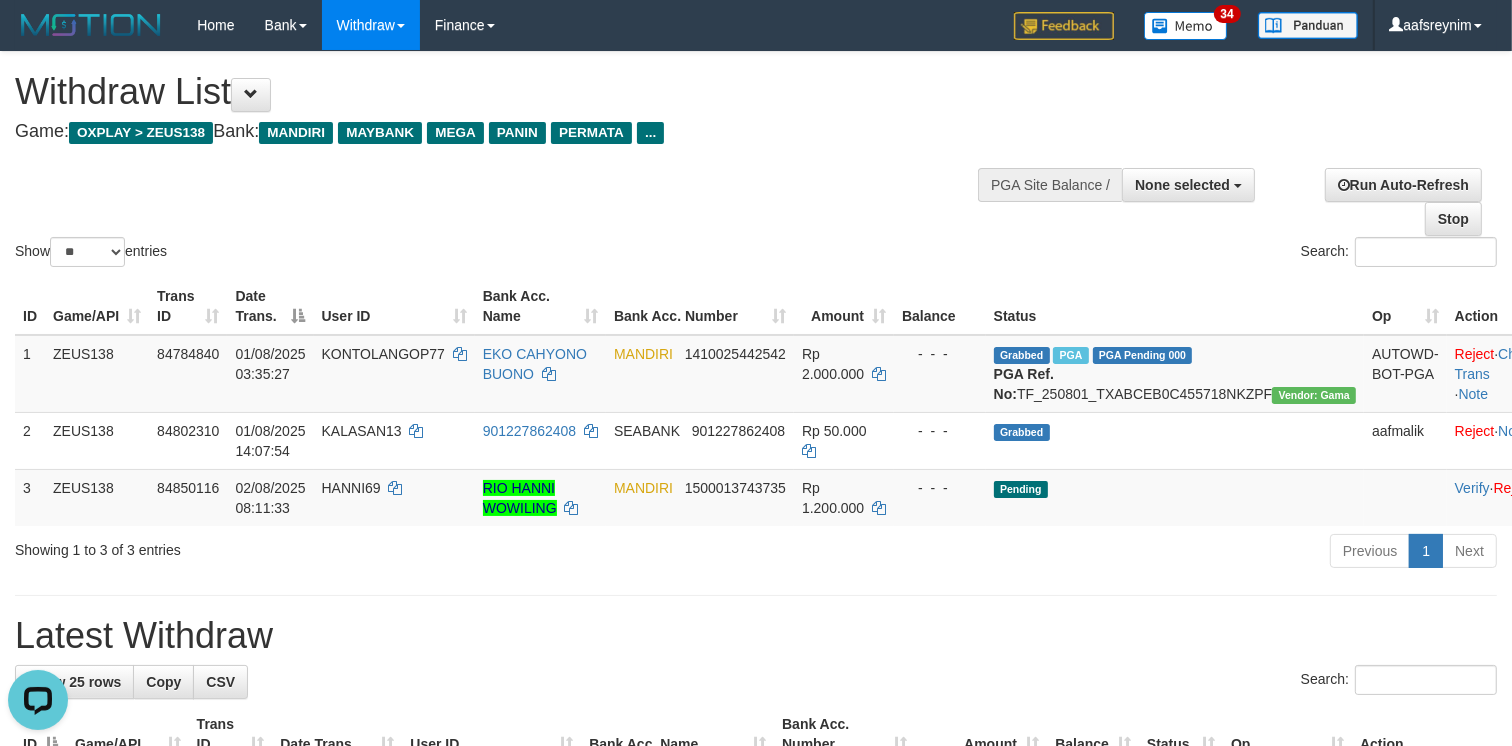 scroll, scrollTop: 0, scrollLeft: 0, axis: both 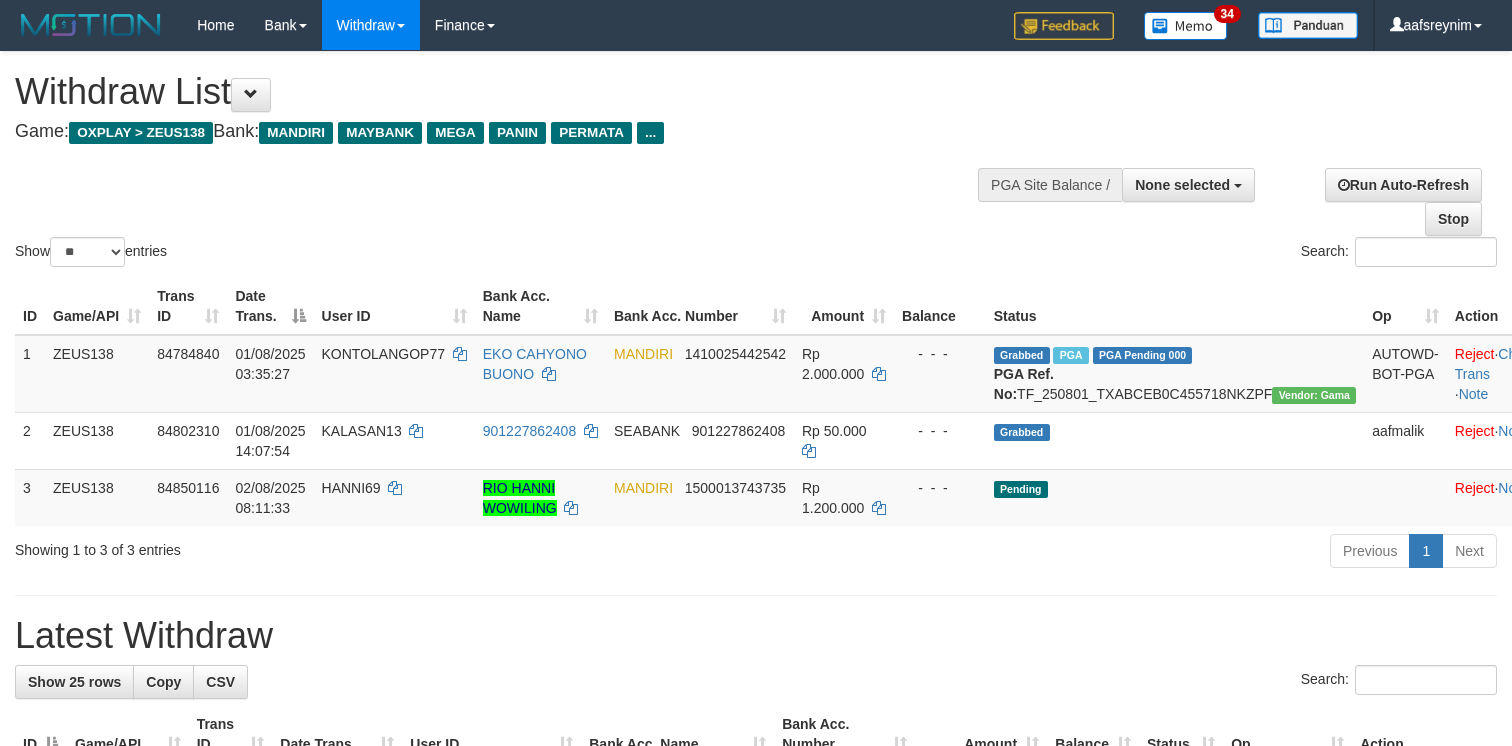 select 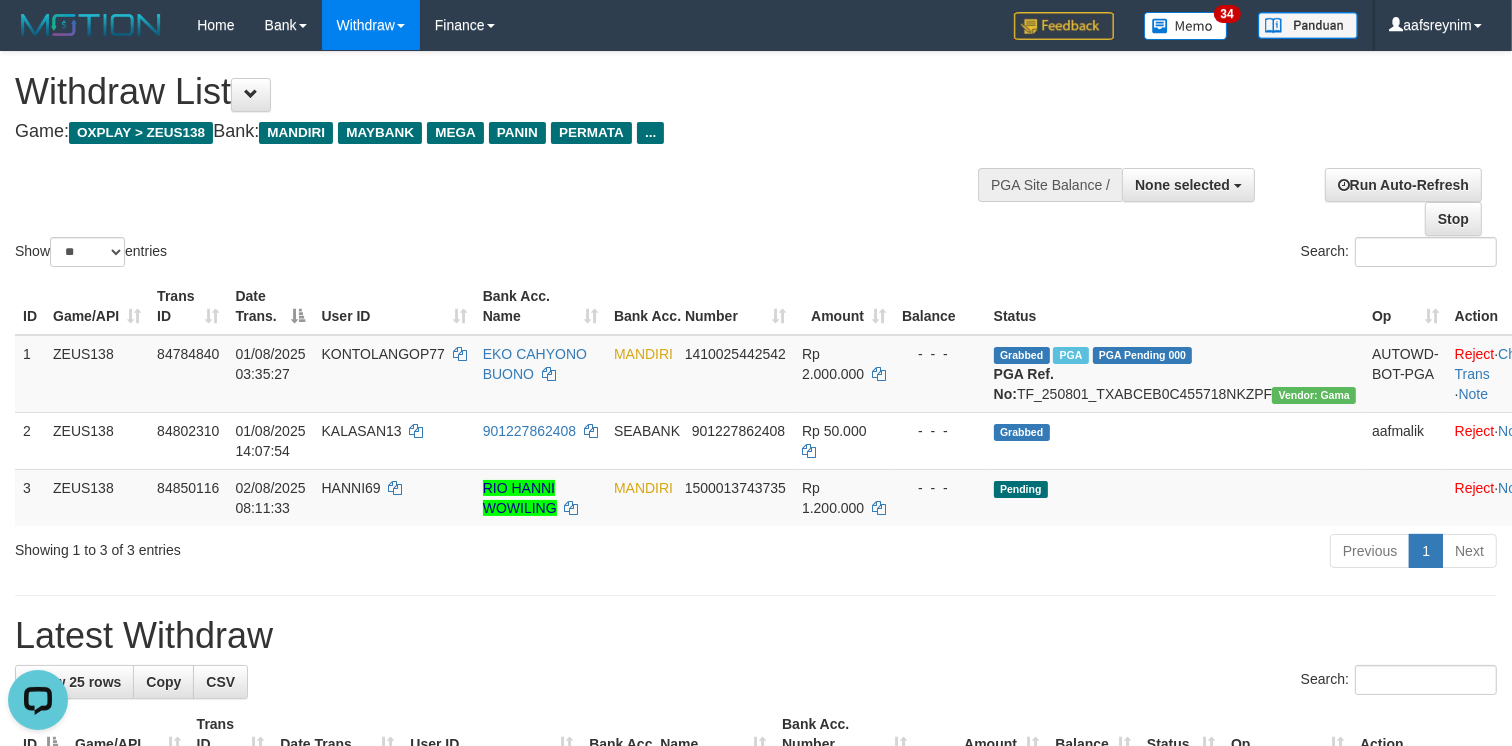 scroll, scrollTop: 0, scrollLeft: 0, axis: both 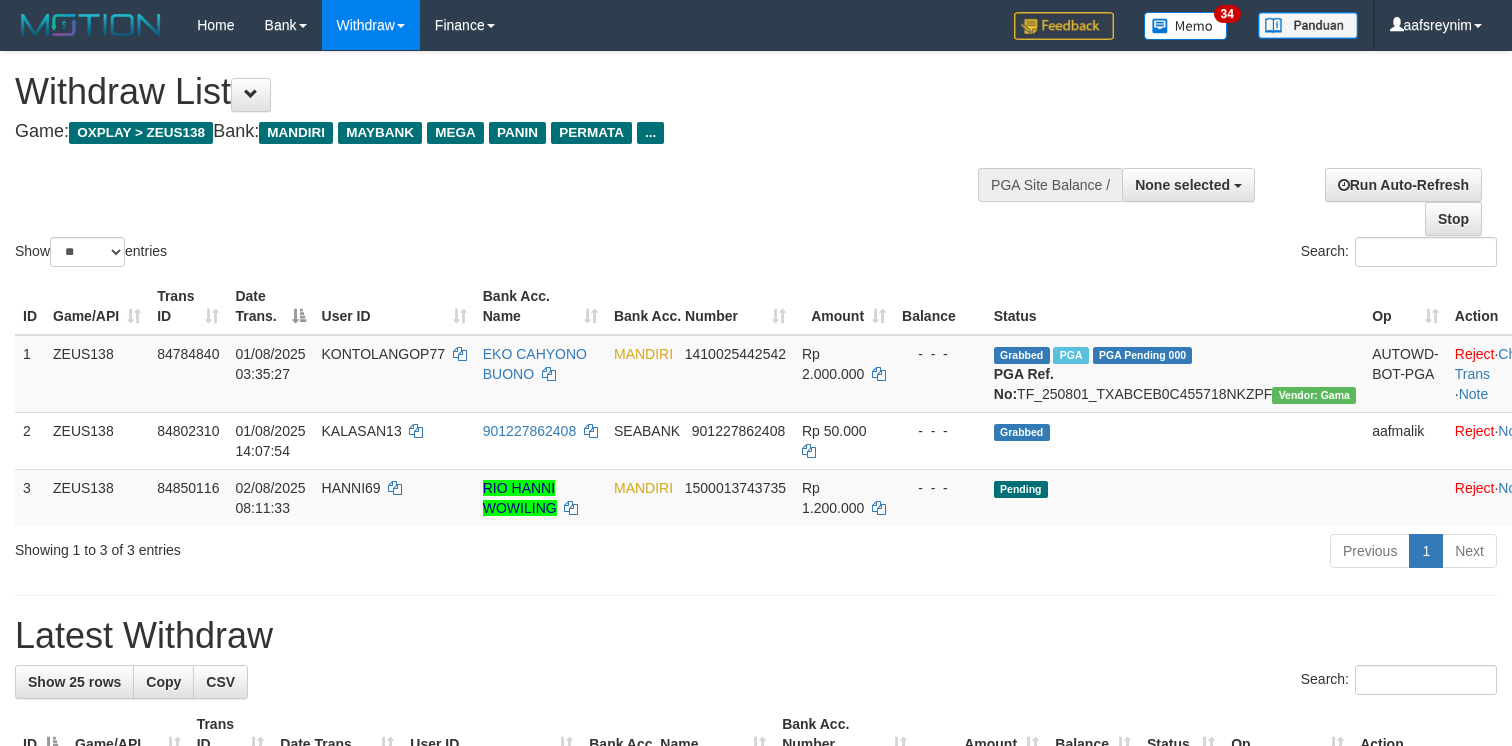 select 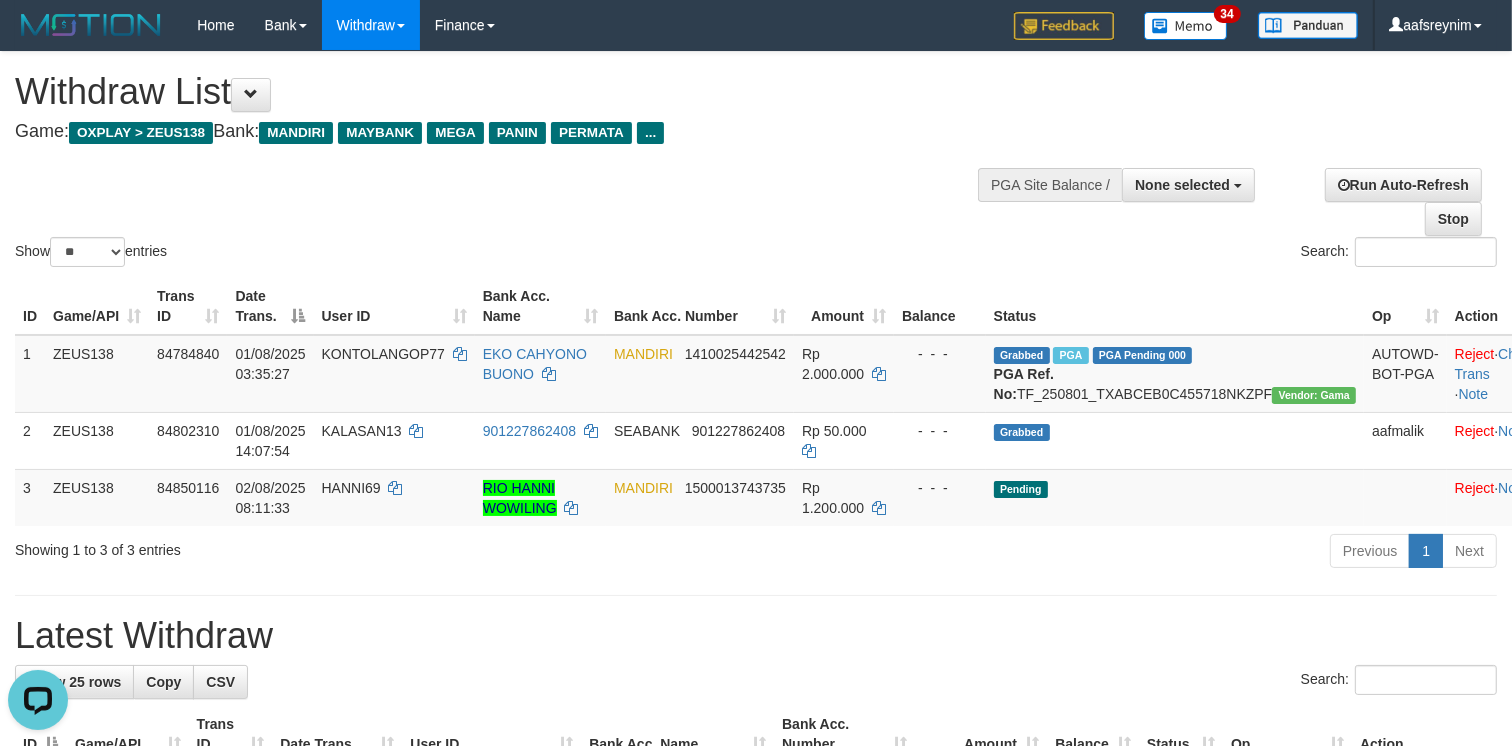 scroll, scrollTop: 0, scrollLeft: 0, axis: both 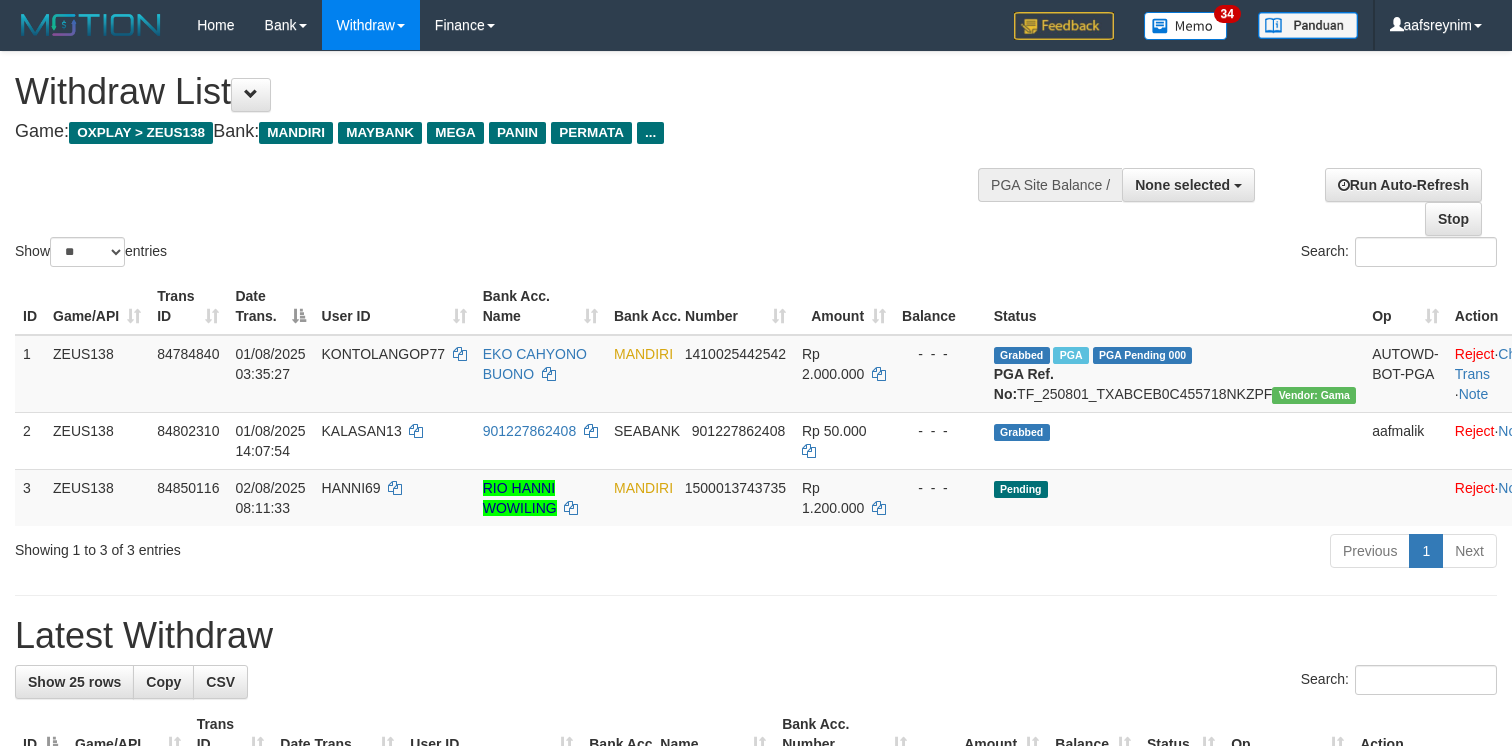 select 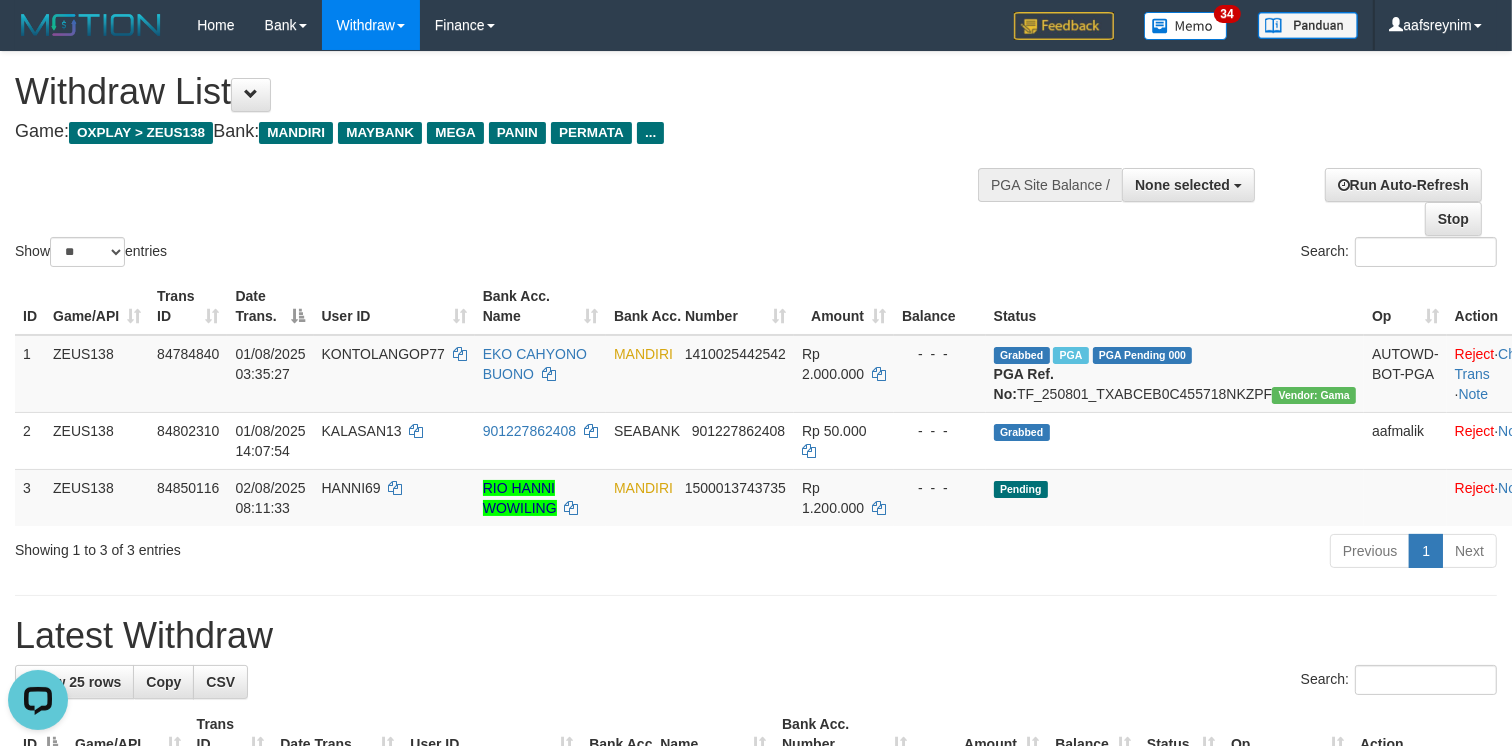 scroll, scrollTop: 0, scrollLeft: 0, axis: both 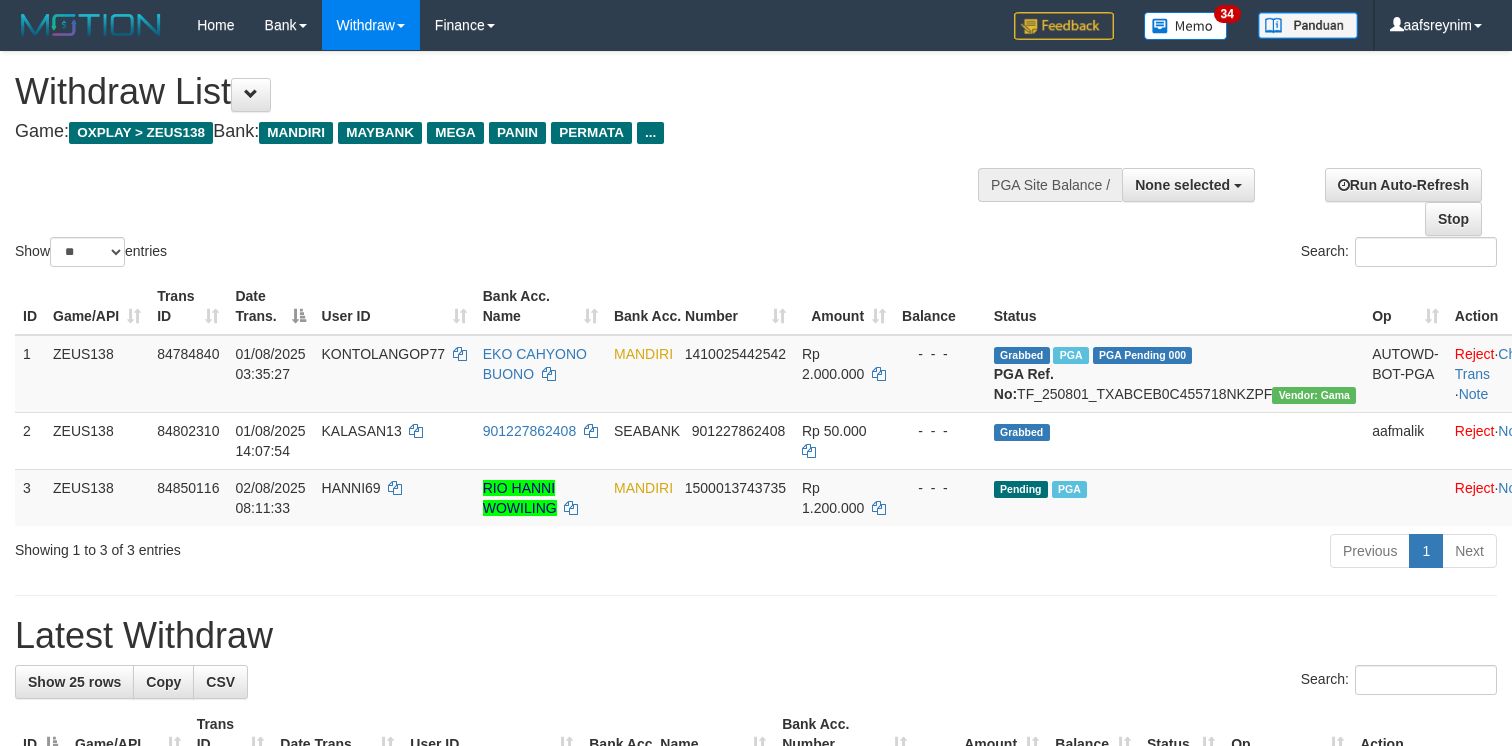 select 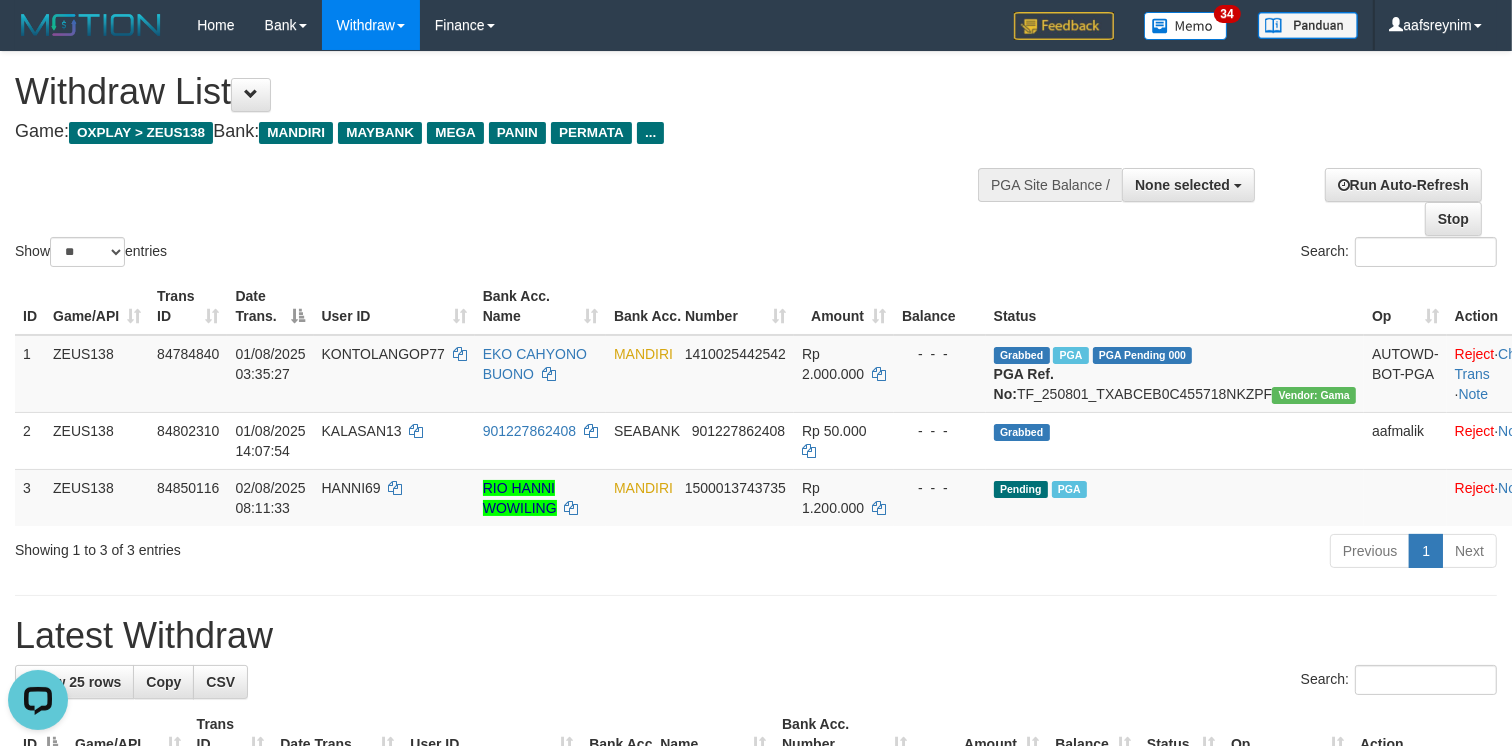 scroll, scrollTop: 0, scrollLeft: 0, axis: both 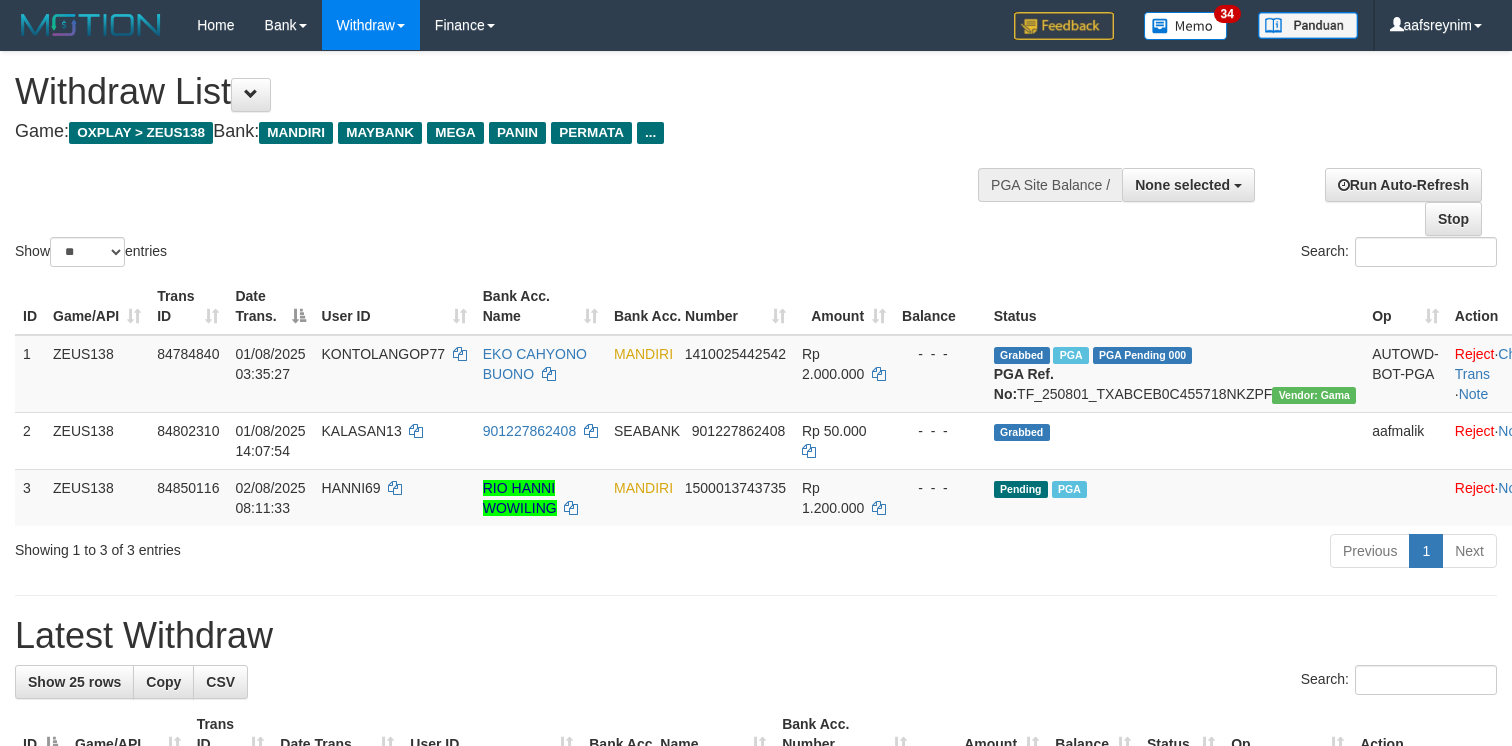 select 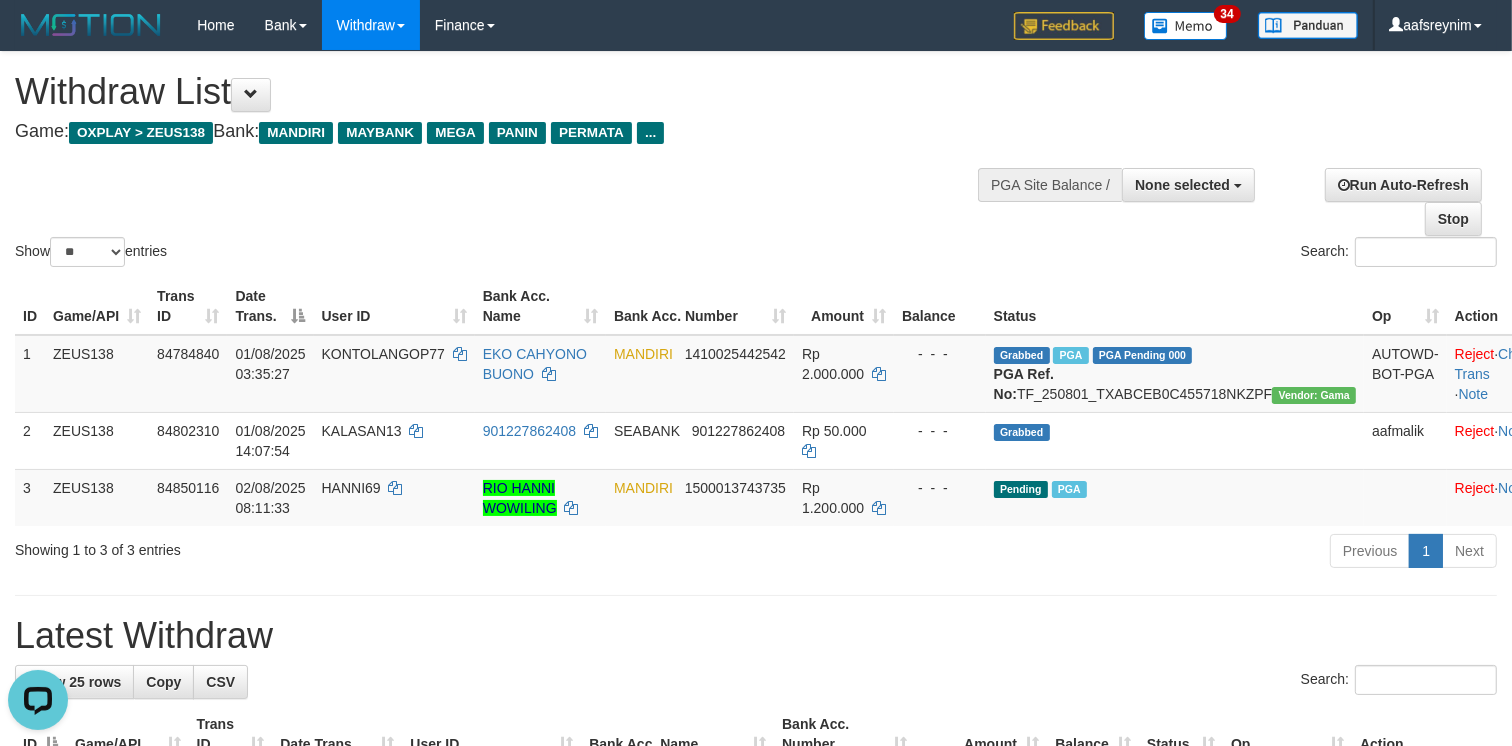 scroll, scrollTop: 0, scrollLeft: 0, axis: both 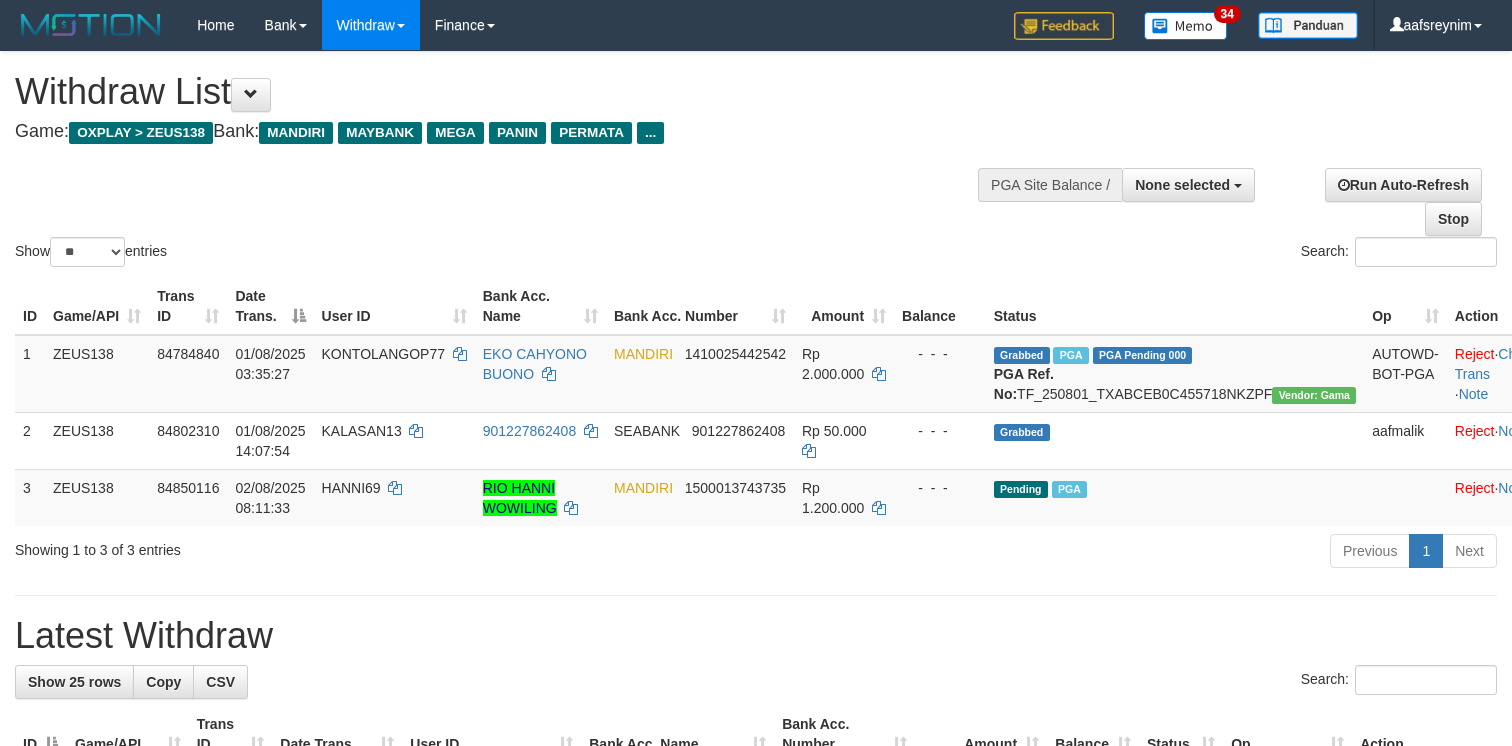 select 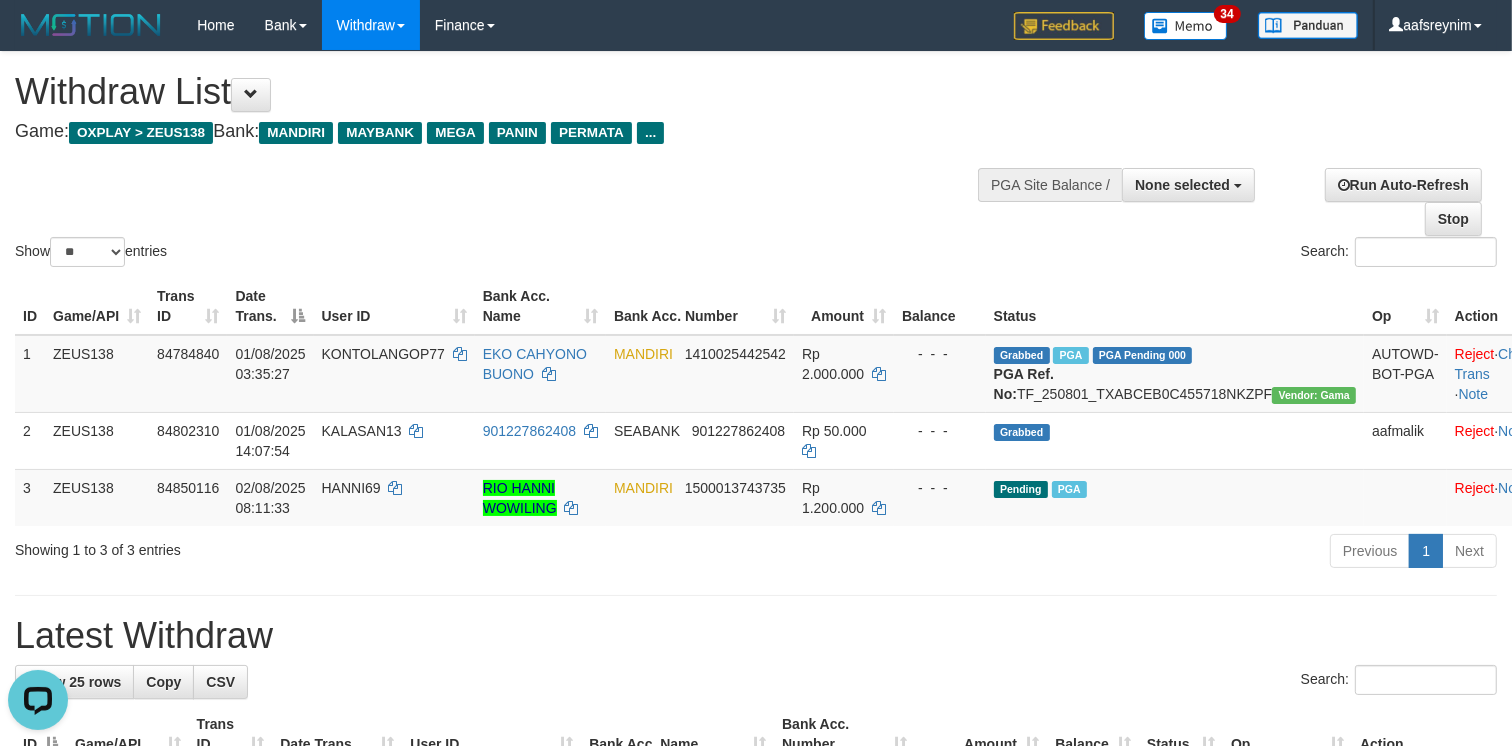 scroll, scrollTop: 0, scrollLeft: 0, axis: both 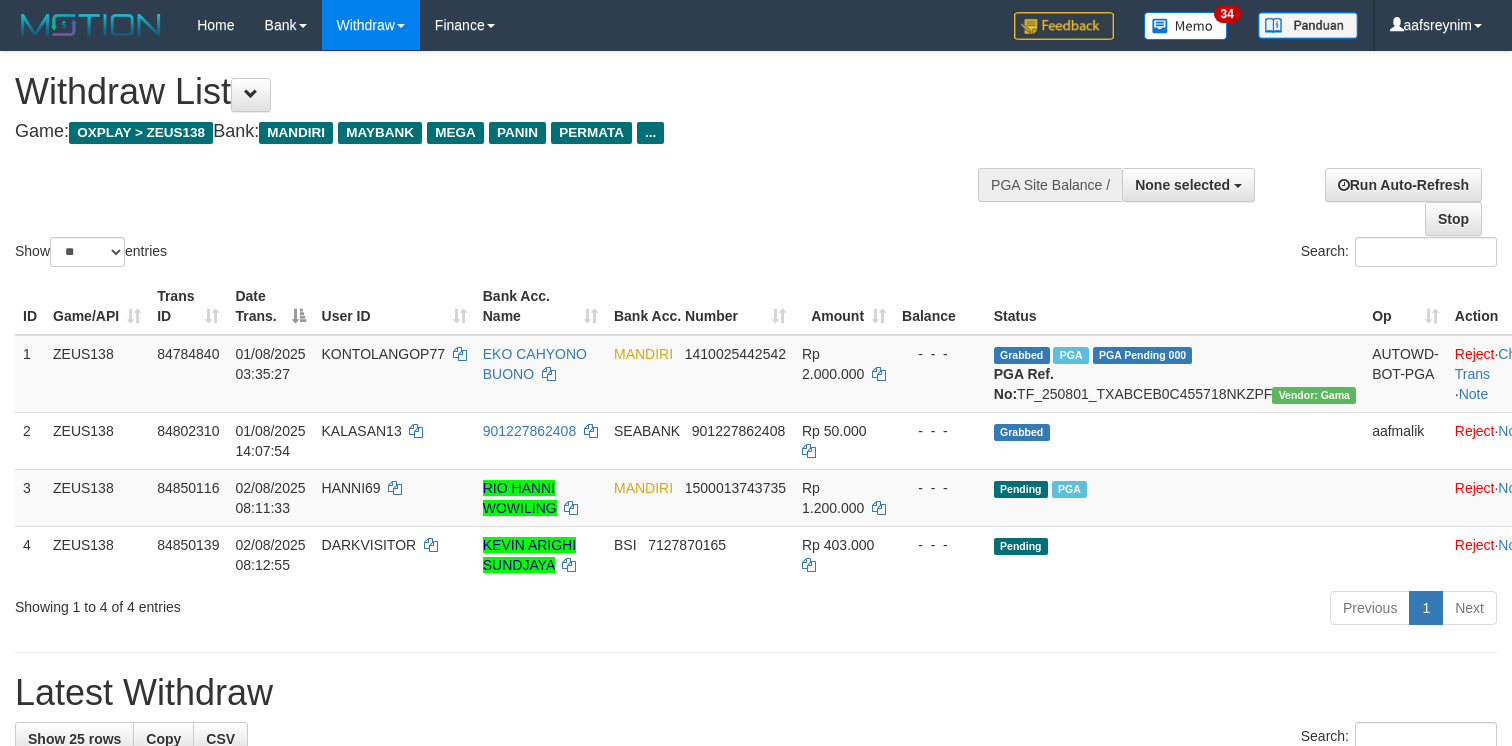 select 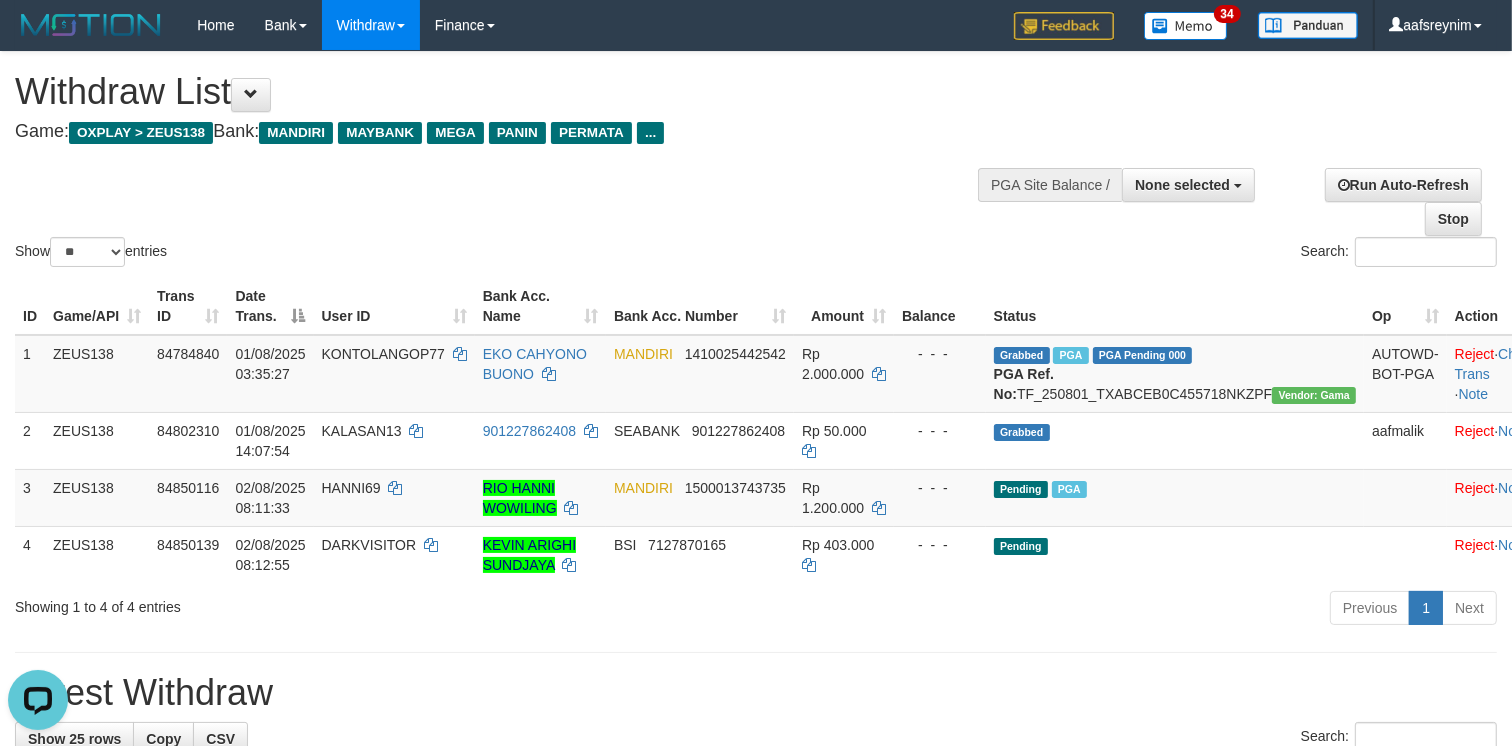 scroll, scrollTop: 0, scrollLeft: 0, axis: both 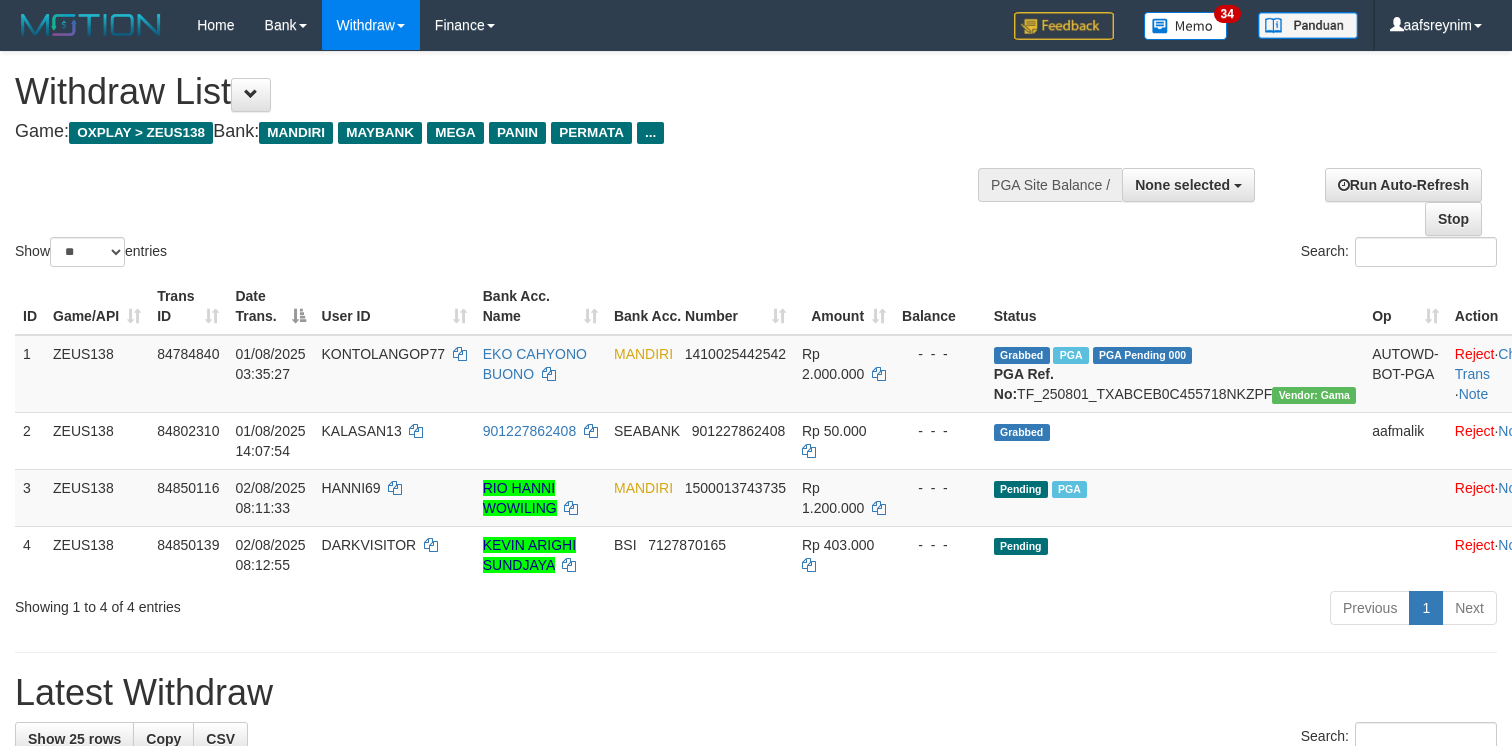 select 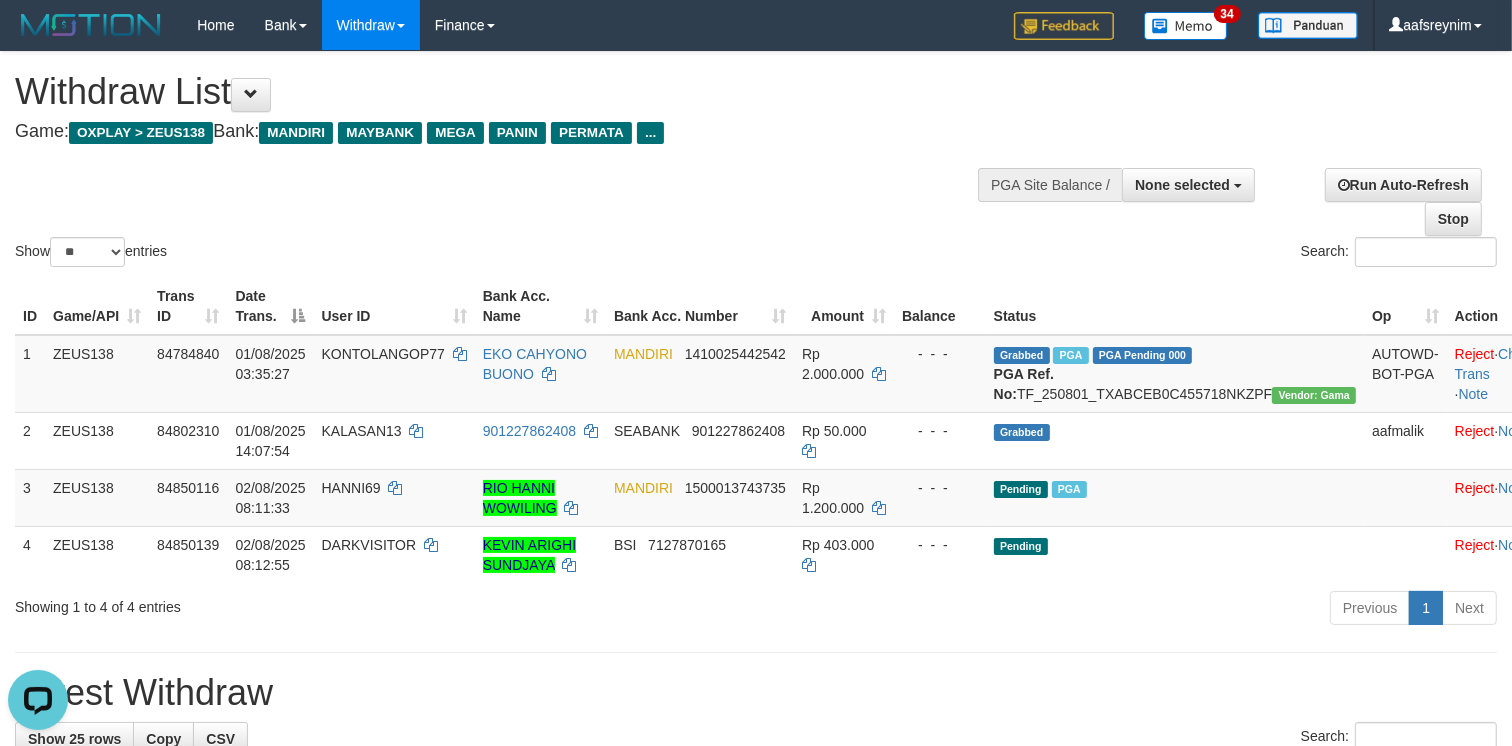 scroll, scrollTop: 0, scrollLeft: 0, axis: both 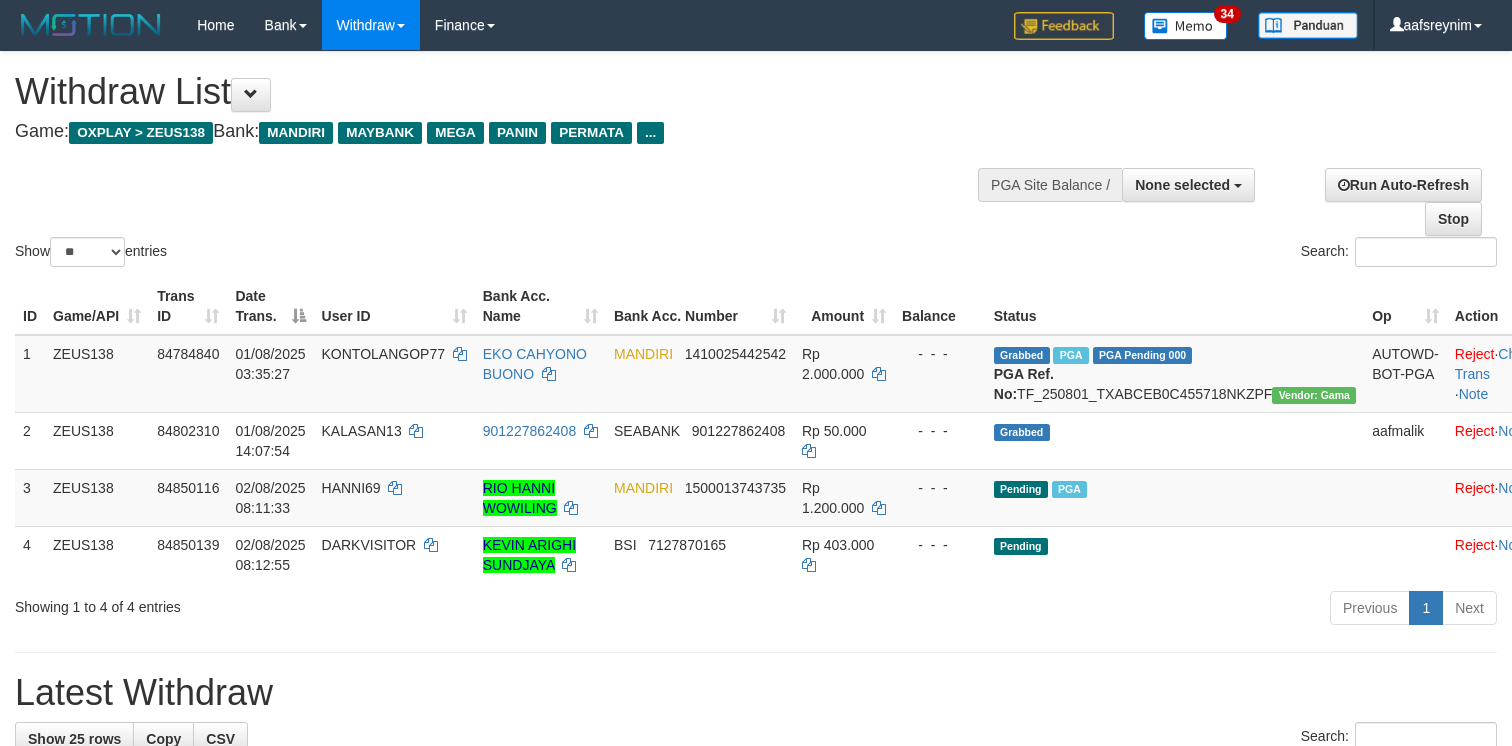 select 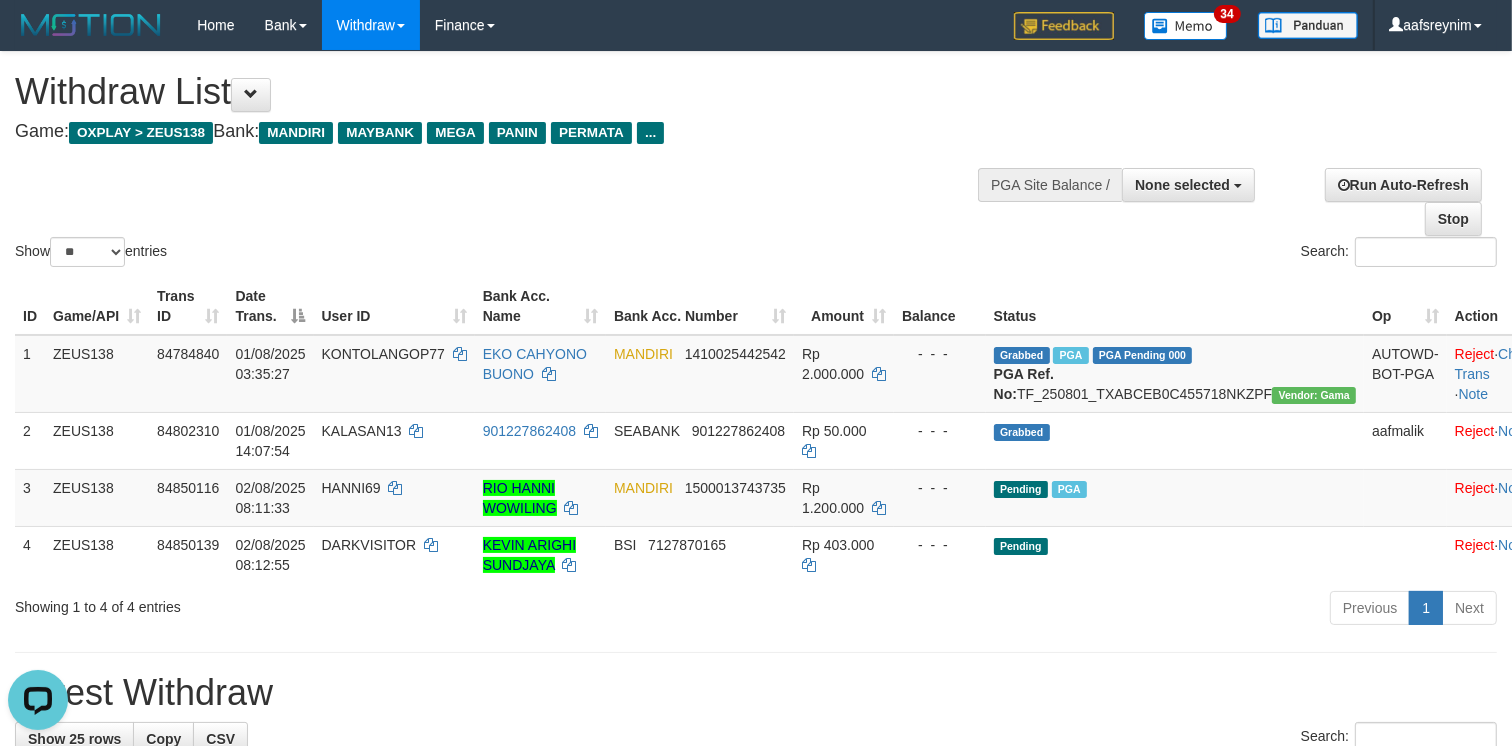 scroll, scrollTop: 0, scrollLeft: 0, axis: both 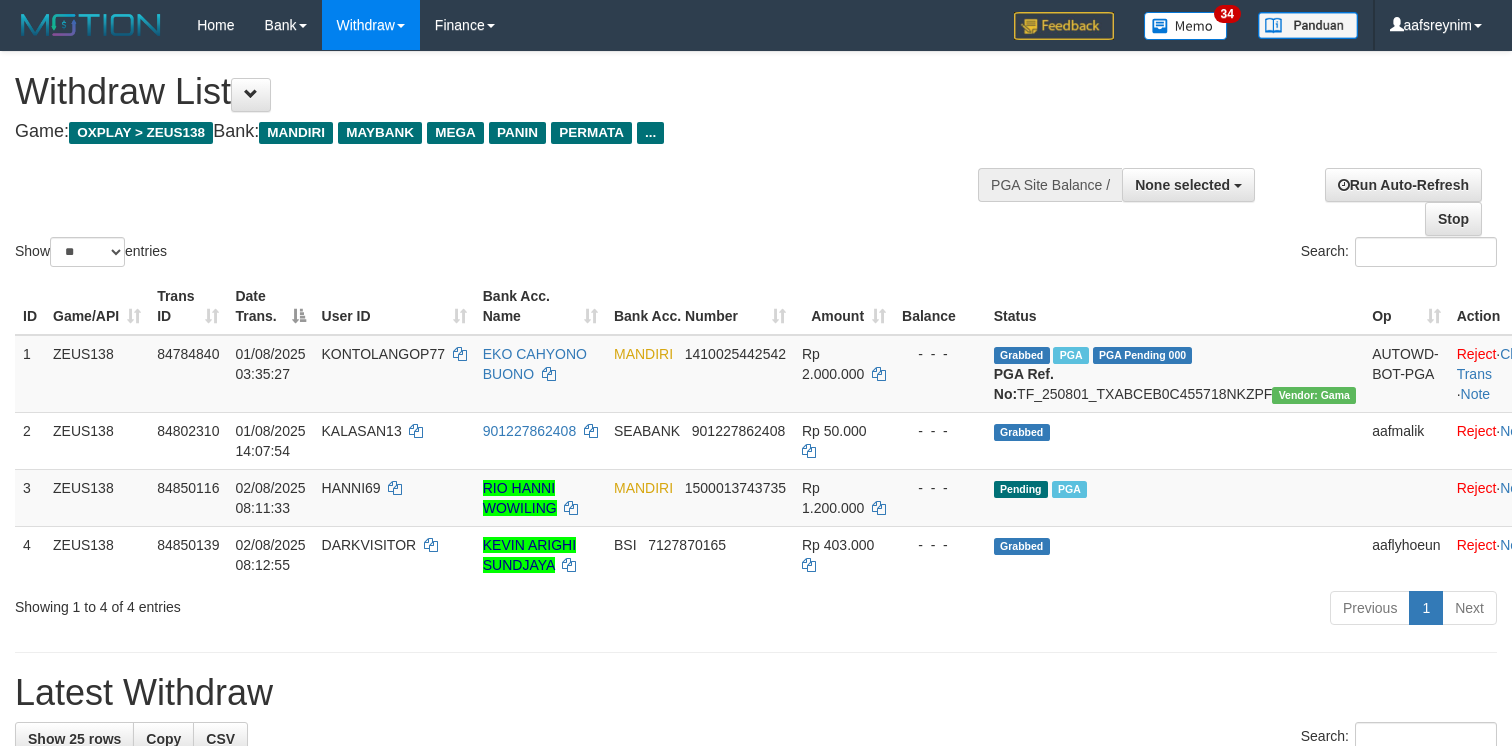 select 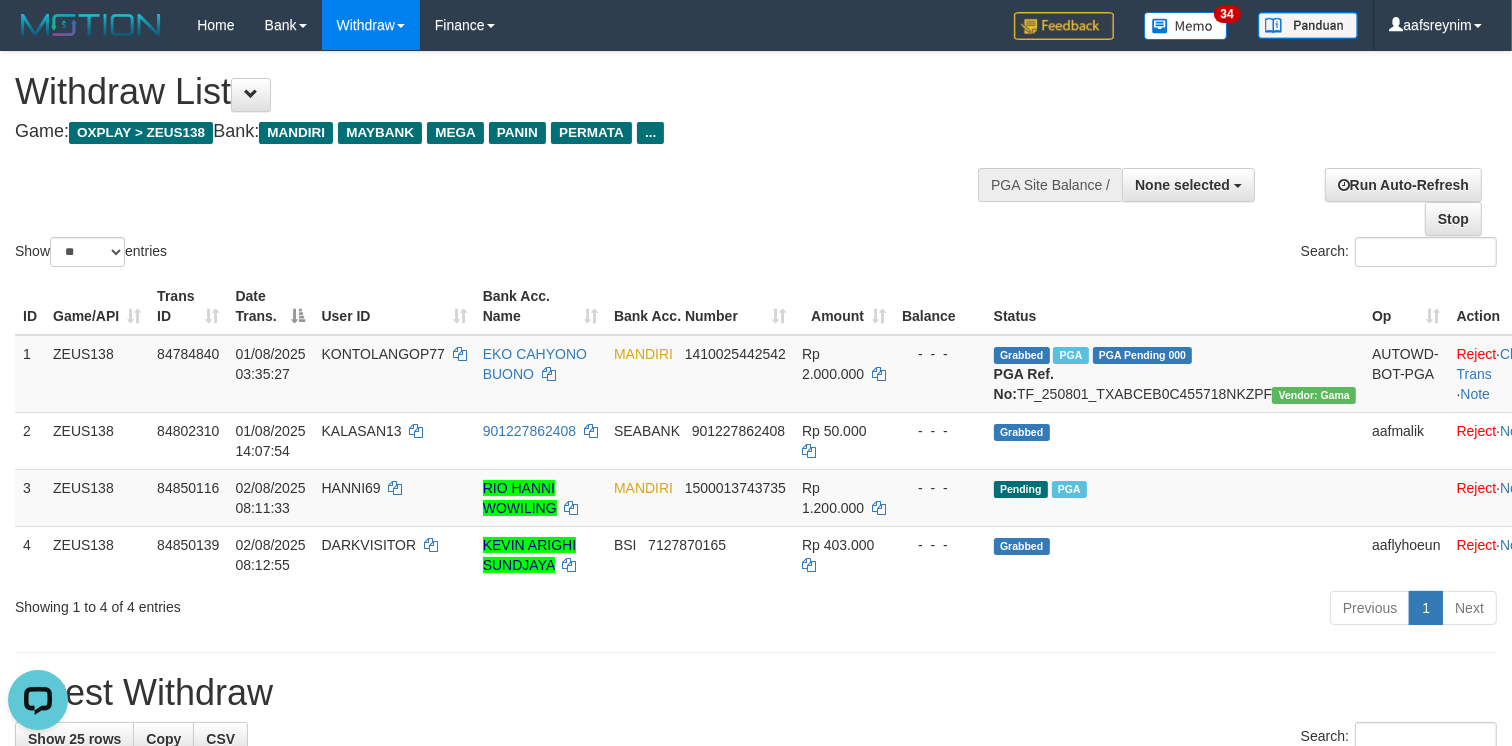scroll, scrollTop: 0, scrollLeft: 0, axis: both 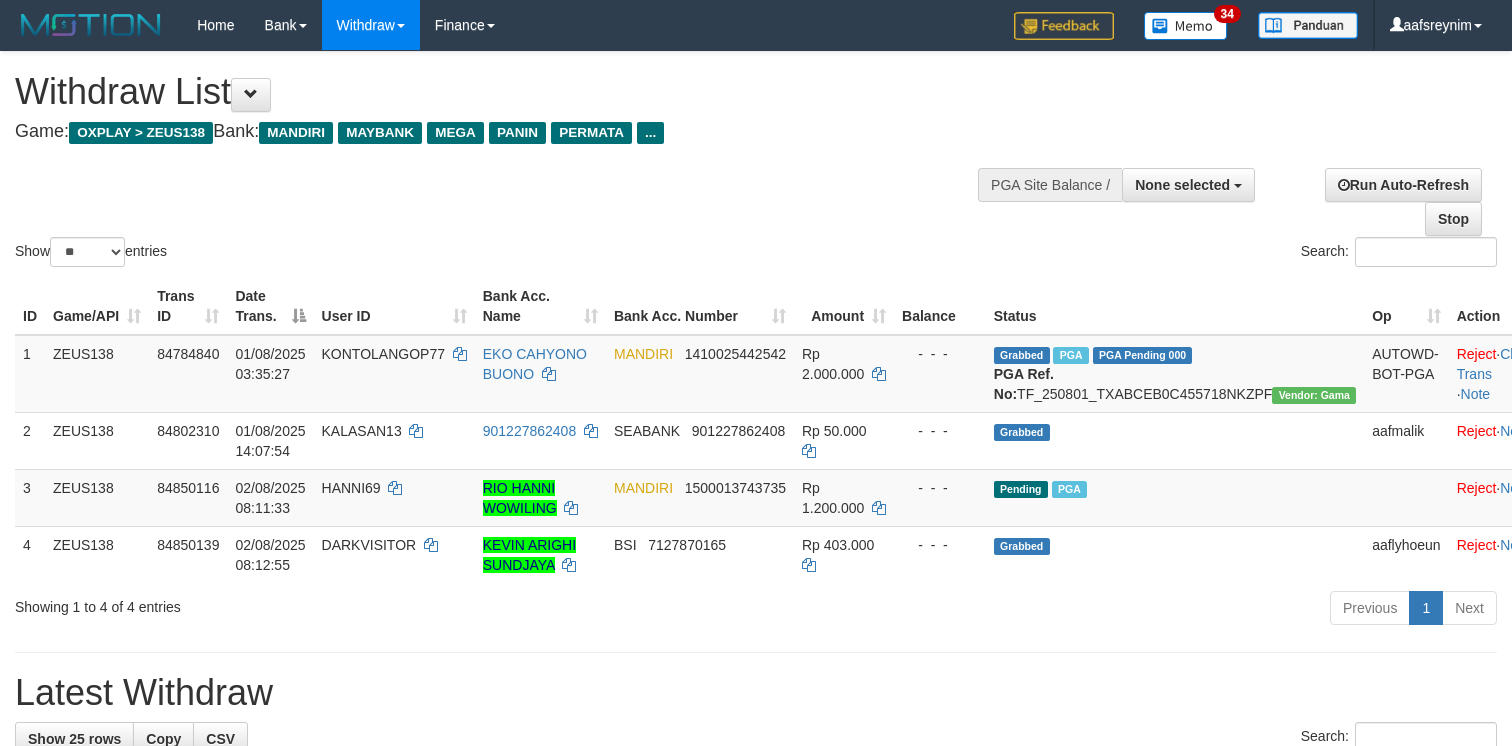 select 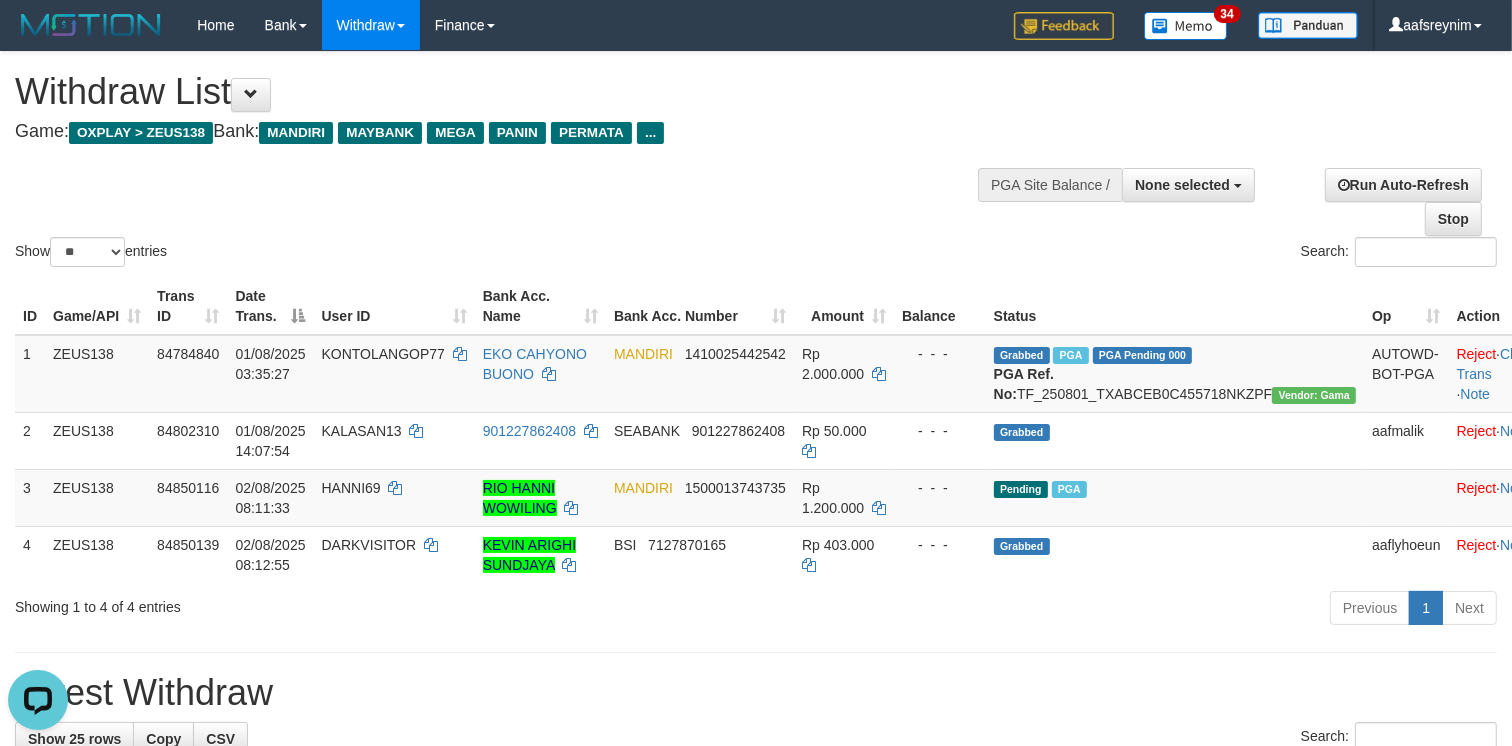 scroll, scrollTop: 0, scrollLeft: 0, axis: both 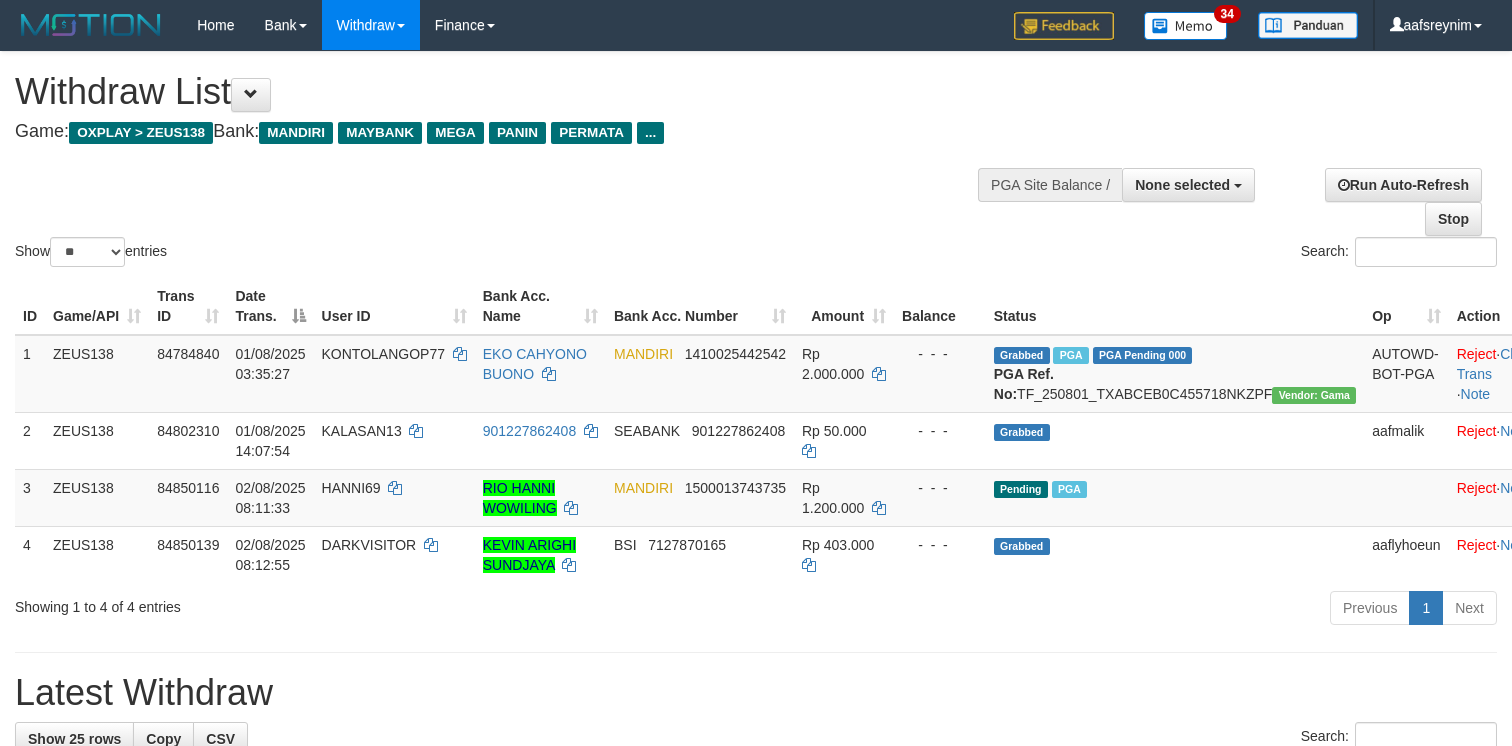 select 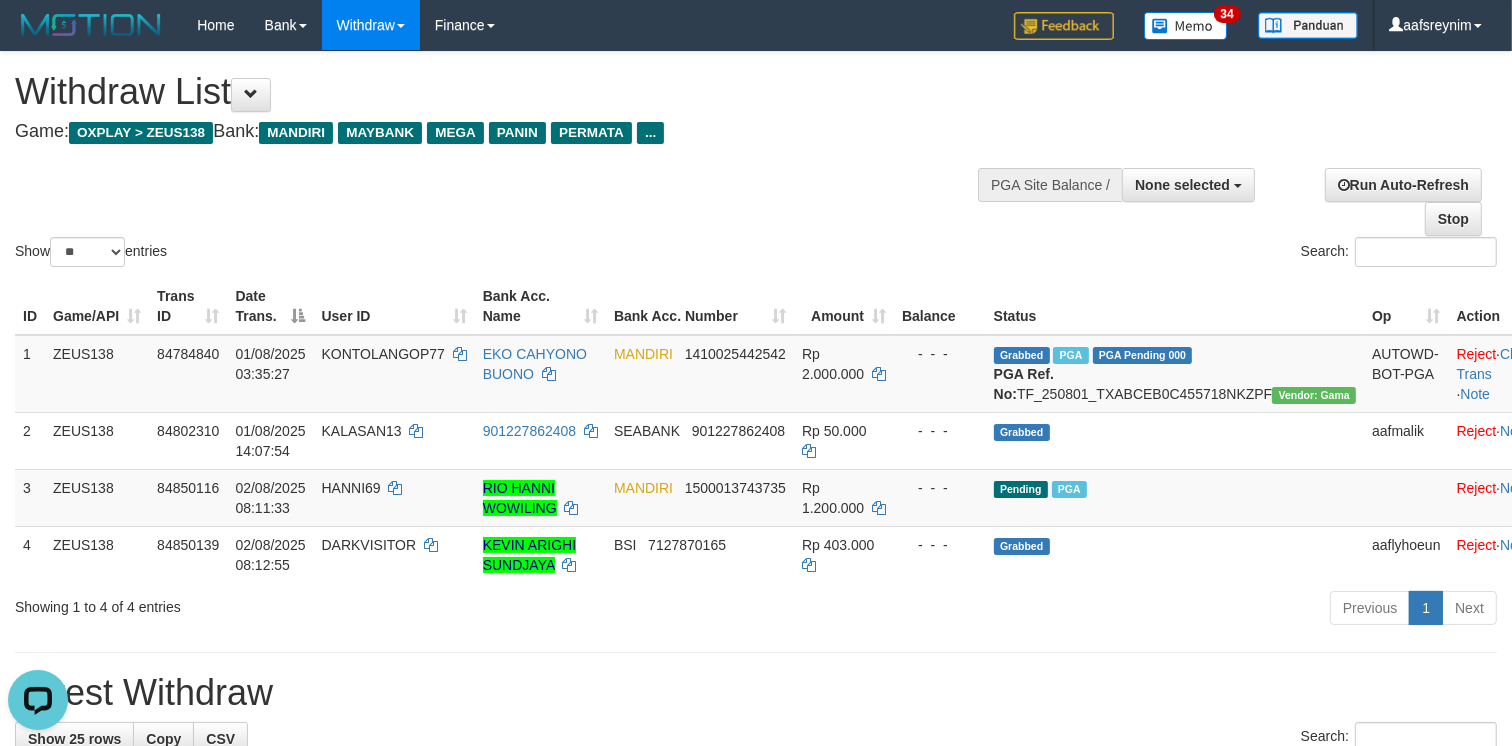 scroll, scrollTop: 0, scrollLeft: 0, axis: both 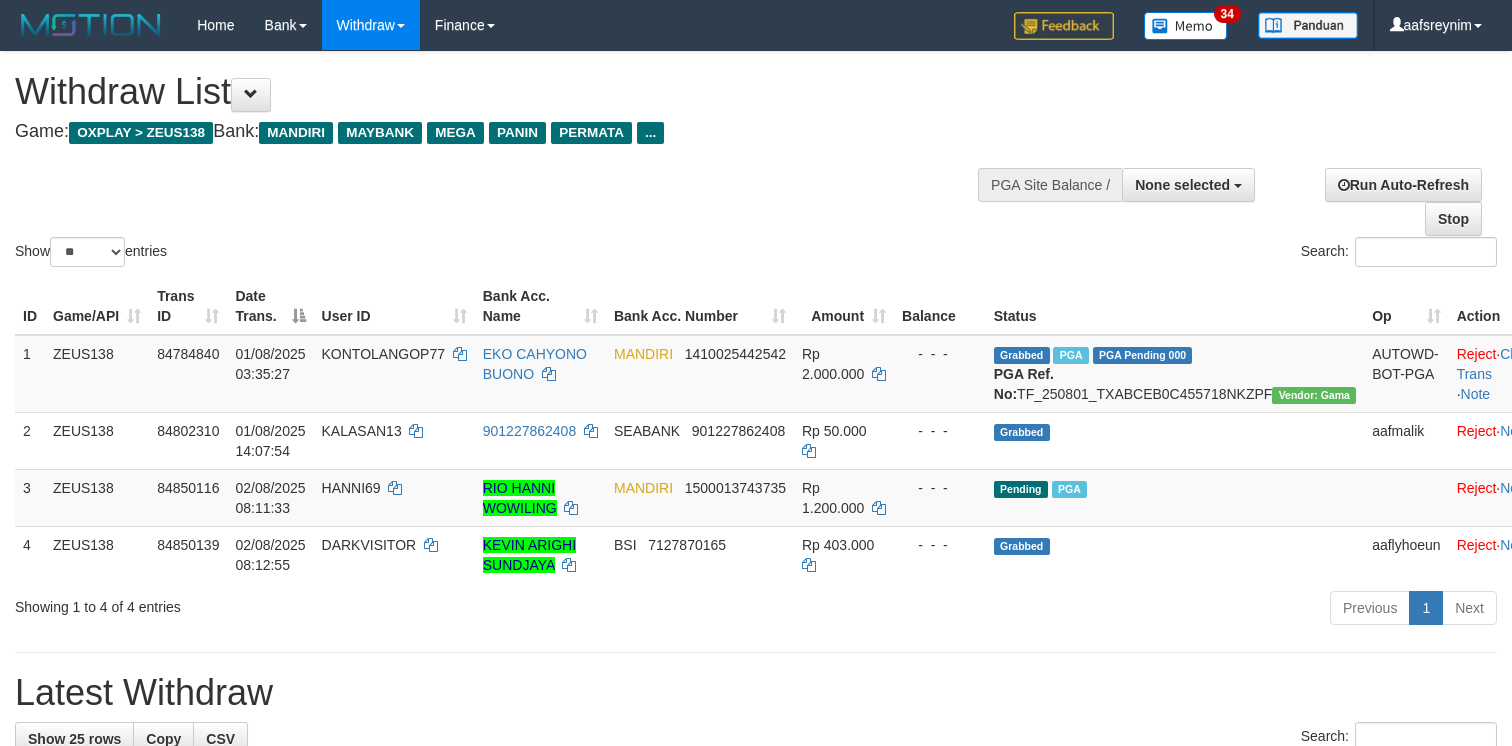 select 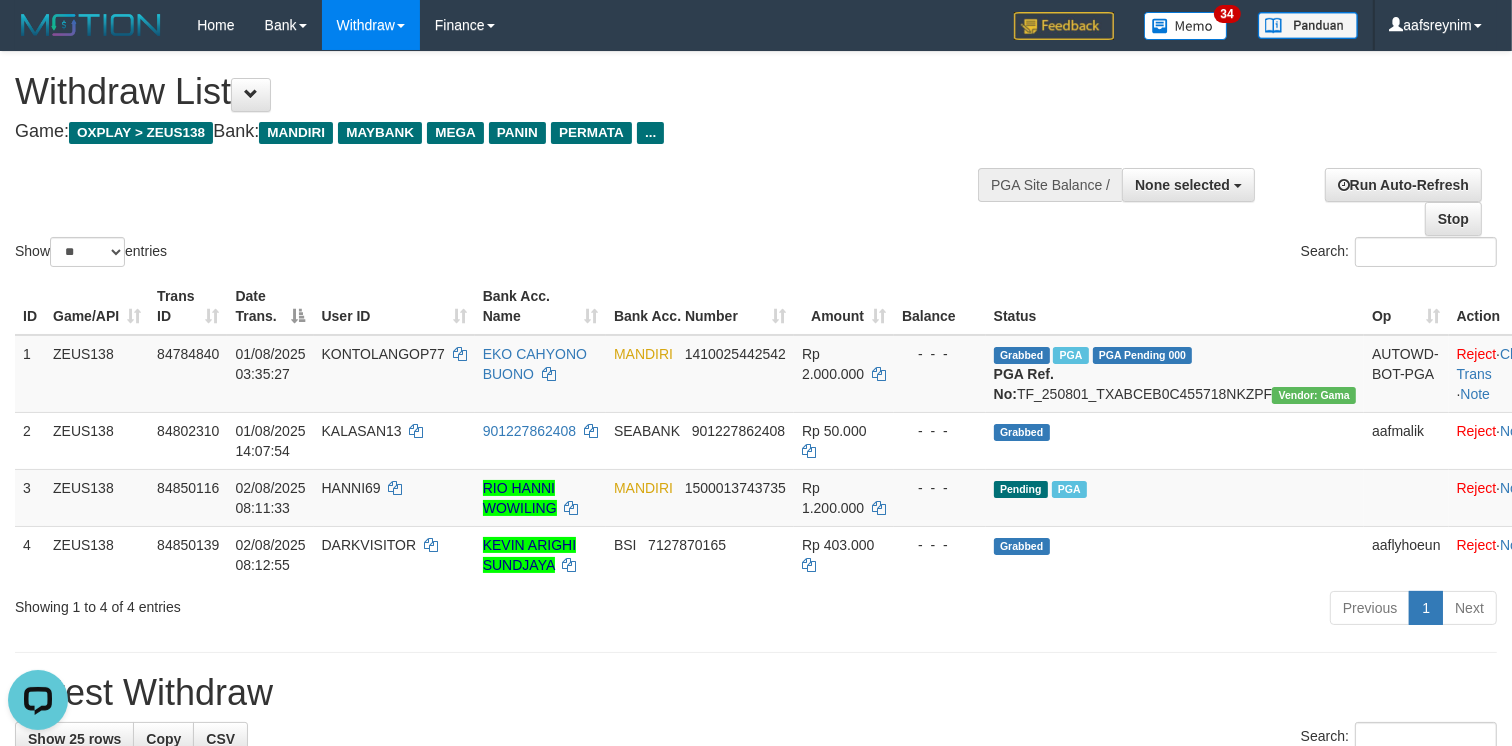scroll, scrollTop: 0, scrollLeft: 0, axis: both 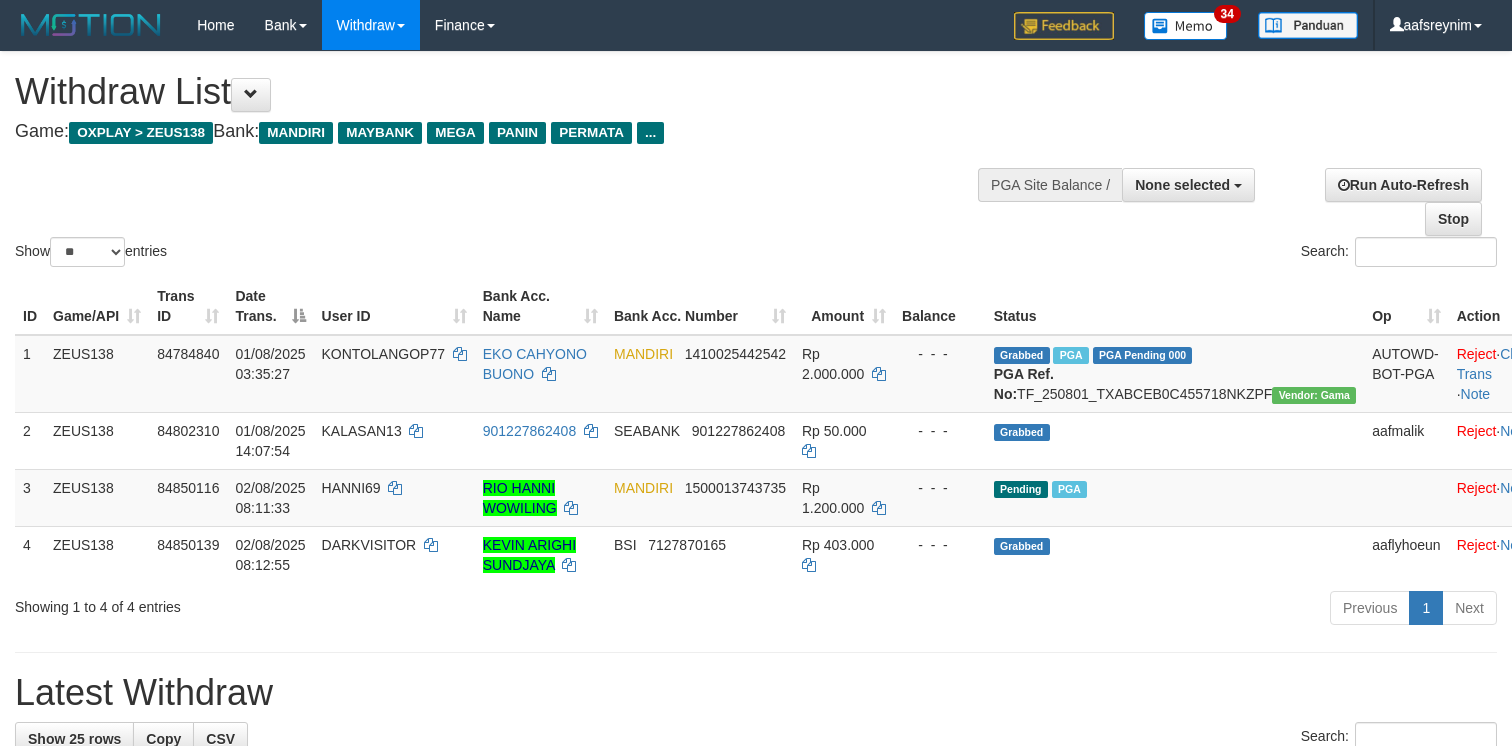 select 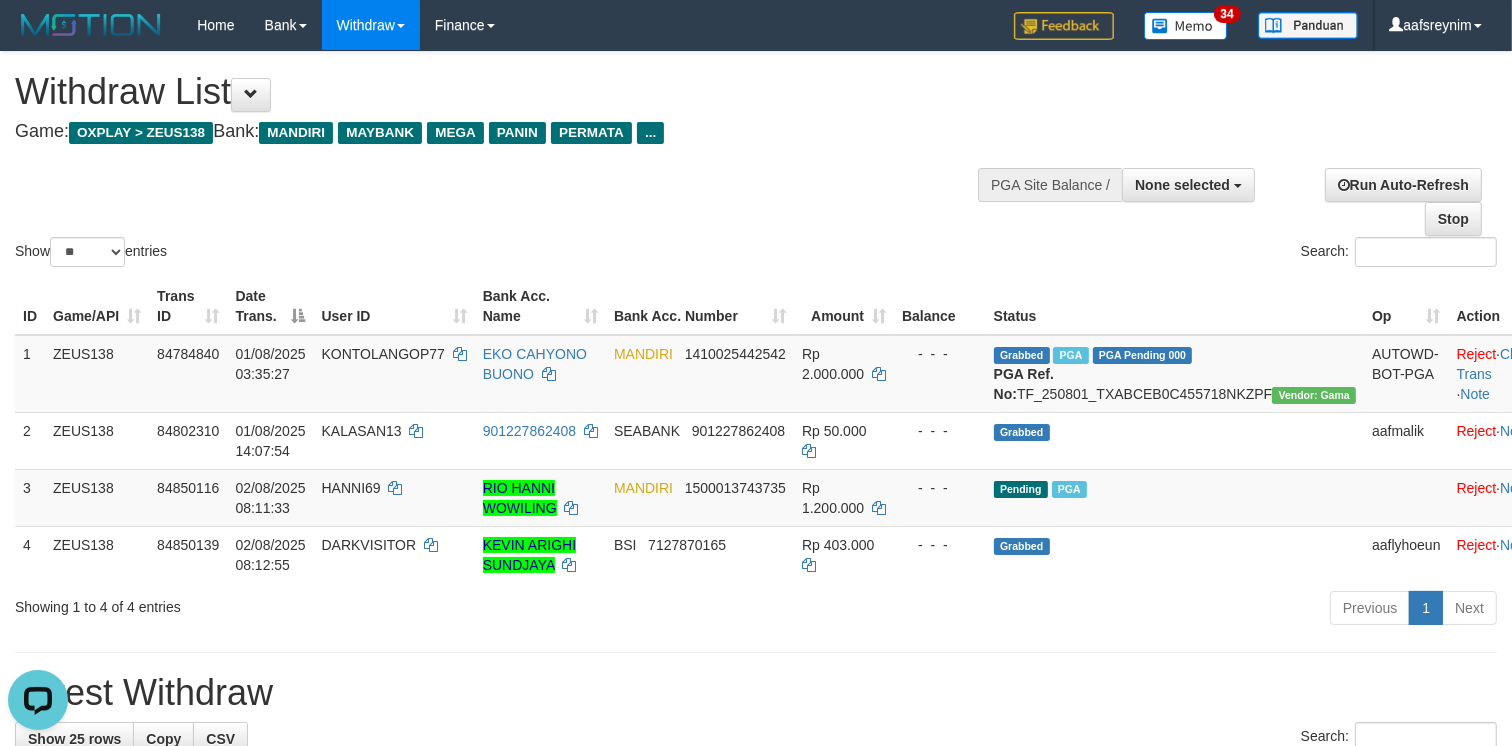 scroll, scrollTop: 0, scrollLeft: 0, axis: both 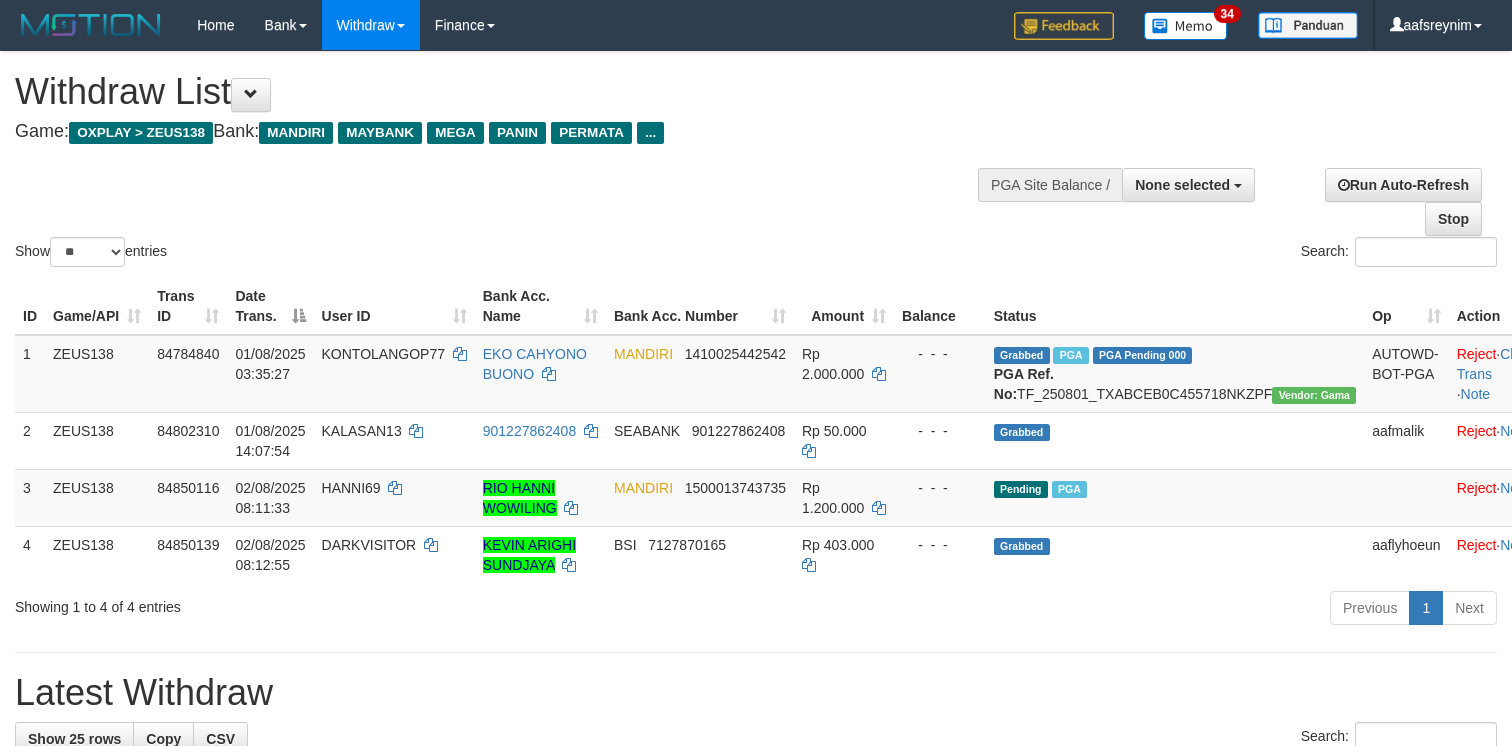 select 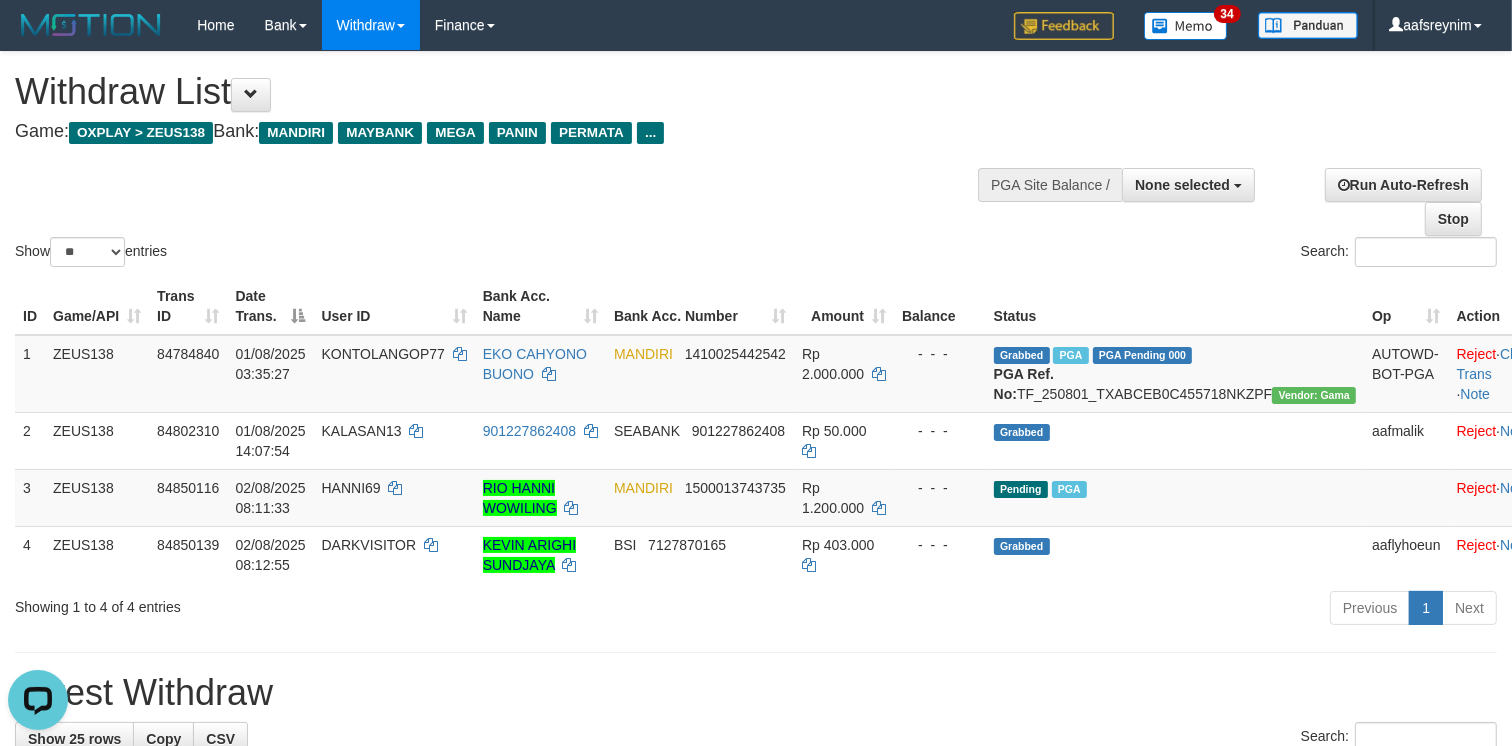 scroll, scrollTop: 0, scrollLeft: 0, axis: both 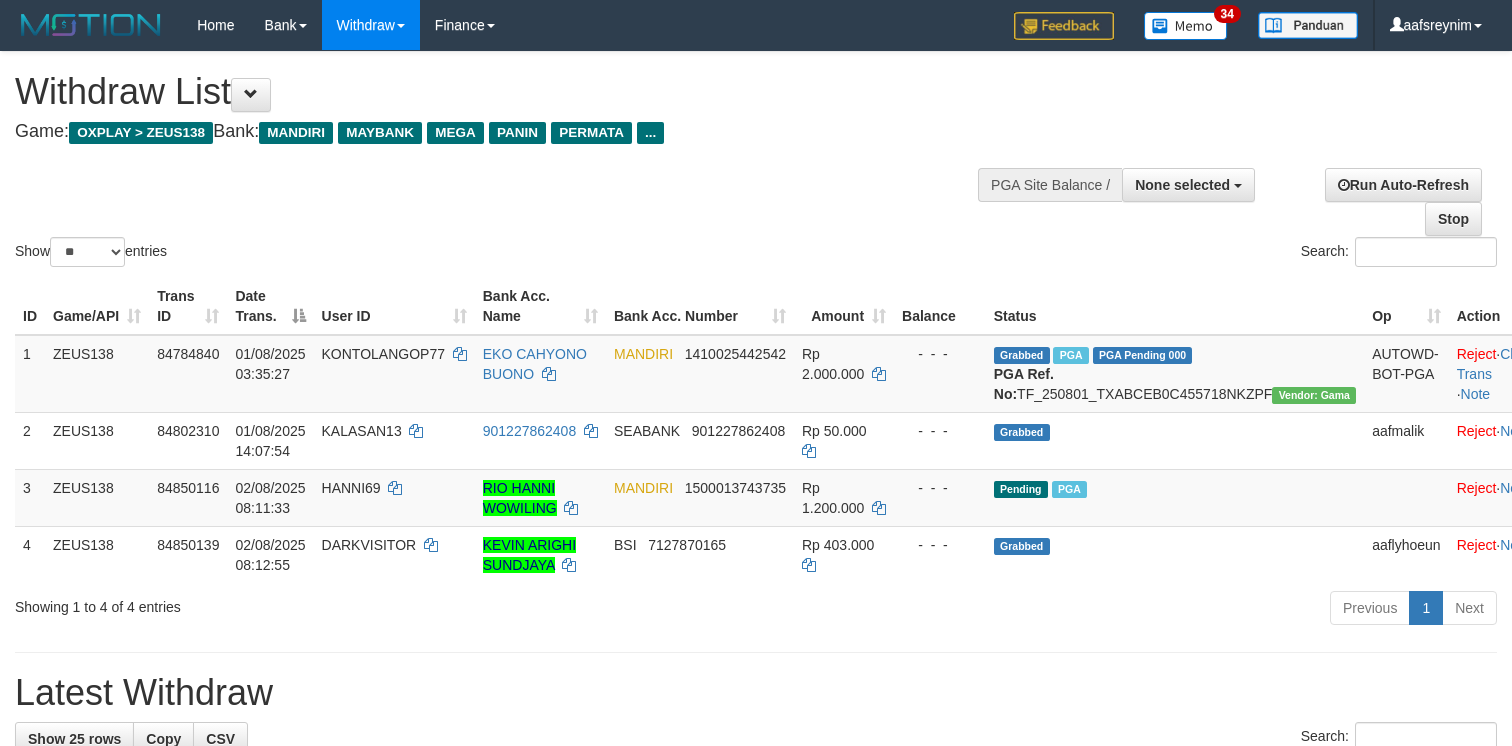select 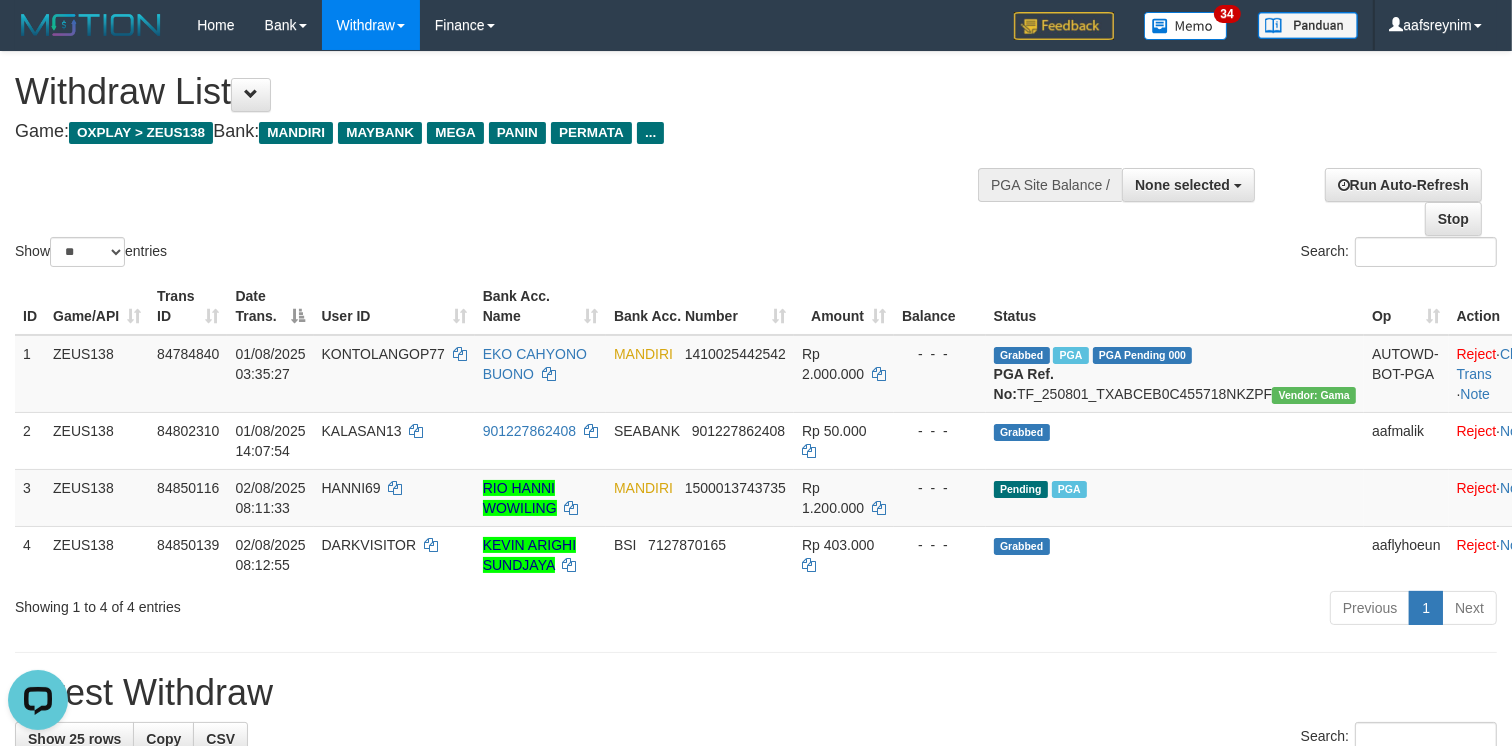 scroll, scrollTop: 0, scrollLeft: 0, axis: both 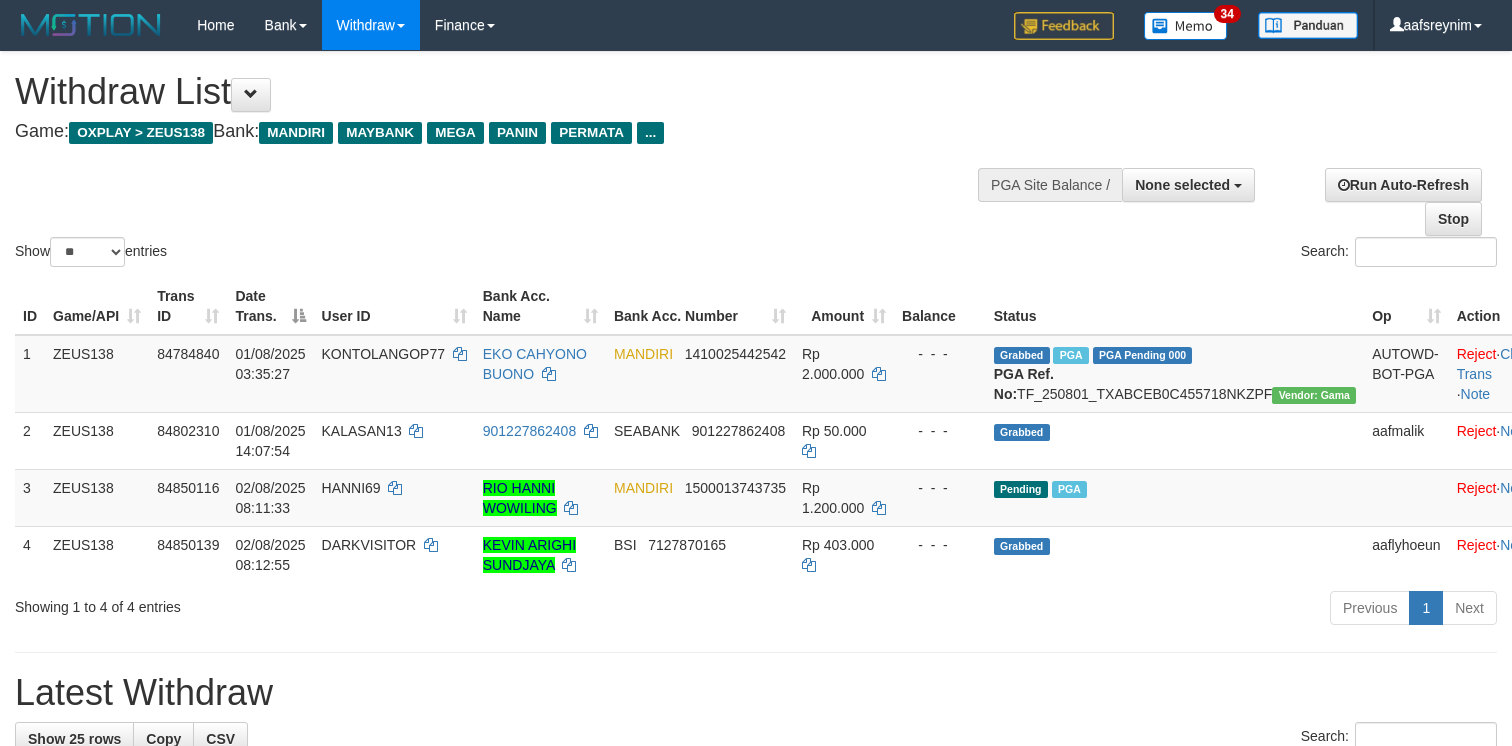 select 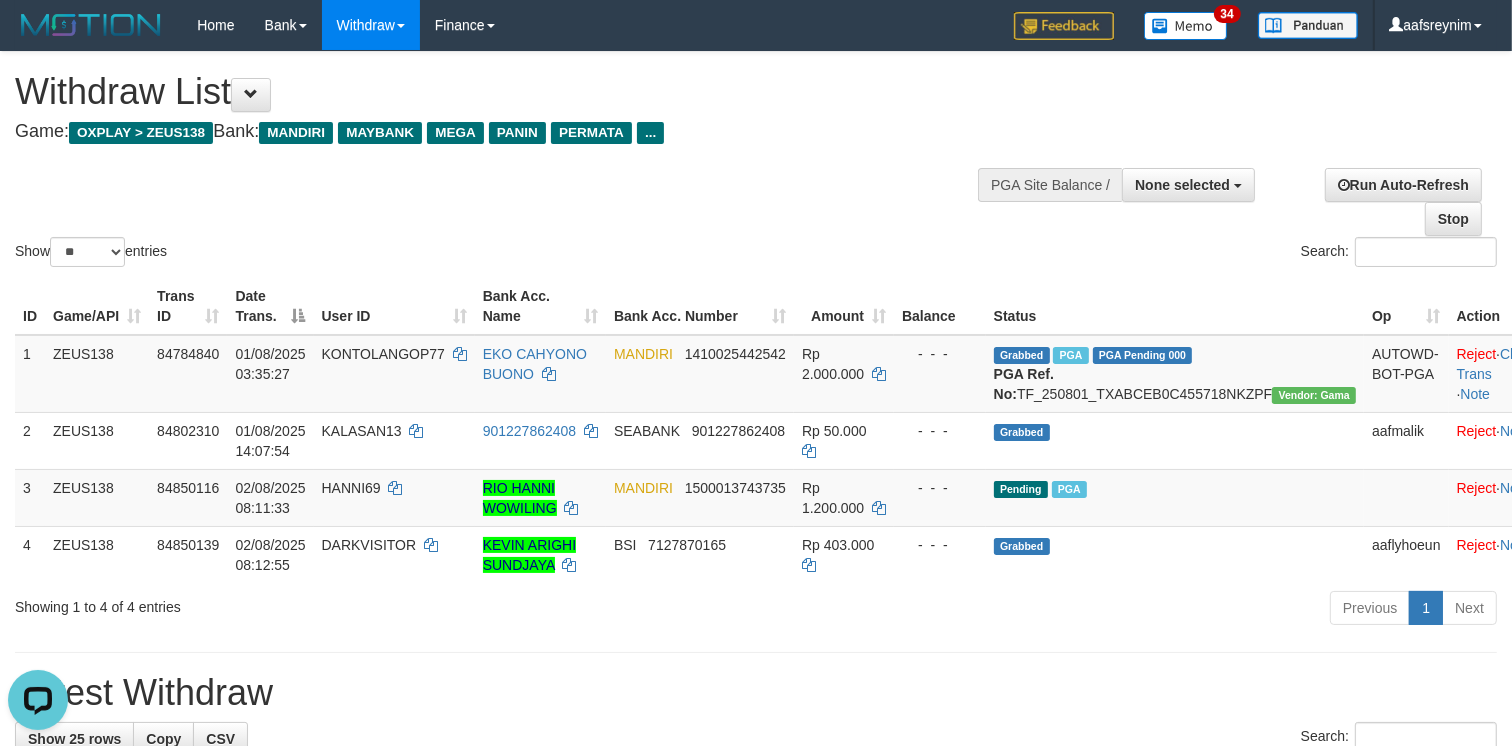 scroll, scrollTop: 0, scrollLeft: 0, axis: both 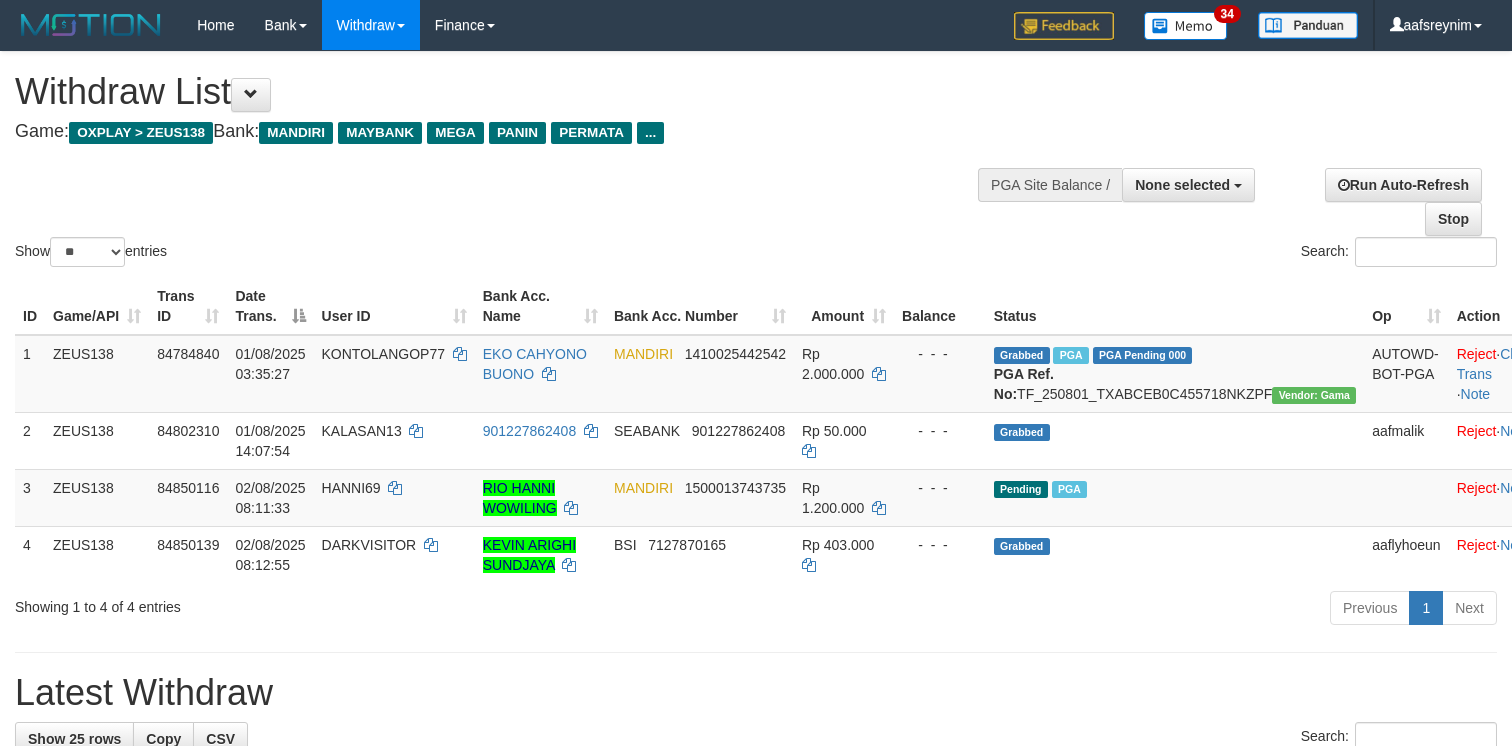 select 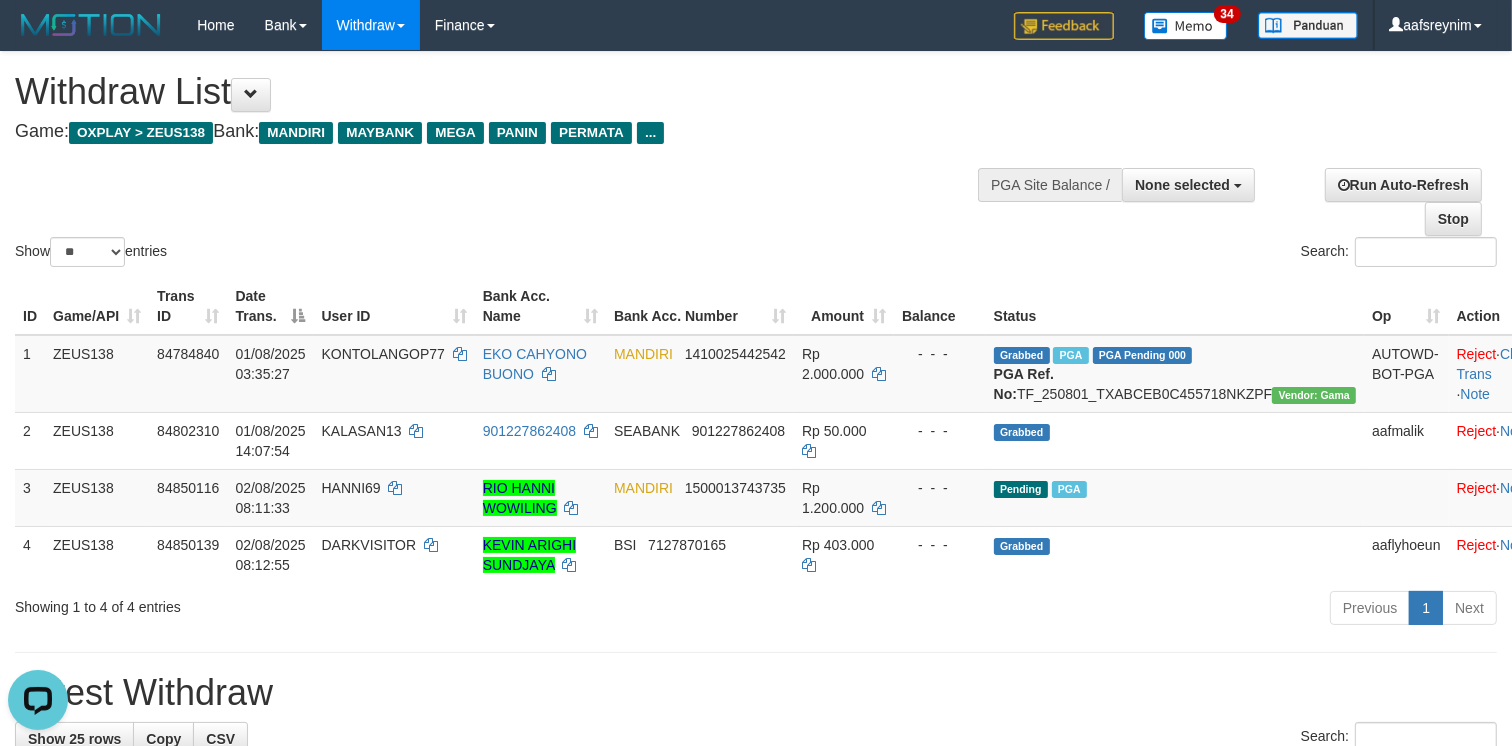 scroll, scrollTop: 0, scrollLeft: 0, axis: both 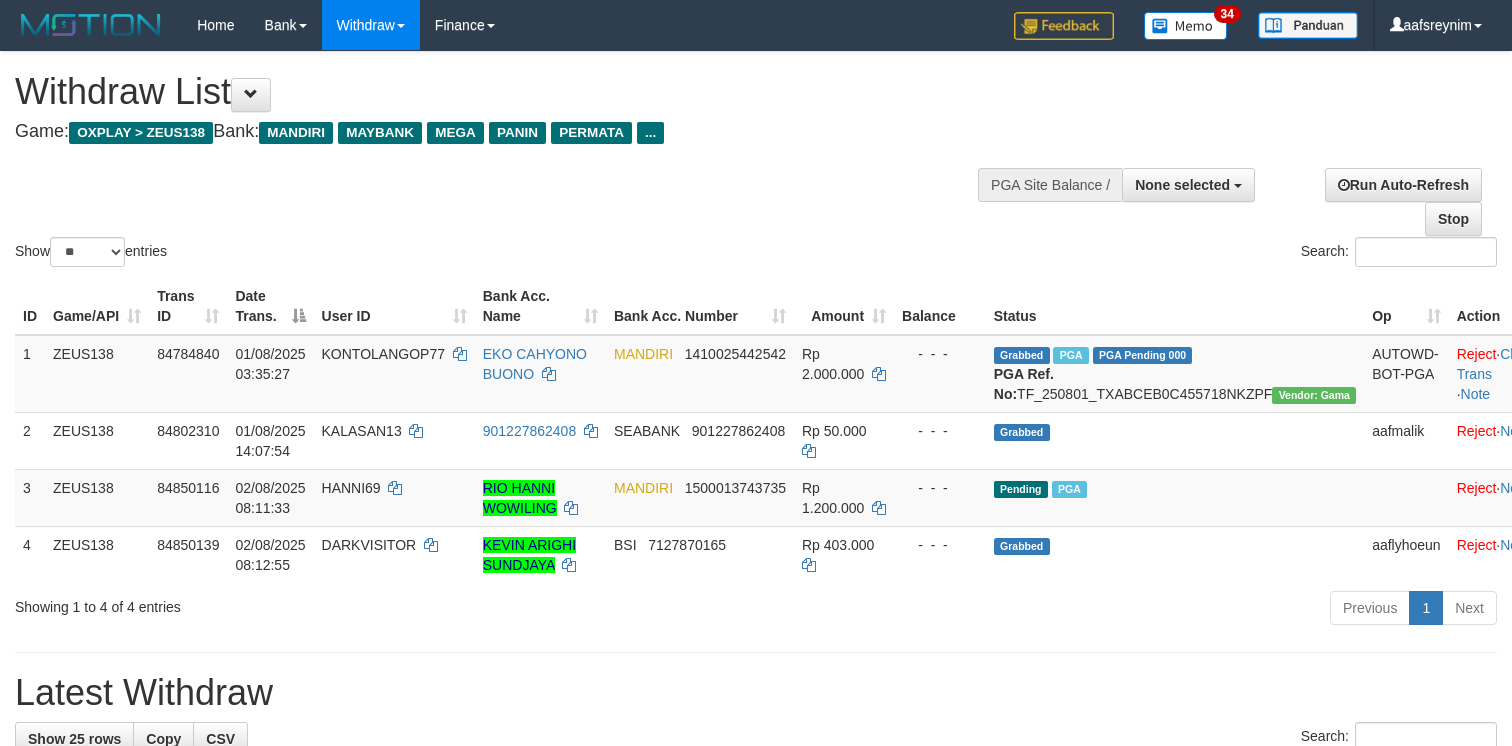 select 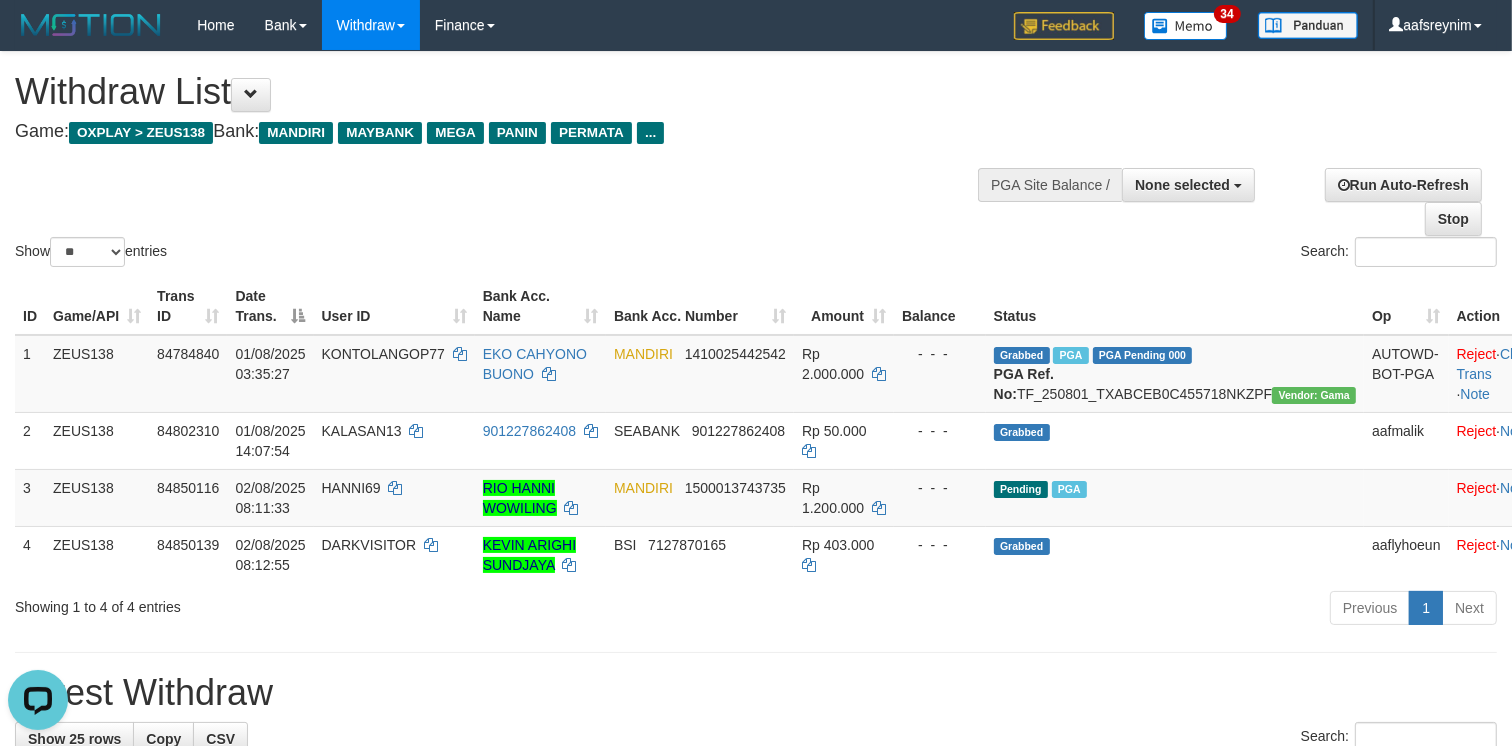 scroll, scrollTop: 0, scrollLeft: 0, axis: both 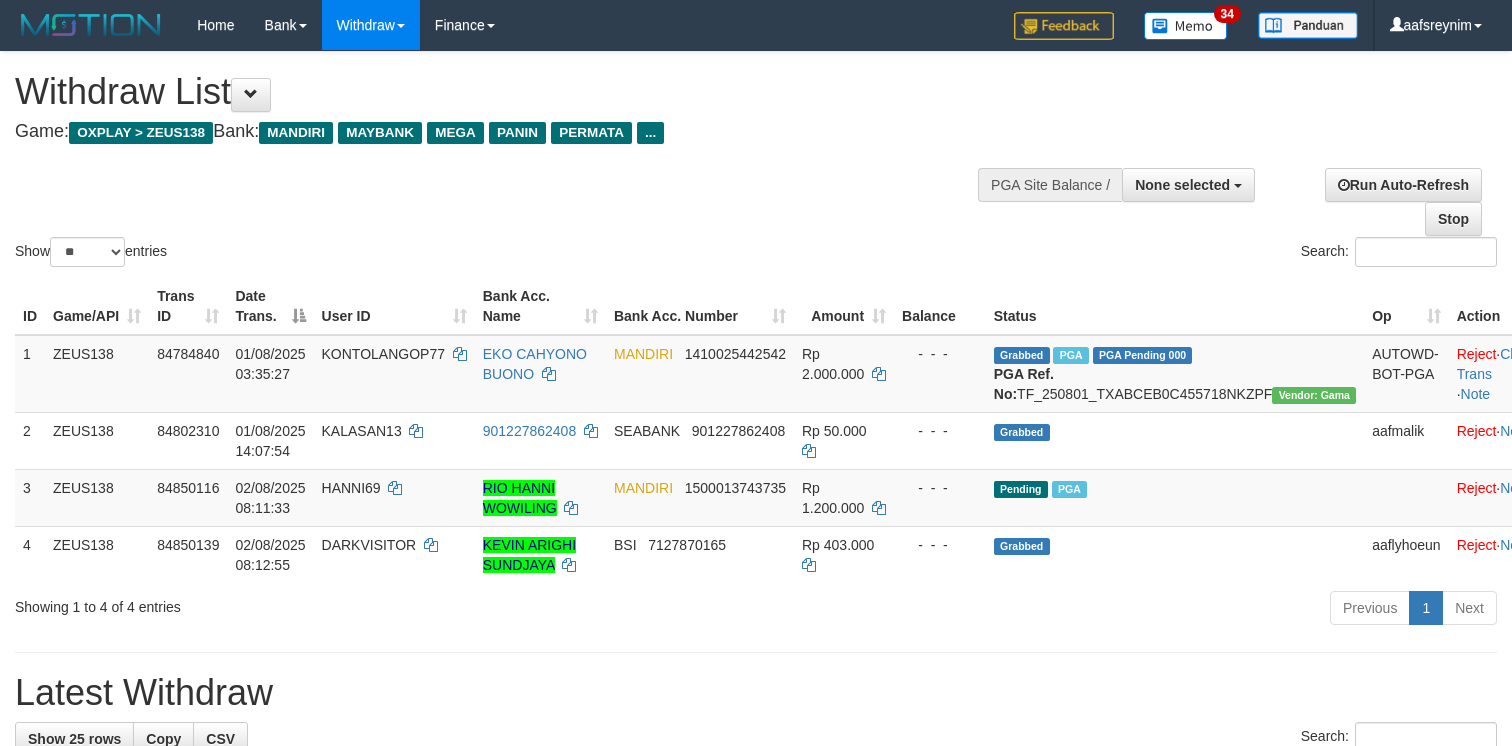 select 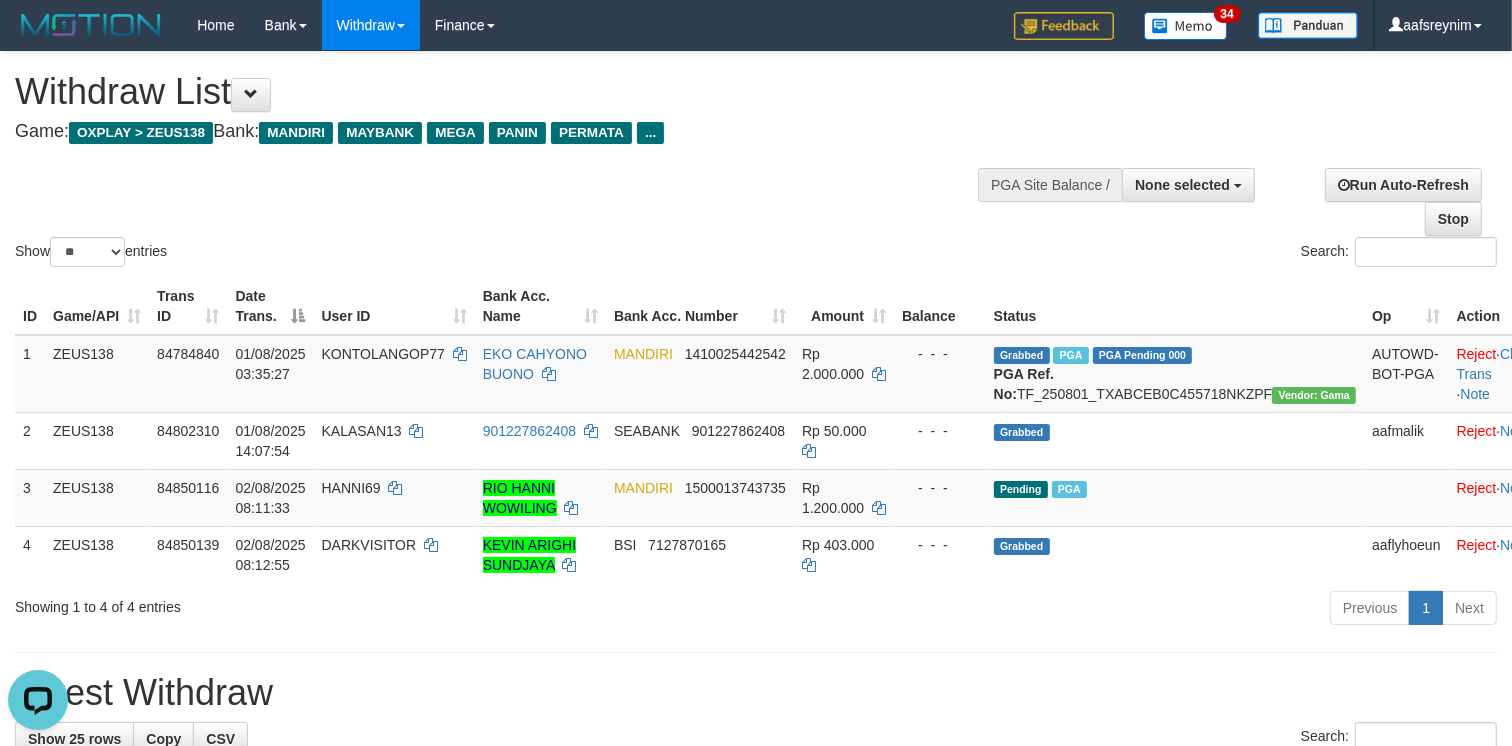 scroll, scrollTop: 0, scrollLeft: 0, axis: both 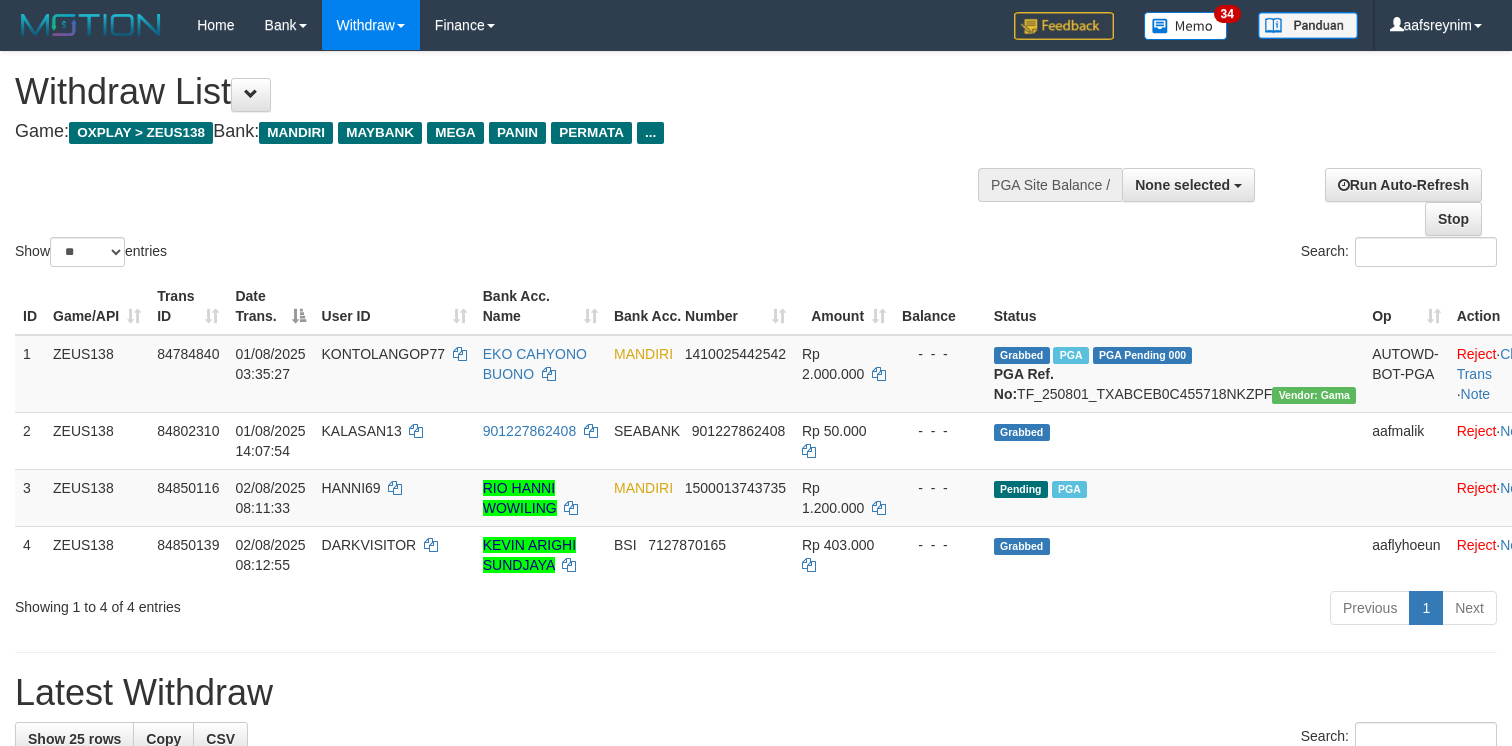 select 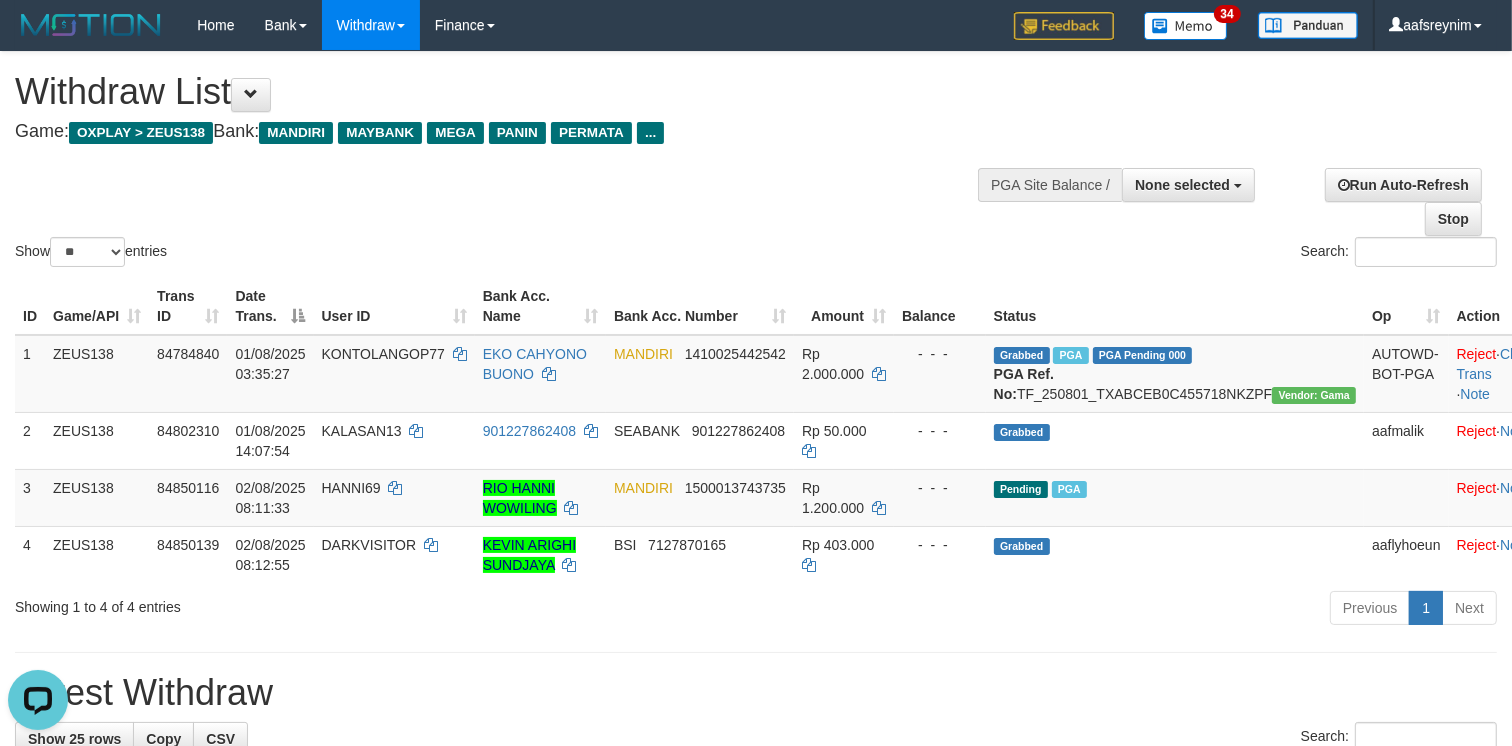 scroll, scrollTop: 0, scrollLeft: 0, axis: both 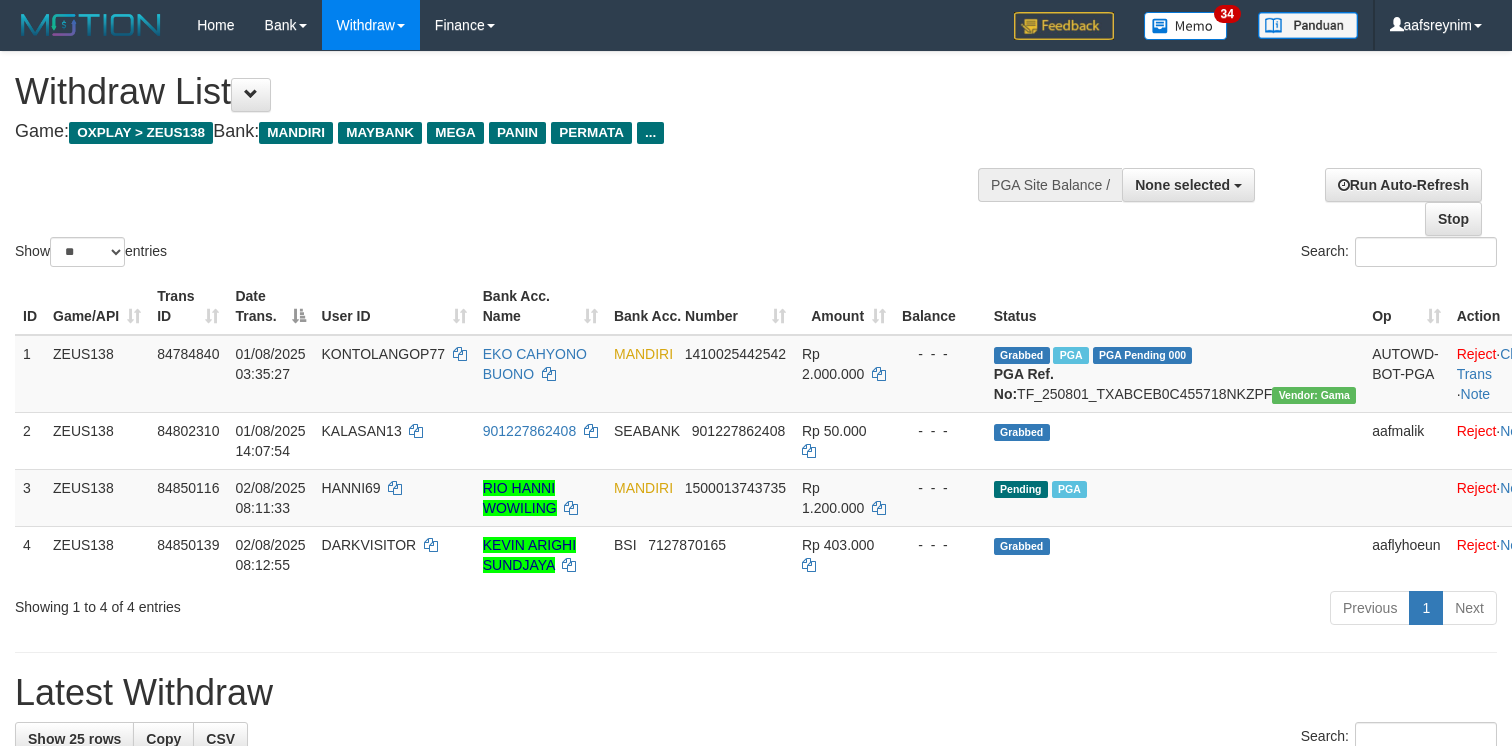 select 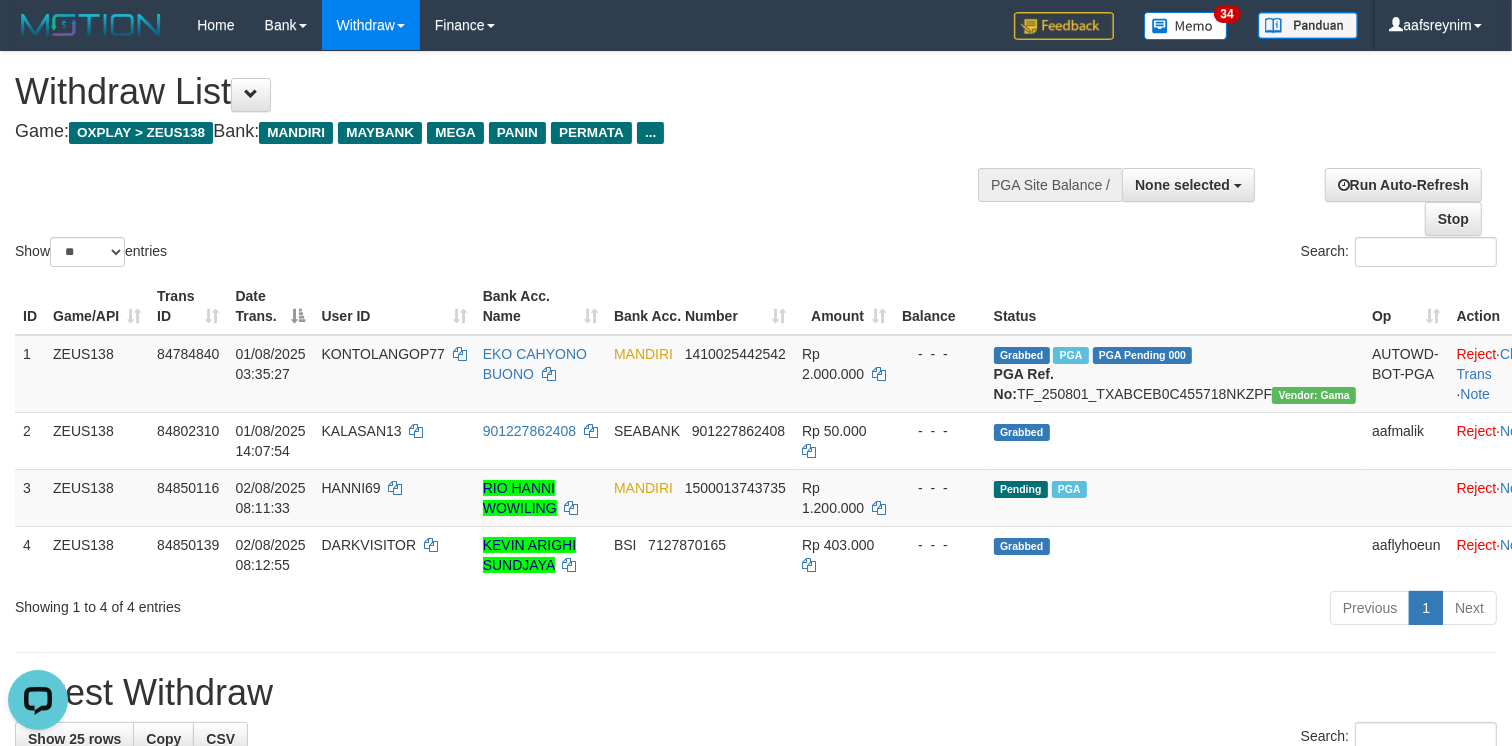 scroll, scrollTop: 0, scrollLeft: 0, axis: both 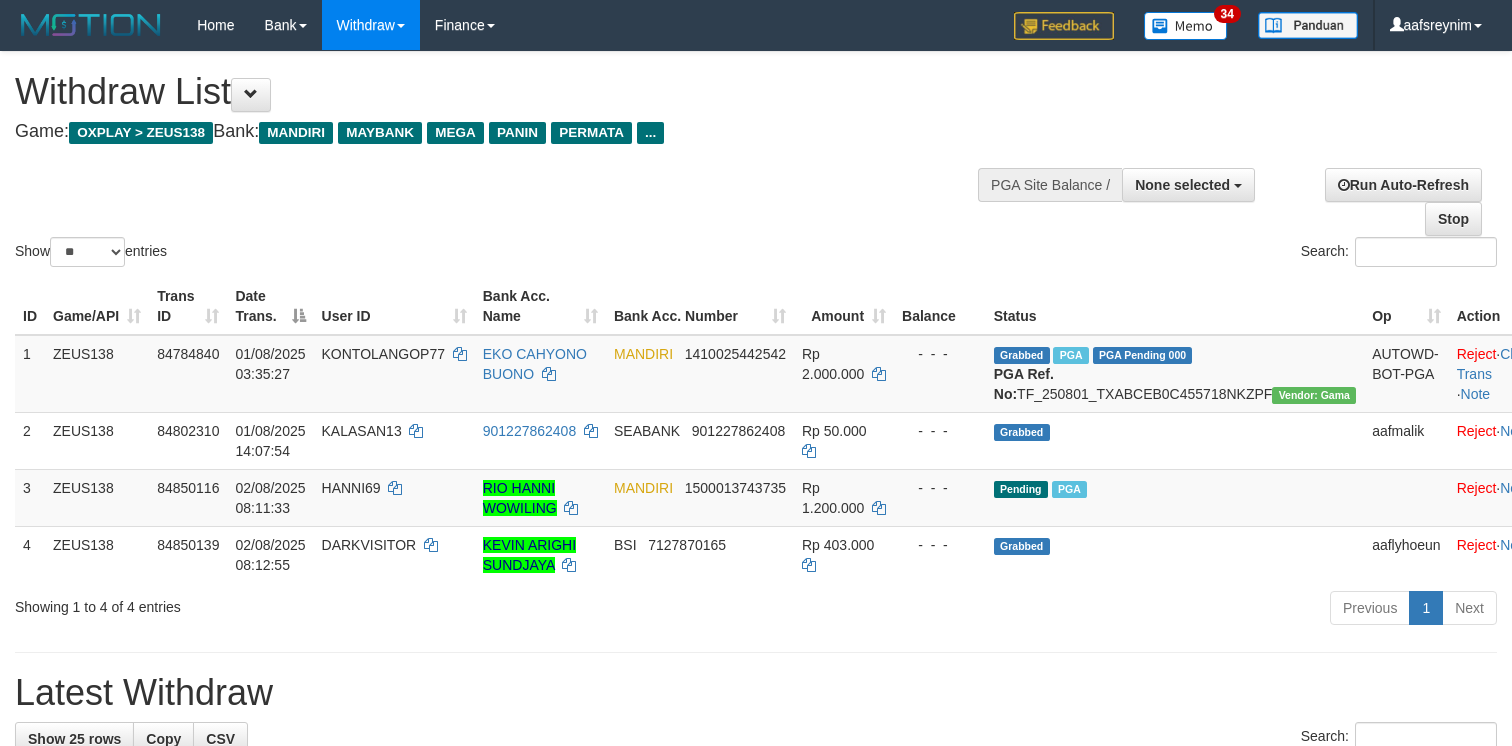 select 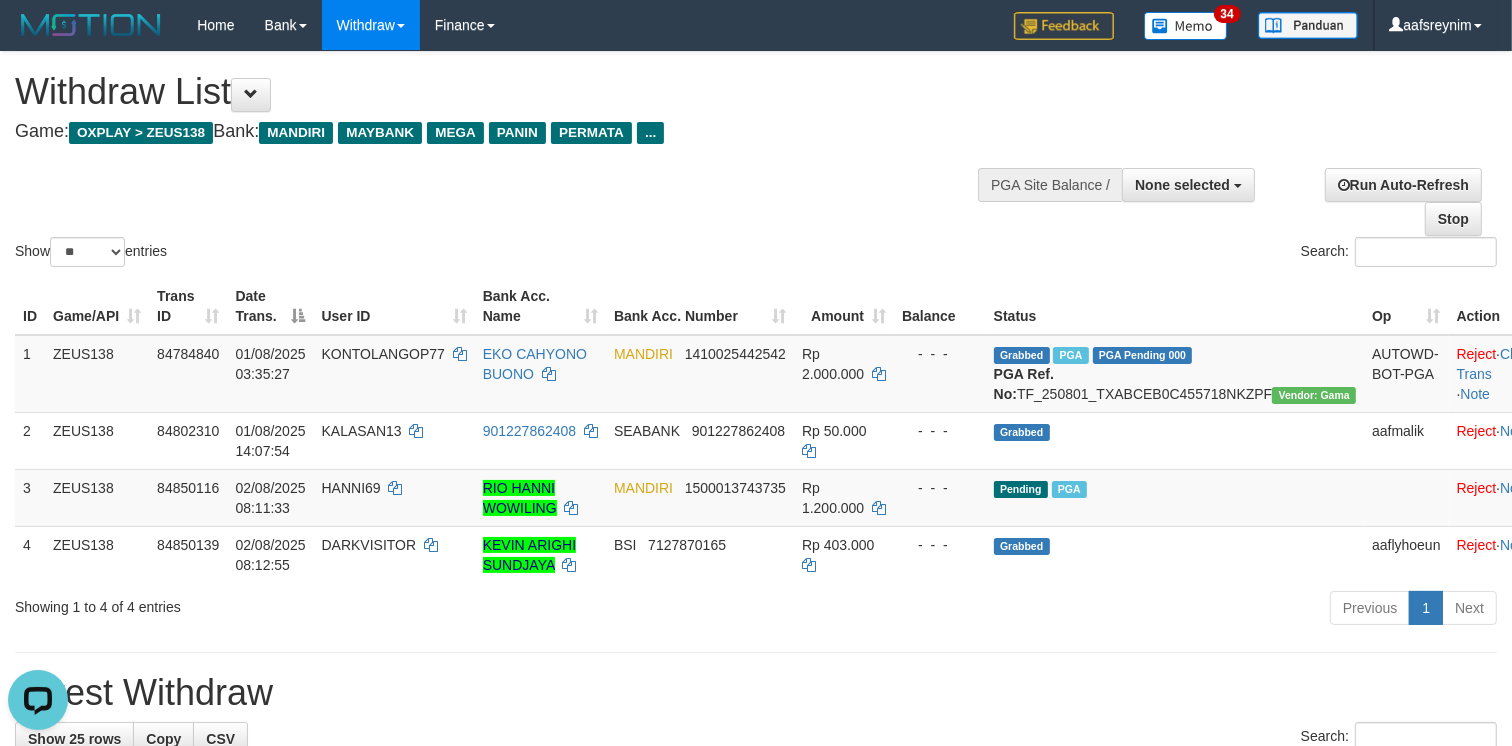 scroll, scrollTop: 0, scrollLeft: 0, axis: both 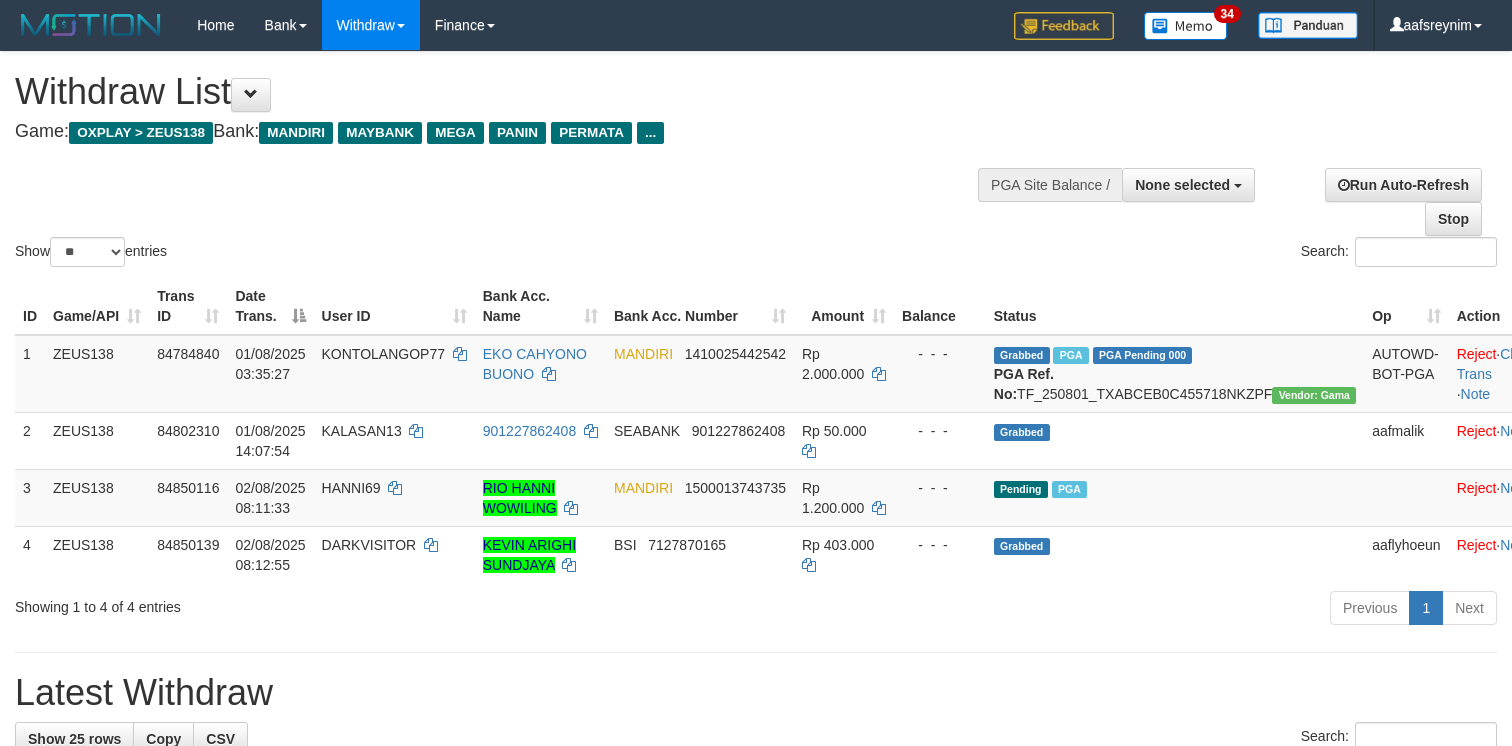 select 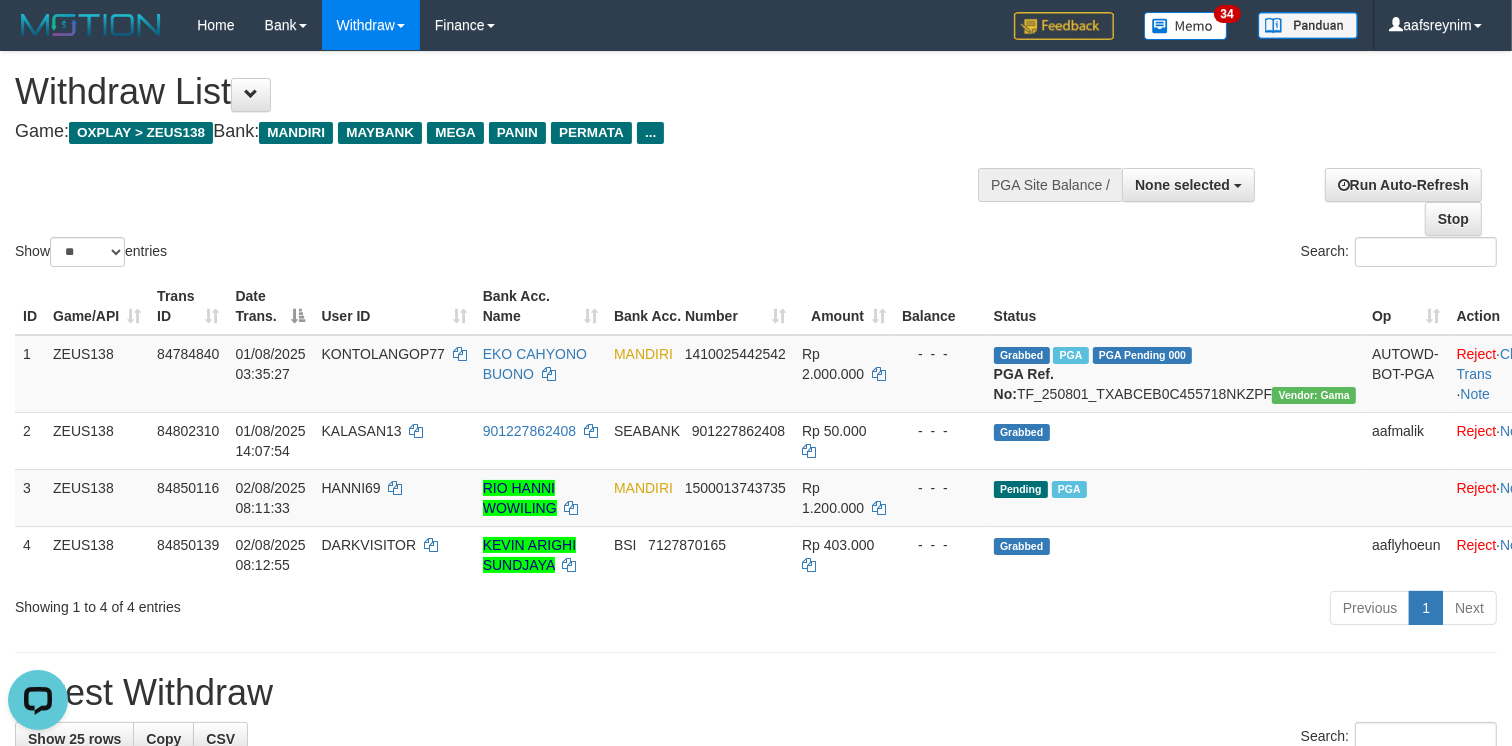 scroll, scrollTop: 0, scrollLeft: 0, axis: both 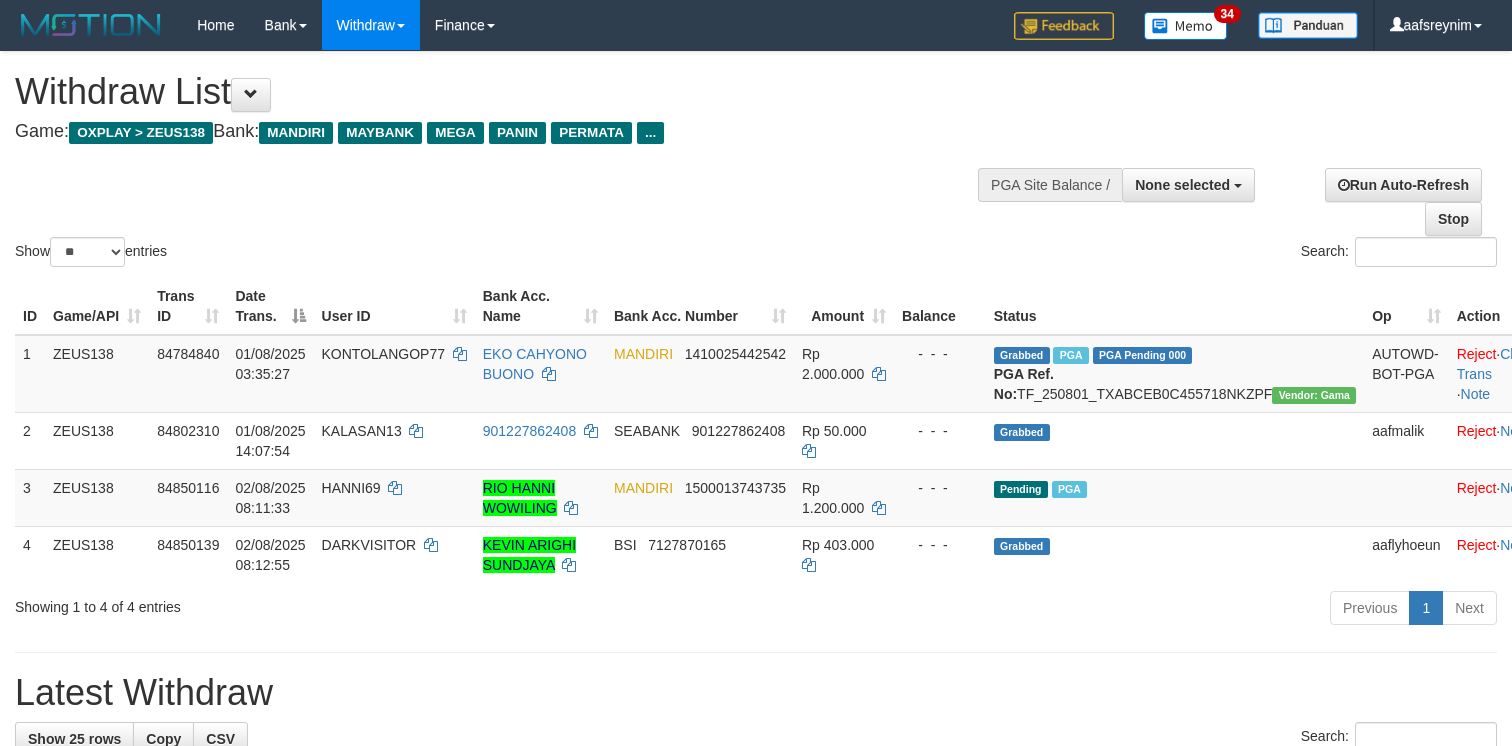 select 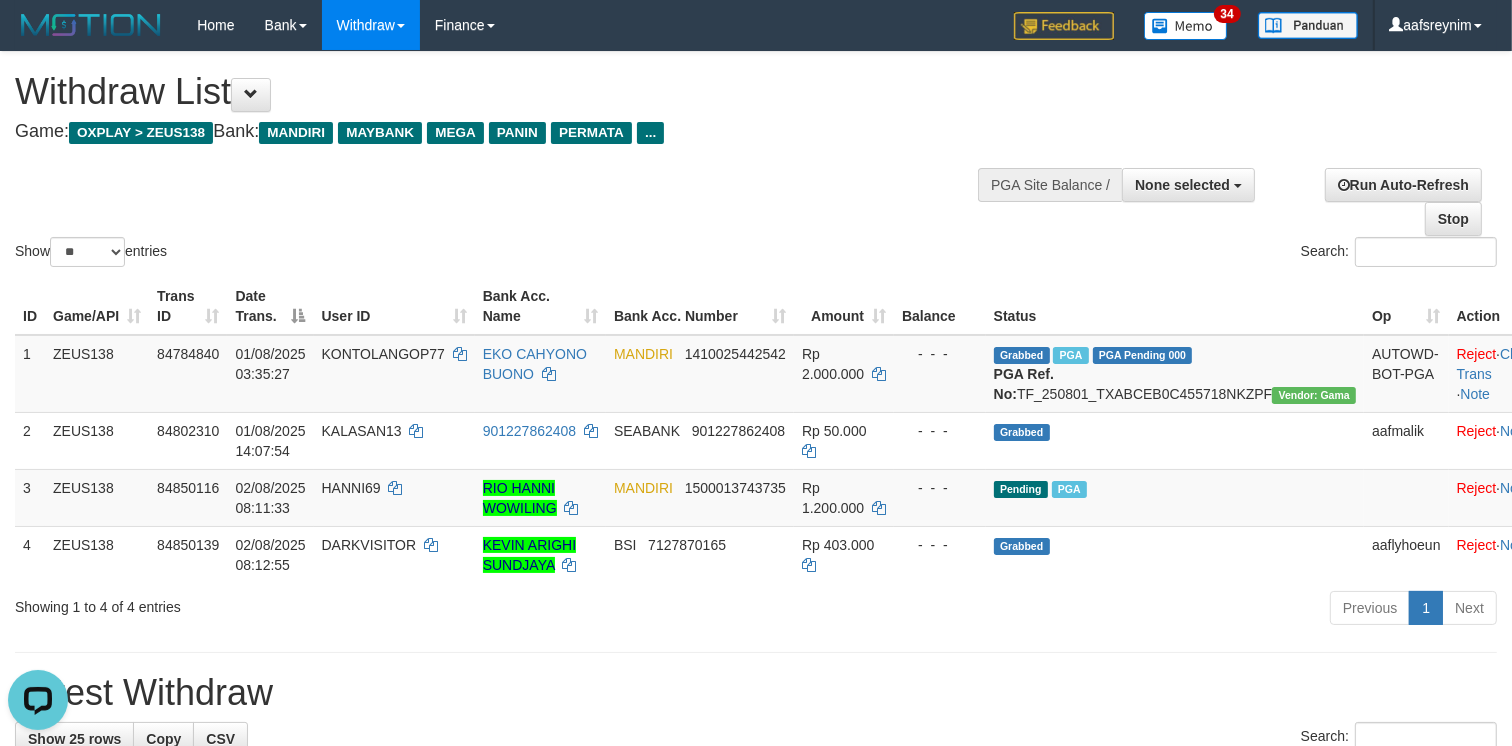 scroll, scrollTop: 0, scrollLeft: 0, axis: both 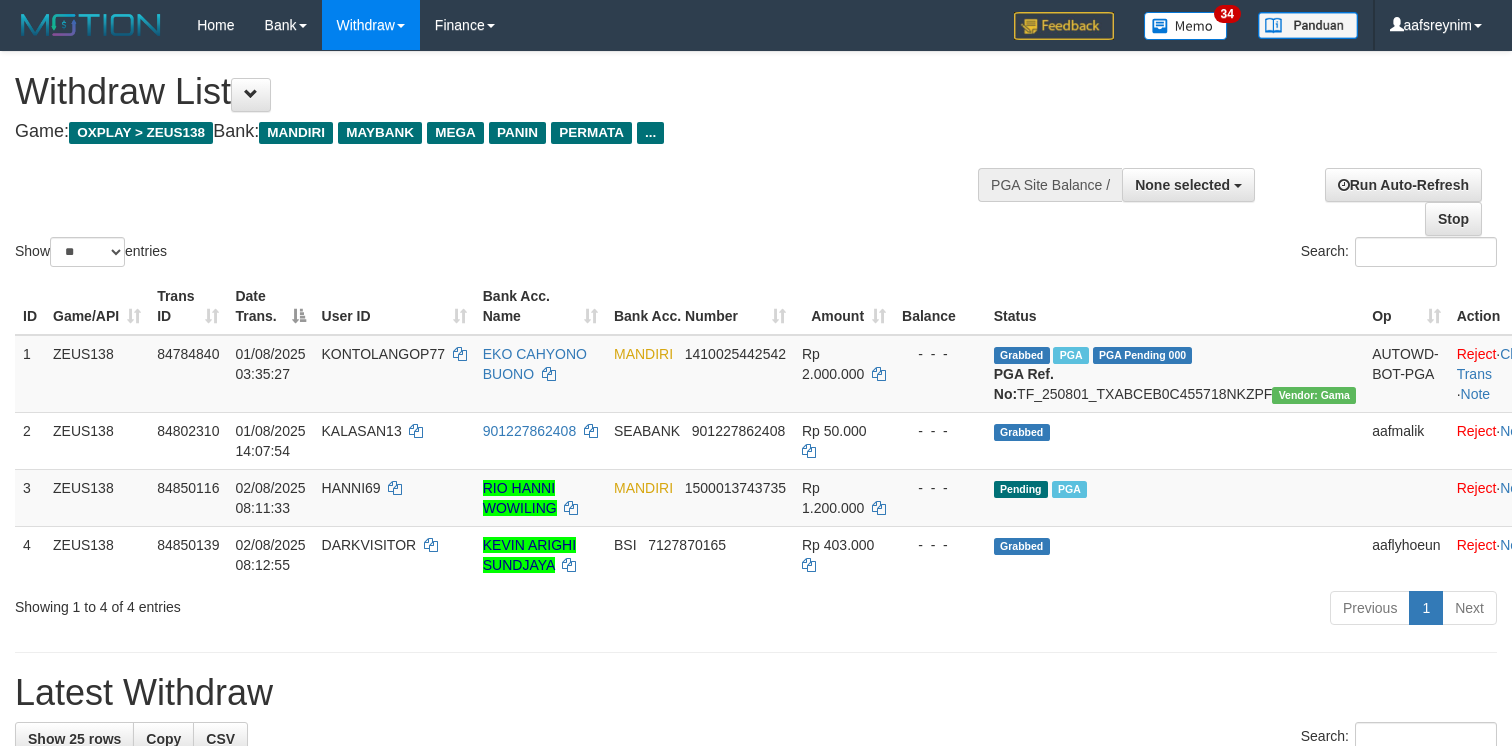 select 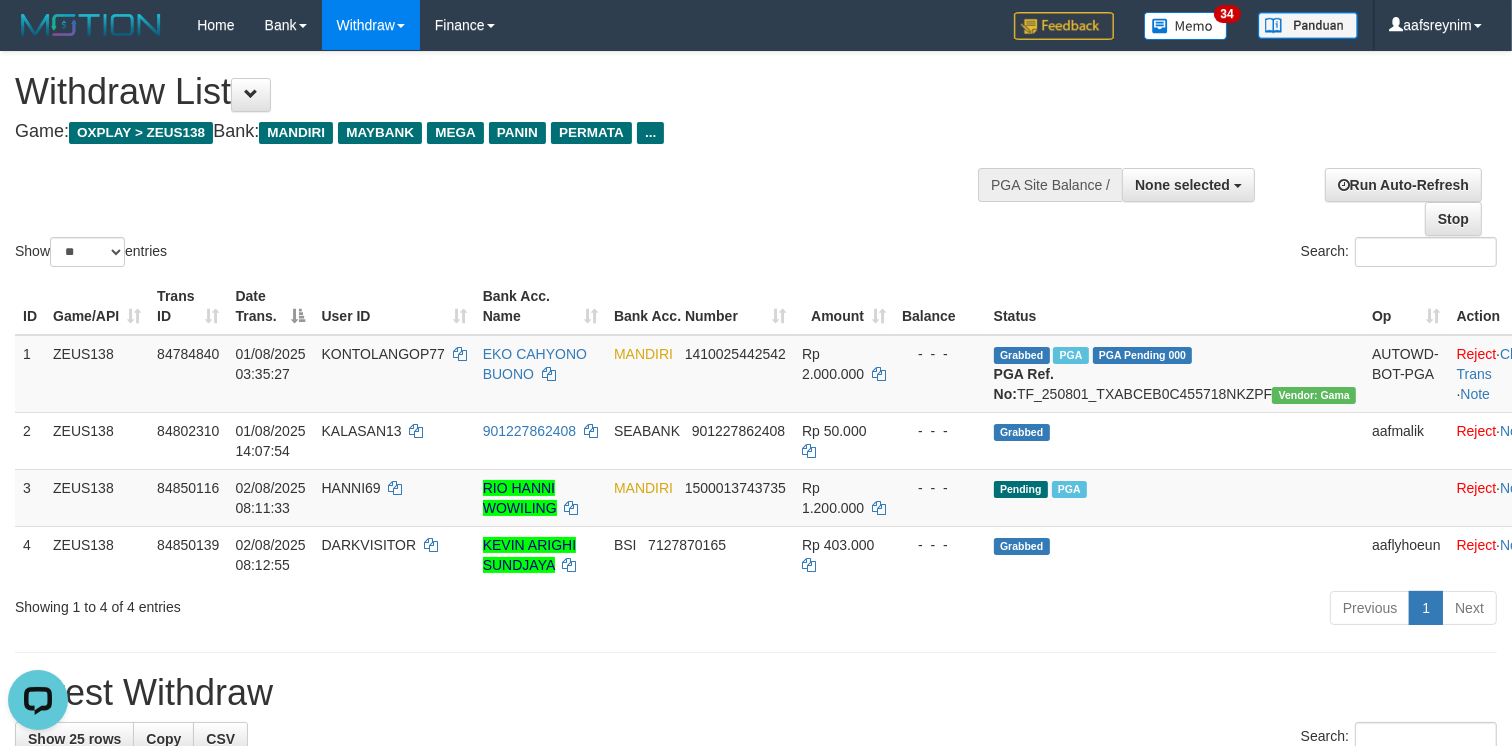 scroll, scrollTop: 0, scrollLeft: 0, axis: both 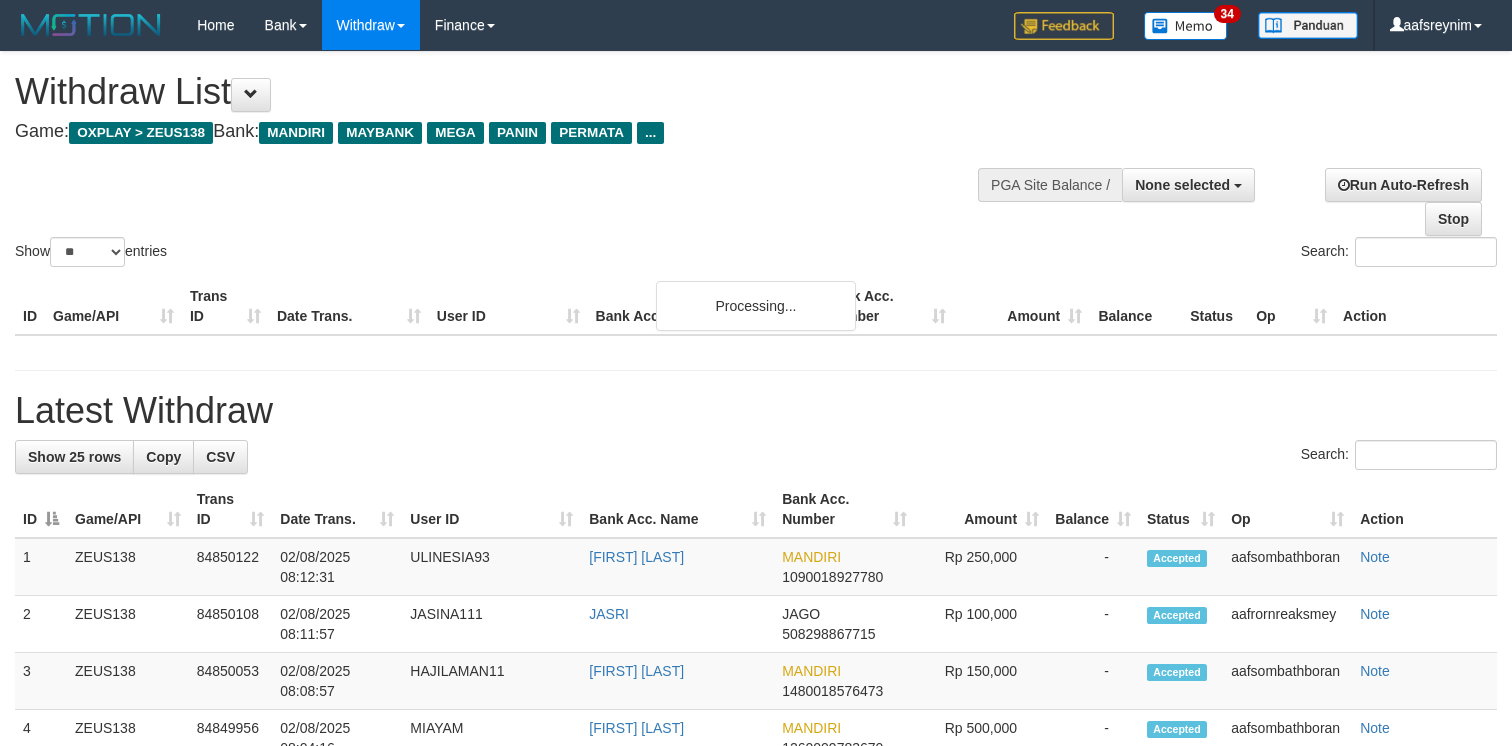 select 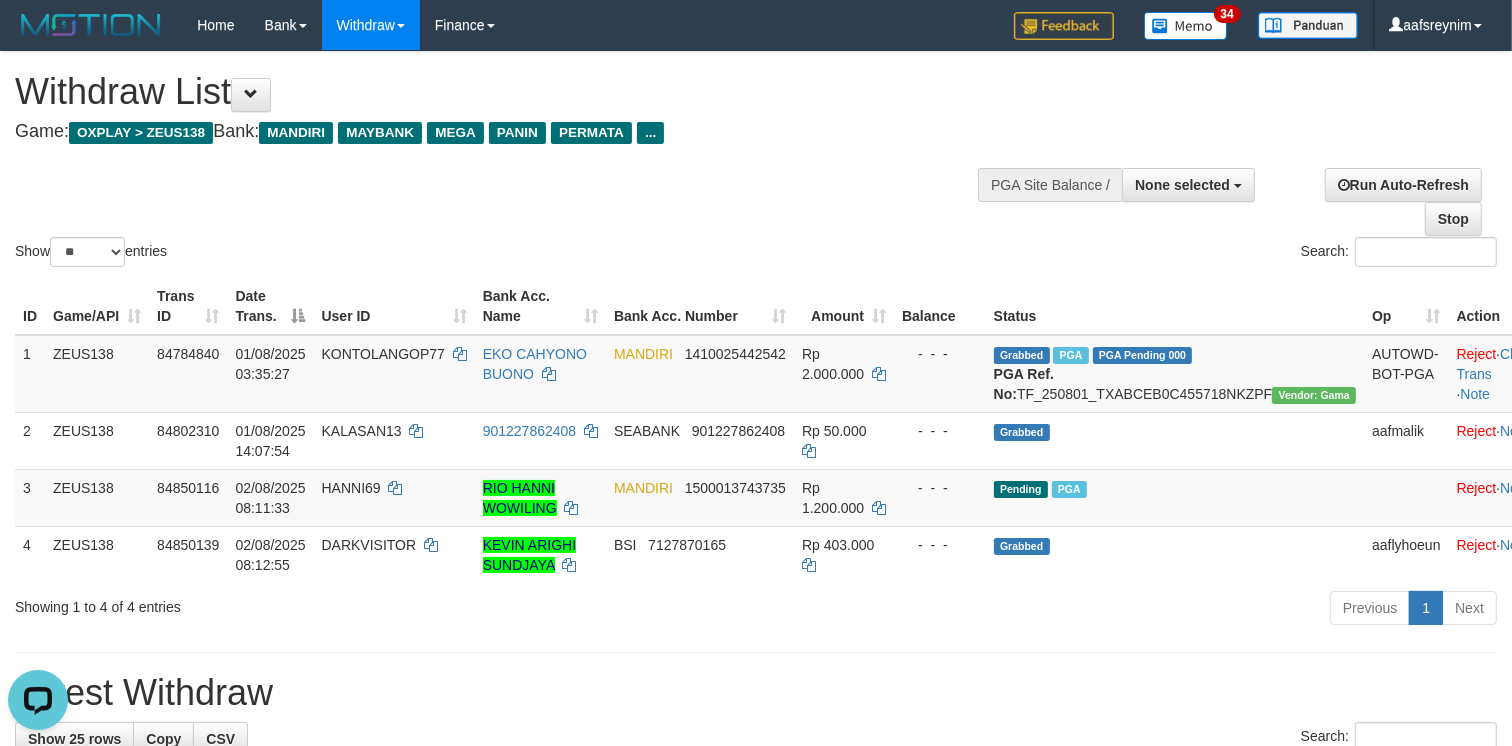 scroll, scrollTop: 0, scrollLeft: 0, axis: both 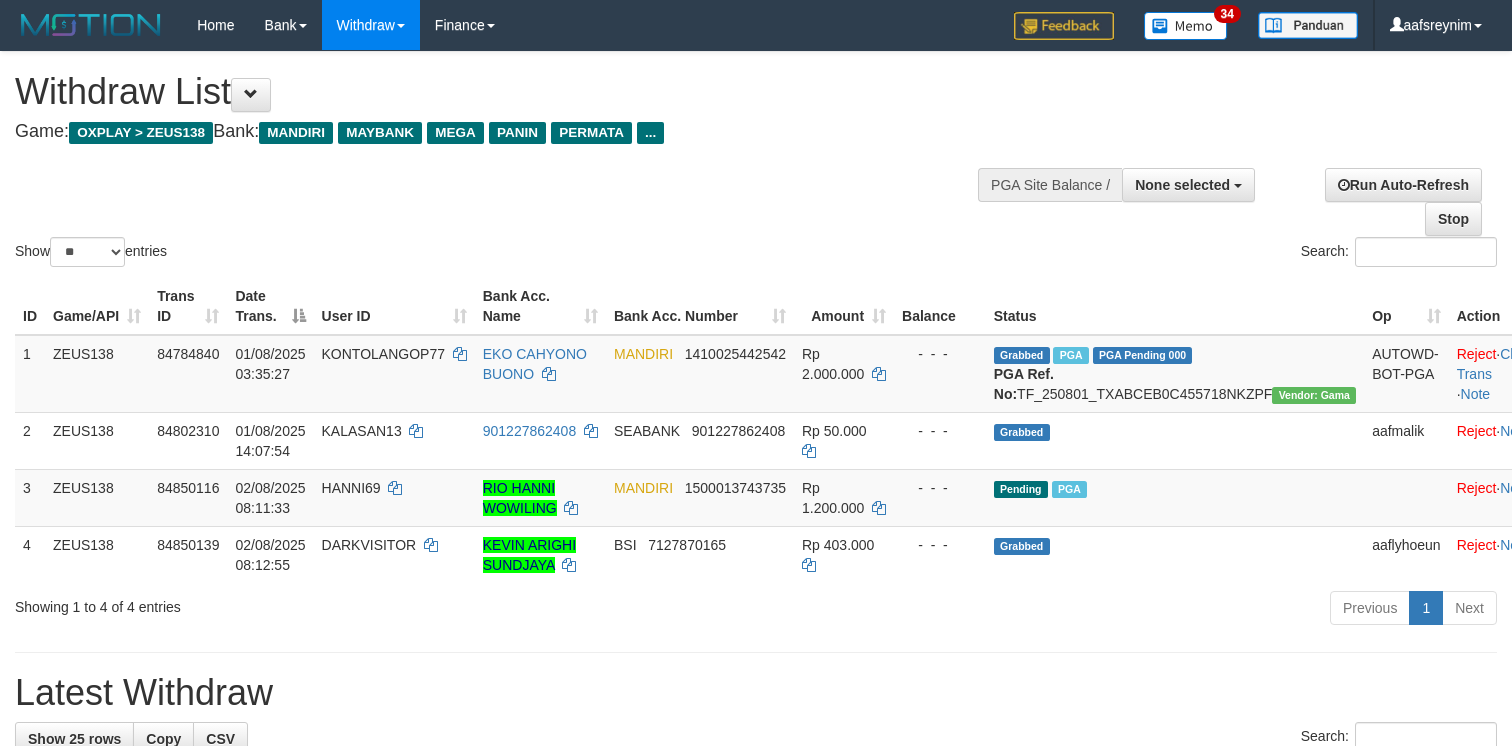 select 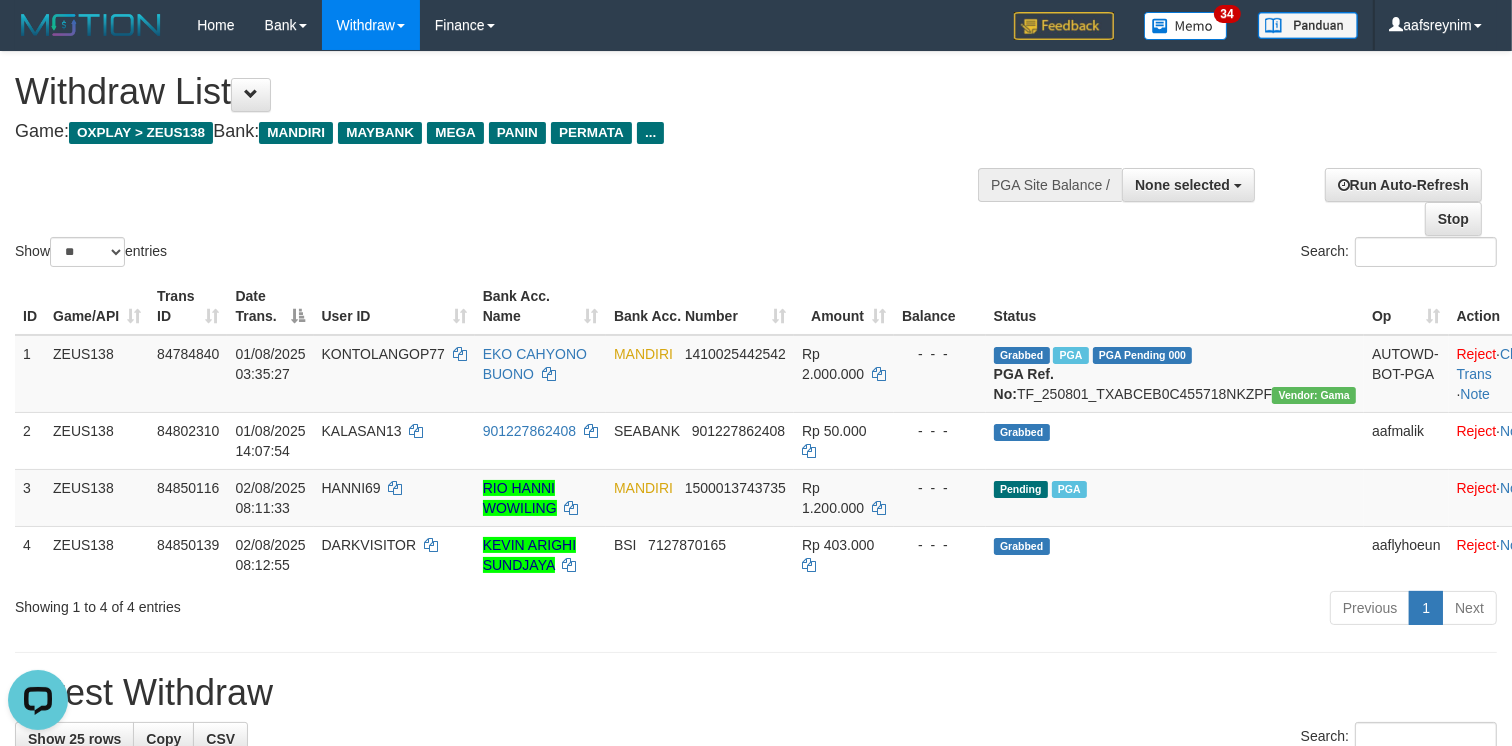 scroll, scrollTop: 0, scrollLeft: 0, axis: both 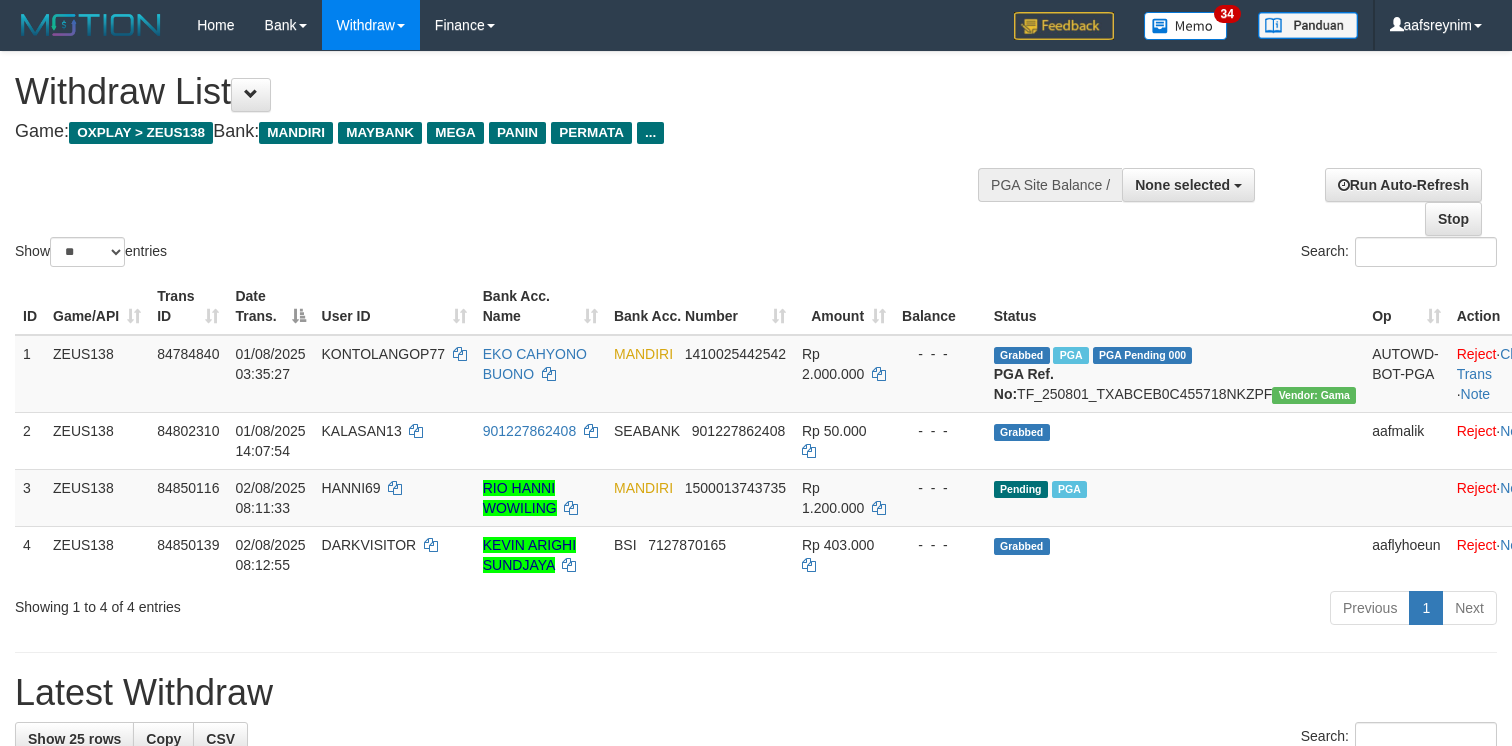 select 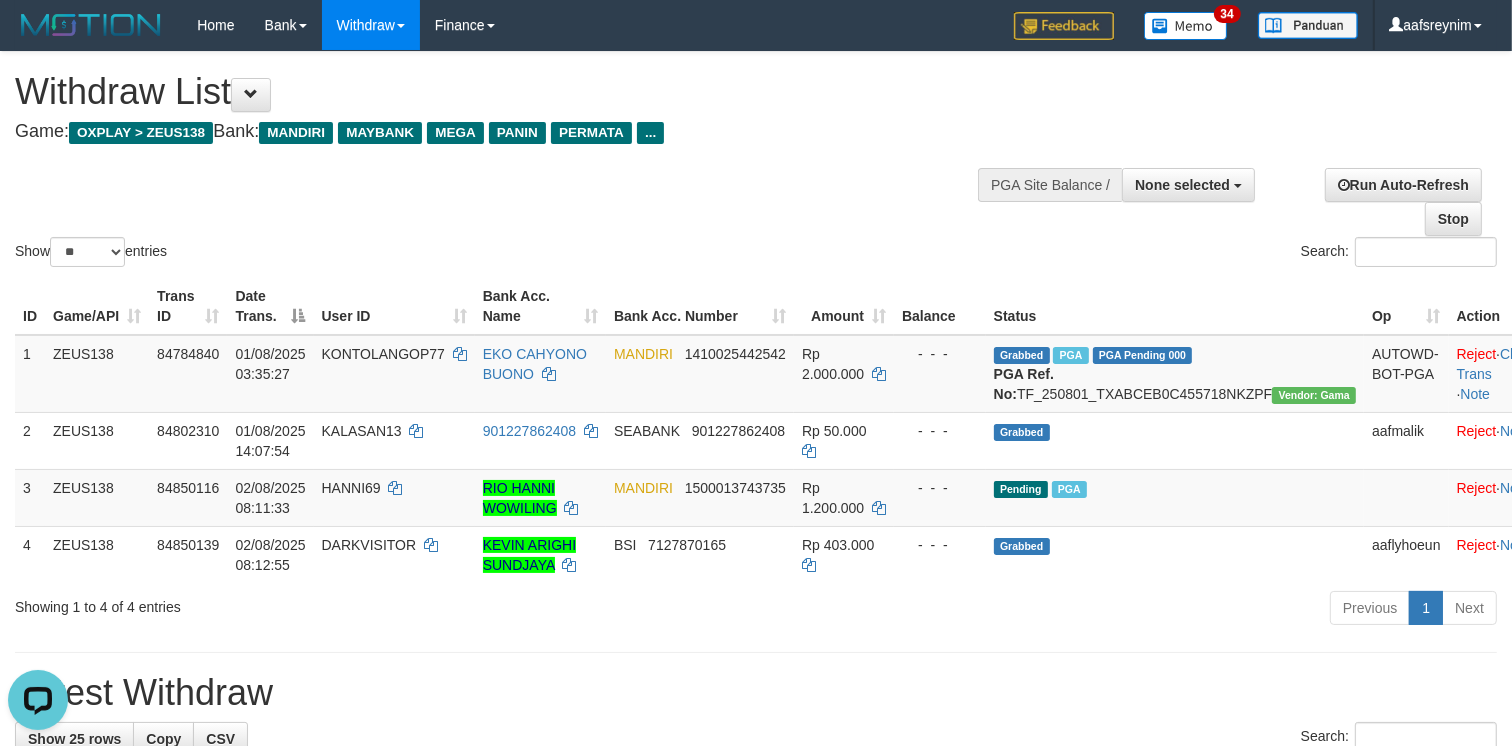 scroll, scrollTop: 0, scrollLeft: 0, axis: both 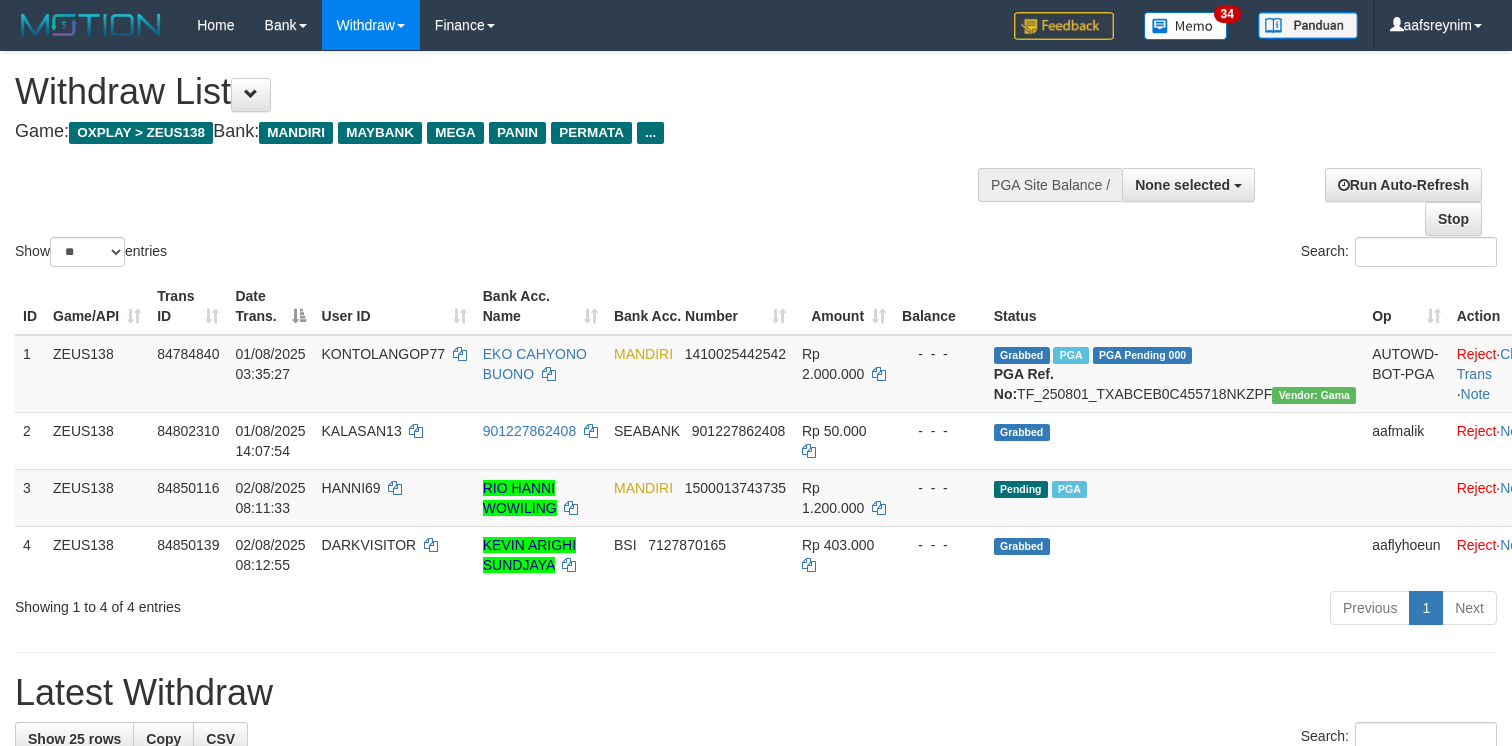 select 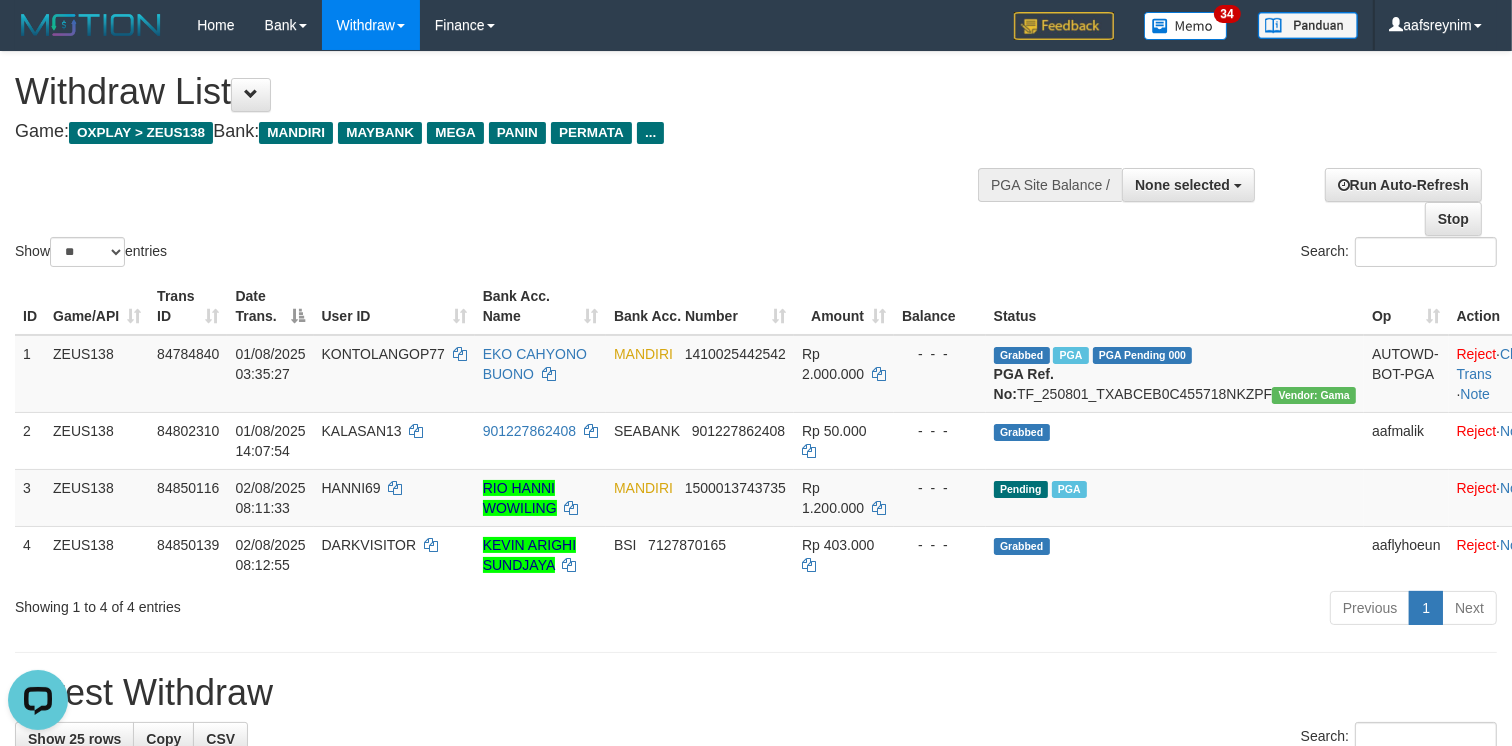 scroll, scrollTop: 0, scrollLeft: 0, axis: both 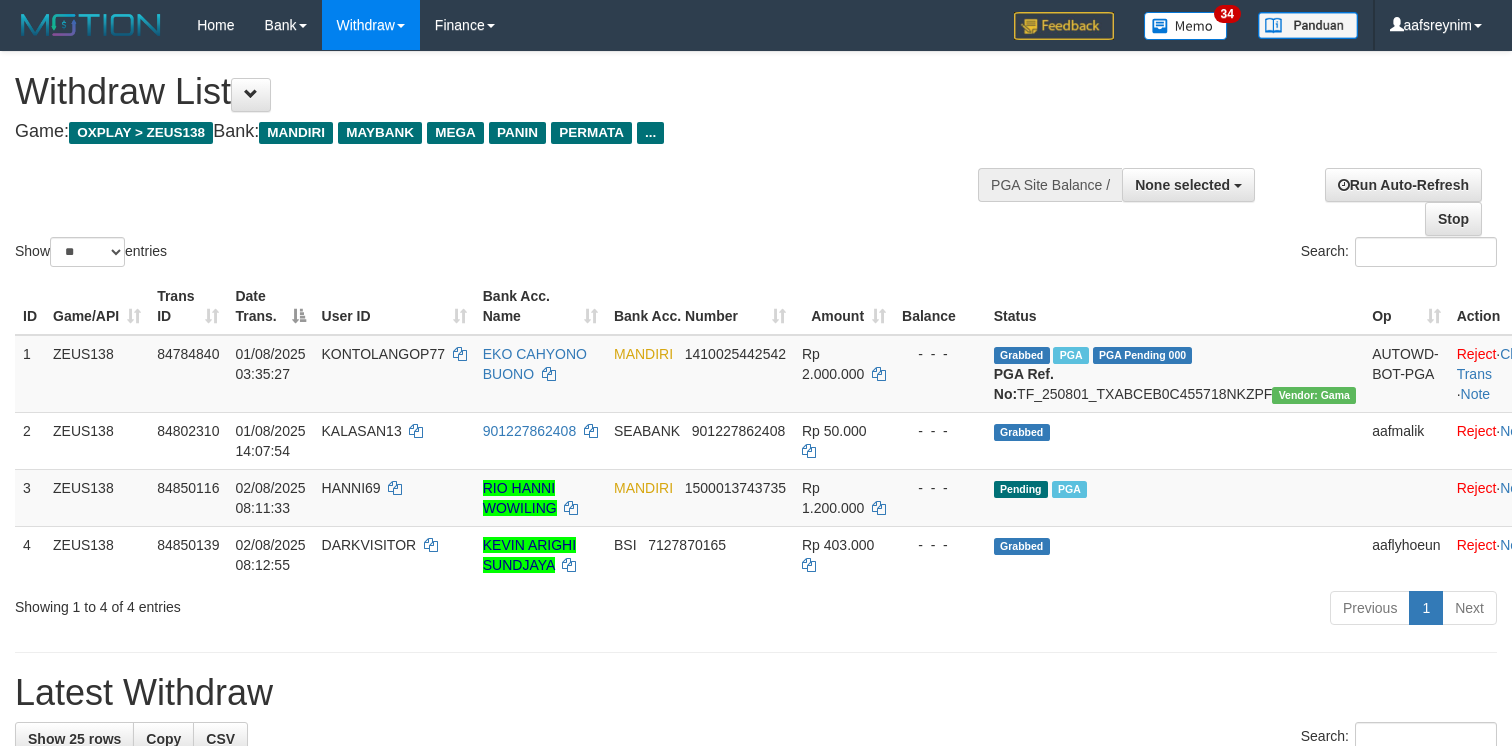 select 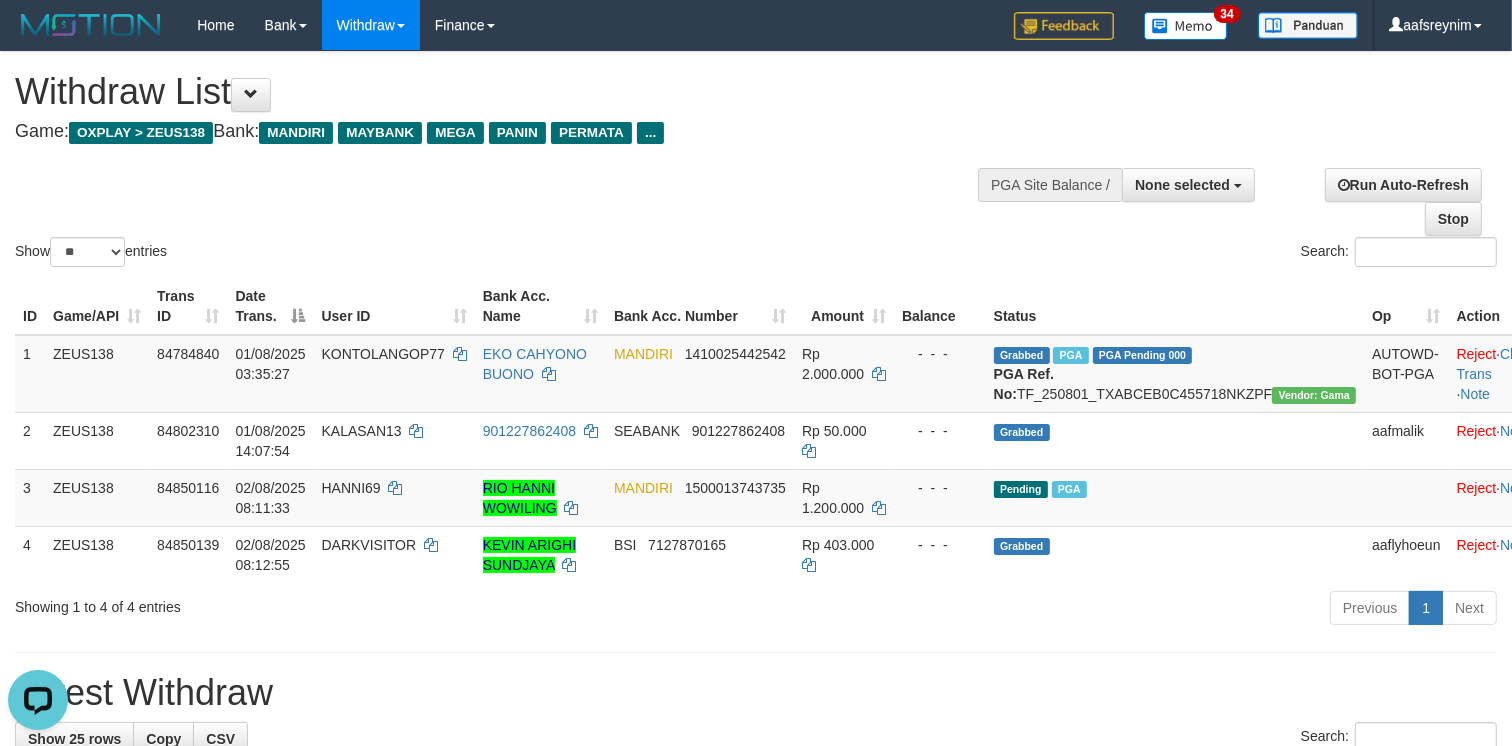 scroll, scrollTop: 0, scrollLeft: 0, axis: both 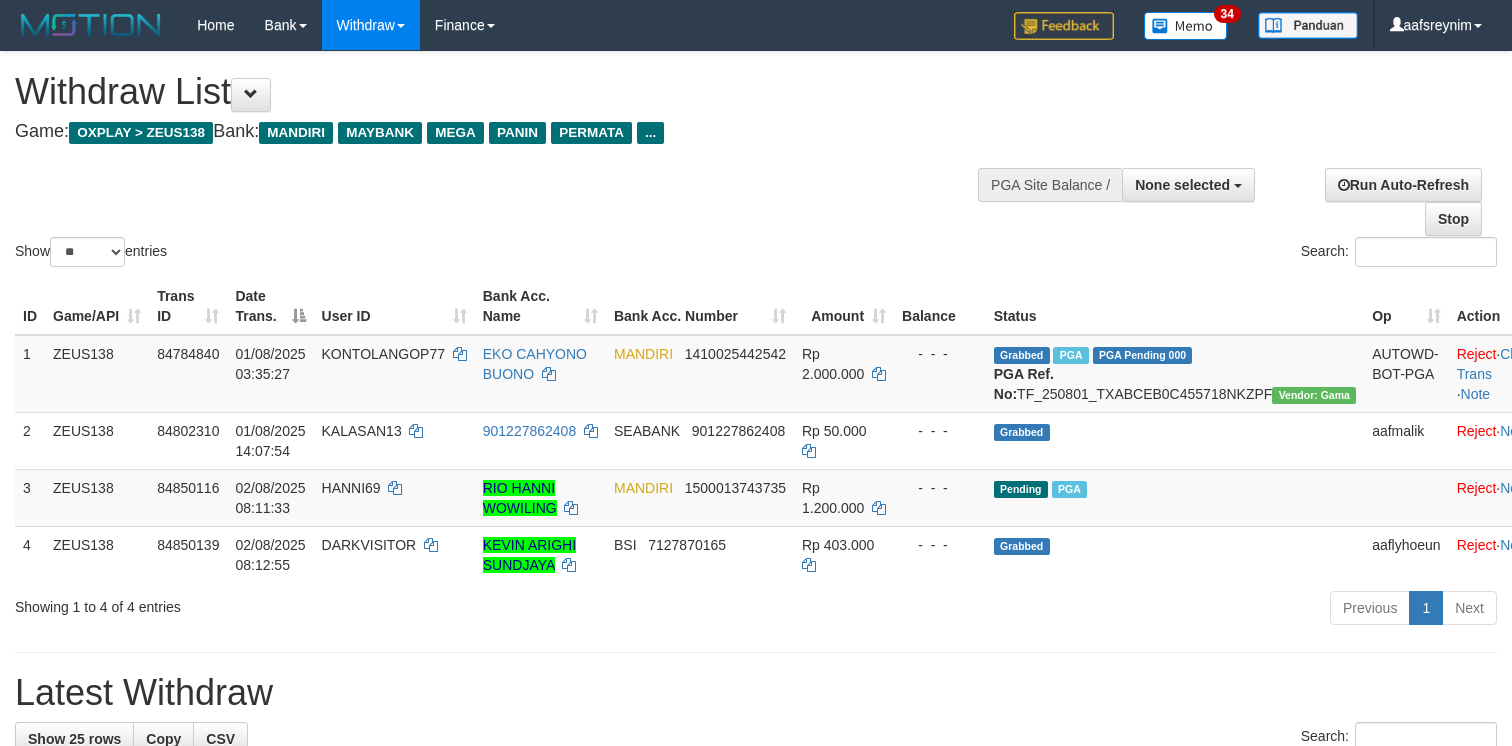 select 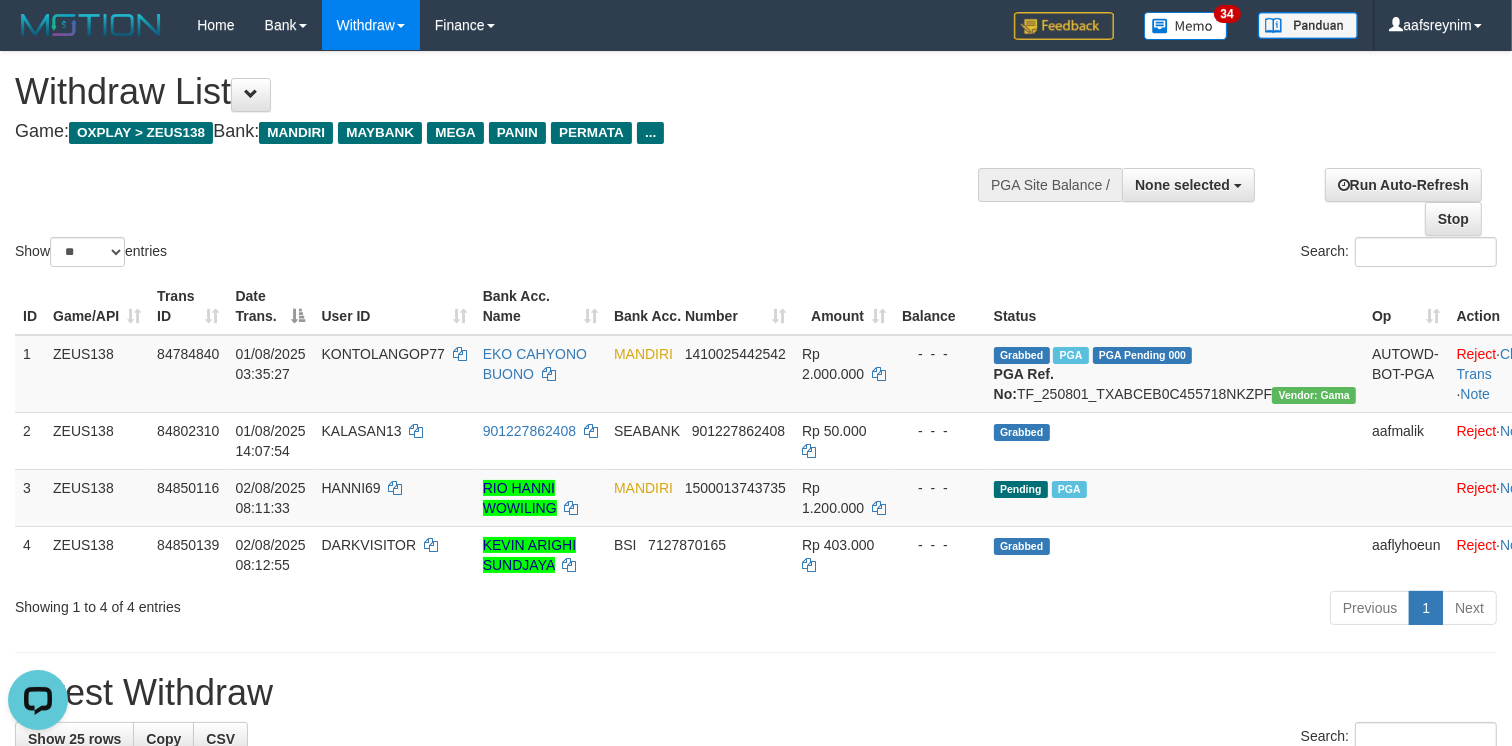 scroll, scrollTop: 0, scrollLeft: 0, axis: both 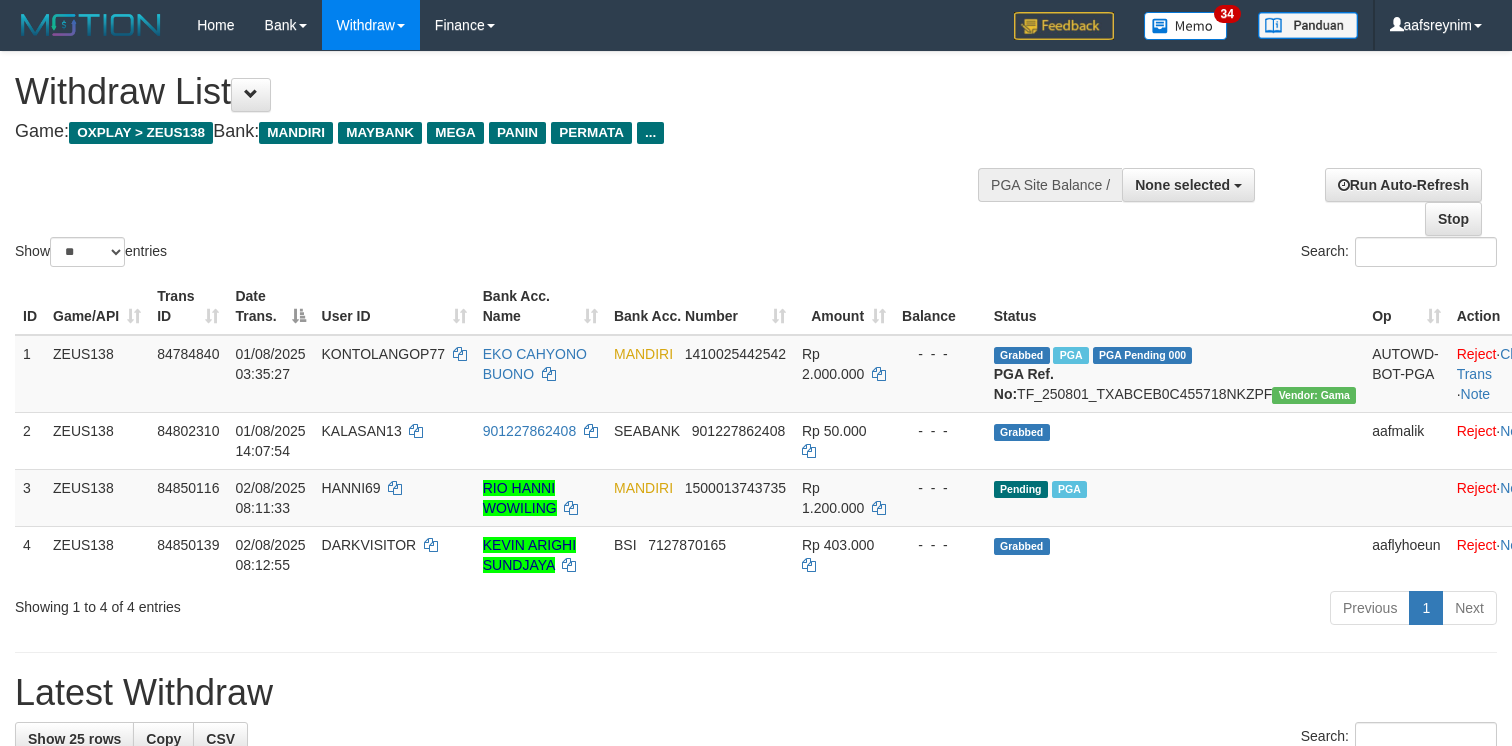 select 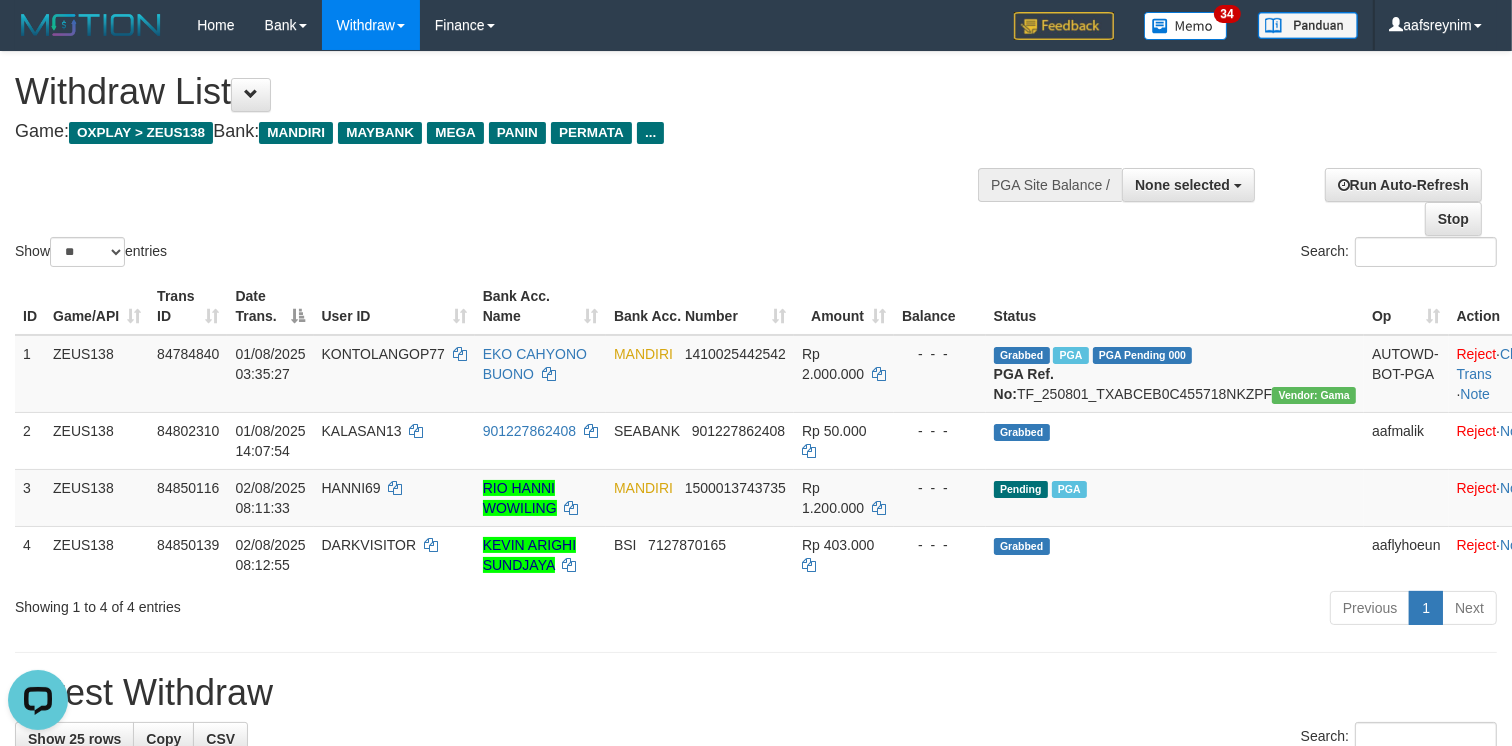 scroll, scrollTop: 0, scrollLeft: 0, axis: both 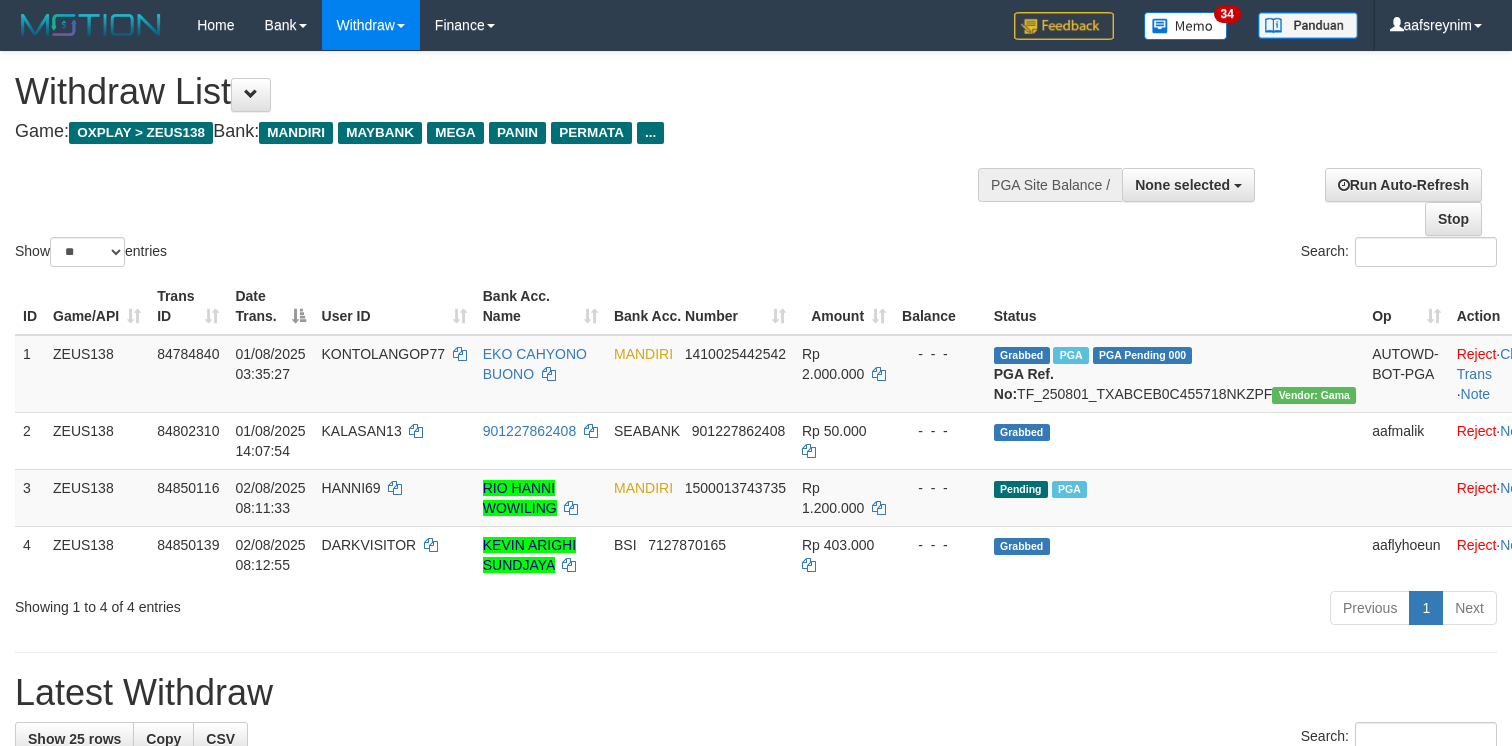 select 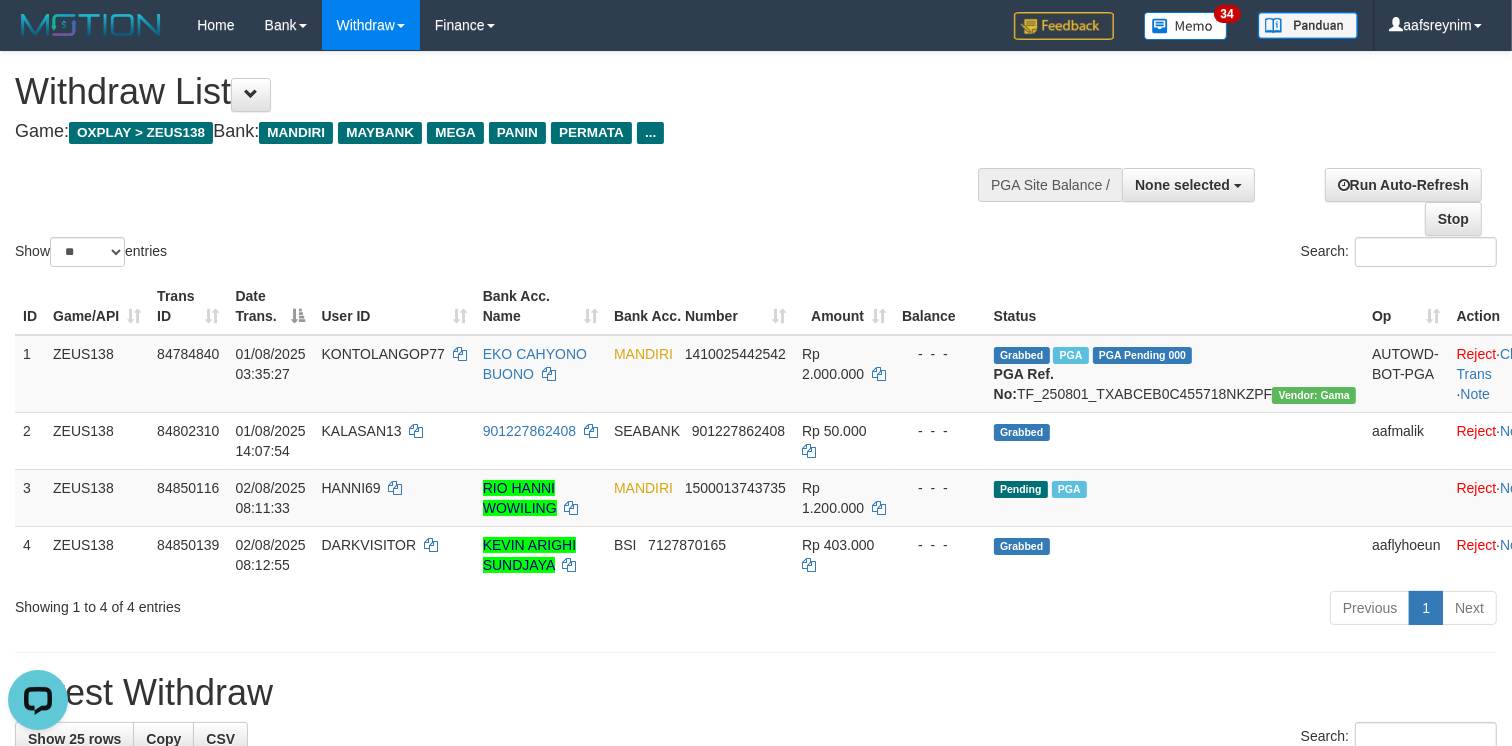 scroll, scrollTop: 0, scrollLeft: 0, axis: both 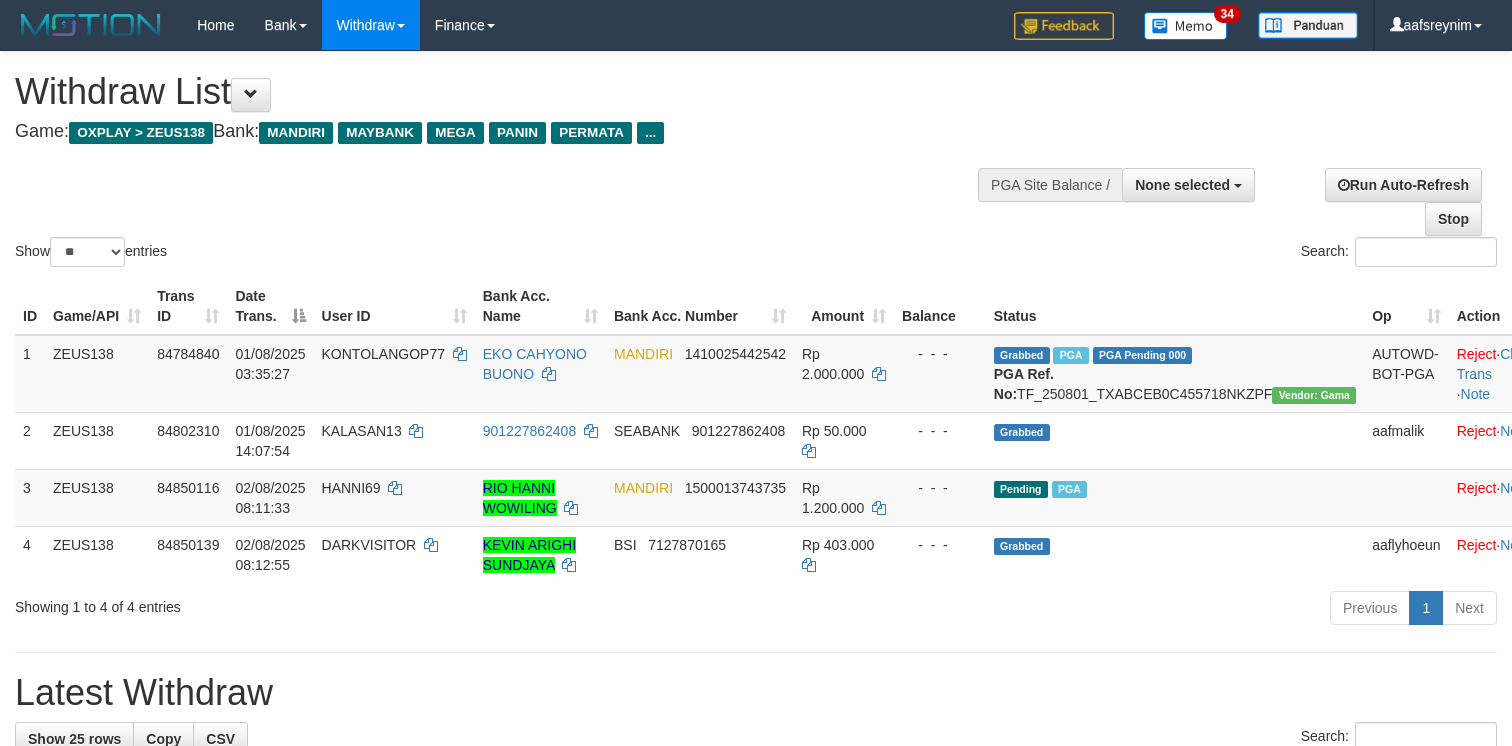 select 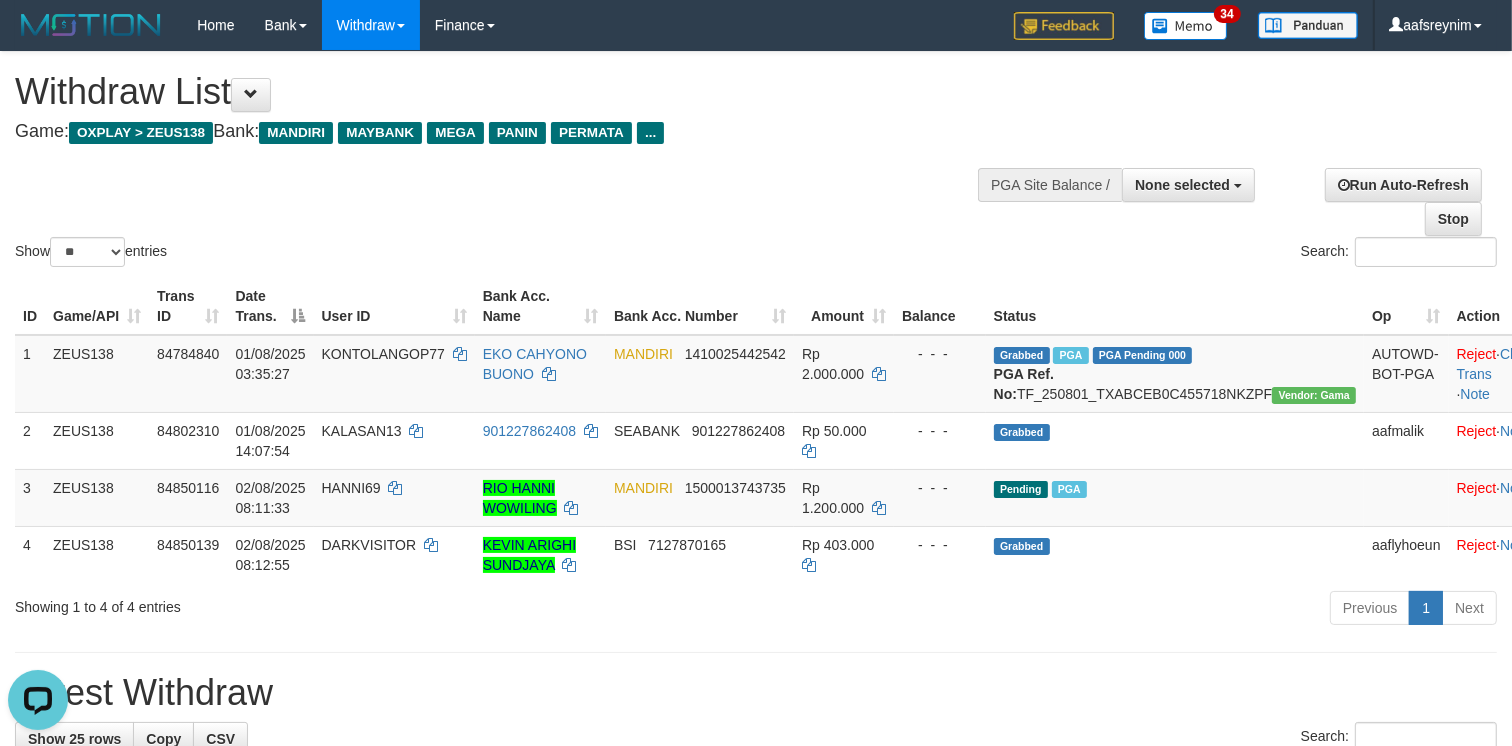 scroll, scrollTop: 0, scrollLeft: 0, axis: both 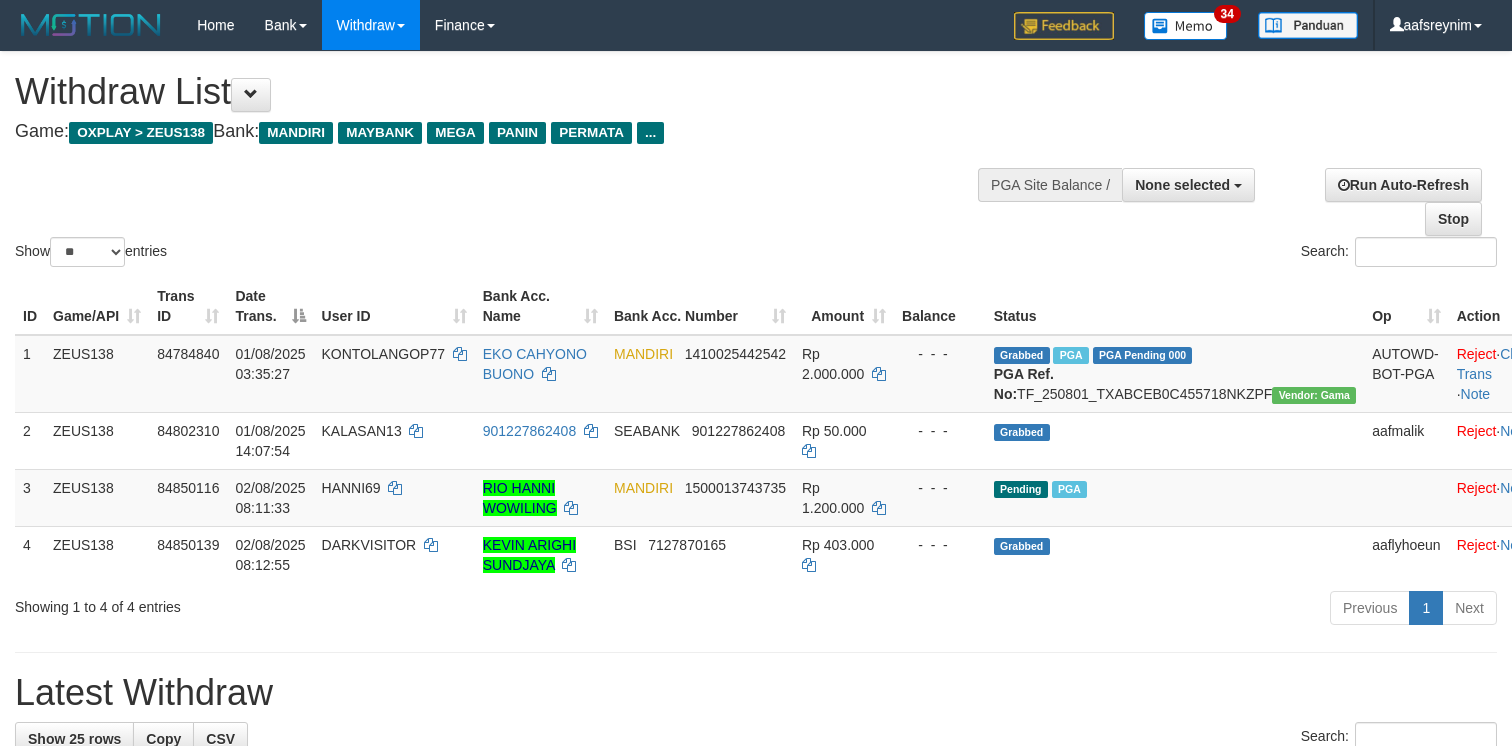 select 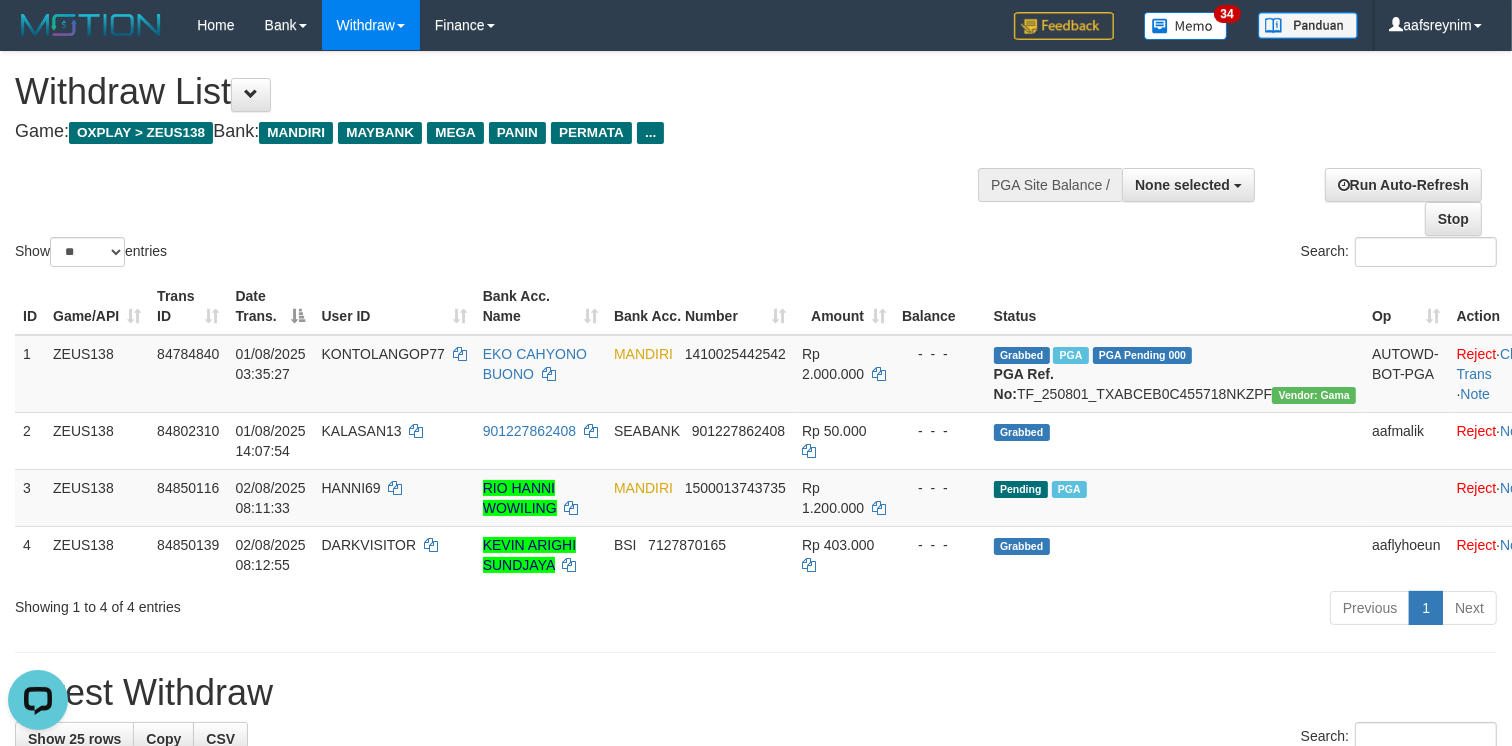 scroll, scrollTop: 0, scrollLeft: 0, axis: both 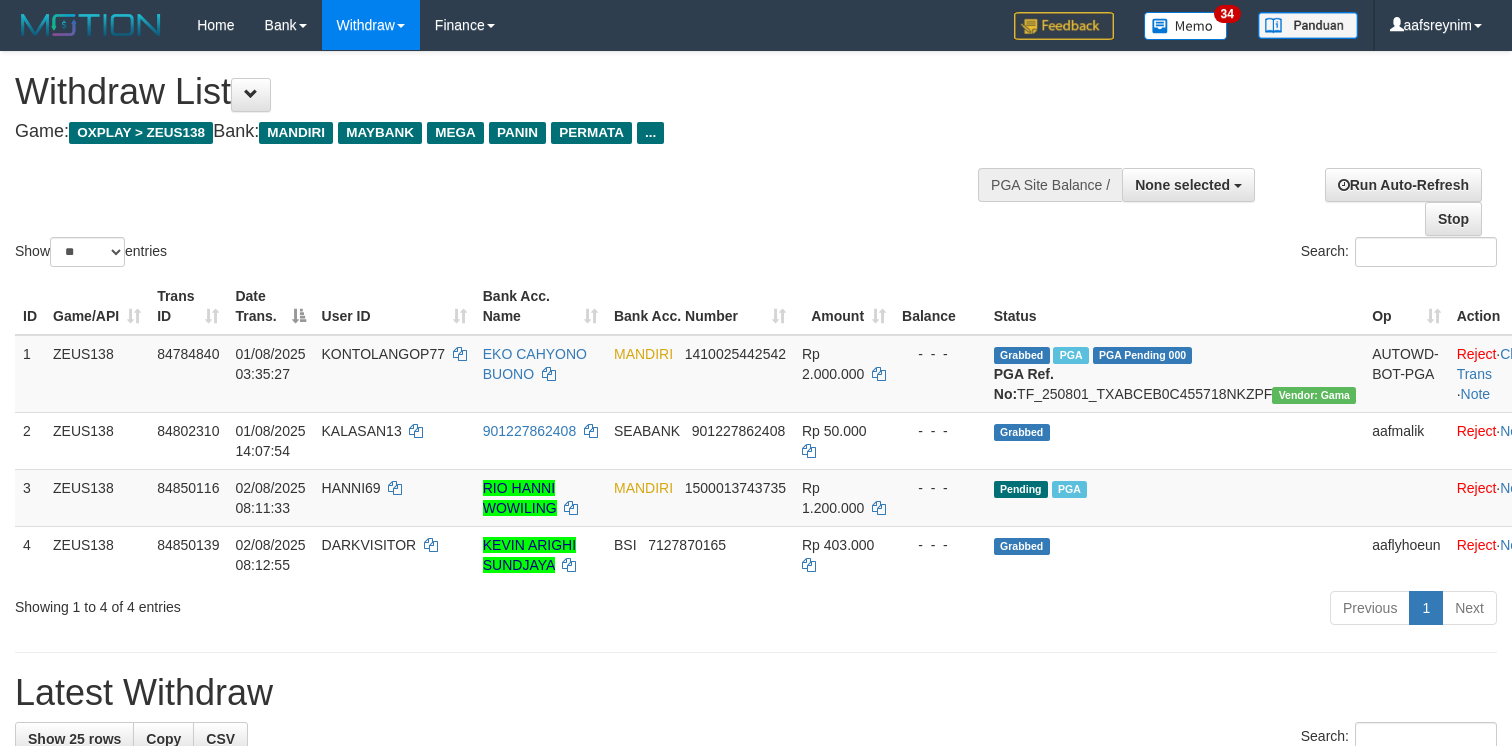 select 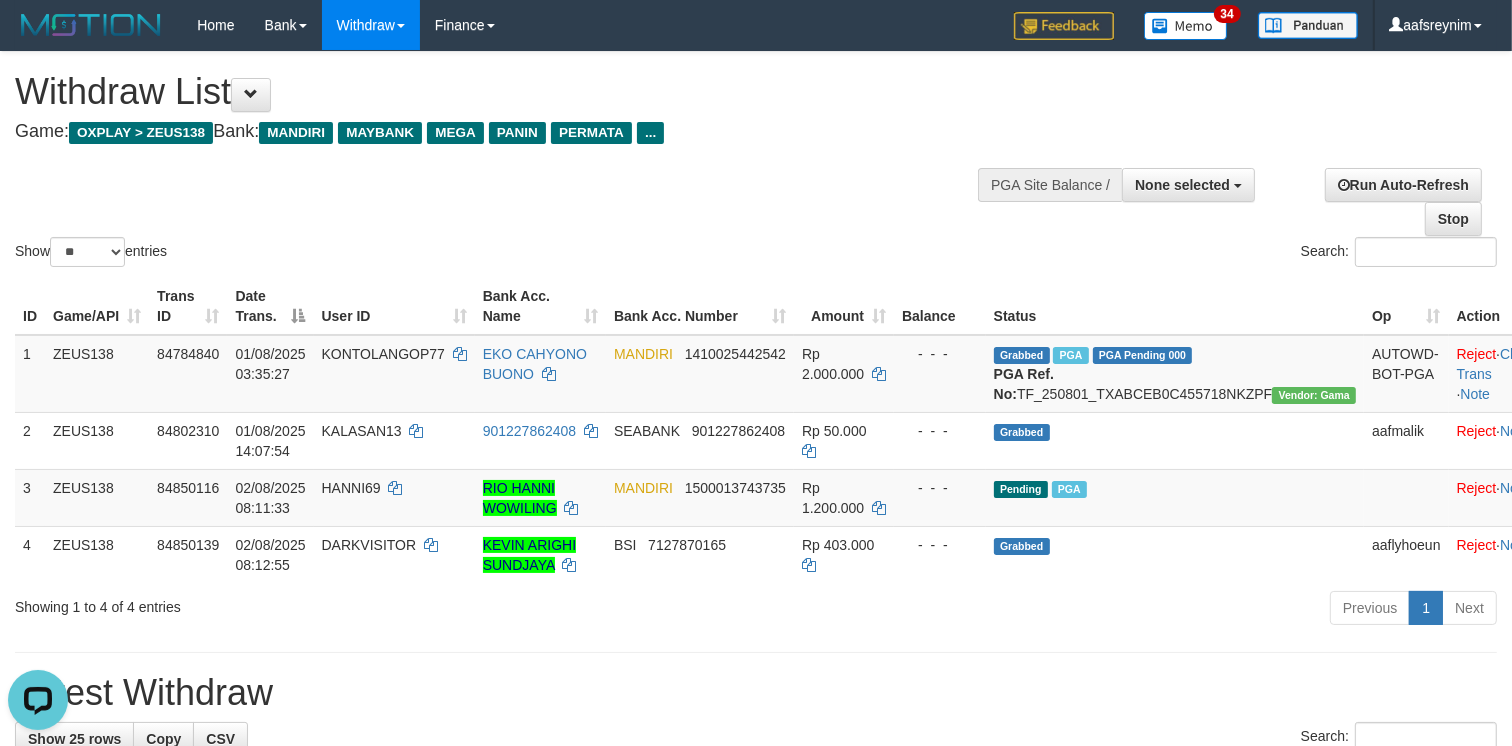 scroll, scrollTop: 0, scrollLeft: 0, axis: both 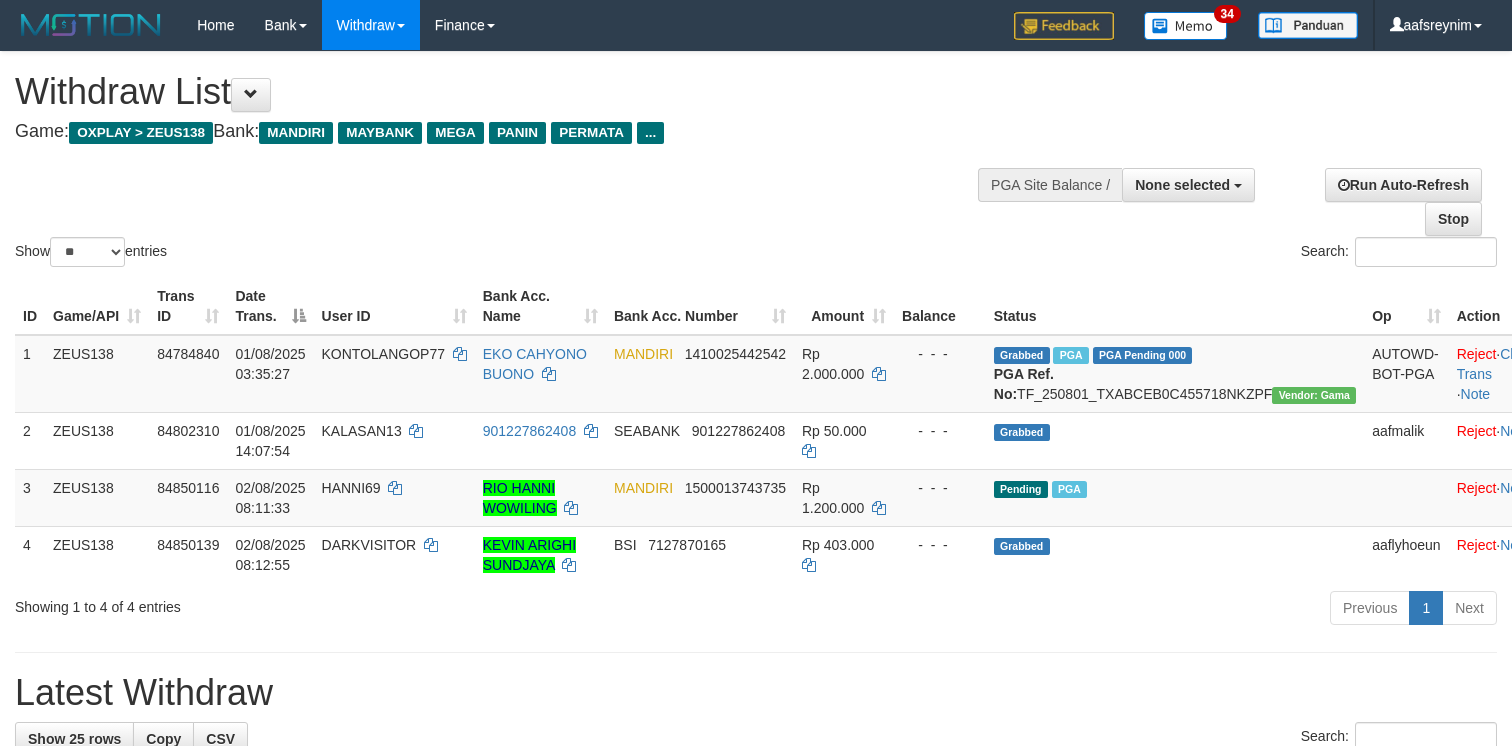select 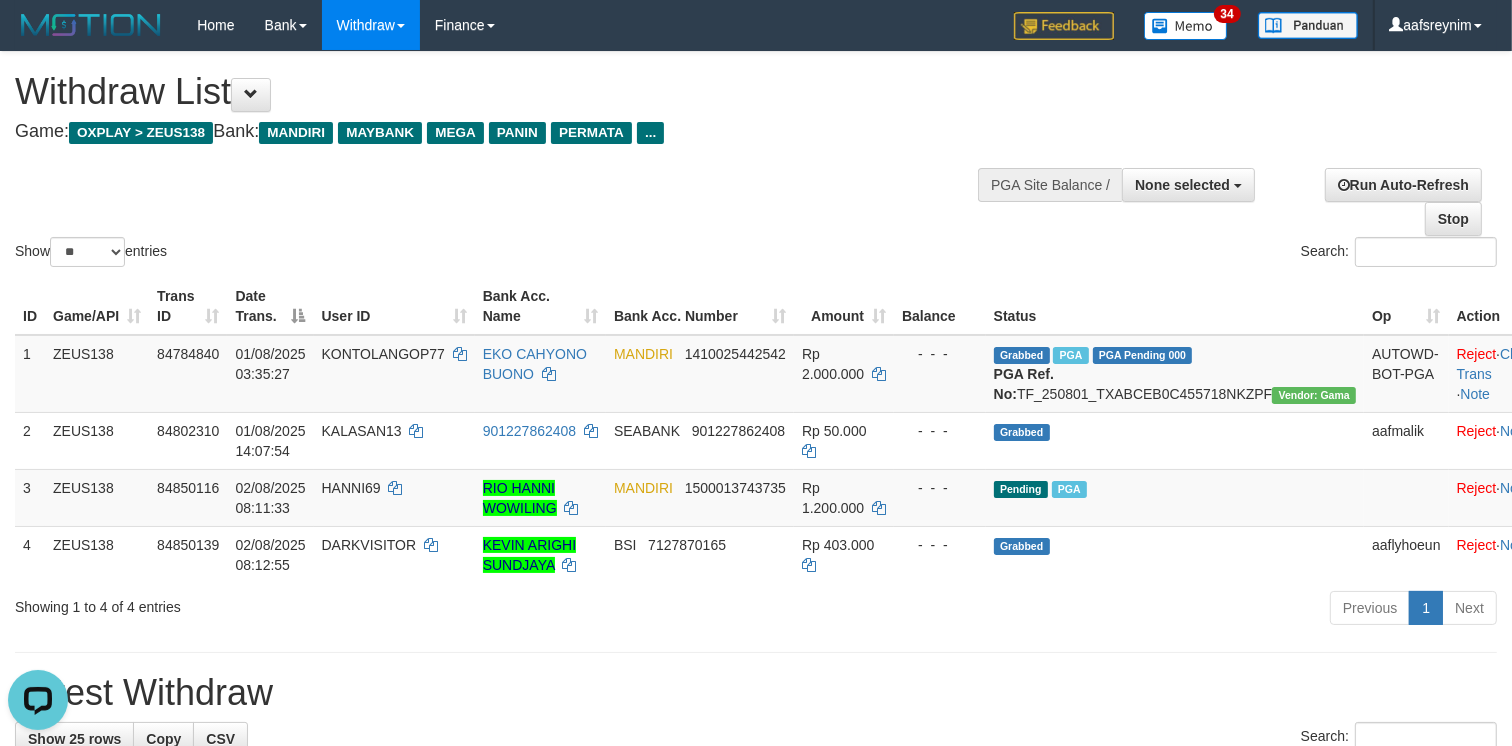 scroll, scrollTop: 0, scrollLeft: 0, axis: both 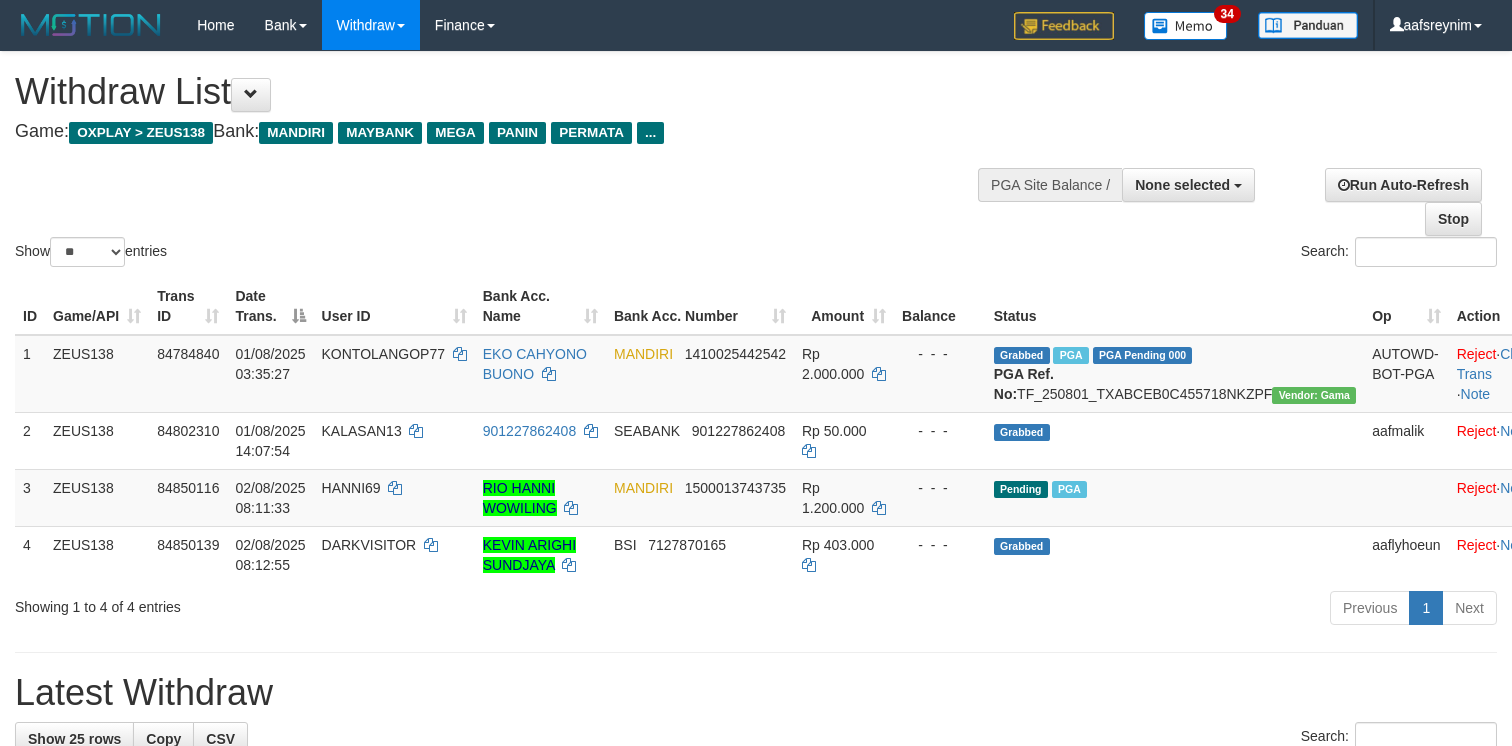 select 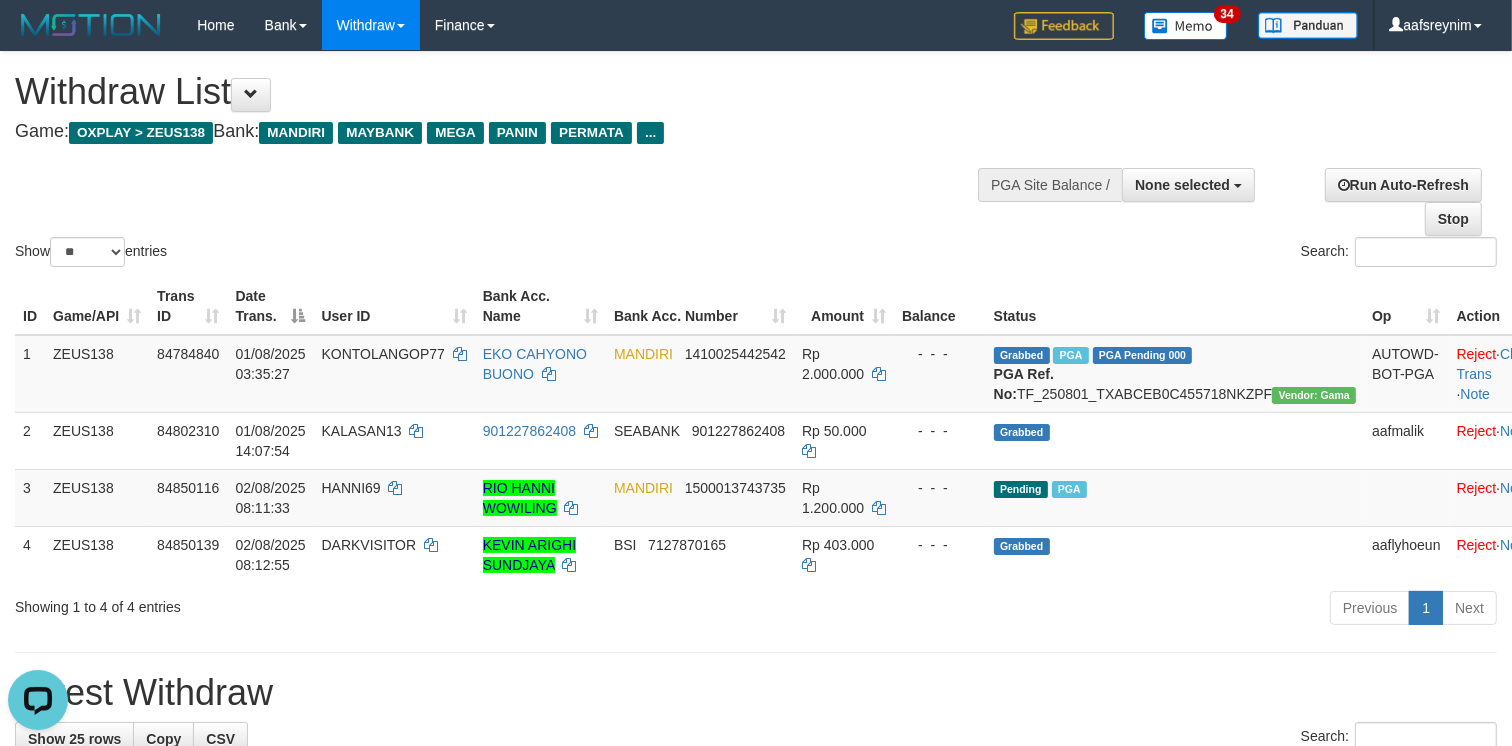 scroll, scrollTop: 0, scrollLeft: 0, axis: both 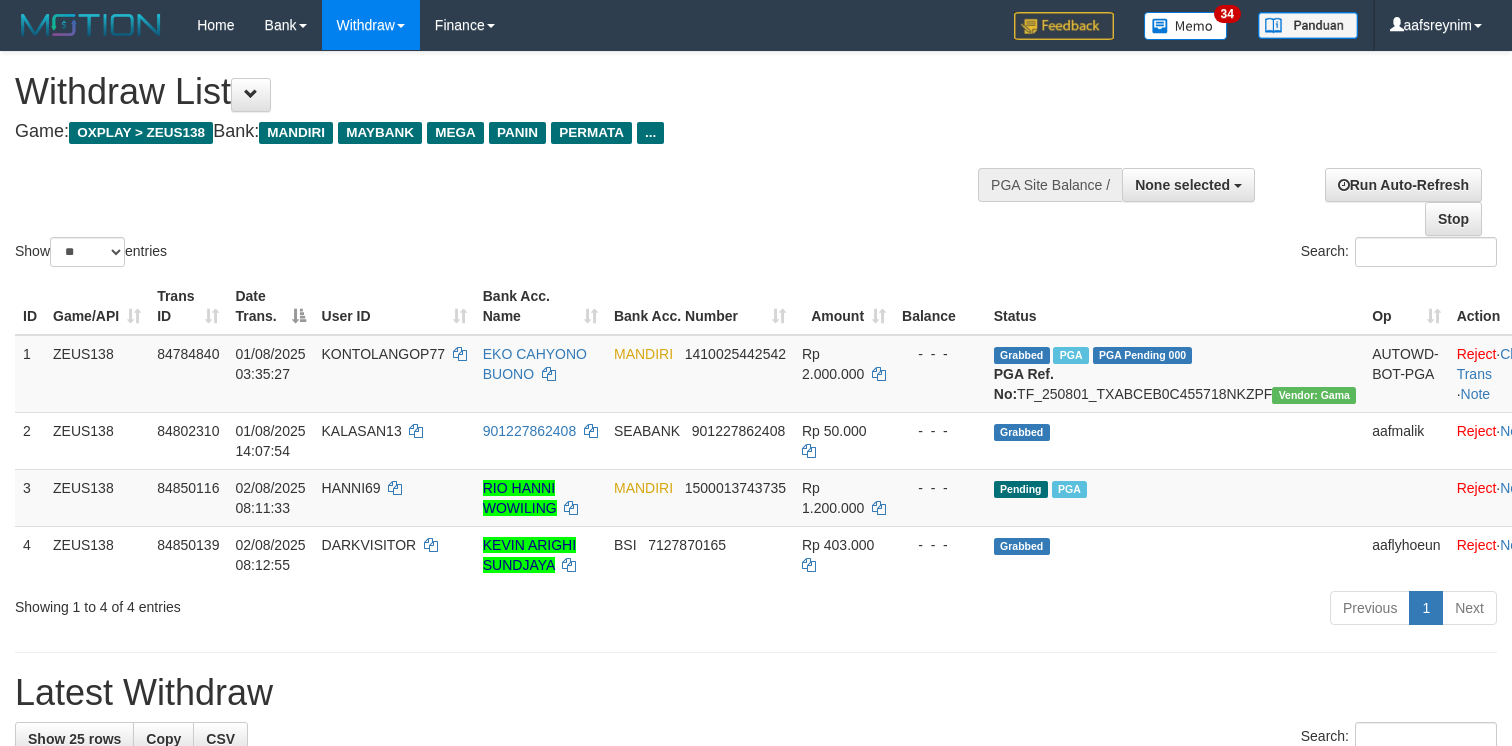 select 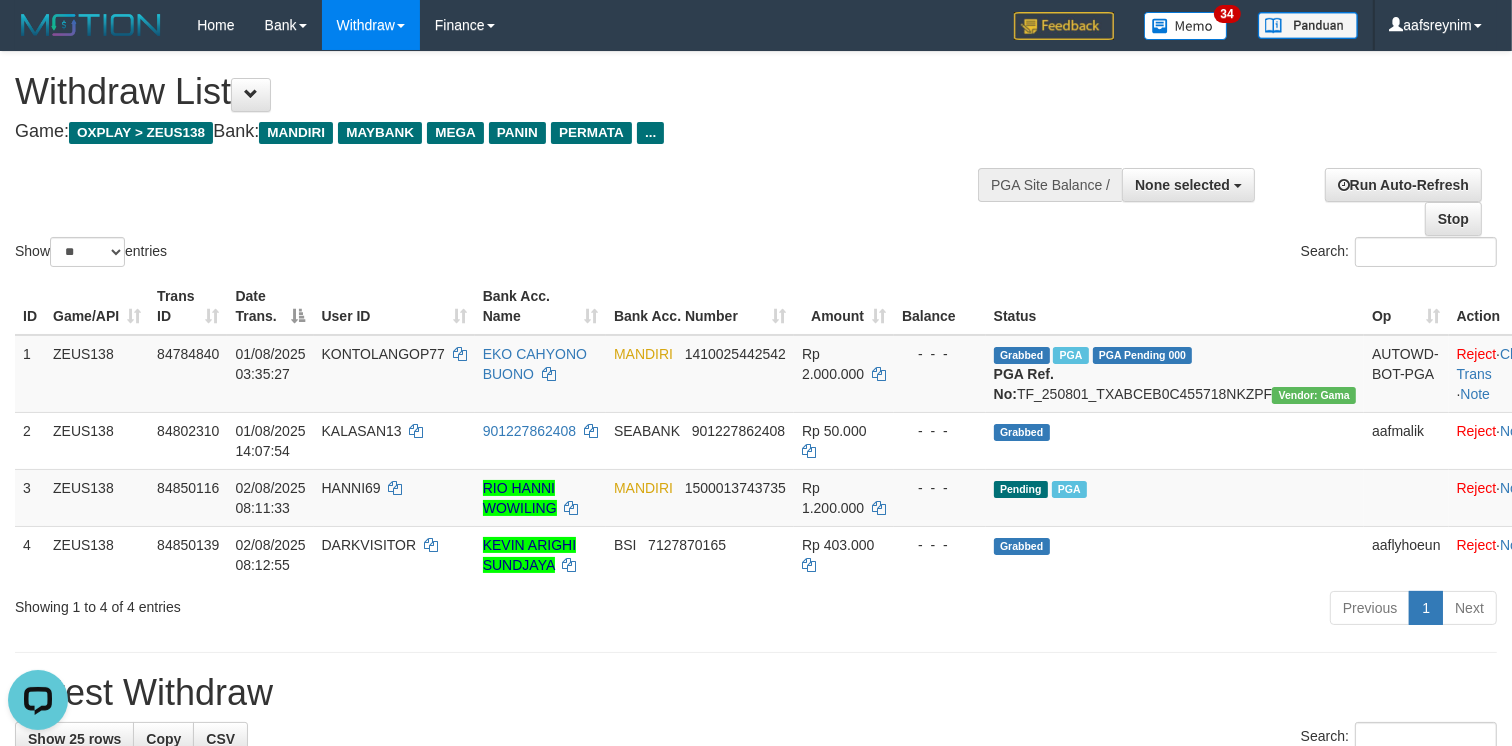 scroll, scrollTop: 0, scrollLeft: 0, axis: both 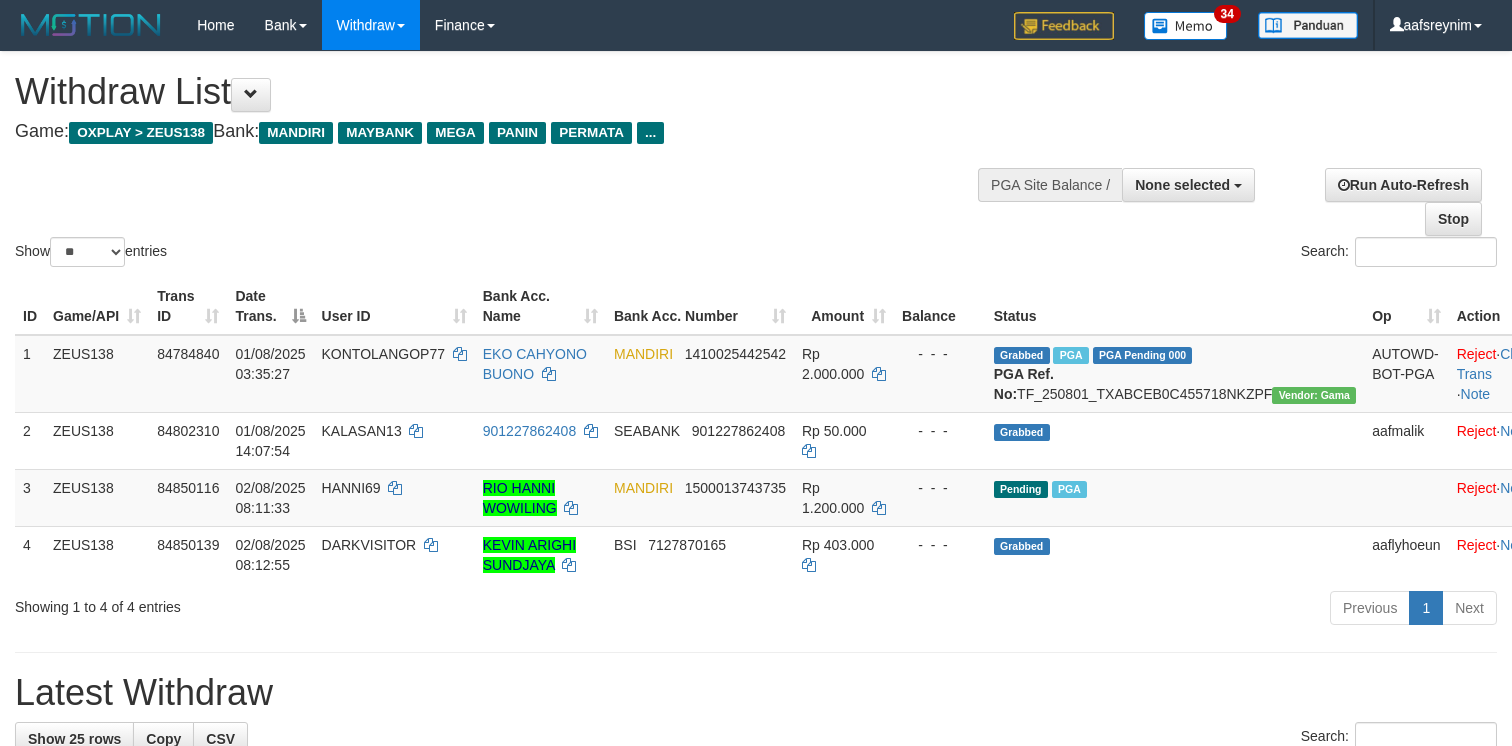 select 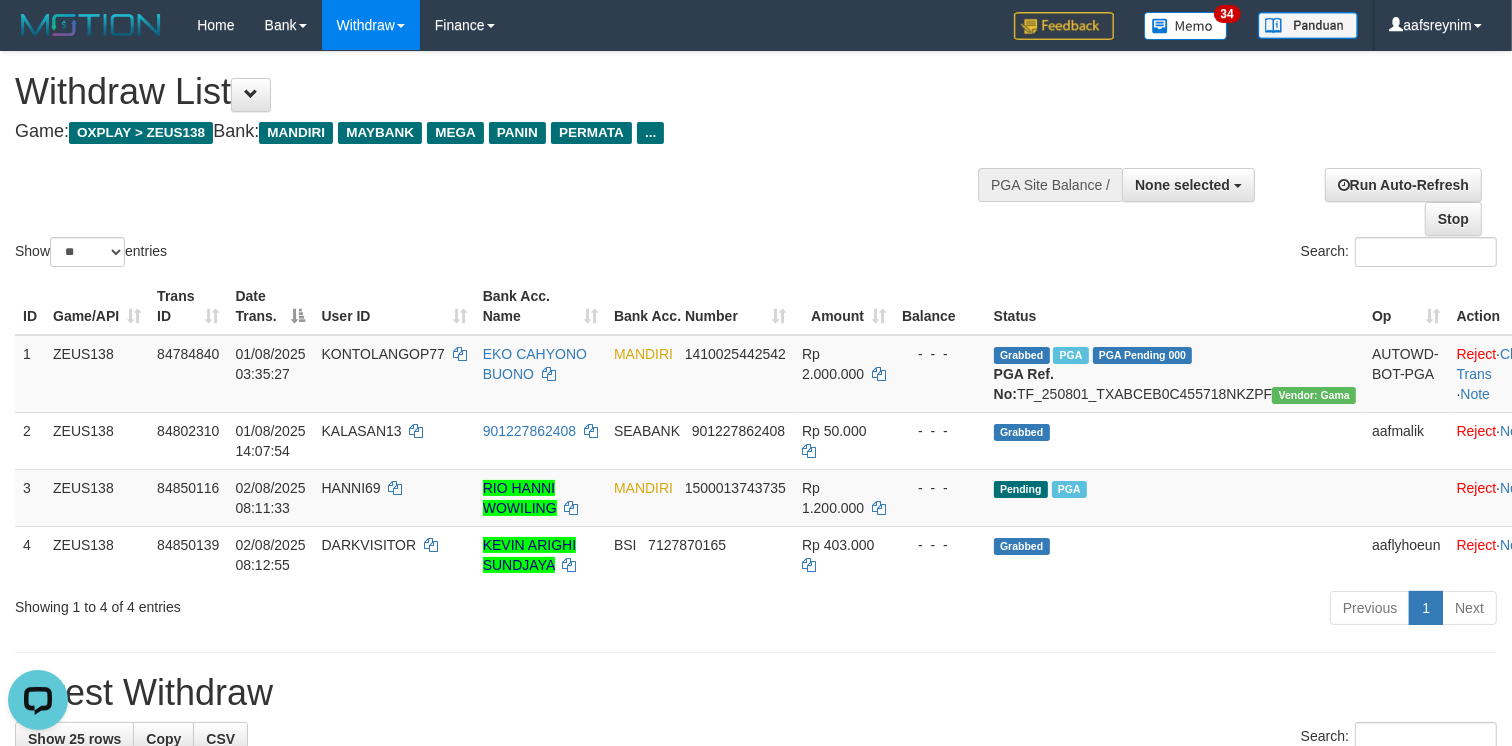 scroll, scrollTop: 0, scrollLeft: 0, axis: both 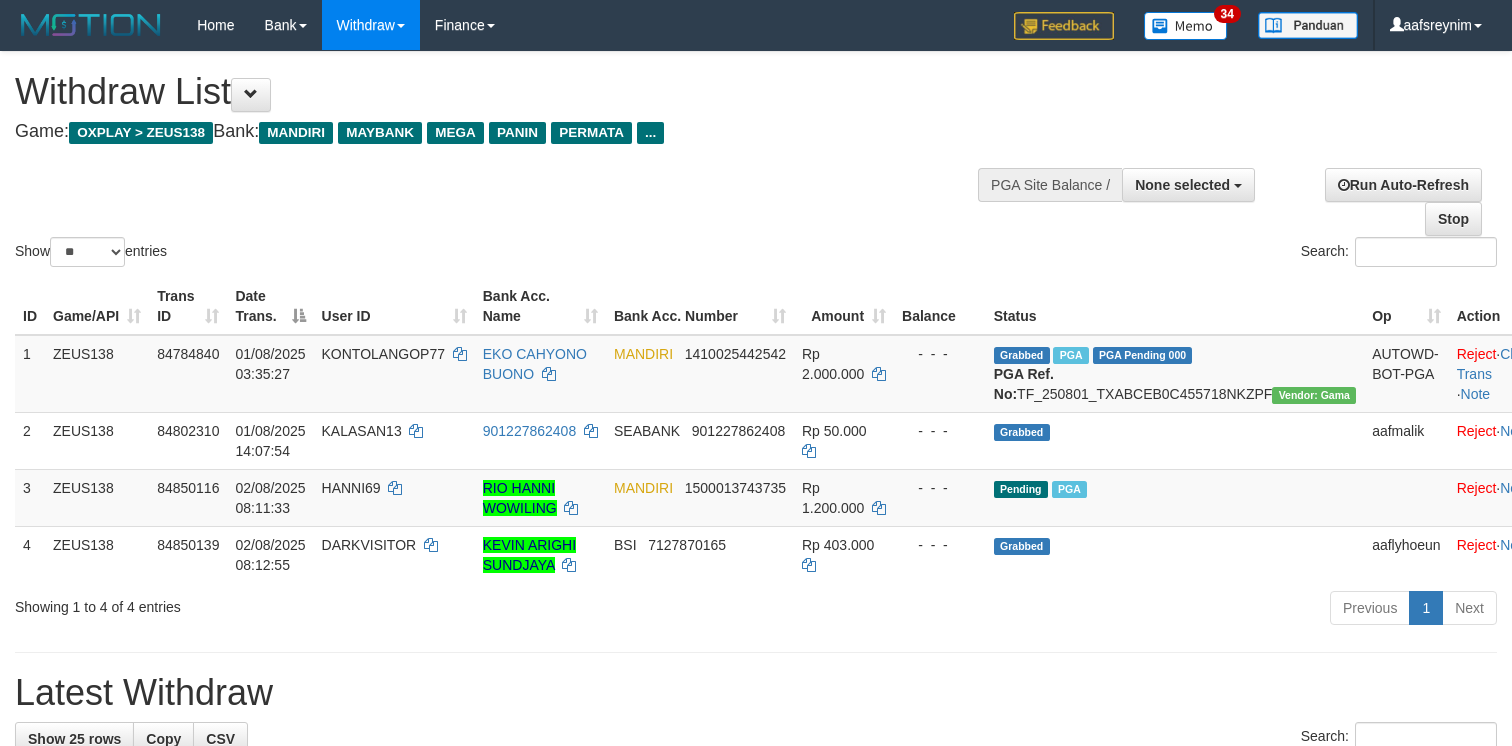 select 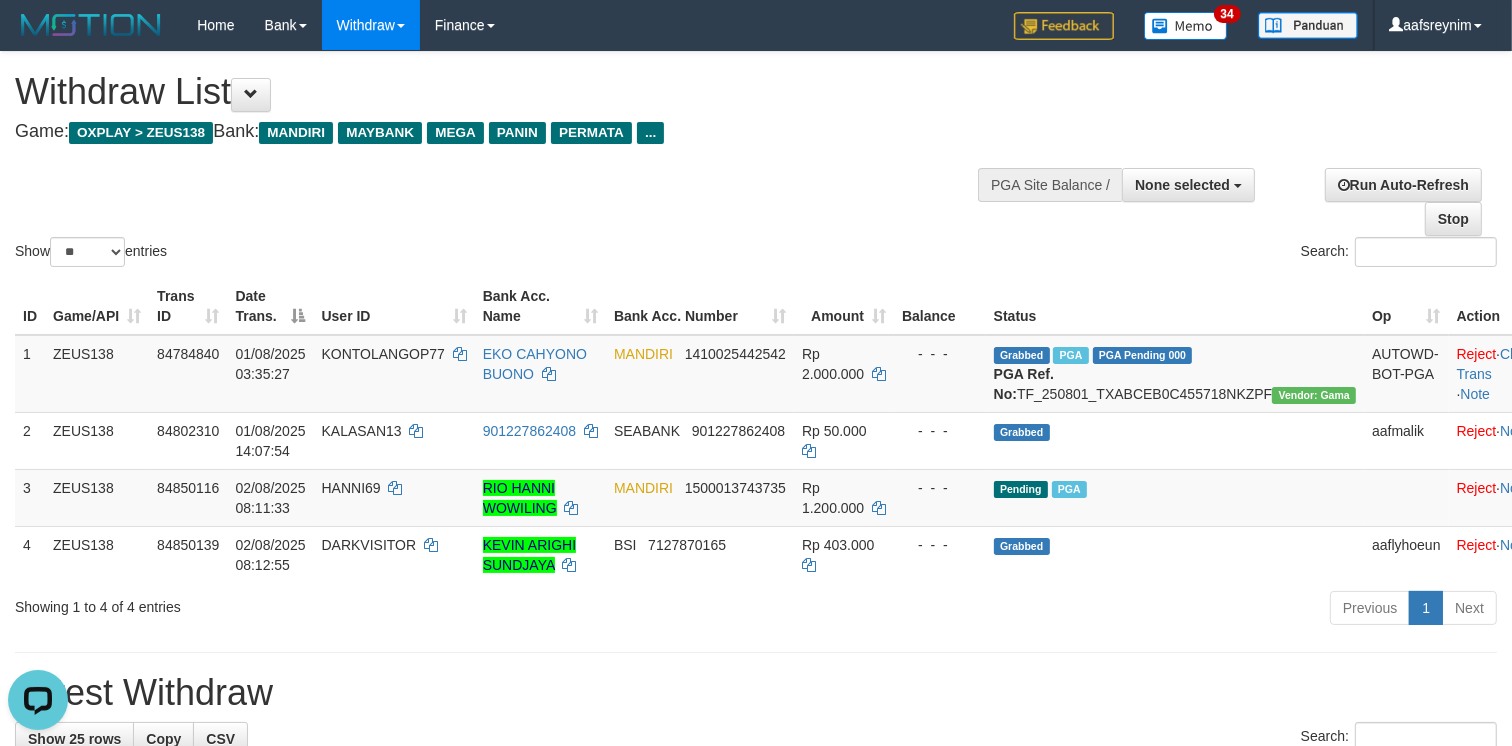 scroll, scrollTop: 0, scrollLeft: 0, axis: both 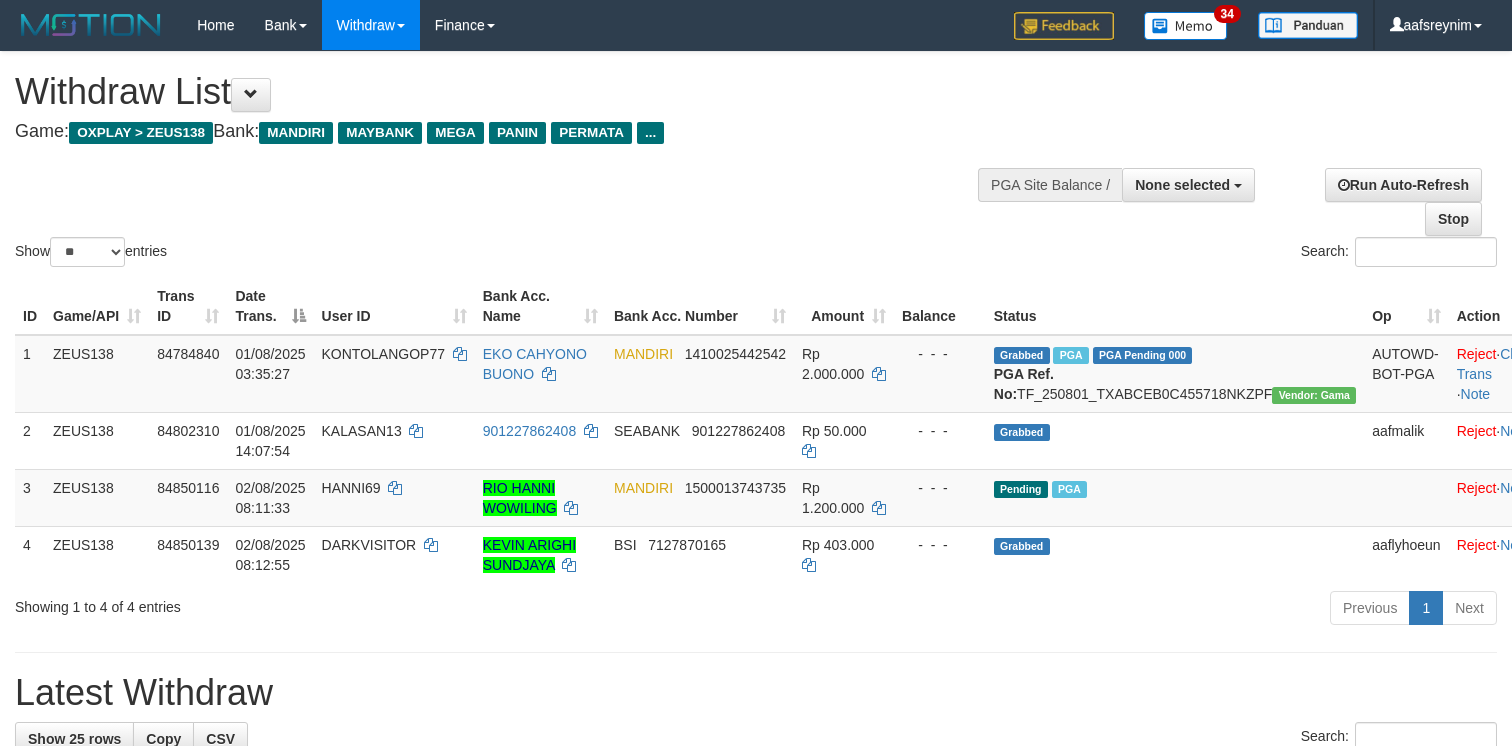 select 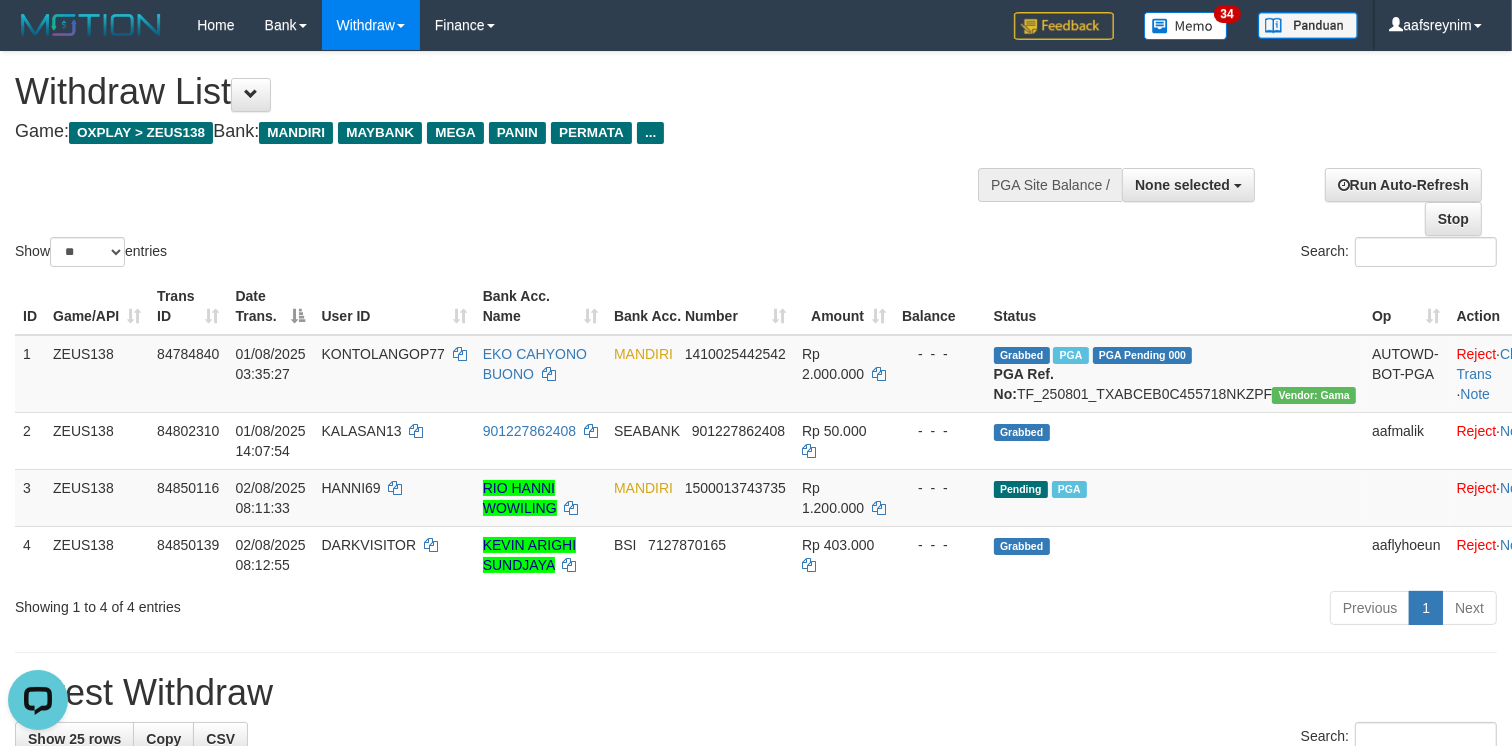 scroll, scrollTop: 0, scrollLeft: 0, axis: both 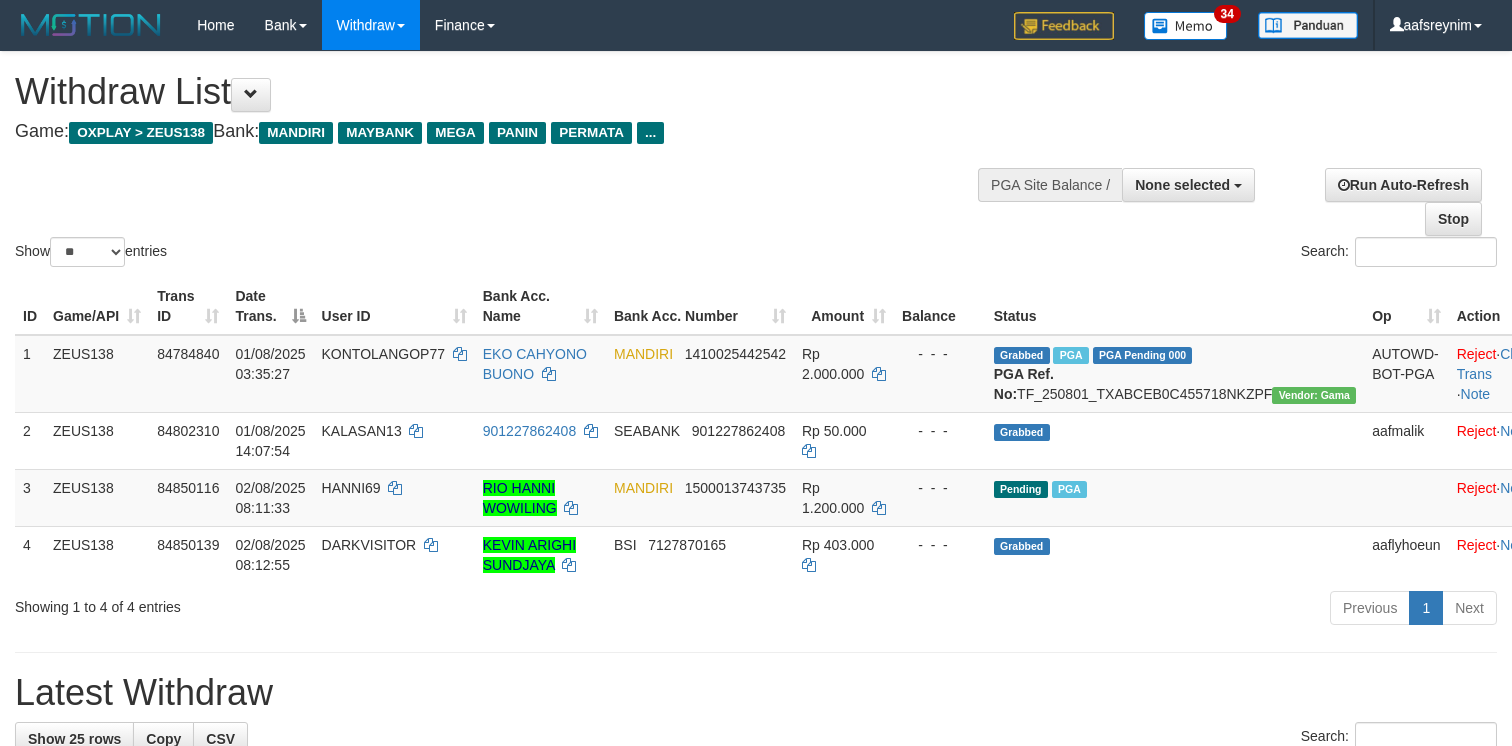 select 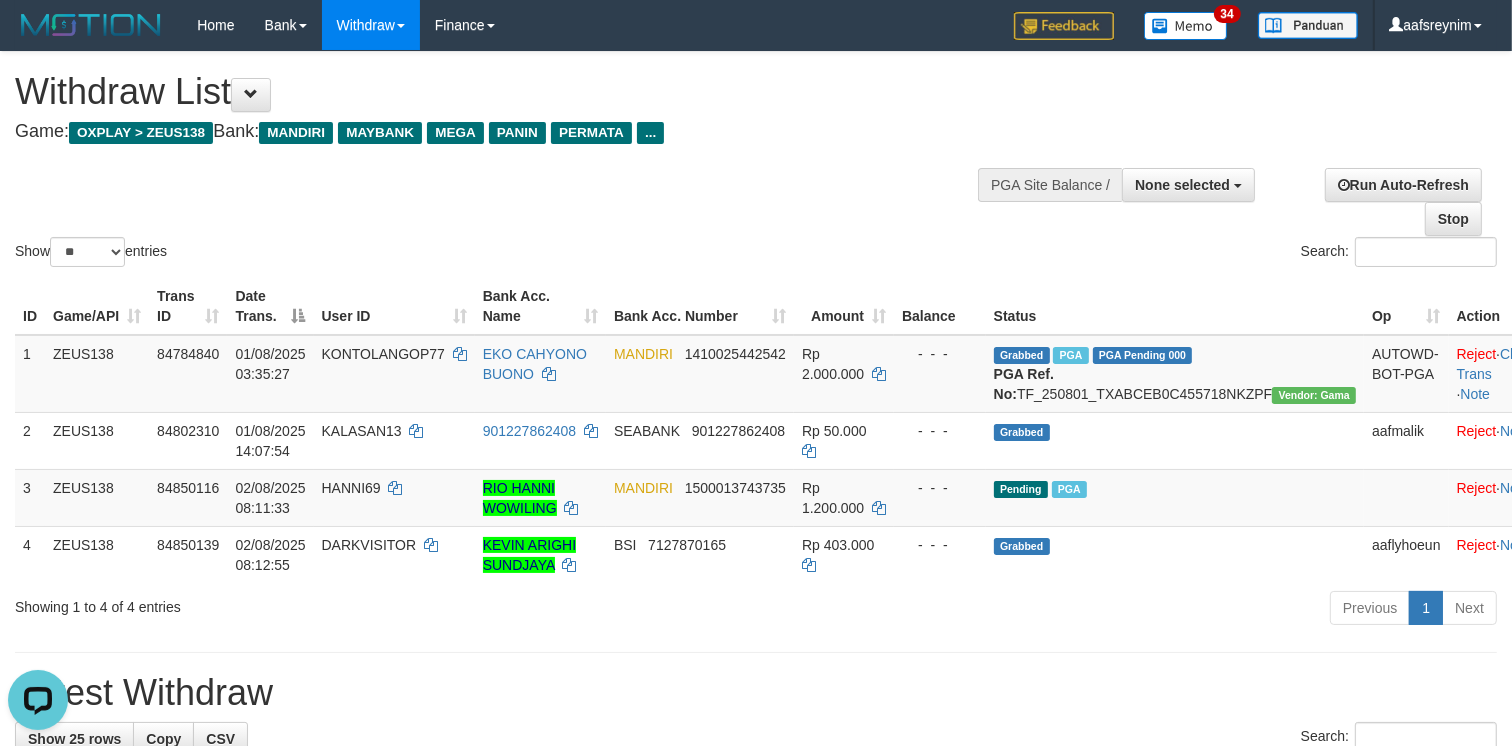 scroll, scrollTop: 0, scrollLeft: 0, axis: both 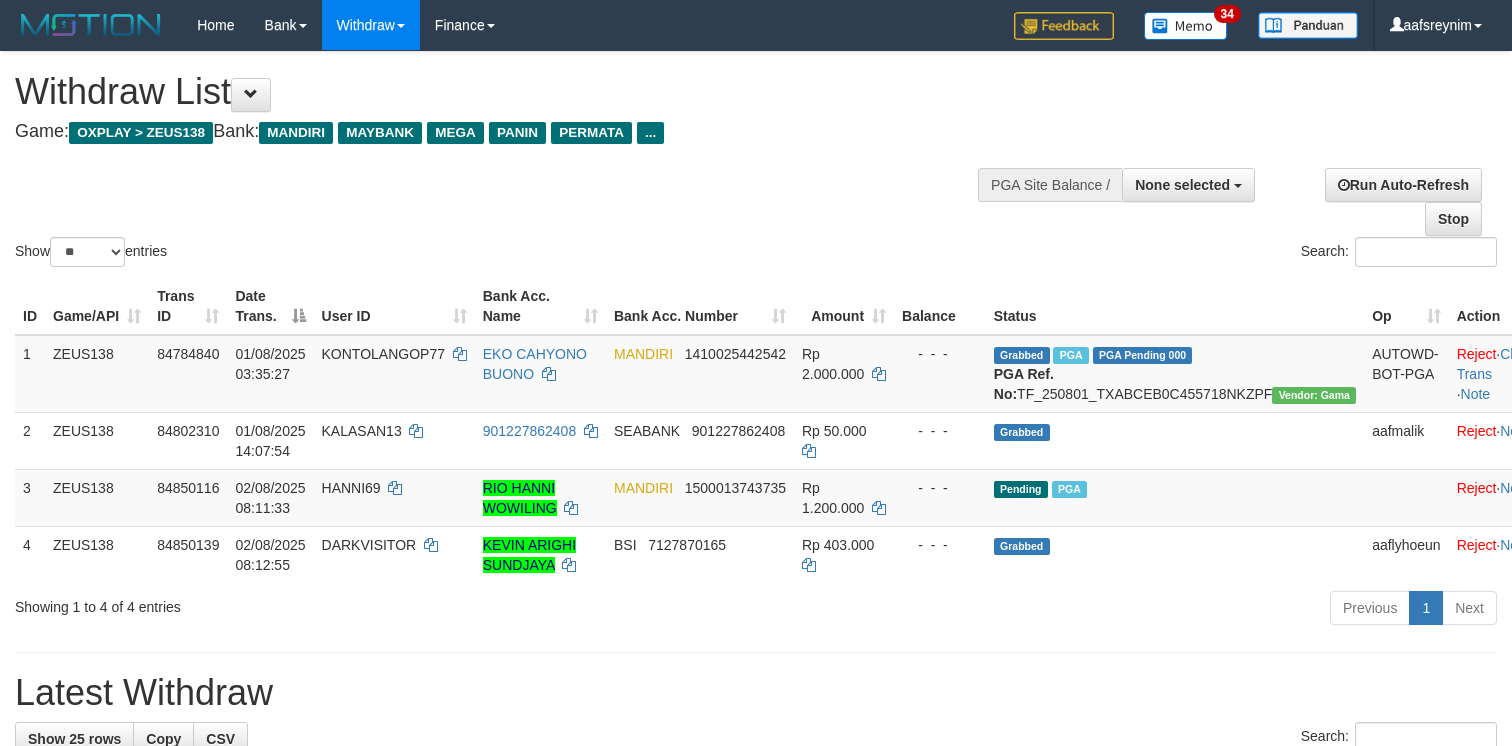 select 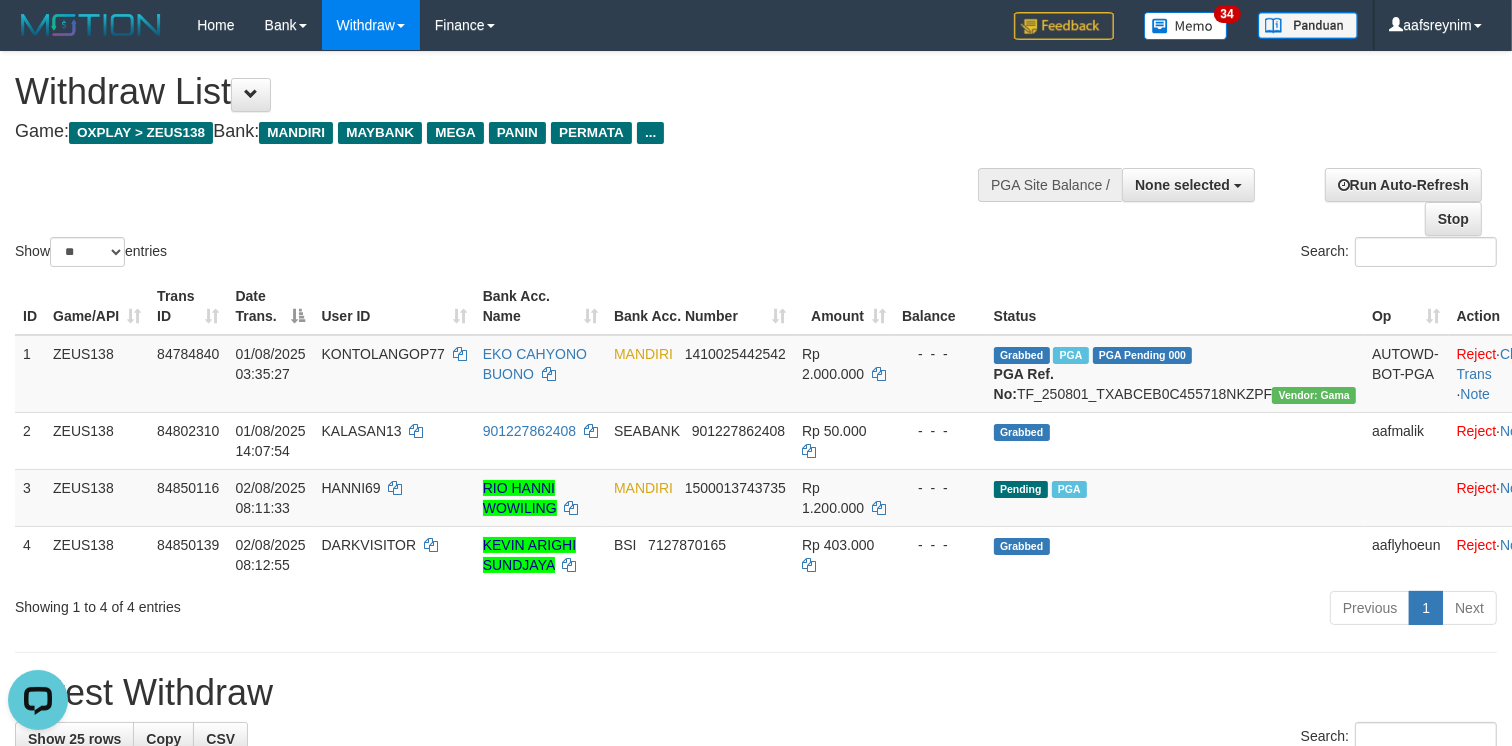 scroll, scrollTop: 0, scrollLeft: 0, axis: both 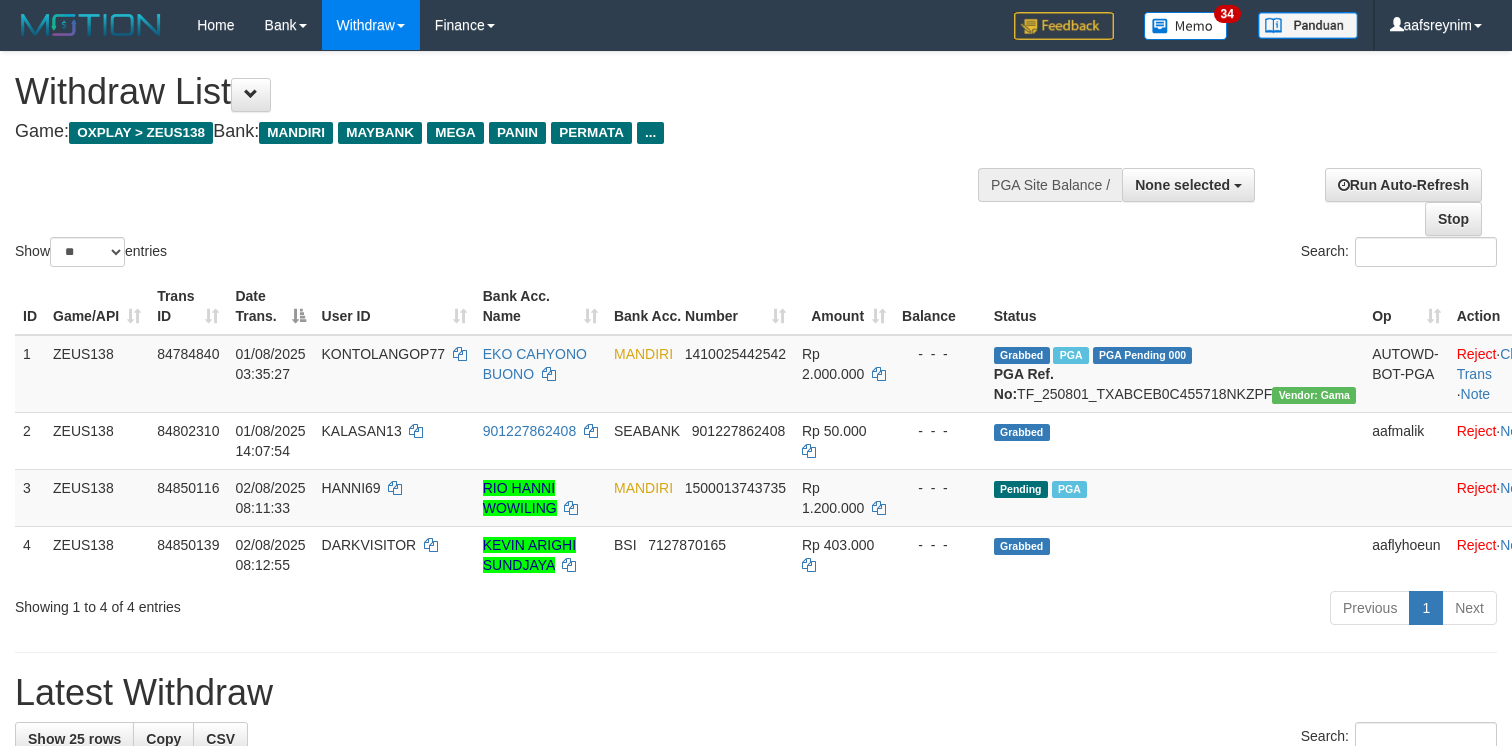 select 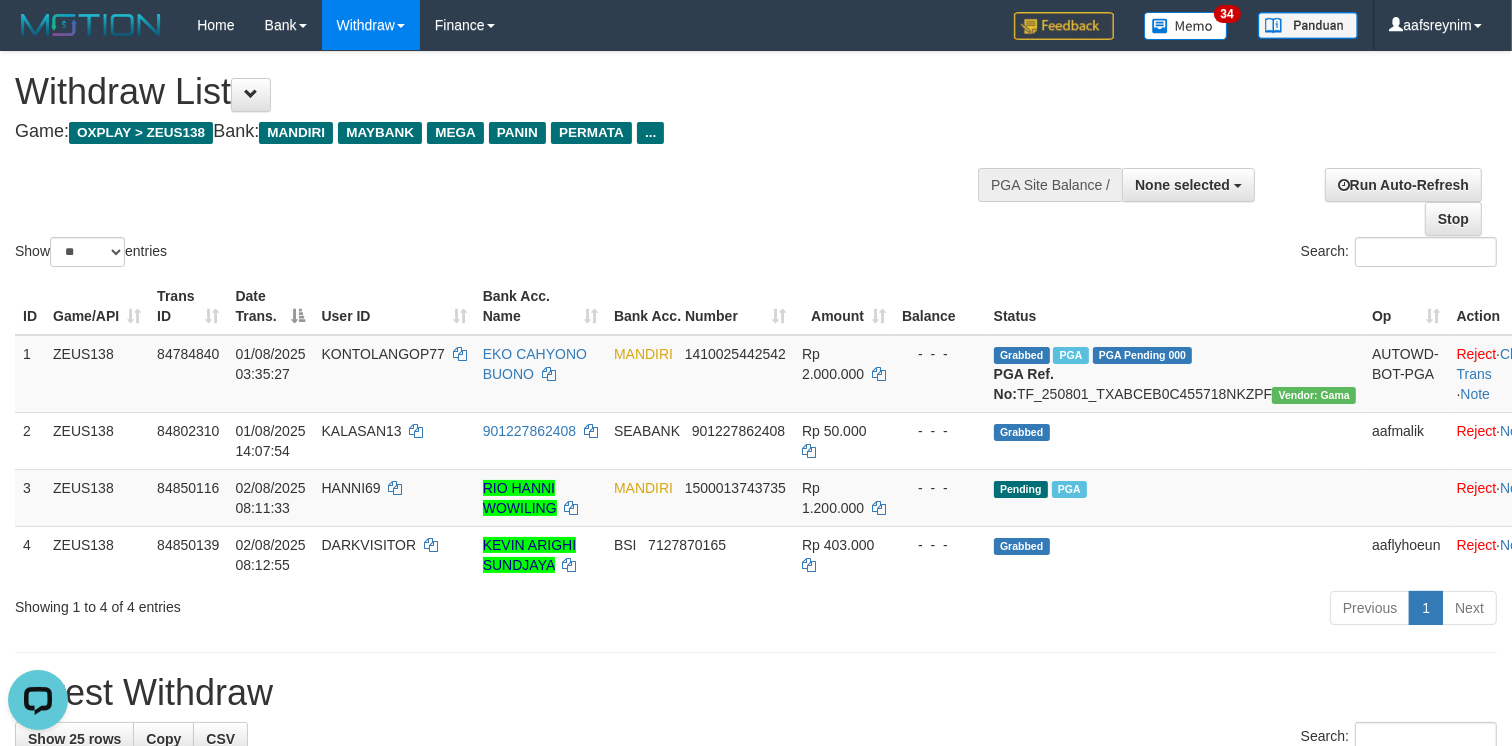 scroll, scrollTop: 0, scrollLeft: 0, axis: both 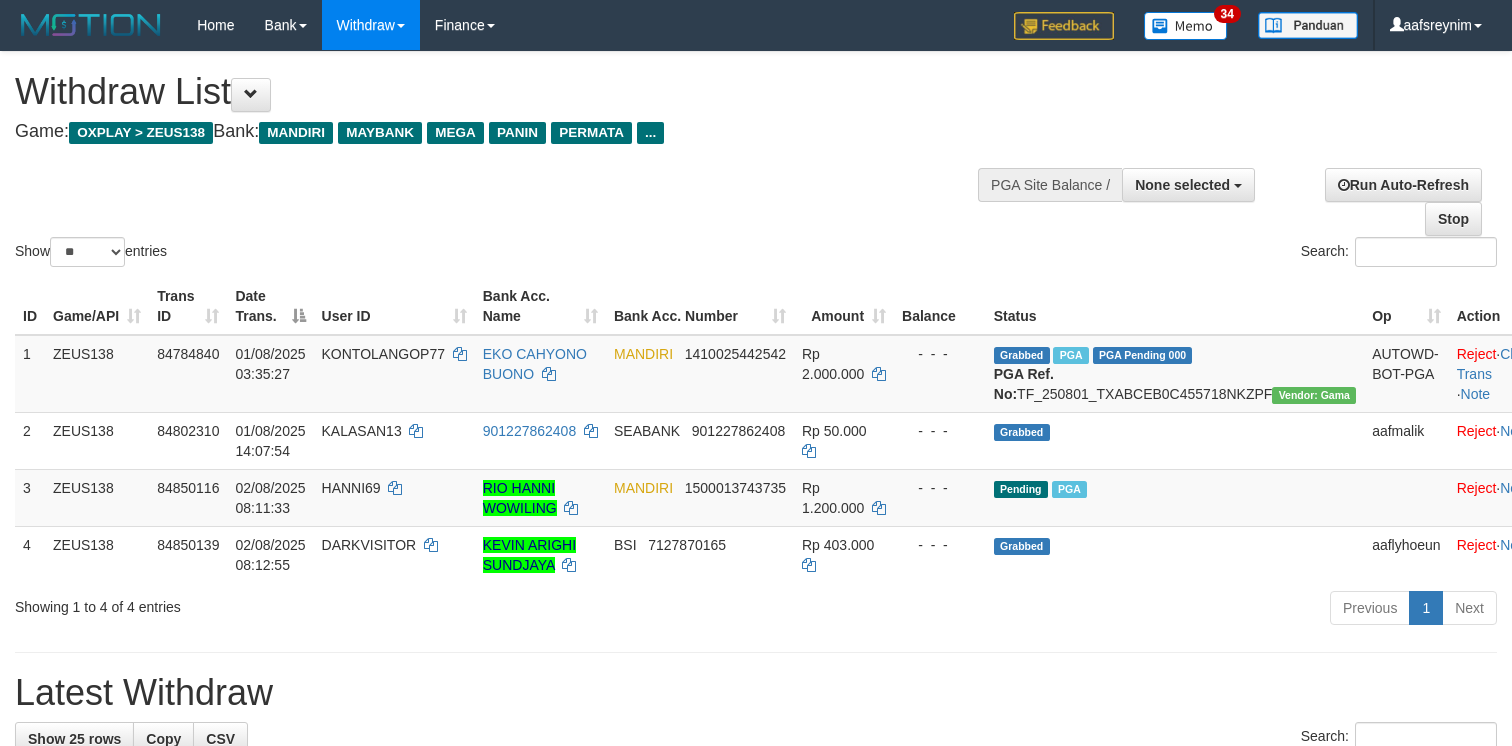 select 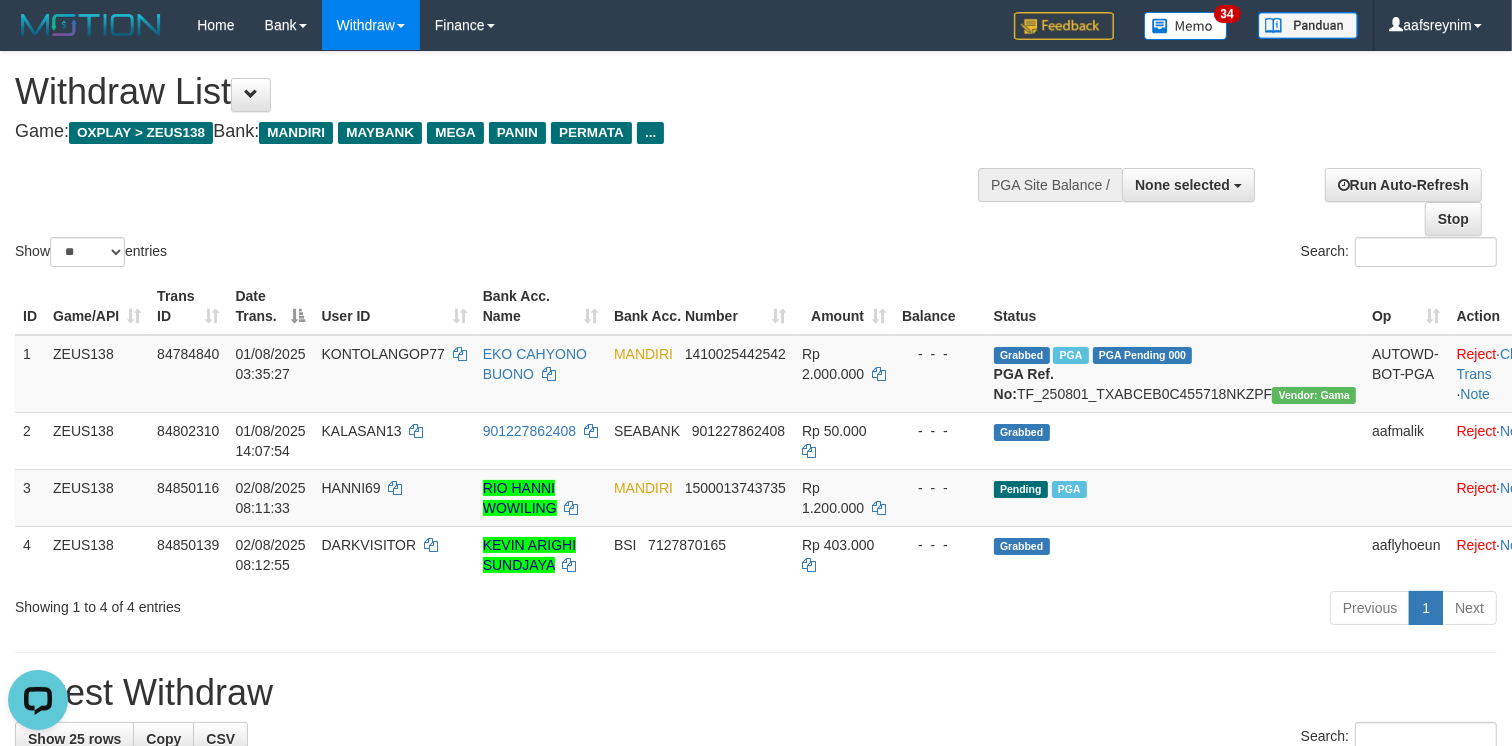 scroll, scrollTop: 0, scrollLeft: 0, axis: both 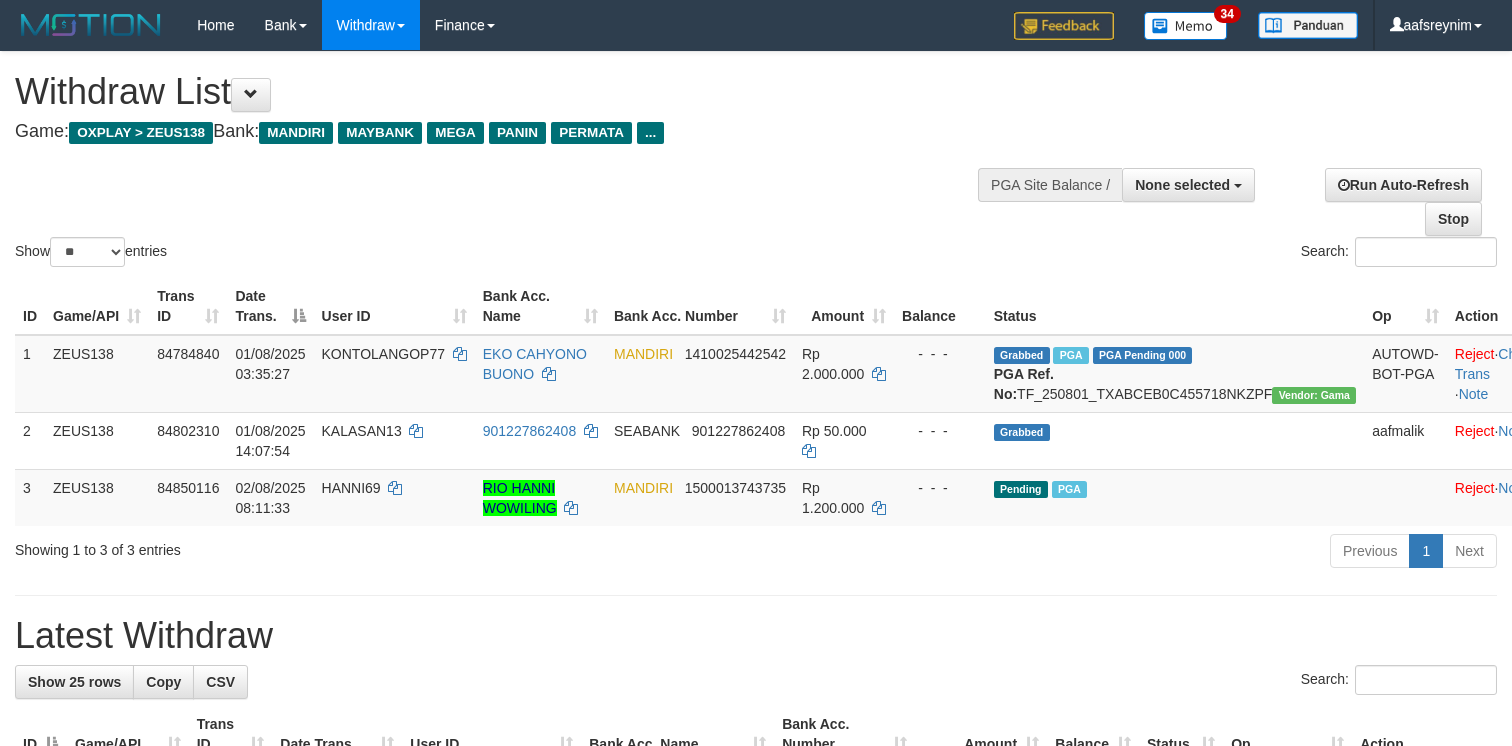 select 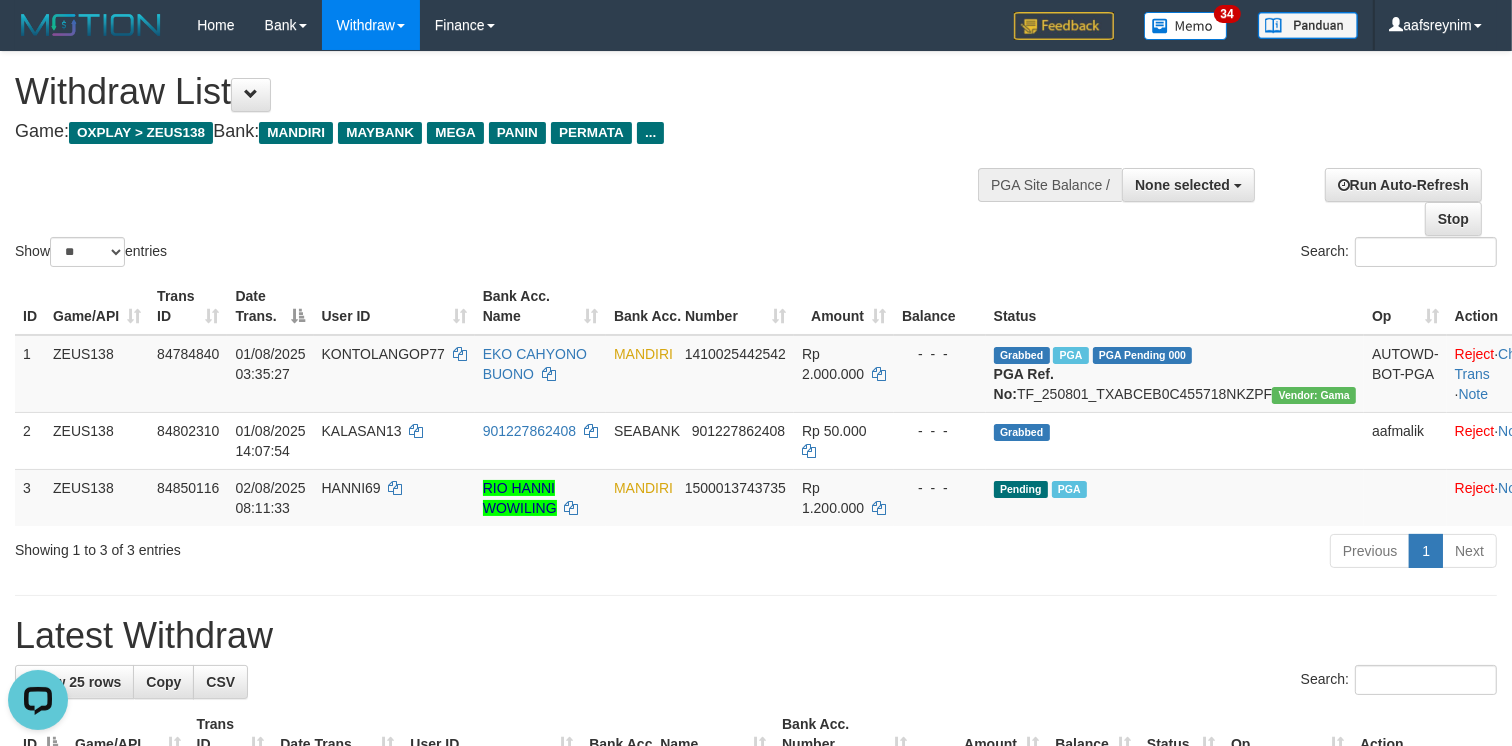 scroll, scrollTop: 0, scrollLeft: 0, axis: both 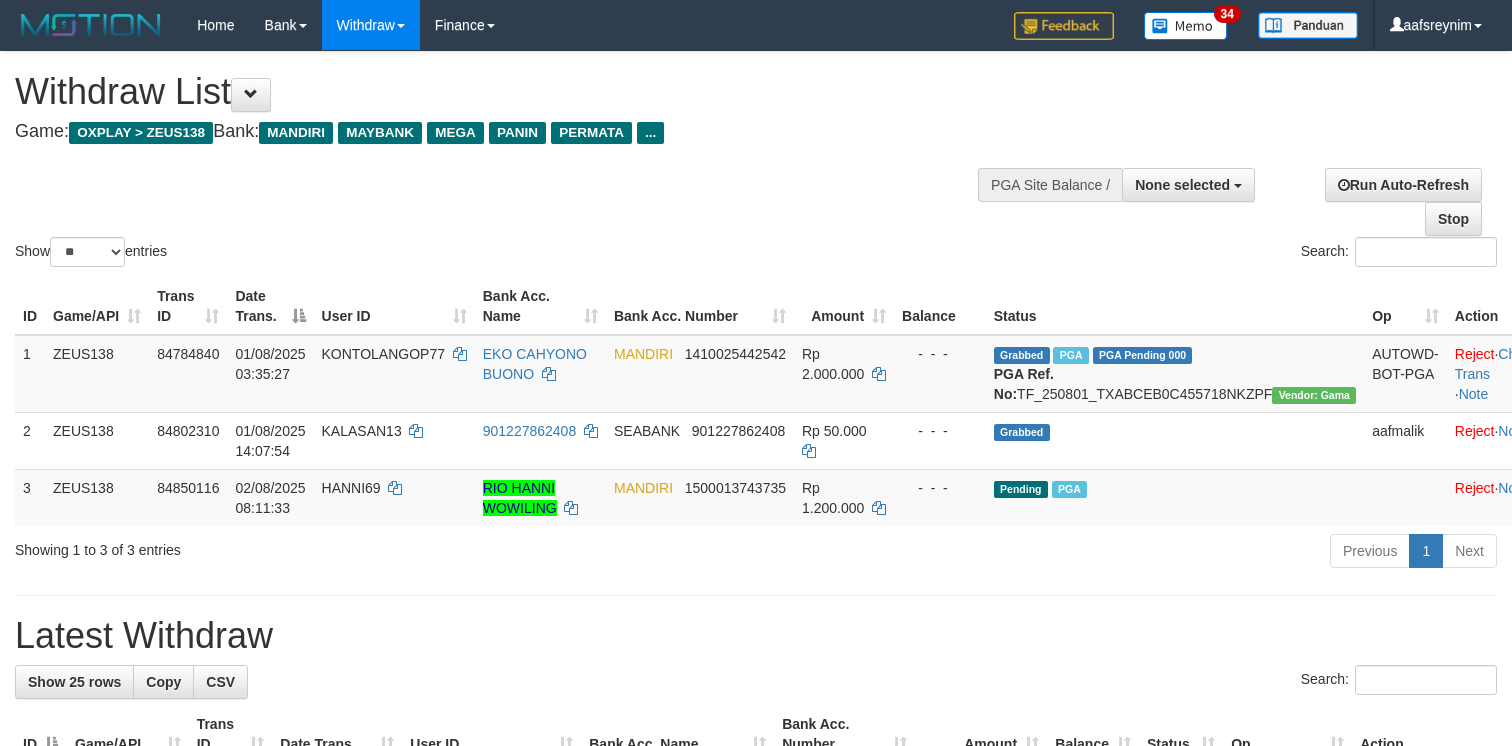 select 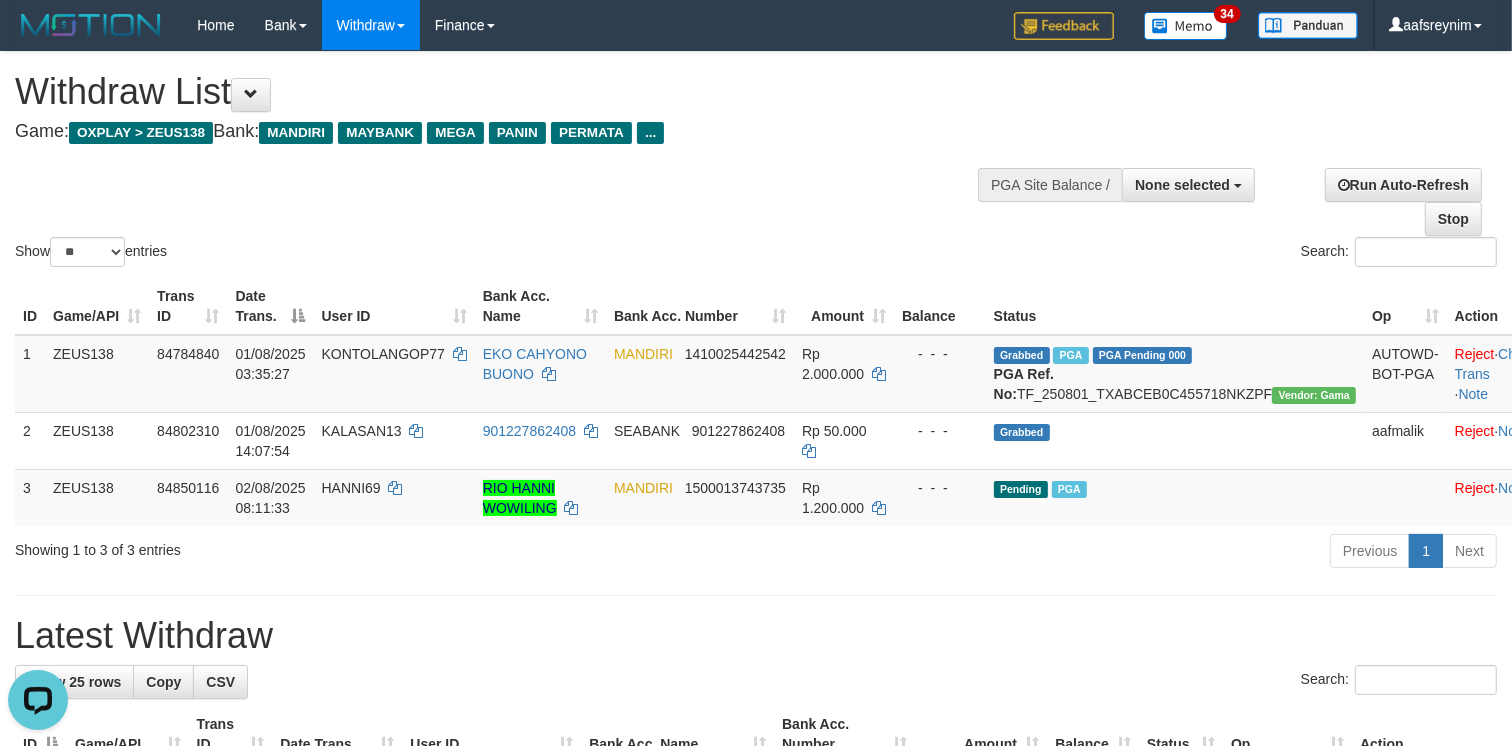 scroll, scrollTop: 0, scrollLeft: 0, axis: both 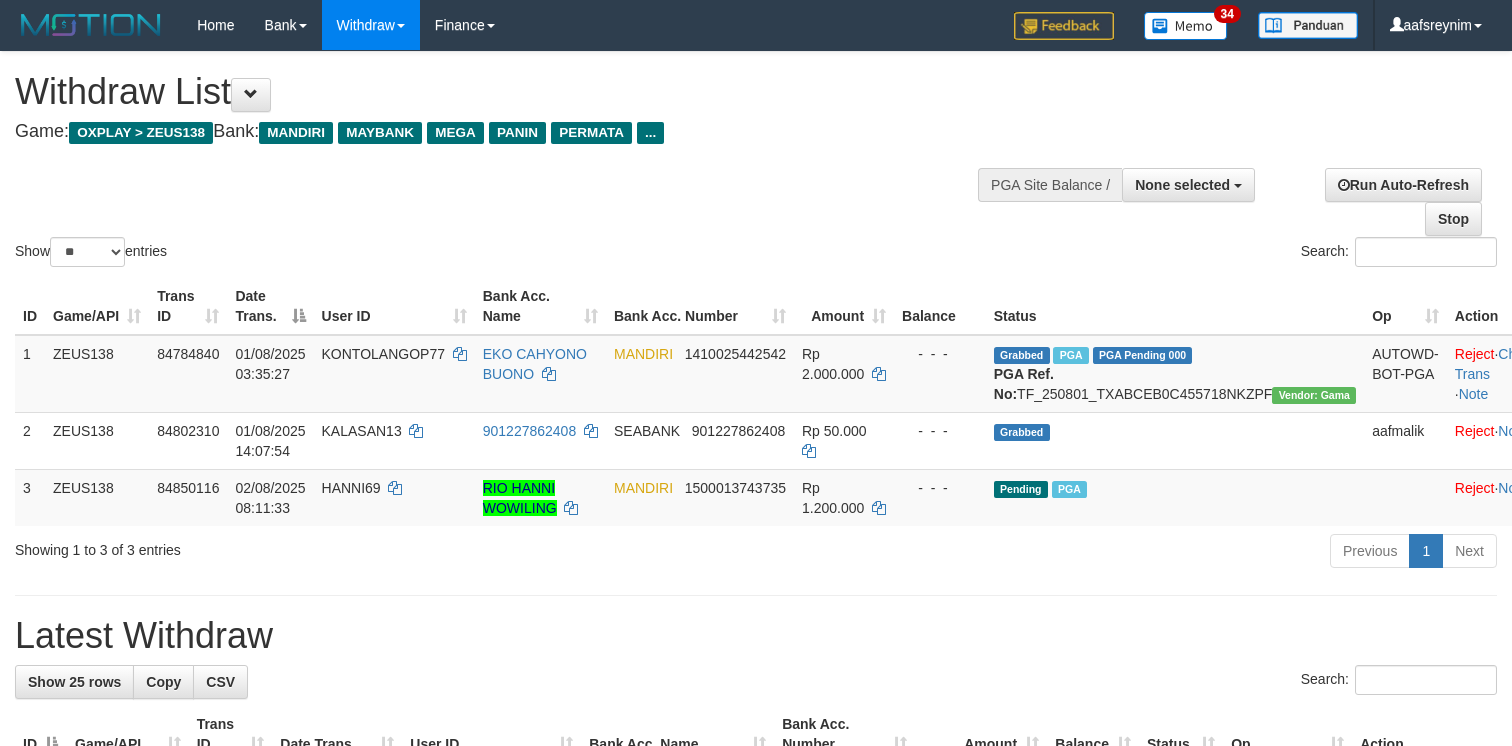 select 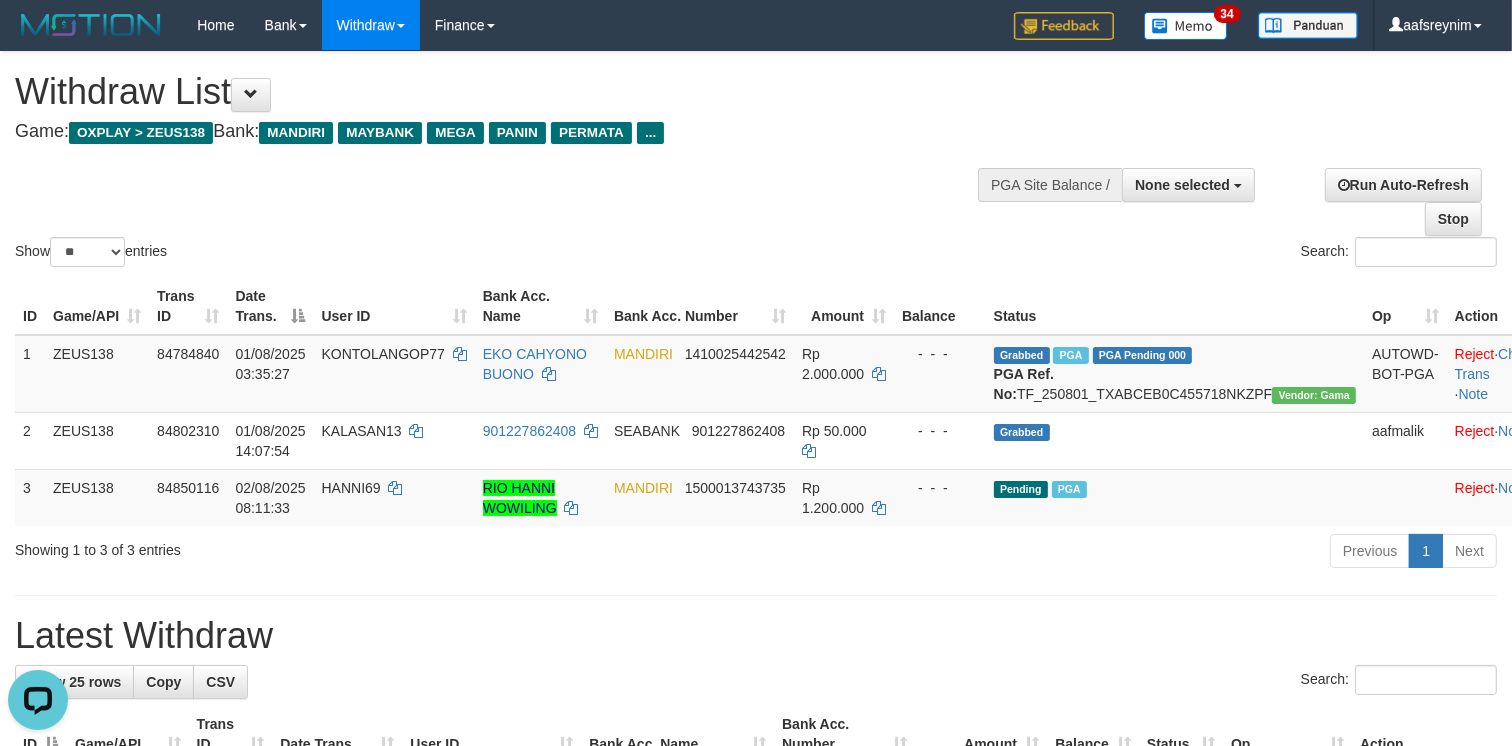 scroll, scrollTop: 0, scrollLeft: 0, axis: both 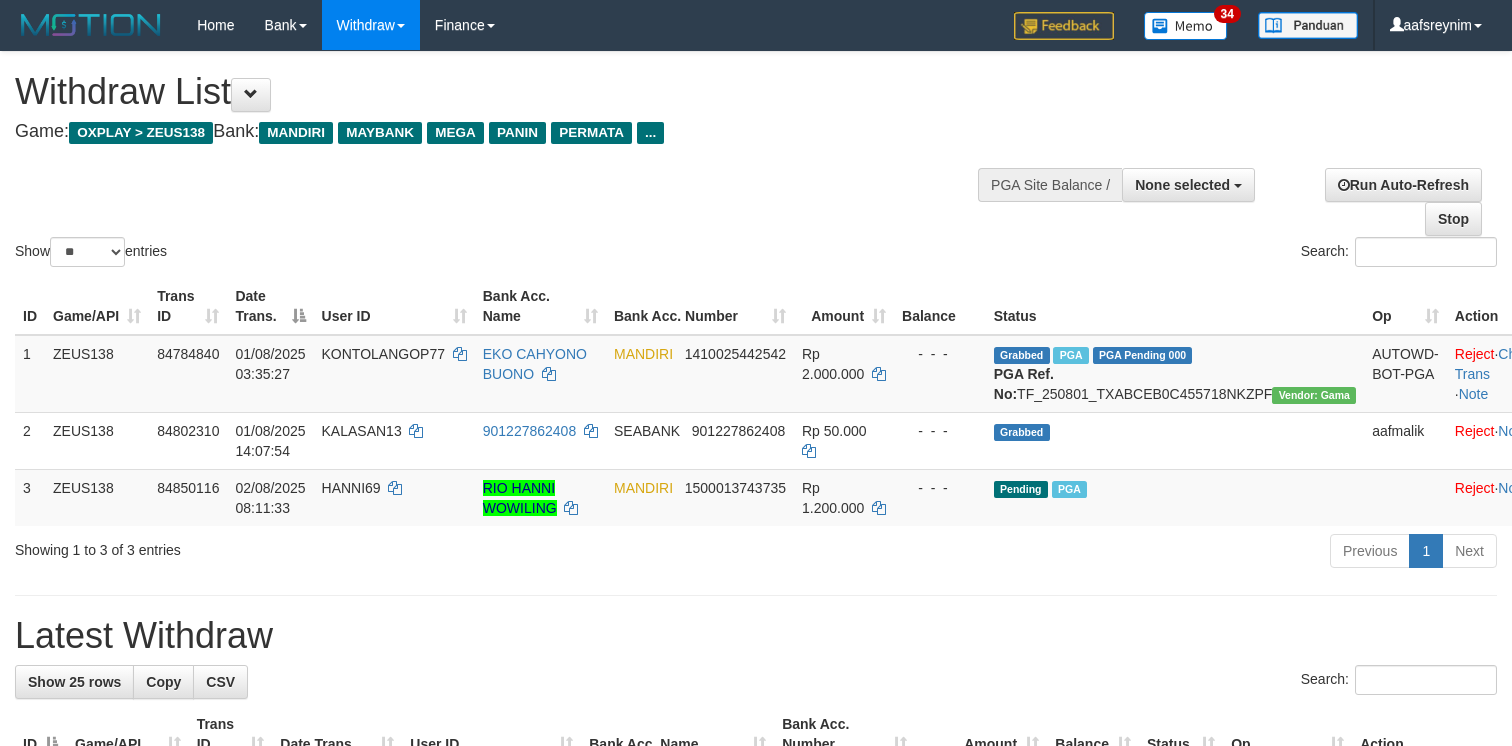 select 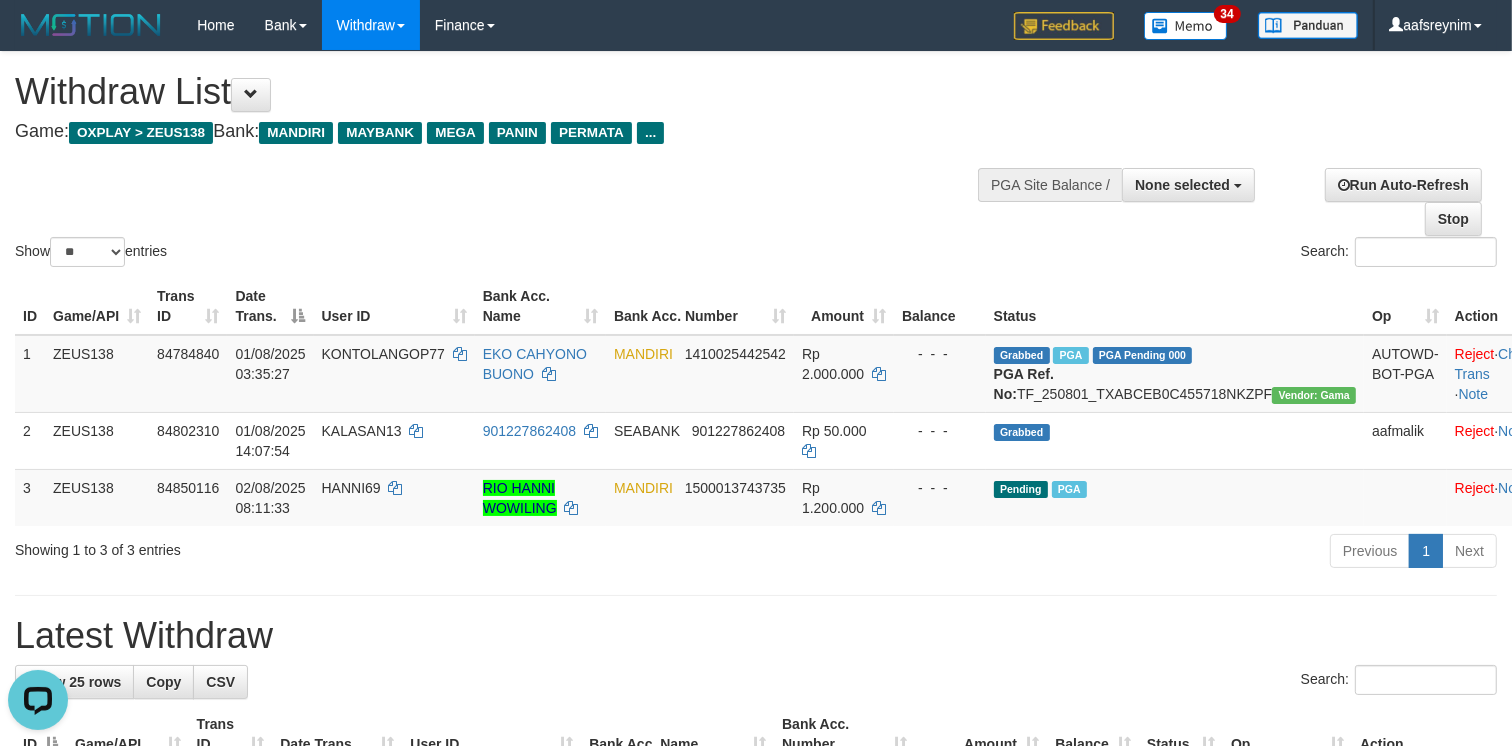 scroll, scrollTop: 0, scrollLeft: 0, axis: both 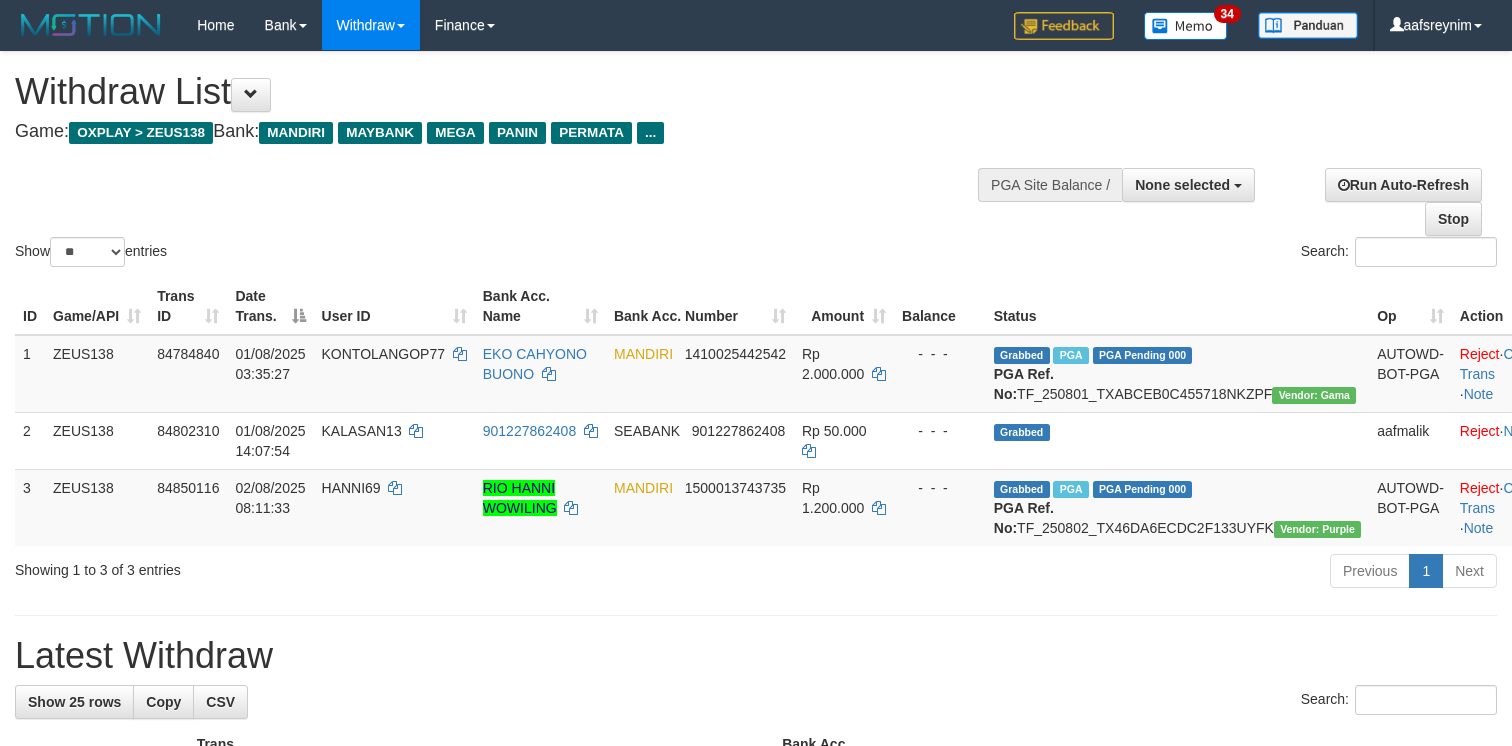select 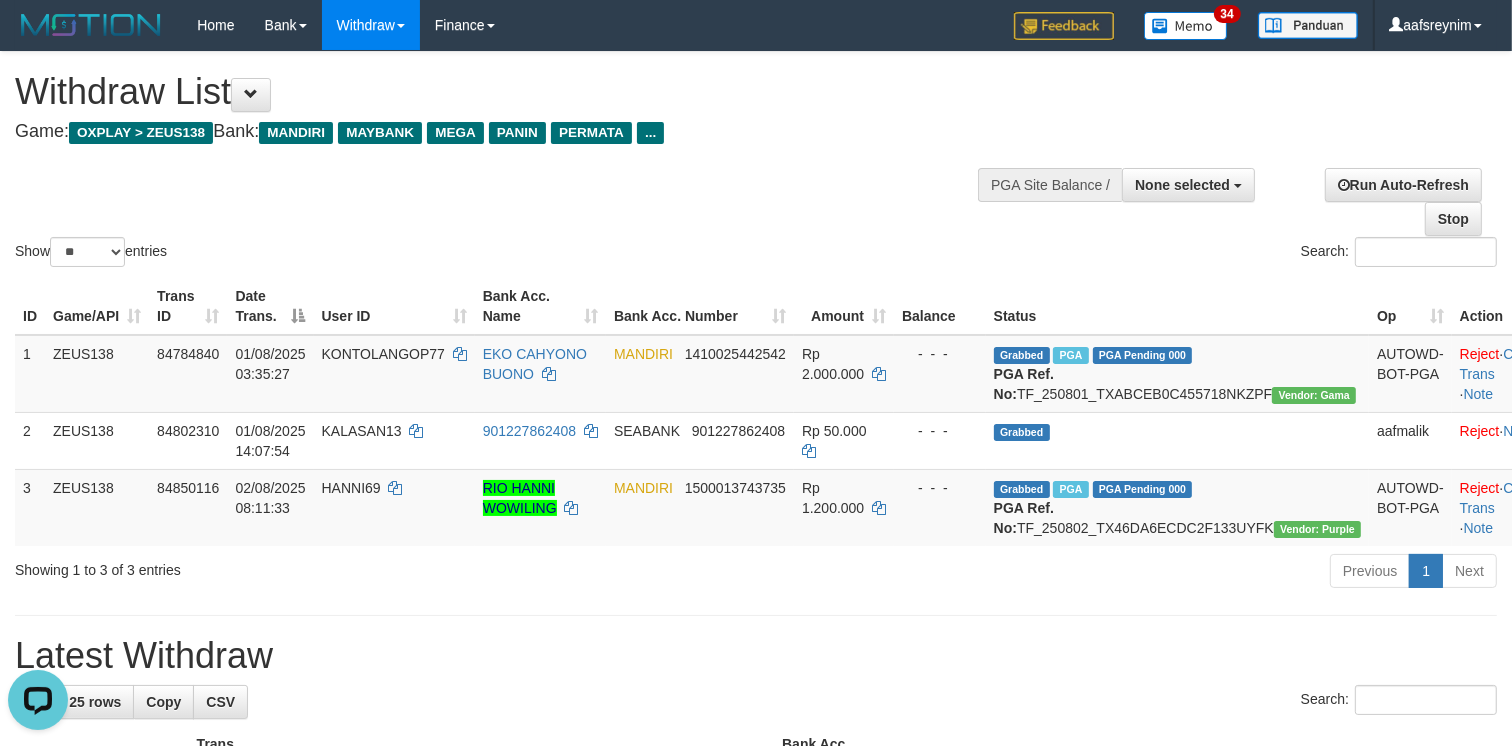 scroll, scrollTop: 0, scrollLeft: 0, axis: both 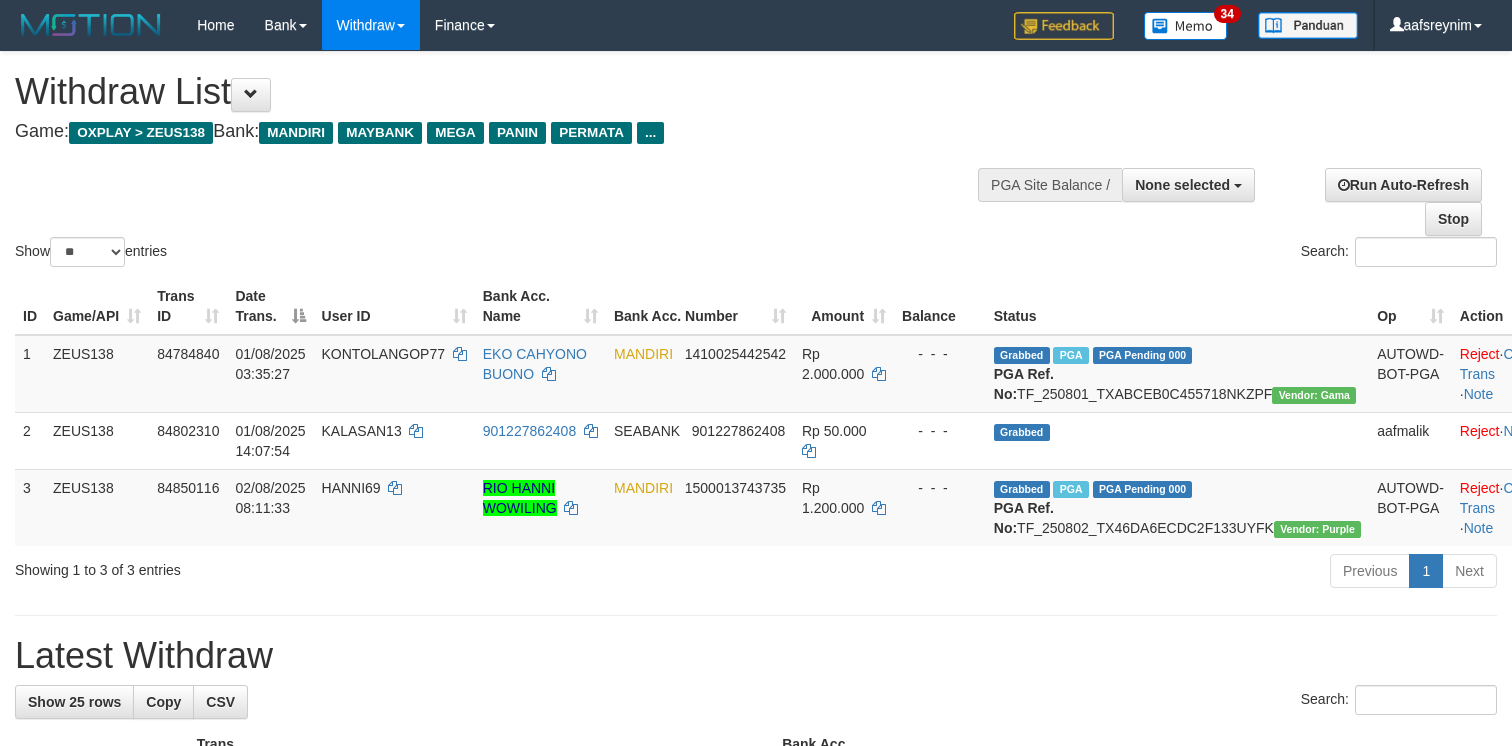 select 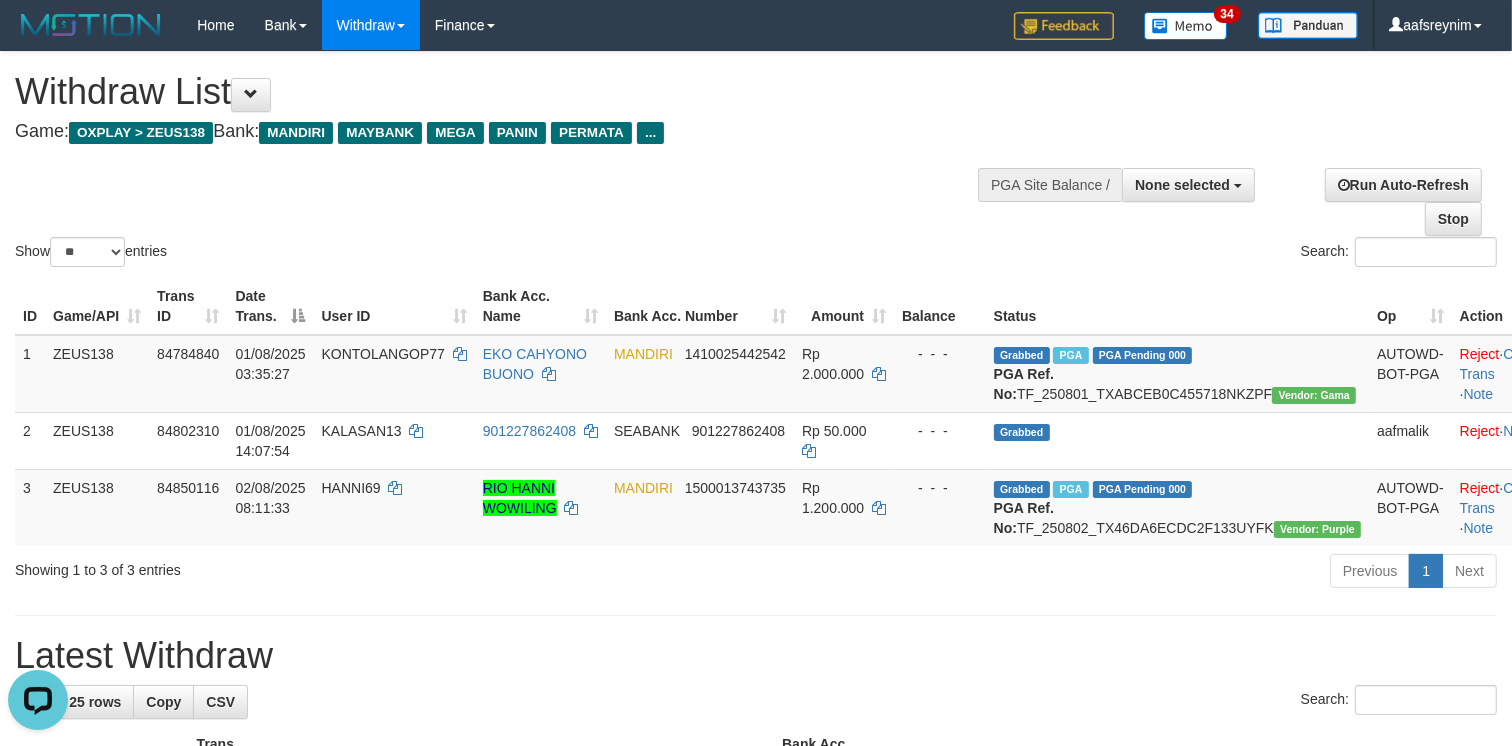 scroll, scrollTop: 0, scrollLeft: 0, axis: both 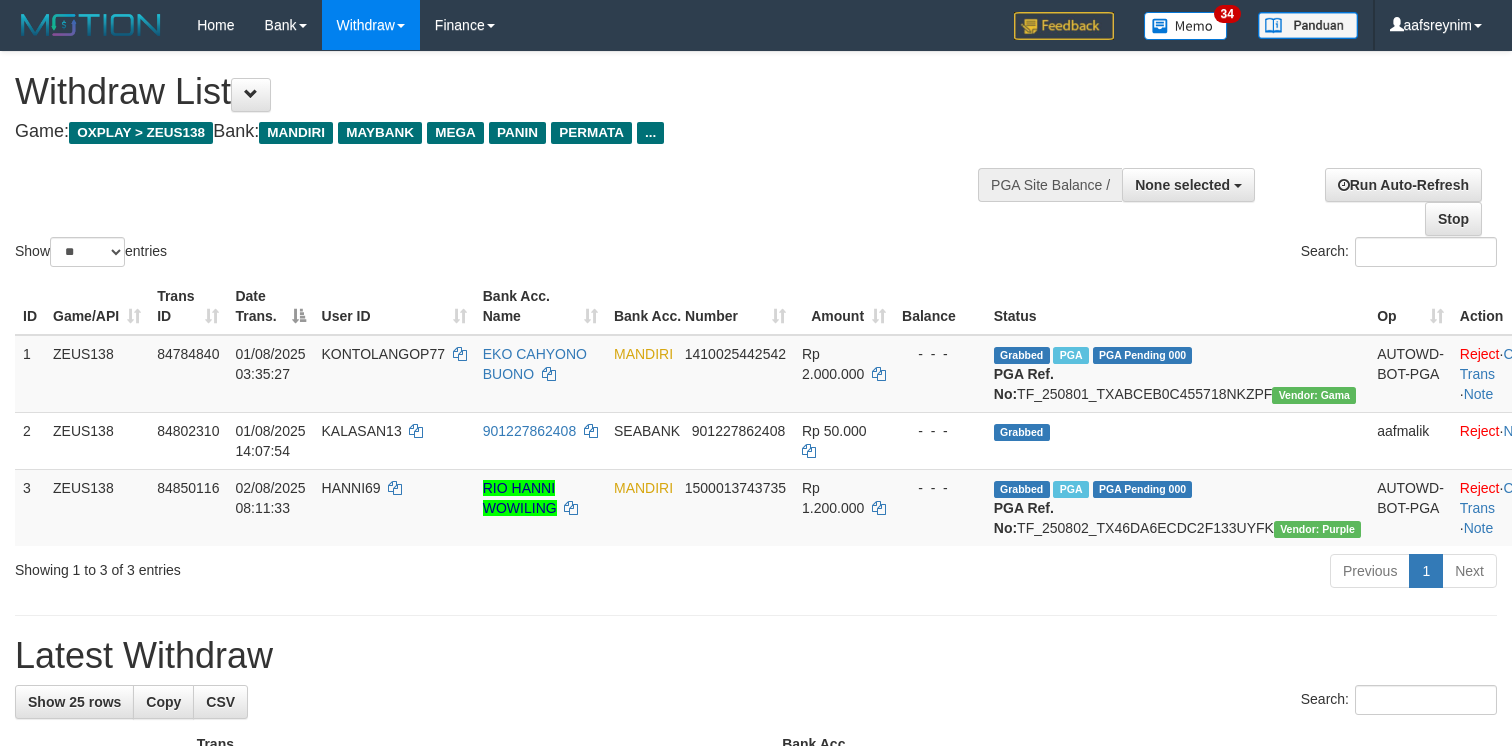 select 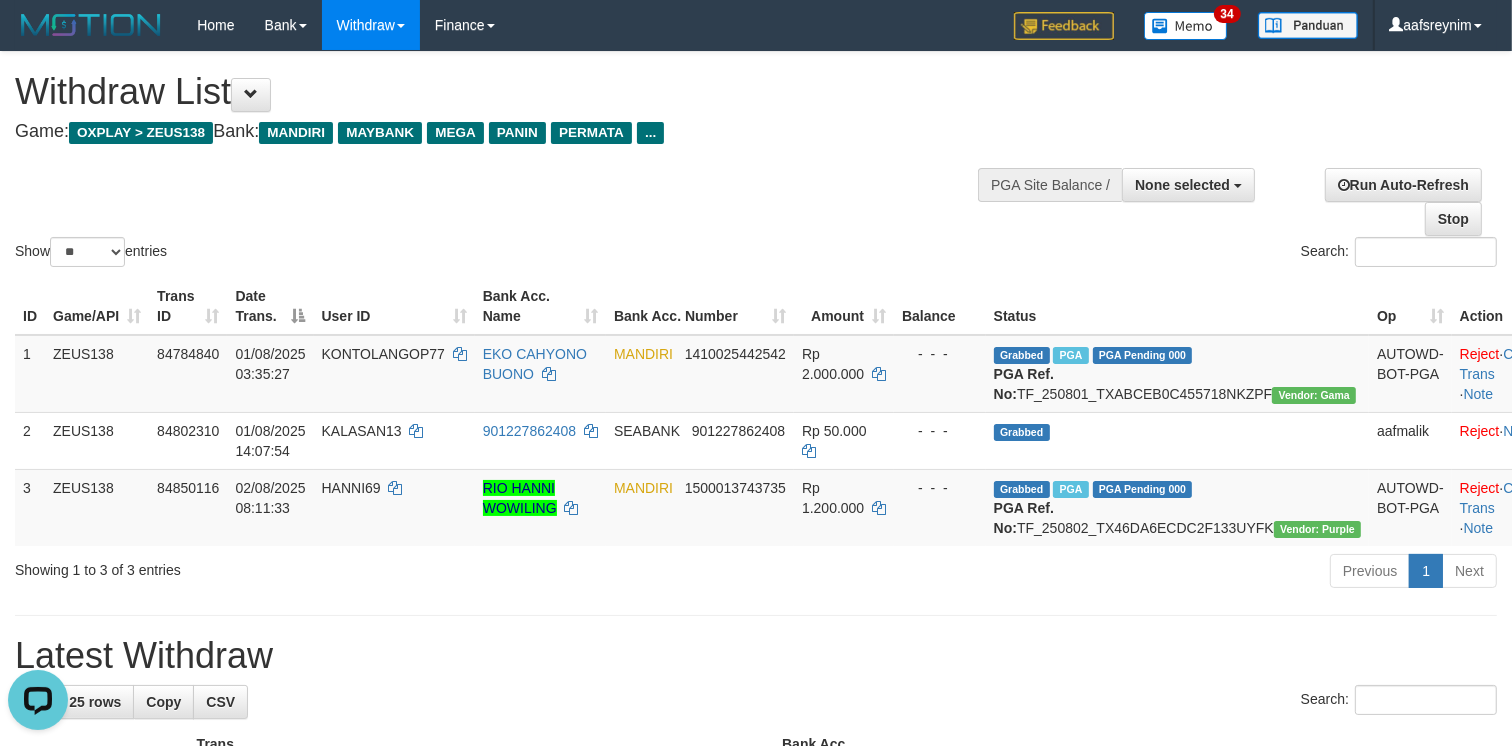 scroll, scrollTop: 0, scrollLeft: 0, axis: both 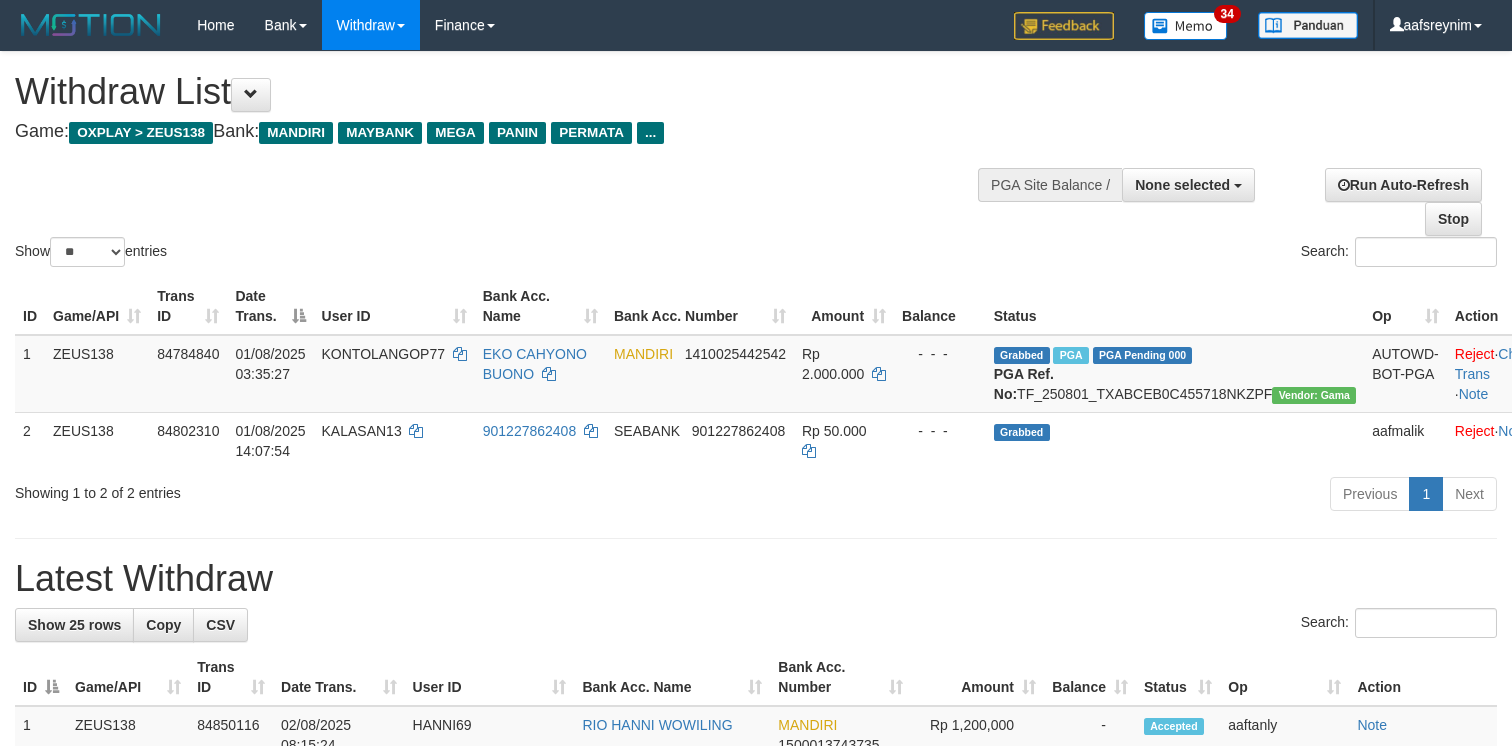 select 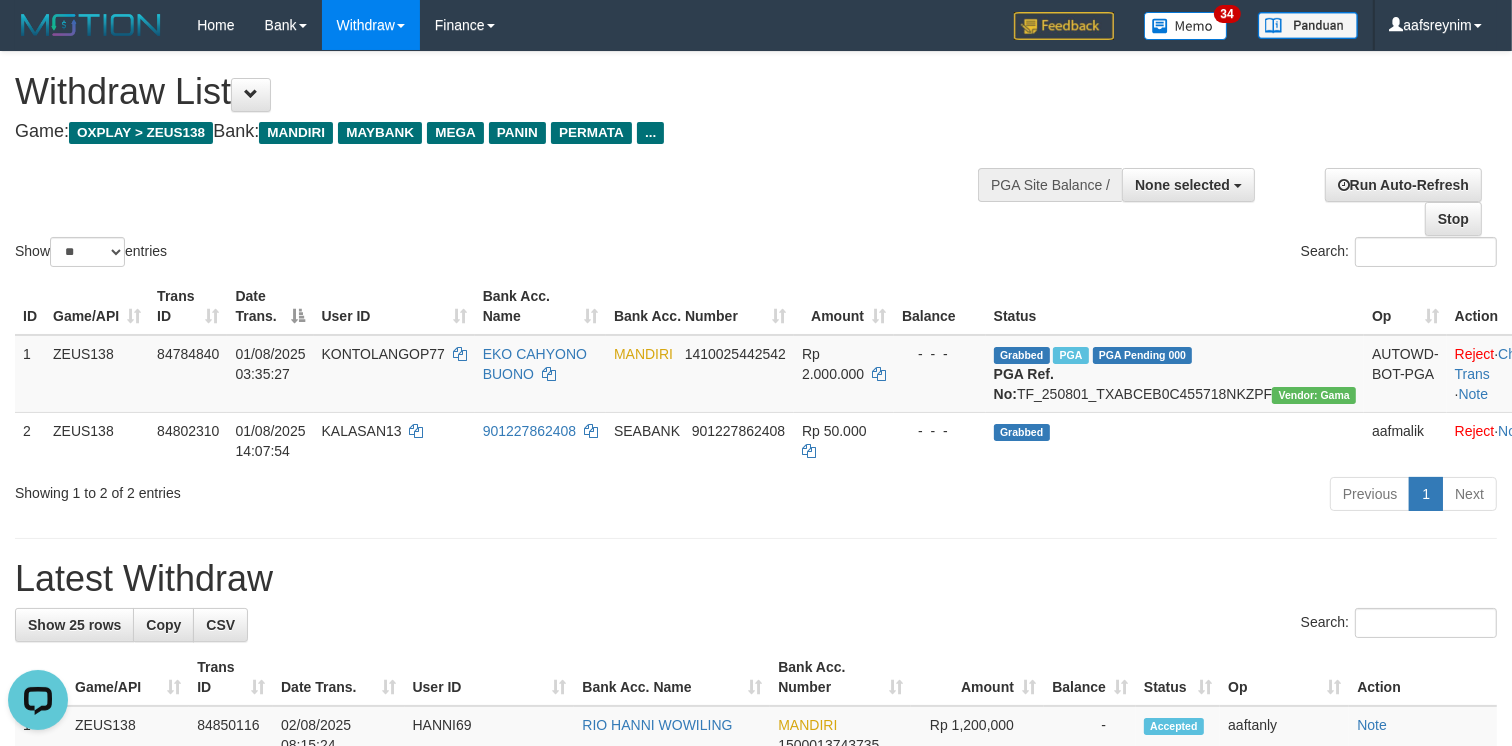 scroll, scrollTop: 0, scrollLeft: 0, axis: both 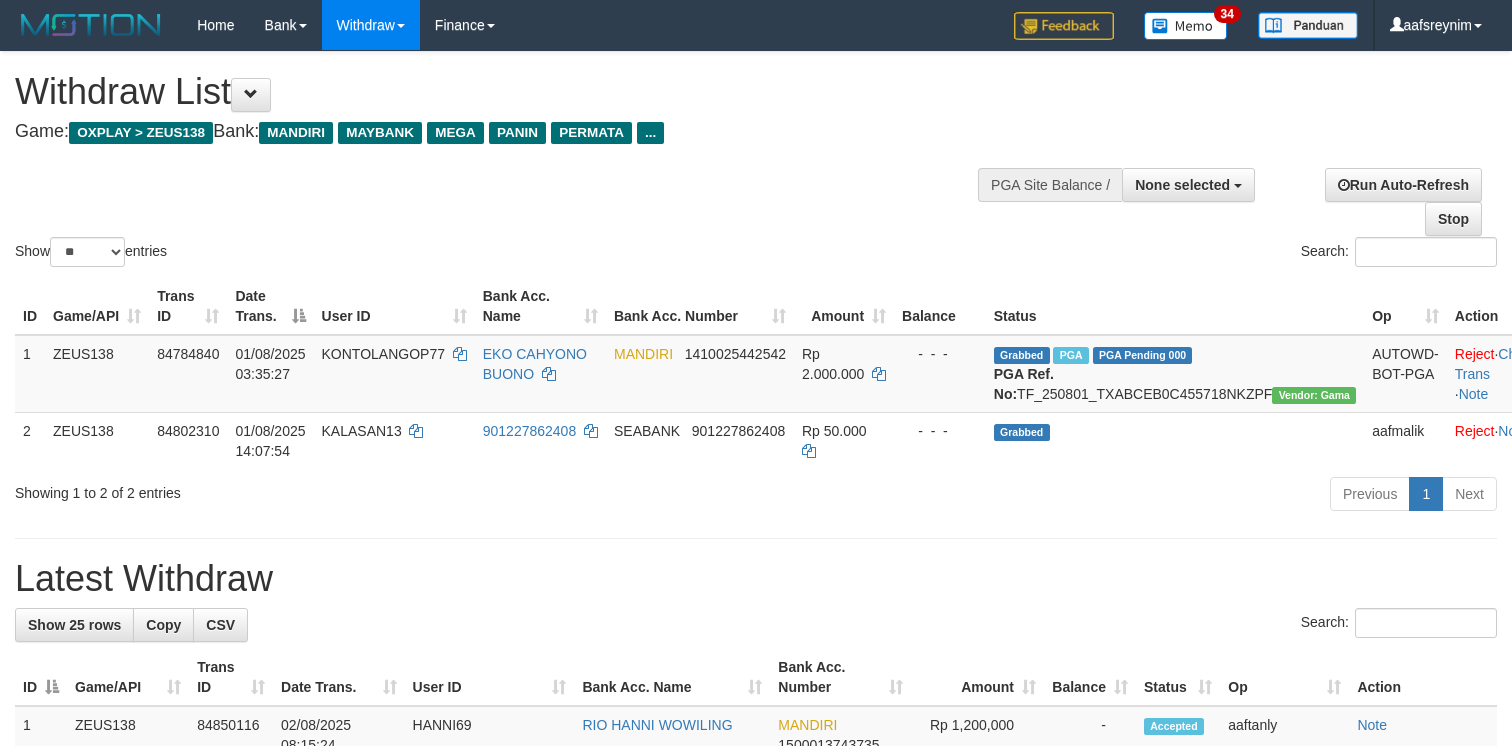 select 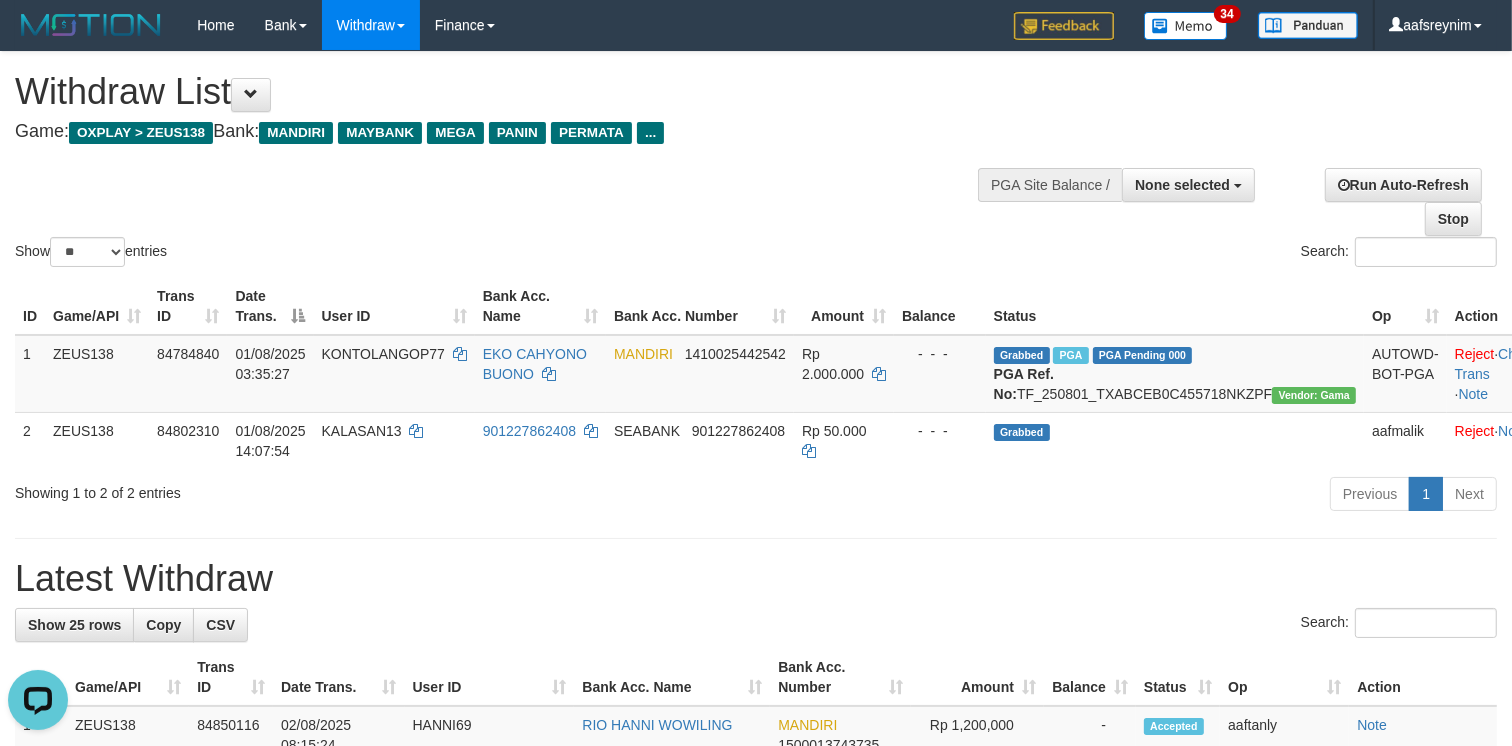 scroll, scrollTop: 0, scrollLeft: 0, axis: both 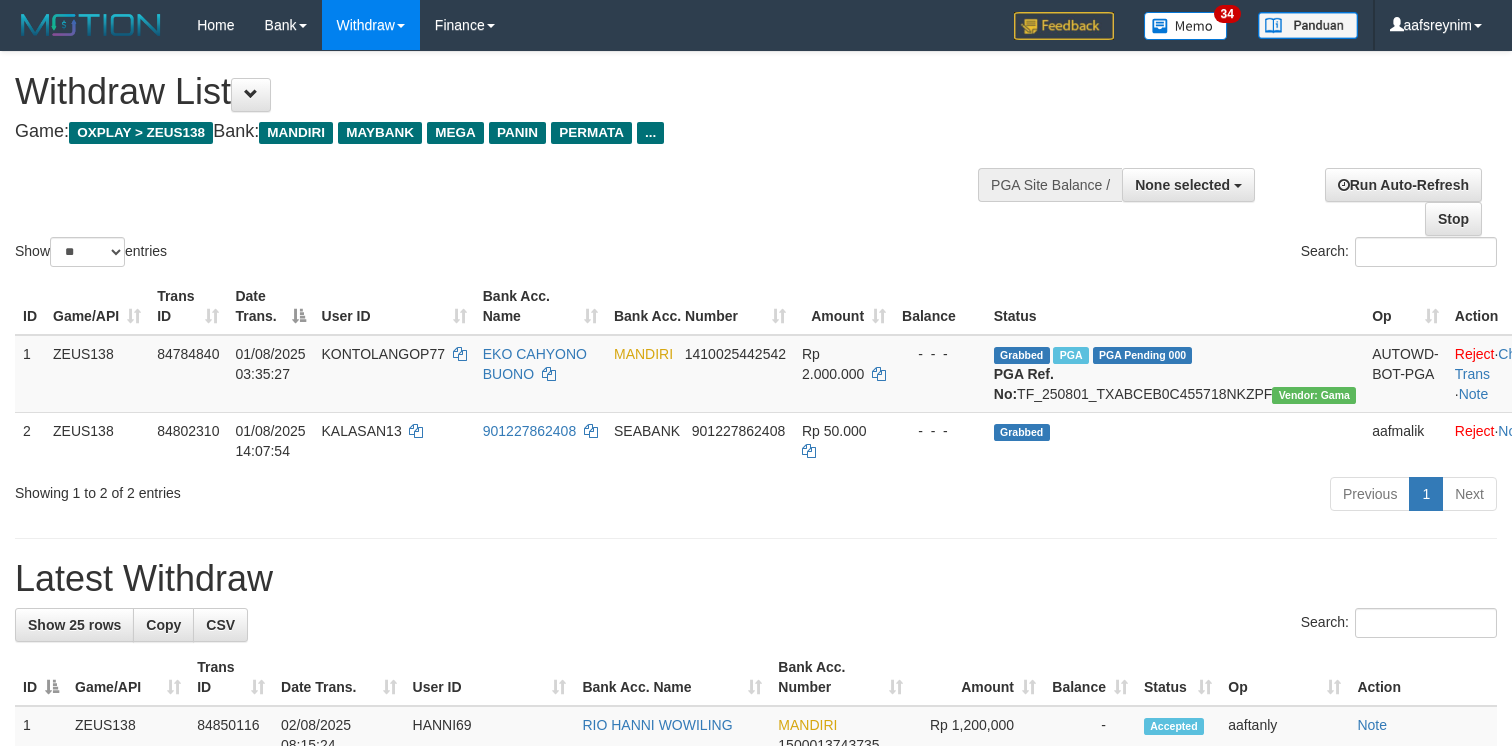 select 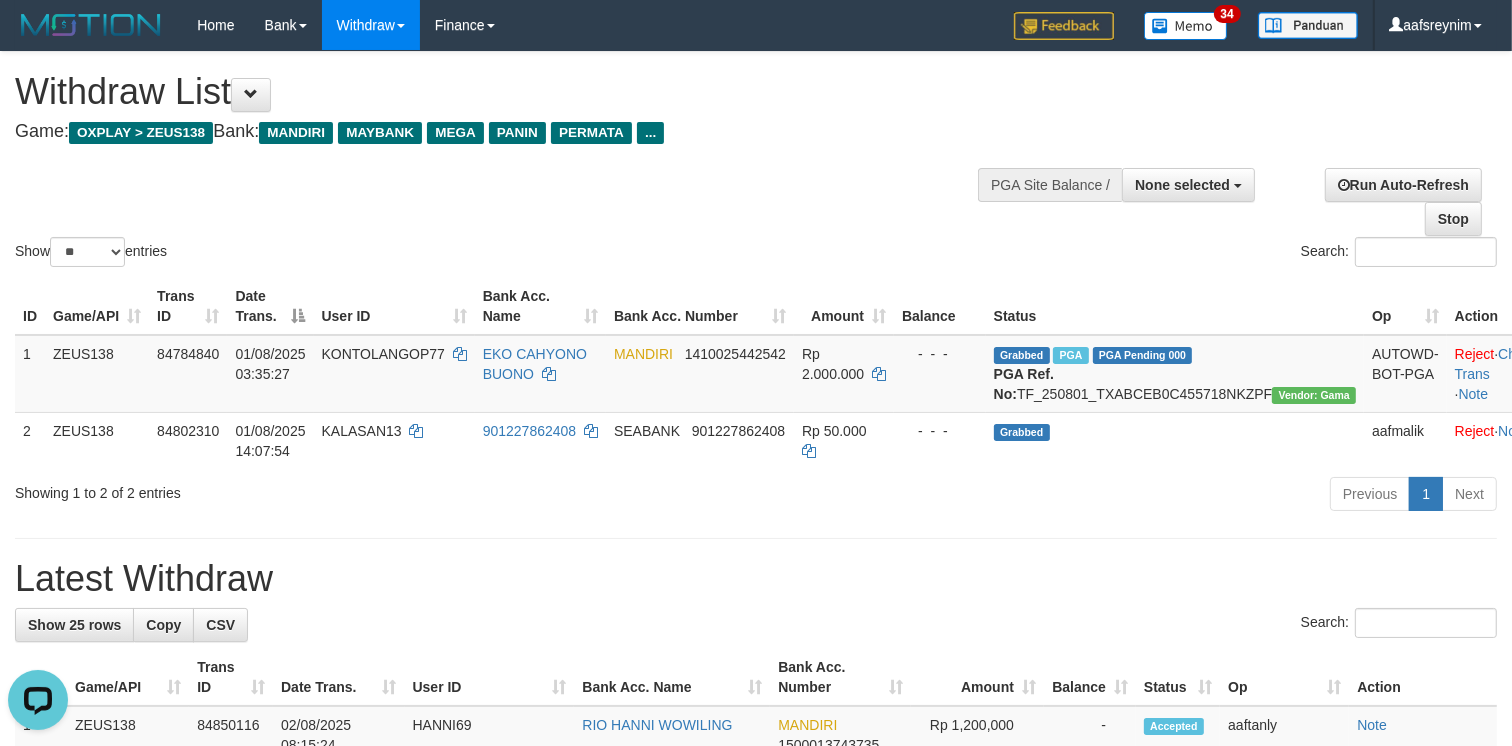 scroll, scrollTop: 0, scrollLeft: 0, axis: both 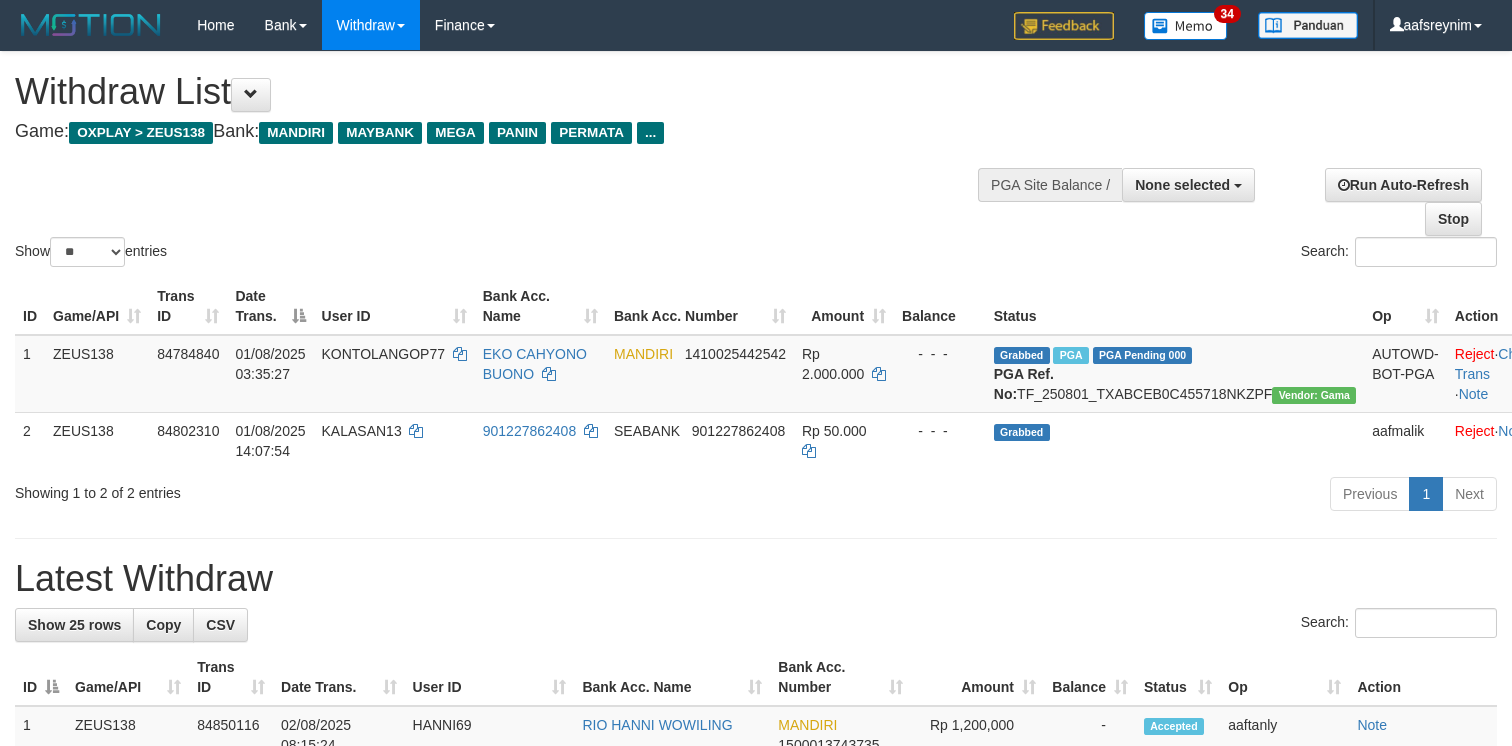 select 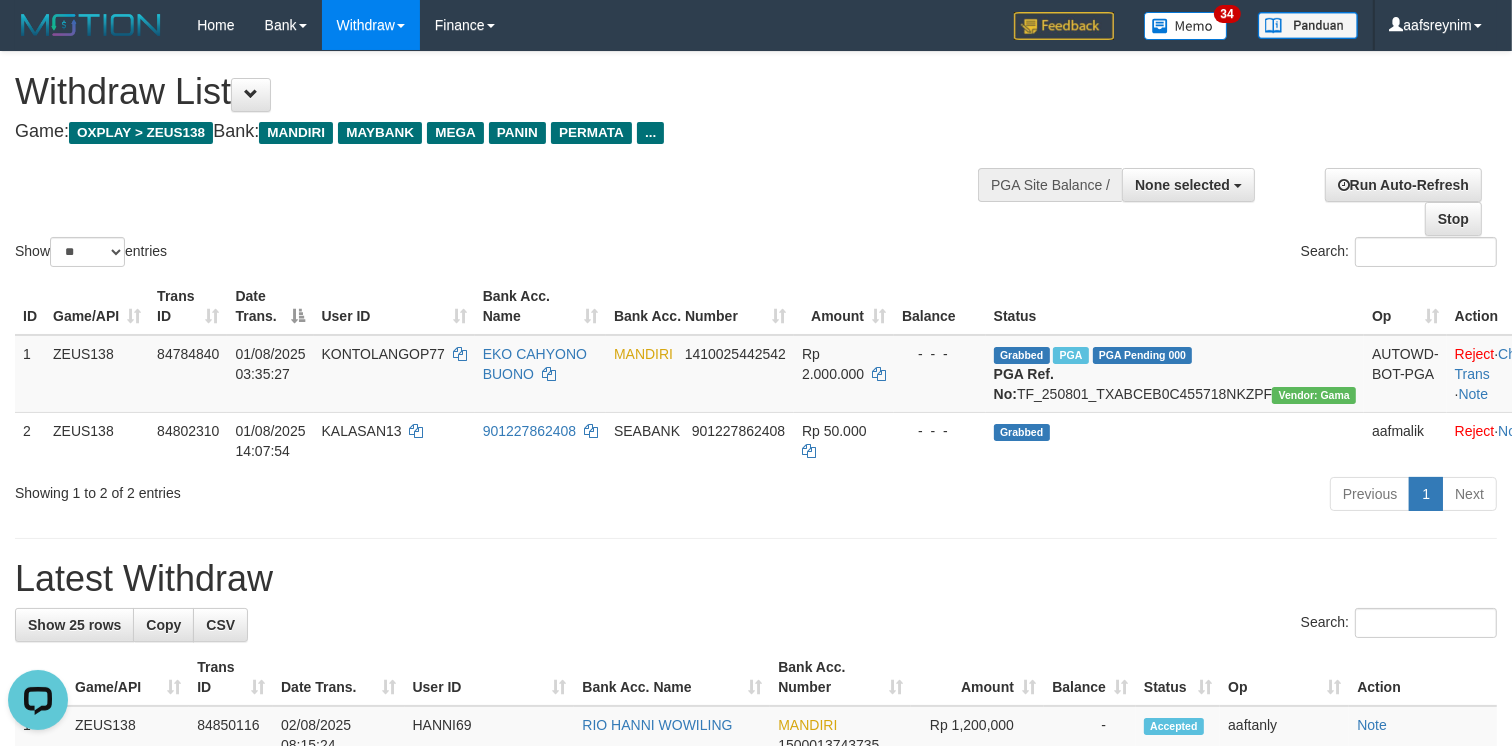 scroll, scrollTop: 0, scrollLeft: 0, axis: both 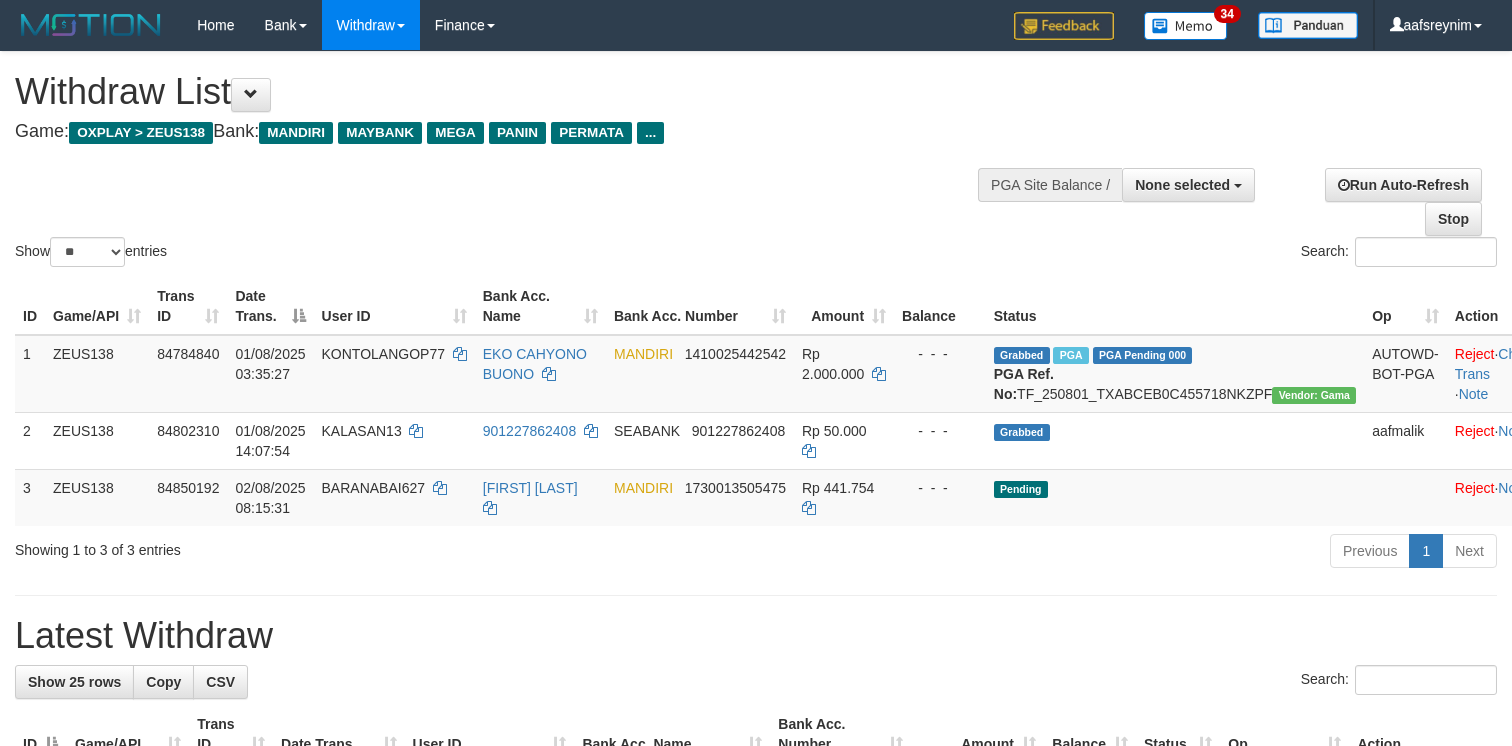 select 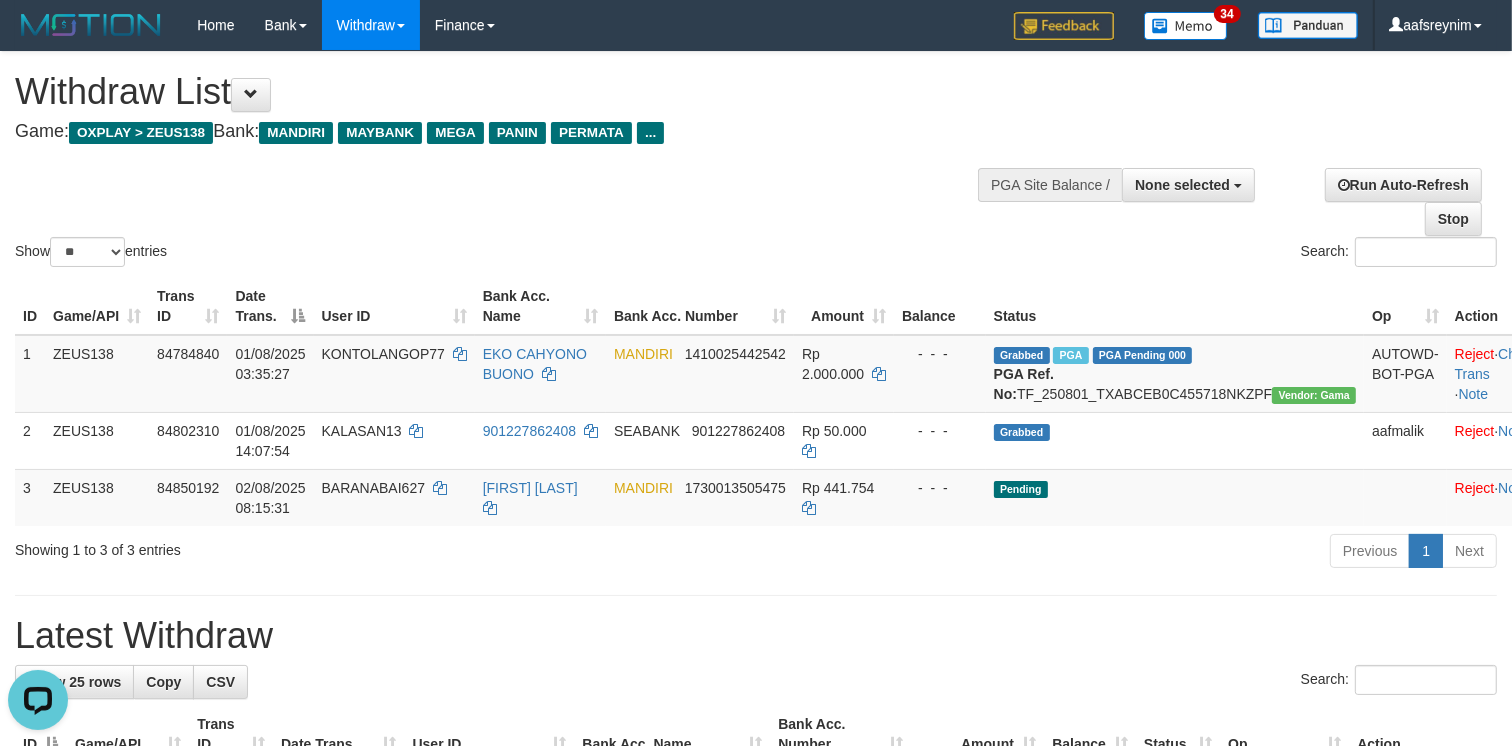 scroll, scrollTop: 0, scrollLeft: 0, axis: both 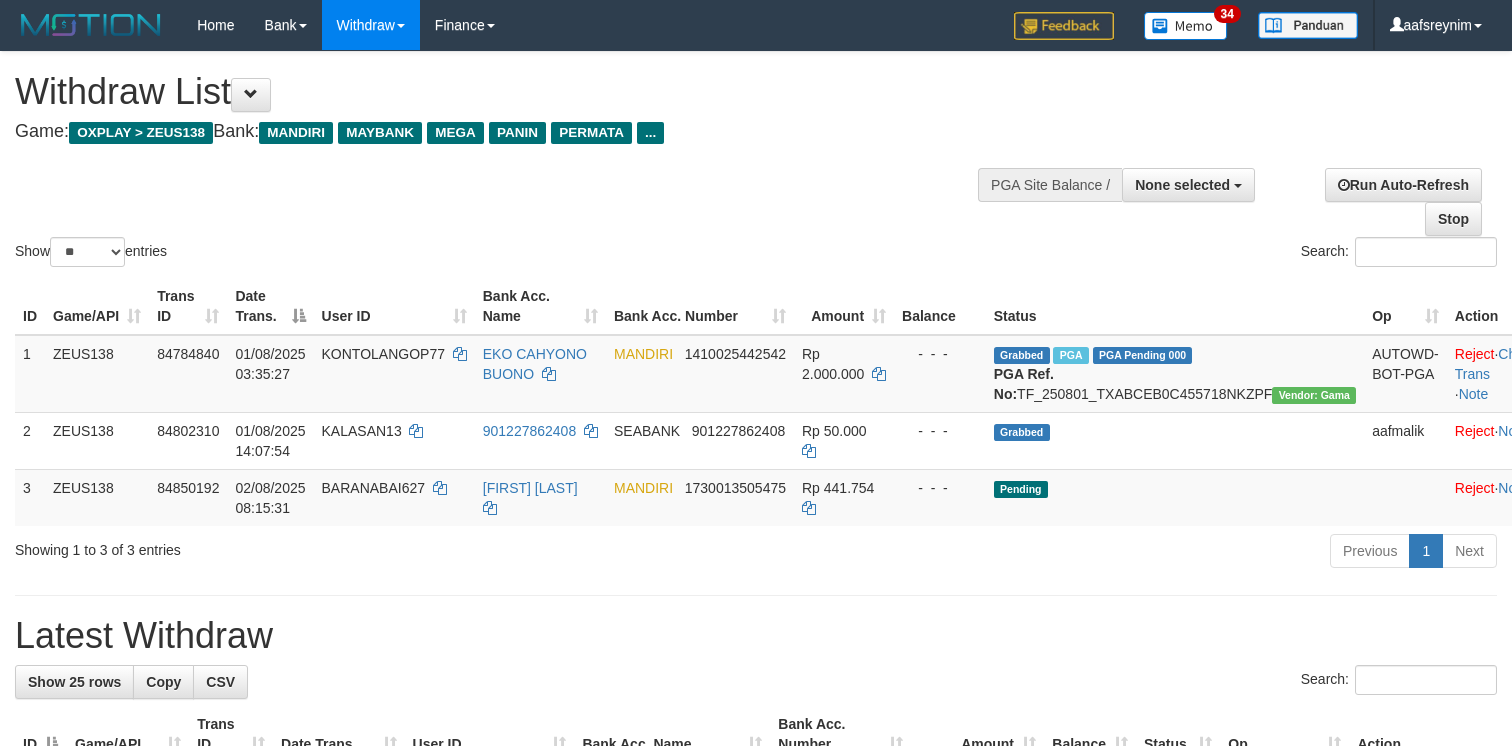 select 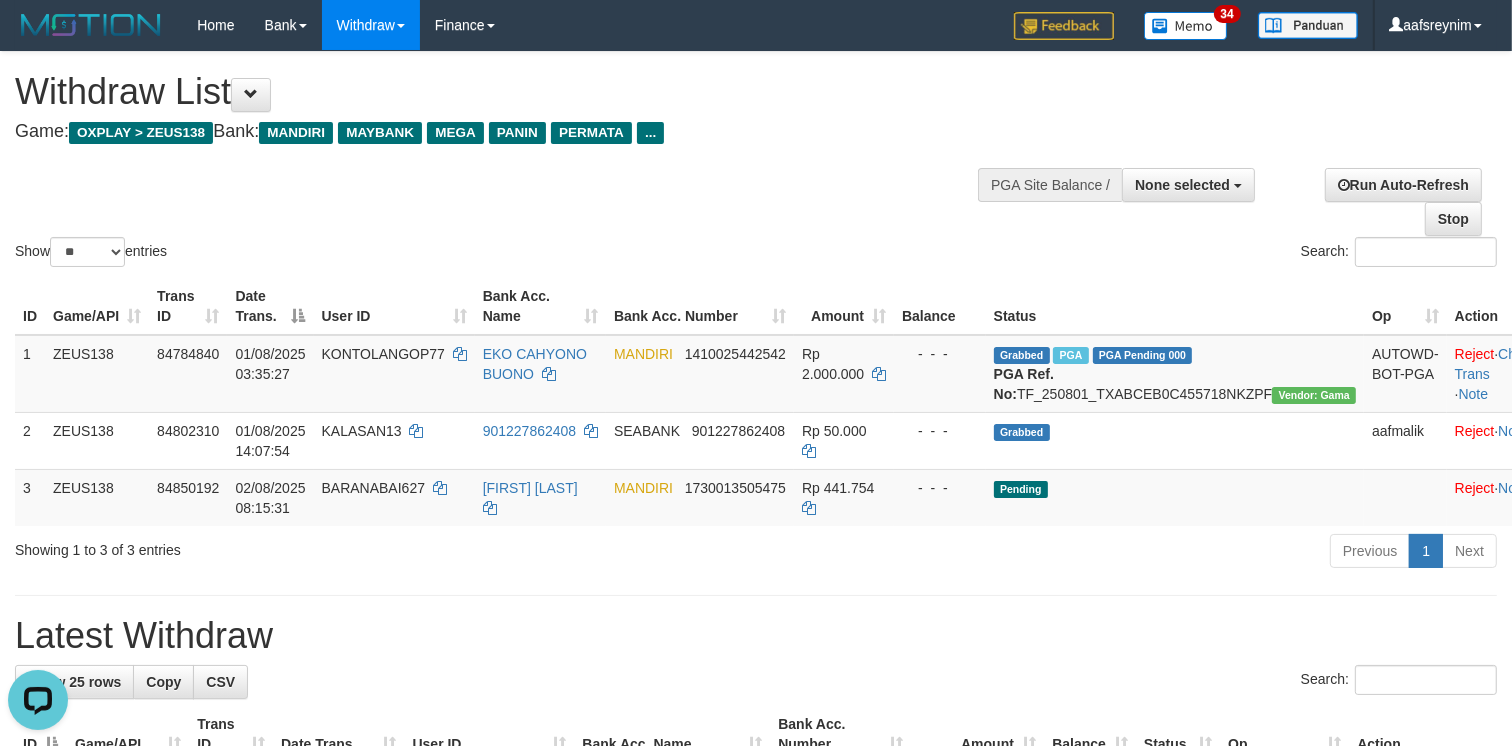 scroll, scrollTop: 0, scrollLeft: 0, axis: both 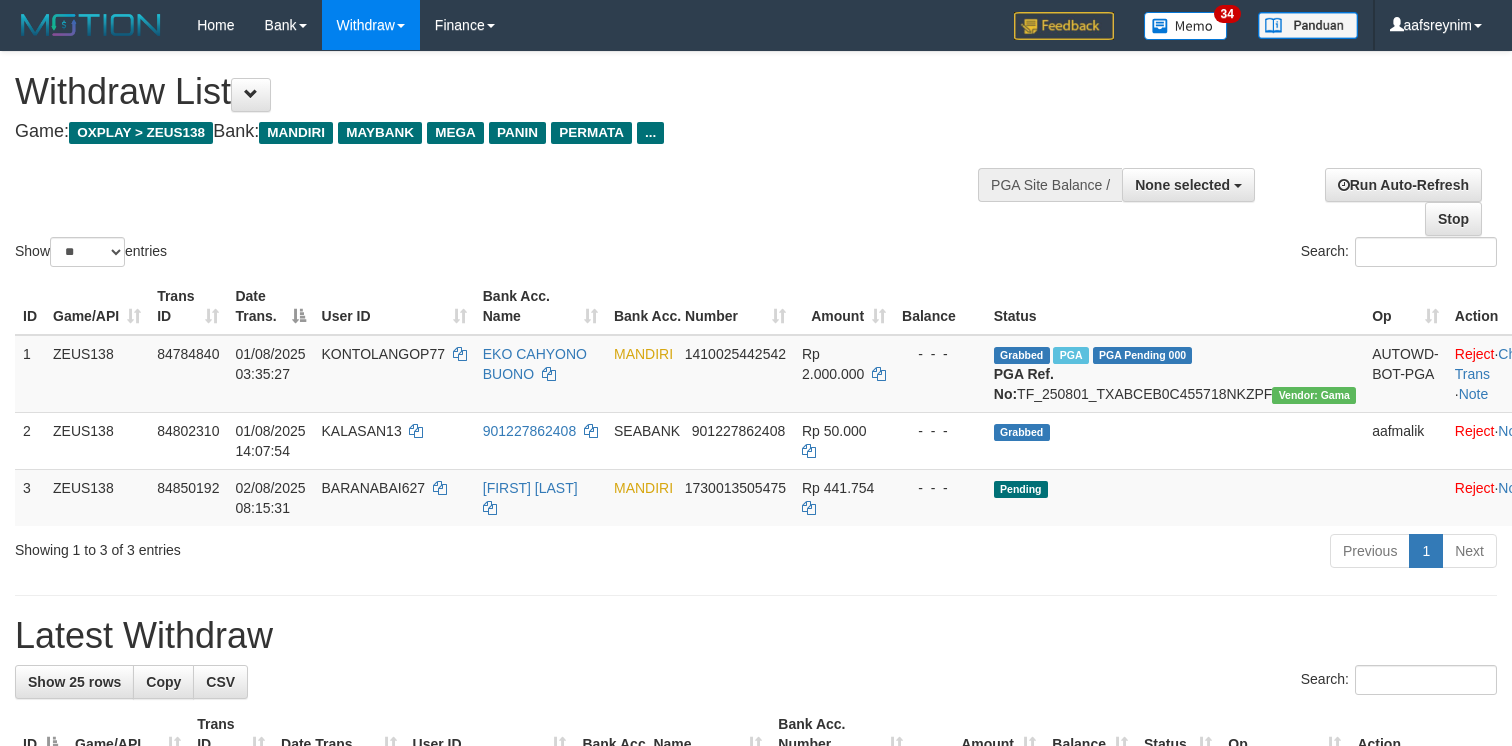 select 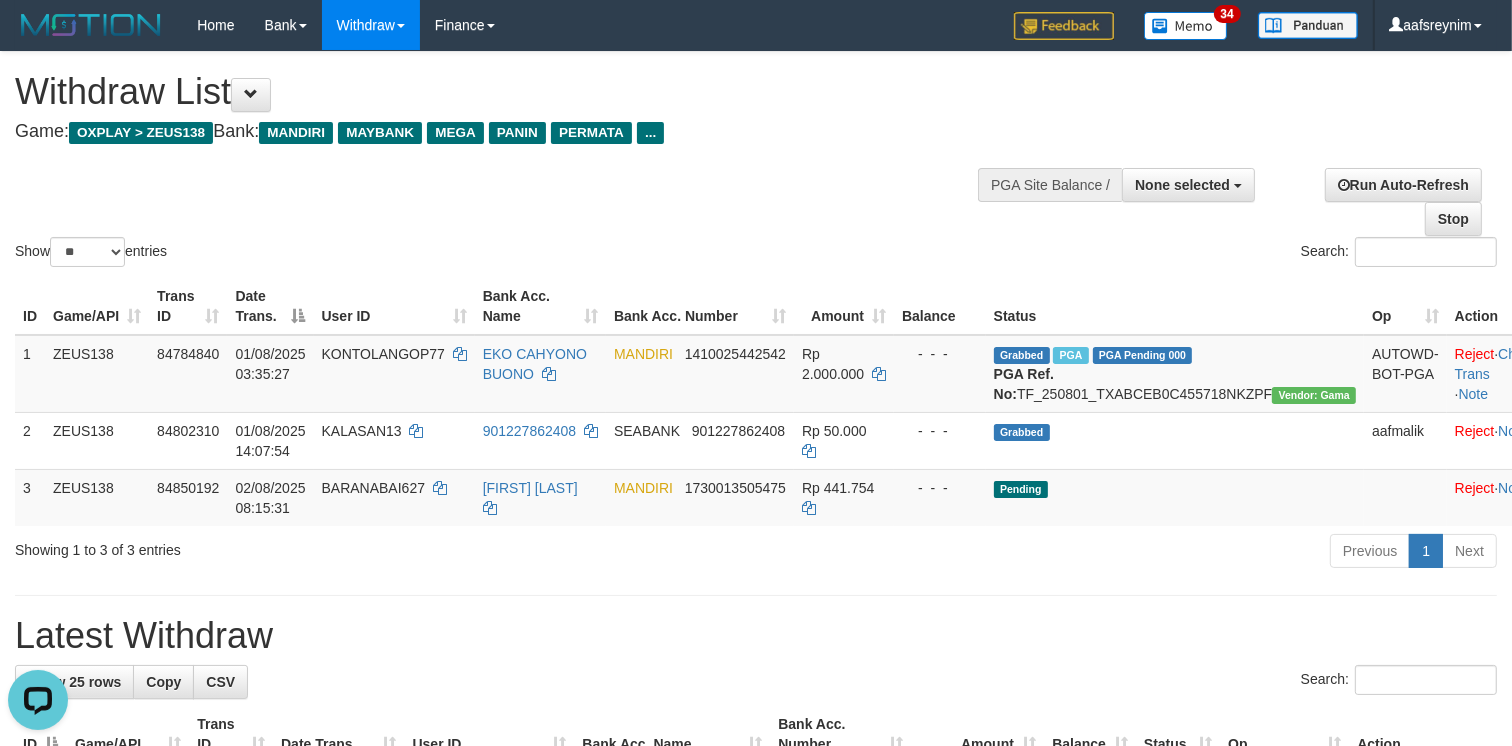 scroll, scrollTop: 0, scrollLeft: 0, axis: both 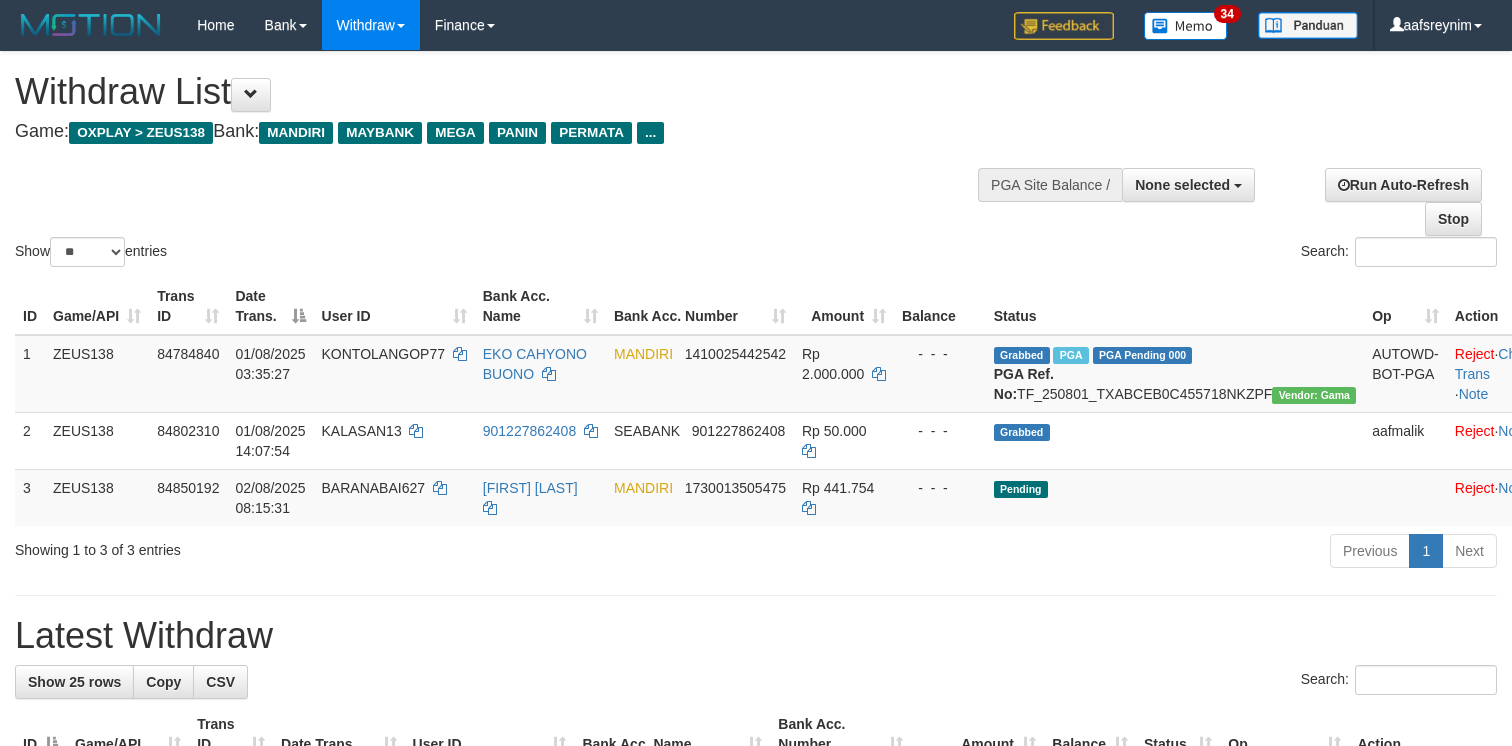 select 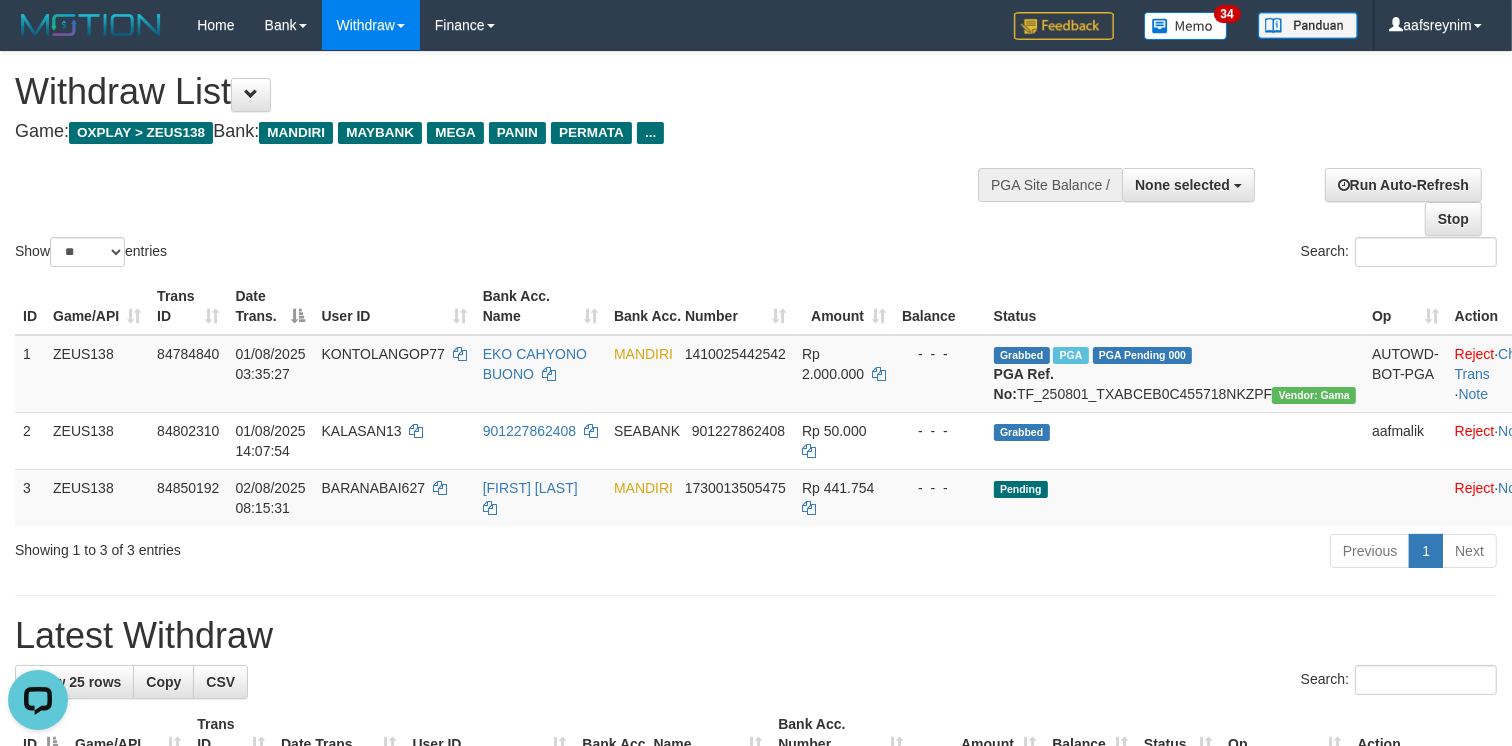 scroll, scrollTop: 0, scrollLeft: 0, axis: both 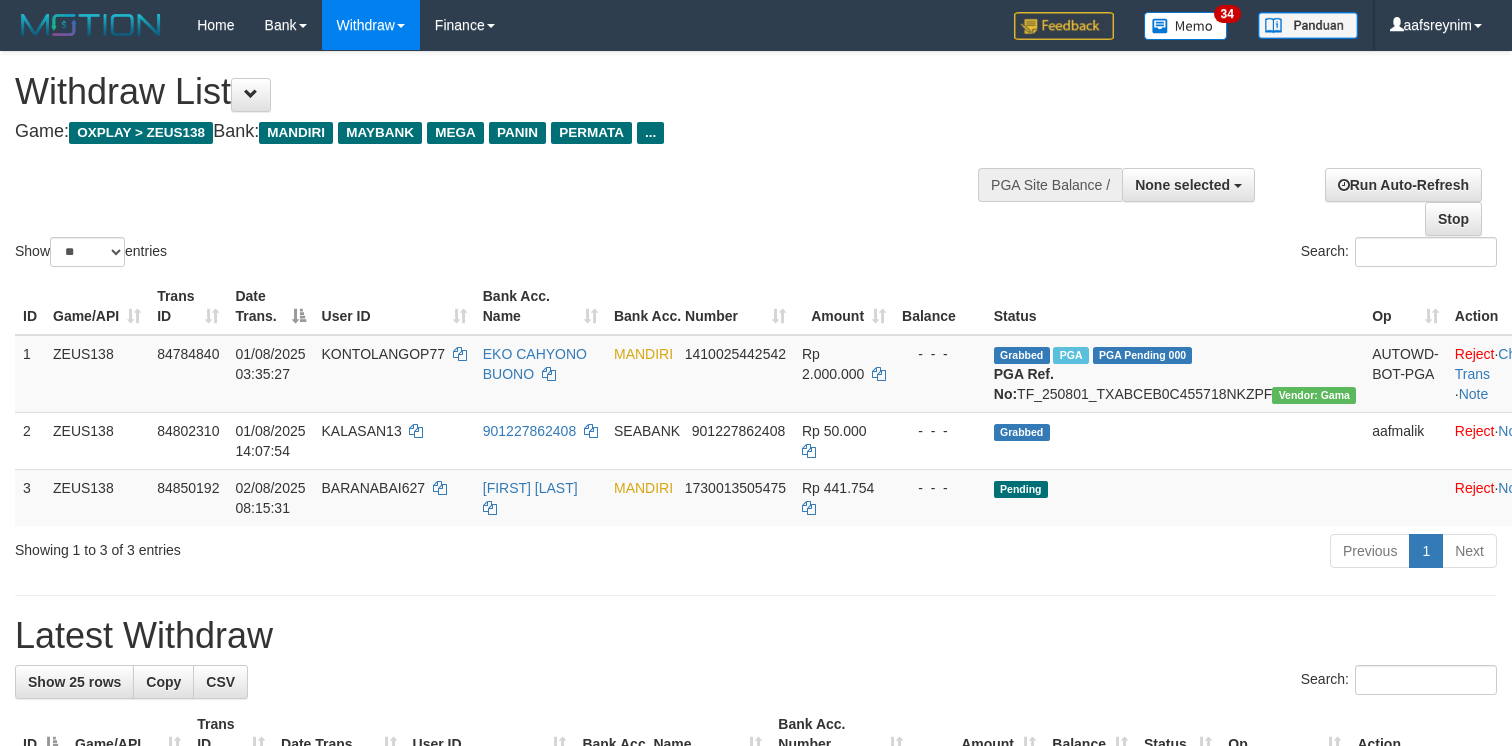 select 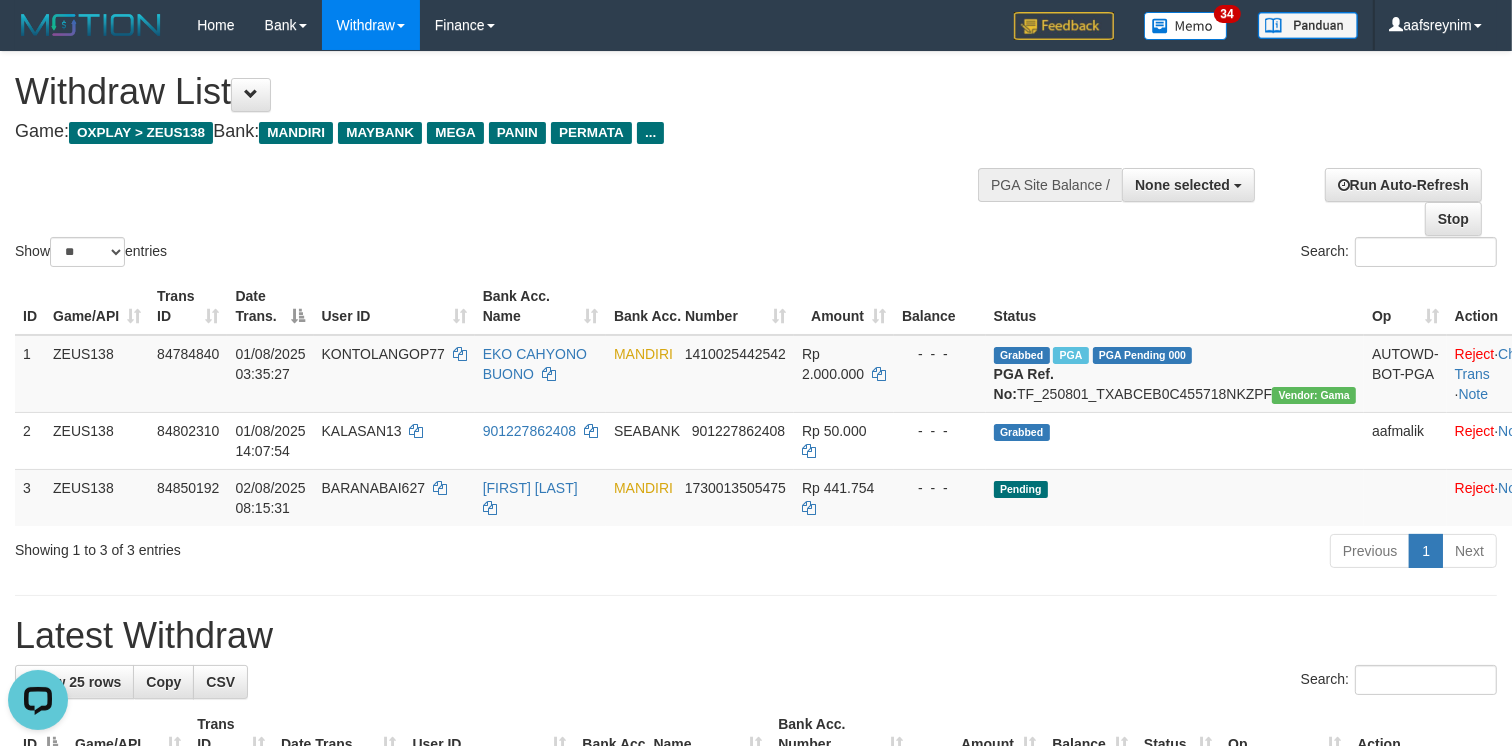 scroll, scrollTop: 0, scrollLeft: 0, axis: both 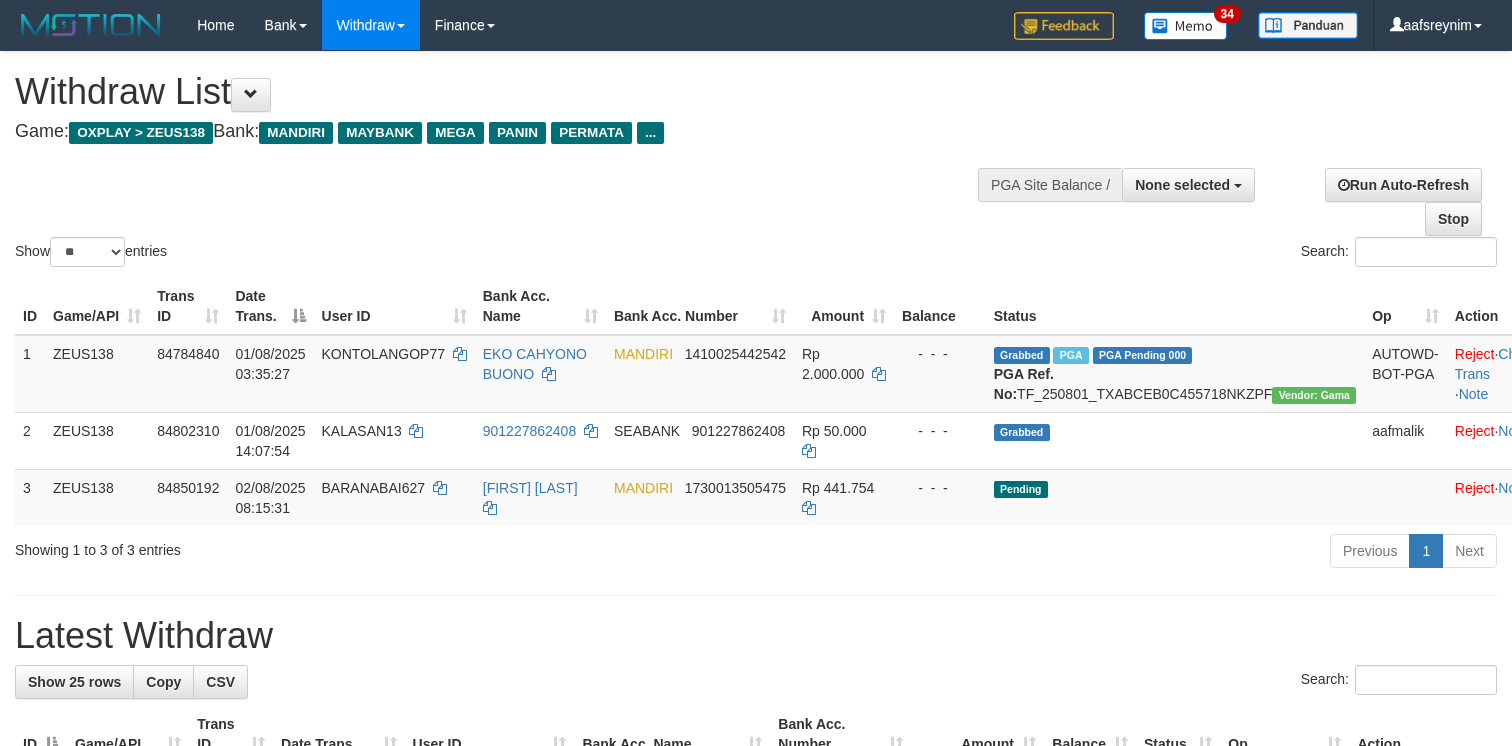 select 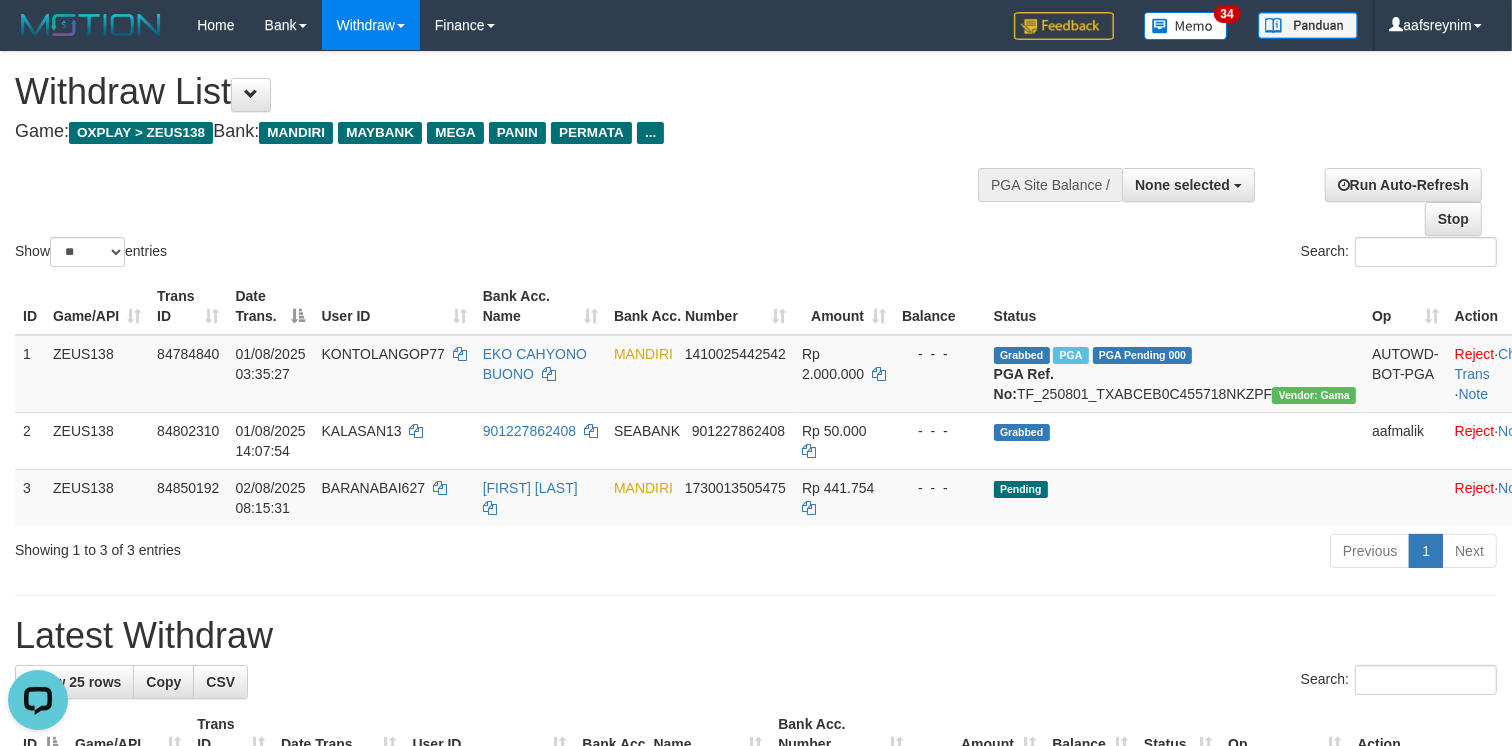 scroll, scrollTop: 0, scrollLeft: 0, axis: both 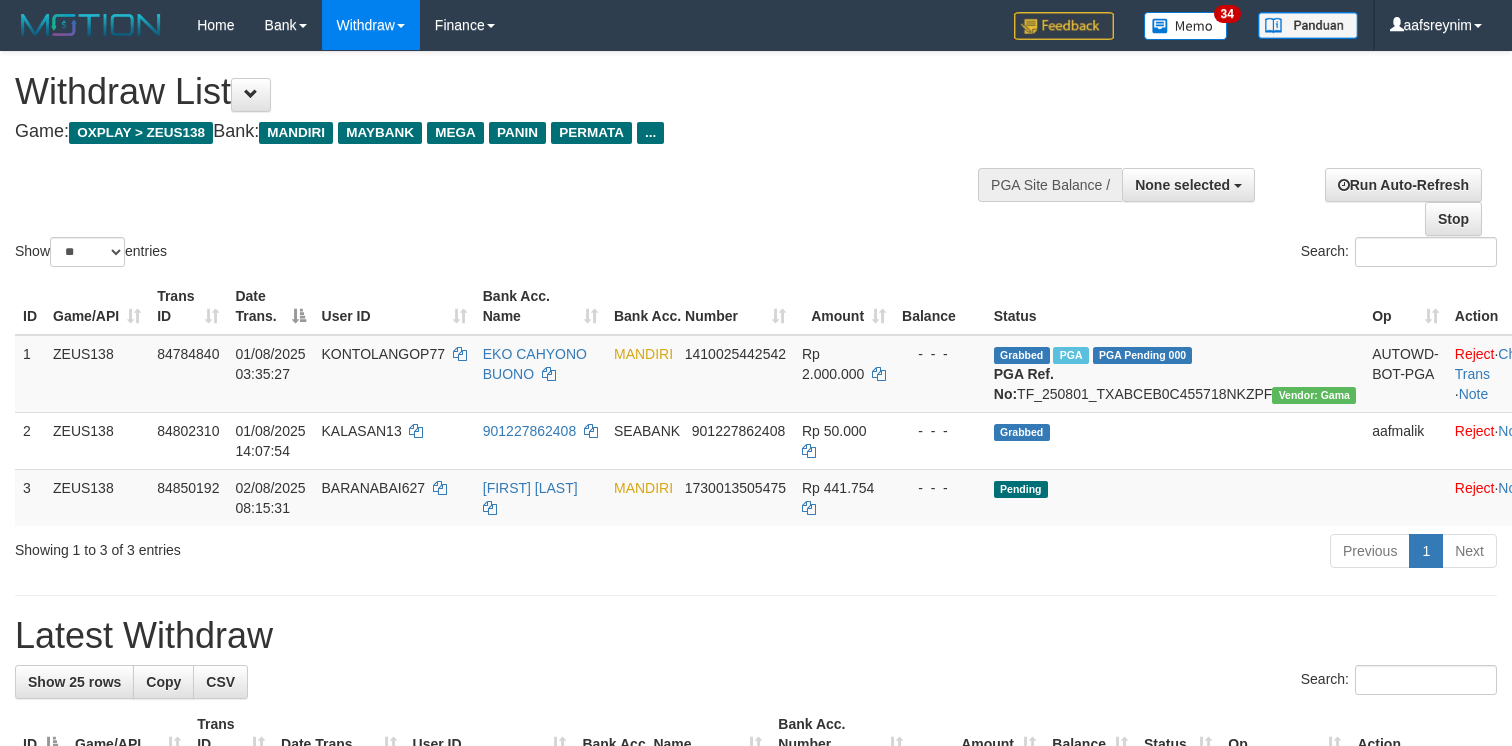 select 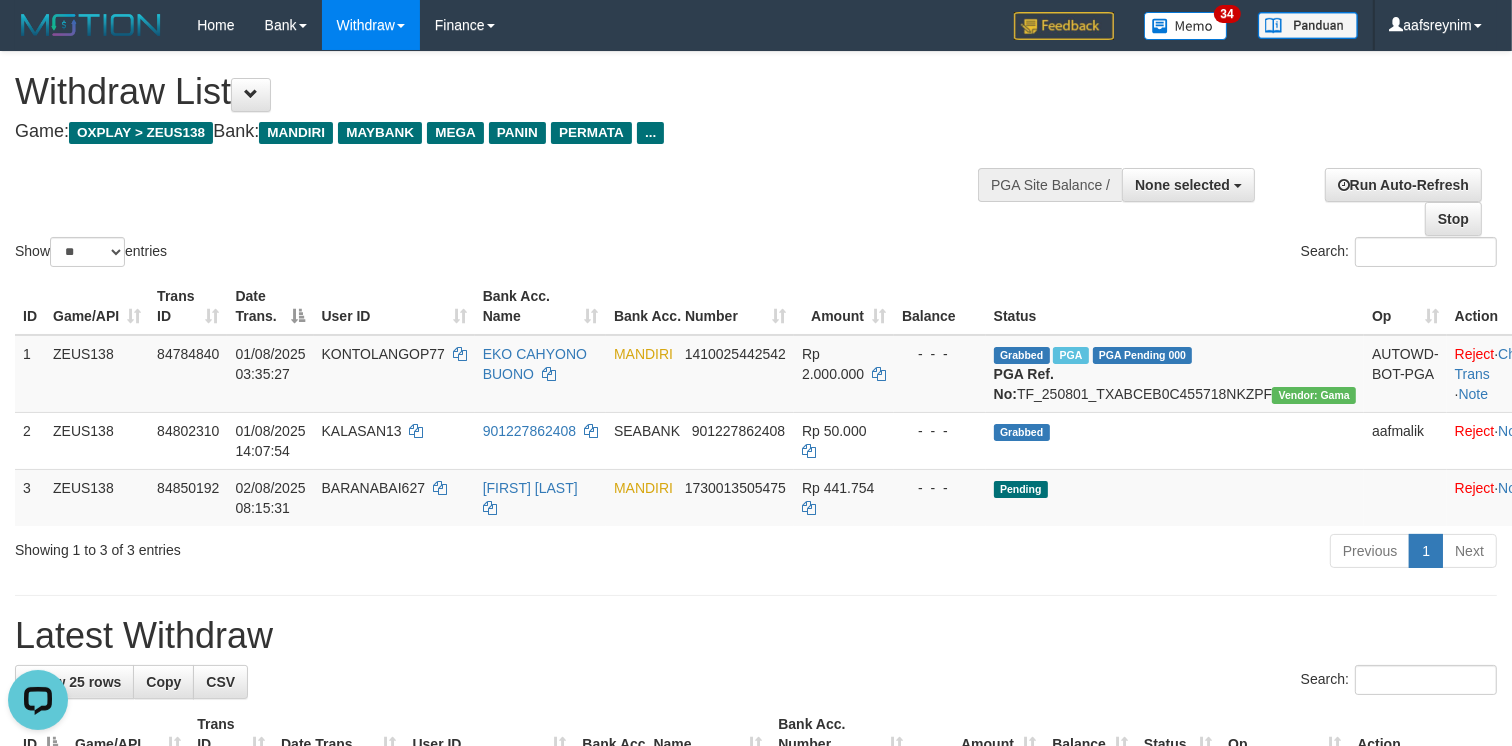 scroll, scrollTop: 0, scrollLeft: 0, axis: both 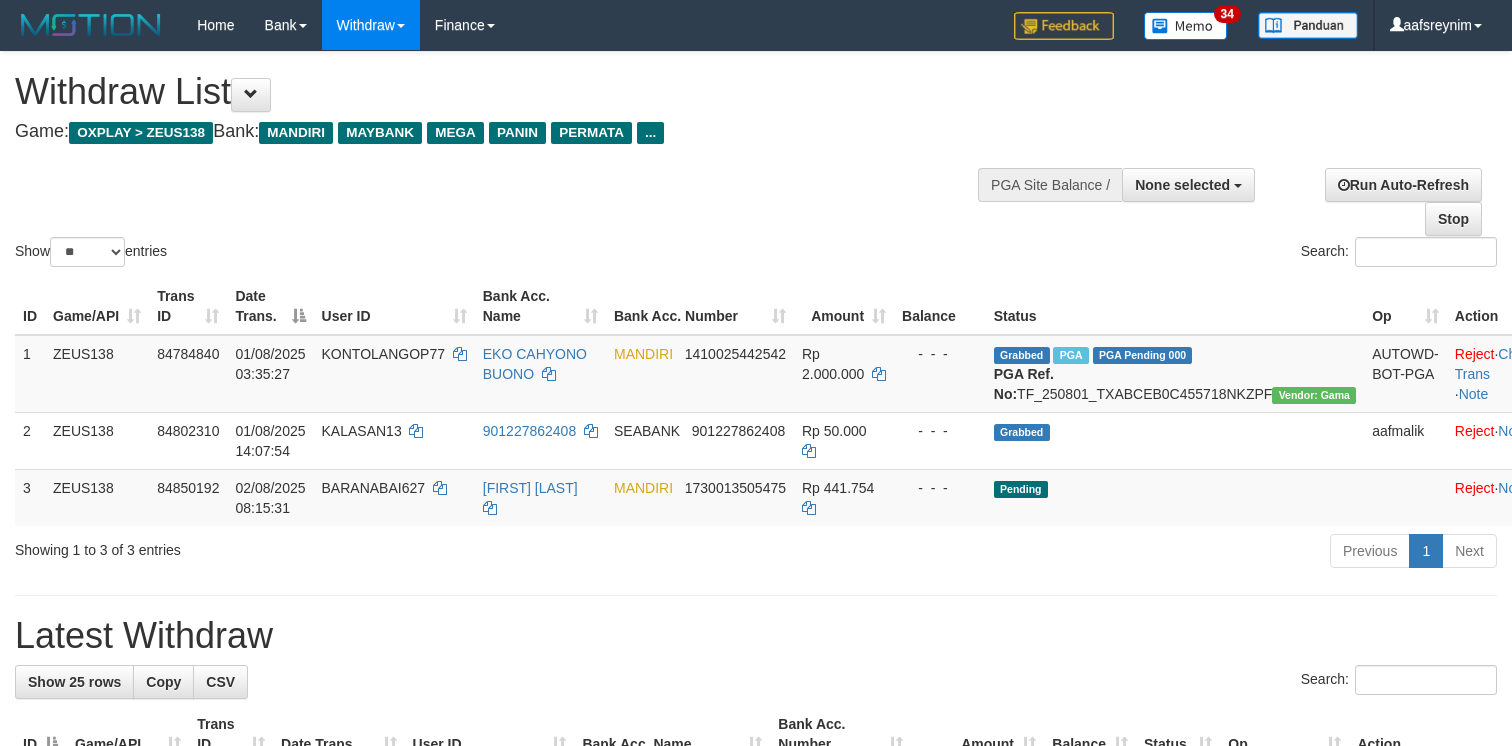 select 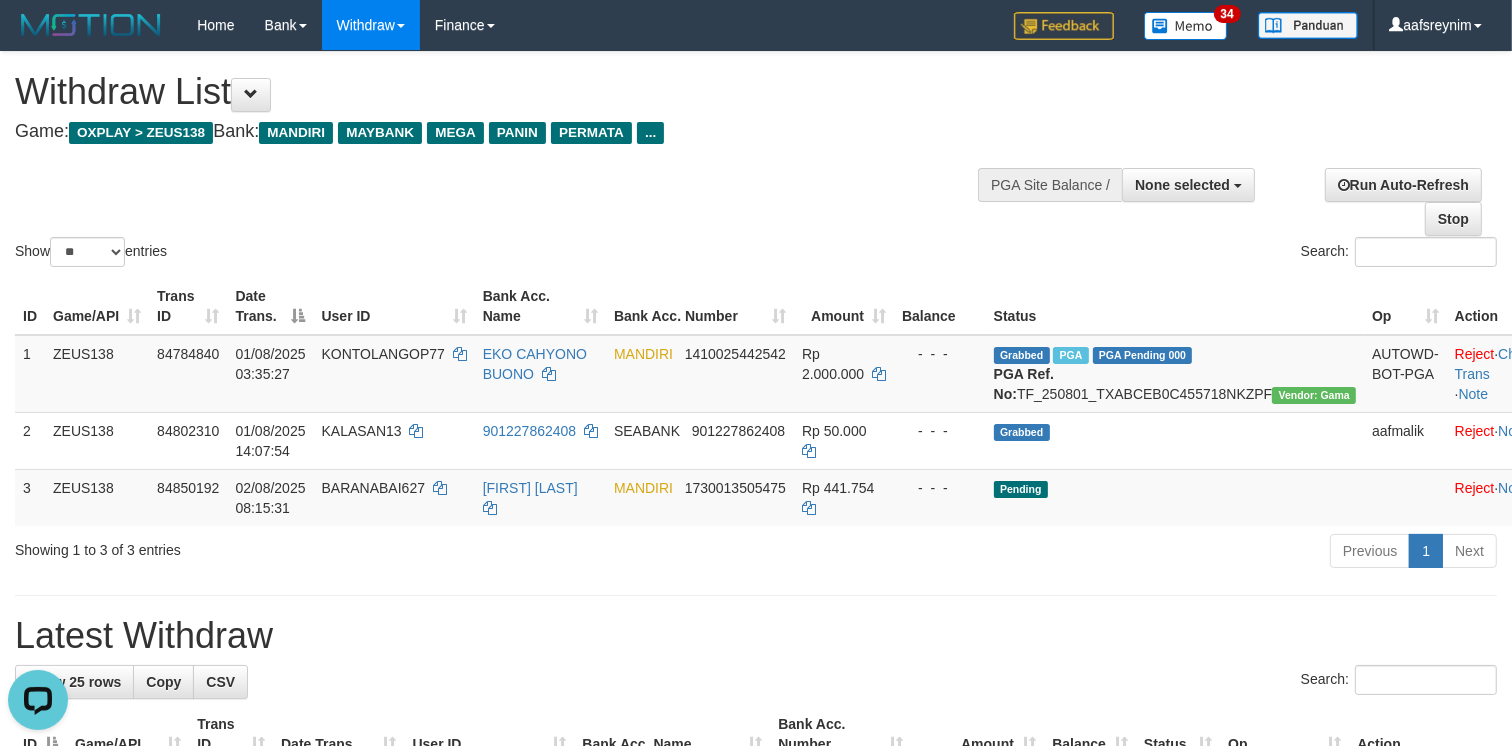 scroll, scrollTop: 0, scrollLeft: 0, axis: both 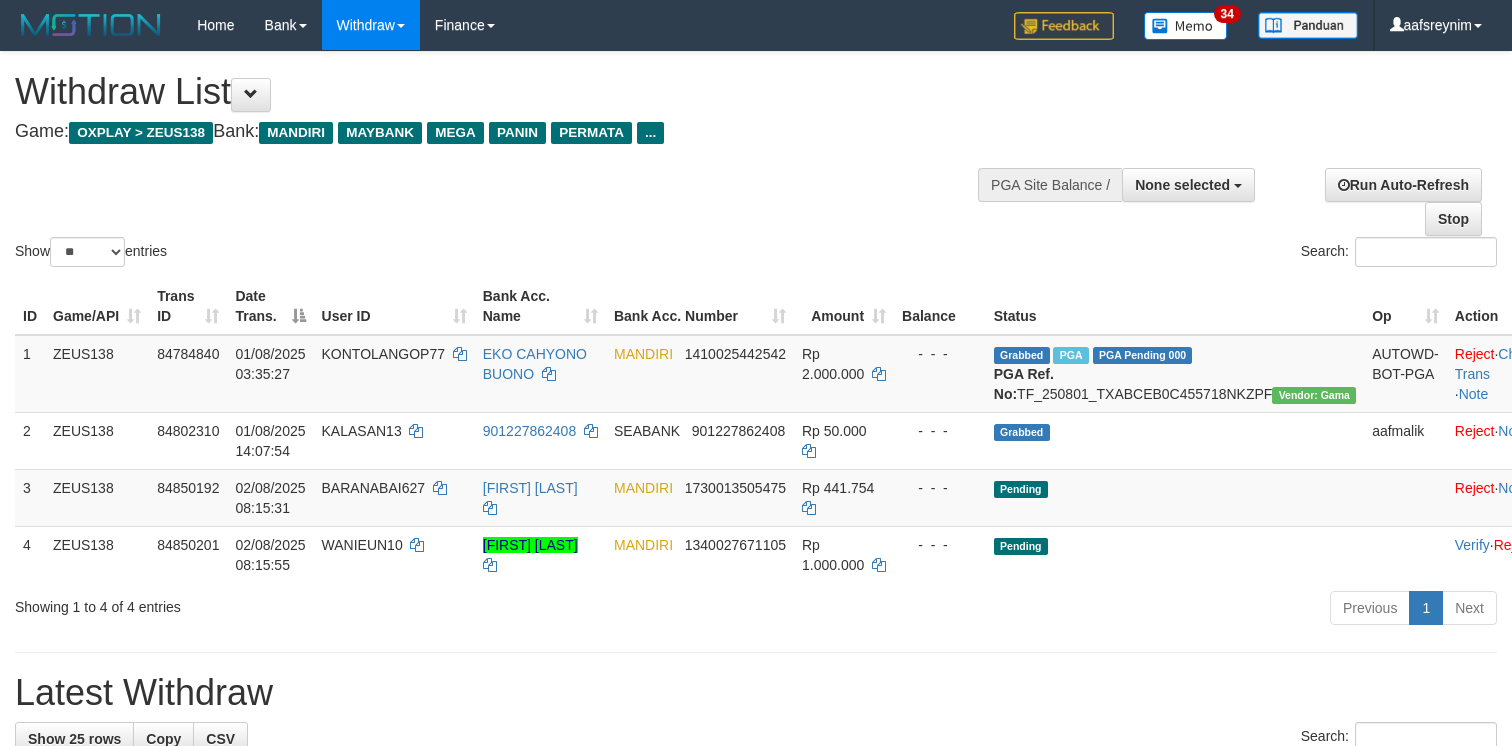 select 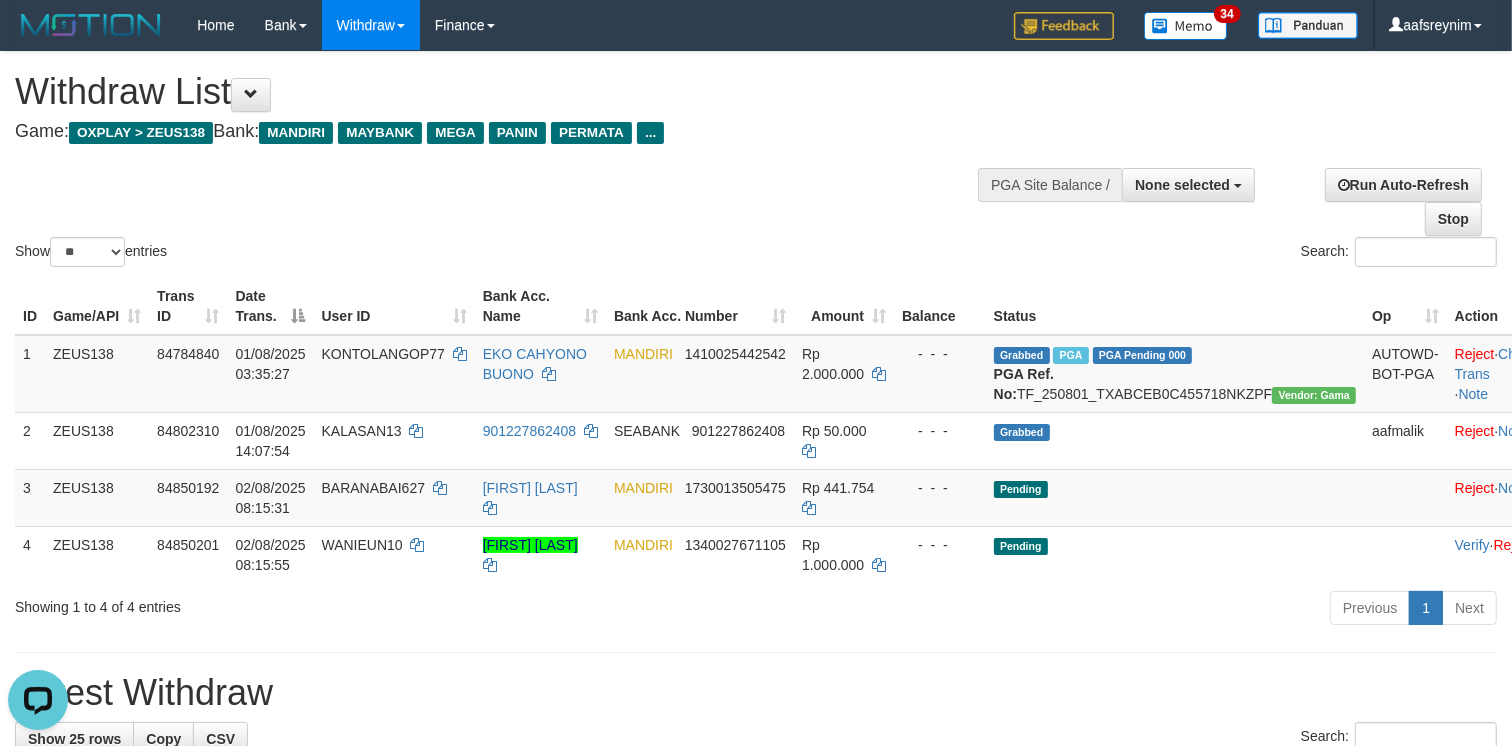 scroll, scrollTop: 0, scrollLeft: 0, axis: both 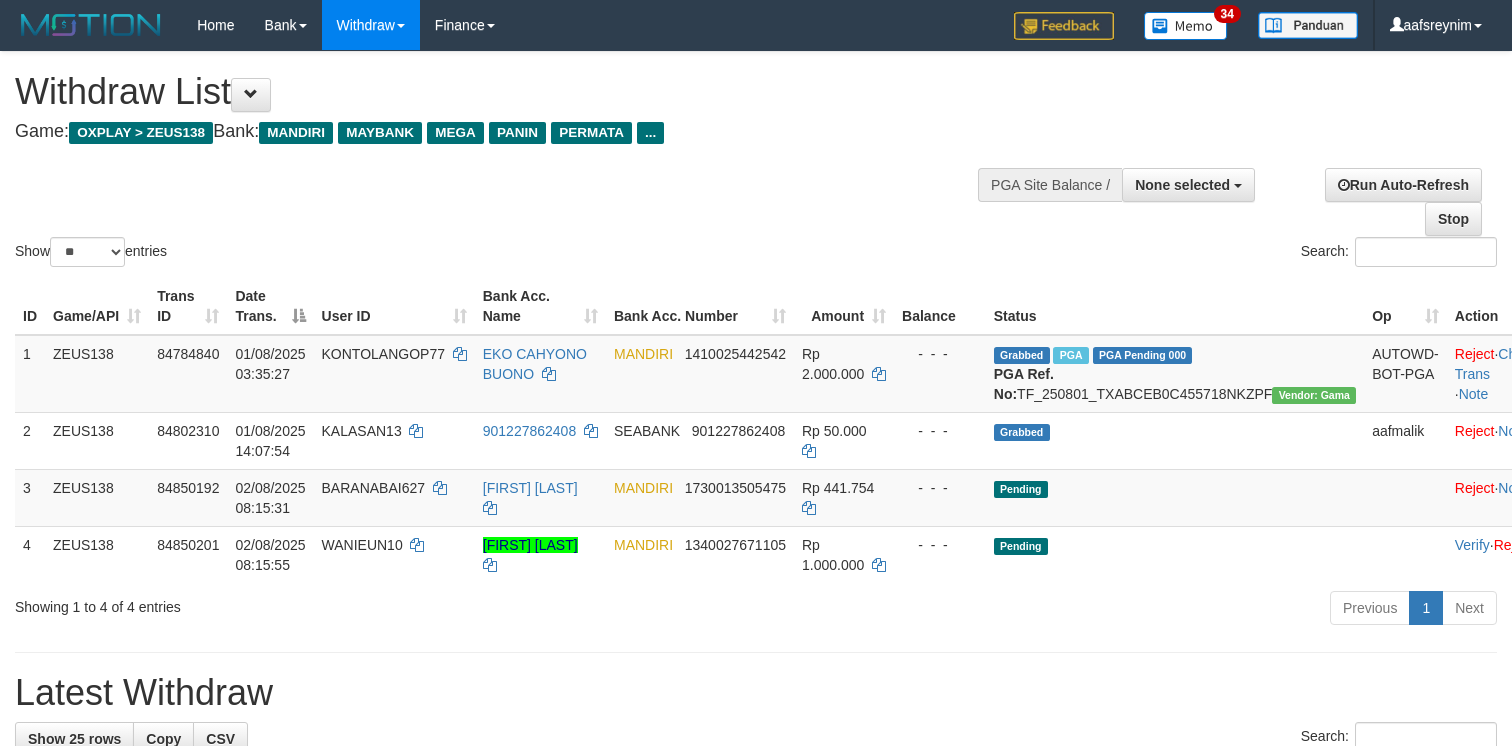 select 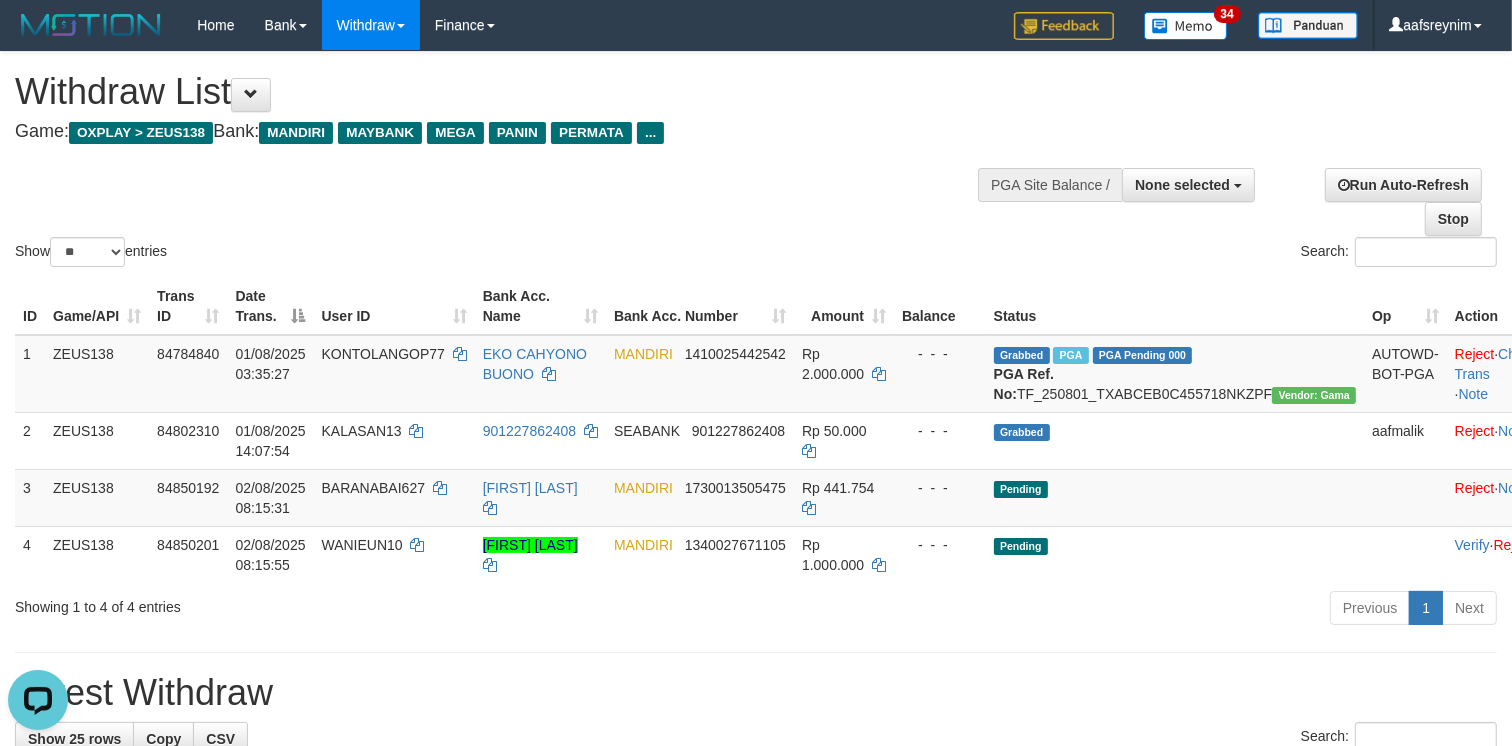 scroll, scrollTop: 0, scrollLeft: 0, axis: both 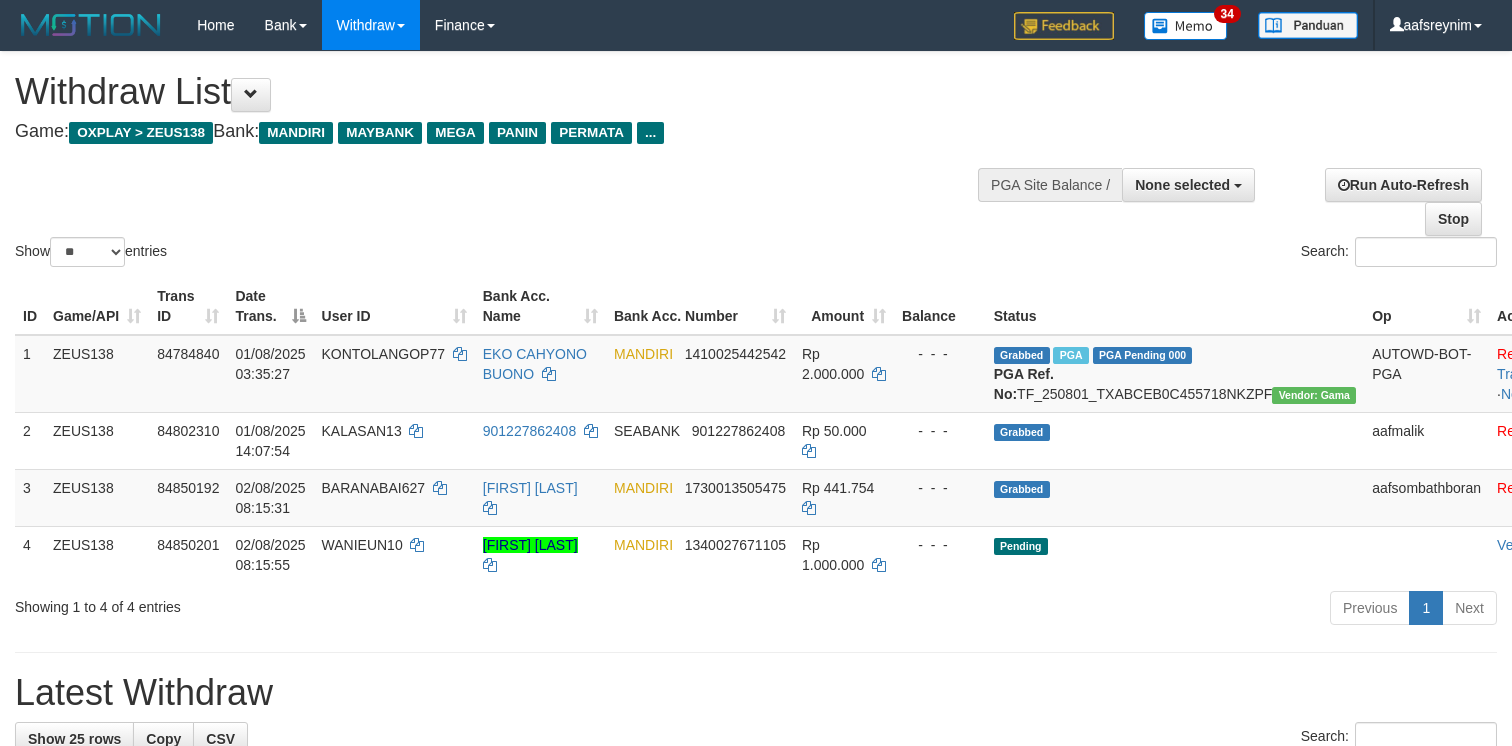 select 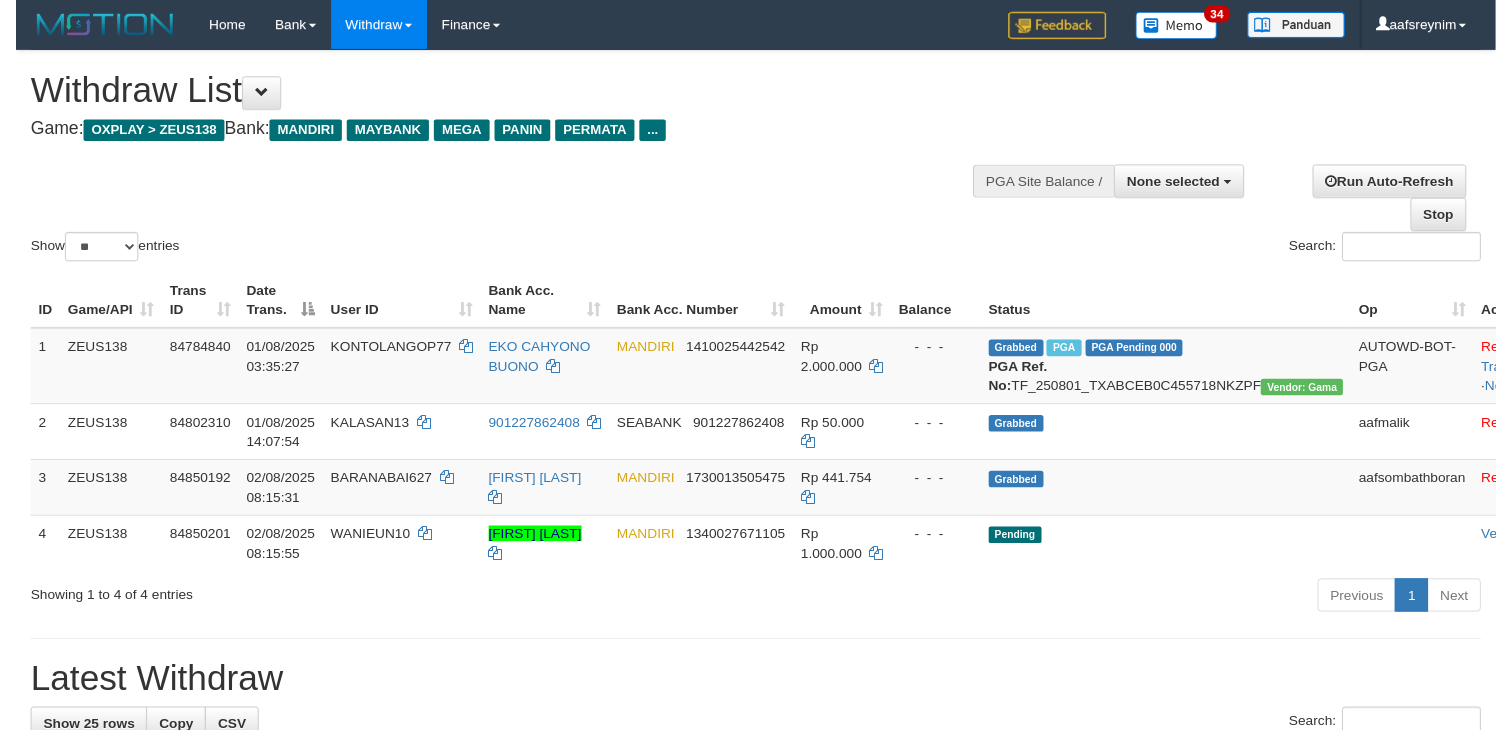 scroll, scrollTop: 0, scrollLeft: 0, axis: both 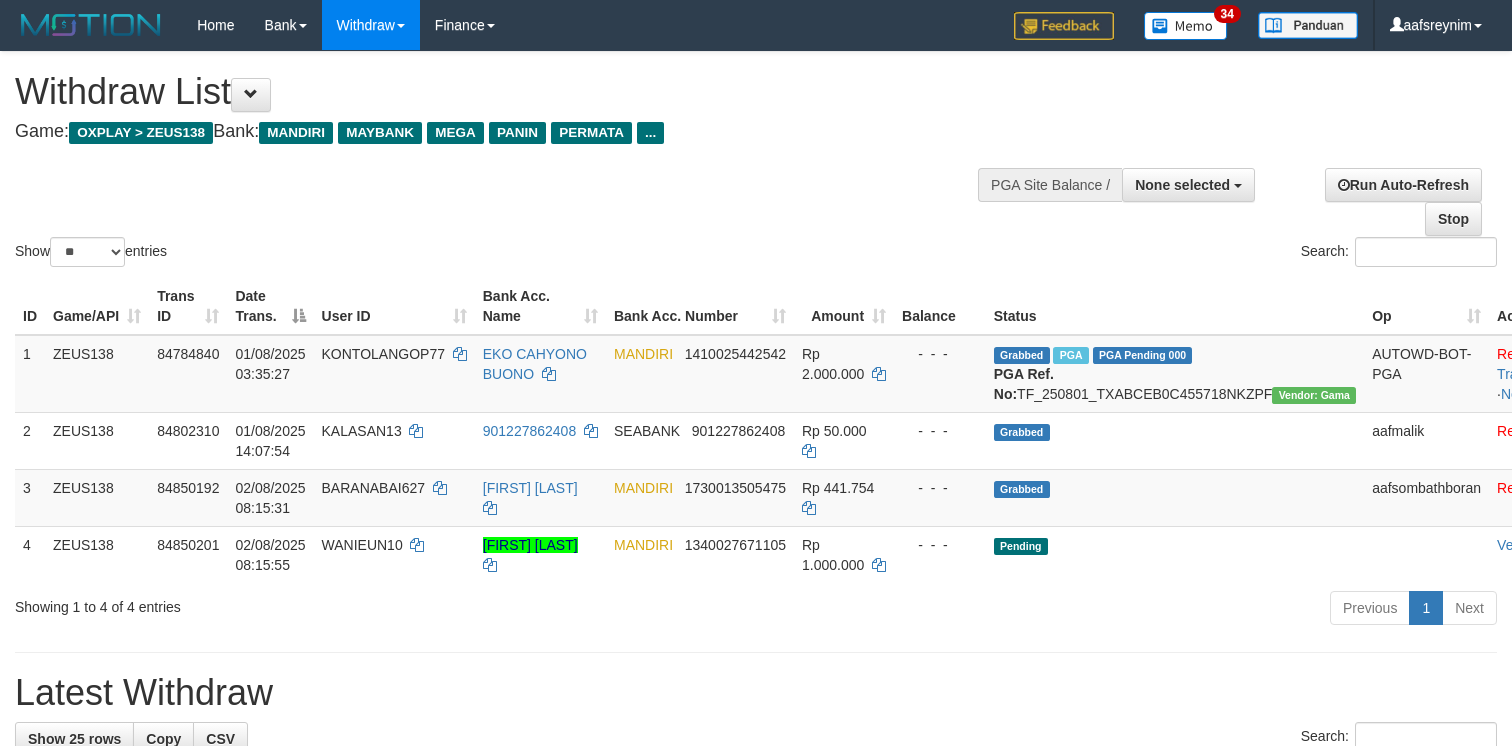 select 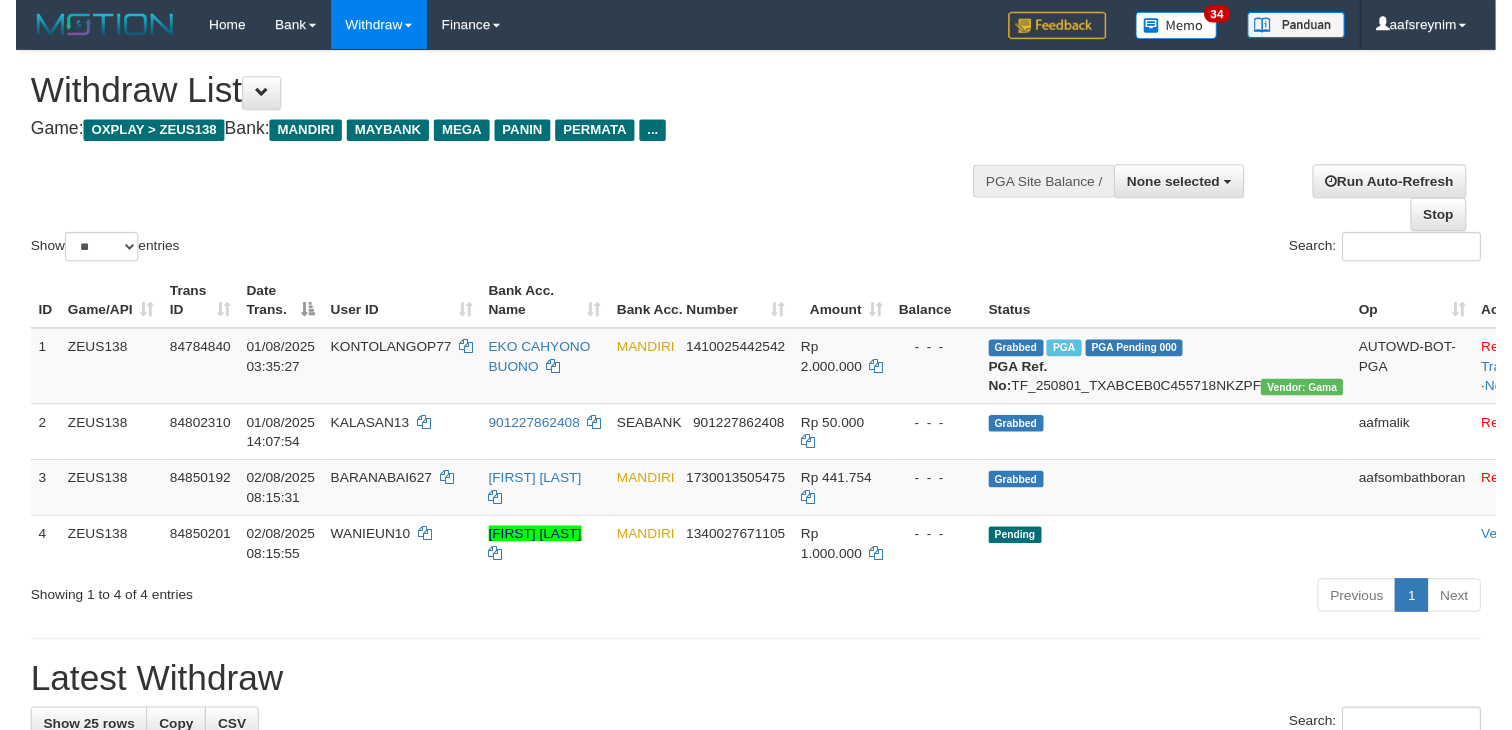 scroll, scrollTop: 0, scrollLeft: 0, axis: both 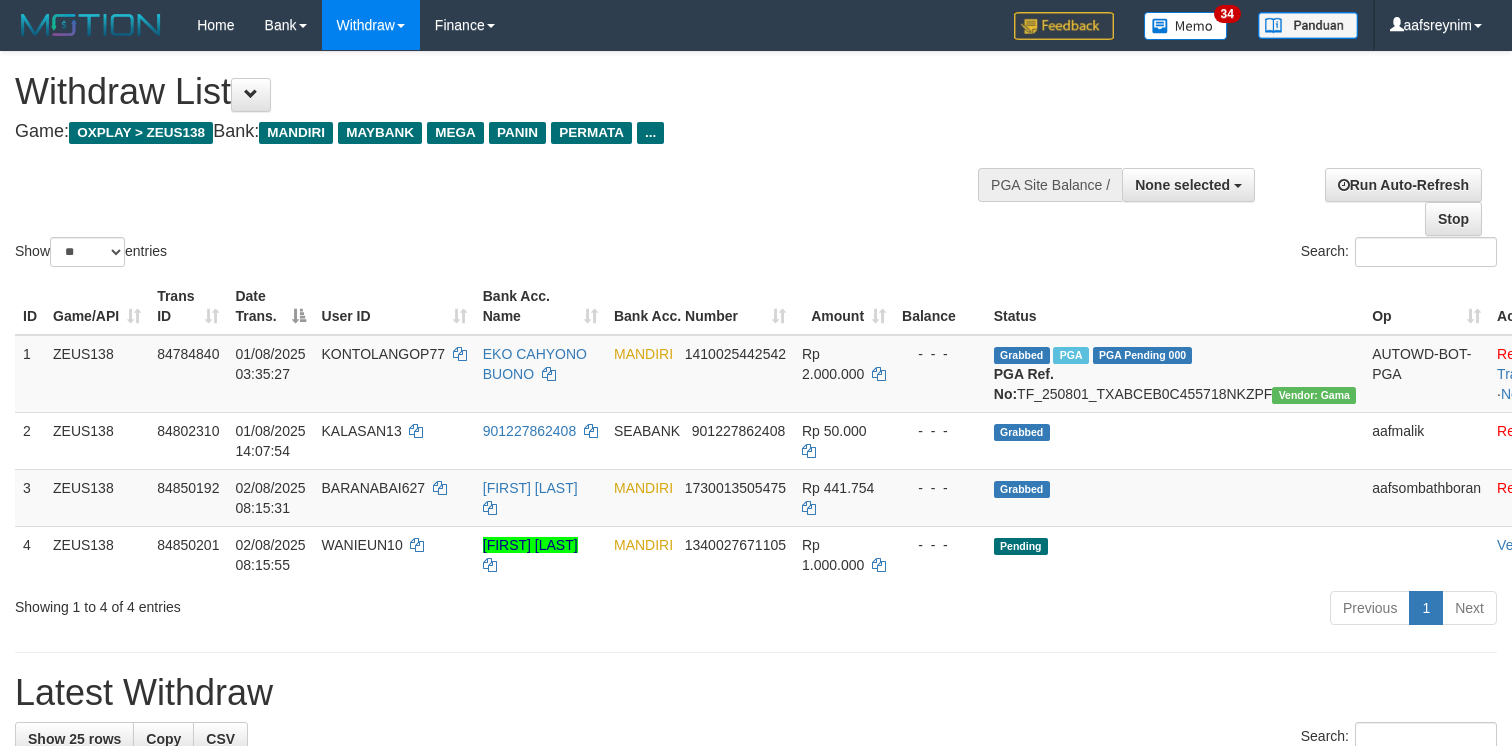 select 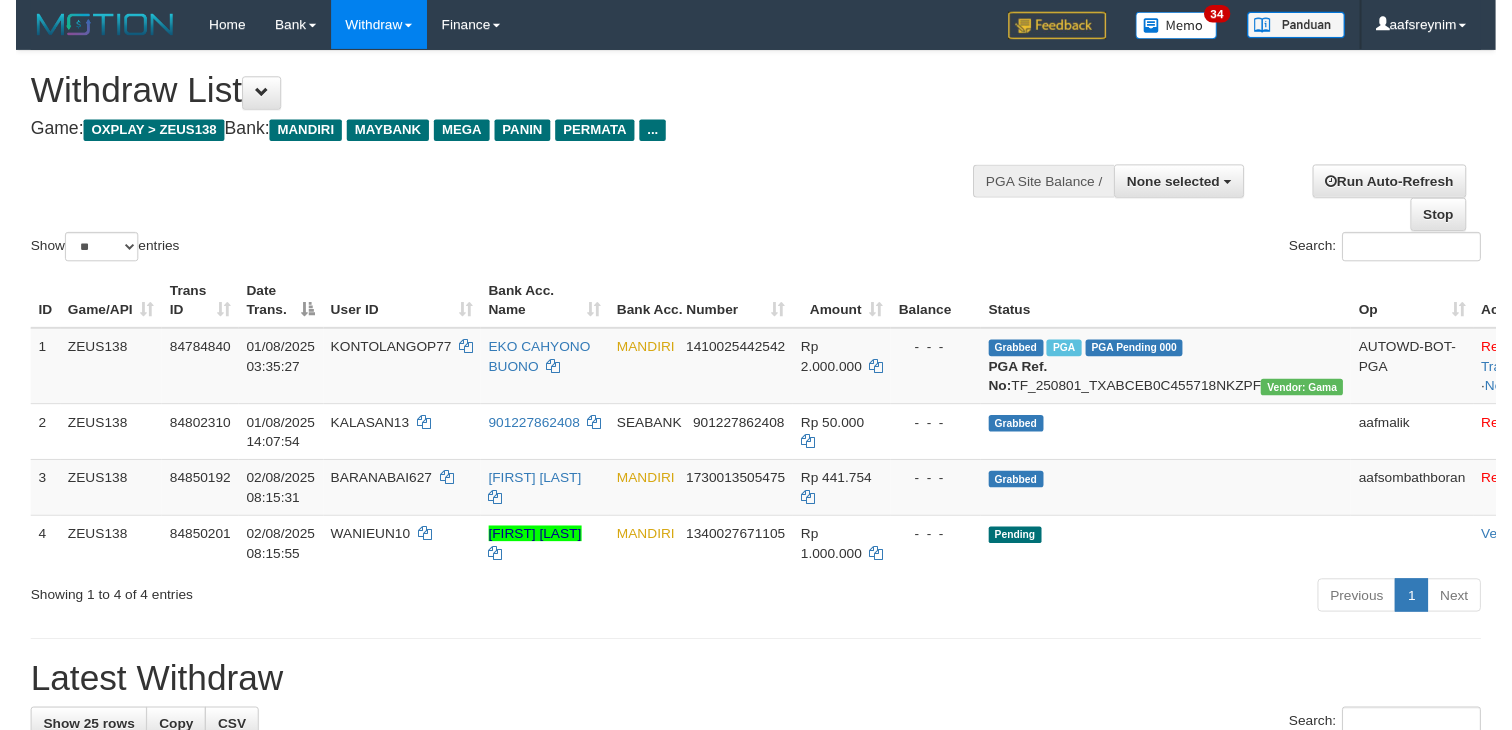 scroll, scrollTop: 0, scrollLeft: 0, axis: both 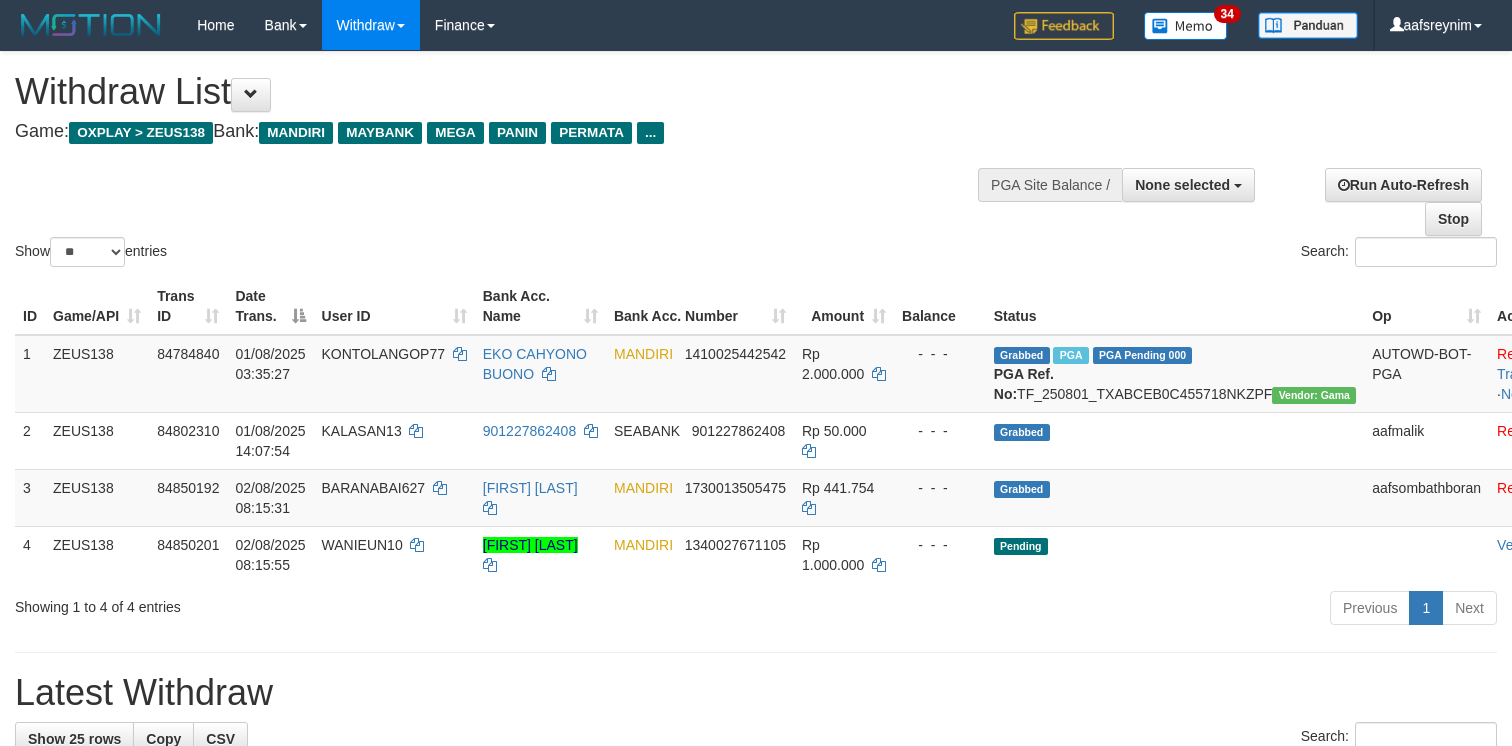 select 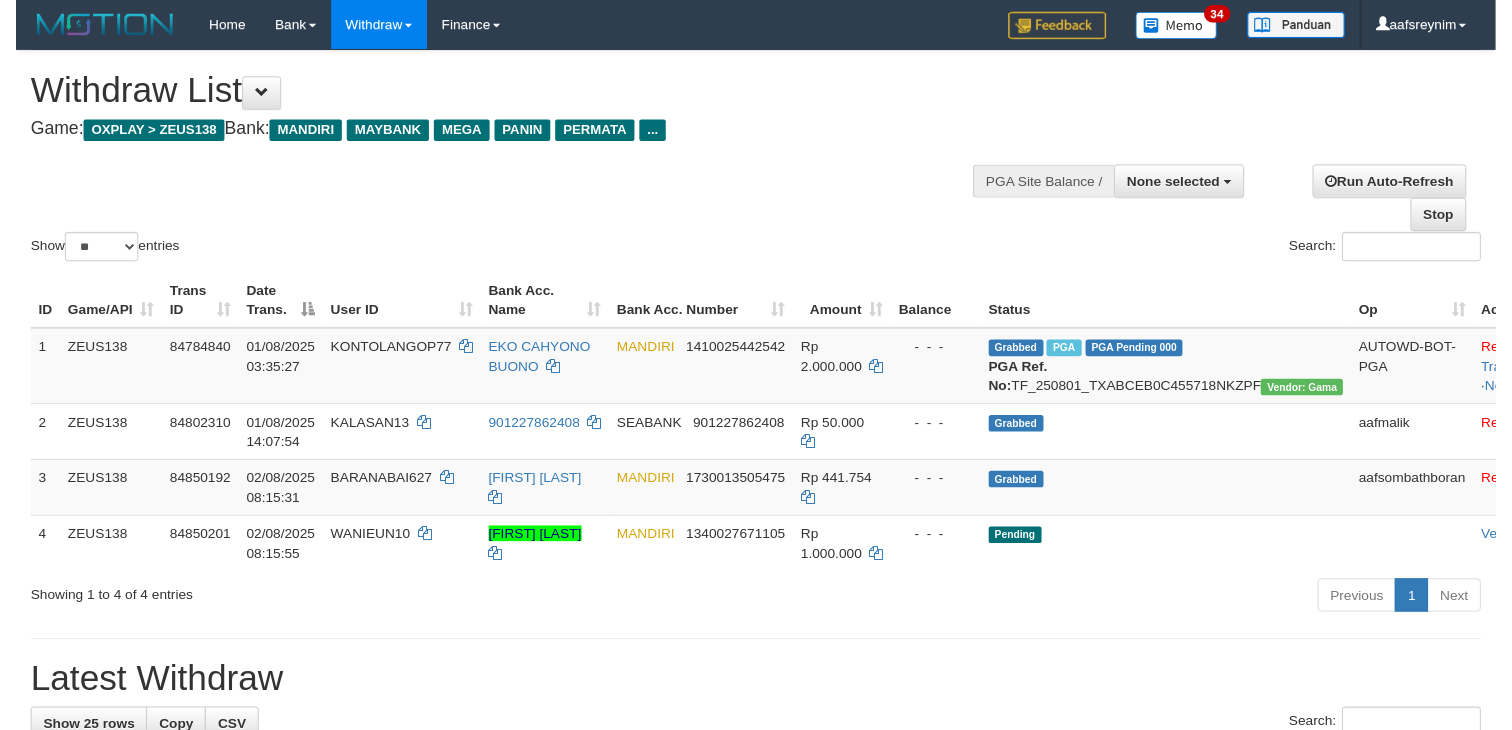 scroll, scrollTop: 0, scrollLeft: 0, axis: both 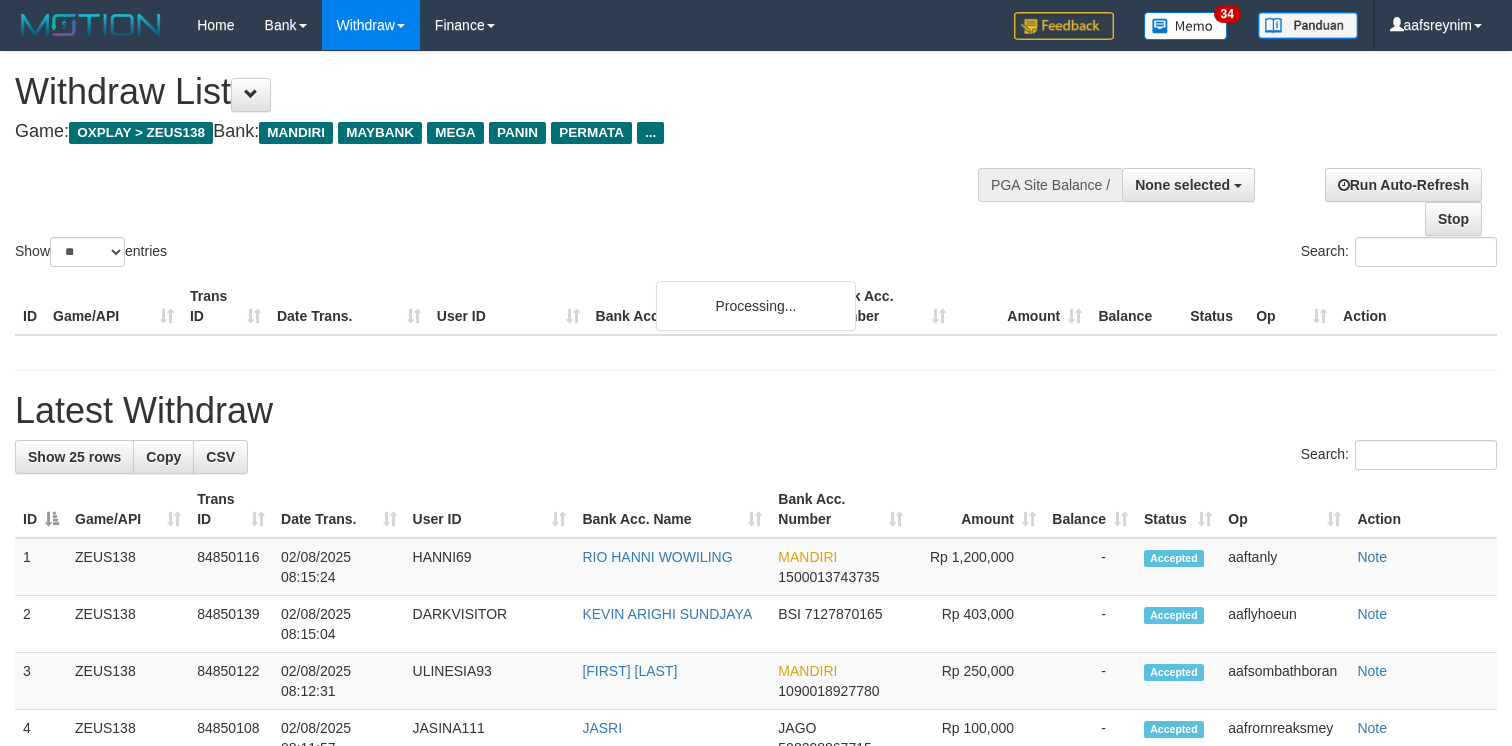 select 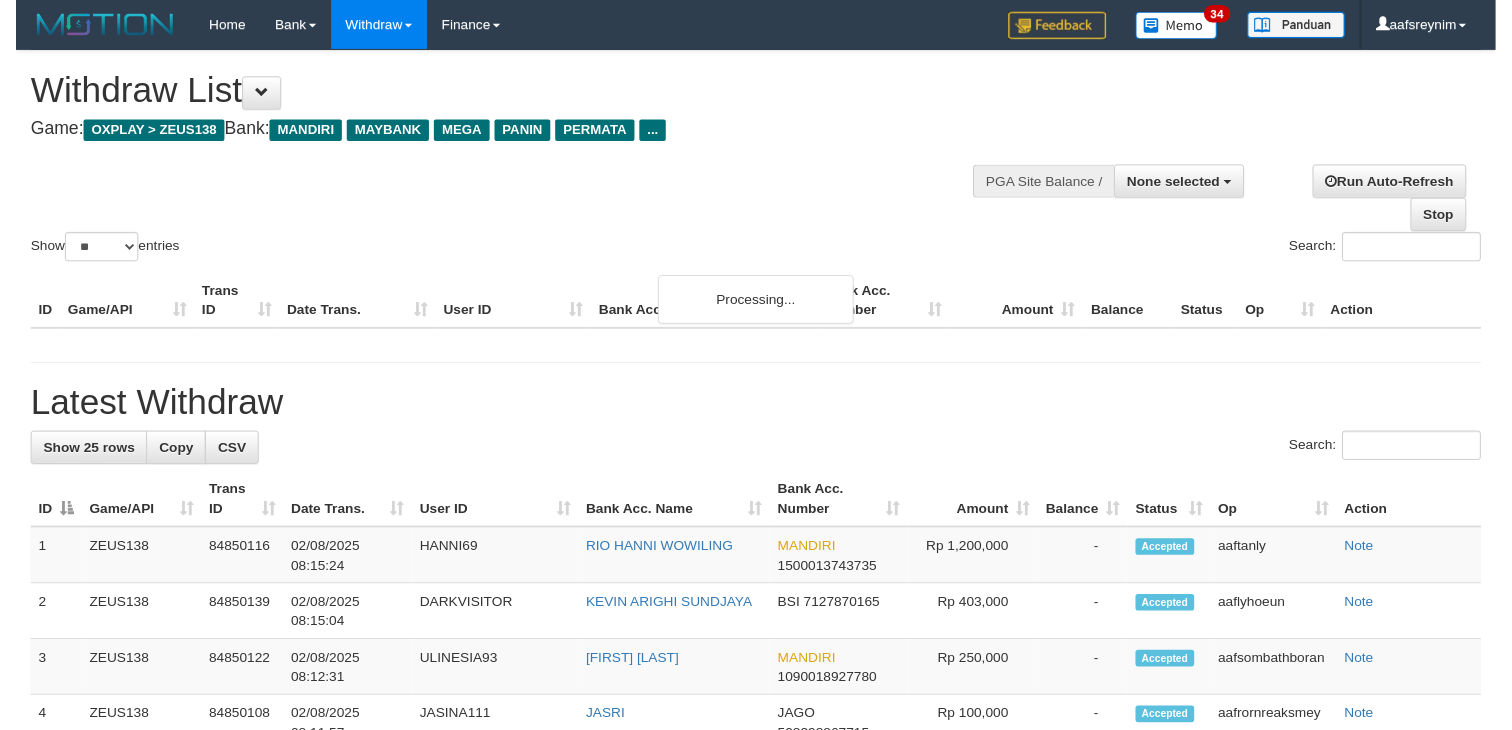 scroll, scrollTop: 0, scrollLeft: 0, axis: both 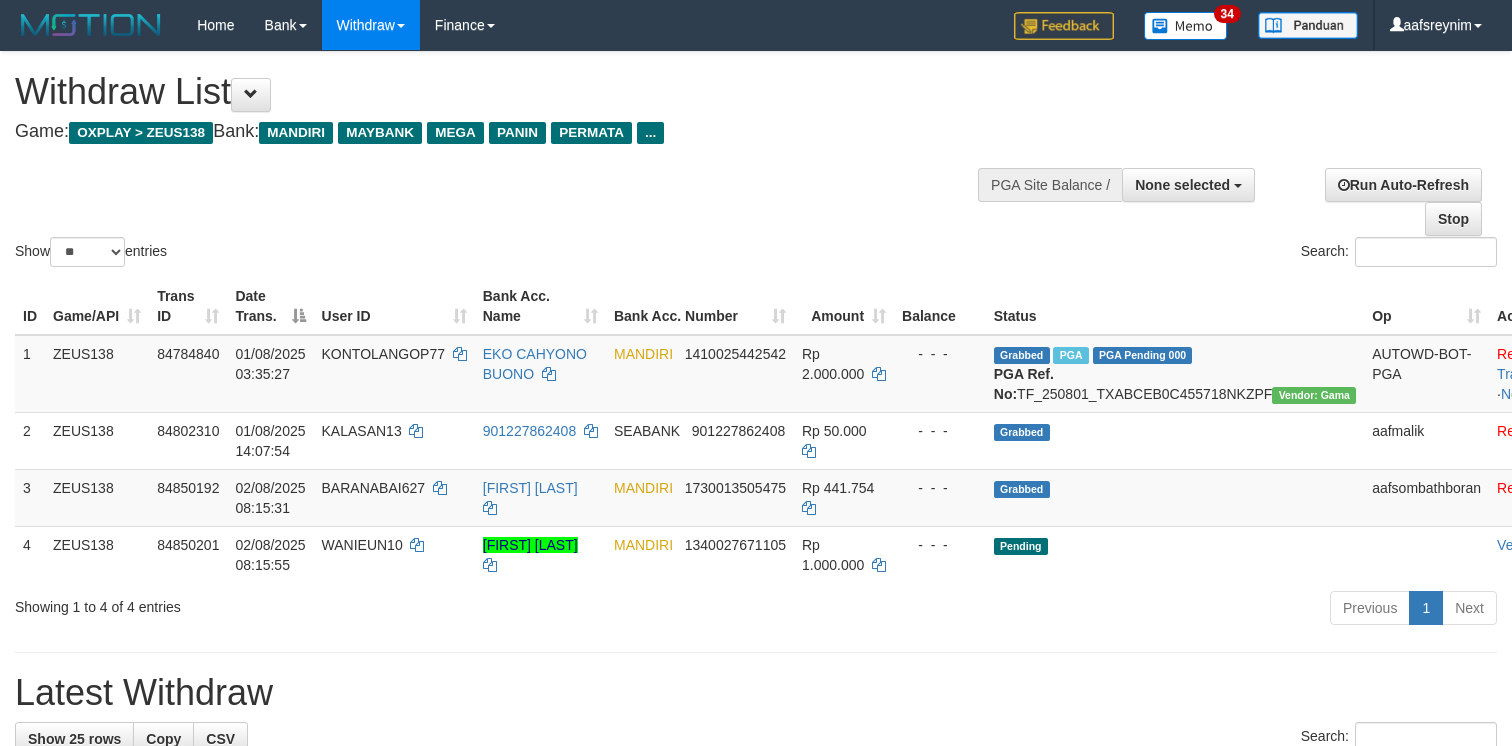 select 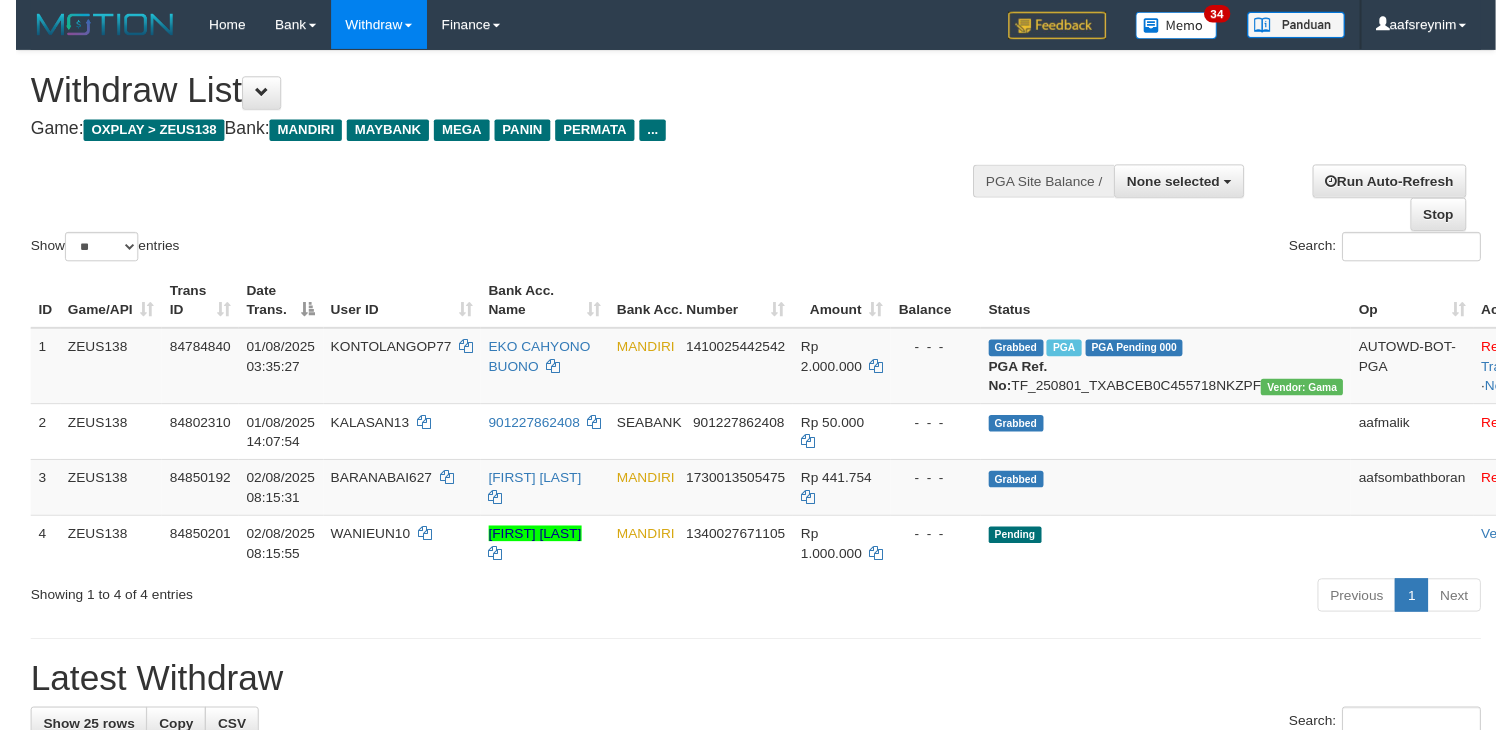 scroll, scrollTop: 0, scrollLeft: 0, axis: both 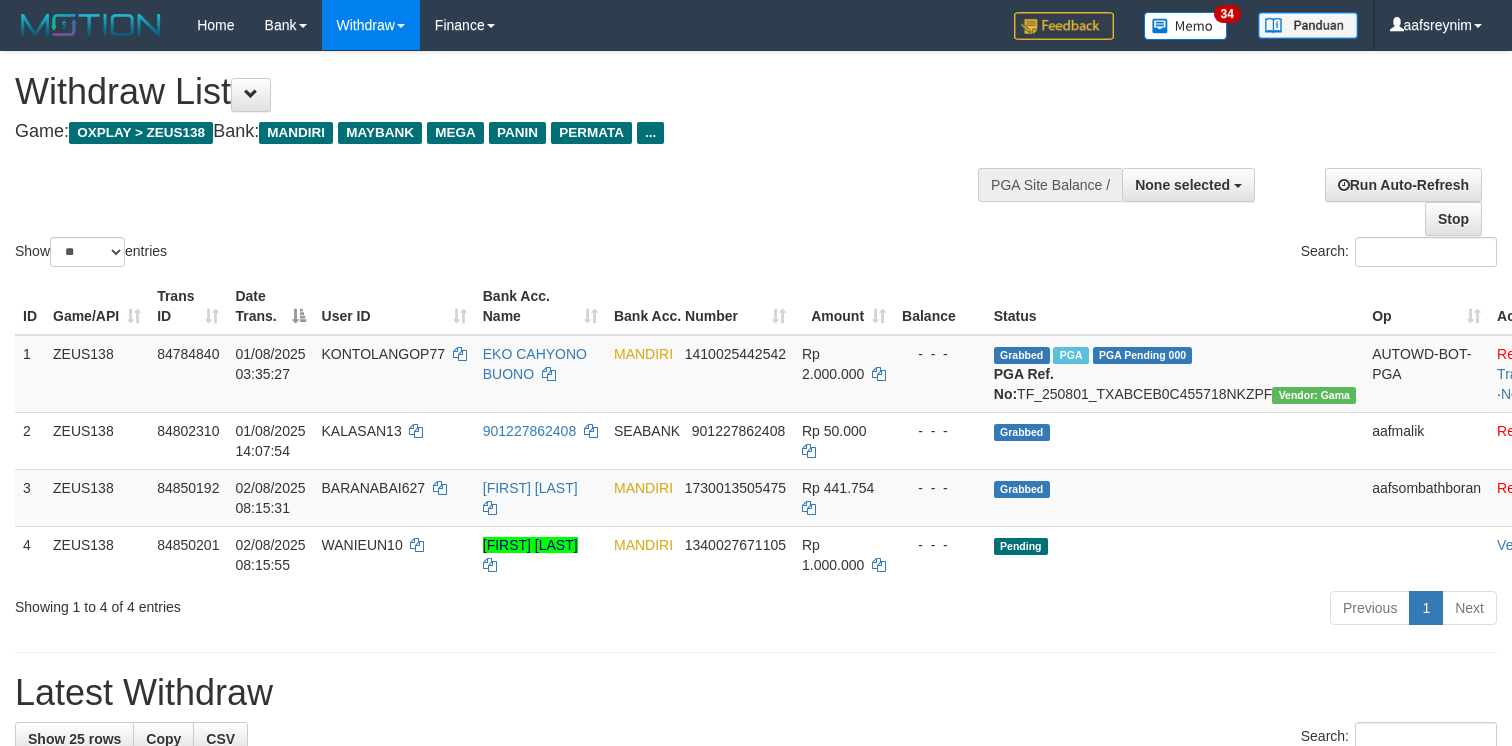 select 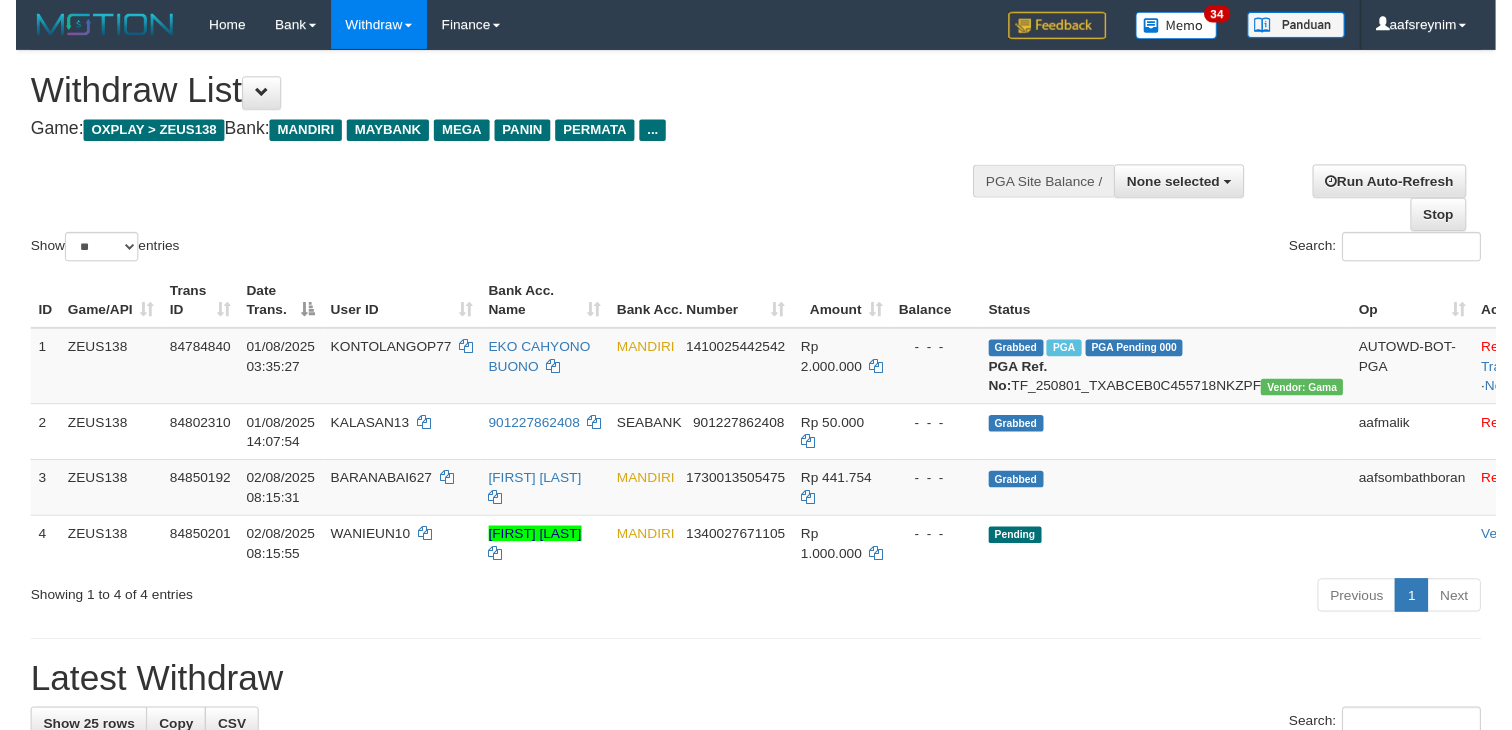 scroll, scrollTop: 0, scrollLeft: 0, axis: both 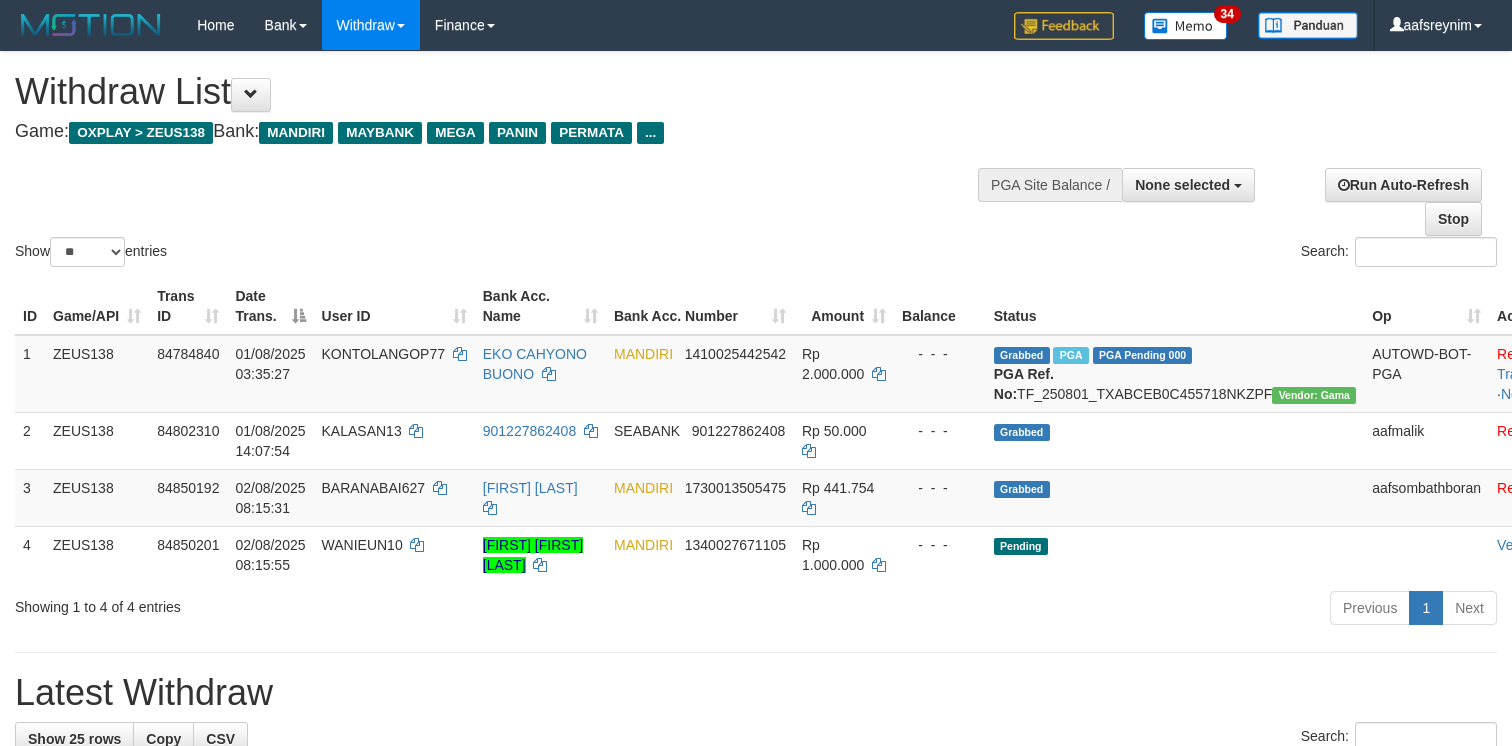 select 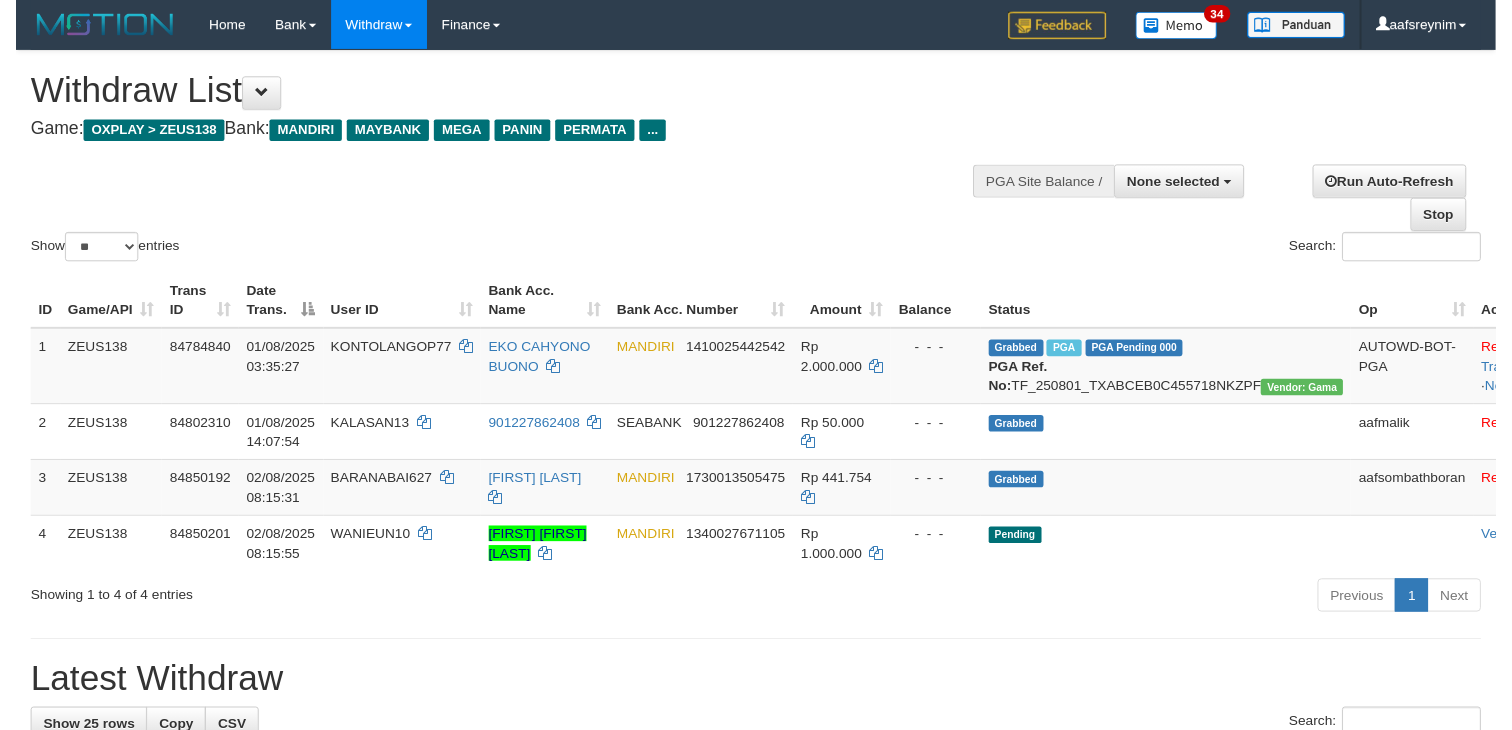 scroll, scrollTop: 0, scrollLeft: 0, axis: both 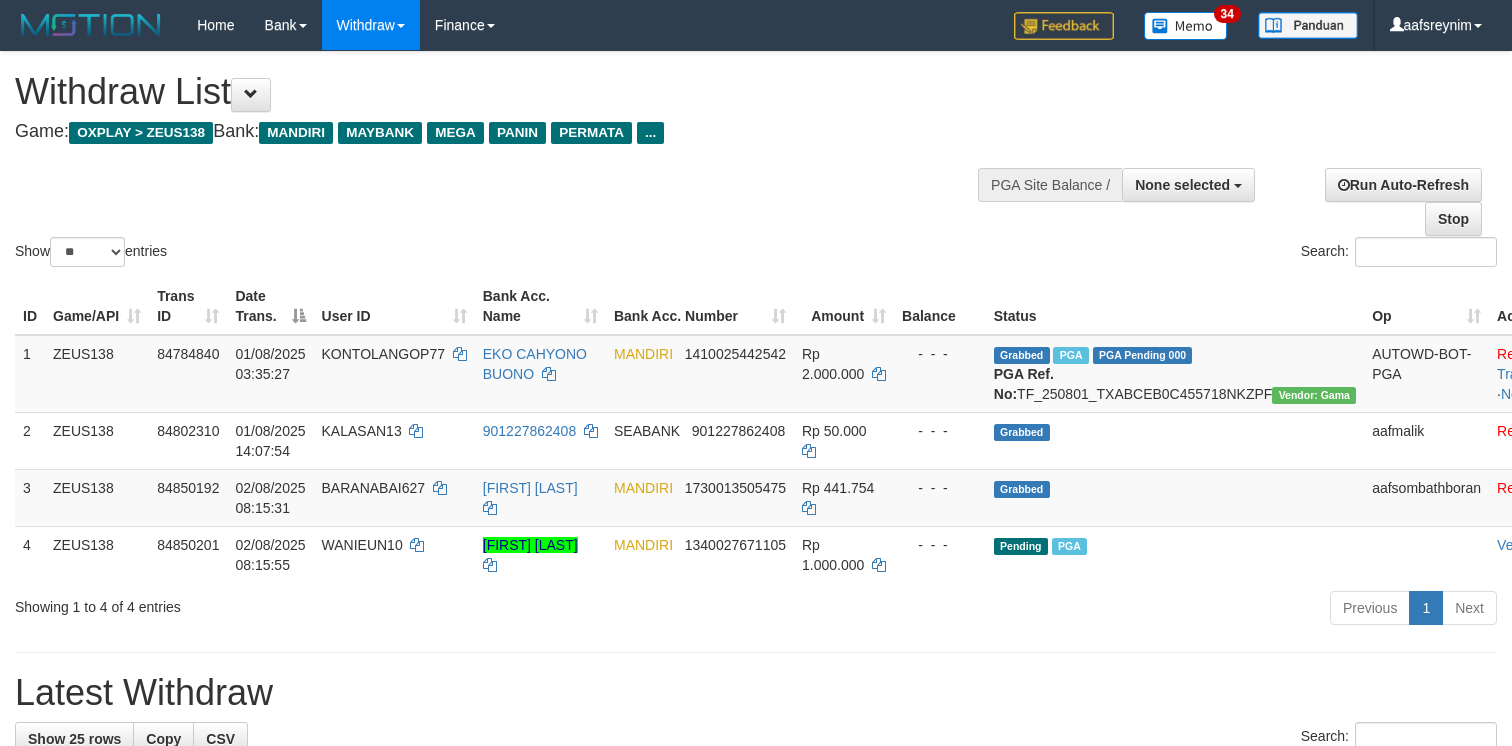 select 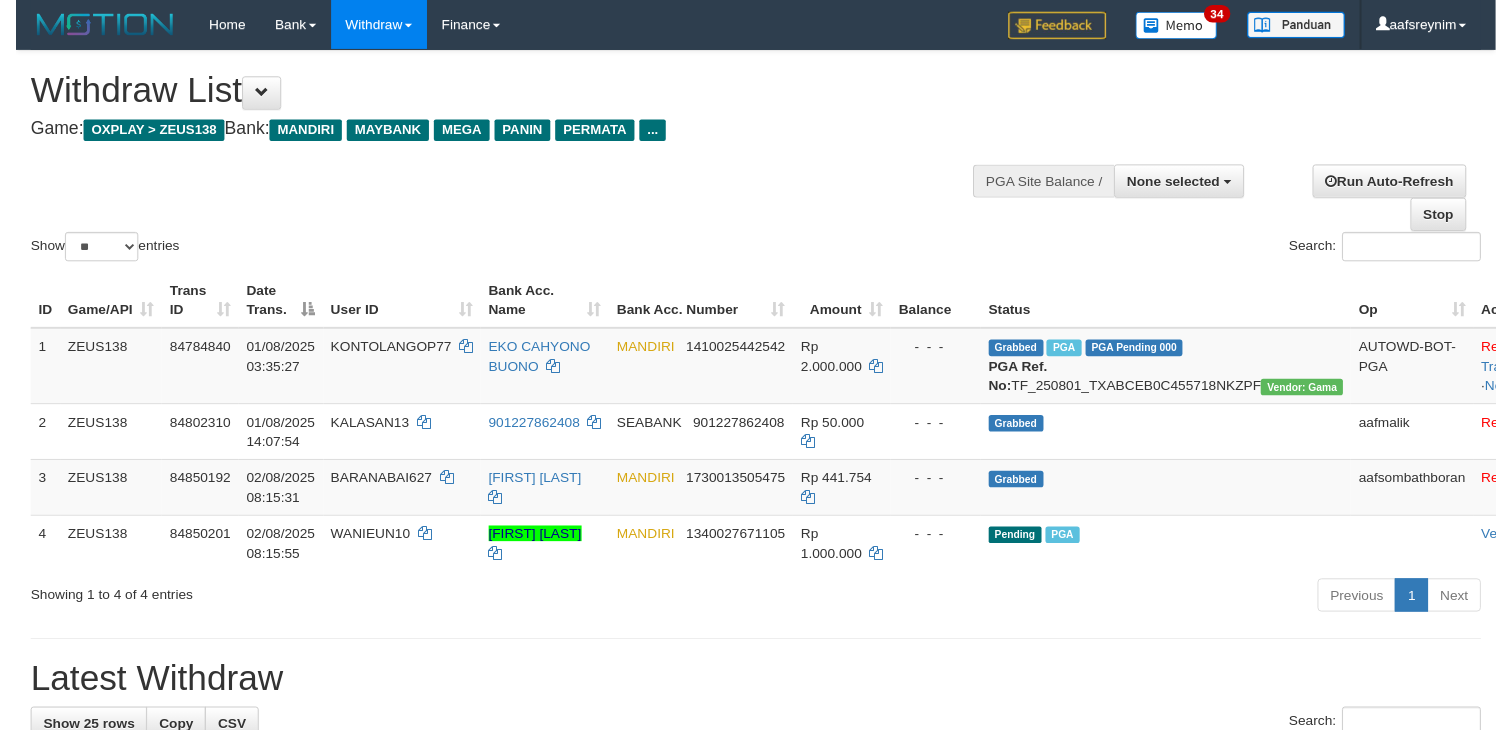 scroll, scrollTop: 0, scrollLeft: 0, axis: both 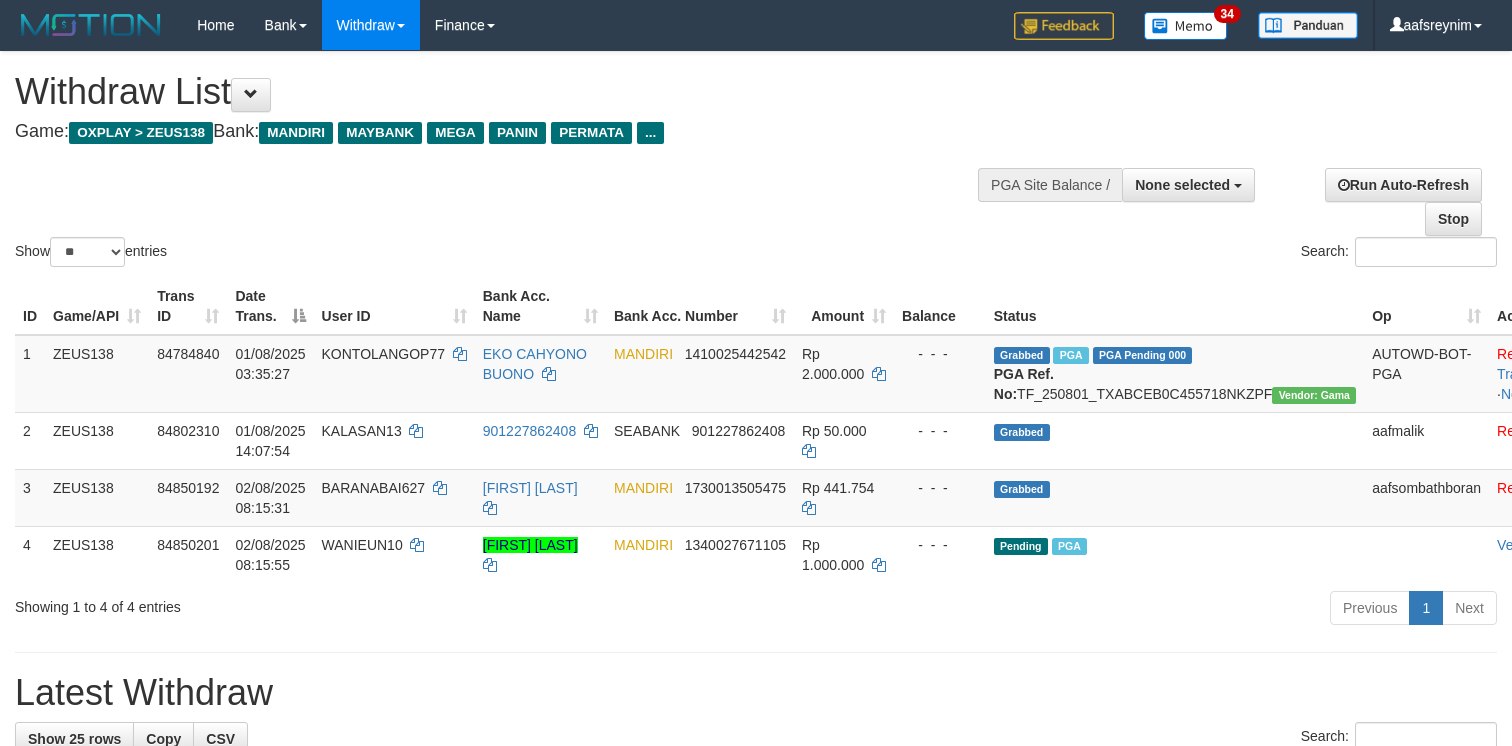 select 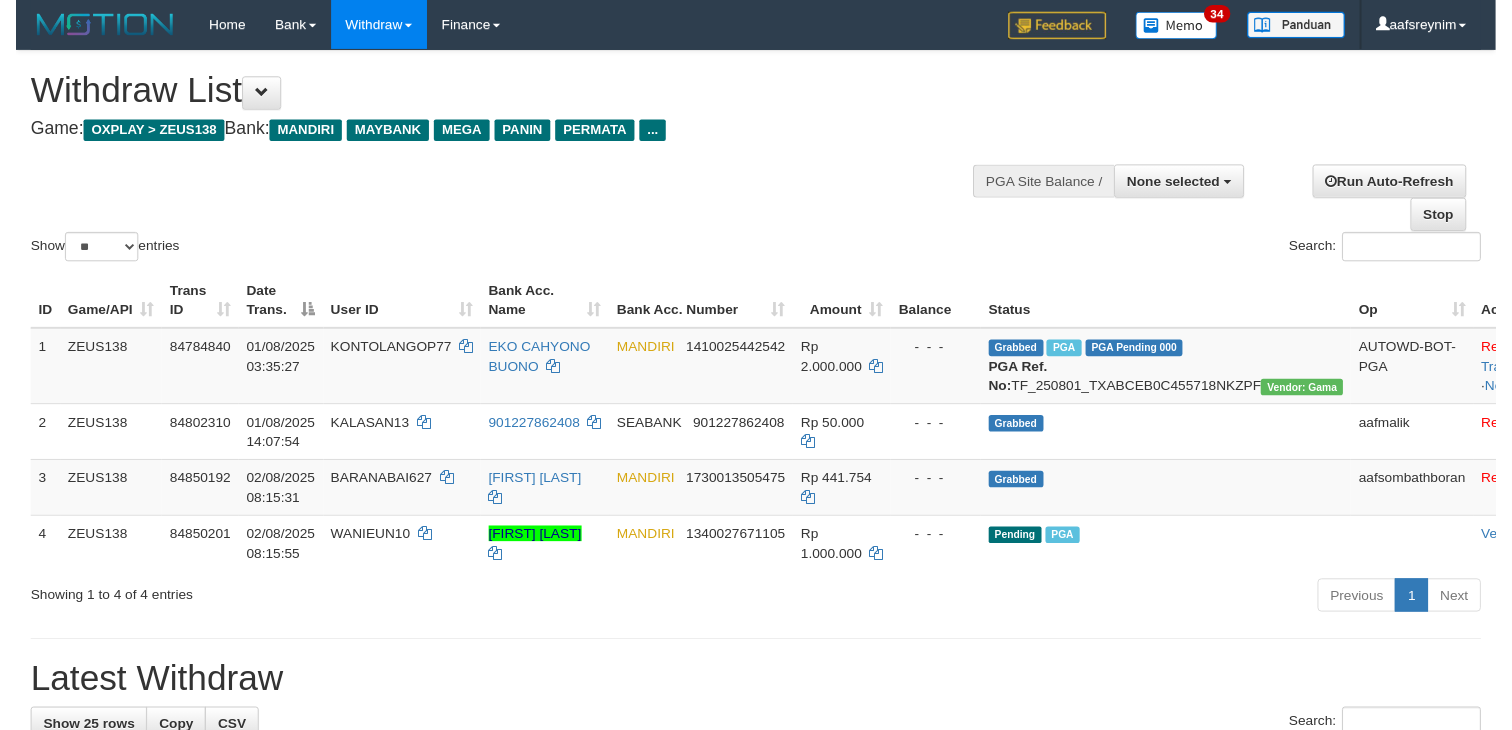 scroll, scrollTop: 0, scrollLeft: 0, axis: both 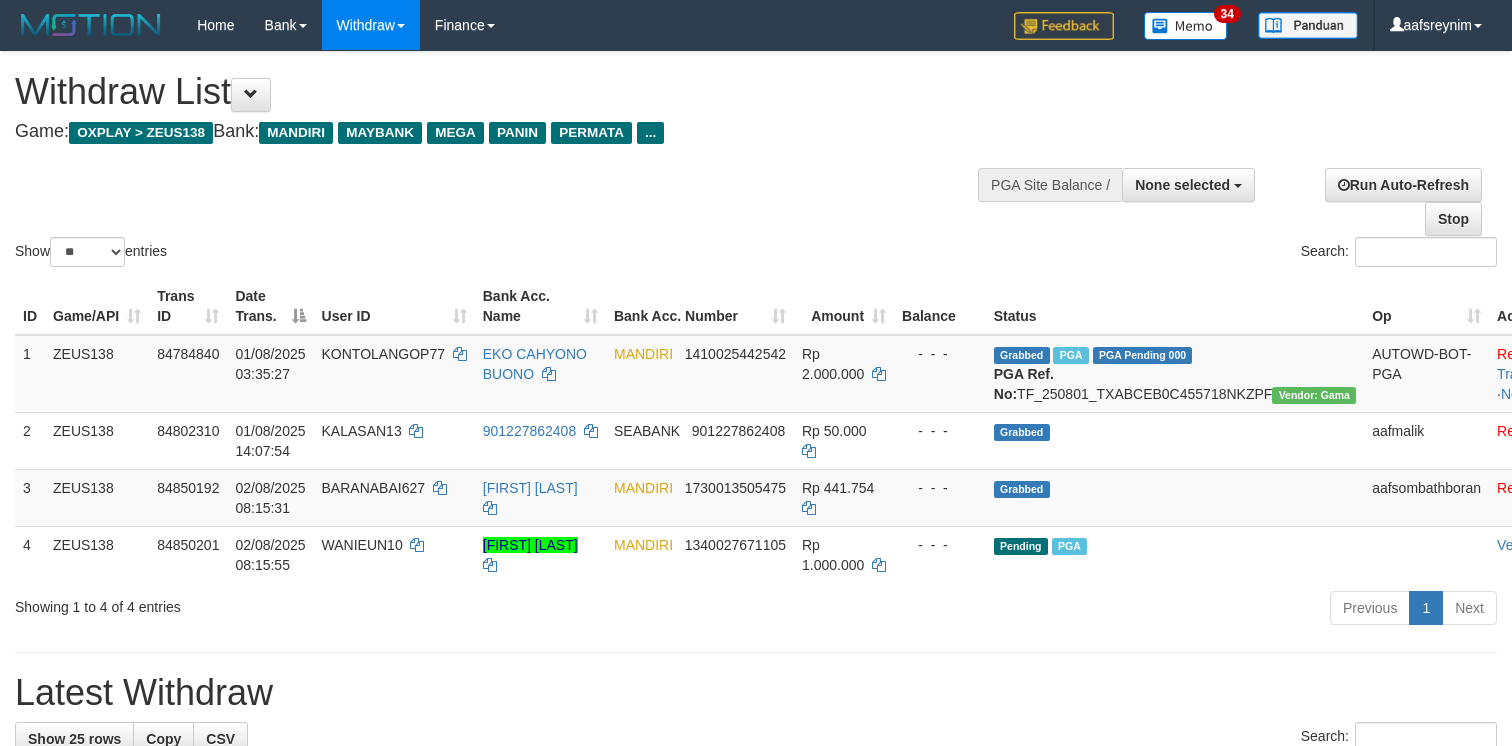 select 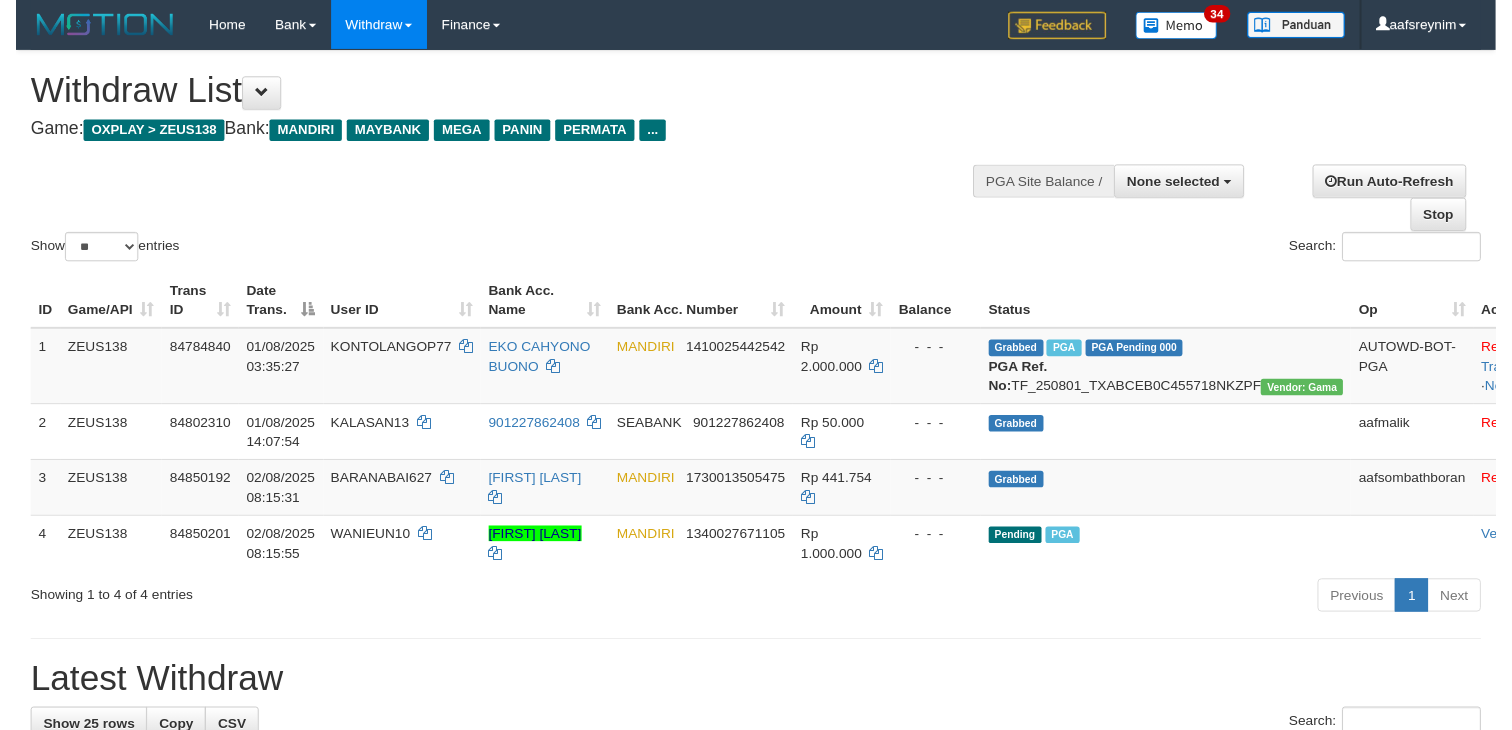 scroll, scrollTop: 0, scrollLeft: 0, axis: both 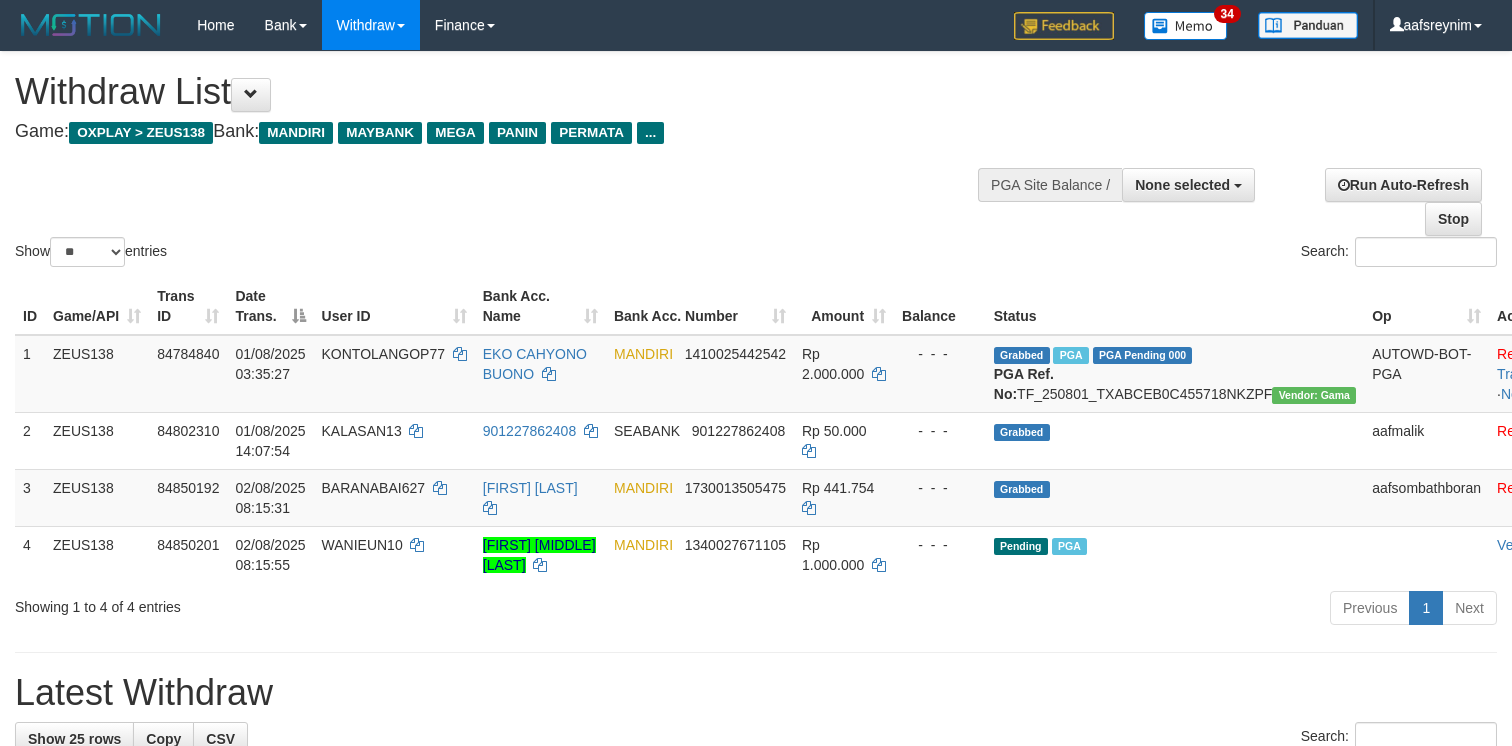 select 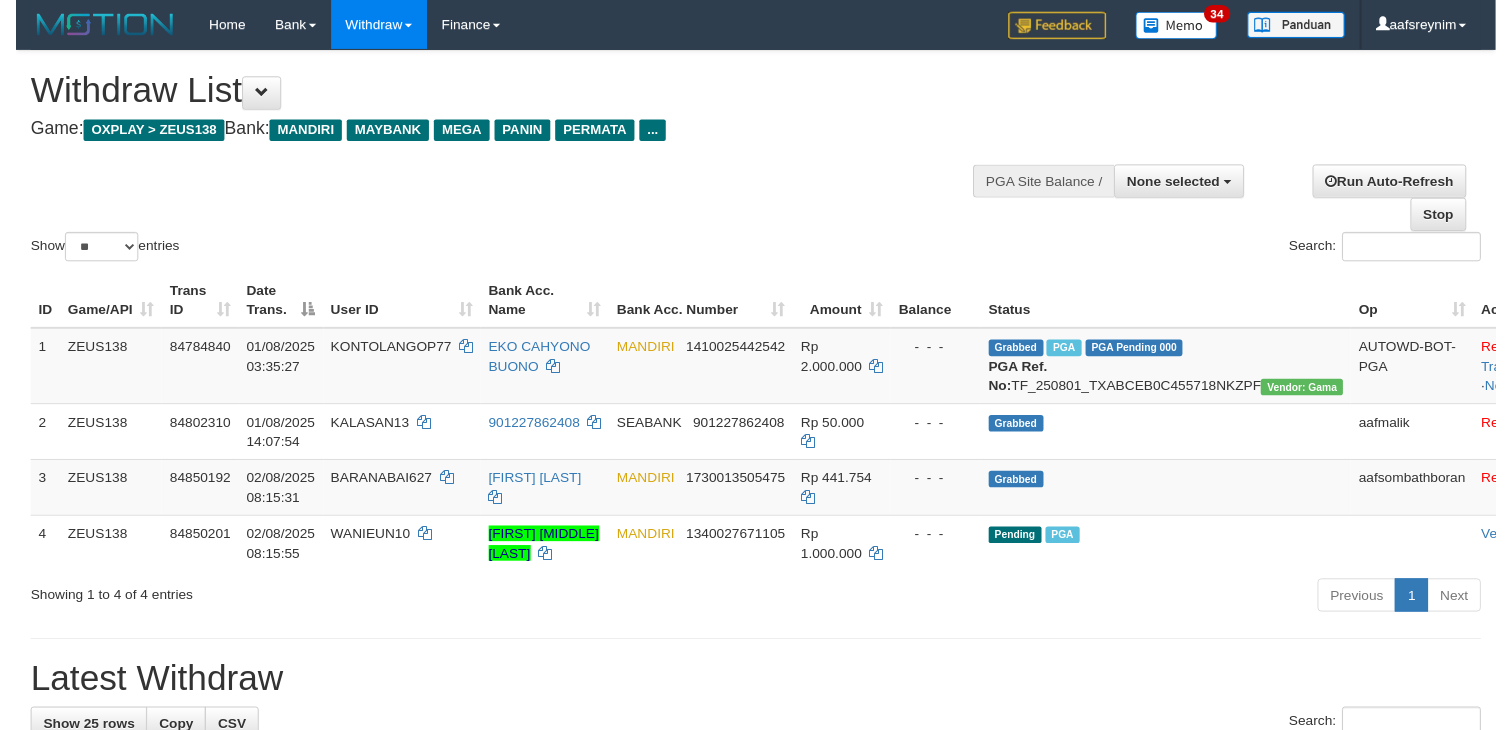 scroll, scrollTop: 0, scrollLeft: 0, axis: both 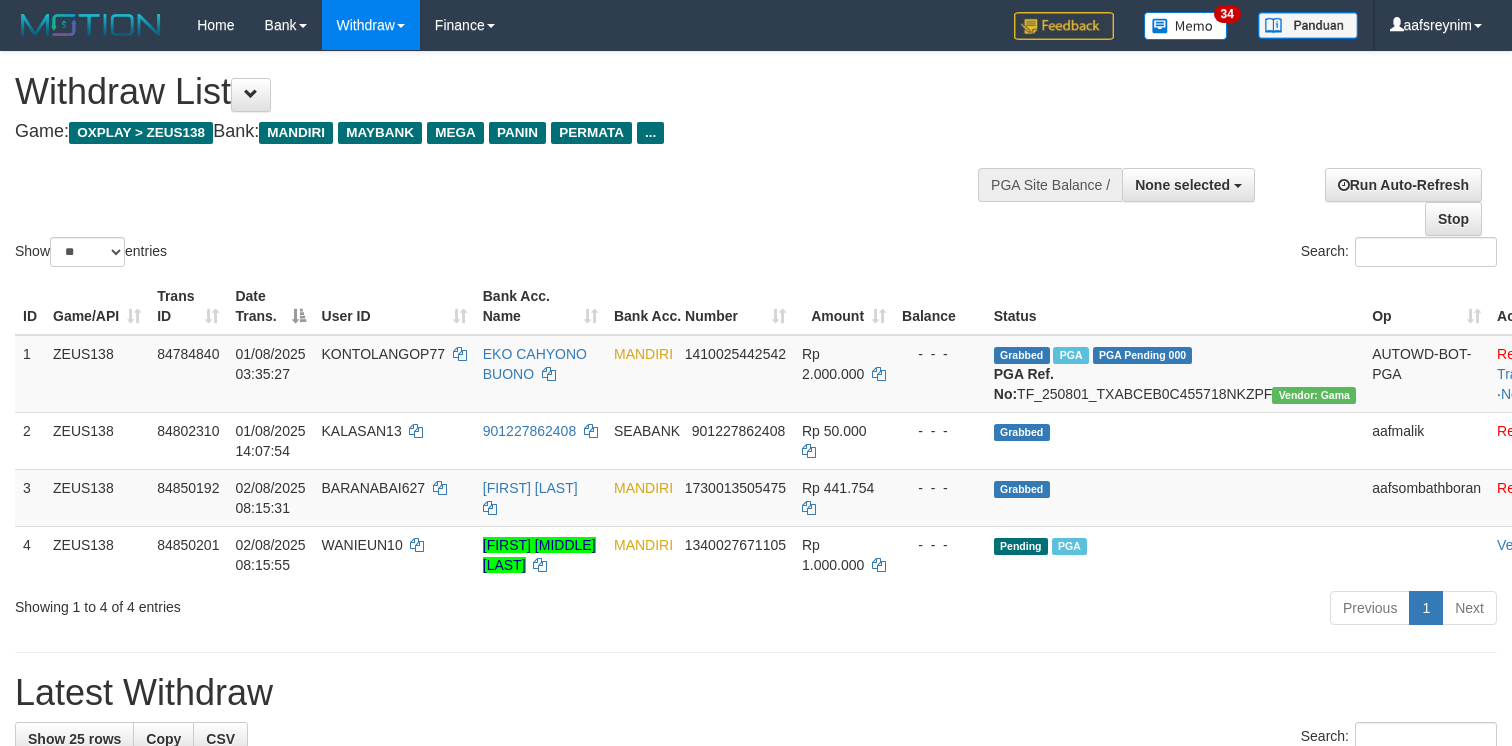 select 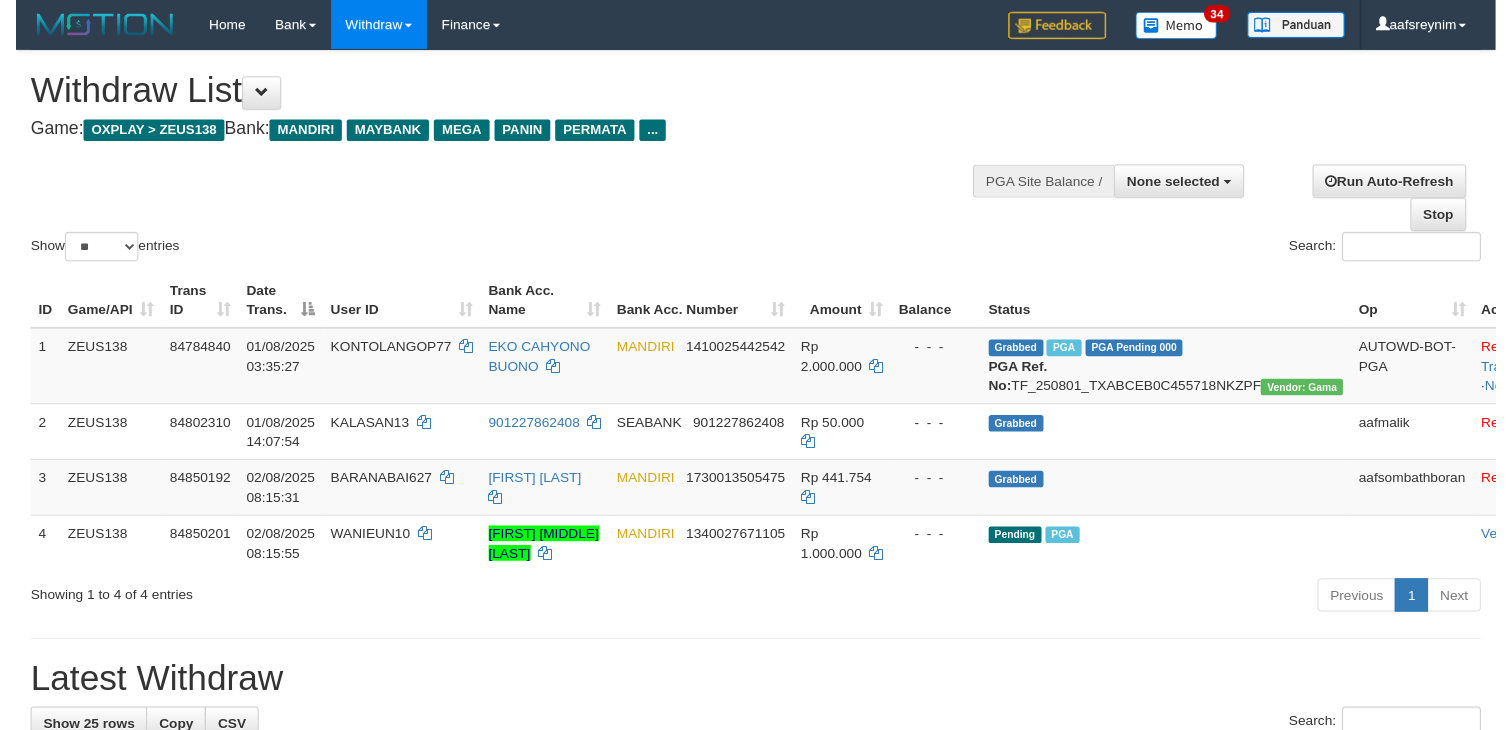 scroll, scrollTop: 0, scrollLeft: 0, axis: both 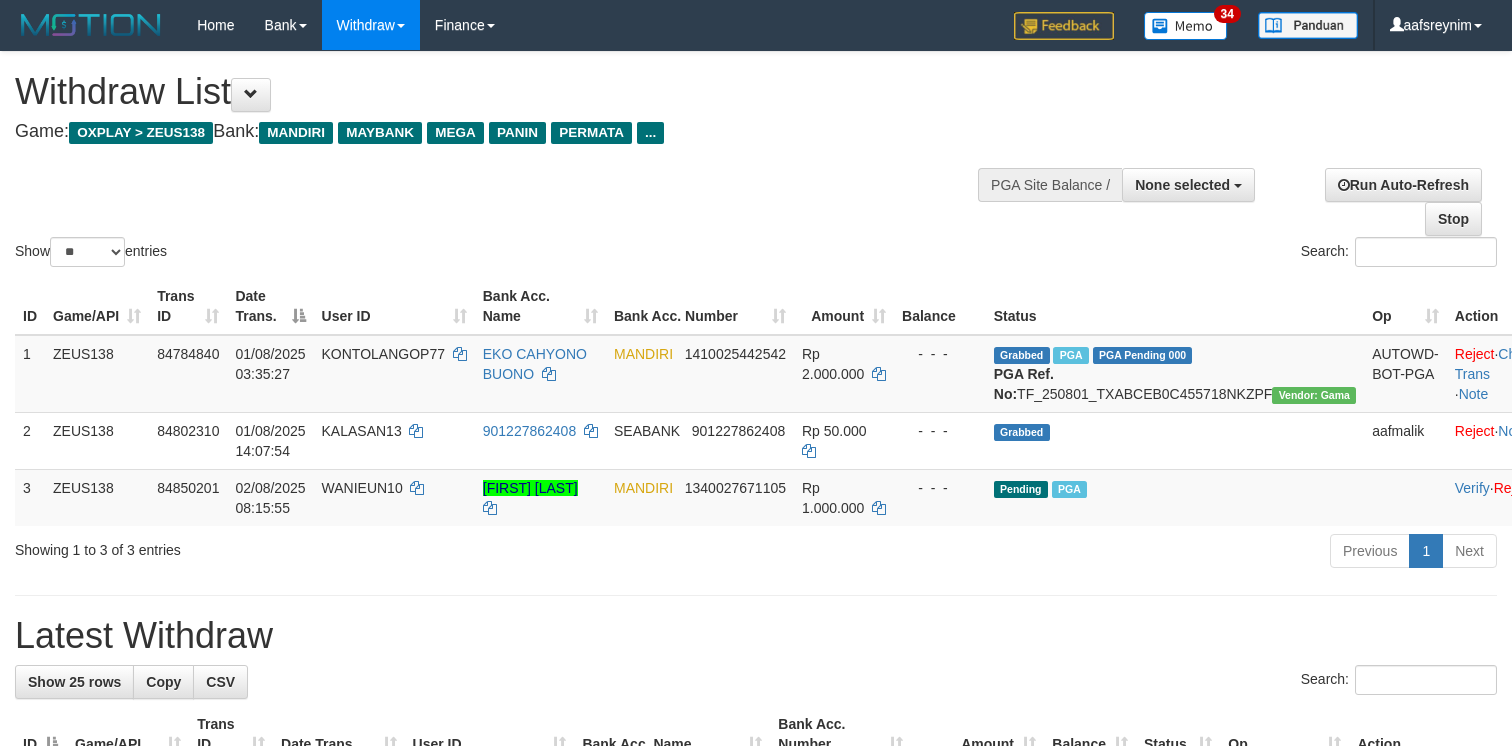 select 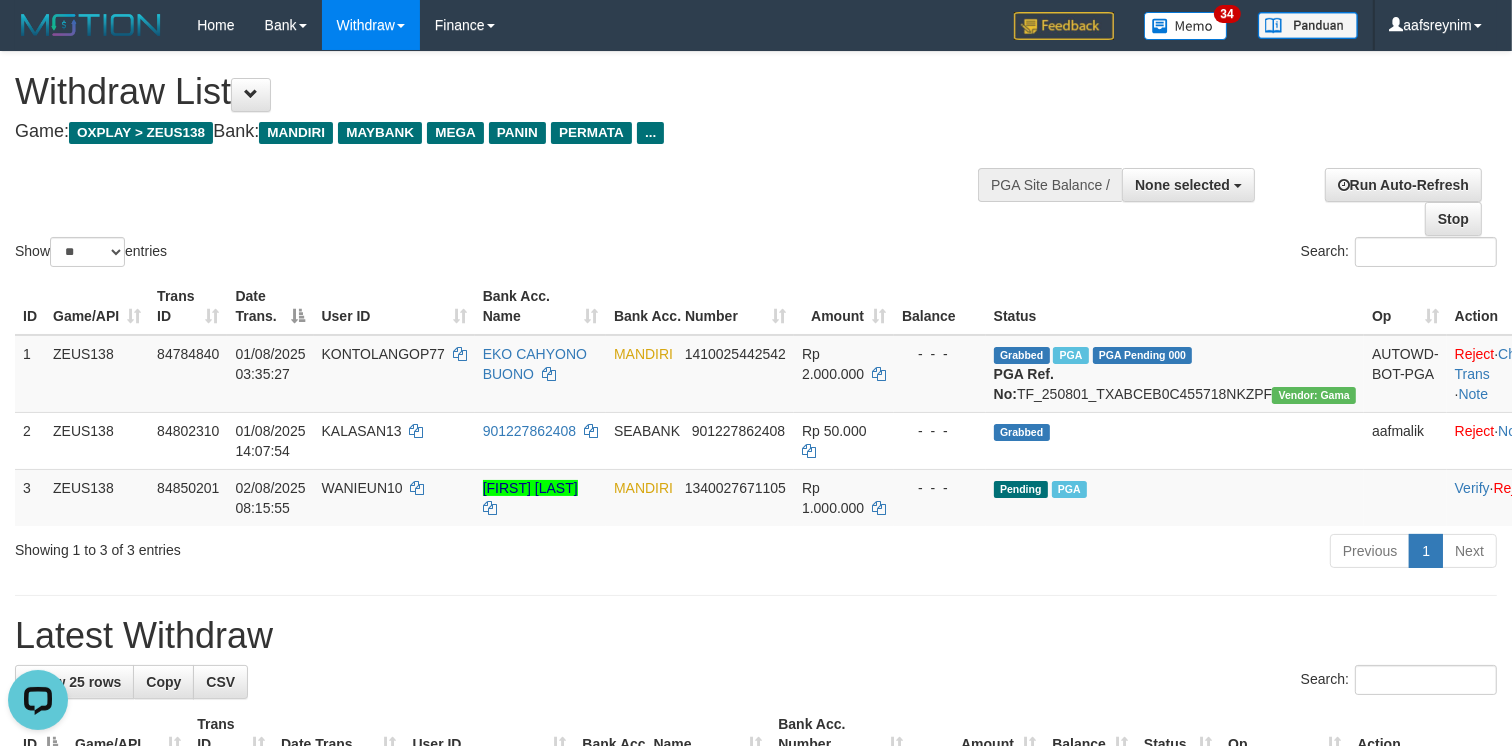 scroll, scrollTop: 0, scrollLeft: 0, axis: both 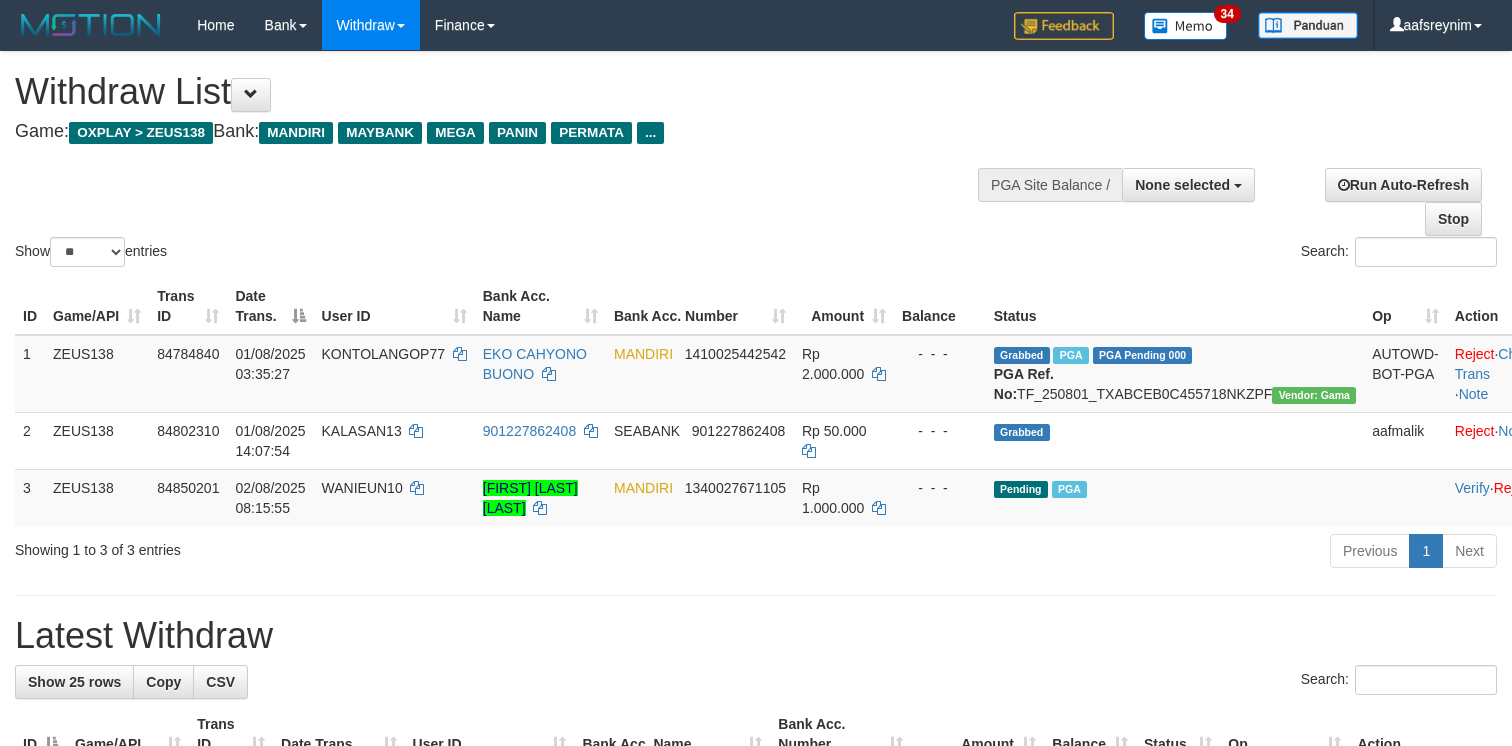 select 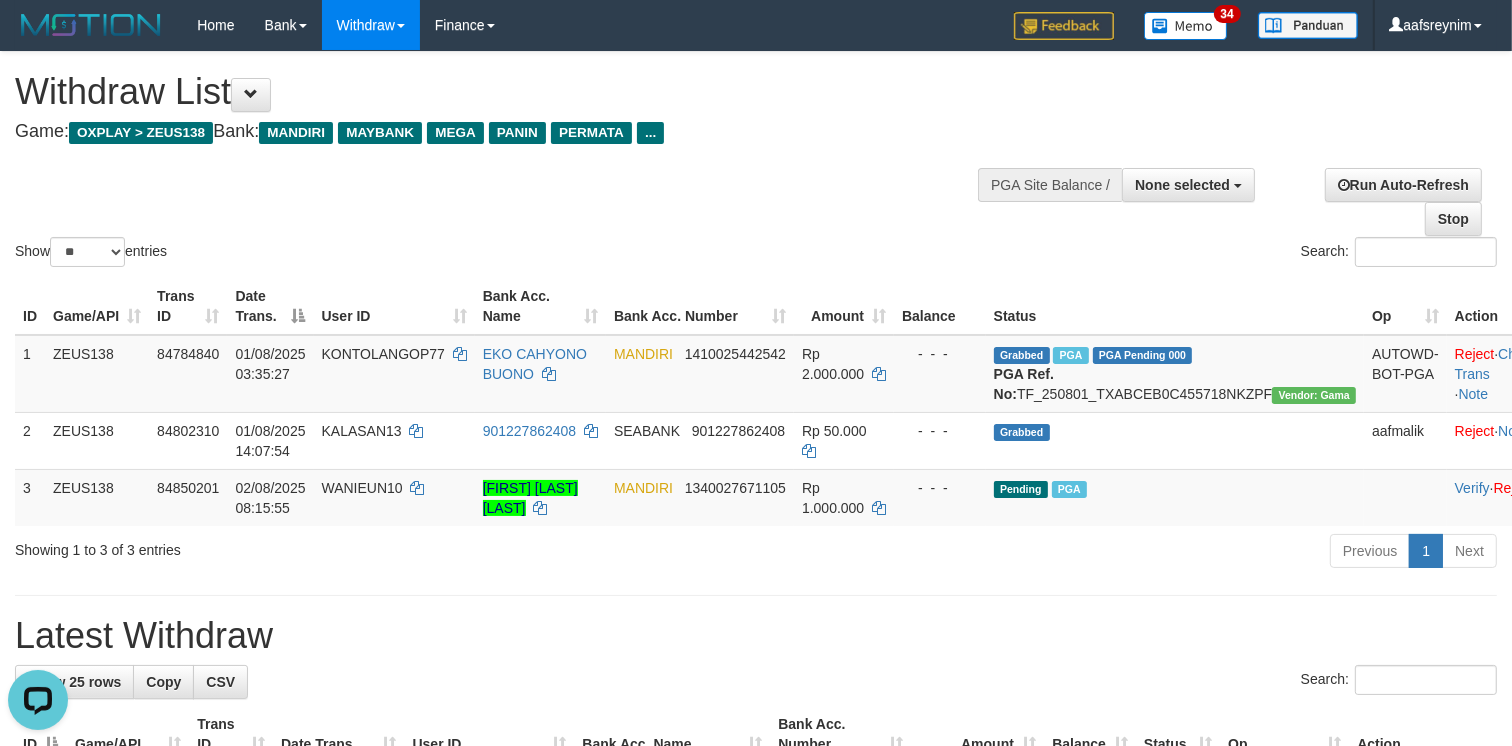 scroll, scrollTop: 0, scrollLeft: 0, axis: both 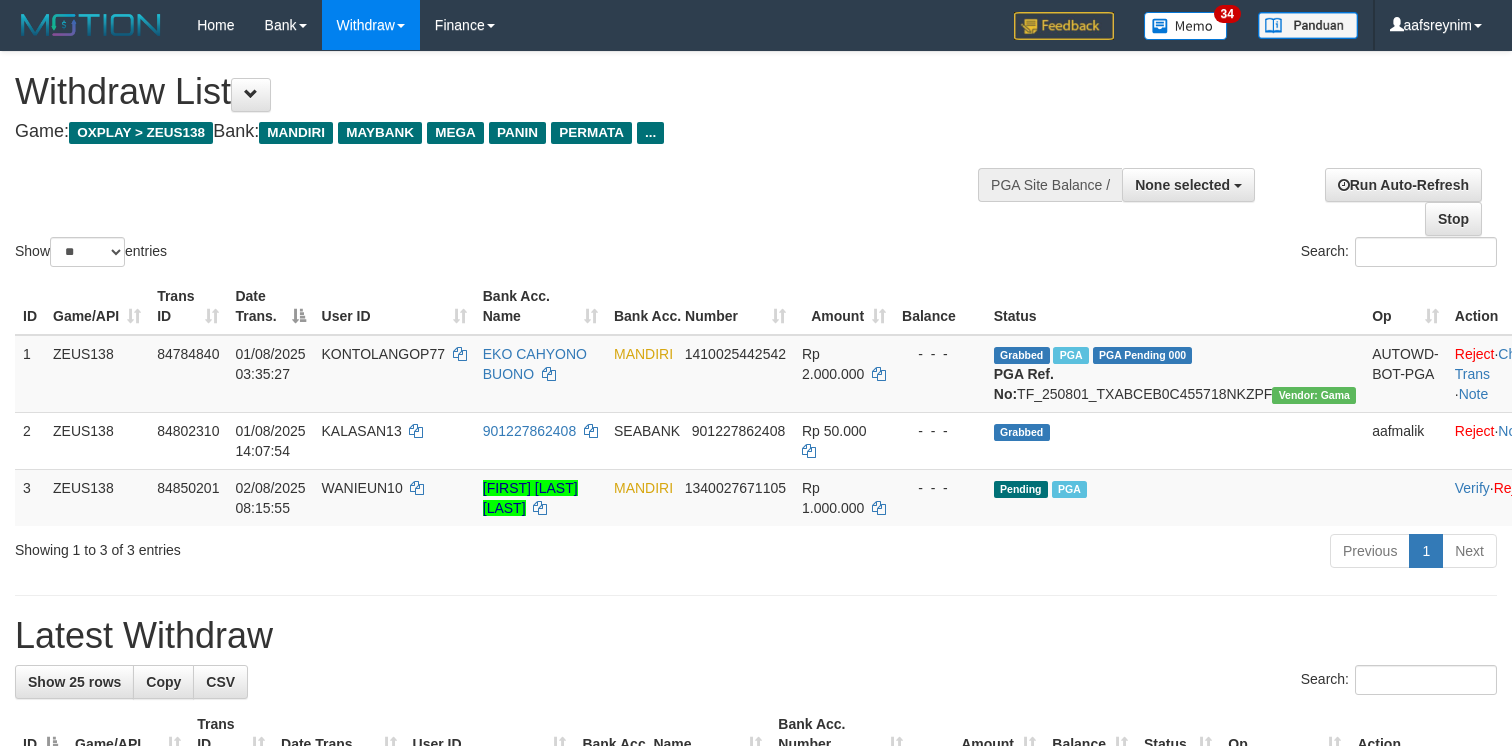 select 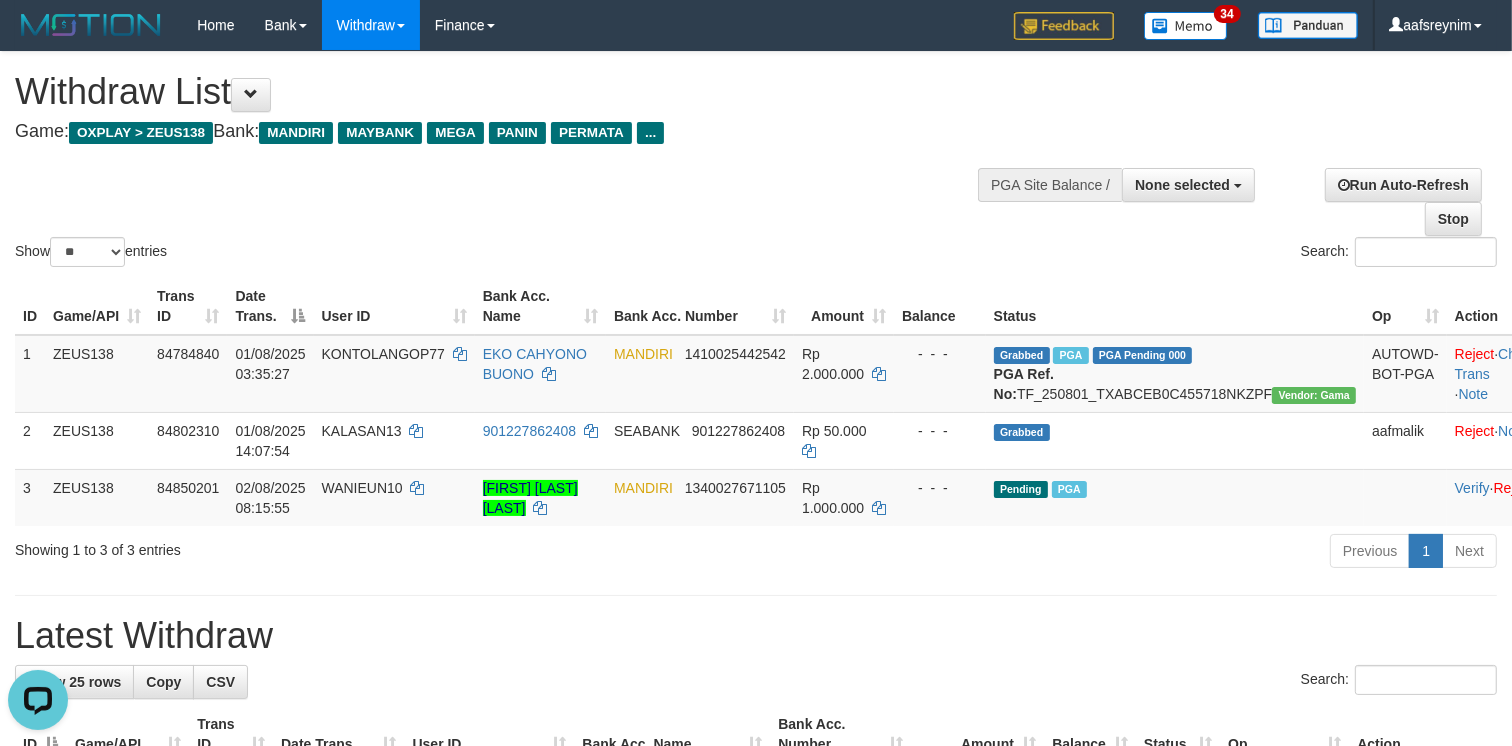 scroll, scrollTop: 0, scrollLeft: 0, axis: both 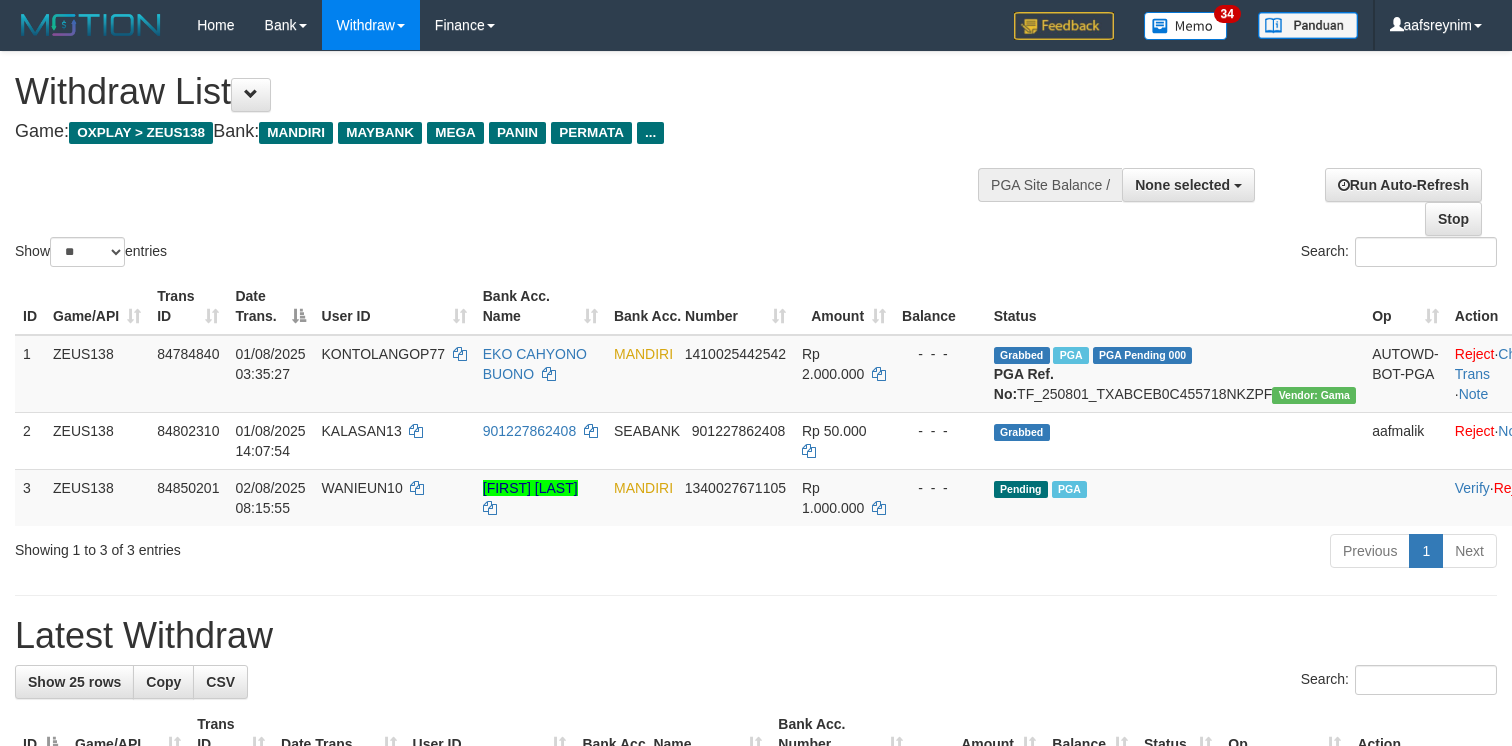 select 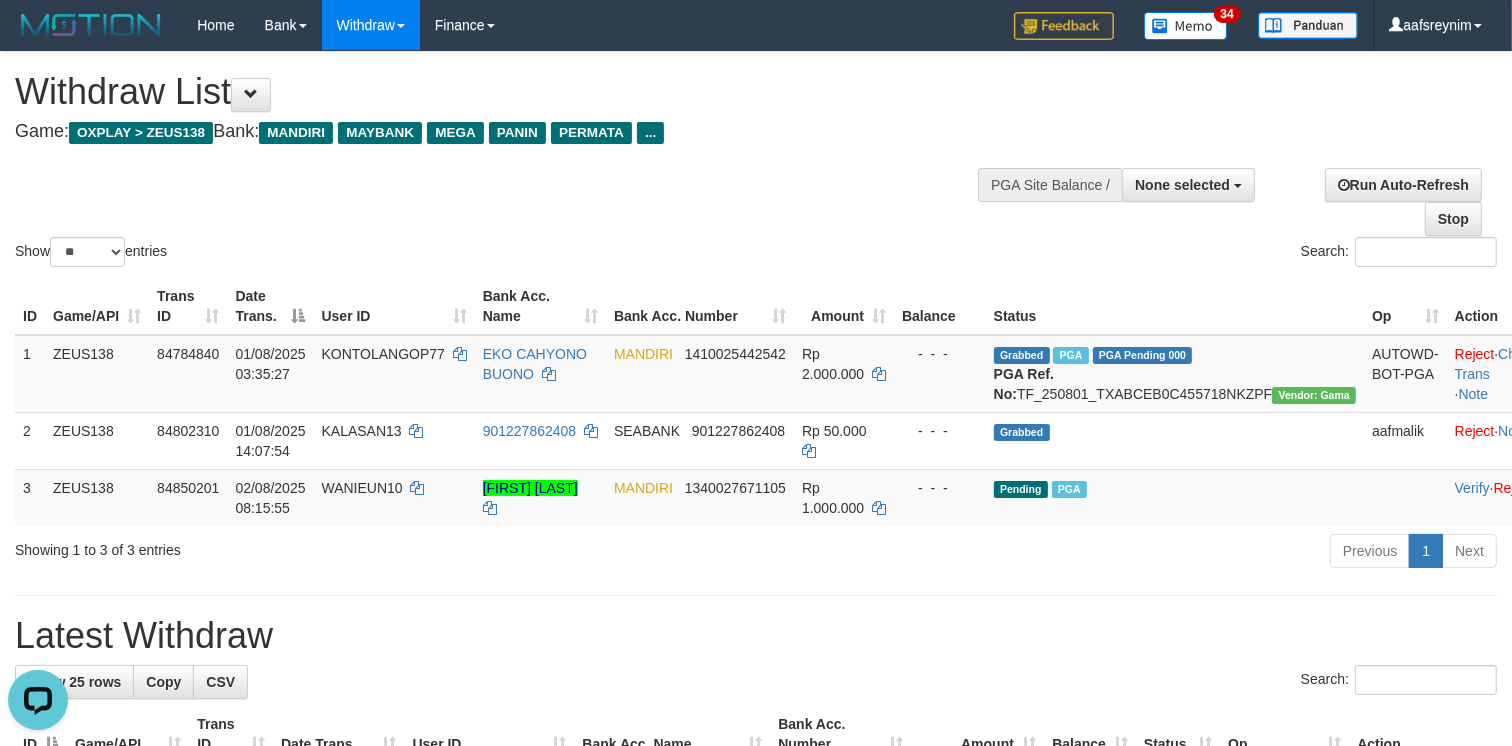 scroll, scrollTop: 0, scrollLeft: 0, axis: both 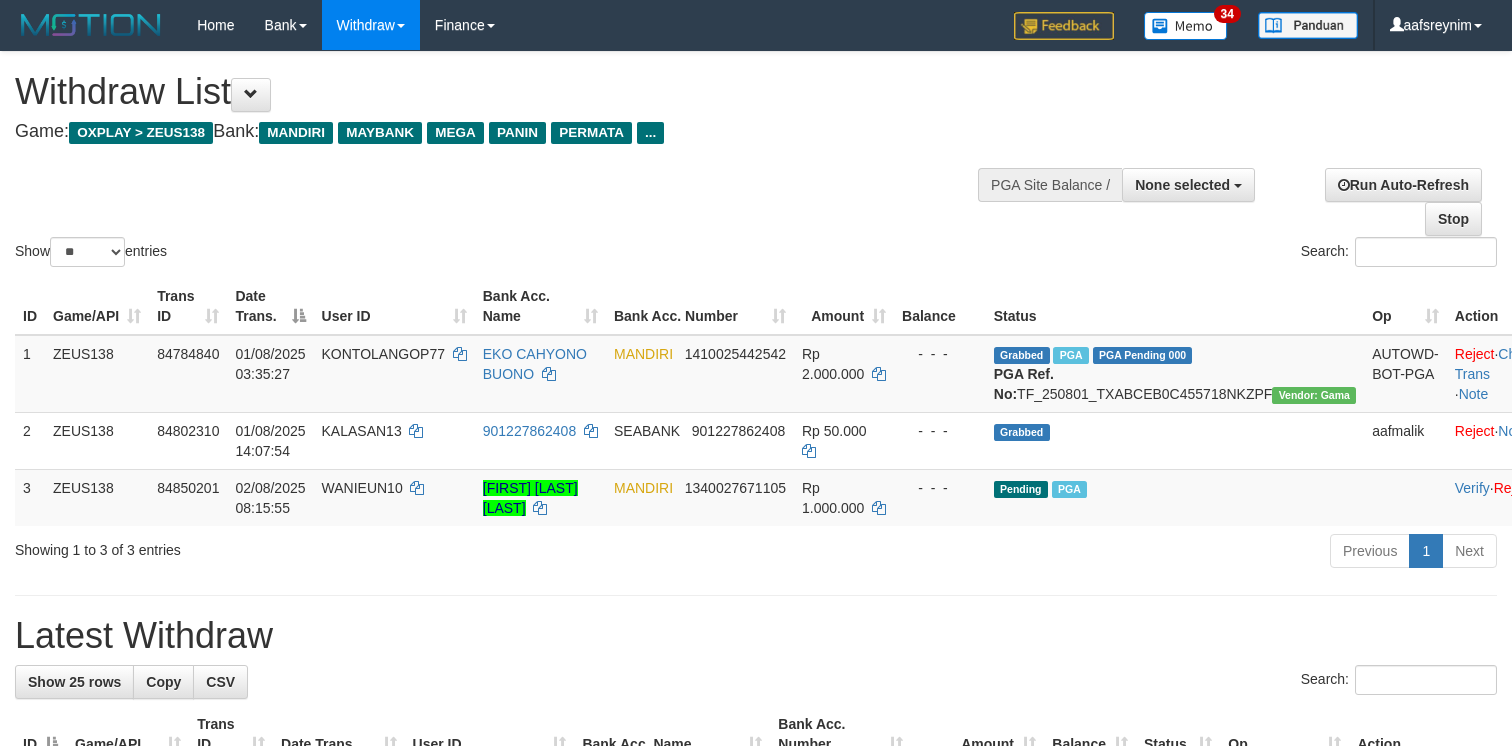 select 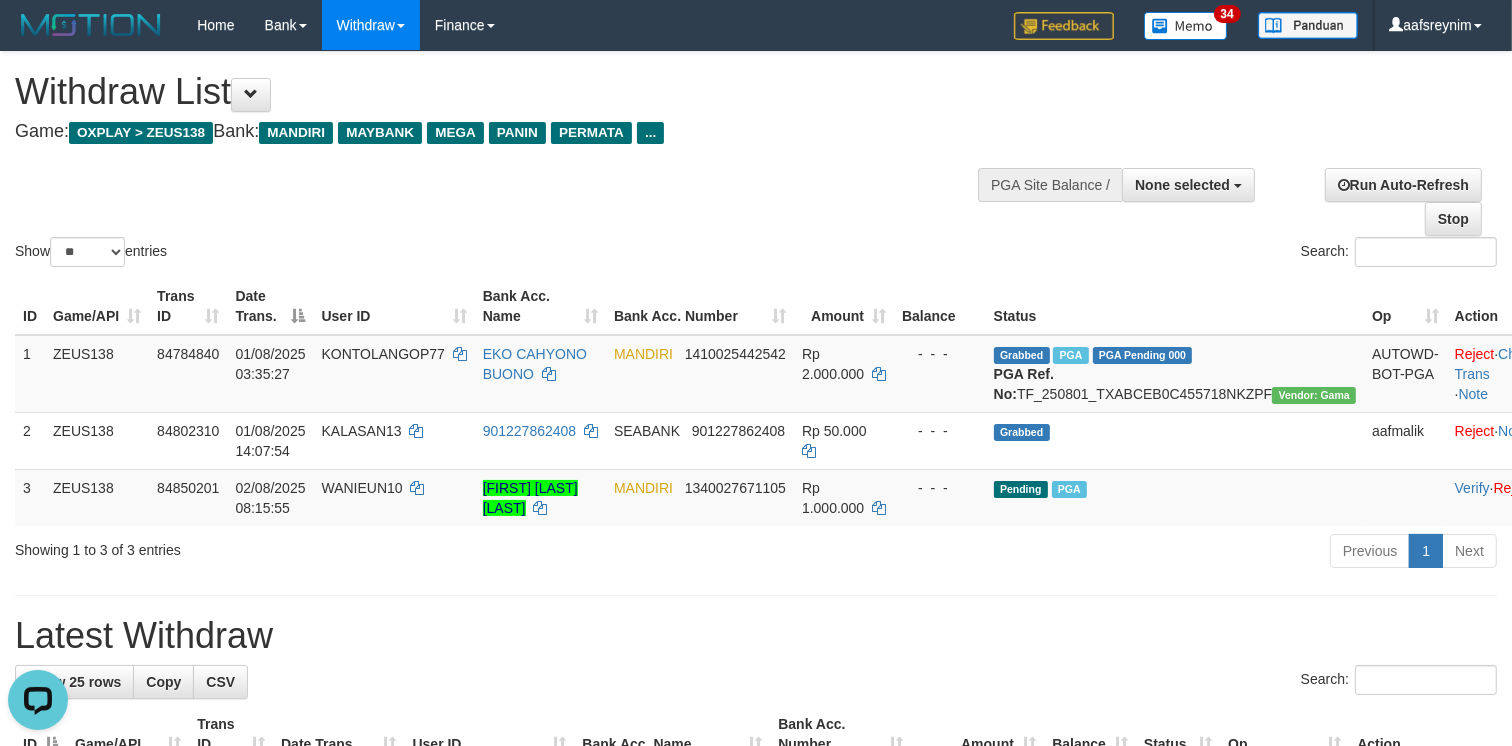 scroll, scrollTop: 0, scrollLeft: 0, axis: both 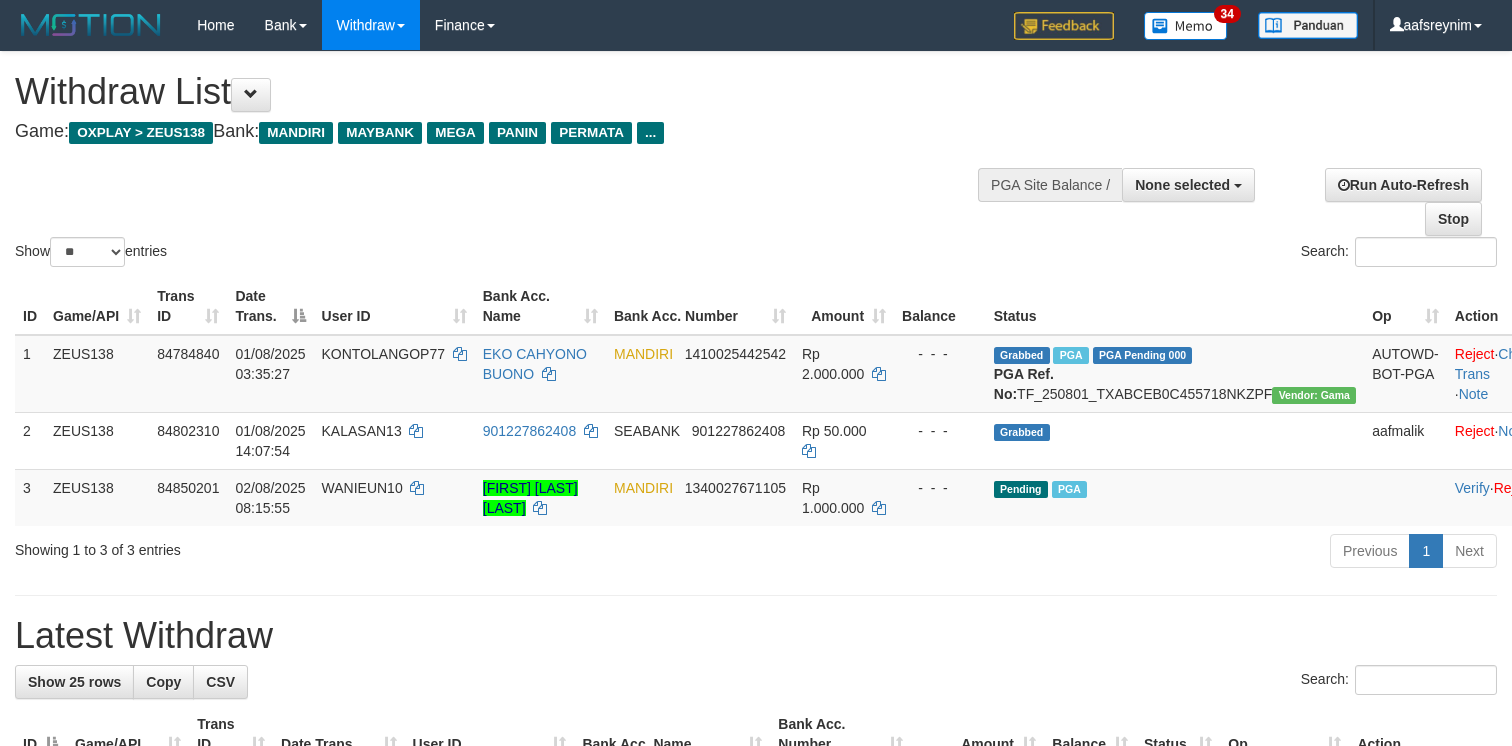 select 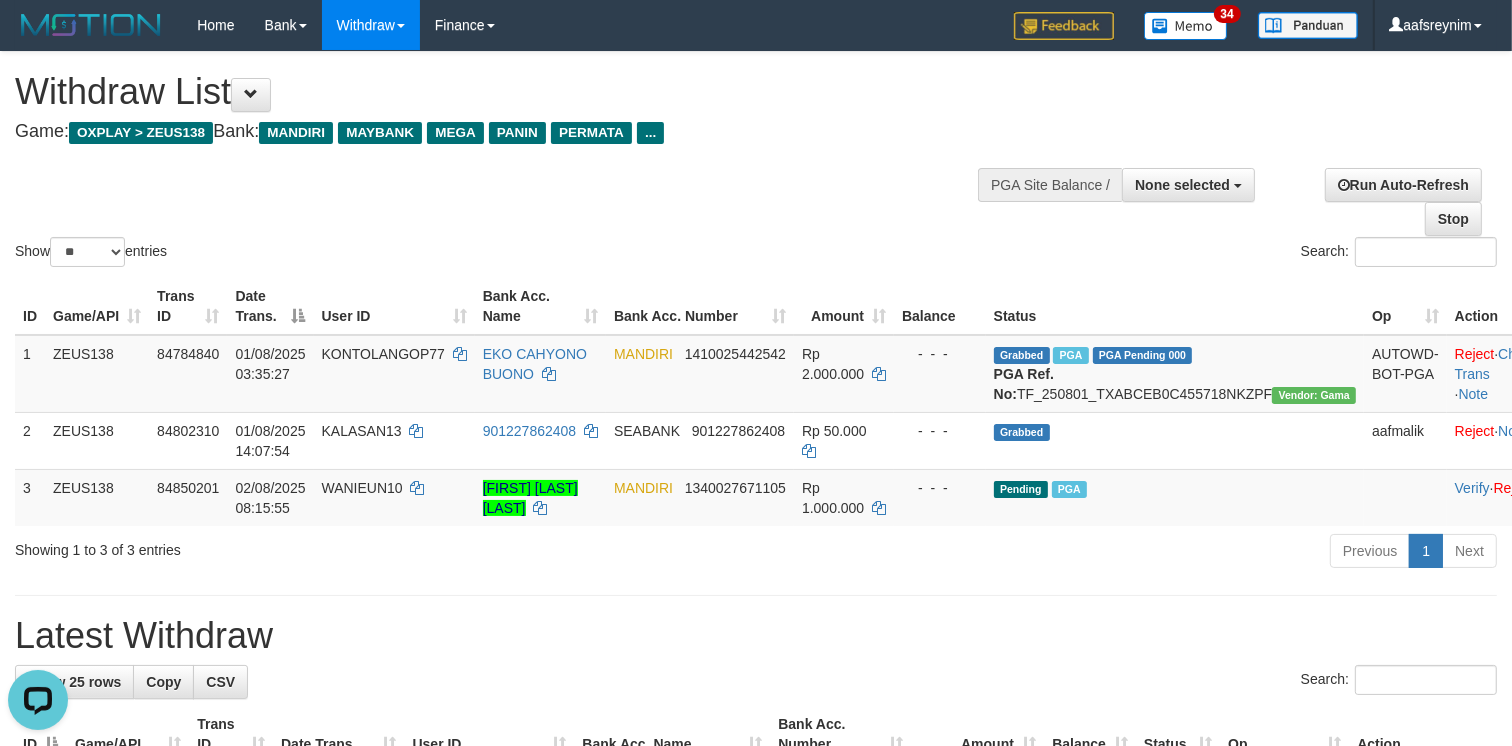 scroll, scrollTop: 0, scrollLeft: 0, axis: both 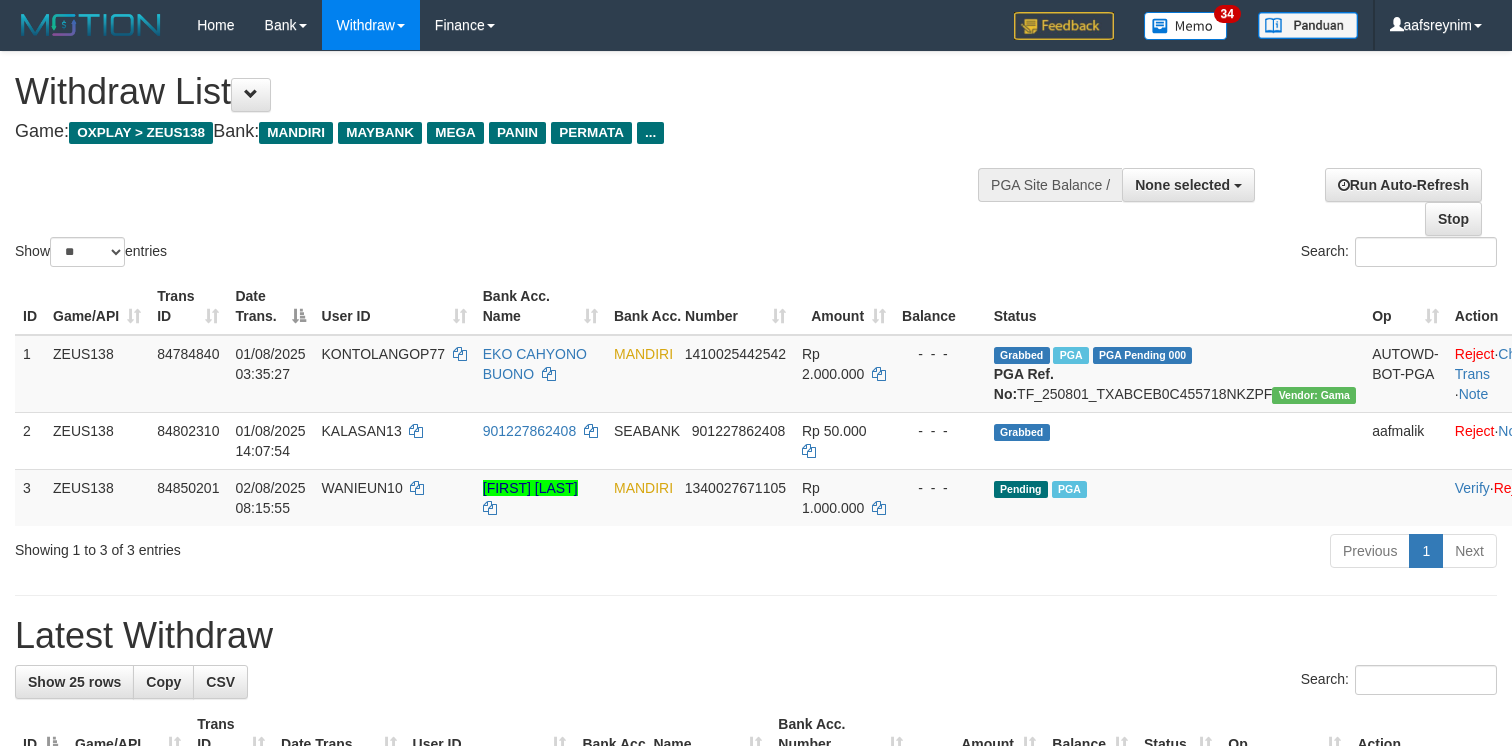select 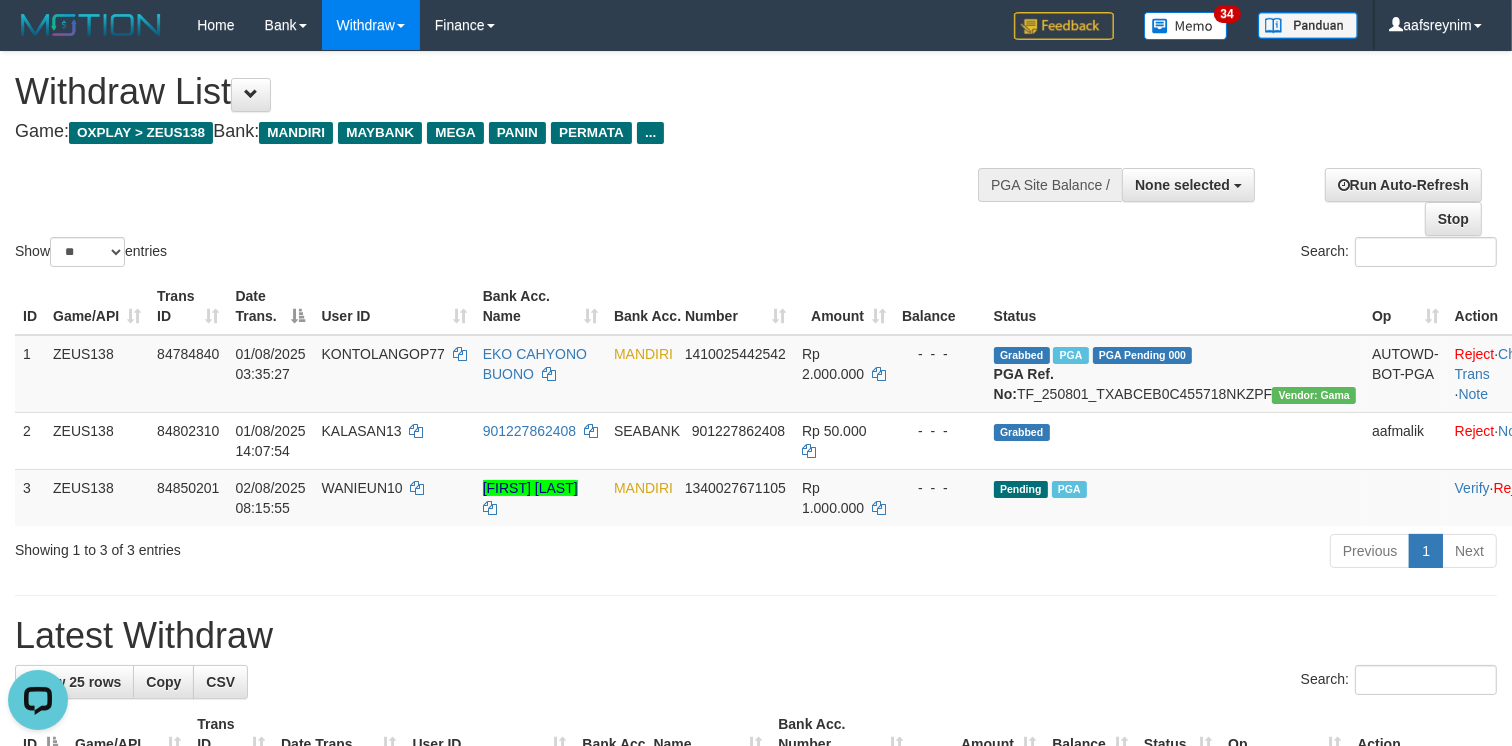 scroll, scrollTop: 0, scrollLeft: 0, axis: both 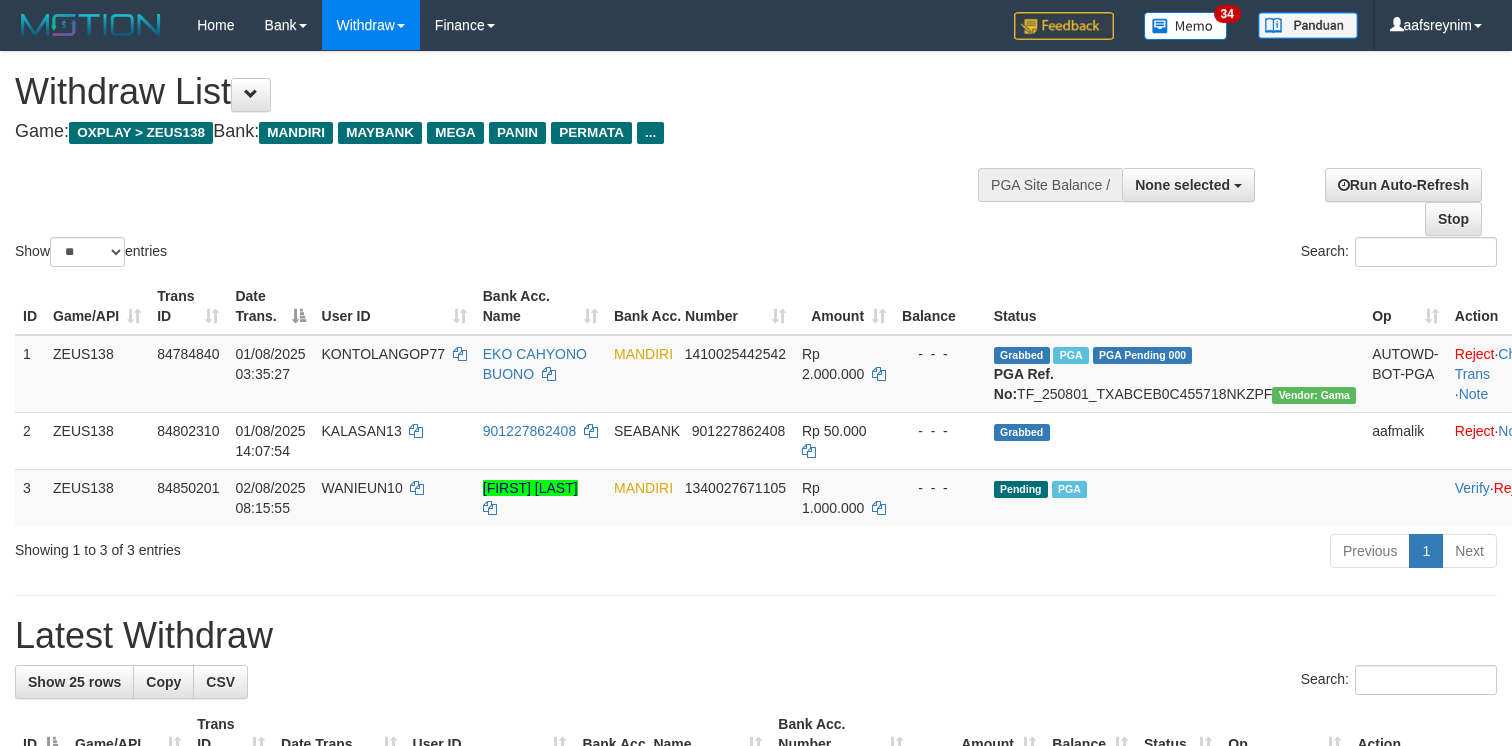 select 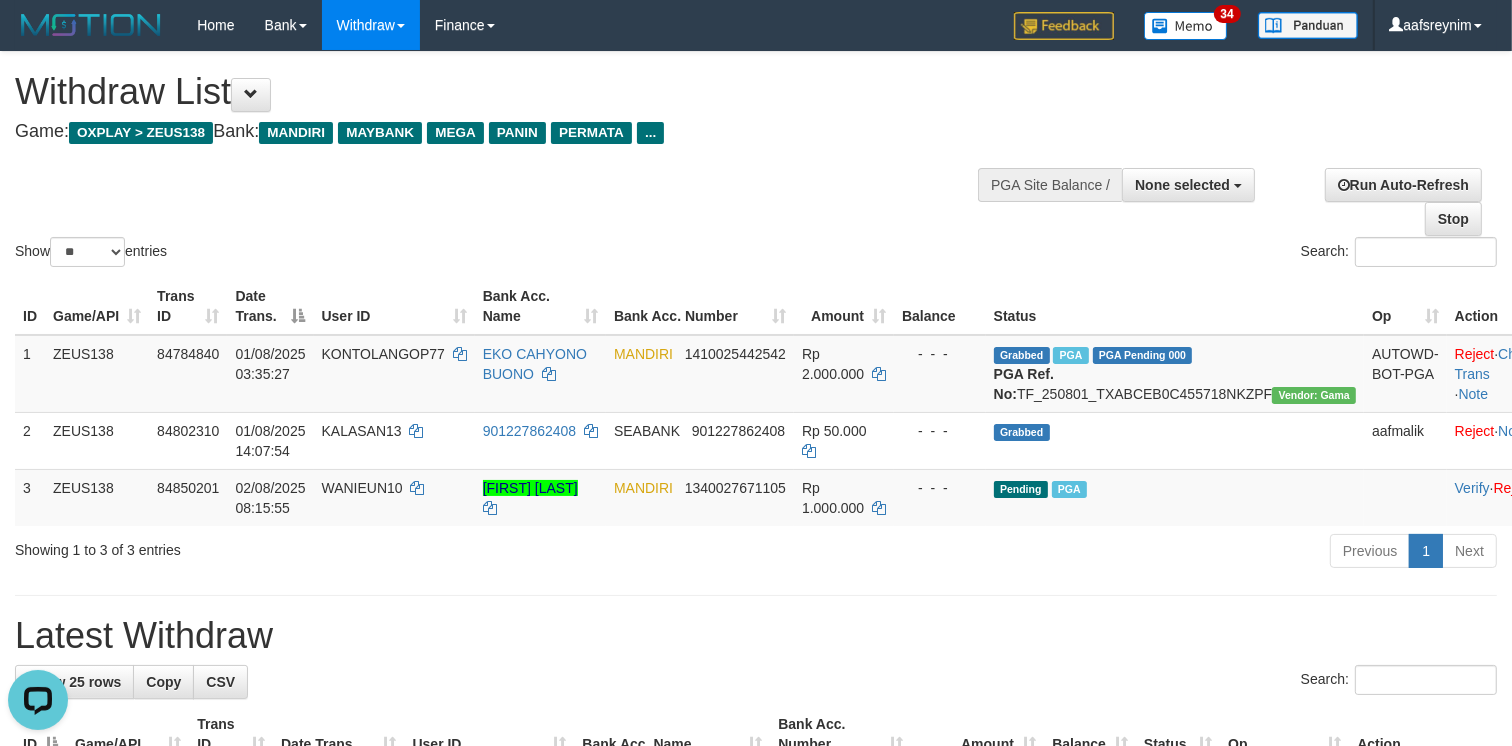 scroll, scrollTop: 0, scrollLeft: 0, axis: both 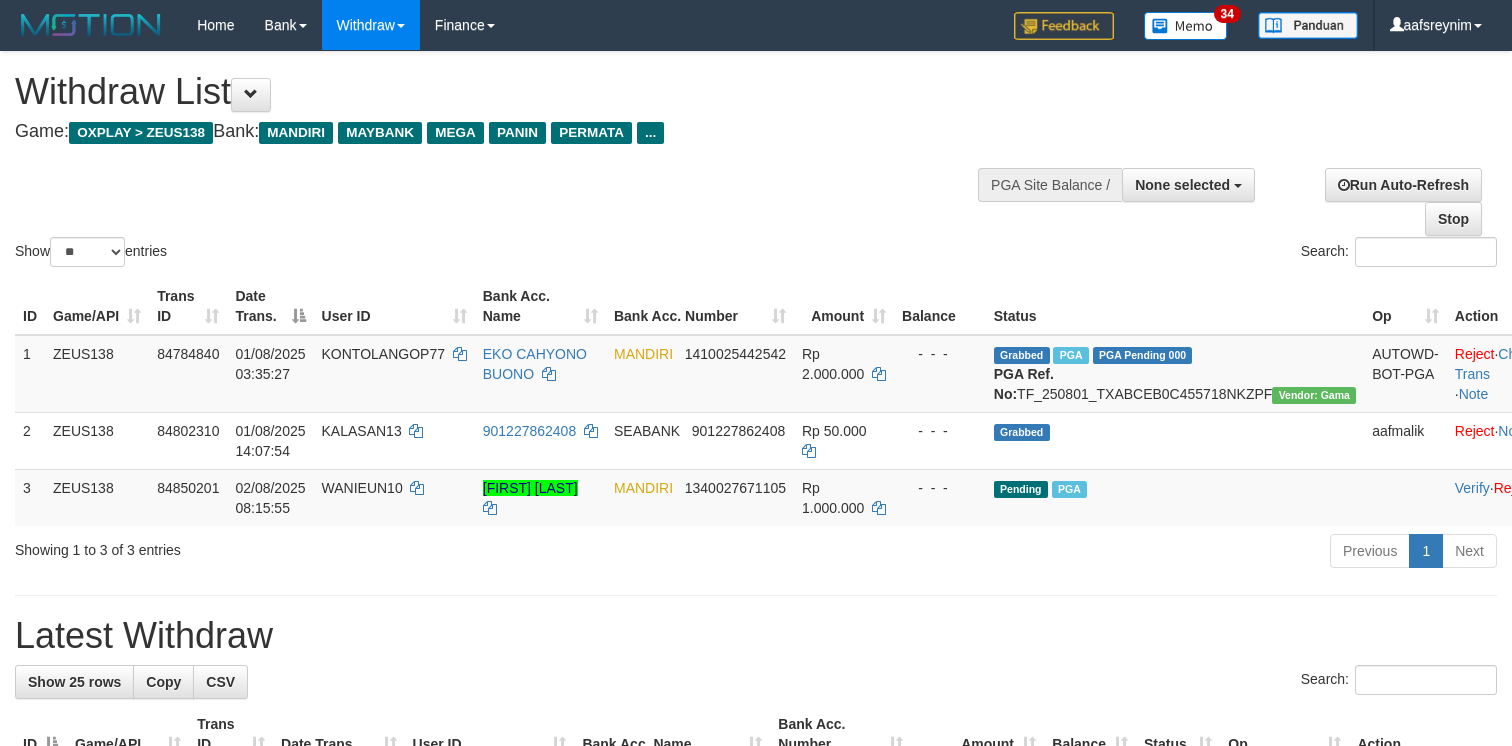 select 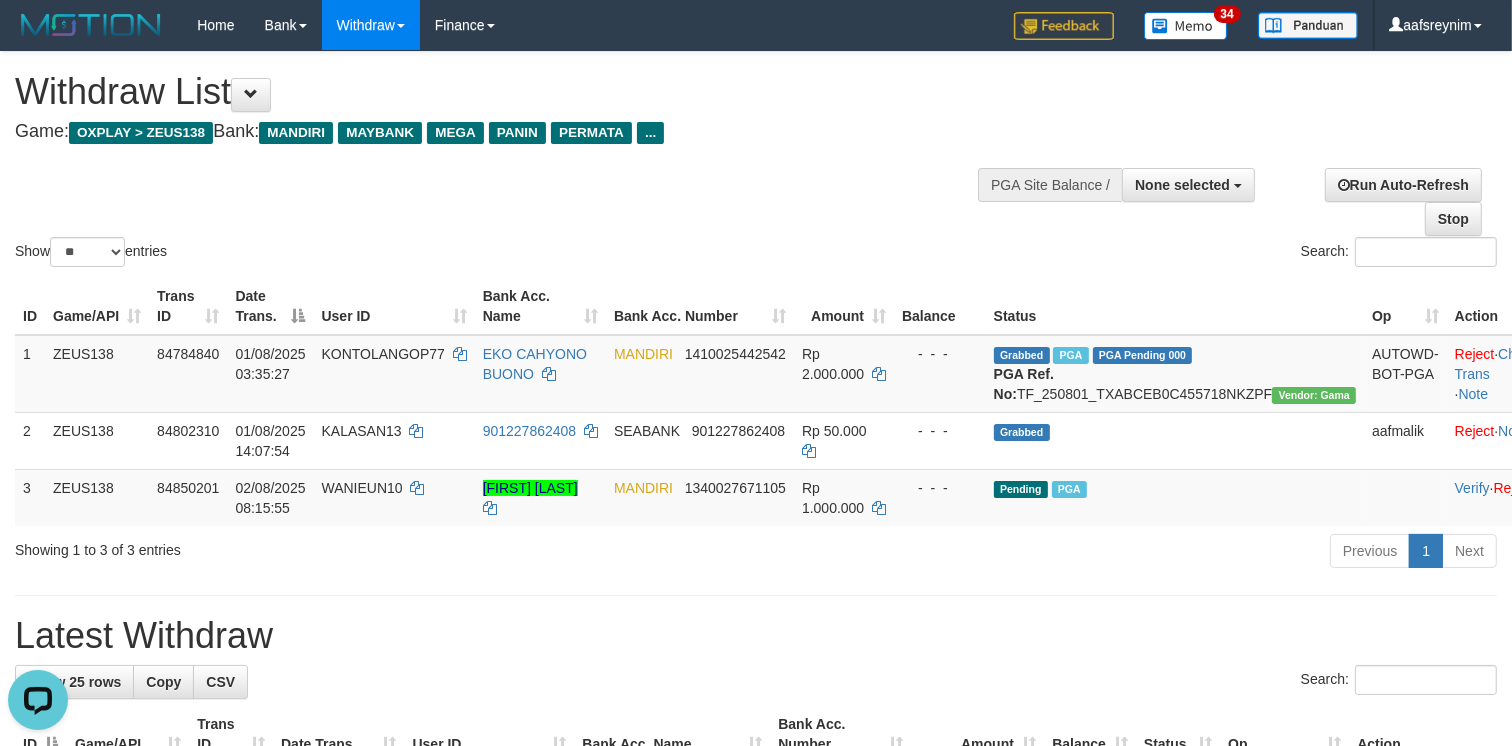 scroll, scrollTop: 0, scrollLeft: 0, axis: both 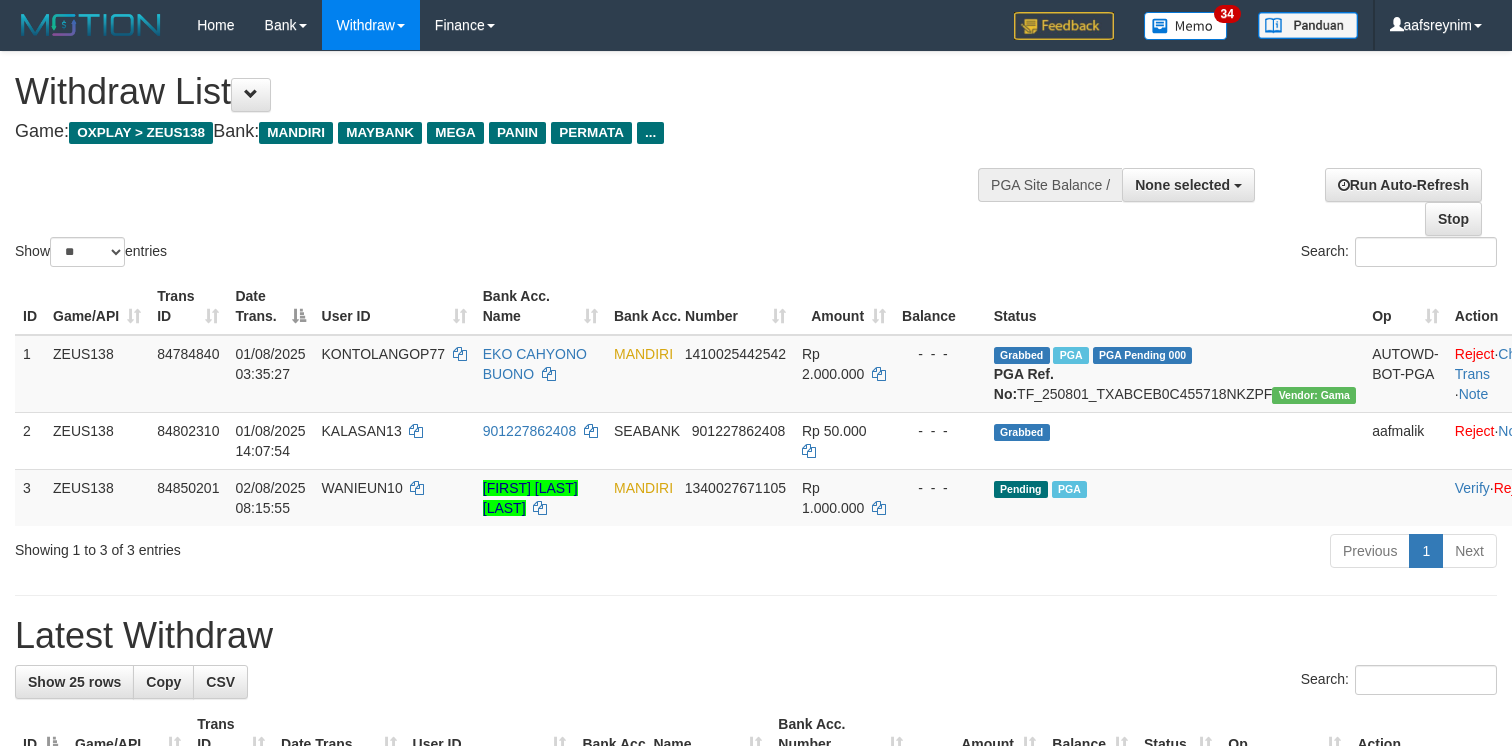 select 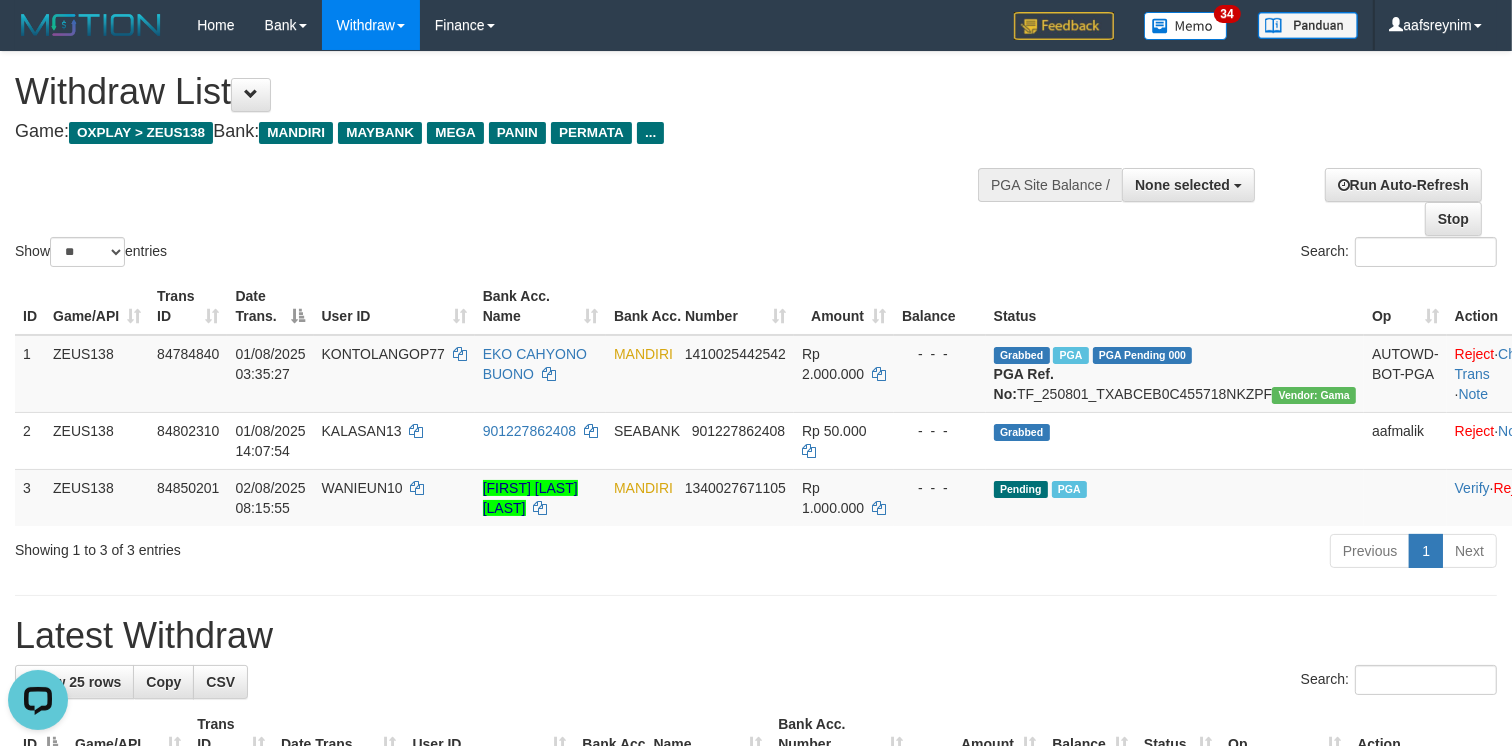 scroll, scrollTop: 0, scrollLeft: 0, axis: both 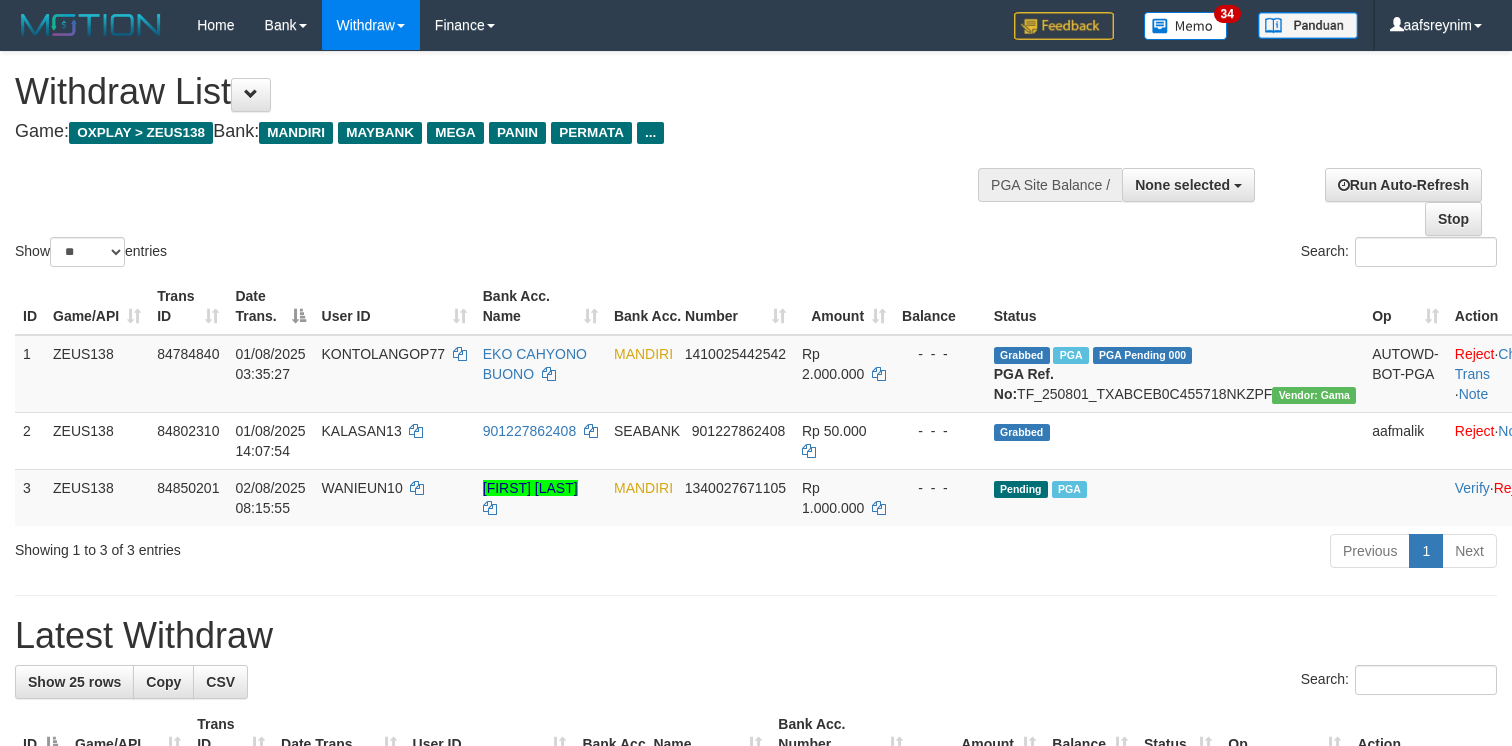 select 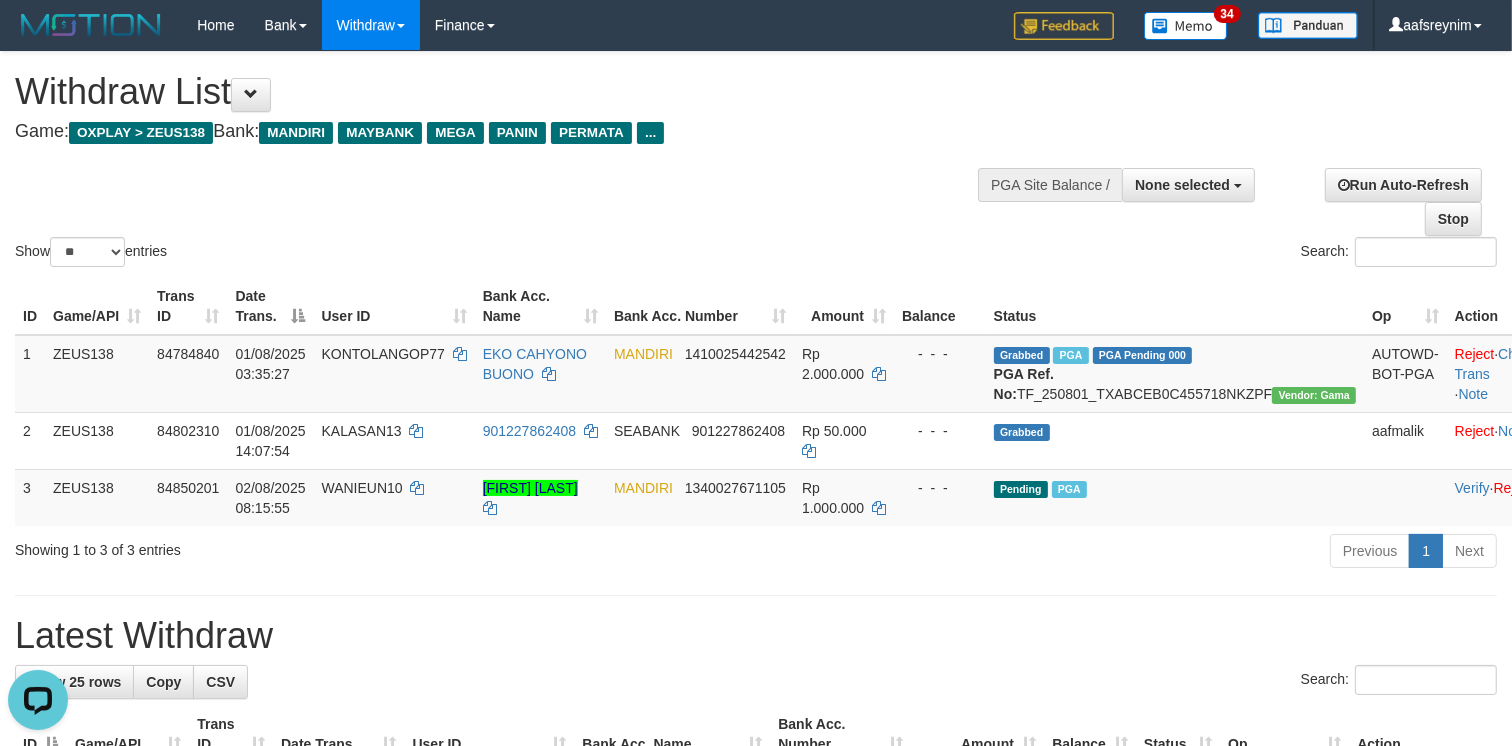 scroll, scrollTop: 0, scrollLeft: 0, axis: both 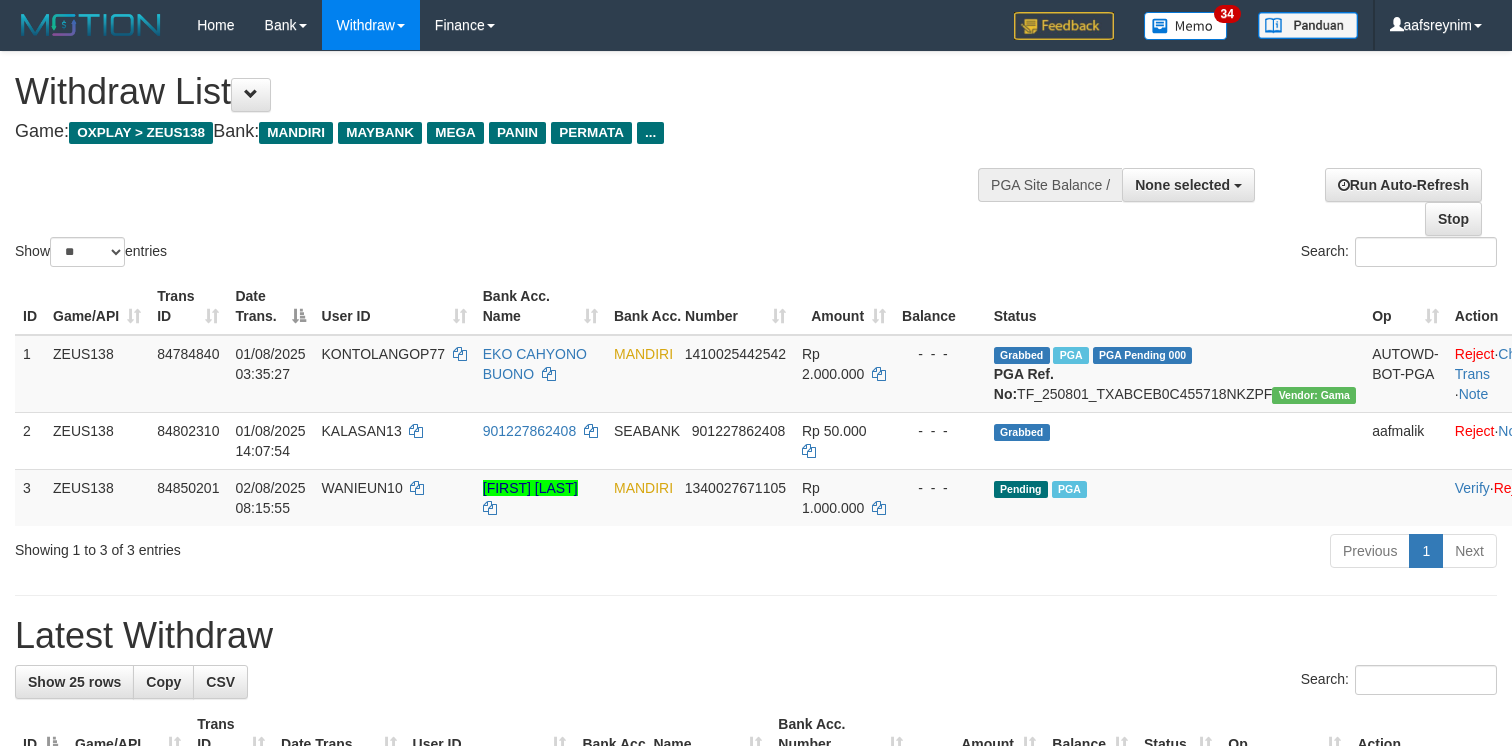 select 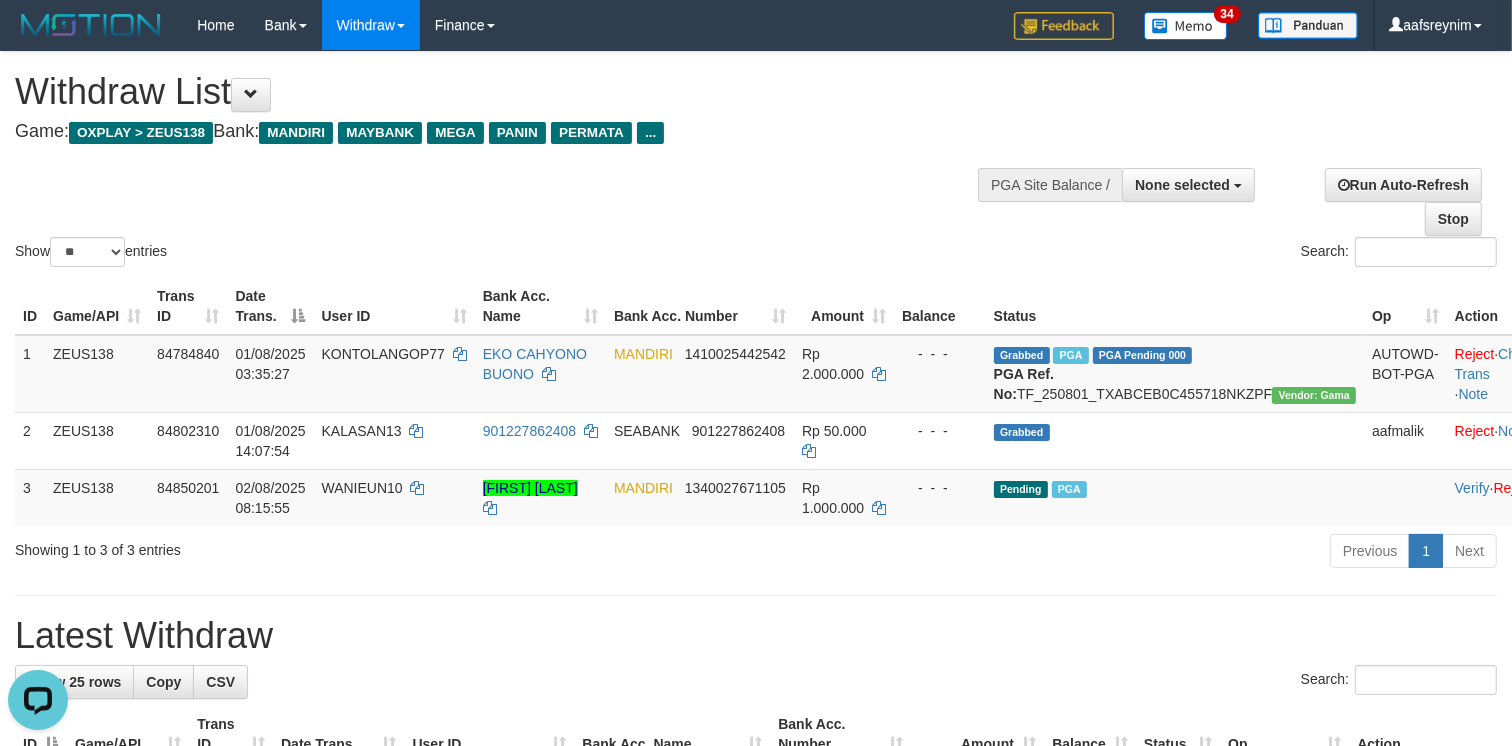 scroll, scrollTop: 0, scrollLeft: 0, axis: both 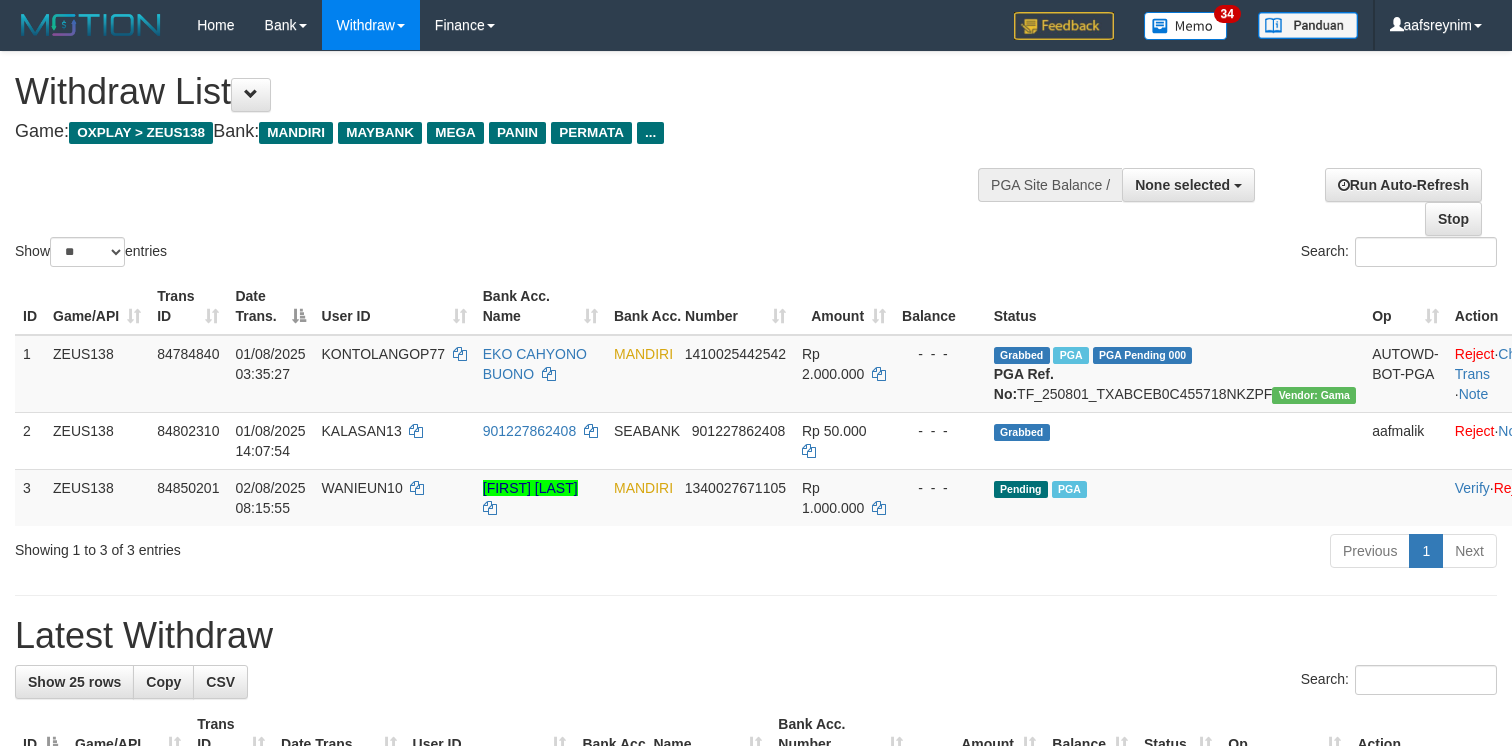 select 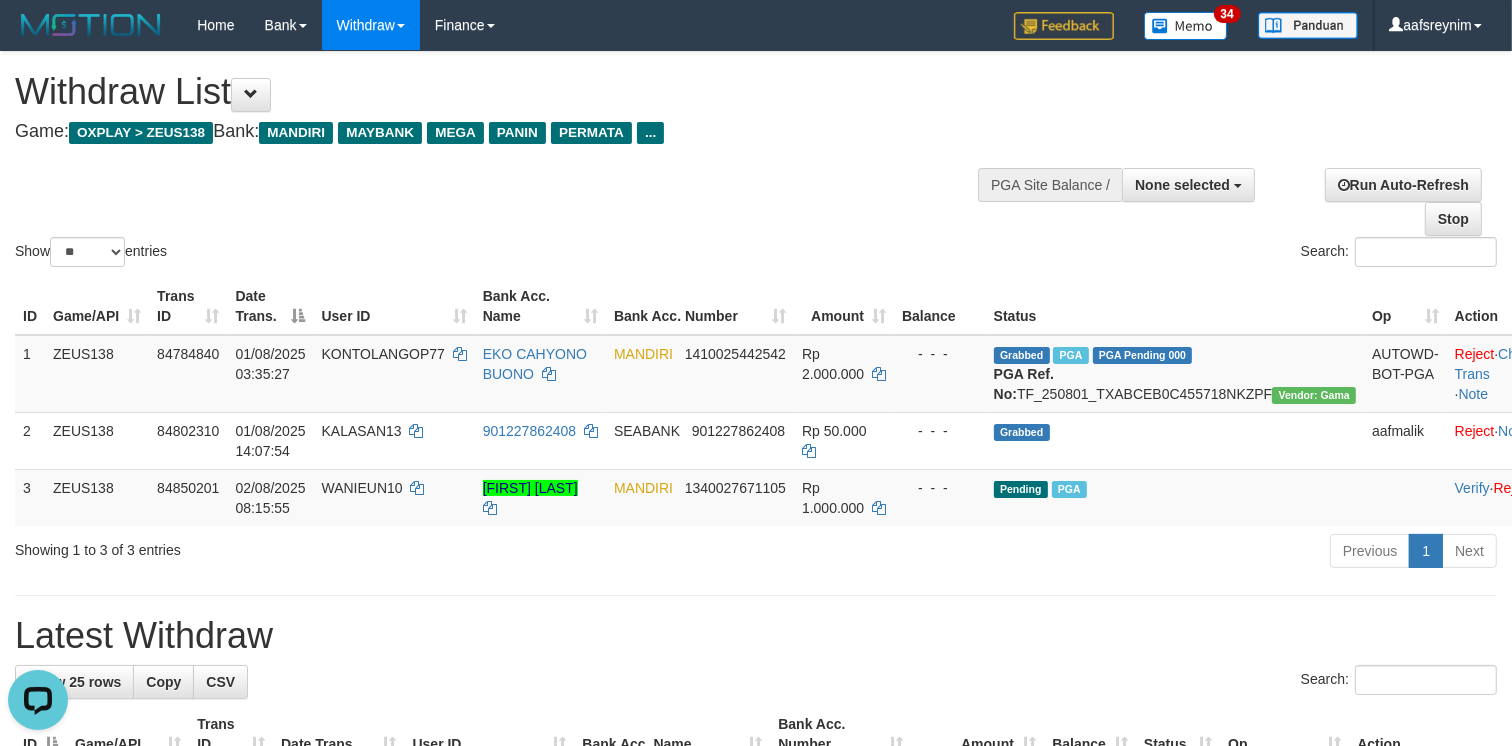 scroll, scrollTop: 0, scrollLeft: 0, axis: both 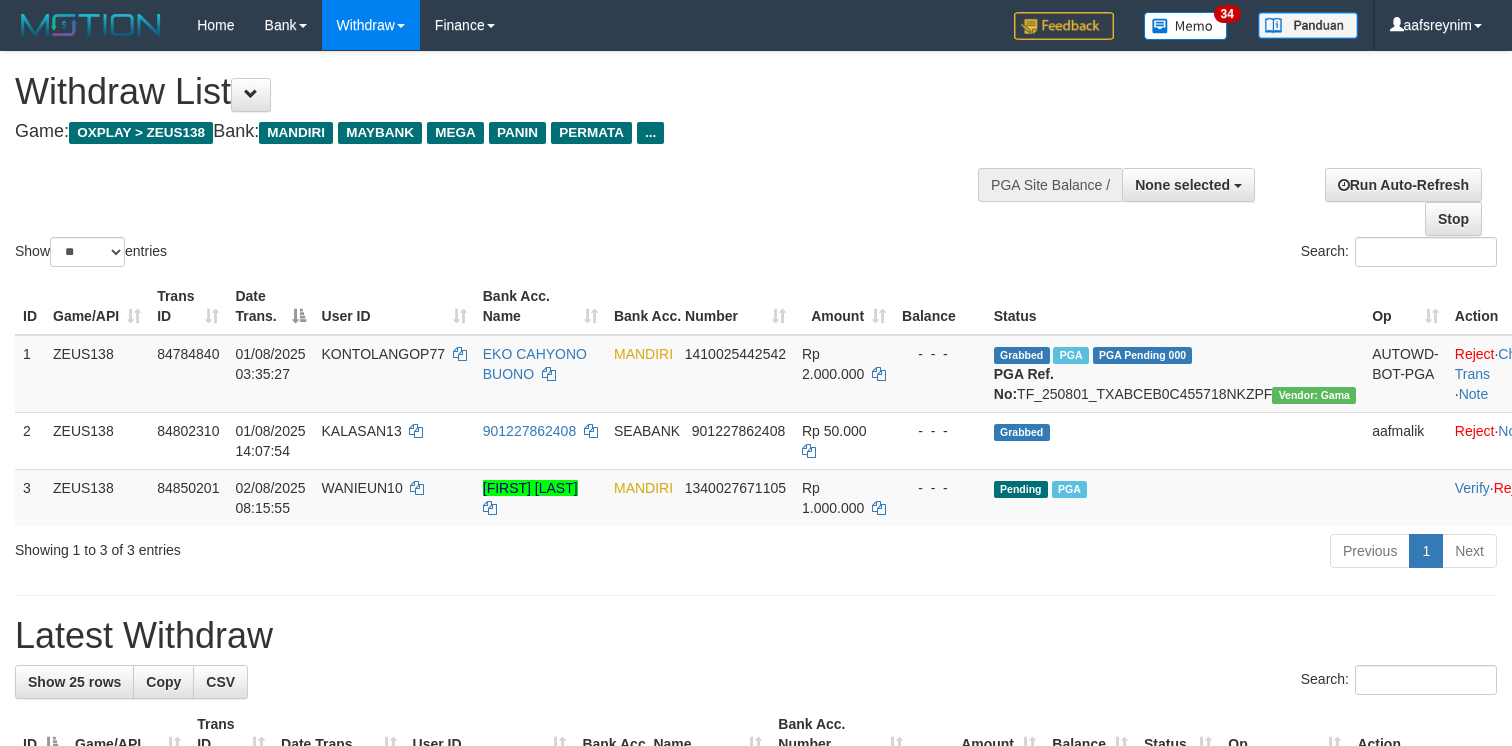 select 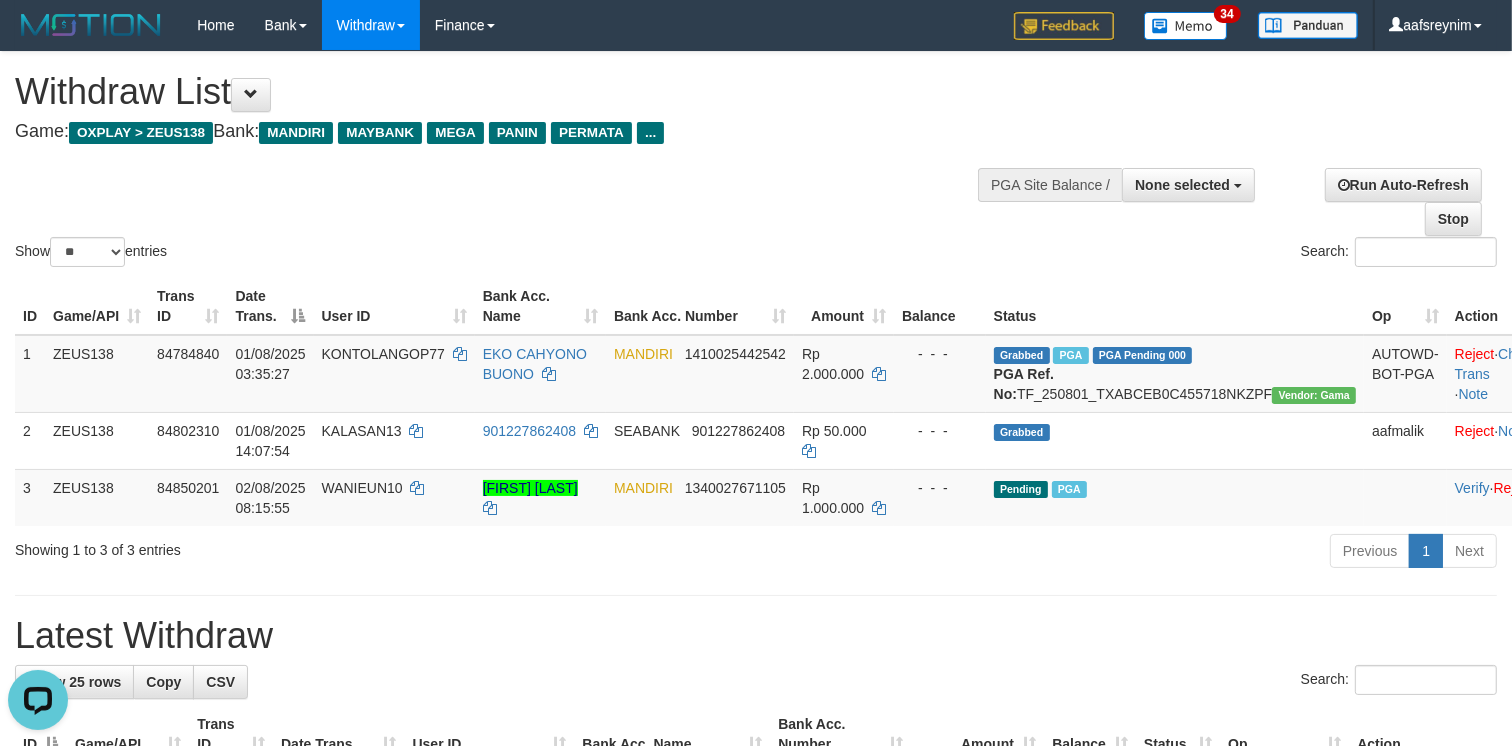 scroll, scrollTop: 0, scrollLeft: 0, axis: both 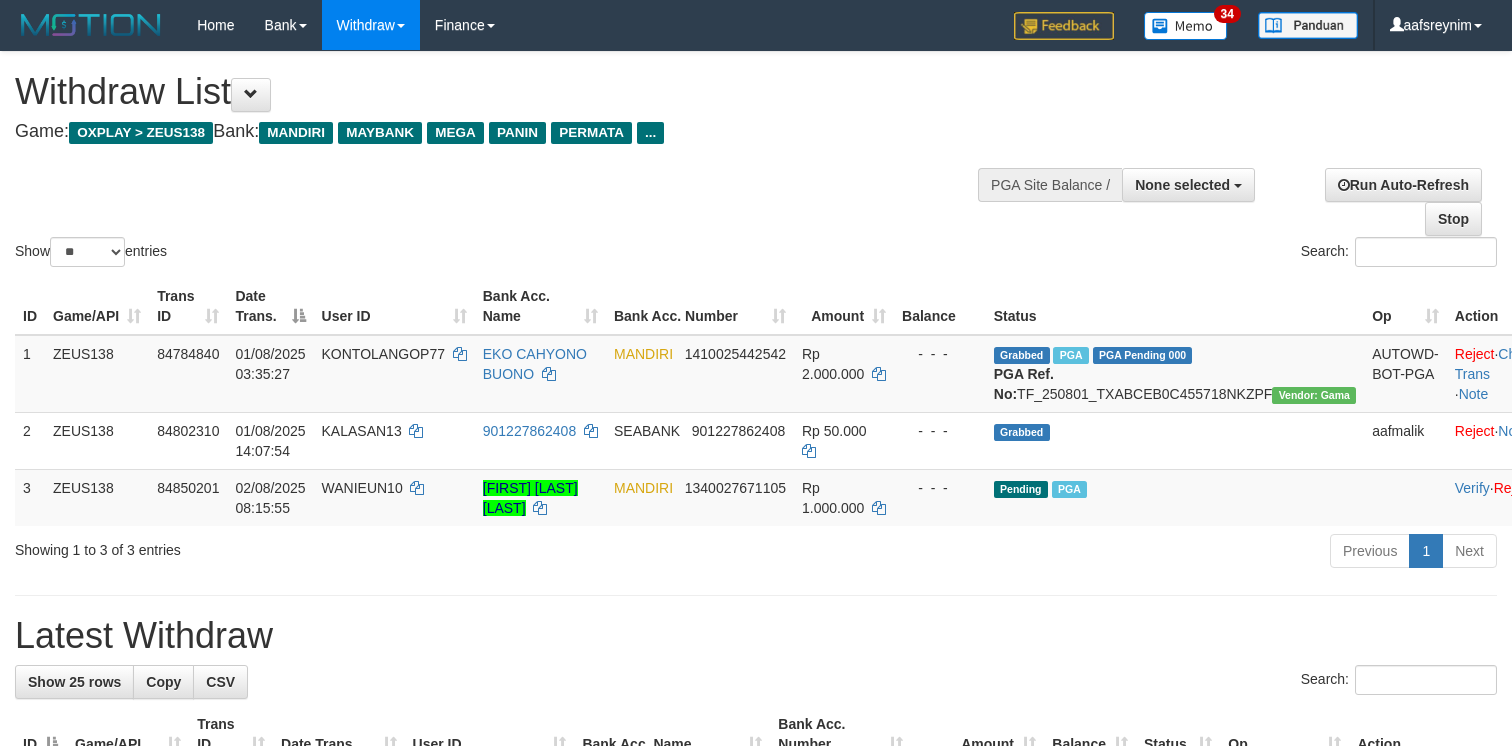 select 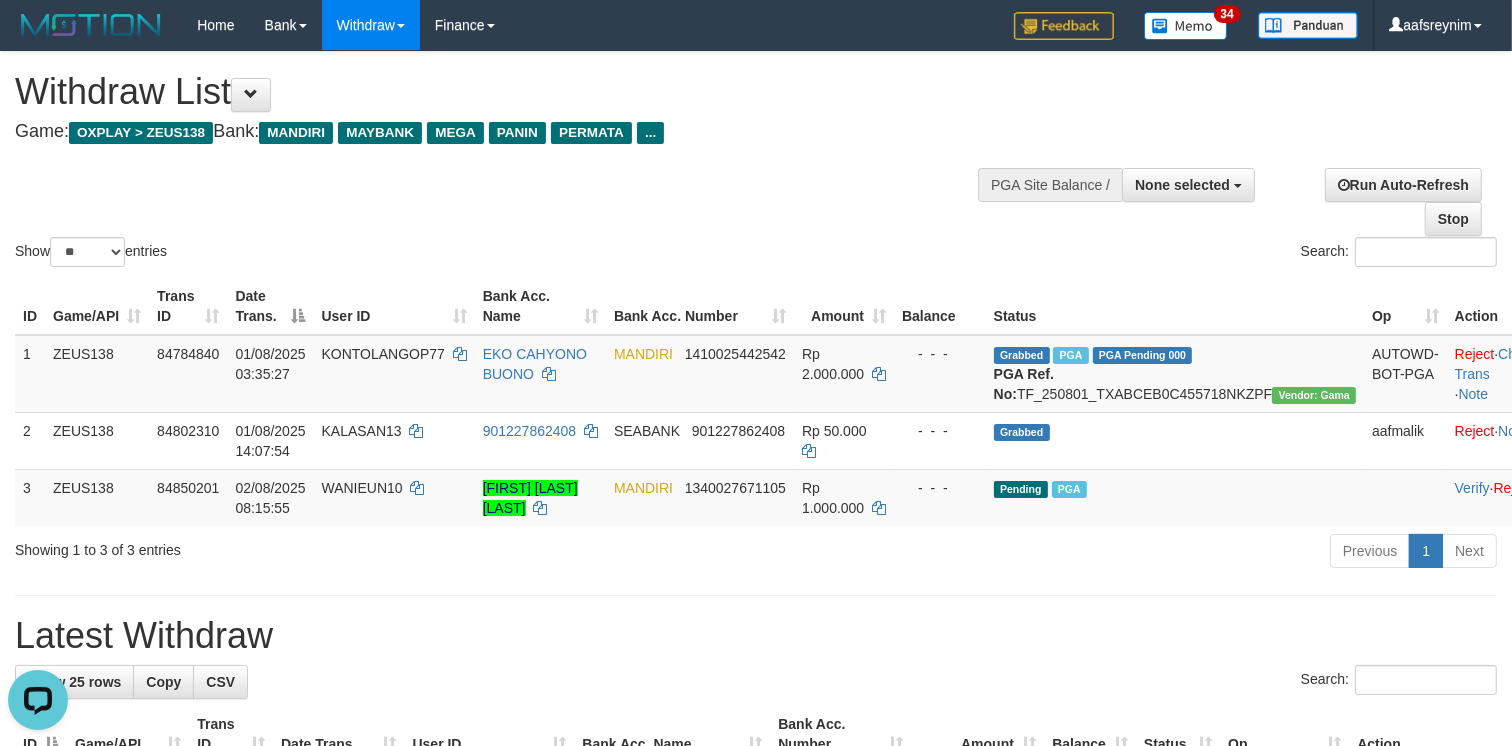 scroll, scrollTop: 0, scrollLeft: 0, axis: both 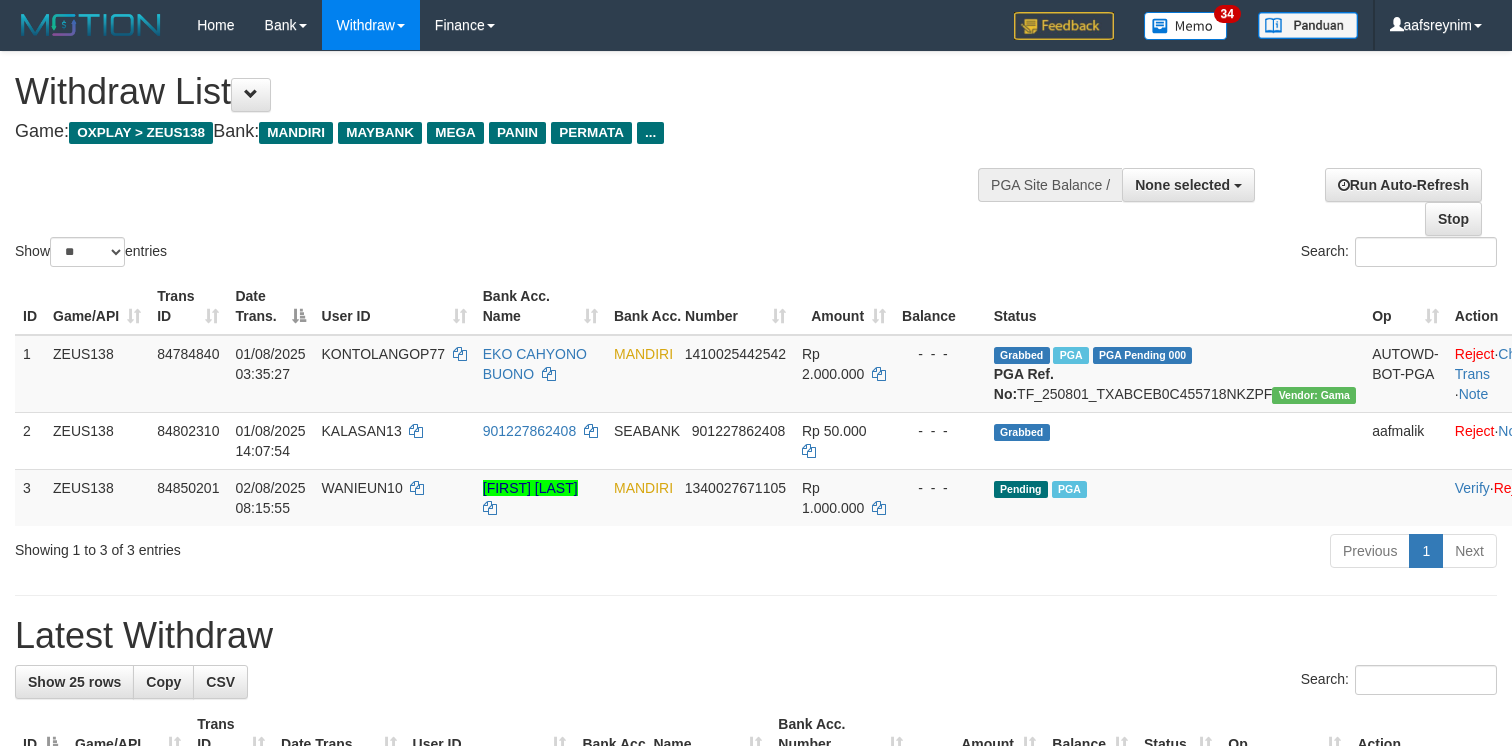 select 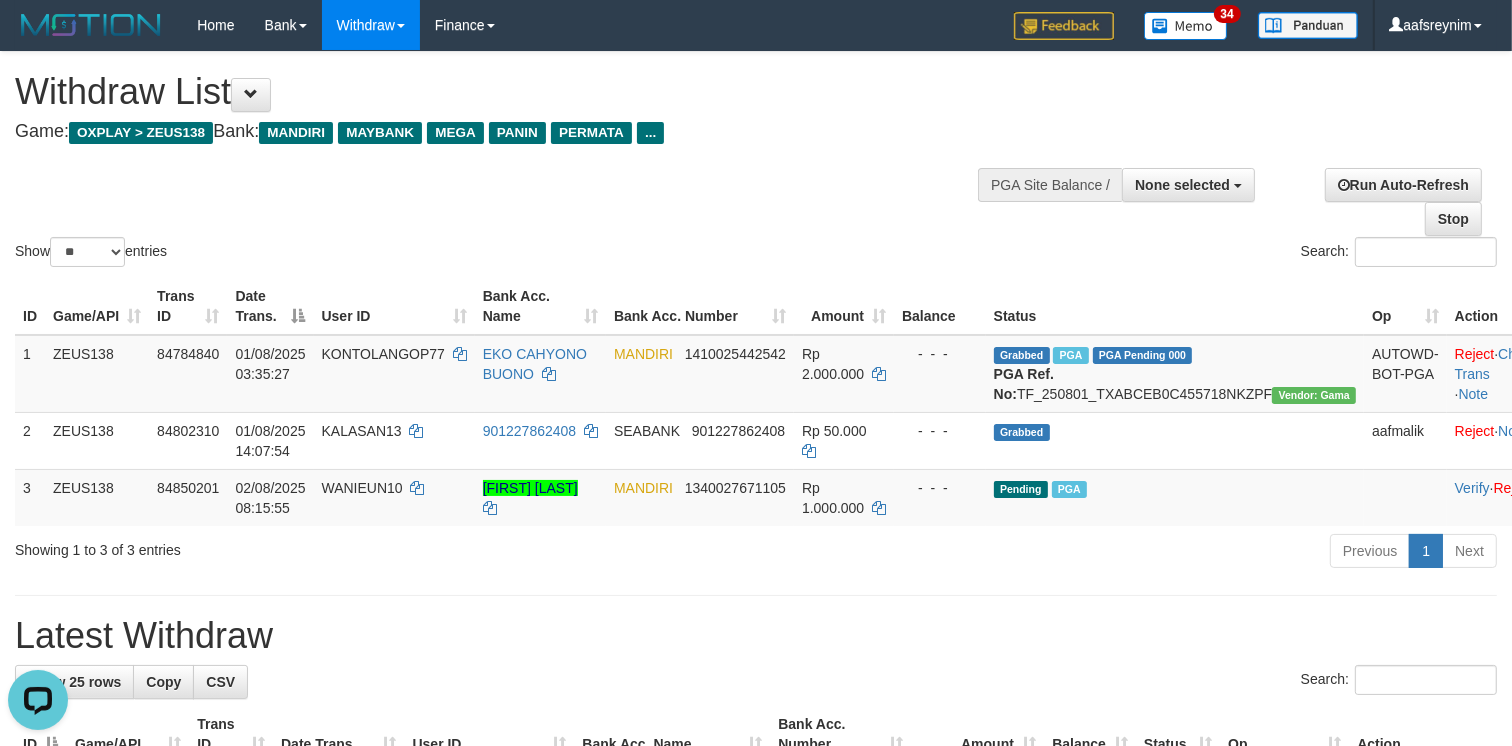 scroll, scrollTop: 0, scrollLeft: 0, axis: both 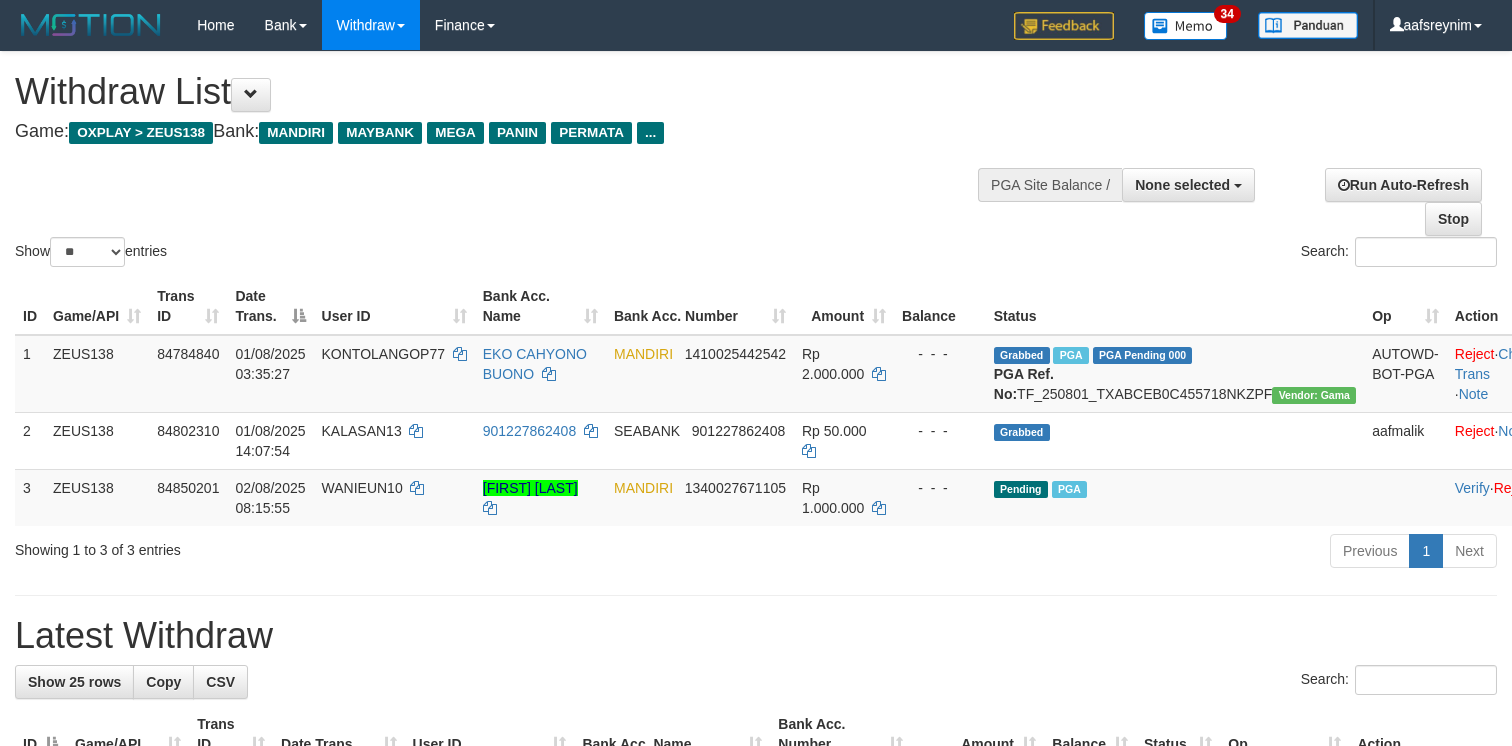 select 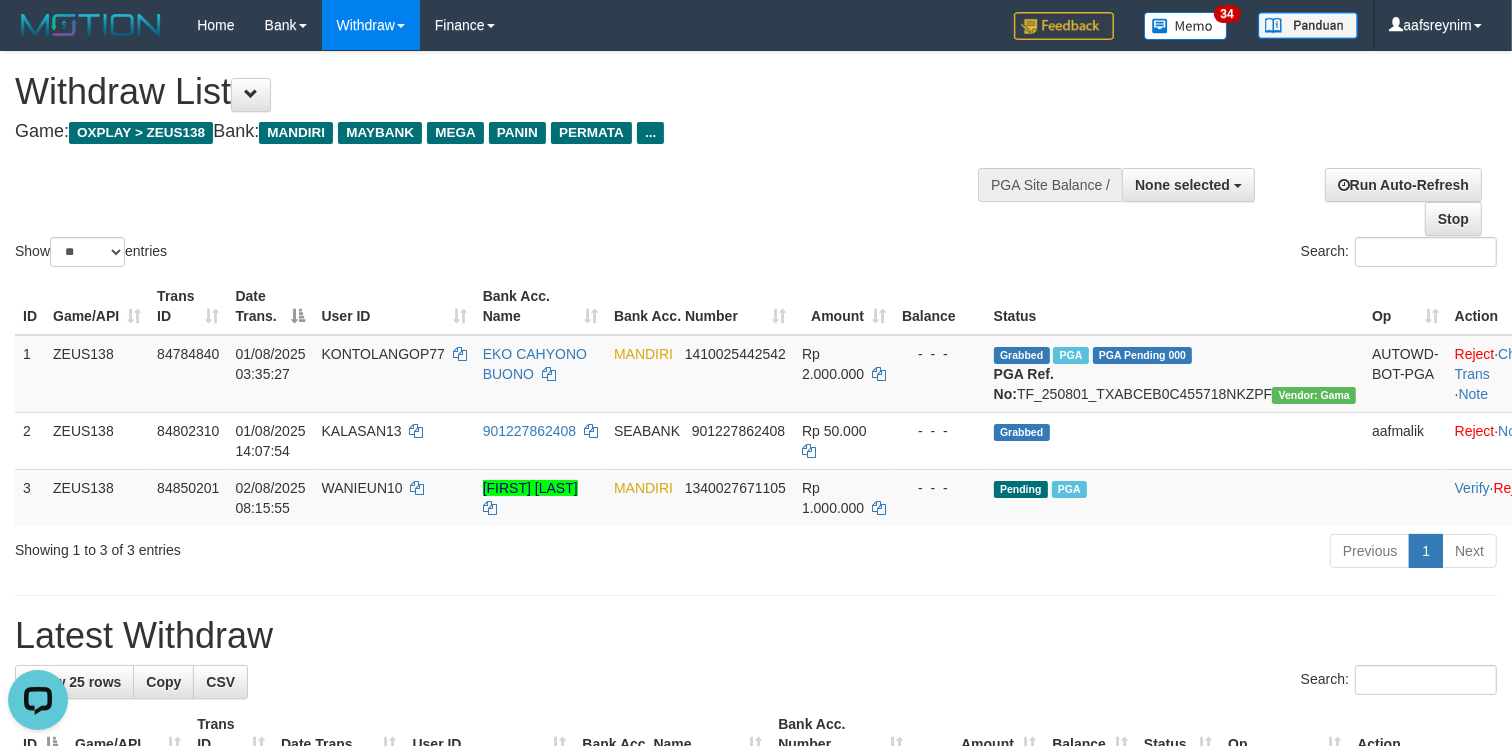 scroll, scrollTop: 0, scrollLeft: 0, axis: both 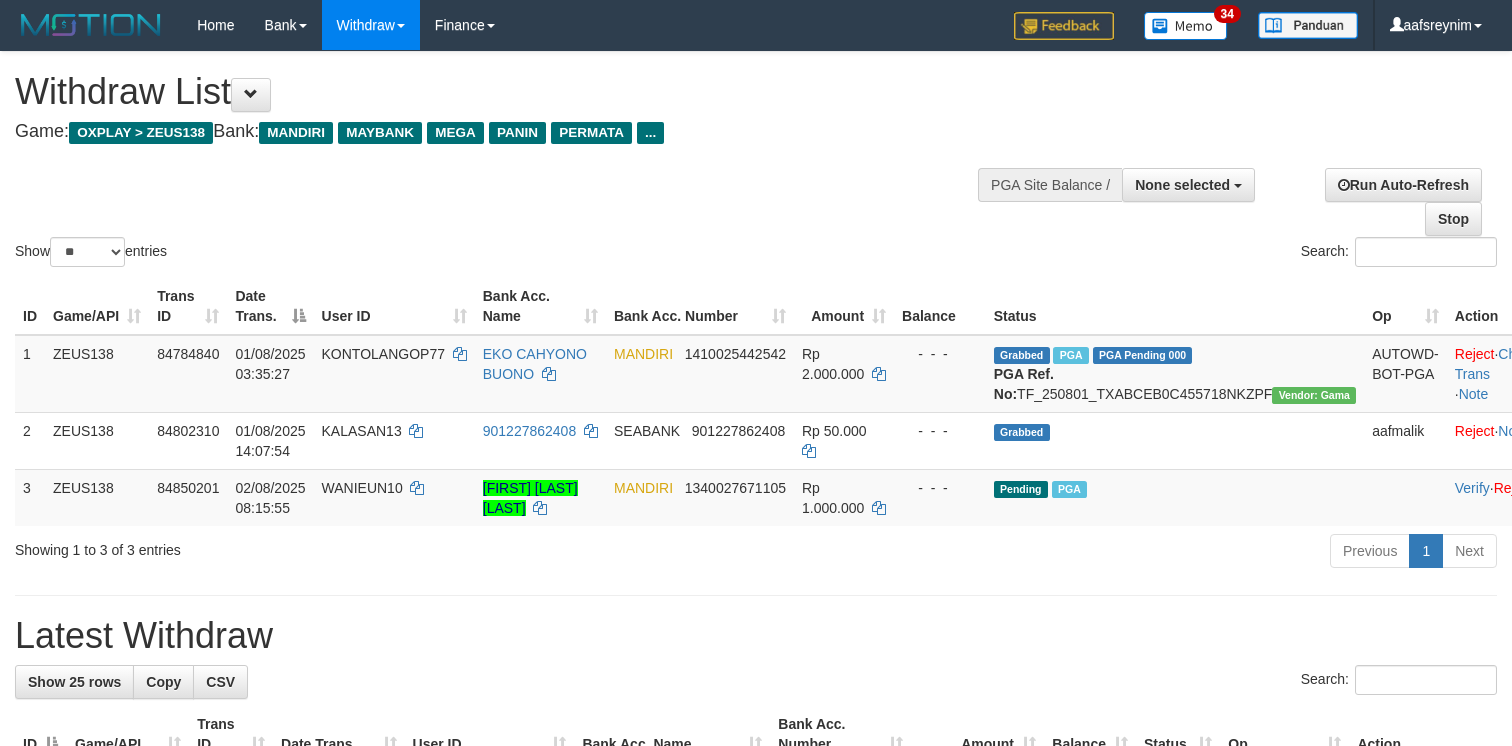 select 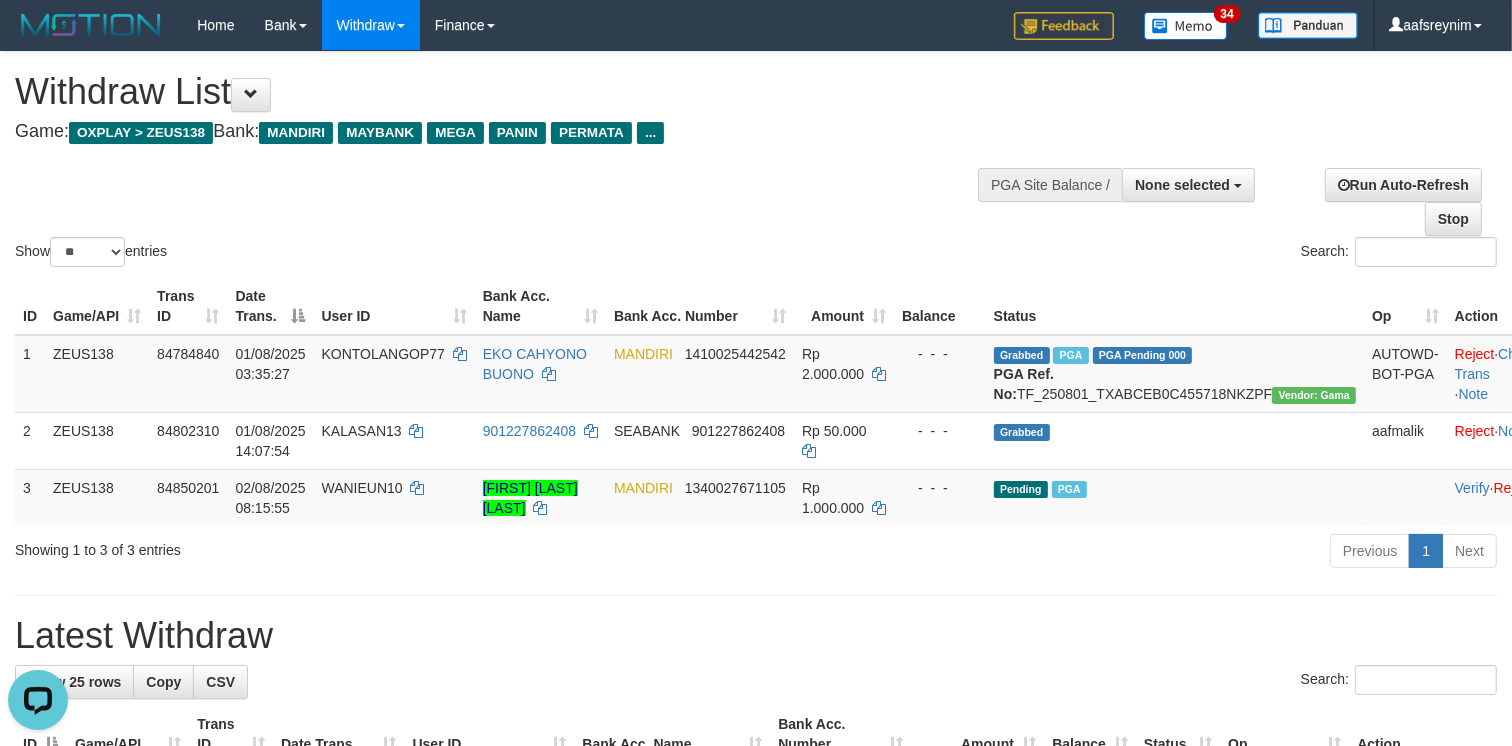 scroll, scrollTop: 0, scrollLeft: 0, axis: both 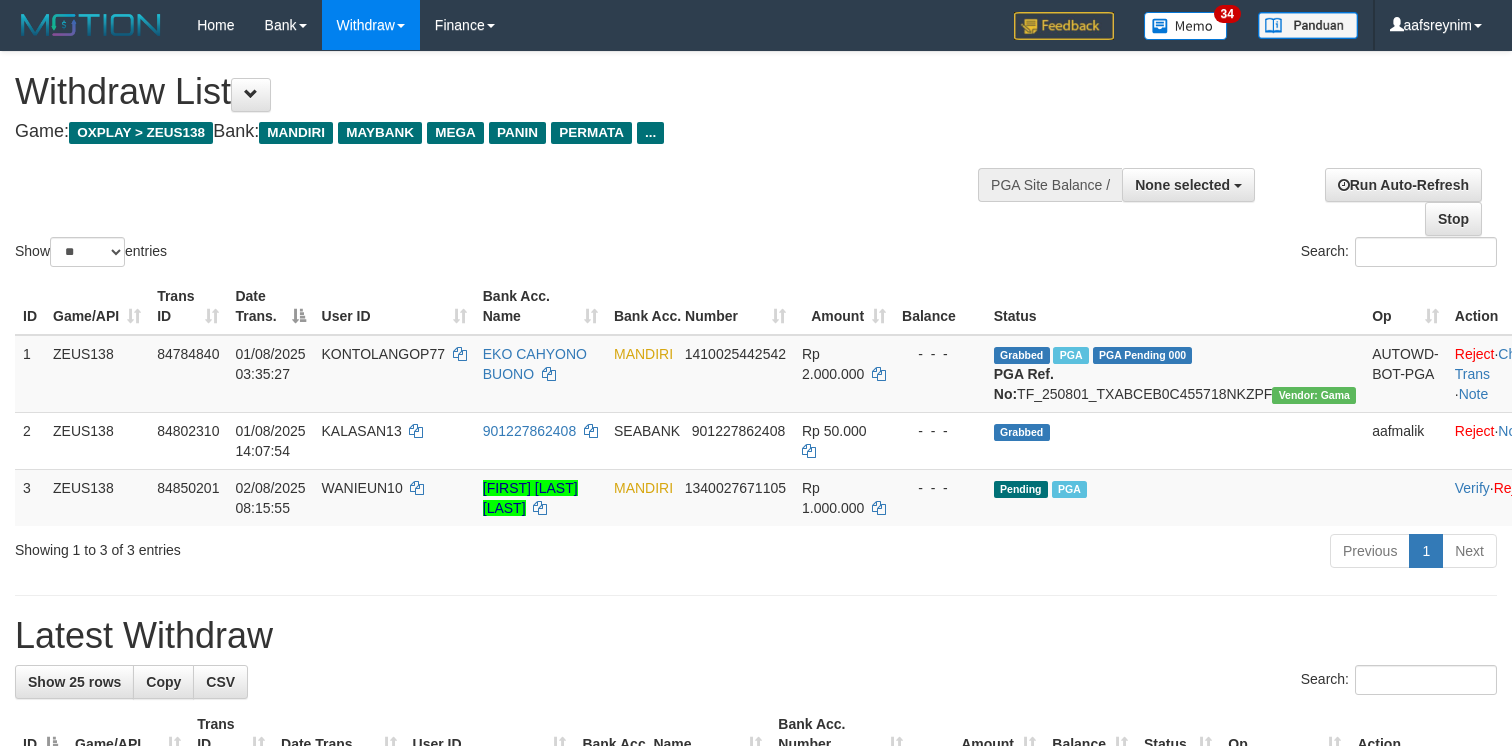select 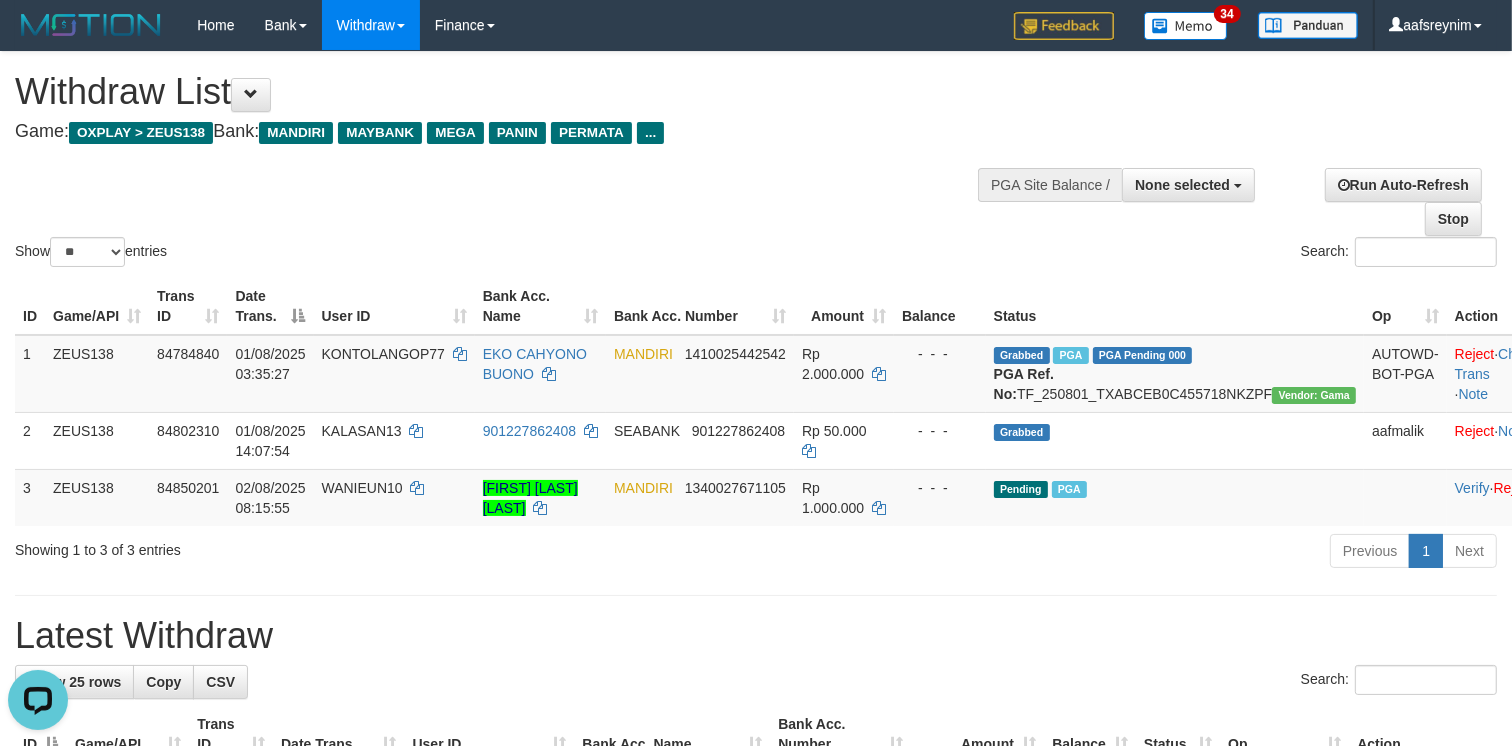 scroll, scrollTop: 0, scrollLeft: 0, axis: both 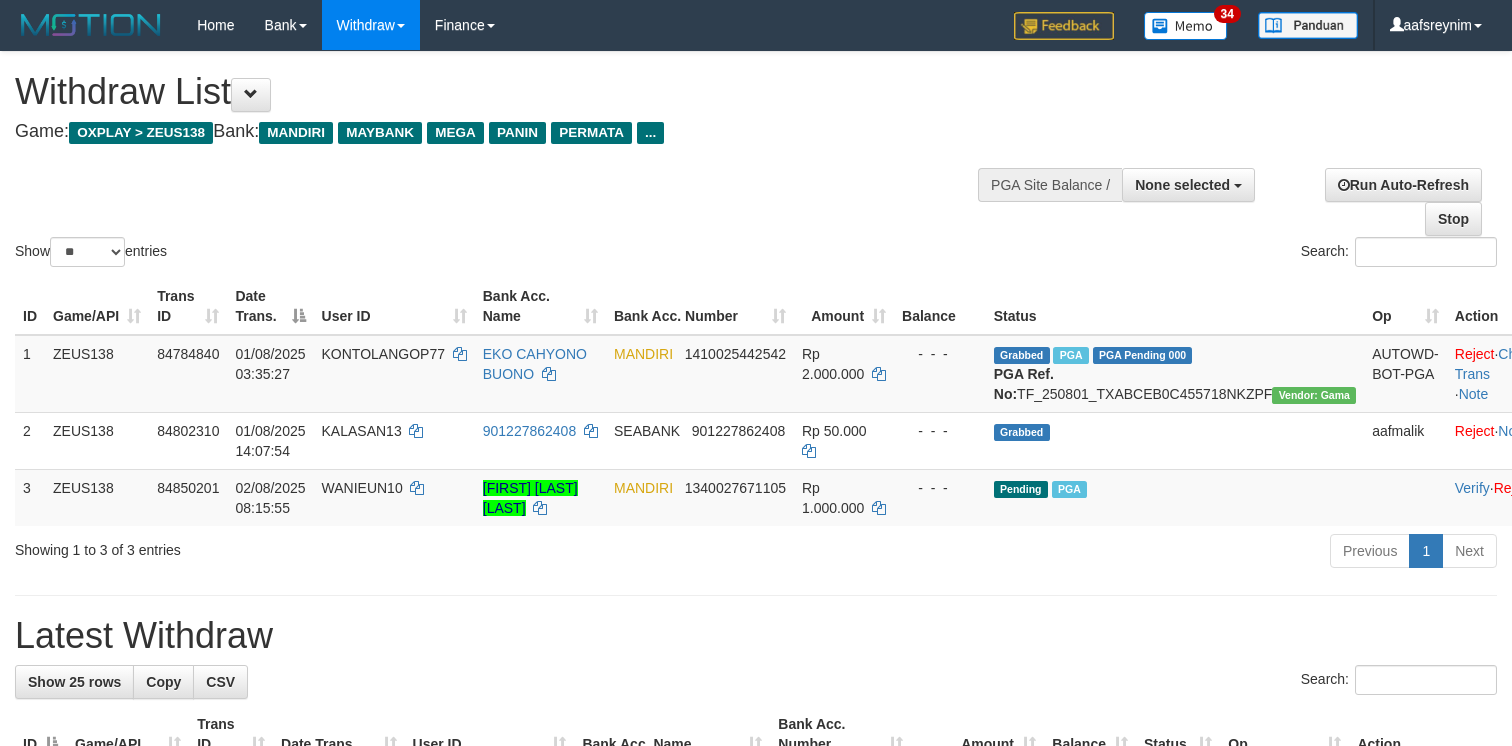 select 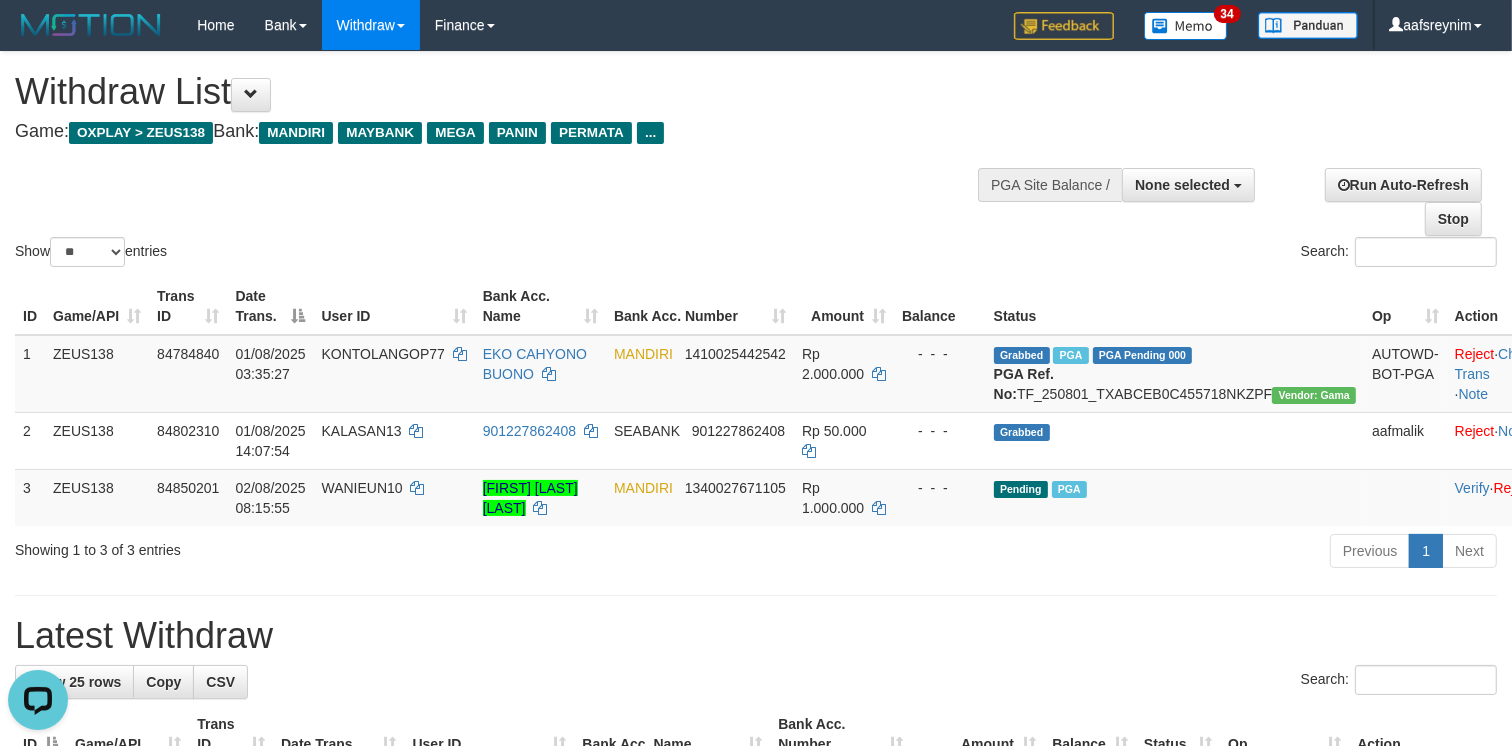 scroll, scrollTop: 0, scrollLeft: 0, axis: both 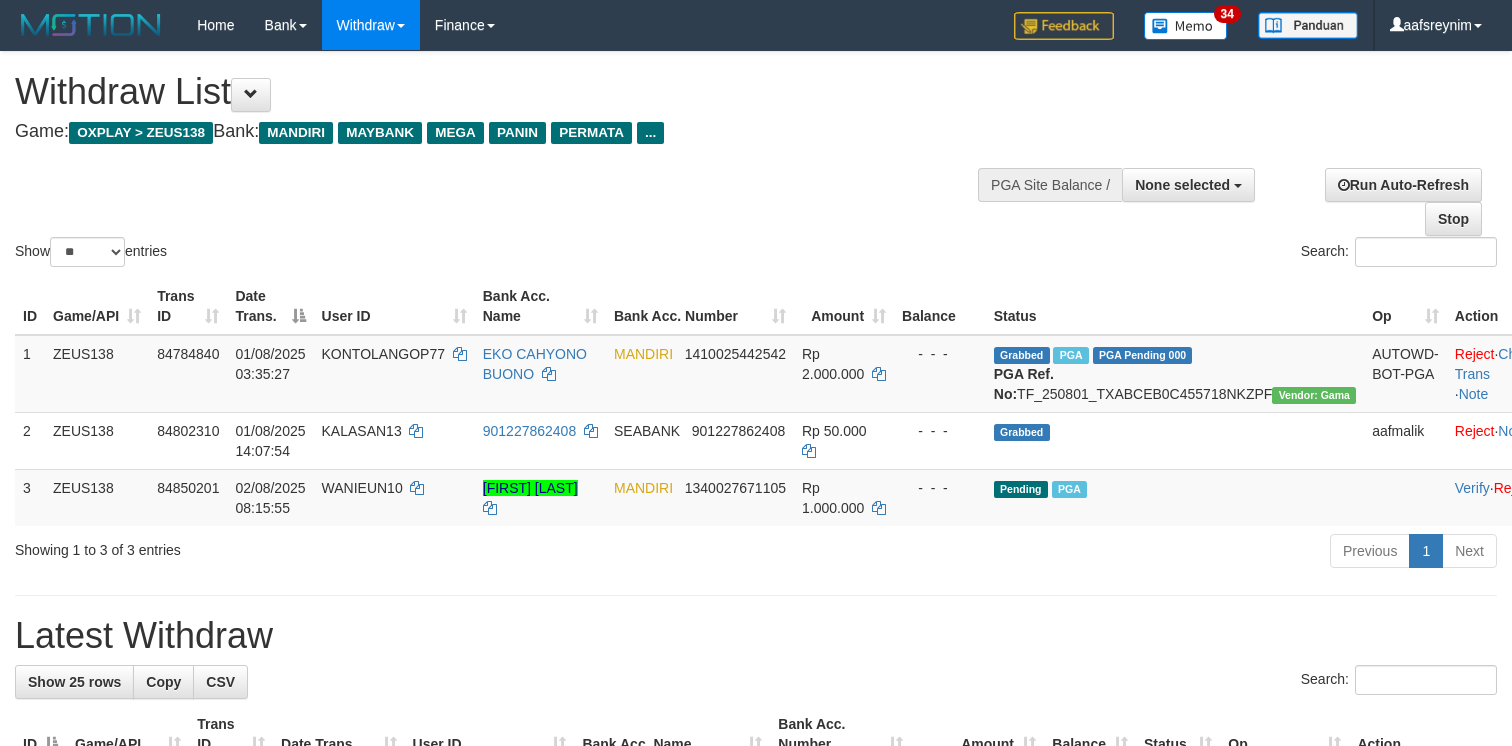 select 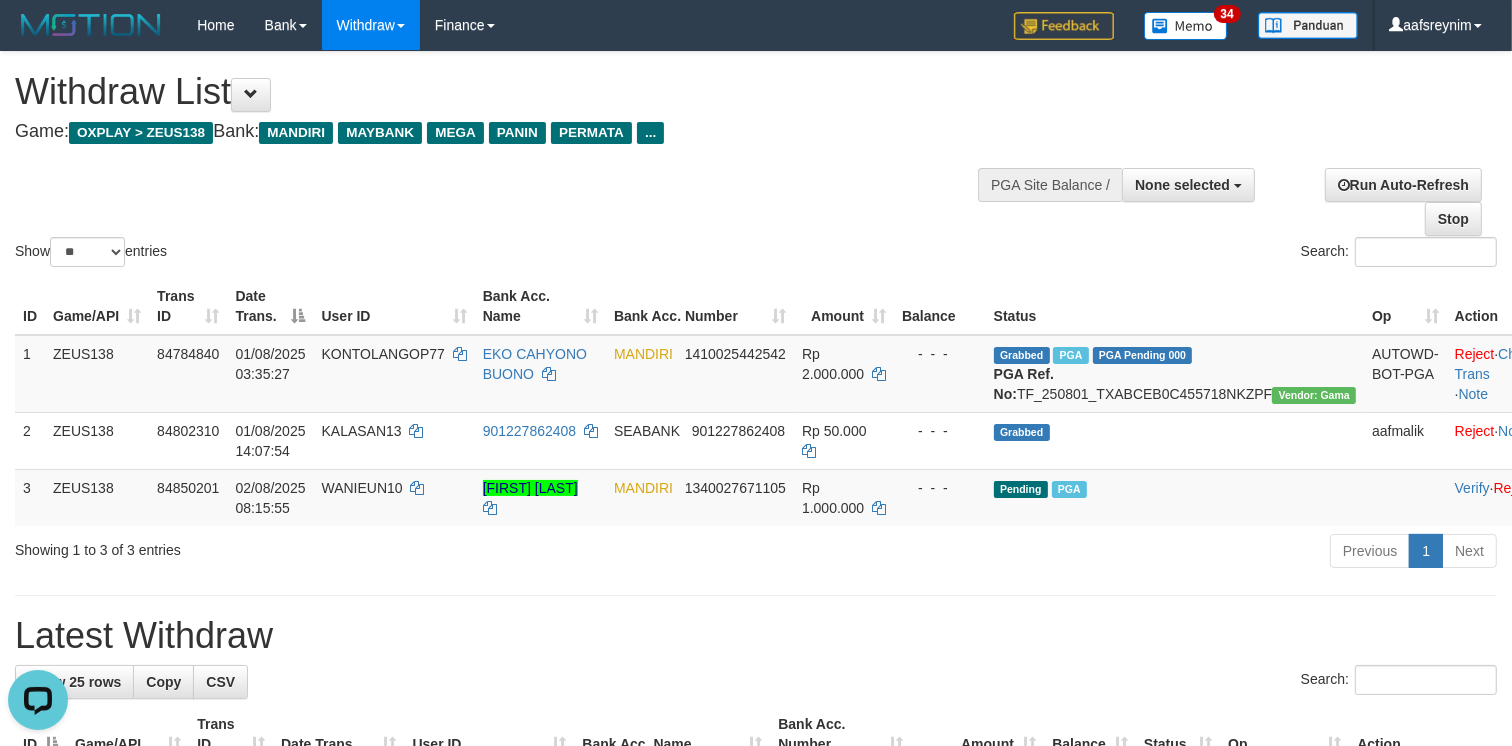 scroll, scrollTop: 0, scrollLeft: 0, axis: both 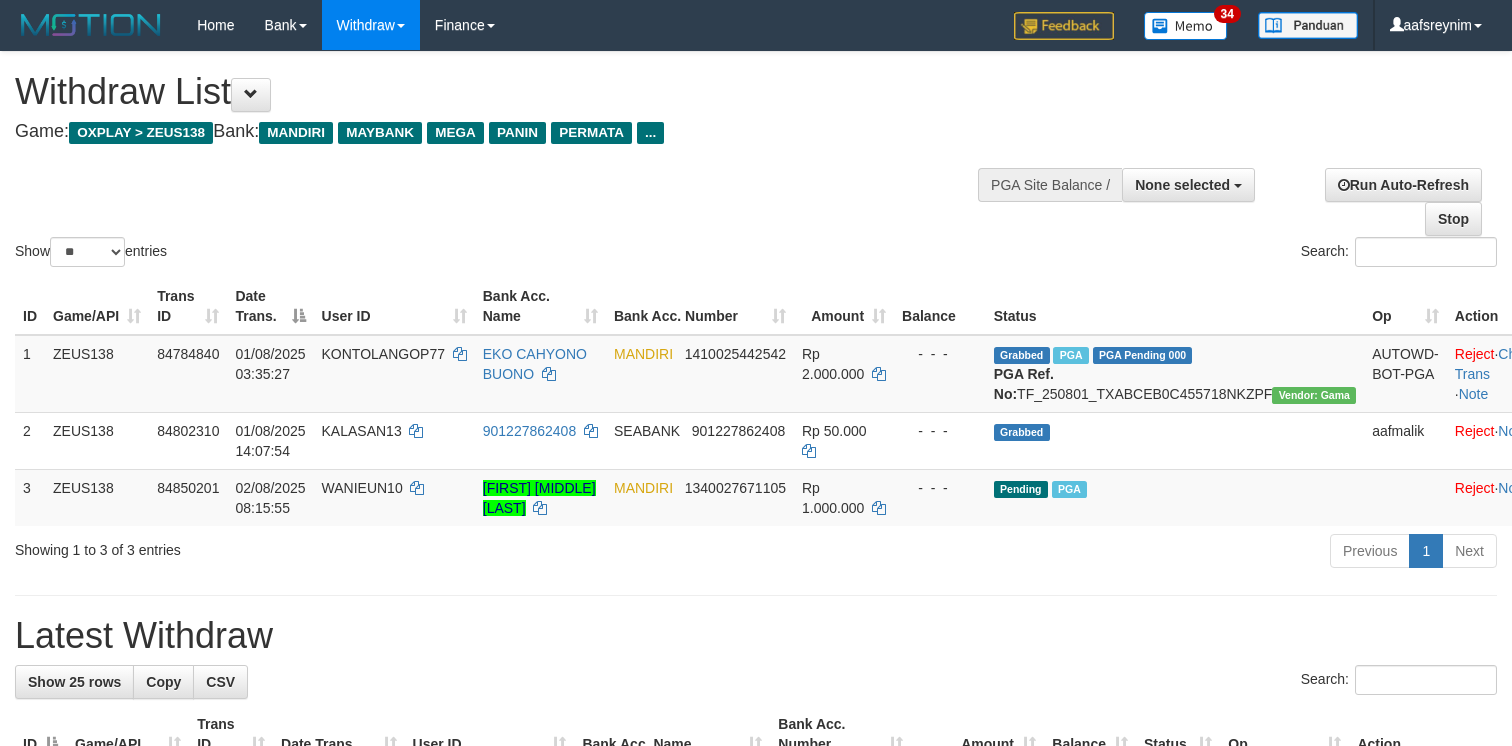 select 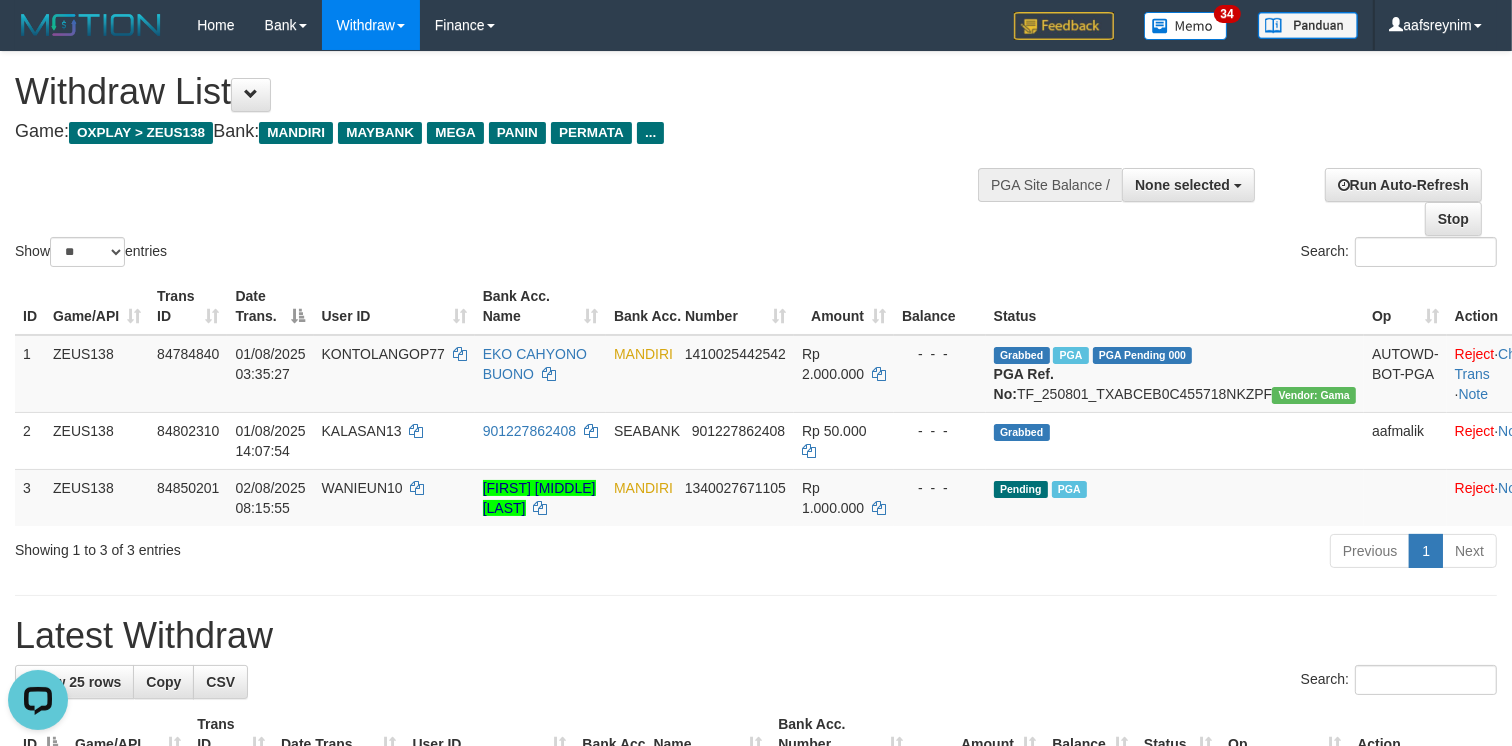 scroll, scrollTop: 0, scrollLeft: 0, axis: both 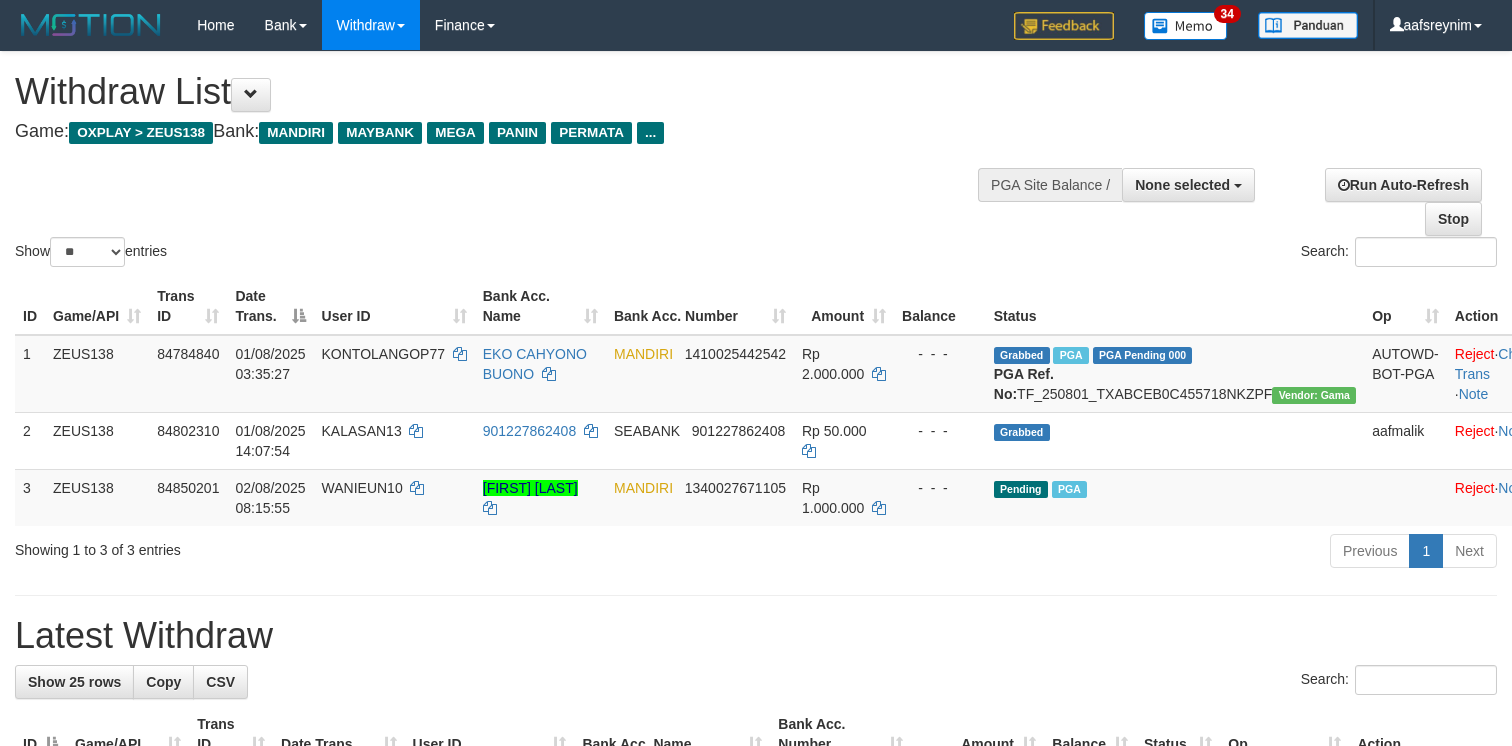 select 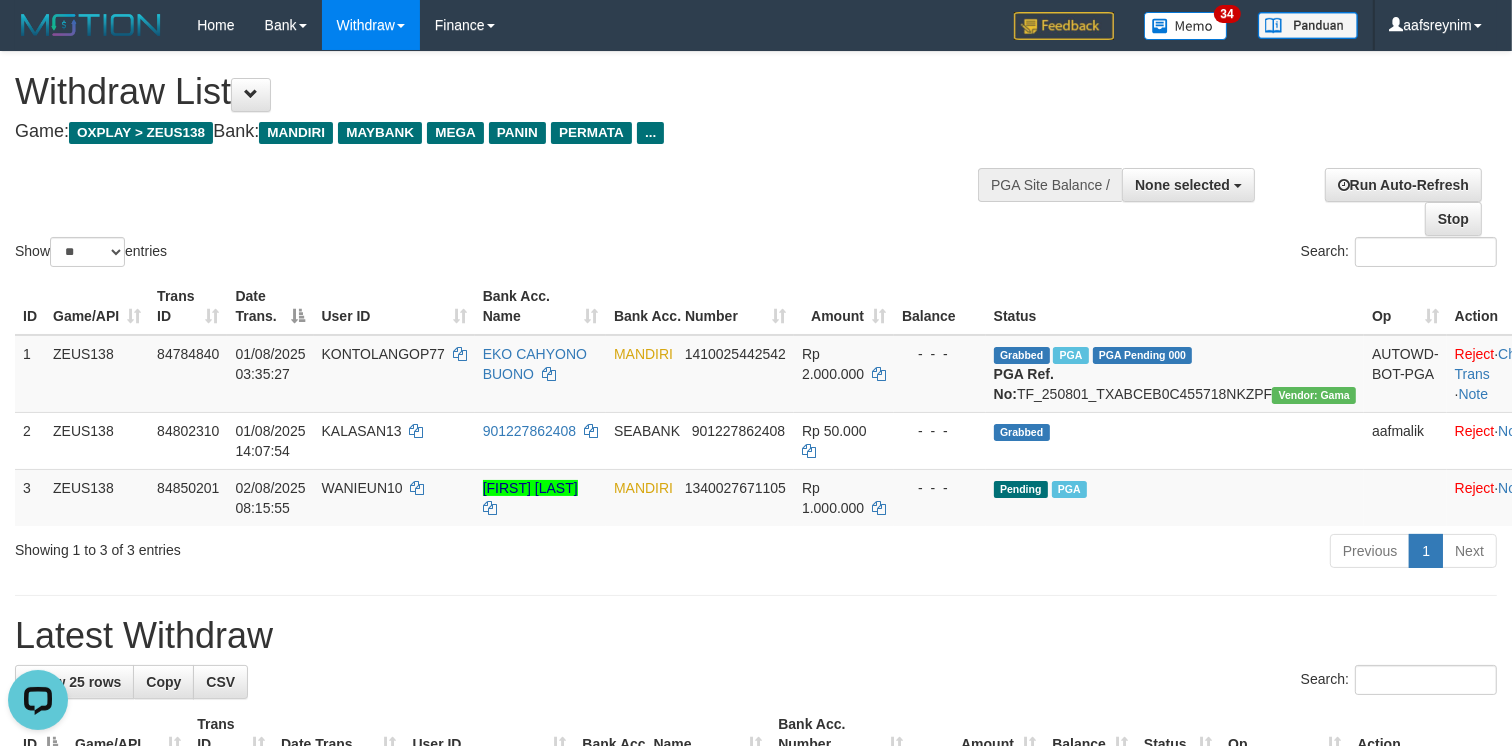 scroll, scrollTop: 0, scrollLeft: 0, axis: both 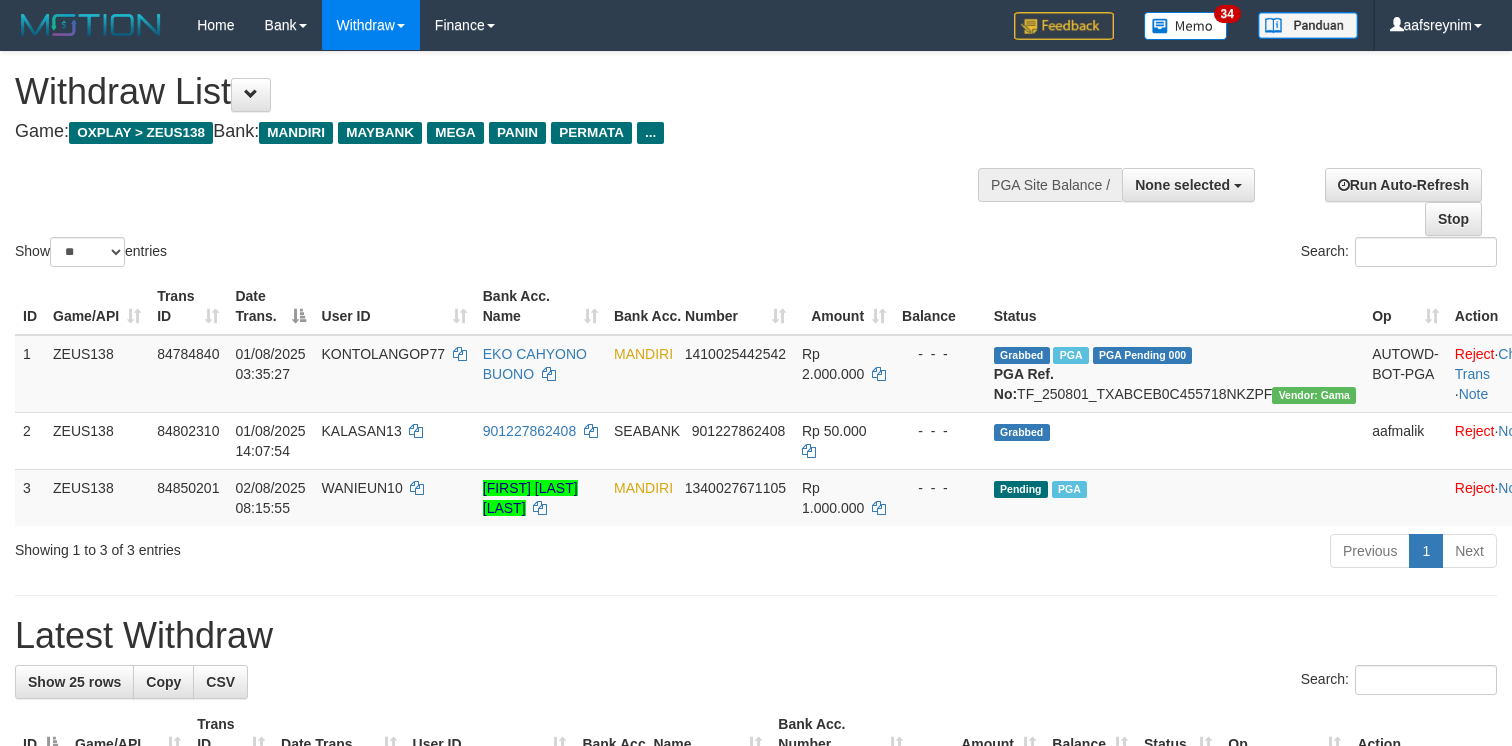 select 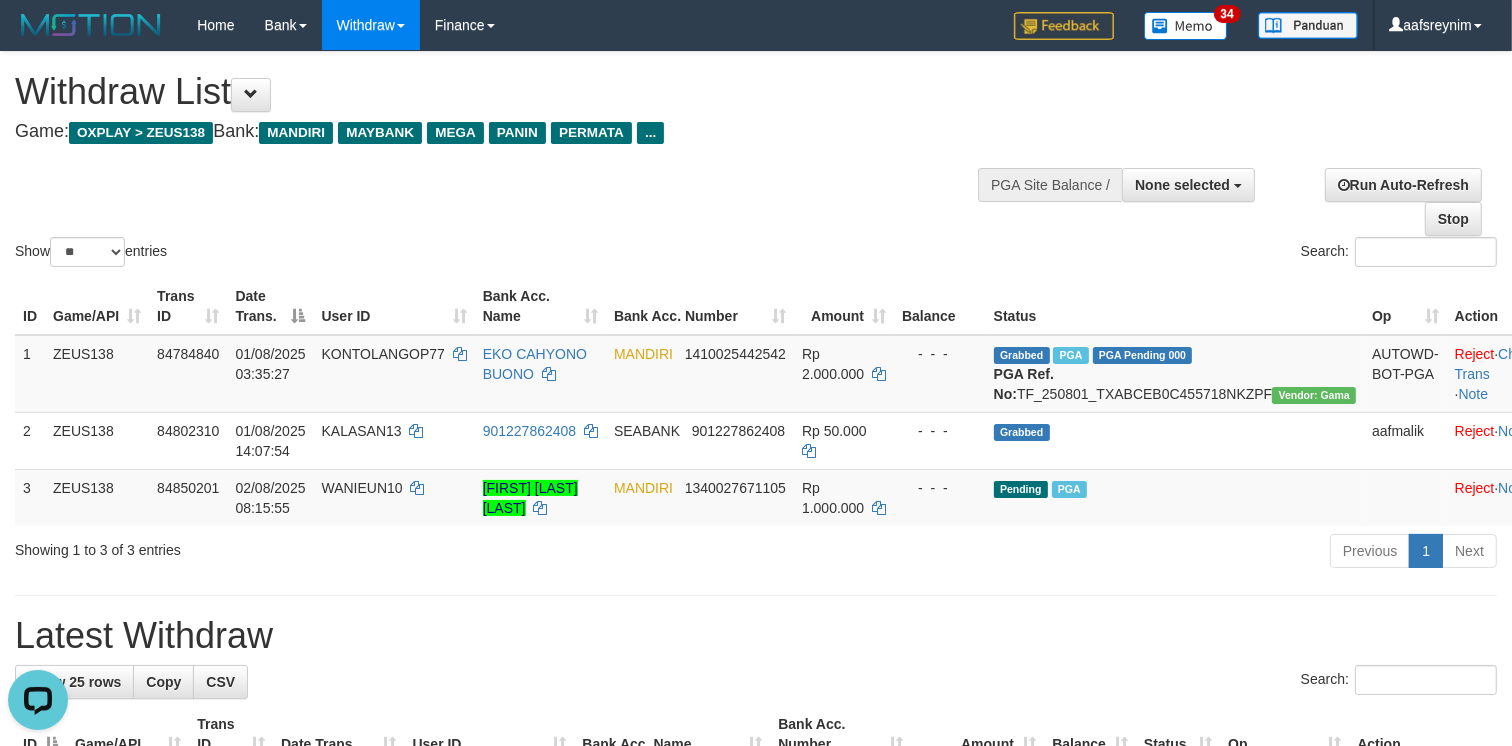 scroll, scrollTop: 0, scrollLeft: 0, axis: both 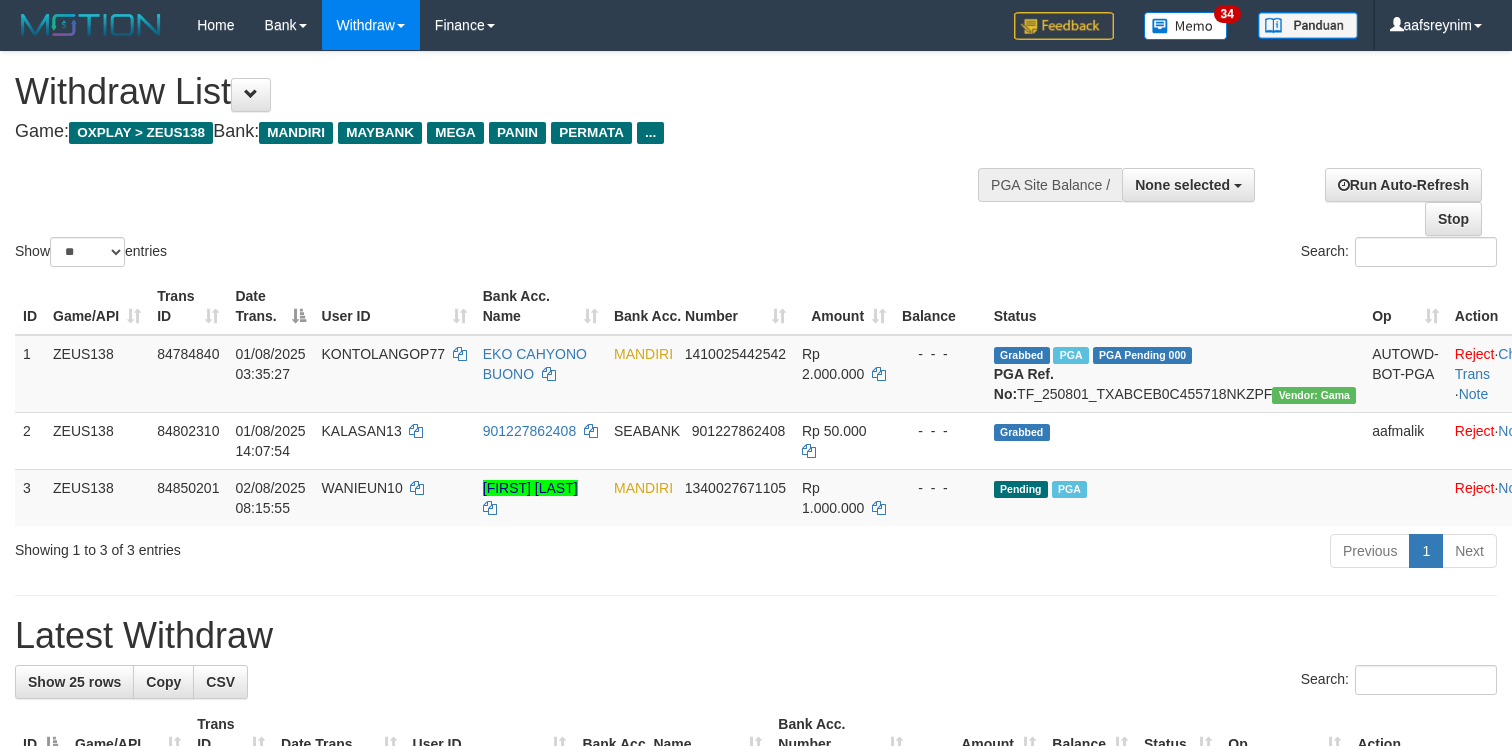 select 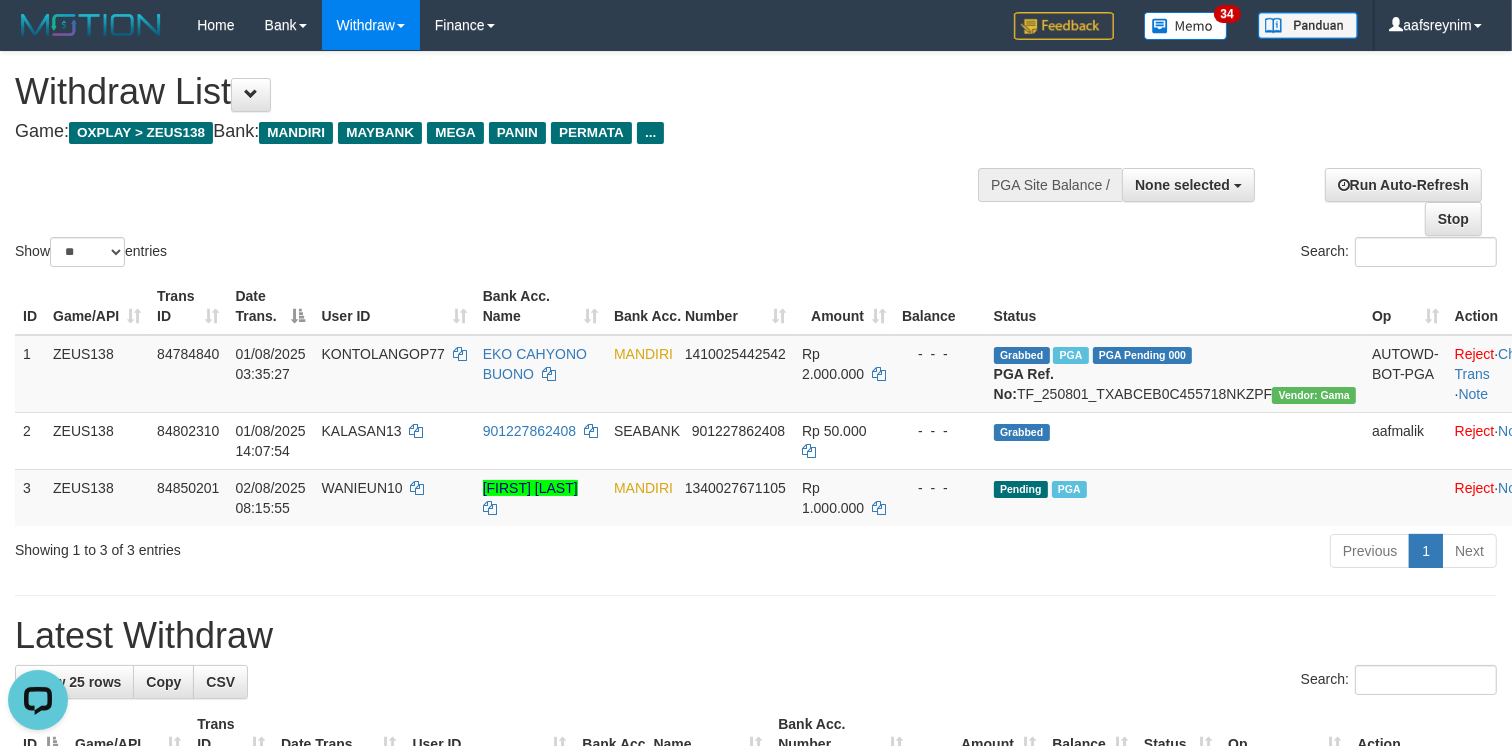 scroll, scrollTop: 0, scrollLeft: 0, axis: both 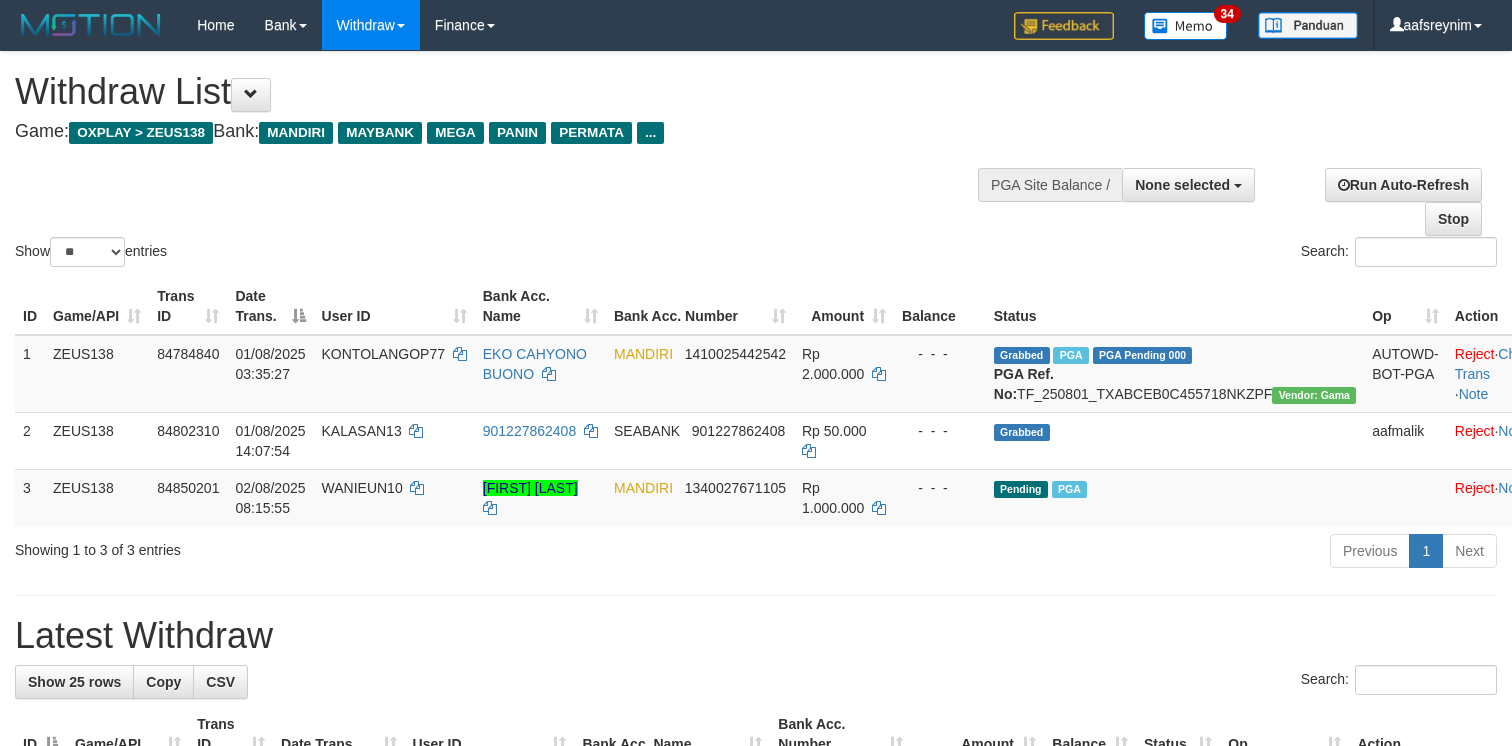 select 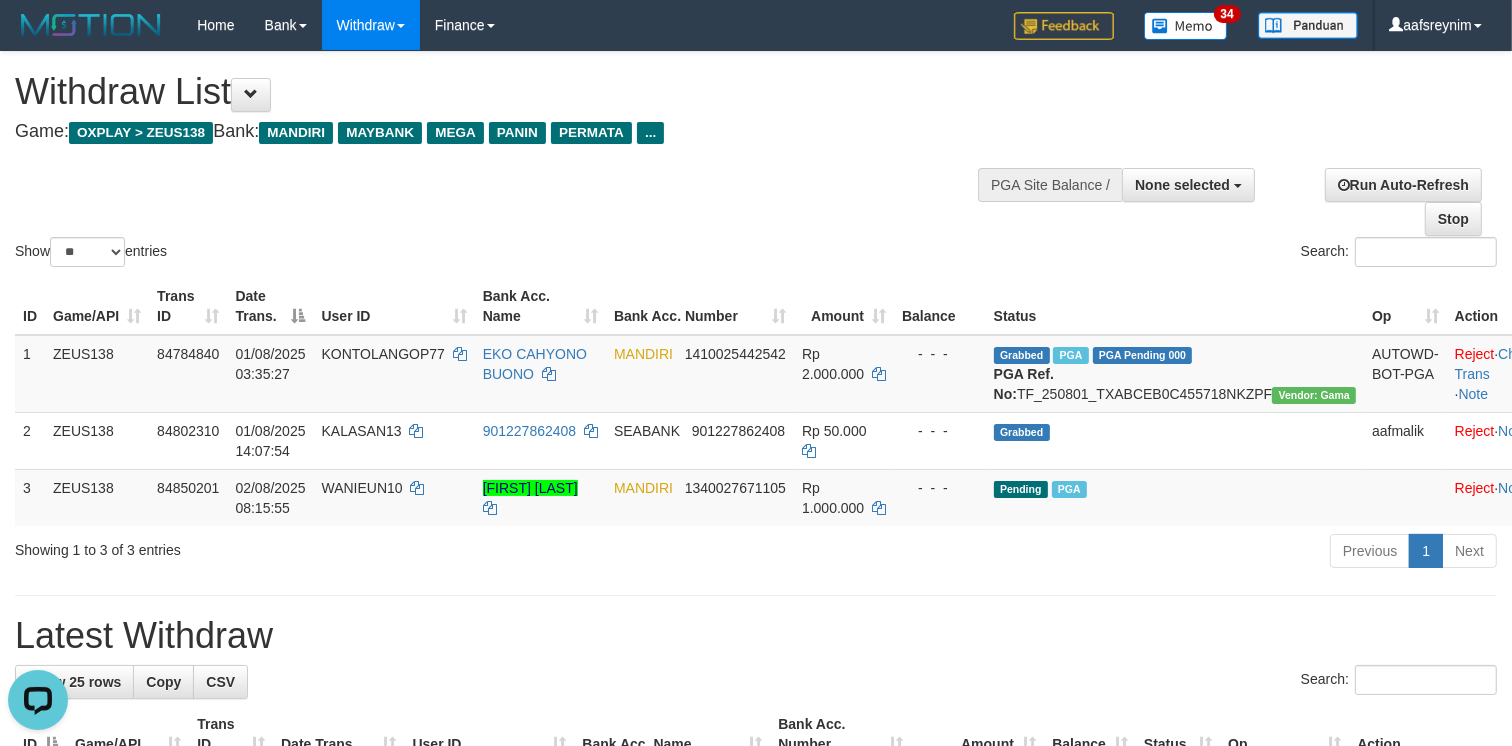 scroll, scrollTop: 0, scrollLeft: 0, axis: both 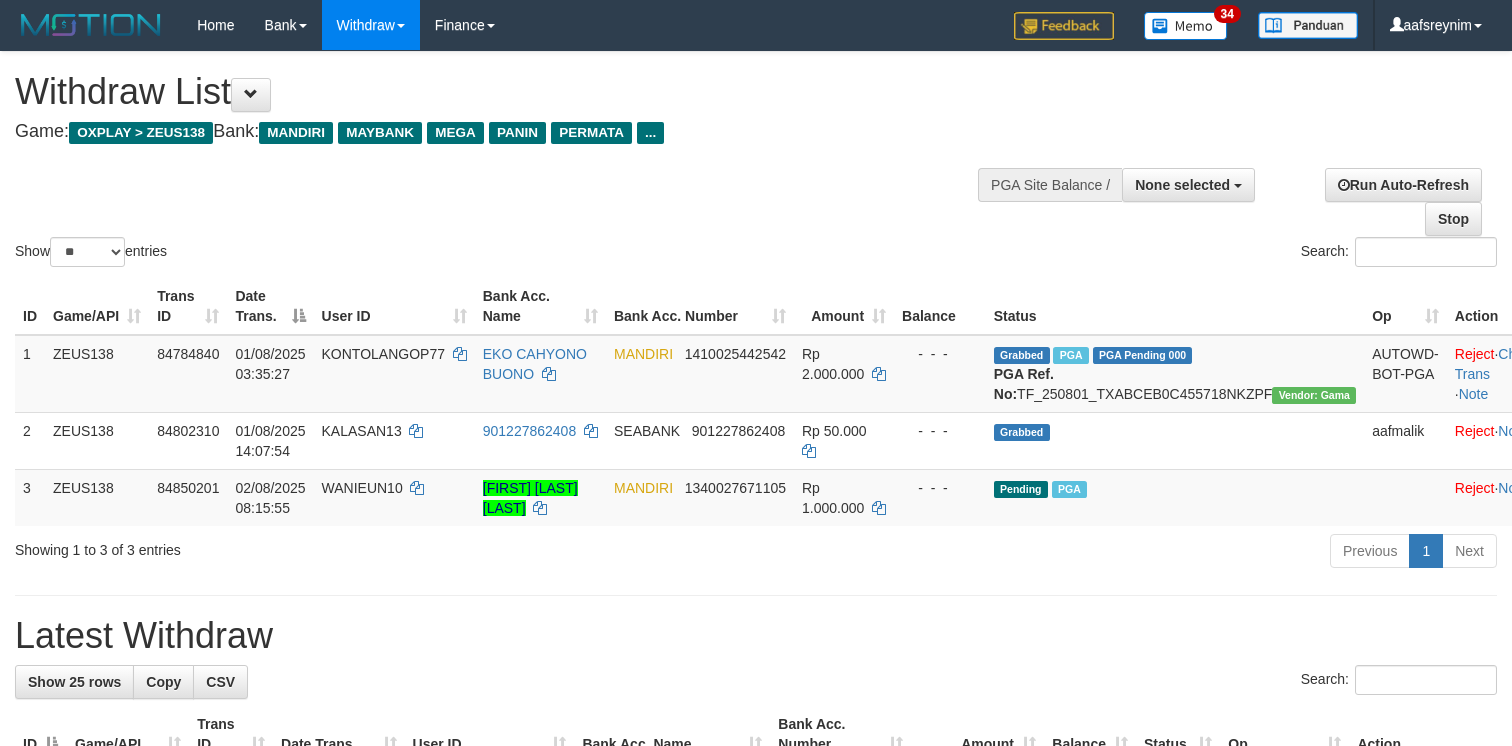select 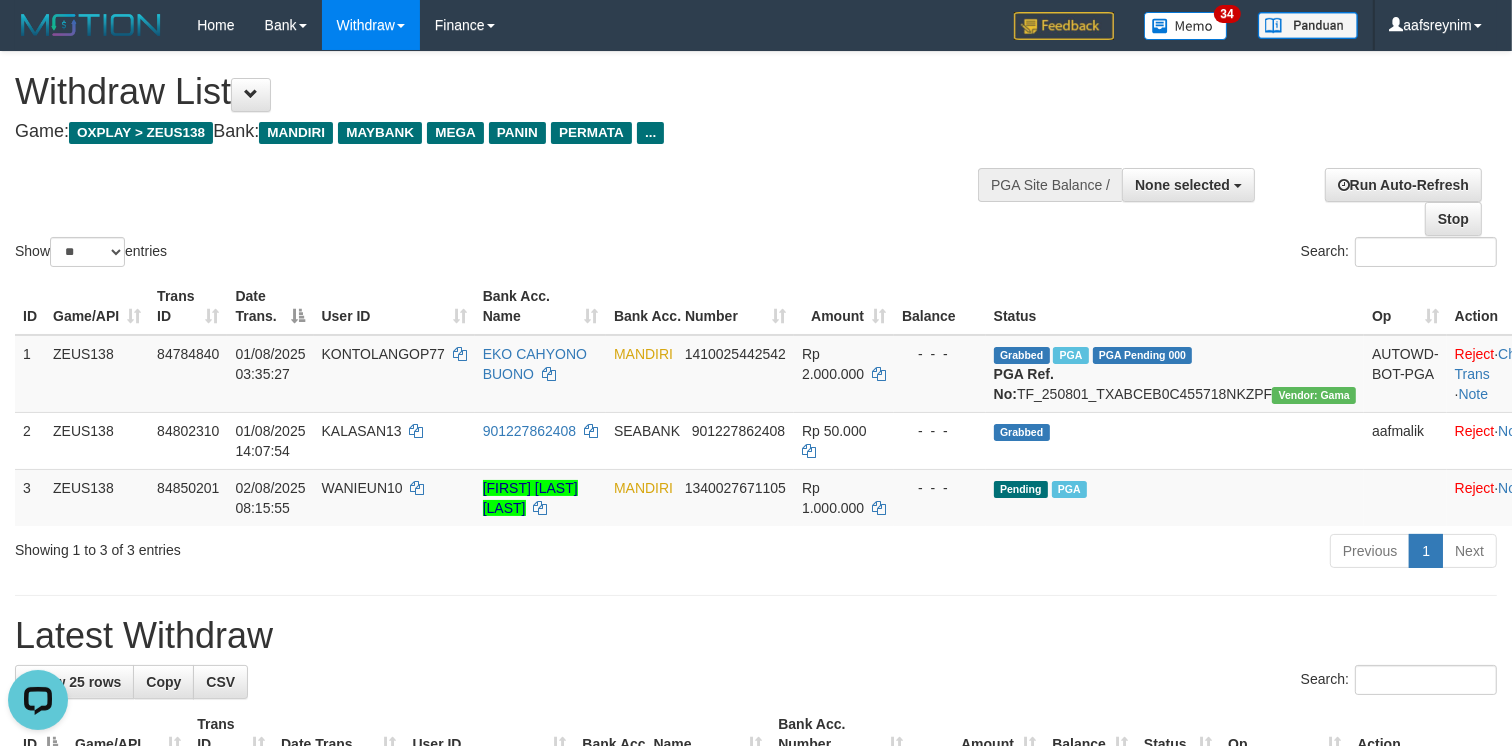scroll, scrollTop: 0, scrollLeft: 0, axis: both 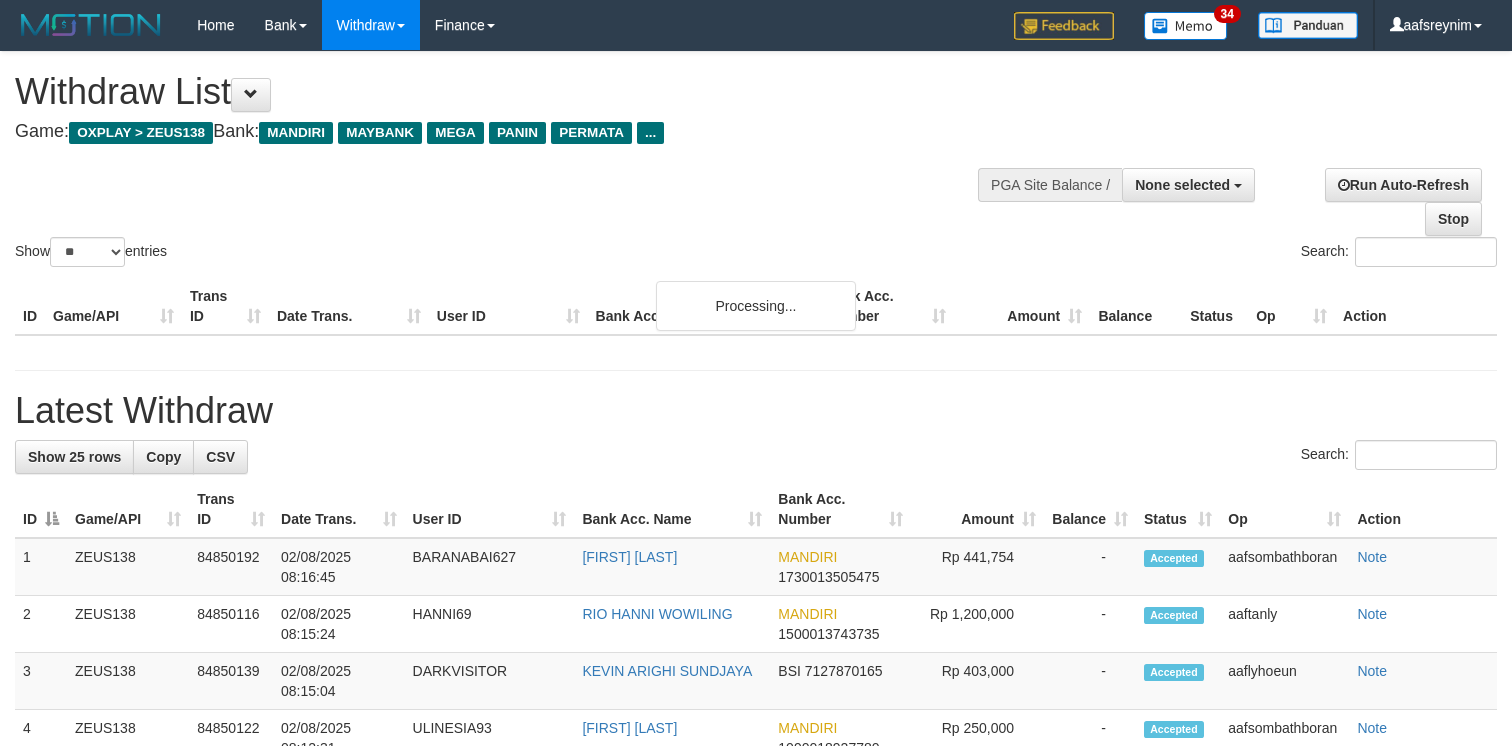 select 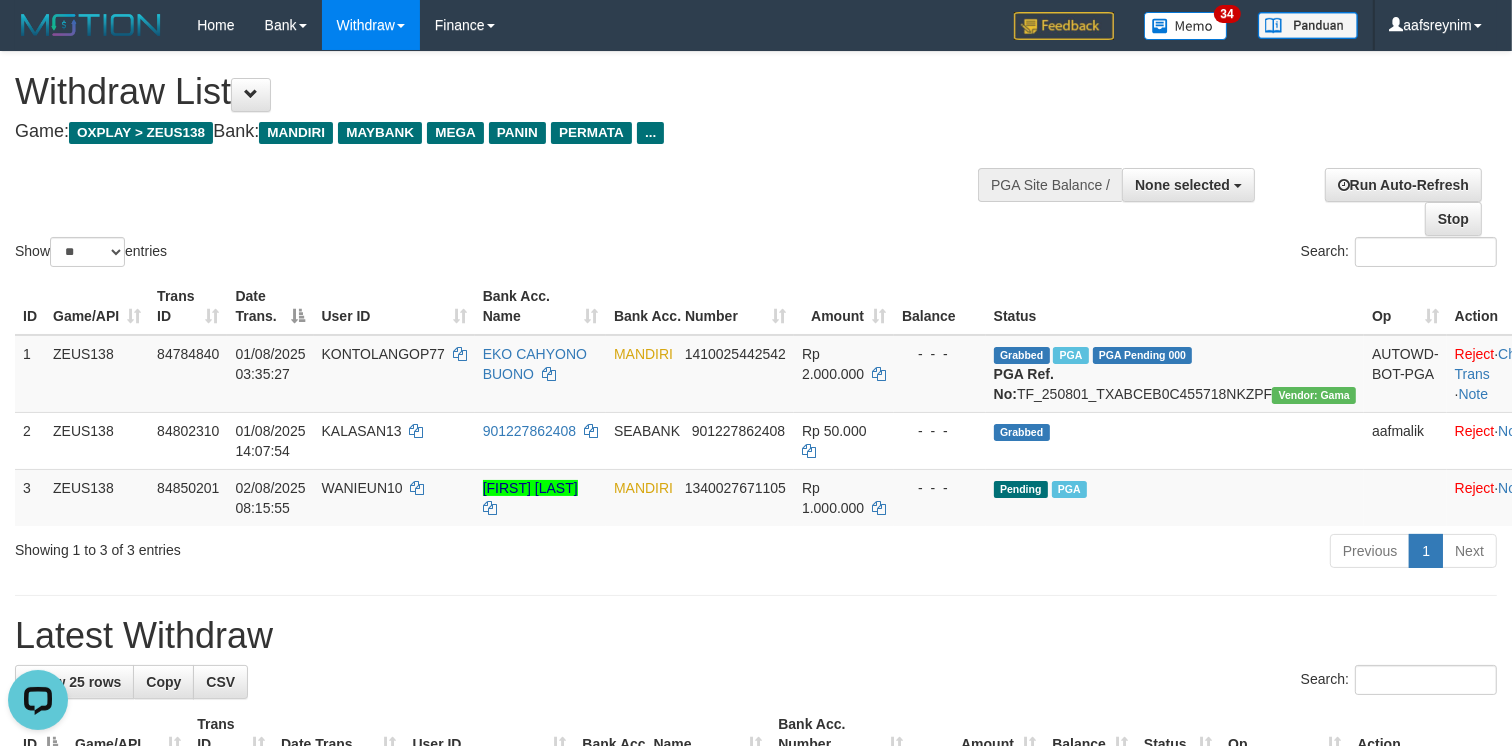 scroll, scrollTop: 0, scrollLeft: 0, axis: both 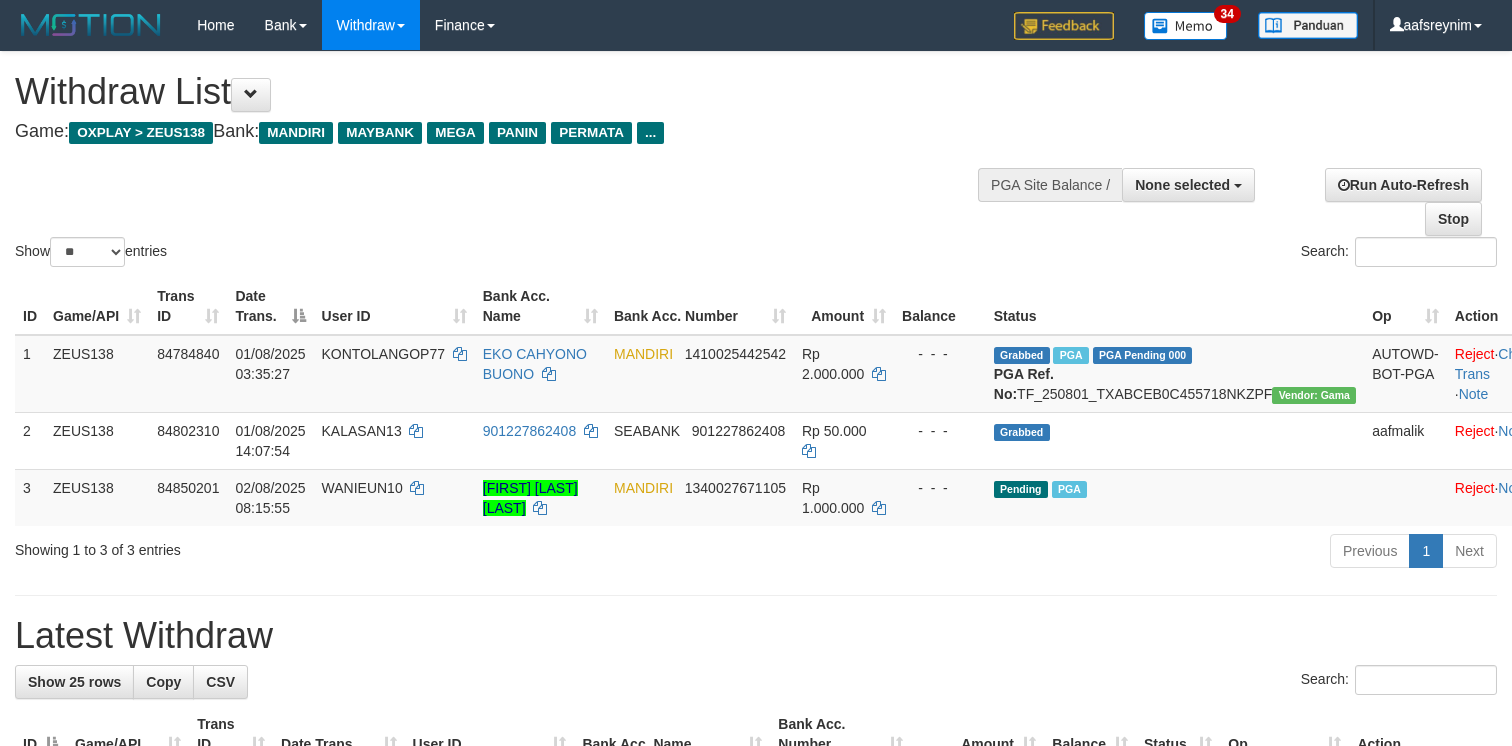 select 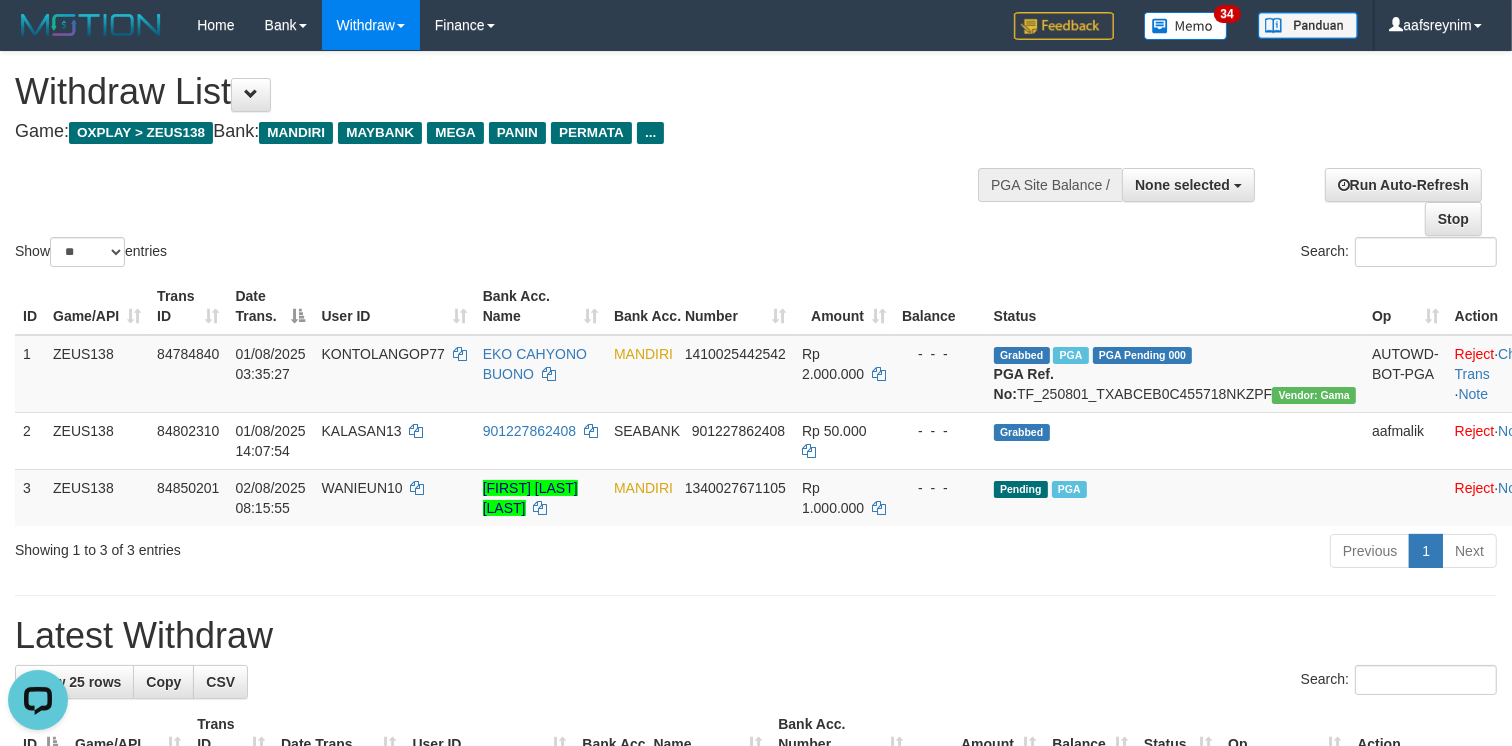 scroll, scrollTop: 0, scrollLeft: 0, axis: both 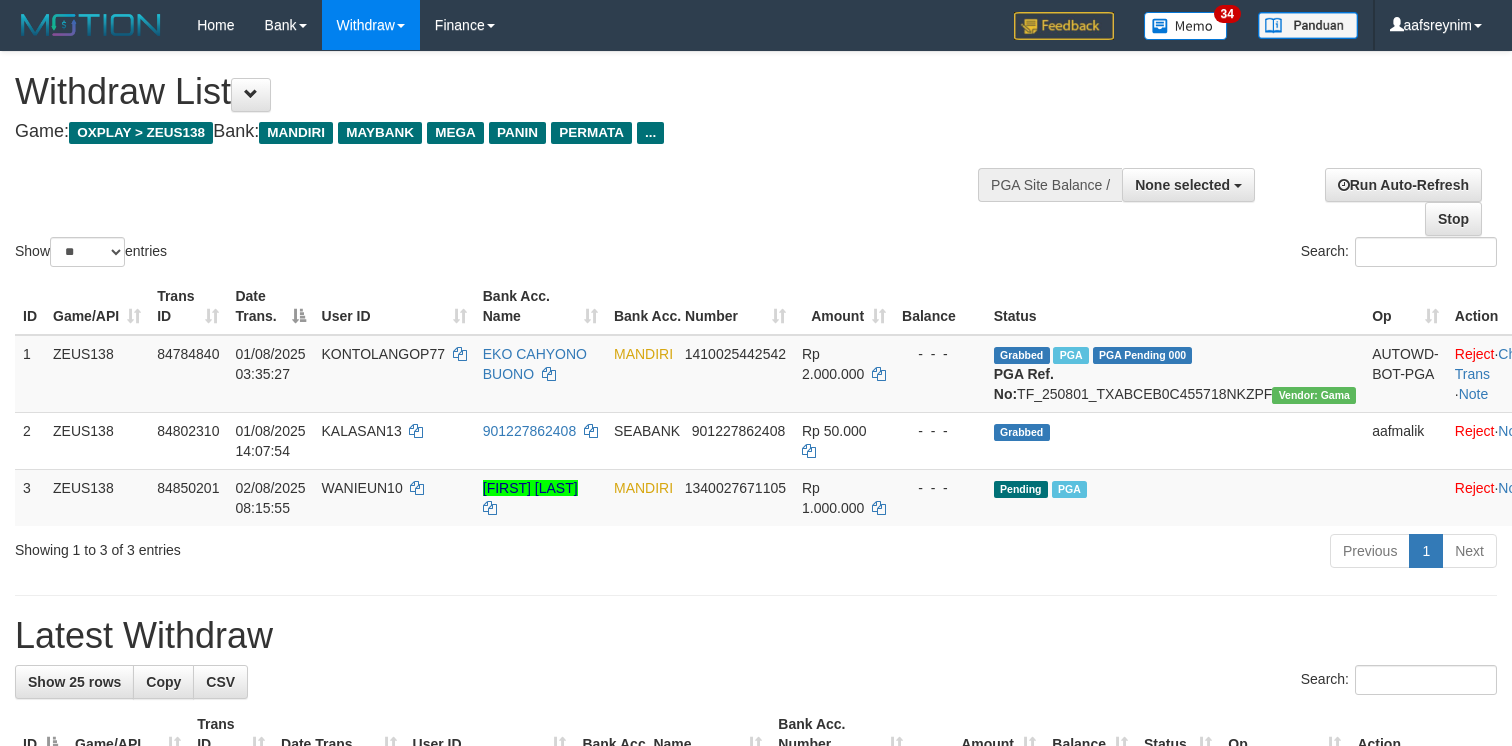 select 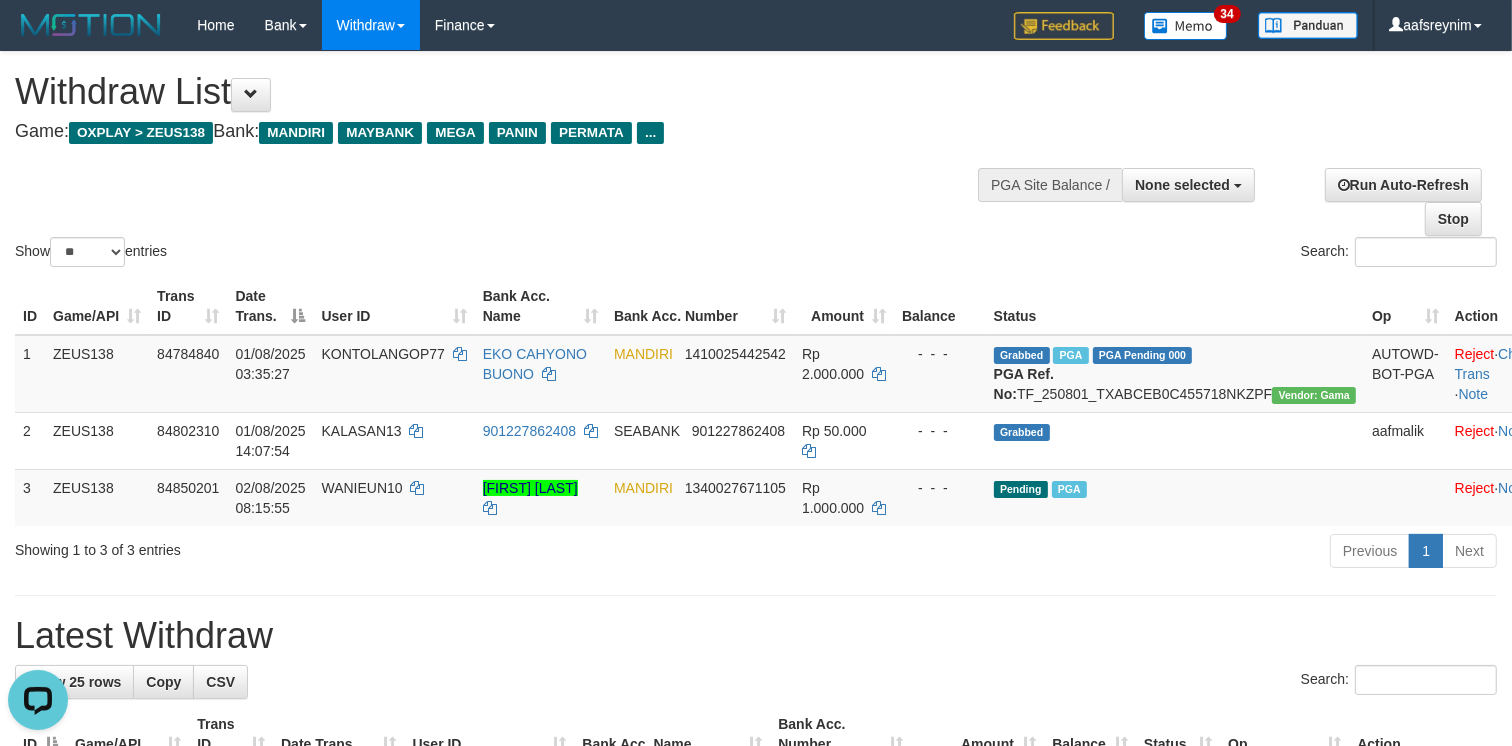scroll, scrollTop: 0, scrollLeft: 0, axis: both 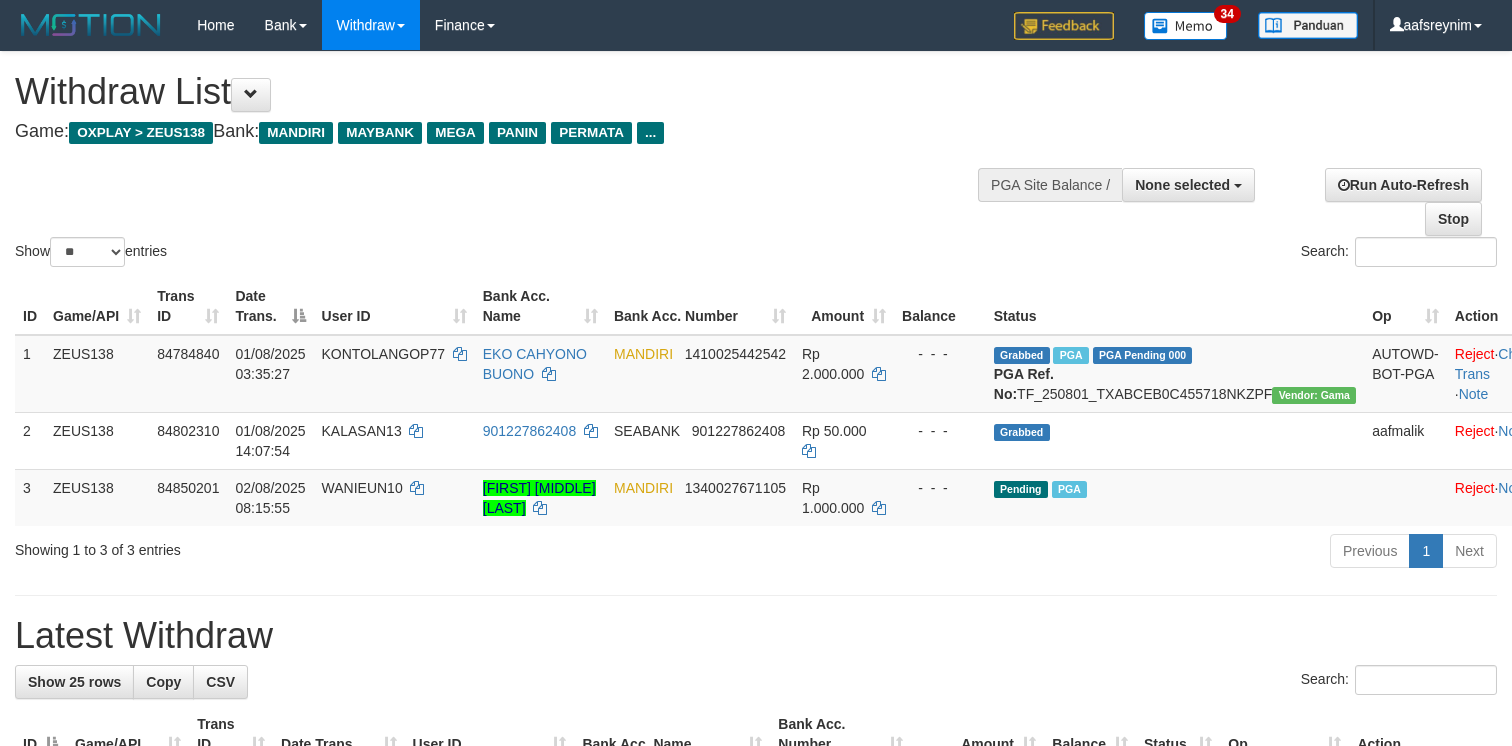 select 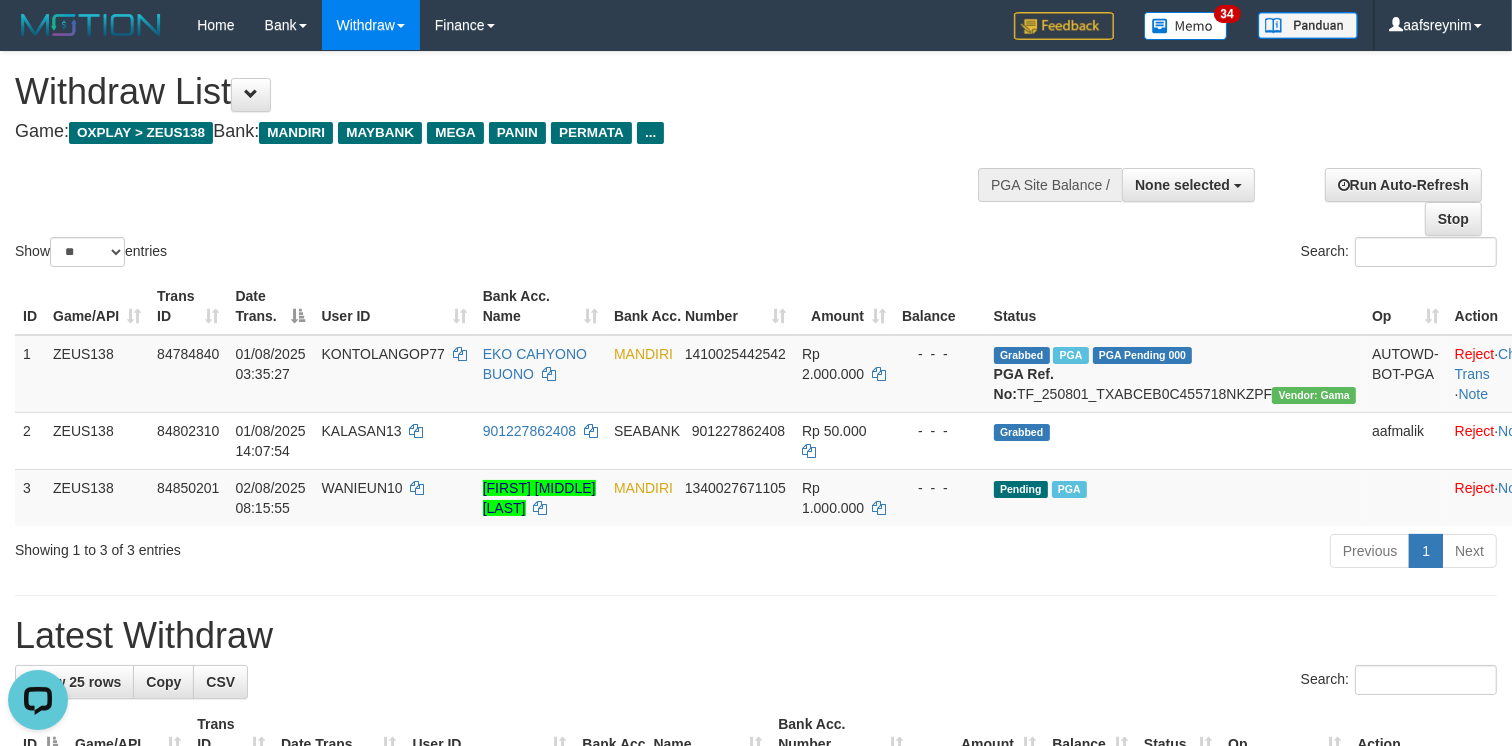 scroll, scrollTop: 0, scrollLeft: 0, axis: both 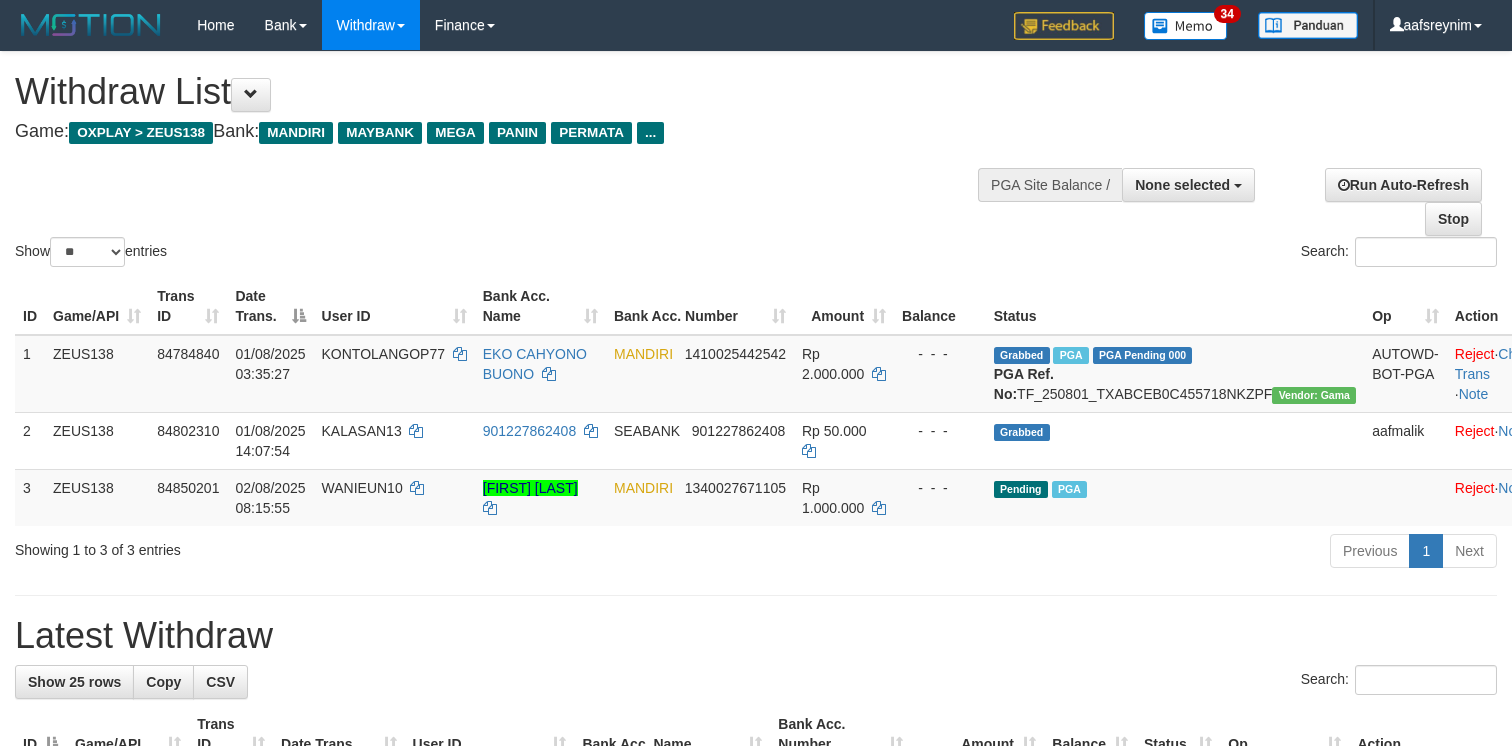 select 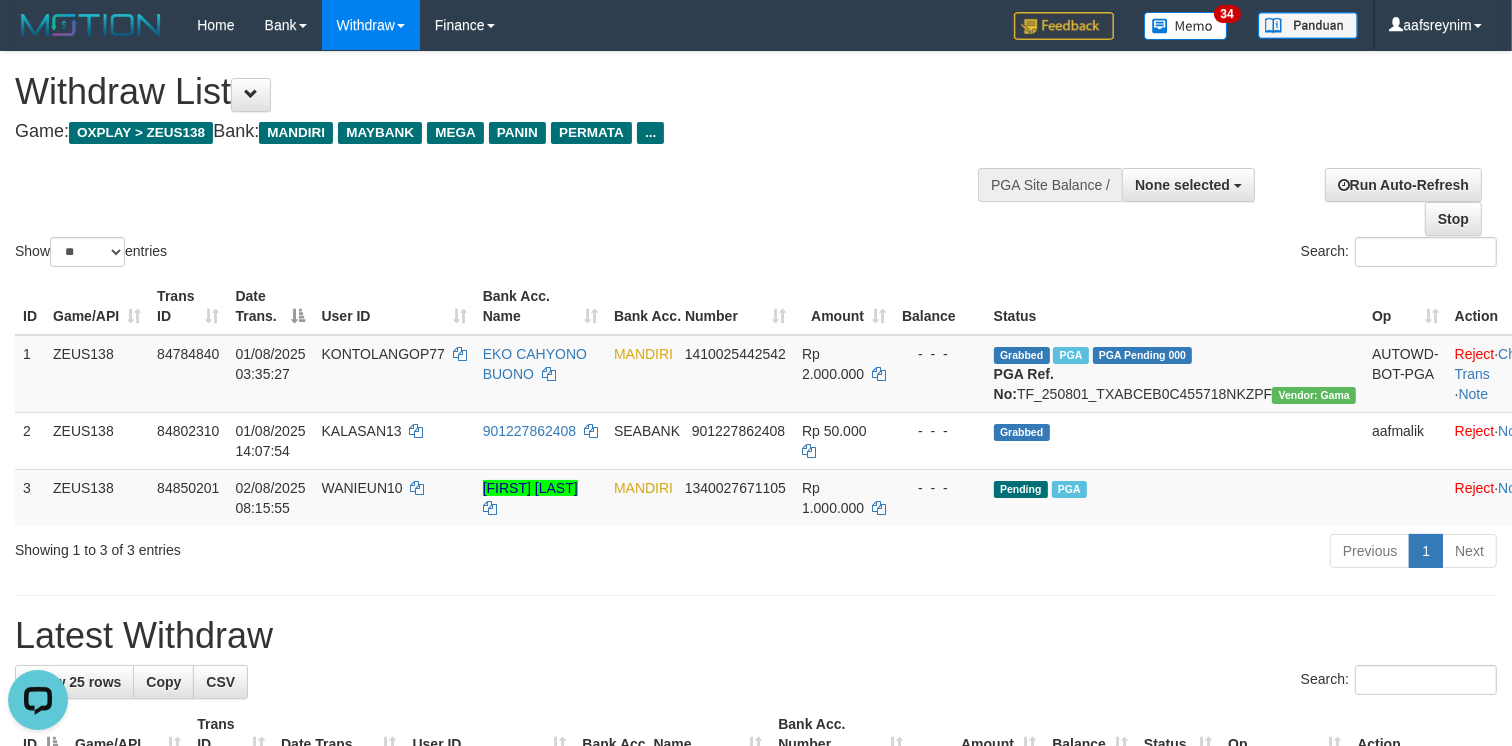 scroll, scrollTop: 0, scrollLeft: 0, axis: both 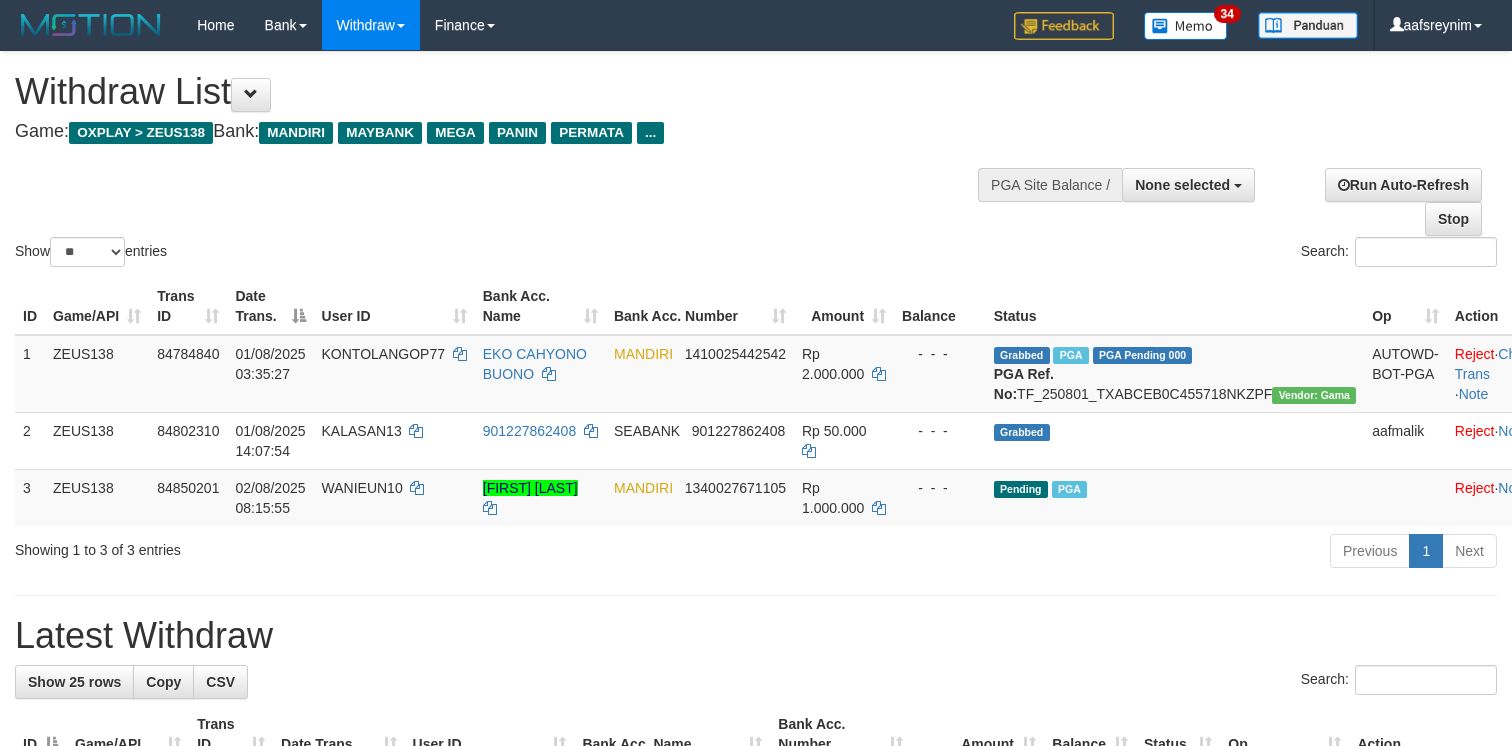 select 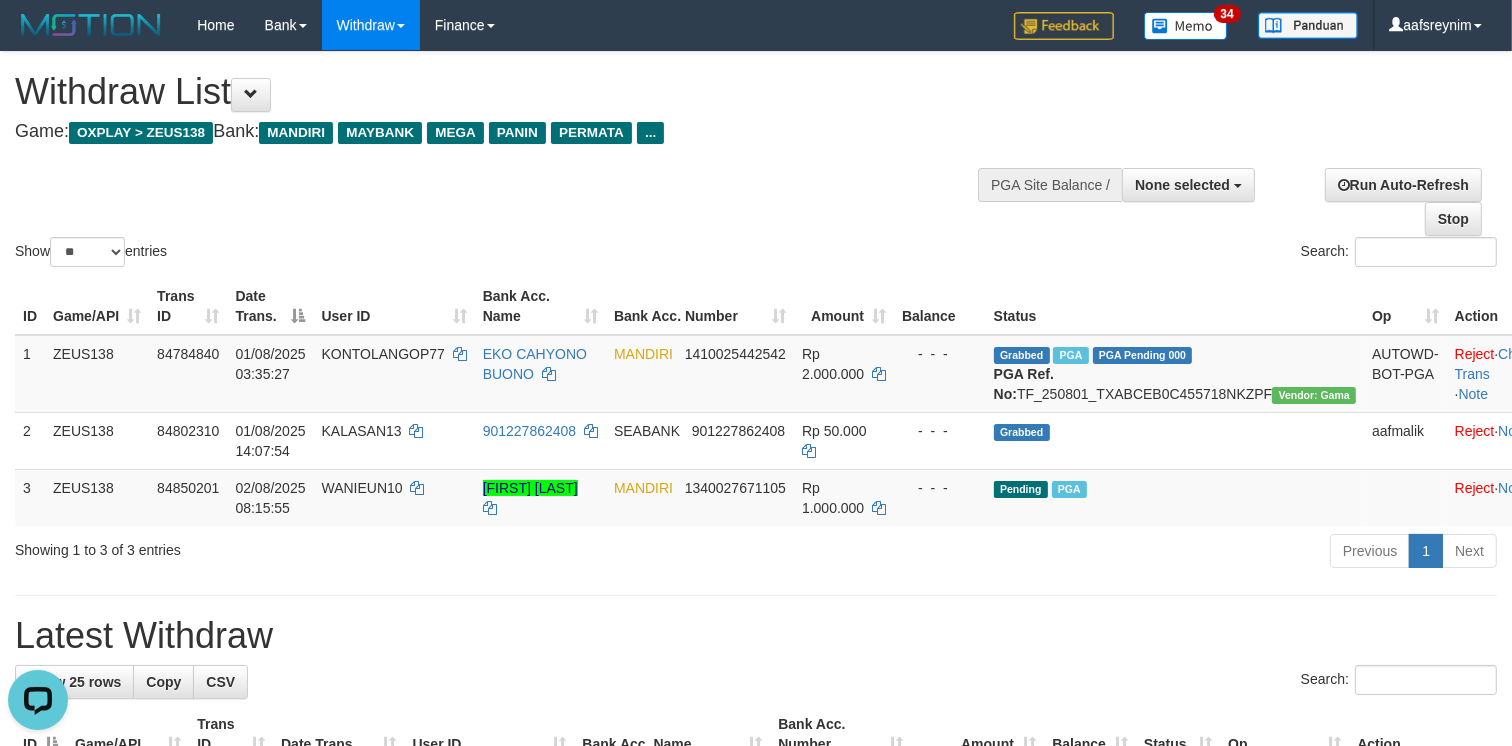 scroll, scrollTop: 0, scrollLeft: 0, axis: both 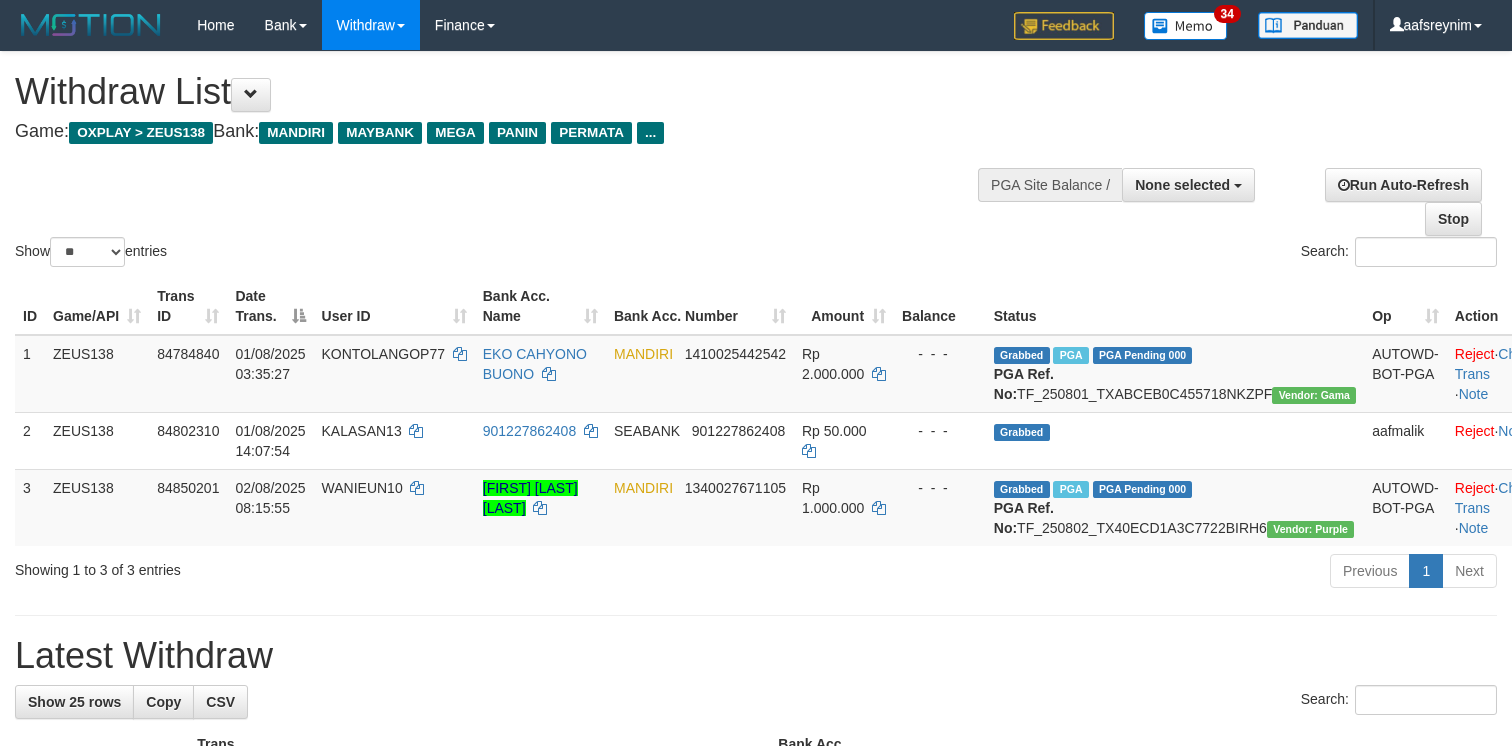 select 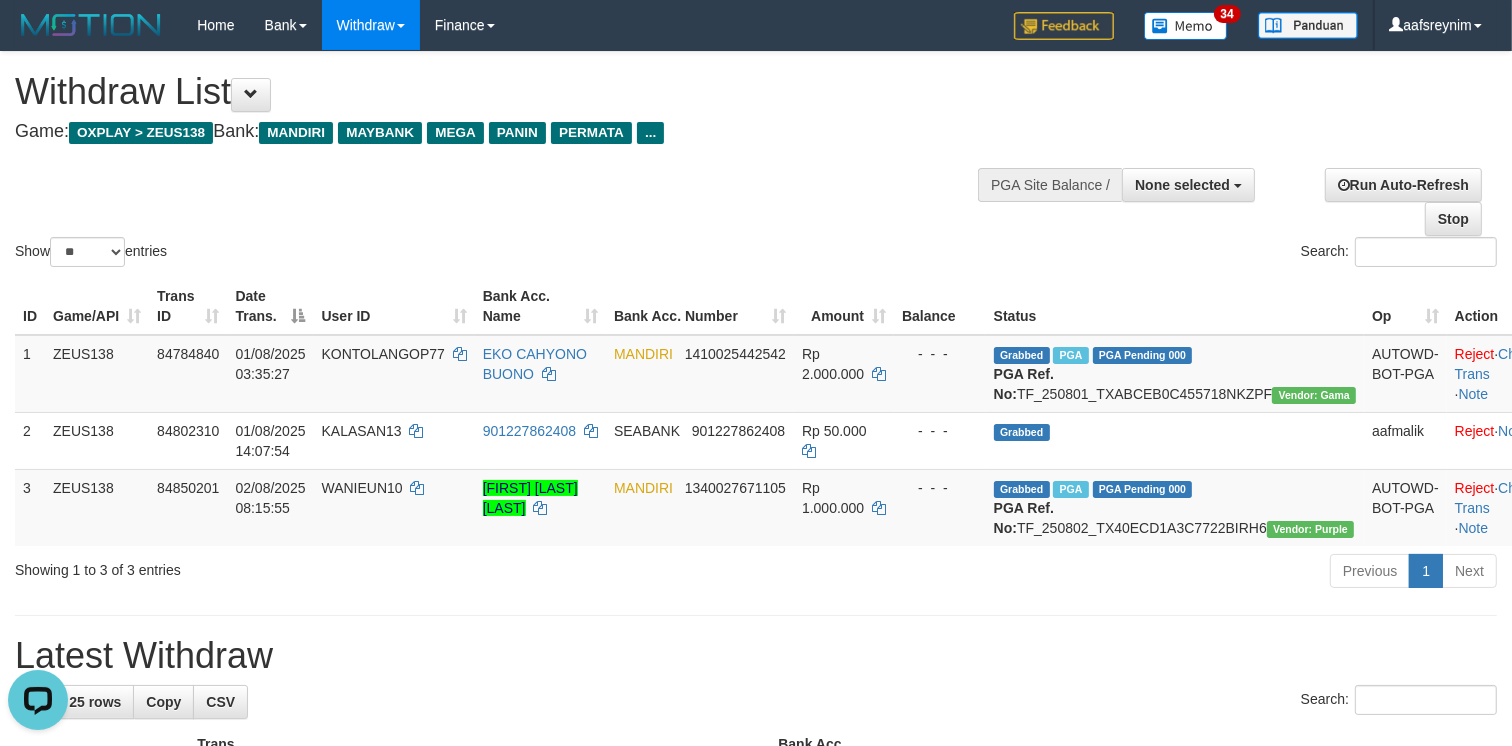 scroll, scrollTop: 0, scrollLeft: 0, axis: both 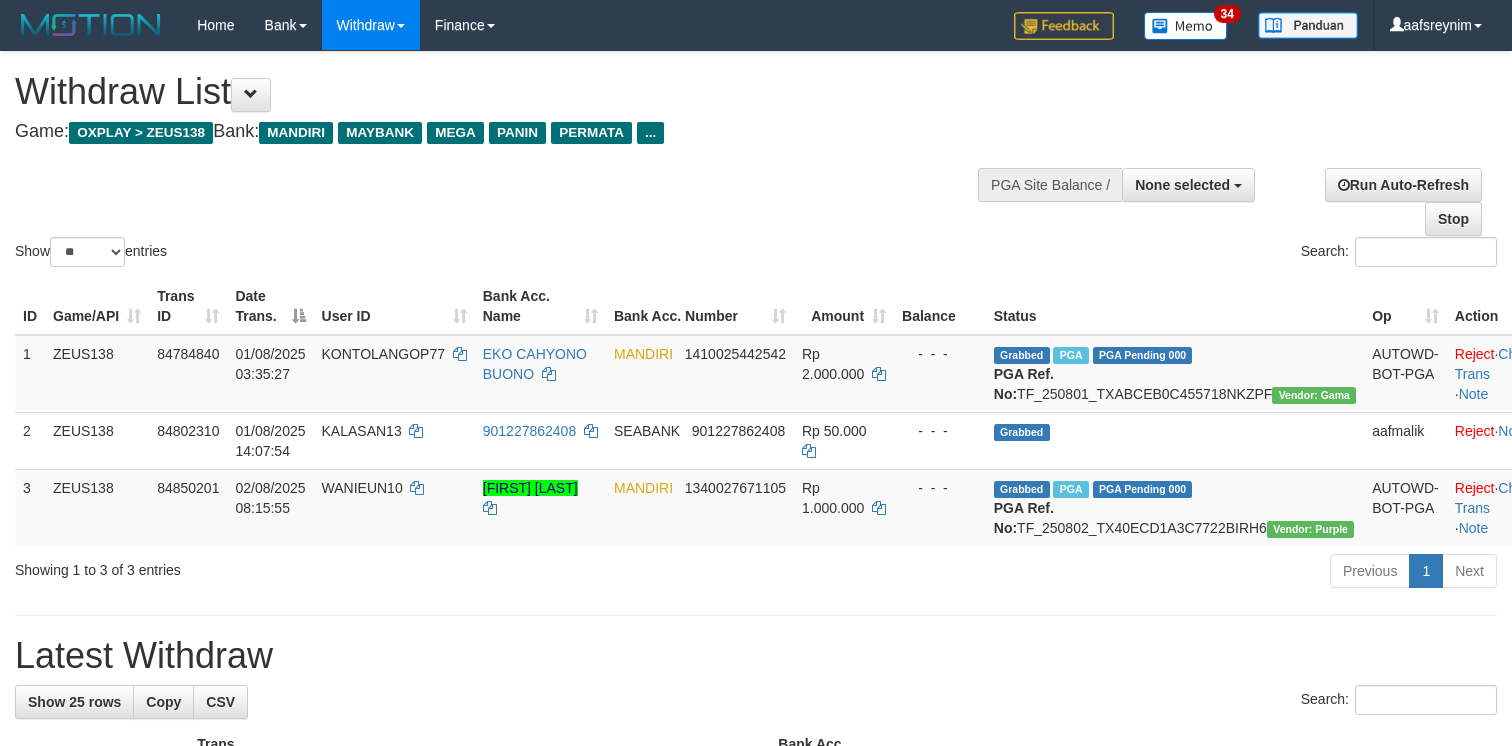 select 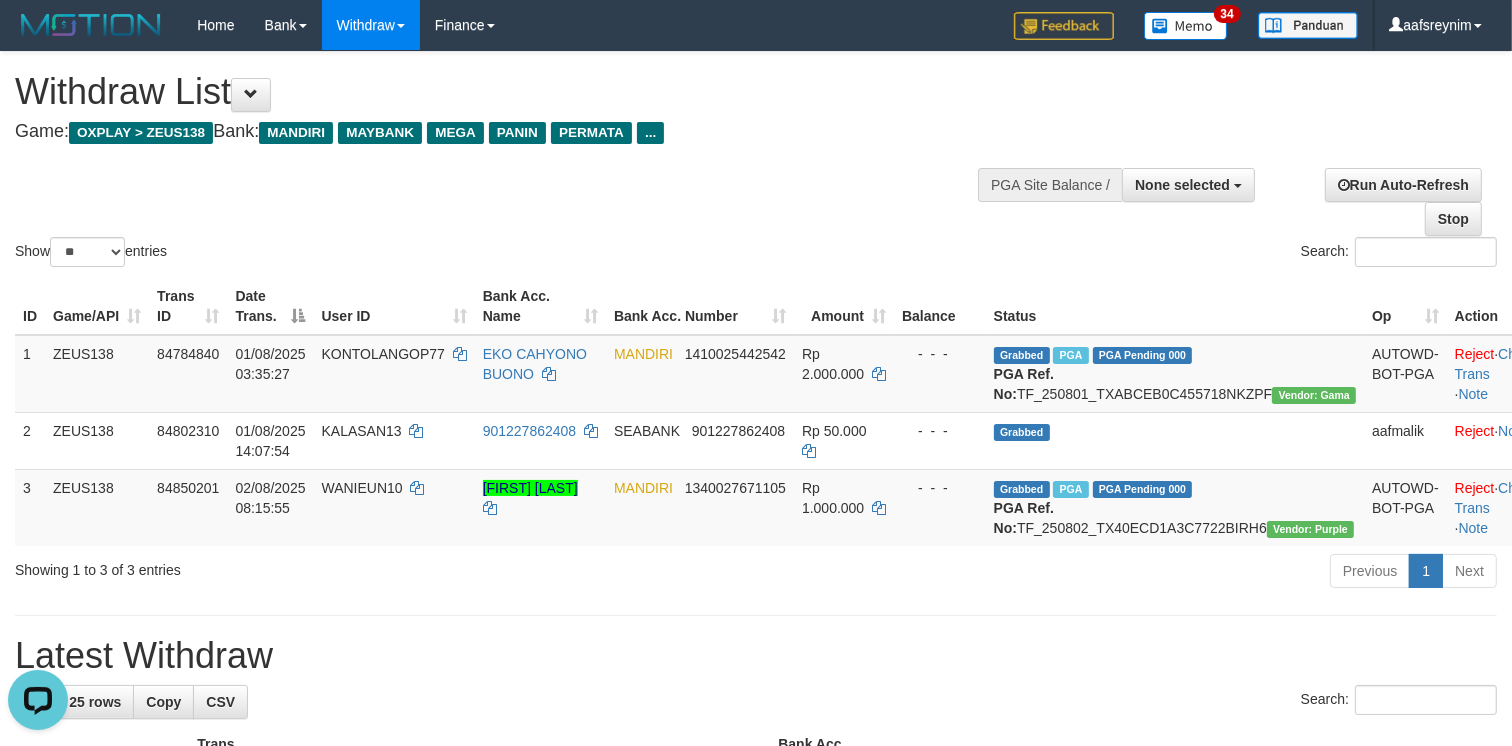 scroll, scrollTop: 0, scrollLeft: 0, axis: both 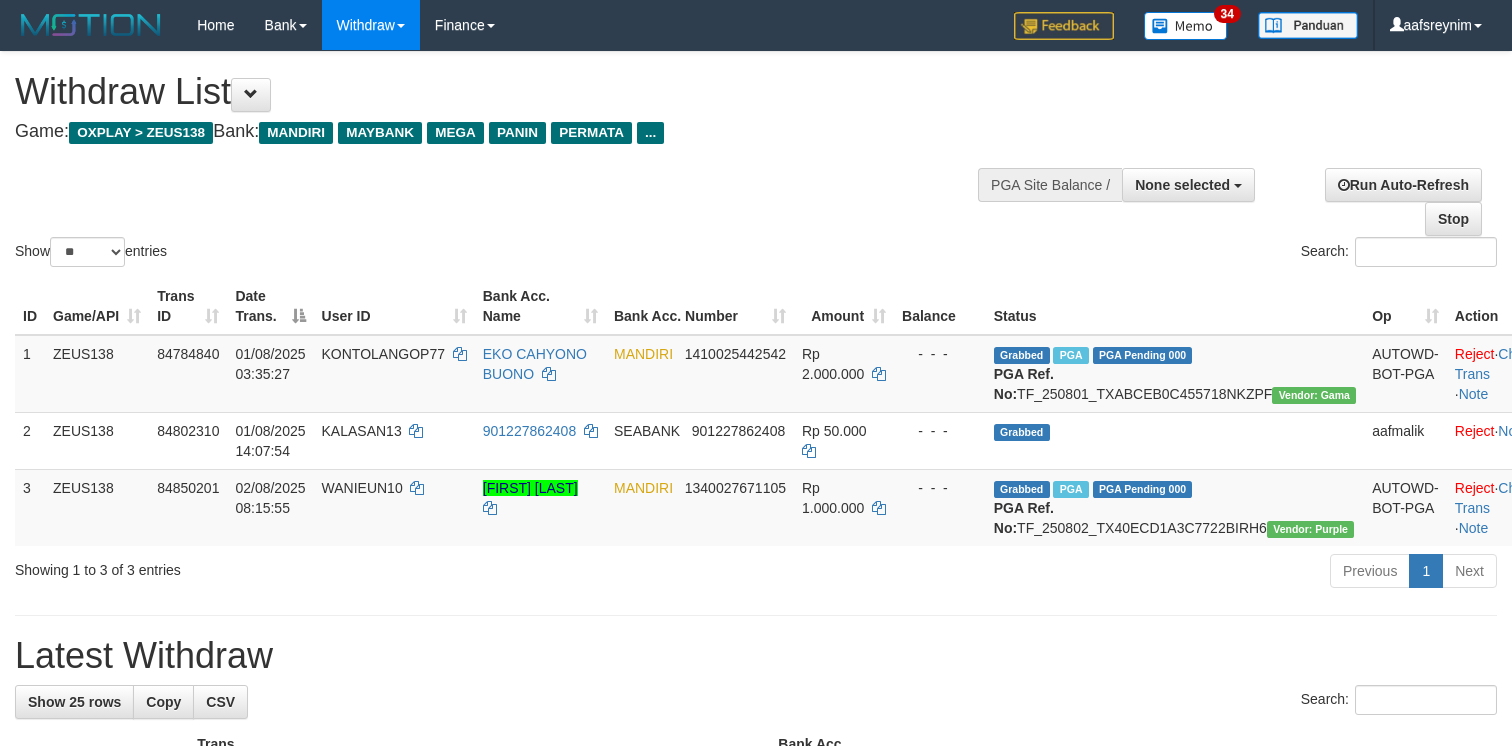select 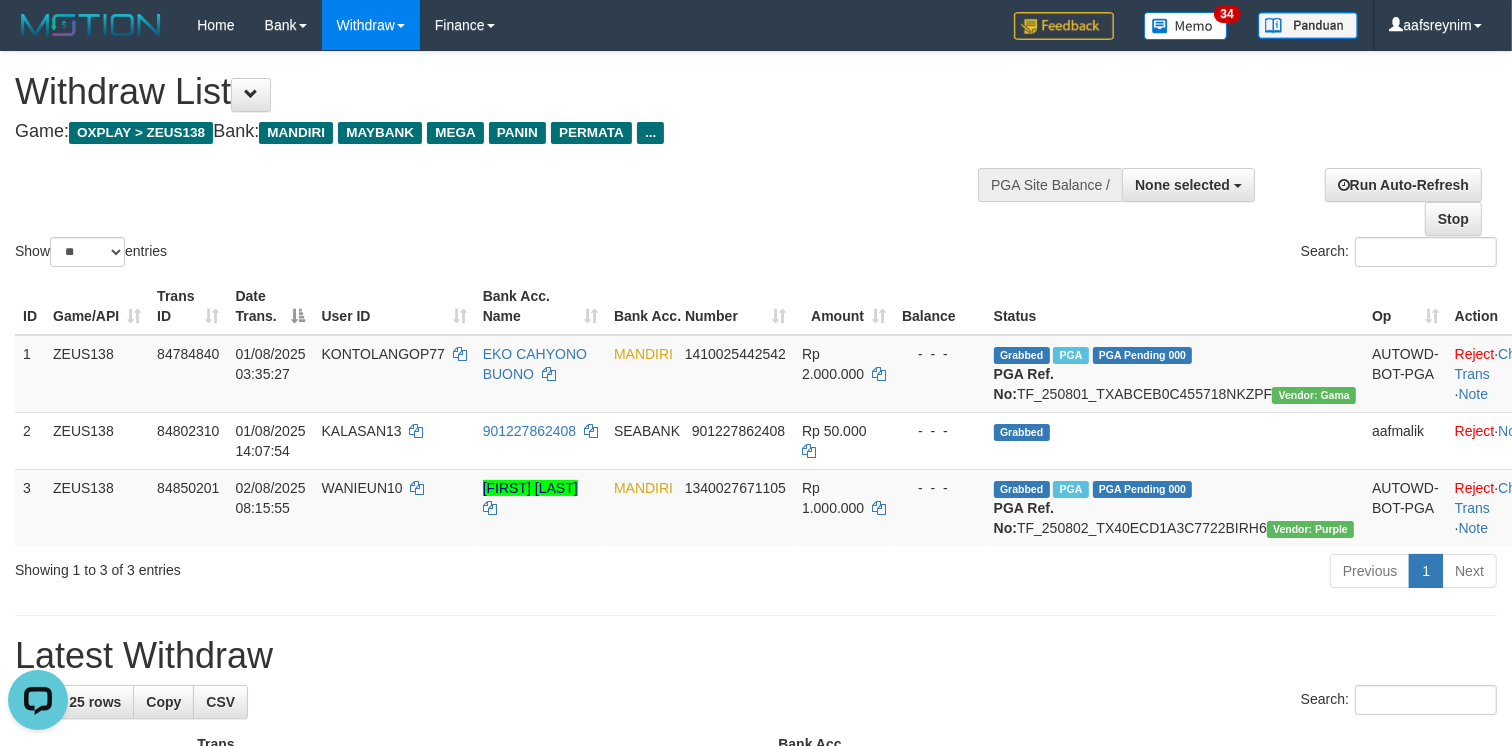 scroll, scrollTop: 0, scrollLeft: 0, axis: both 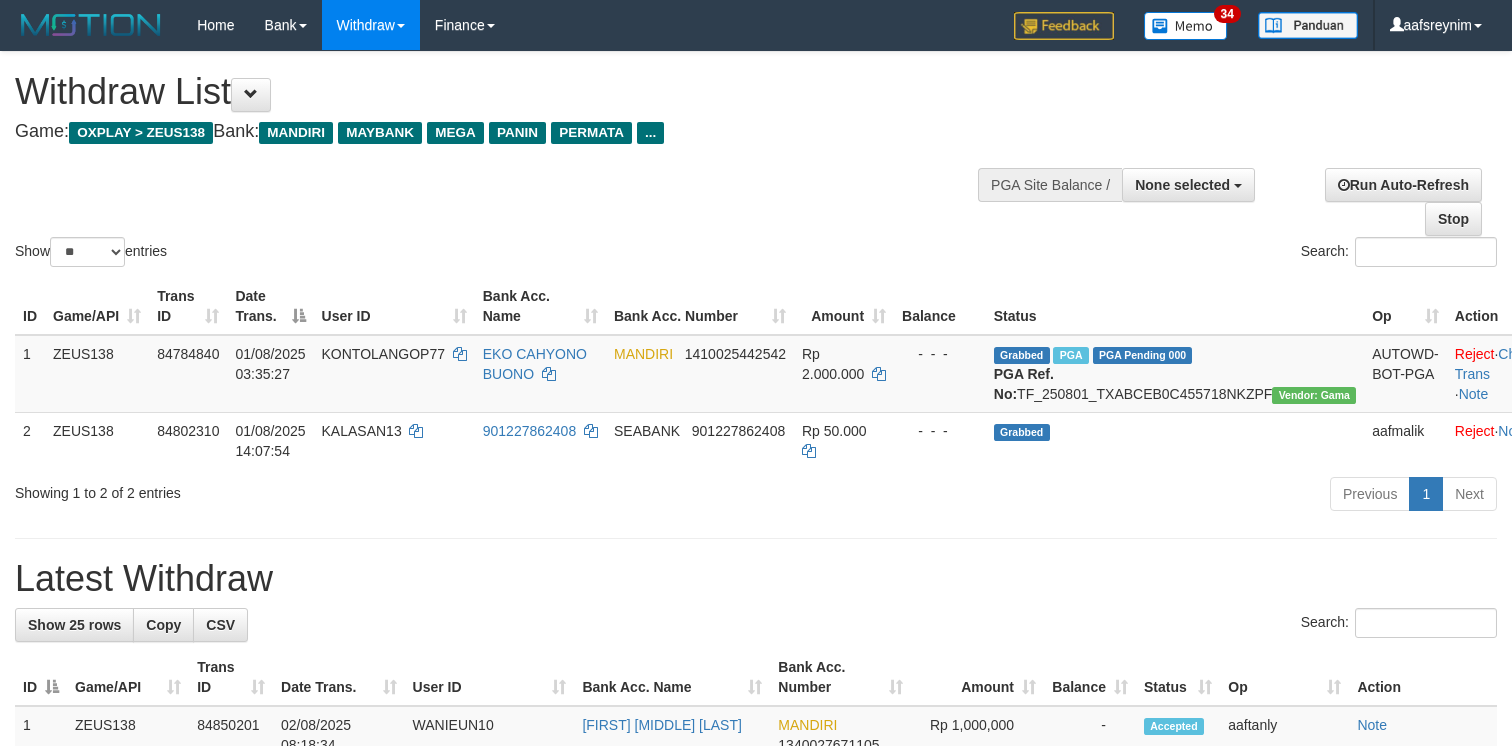 select 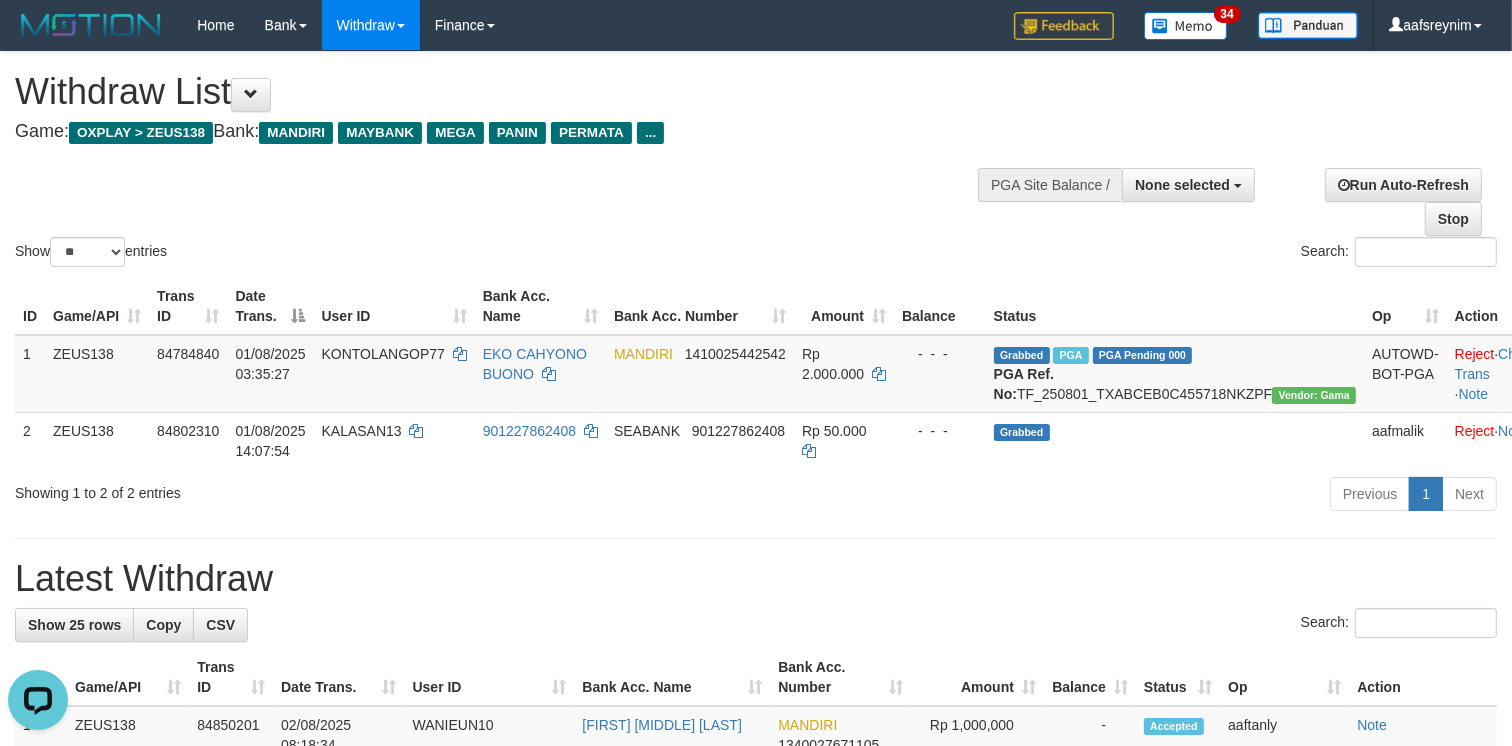 scroll, scrollTop: 0, scrollLeft: 0, axis: both 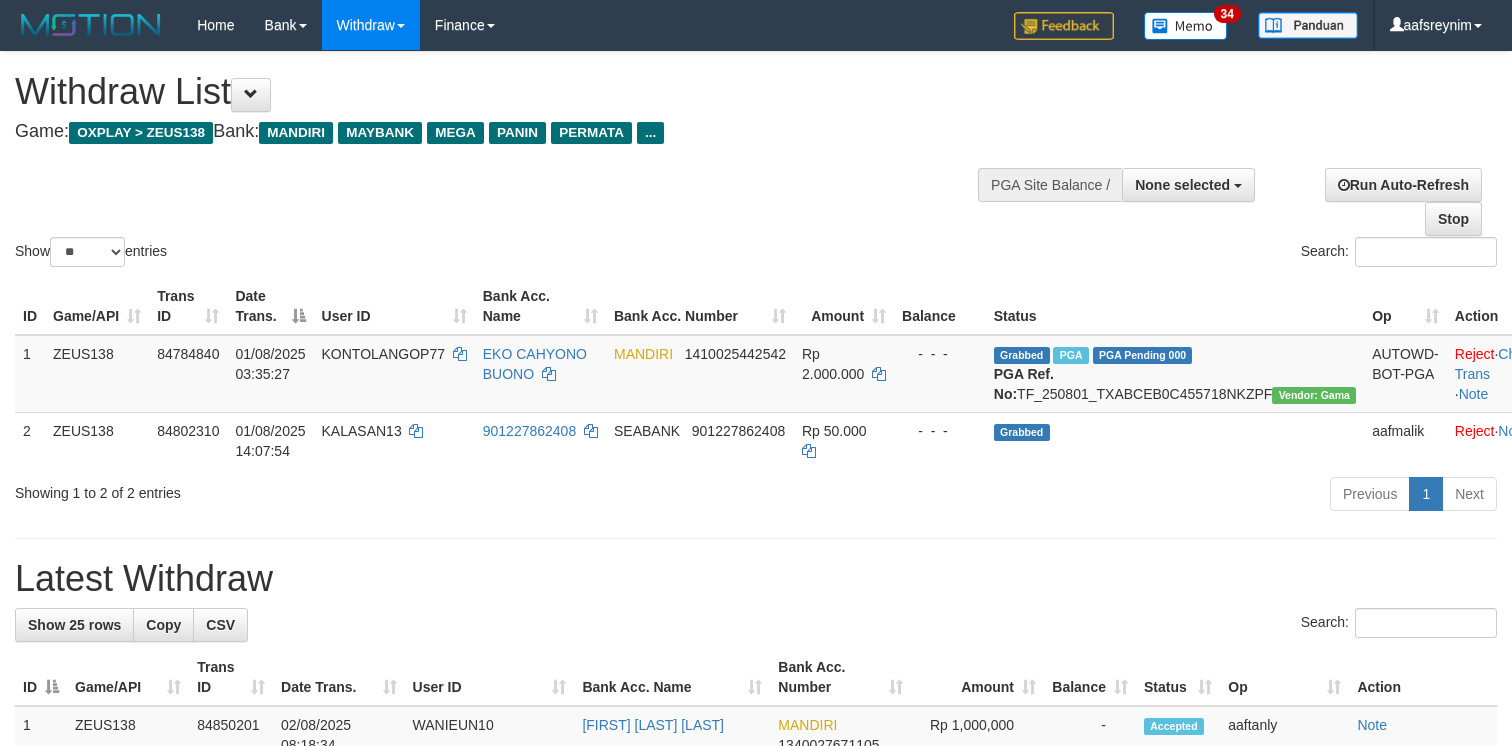 select 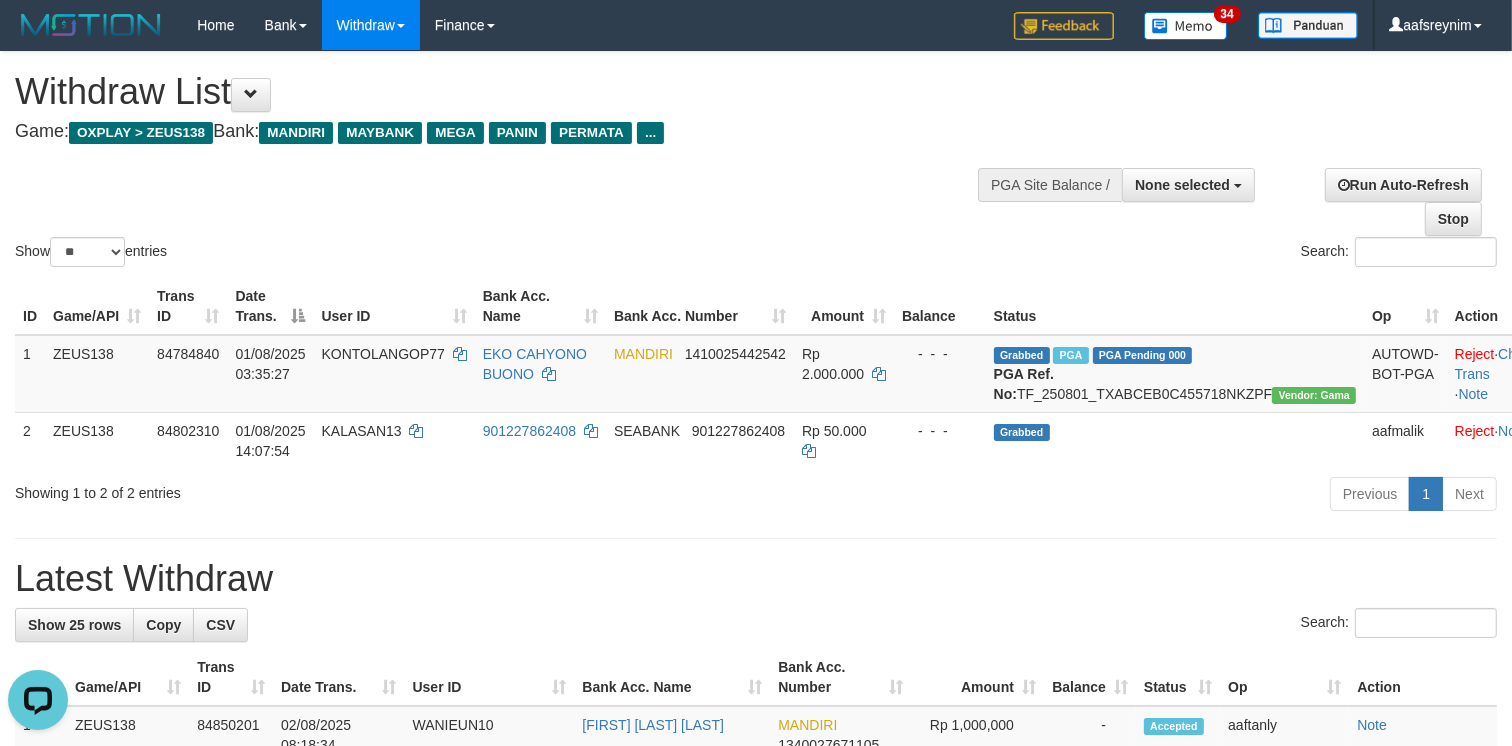 scroll, scrollTop: 0, scrollLeft: 0, axis: both 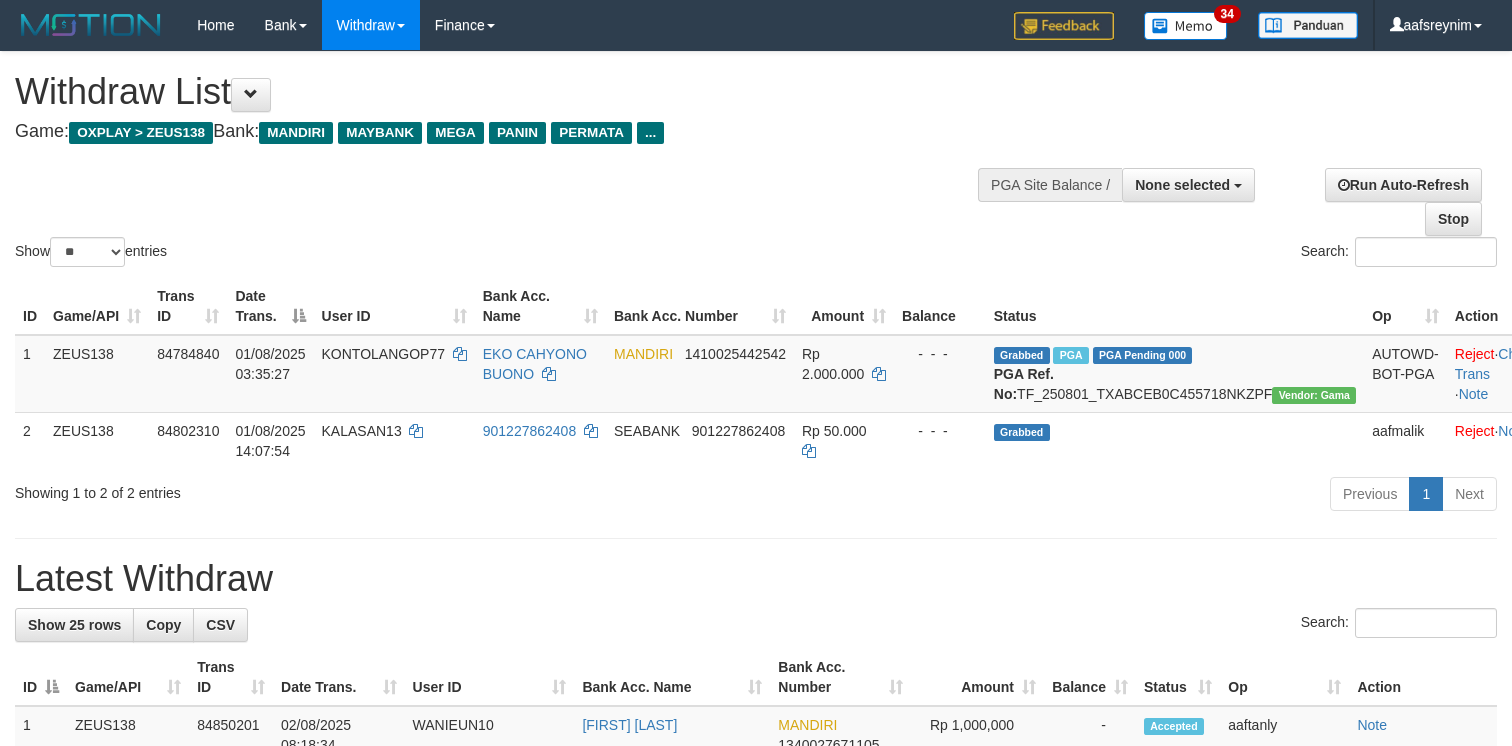 select 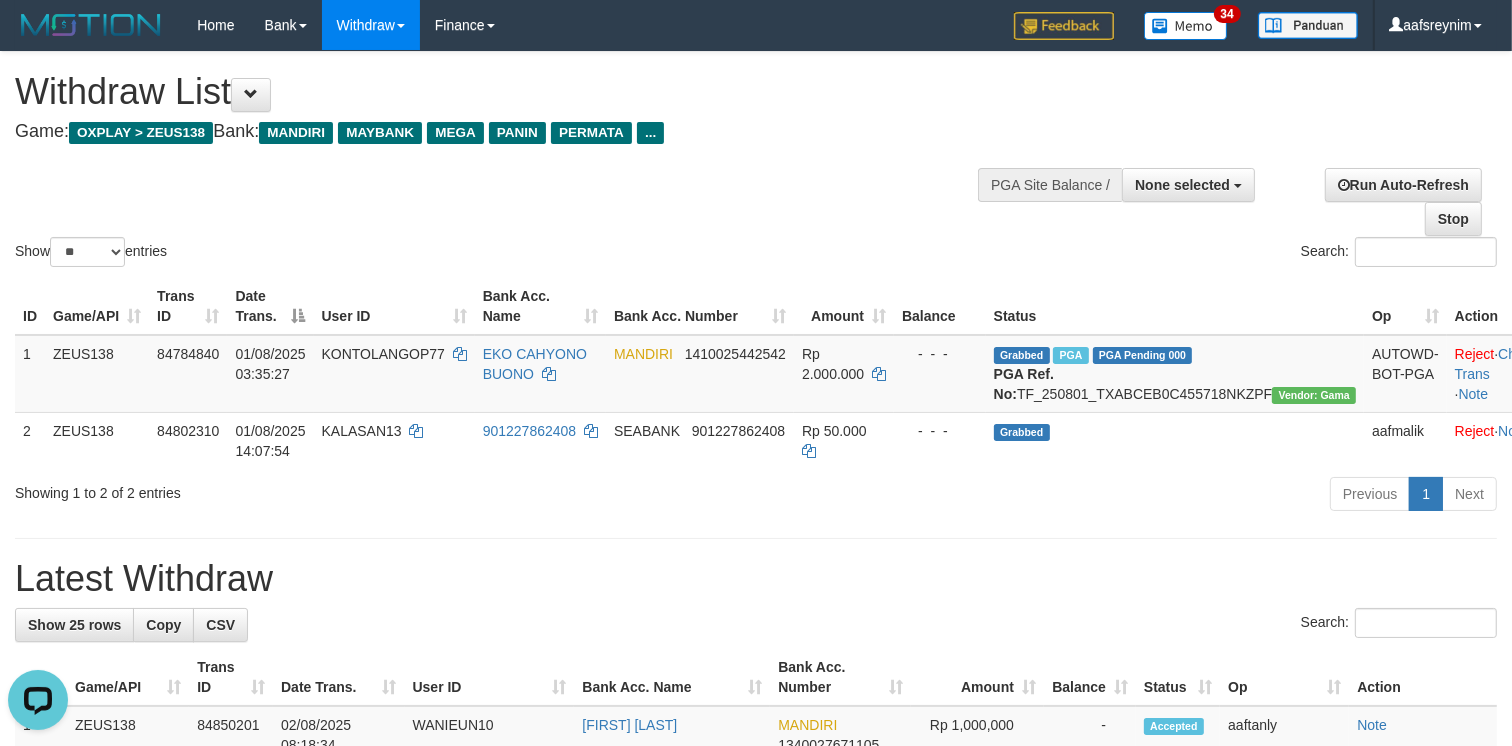 scroll, scrollTop: 0, scrollLeft: 0, axis: both 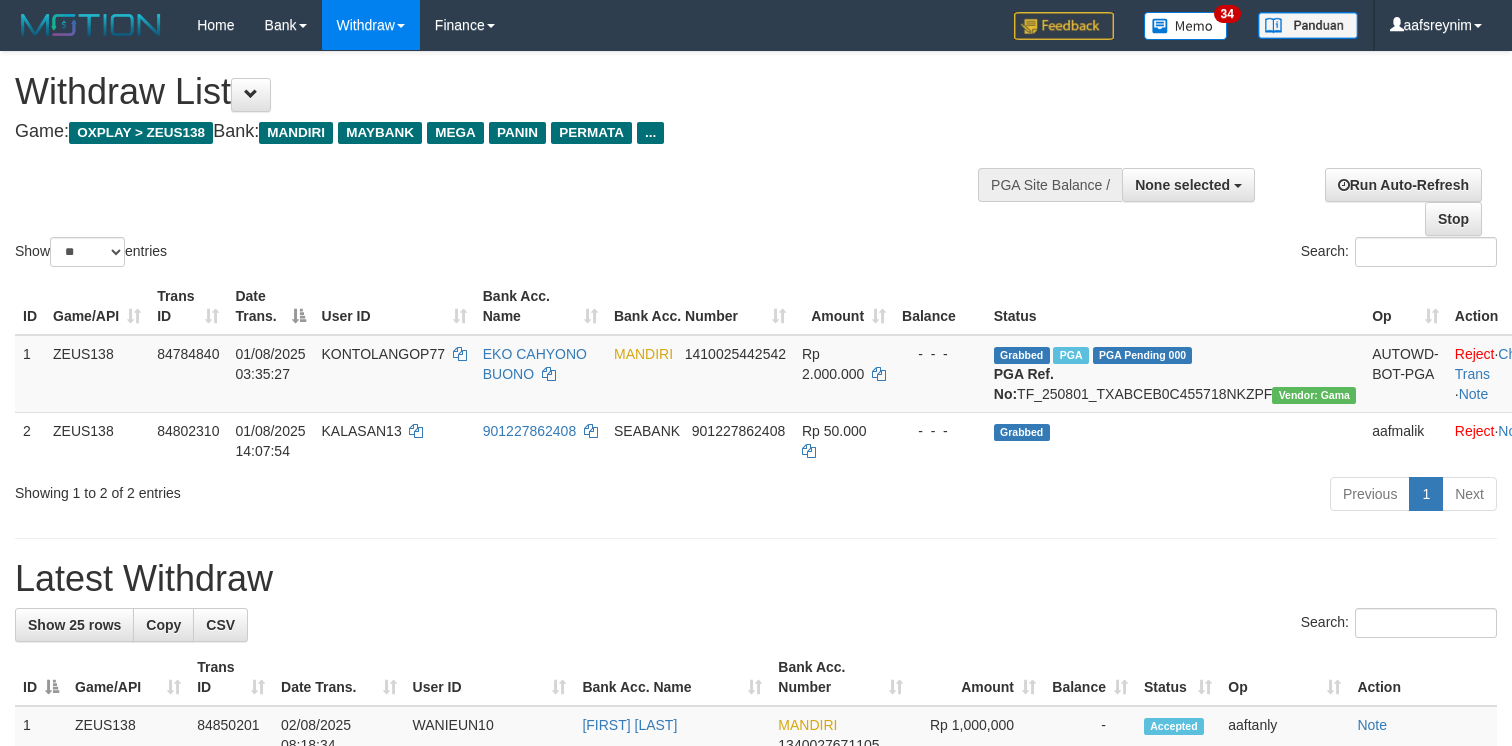 select 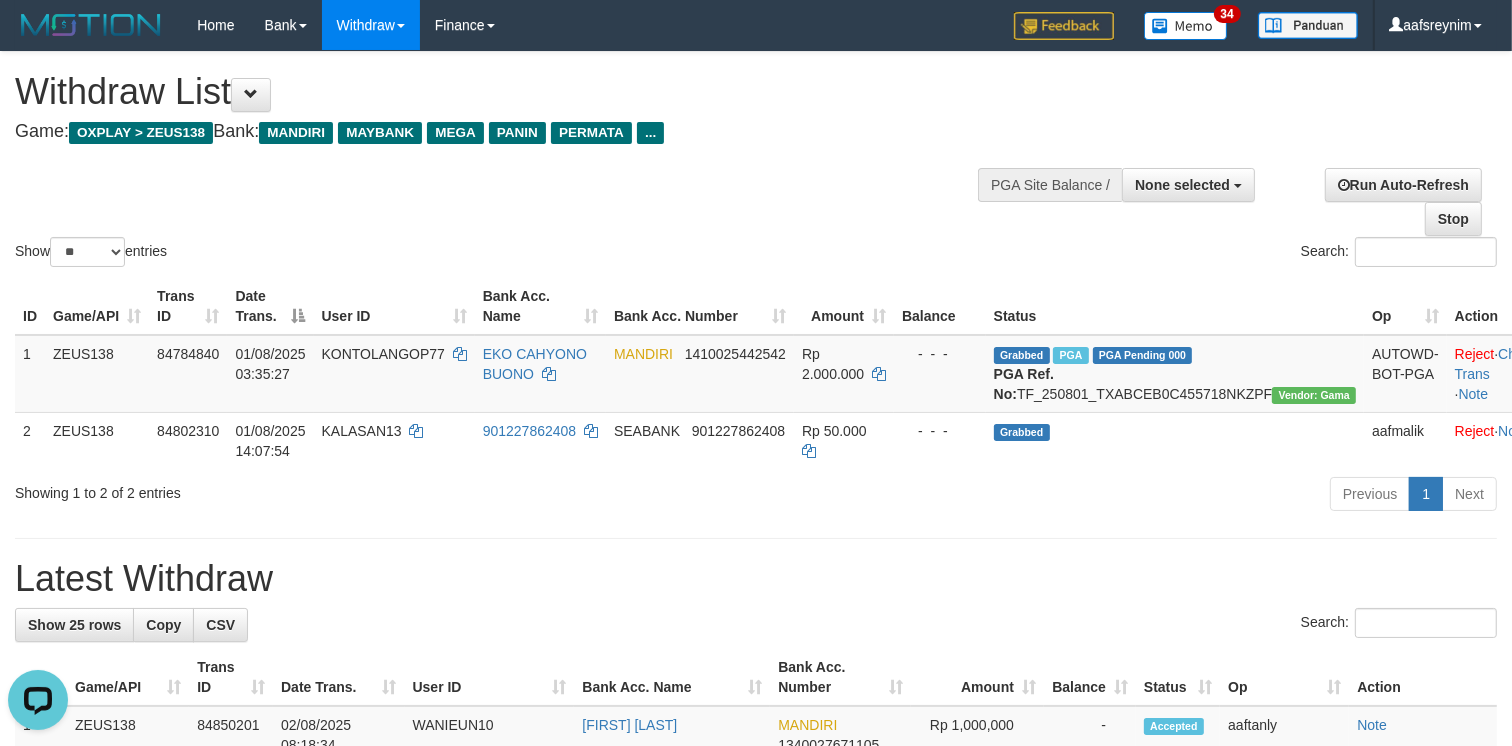 scroll, scrollTop: 0, scrollLeft: 0, axis: both 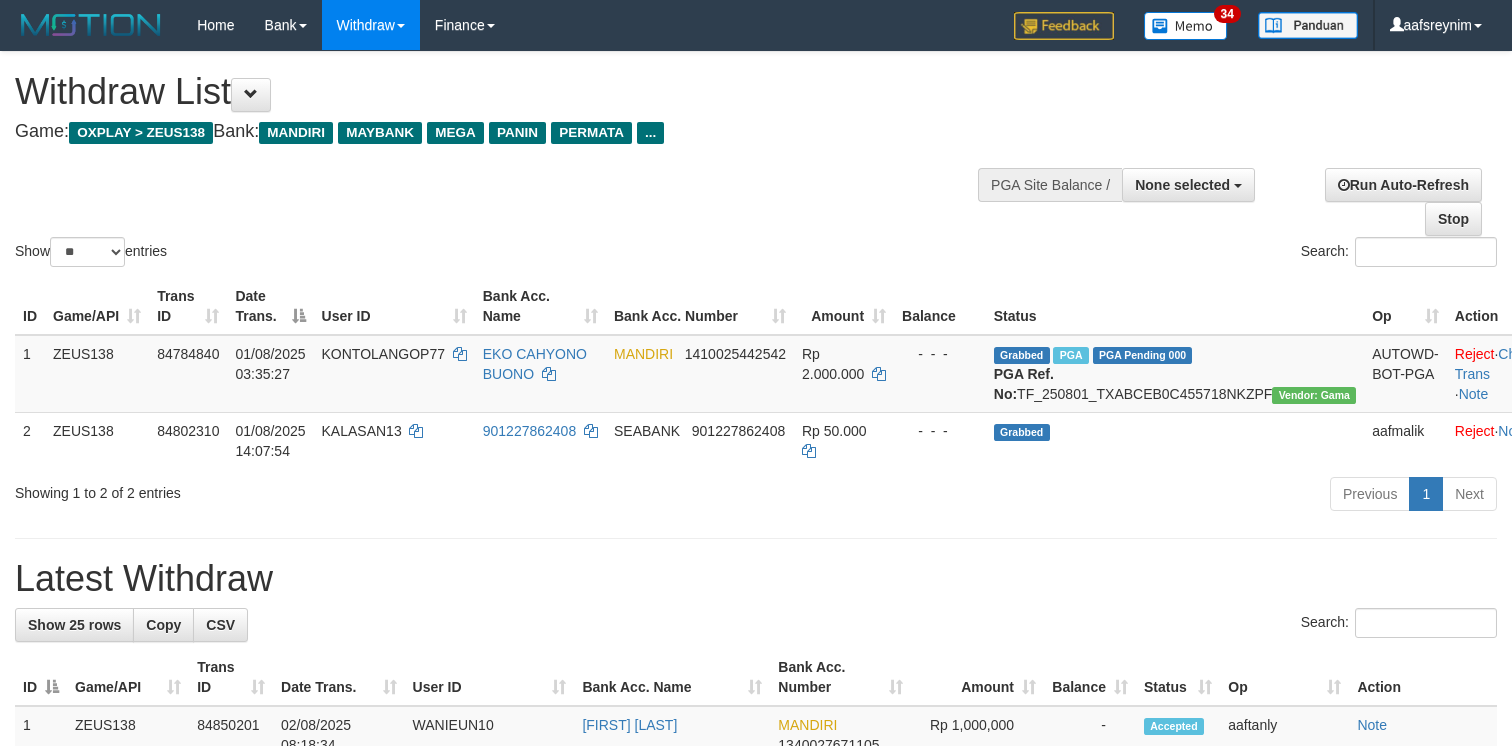 select 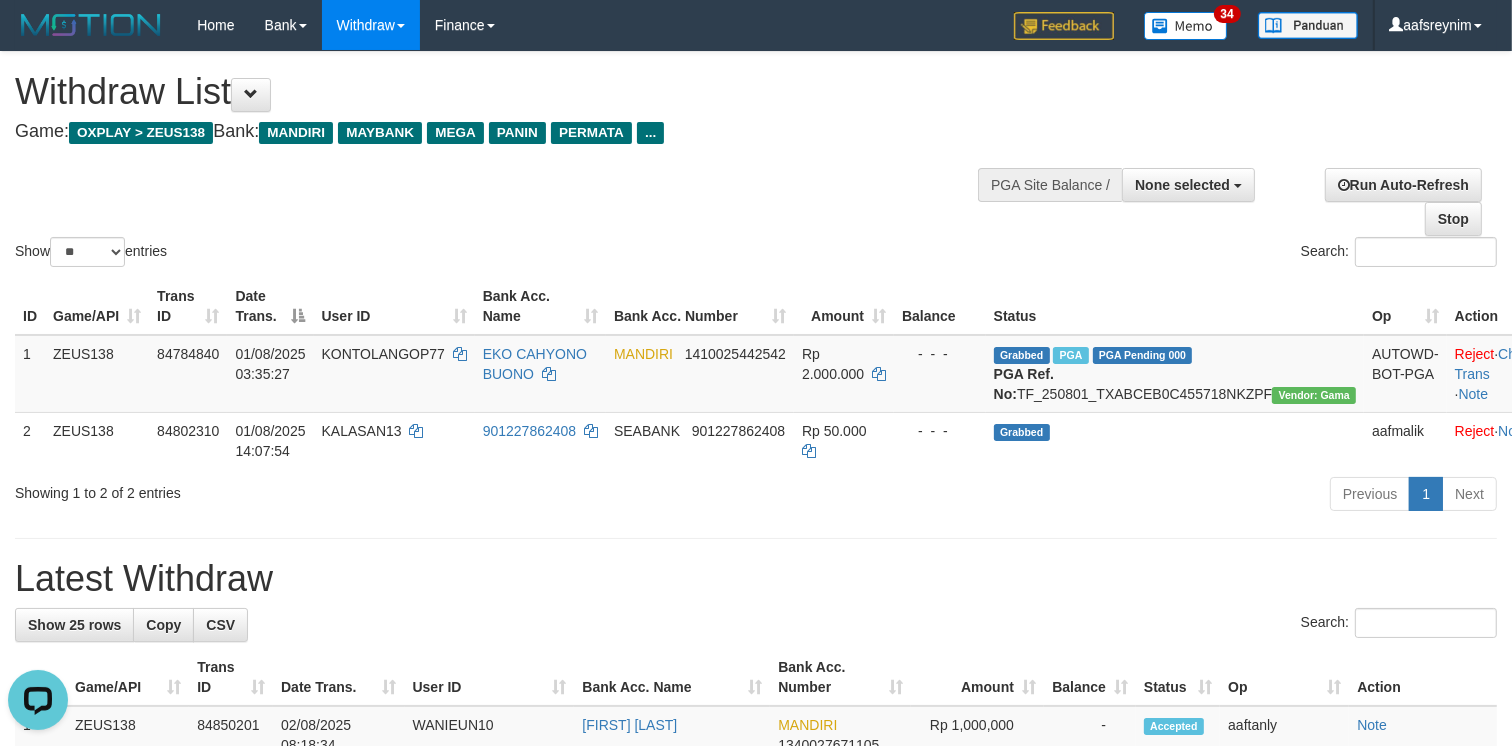 scroll, scrollTop: 0, scrollLeft: 0, axis: both 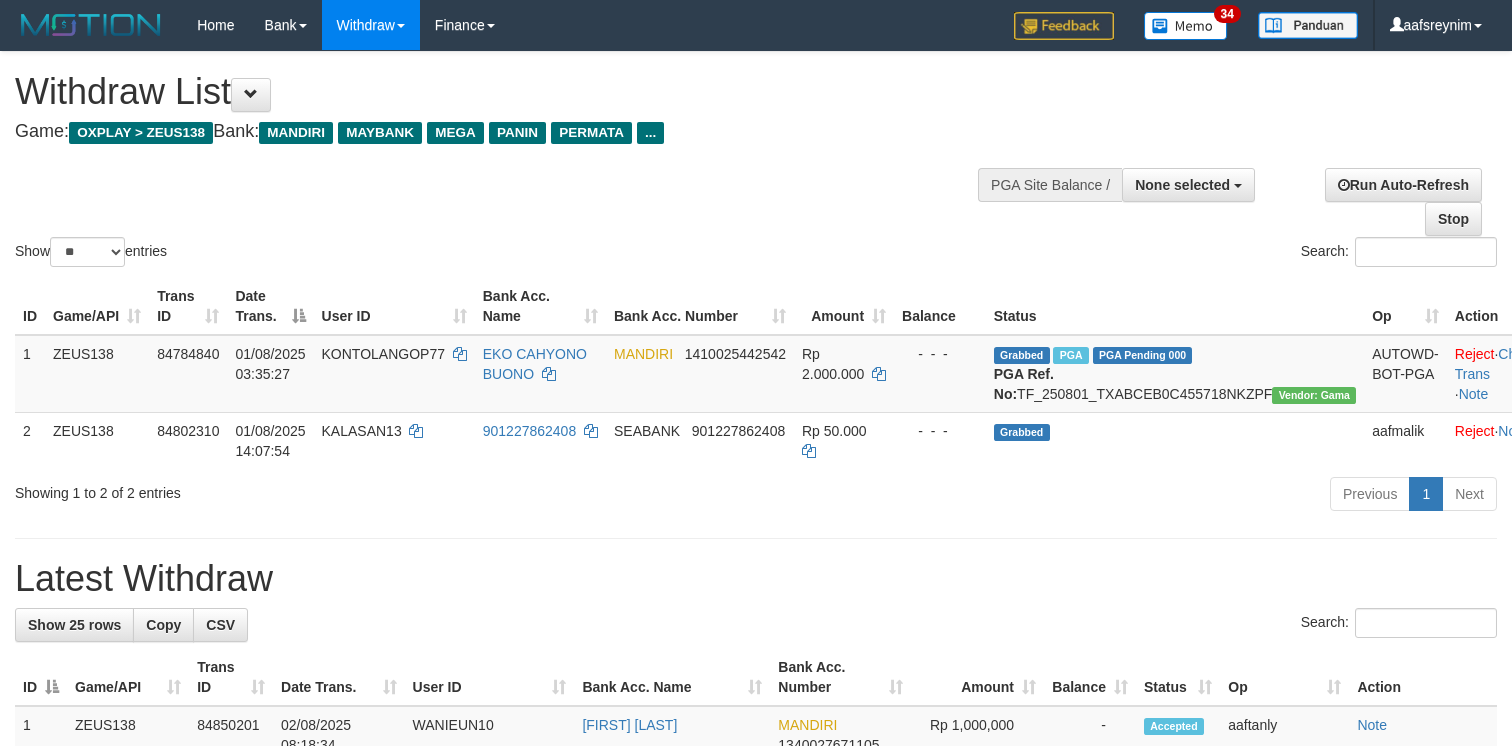 select 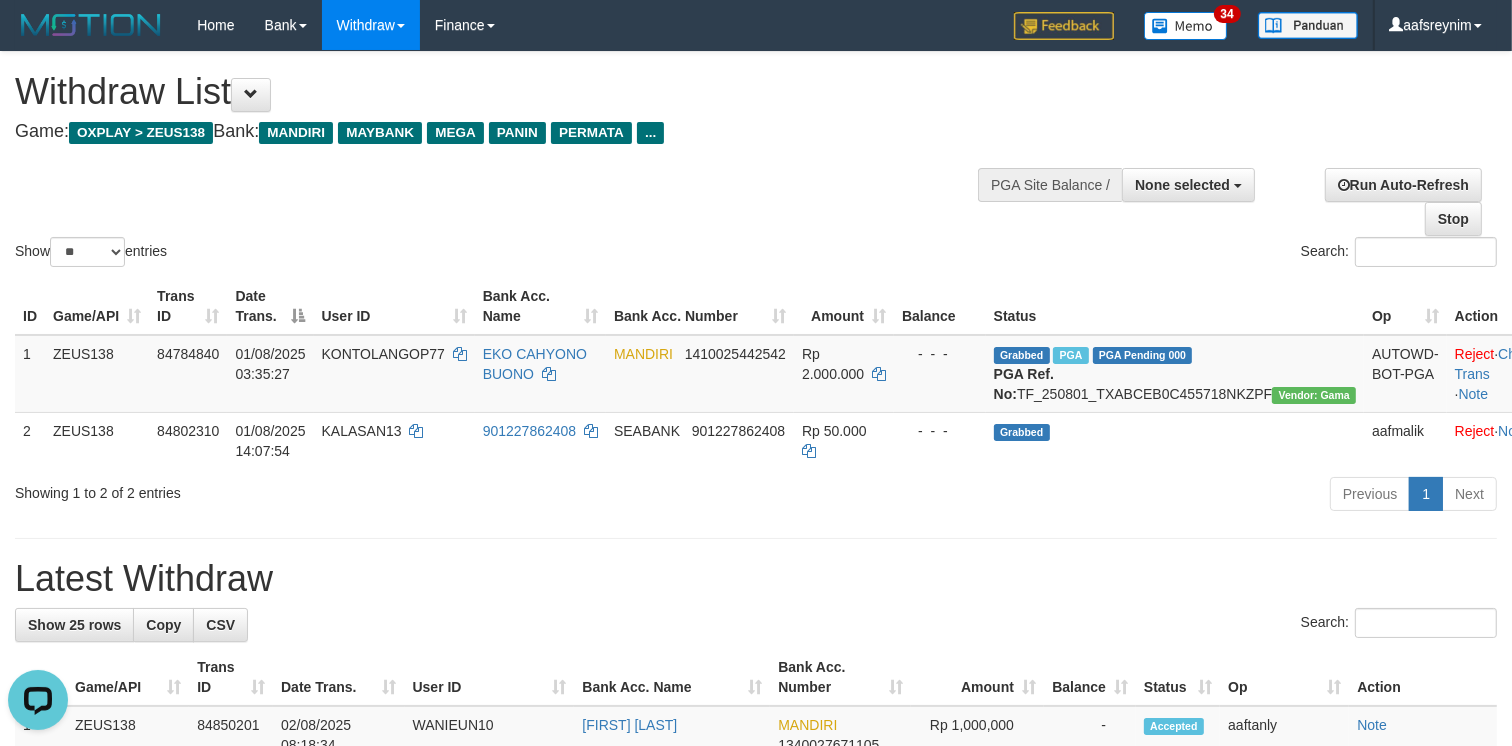 scroll, scrollTop: 0, scrollLeft: 0, axis: both 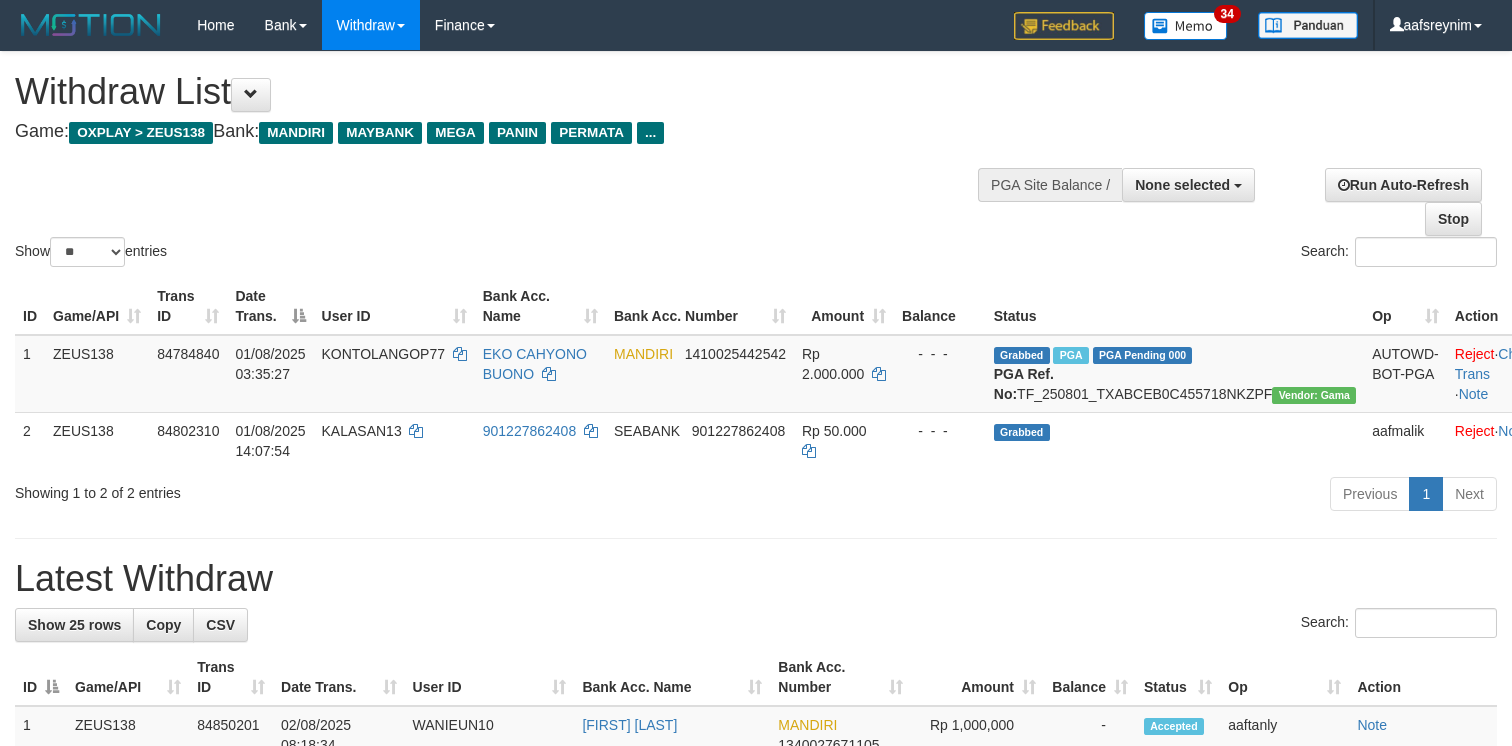 select 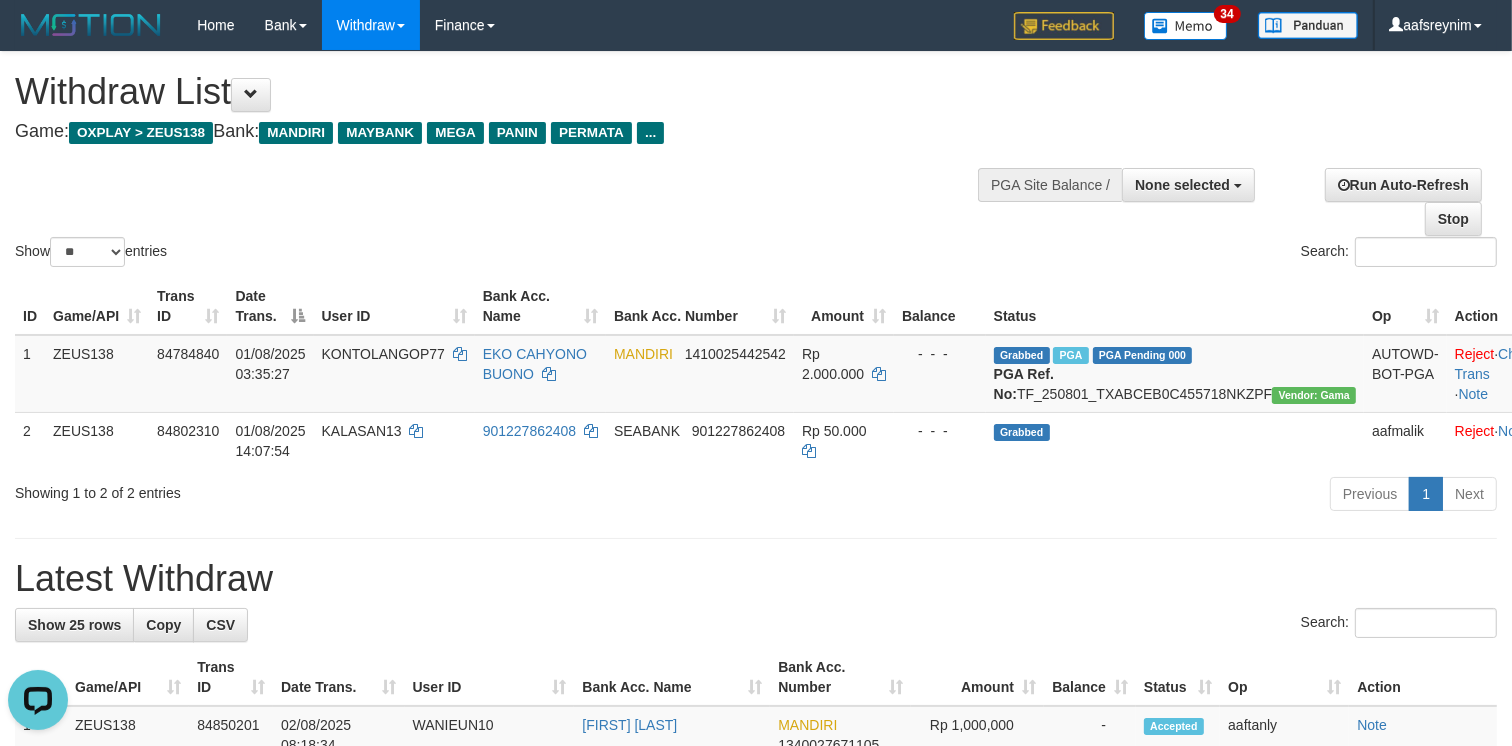 scroll, scrollTop: 0, scrollLeft: 0, axis: both 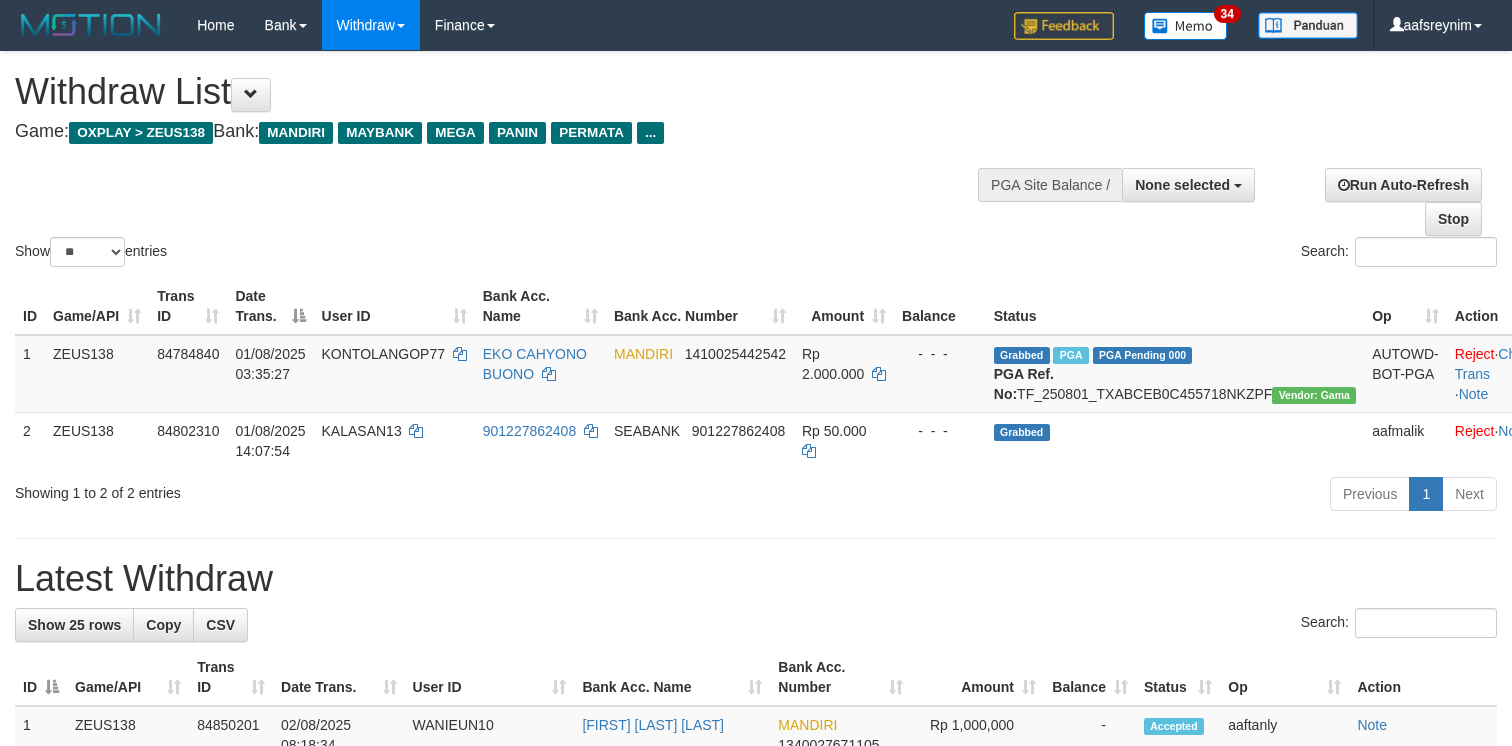 select 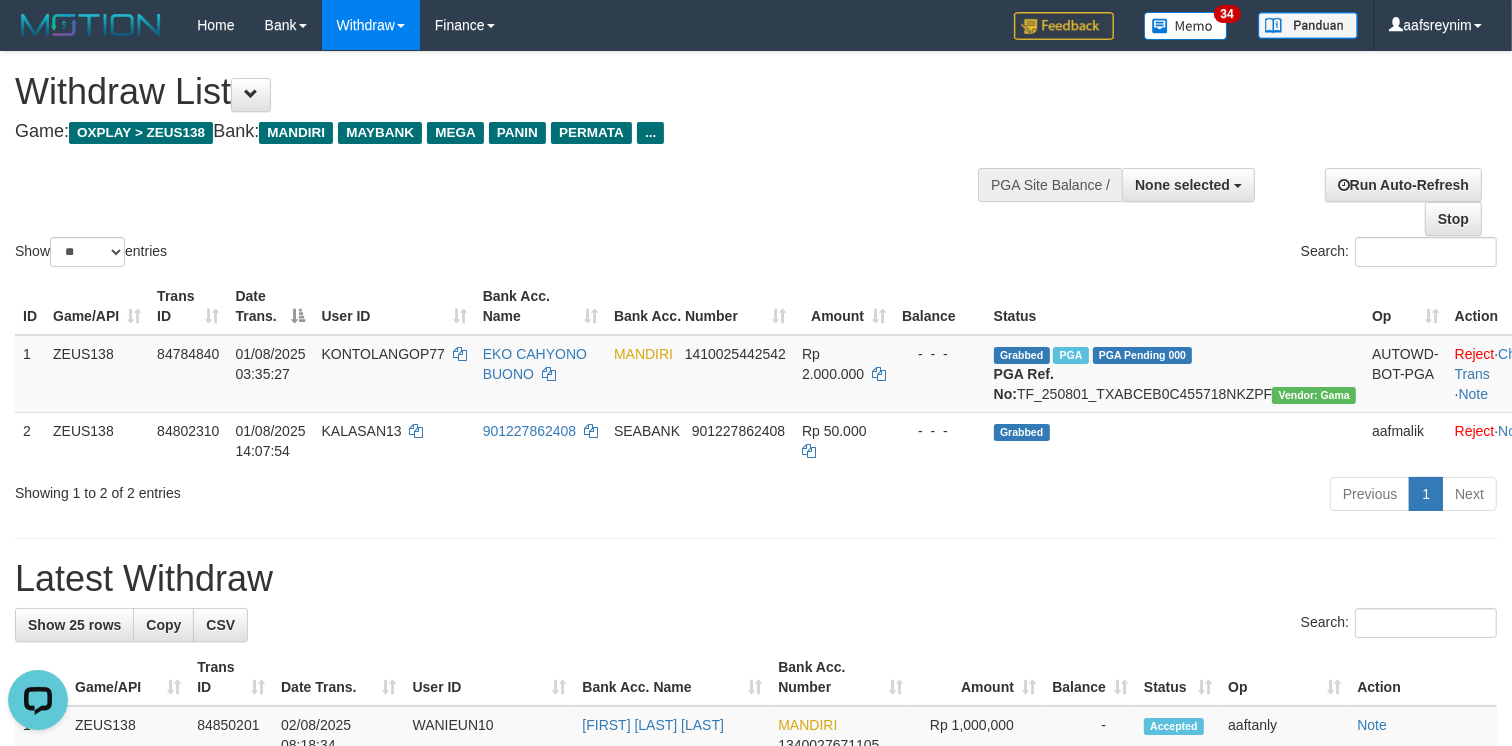scroll, scrollTop: 0, scrollLeft: 0, axis: both 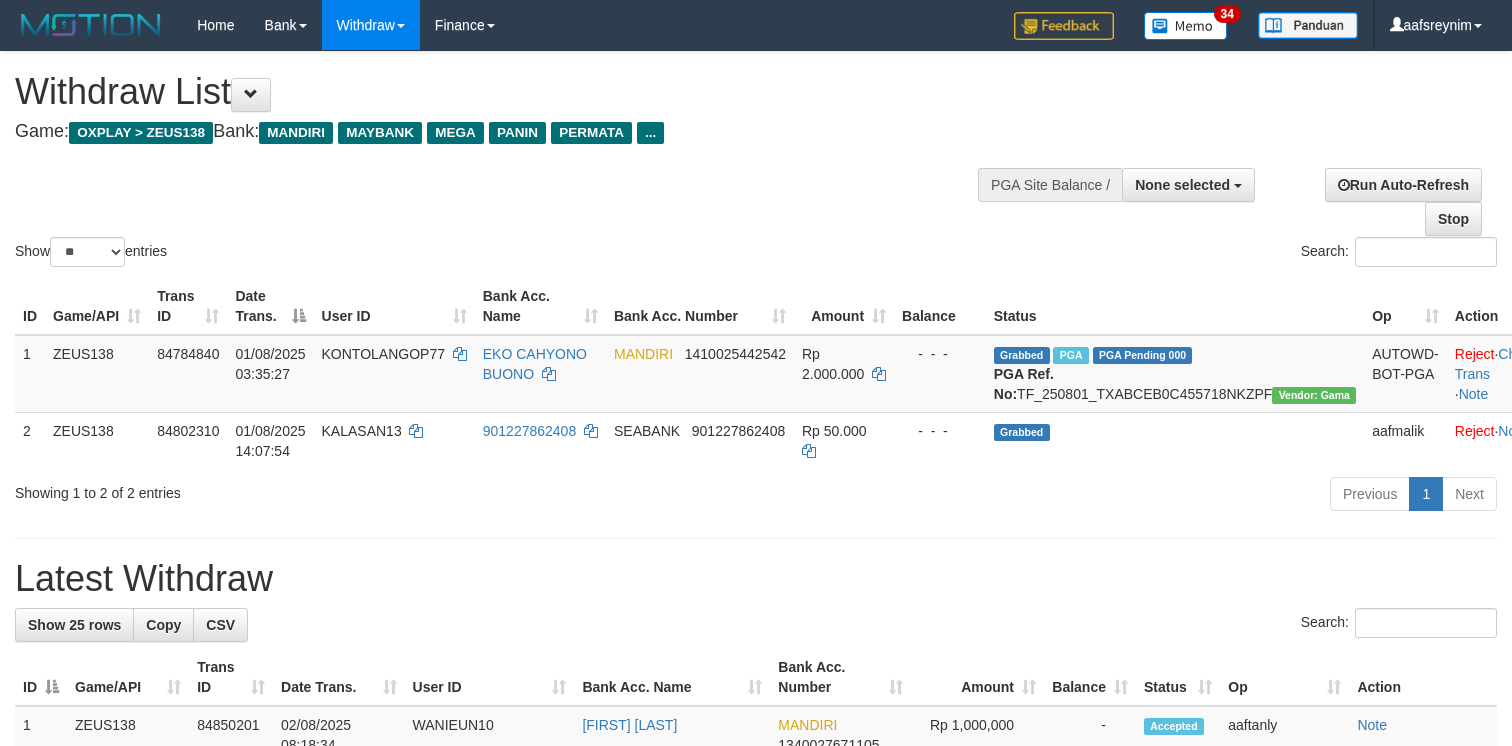 select 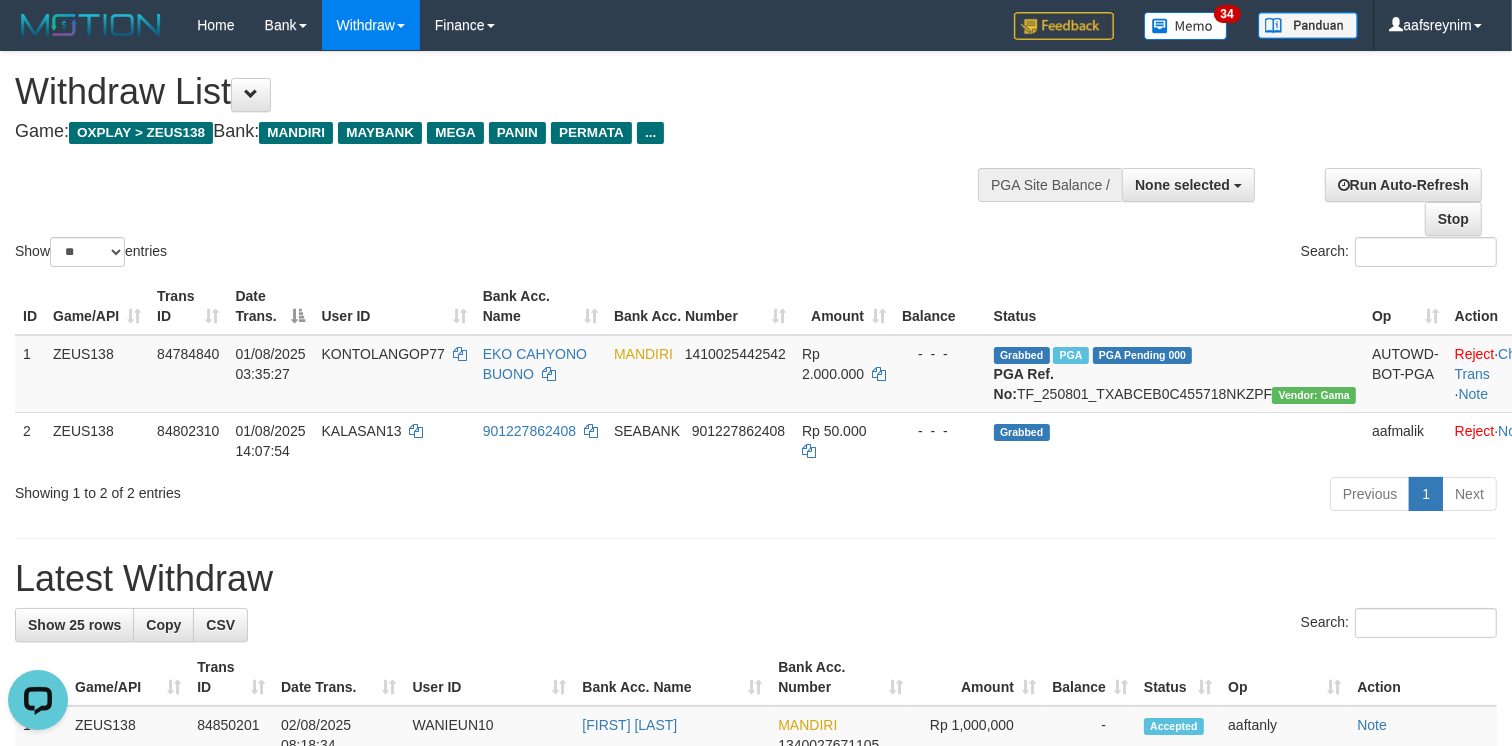 scroll, scrollTop: 0, scrollLeft: 0, axis: both 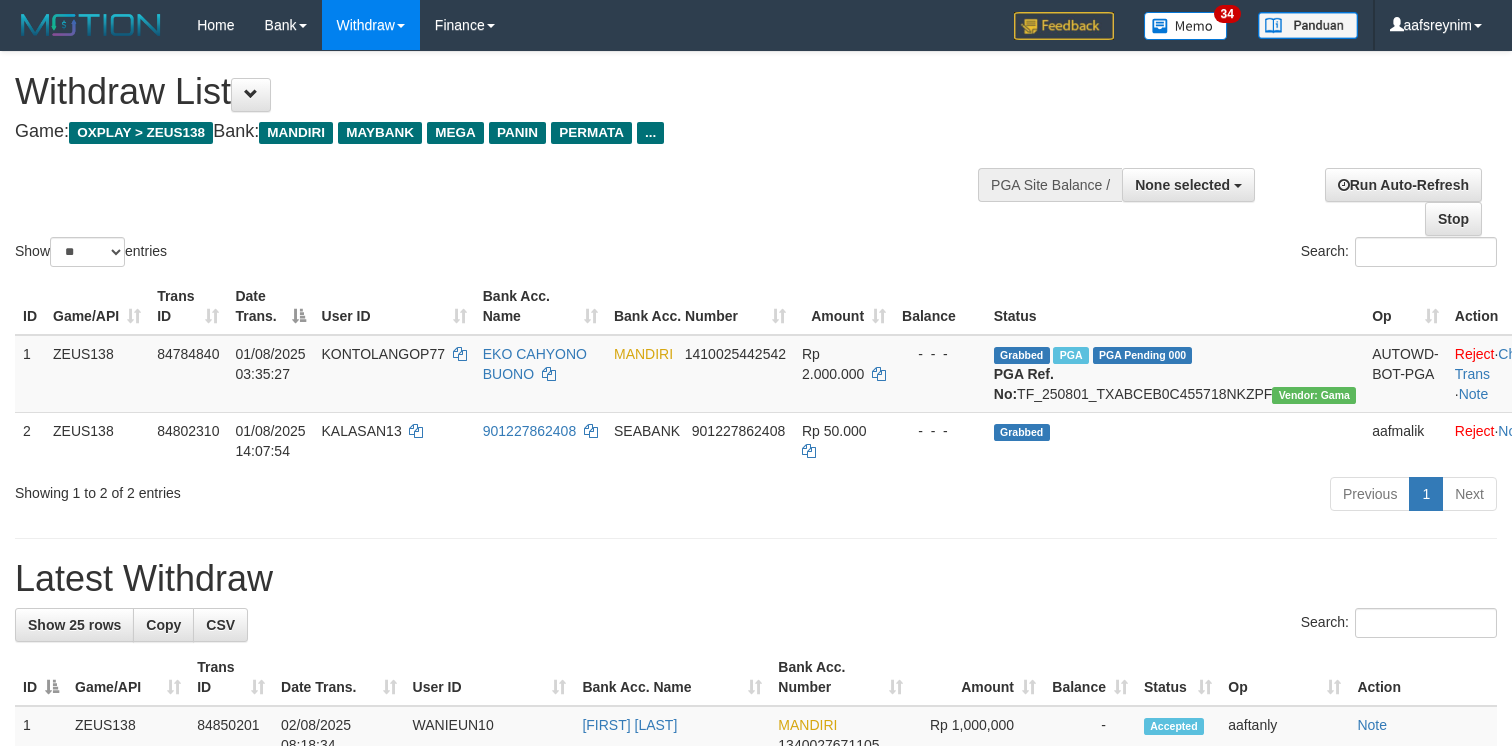 select 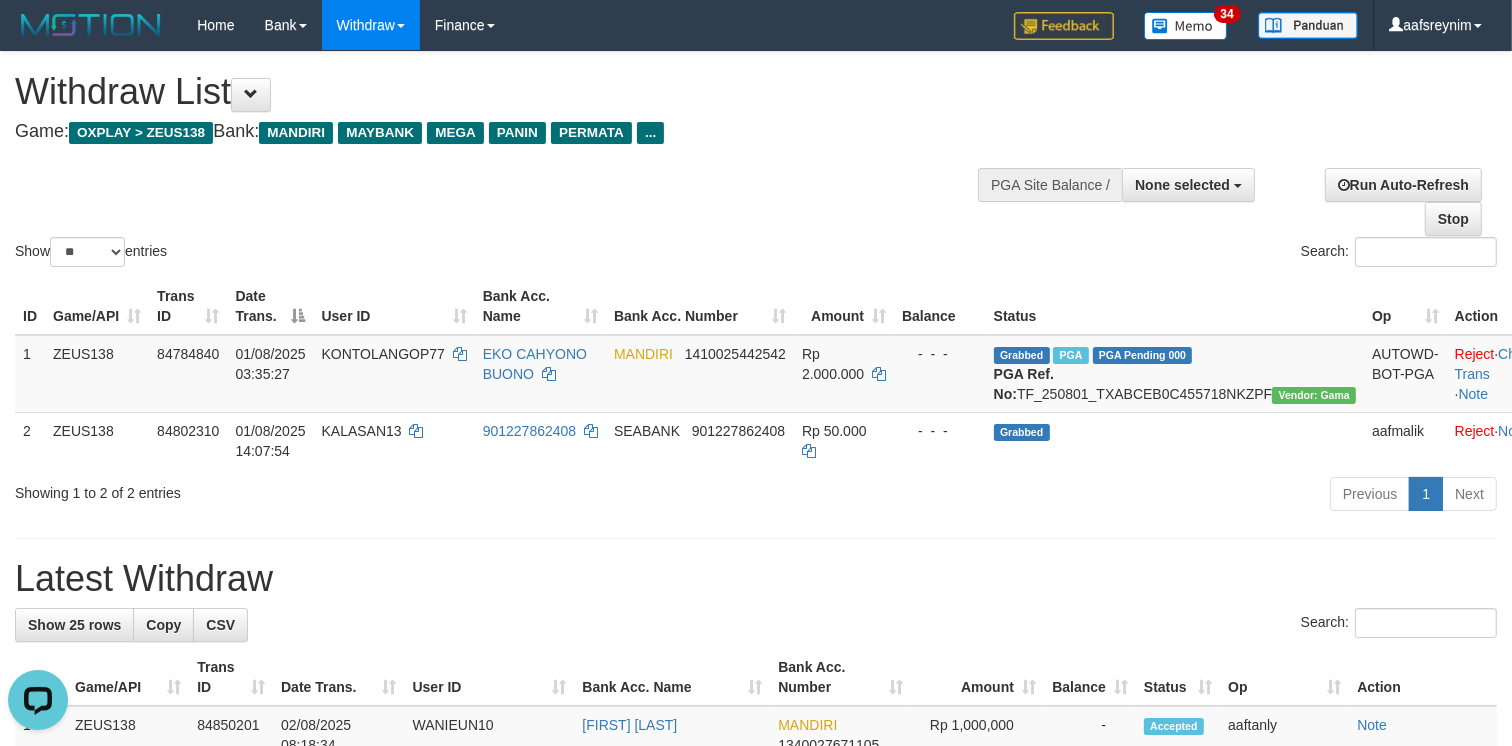 scroll, scrollTop: 0, scrollLeft: 0, axis: both 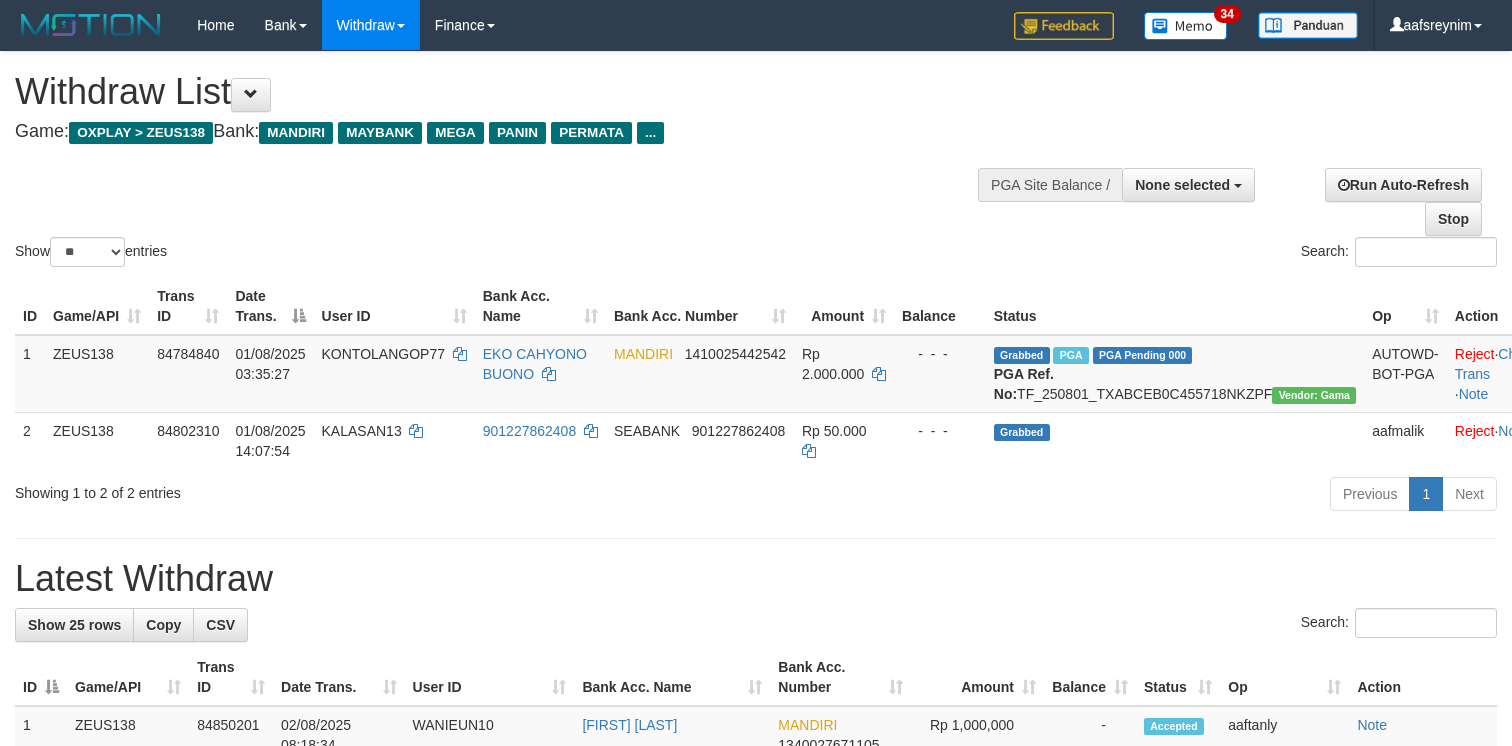 select 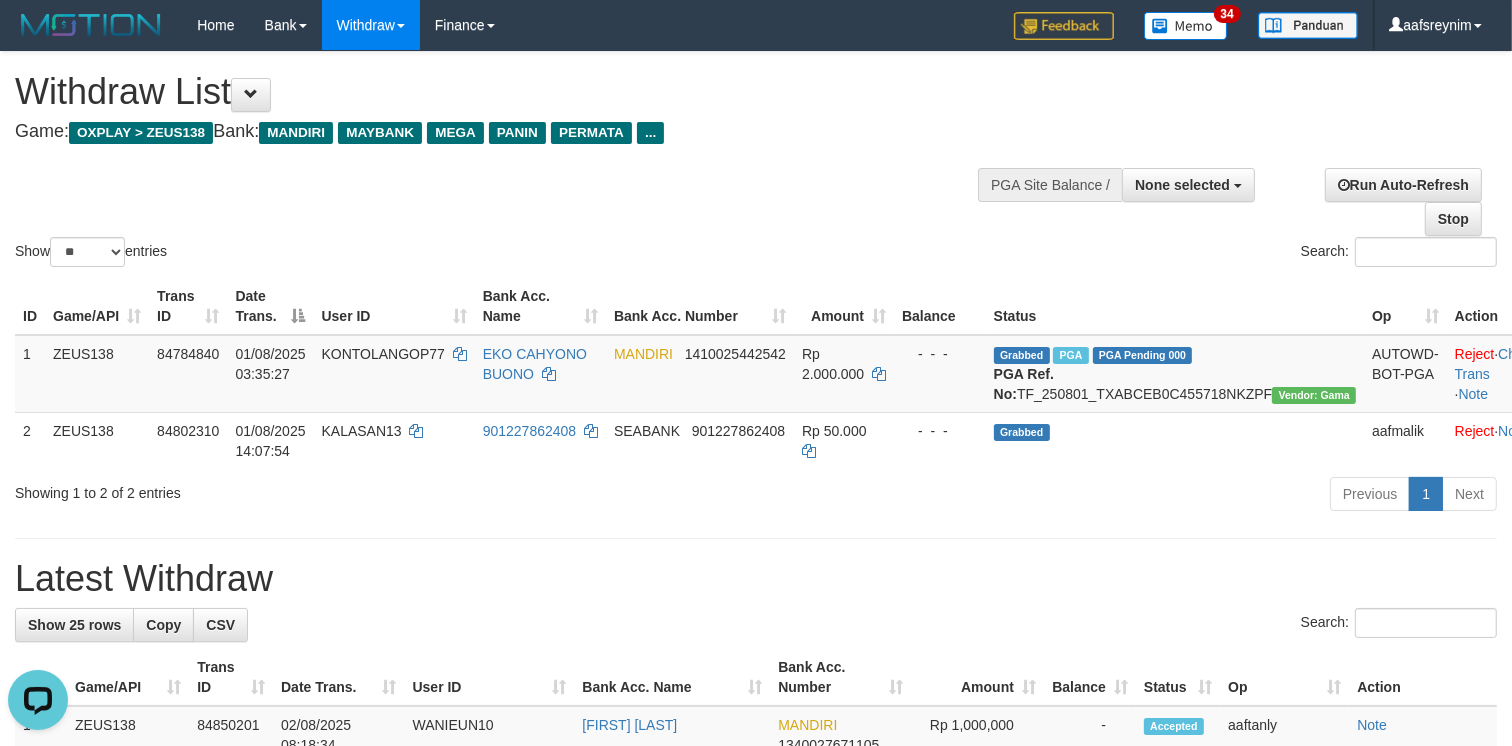 scroll, scrollTop: 0, scrollLeft: 0, axis: both 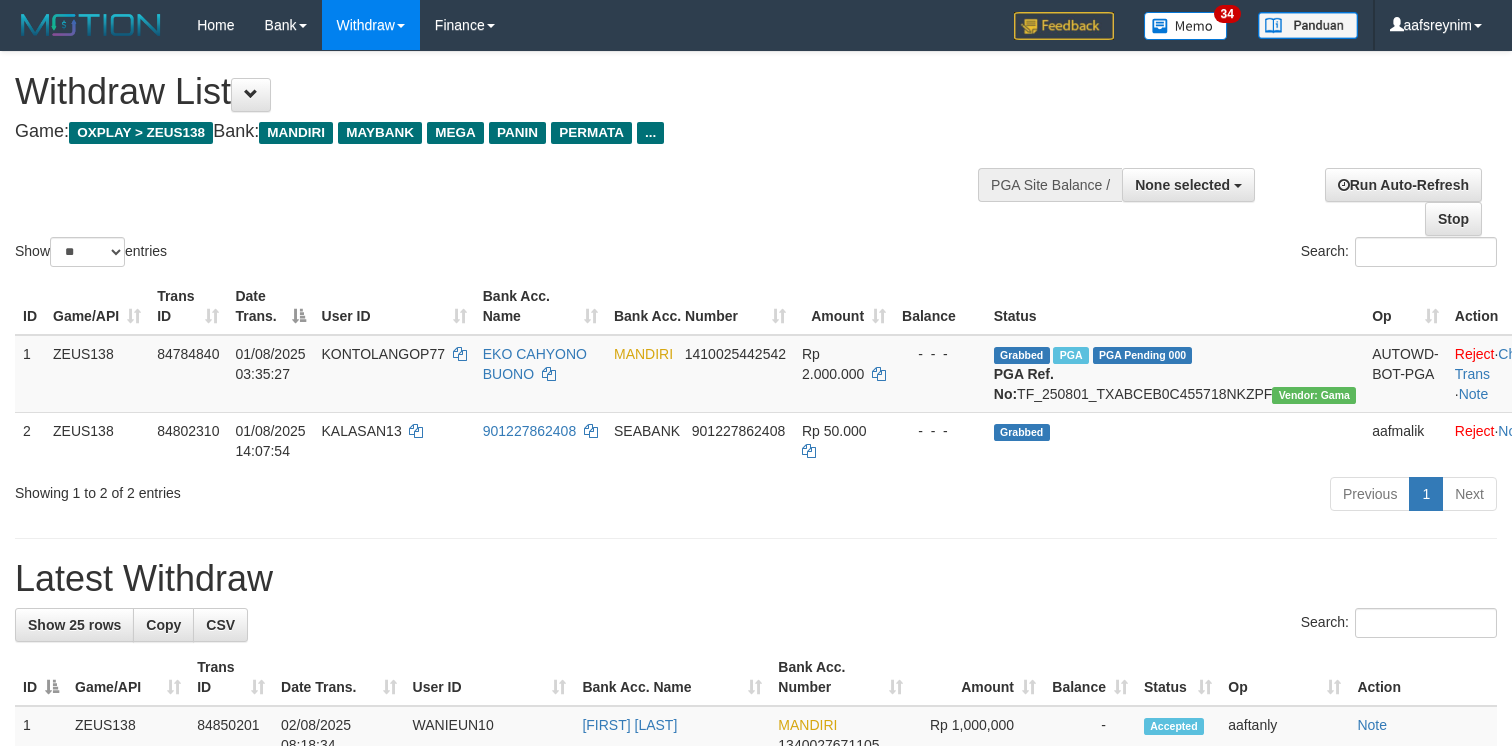 select 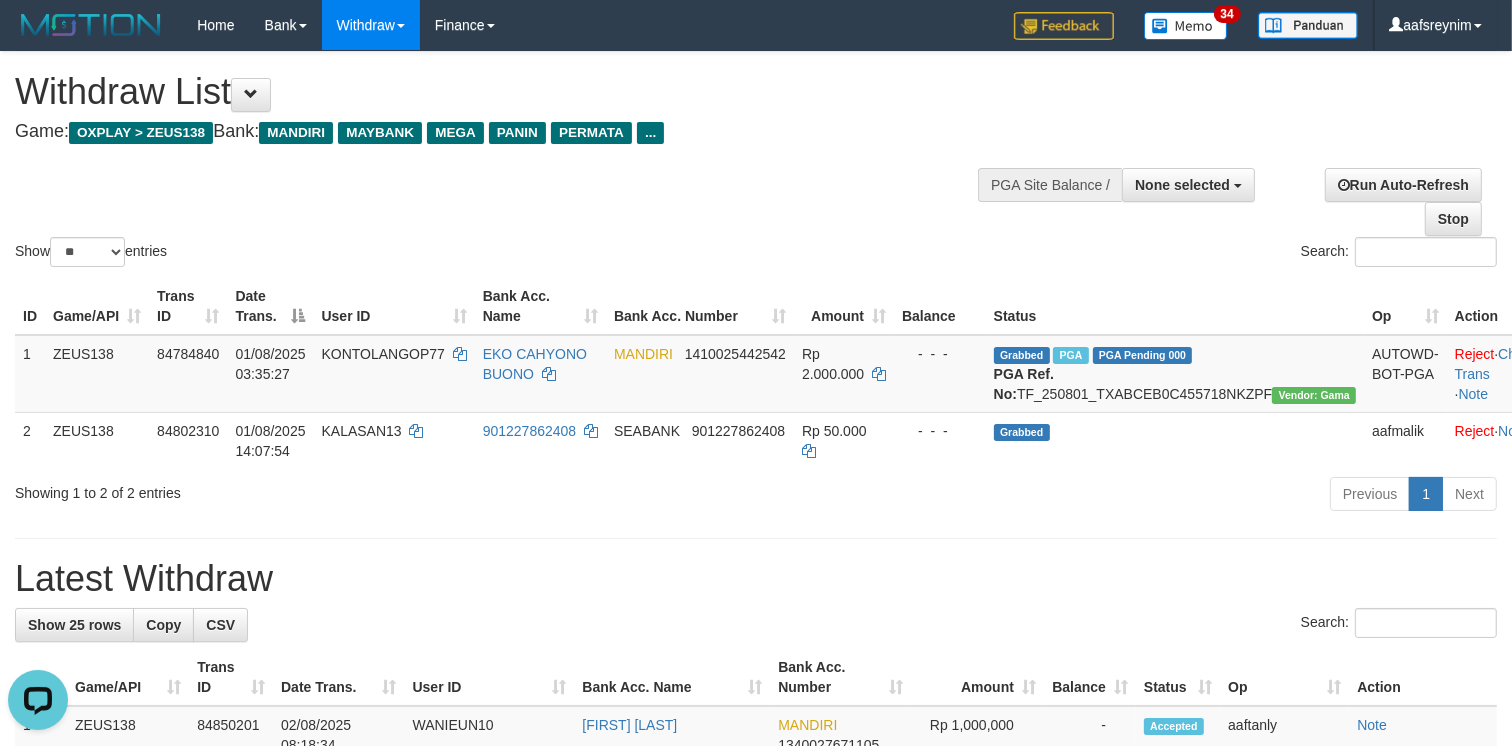 scroll, scrollTop: 0, scrollLeft: 0, axis: both 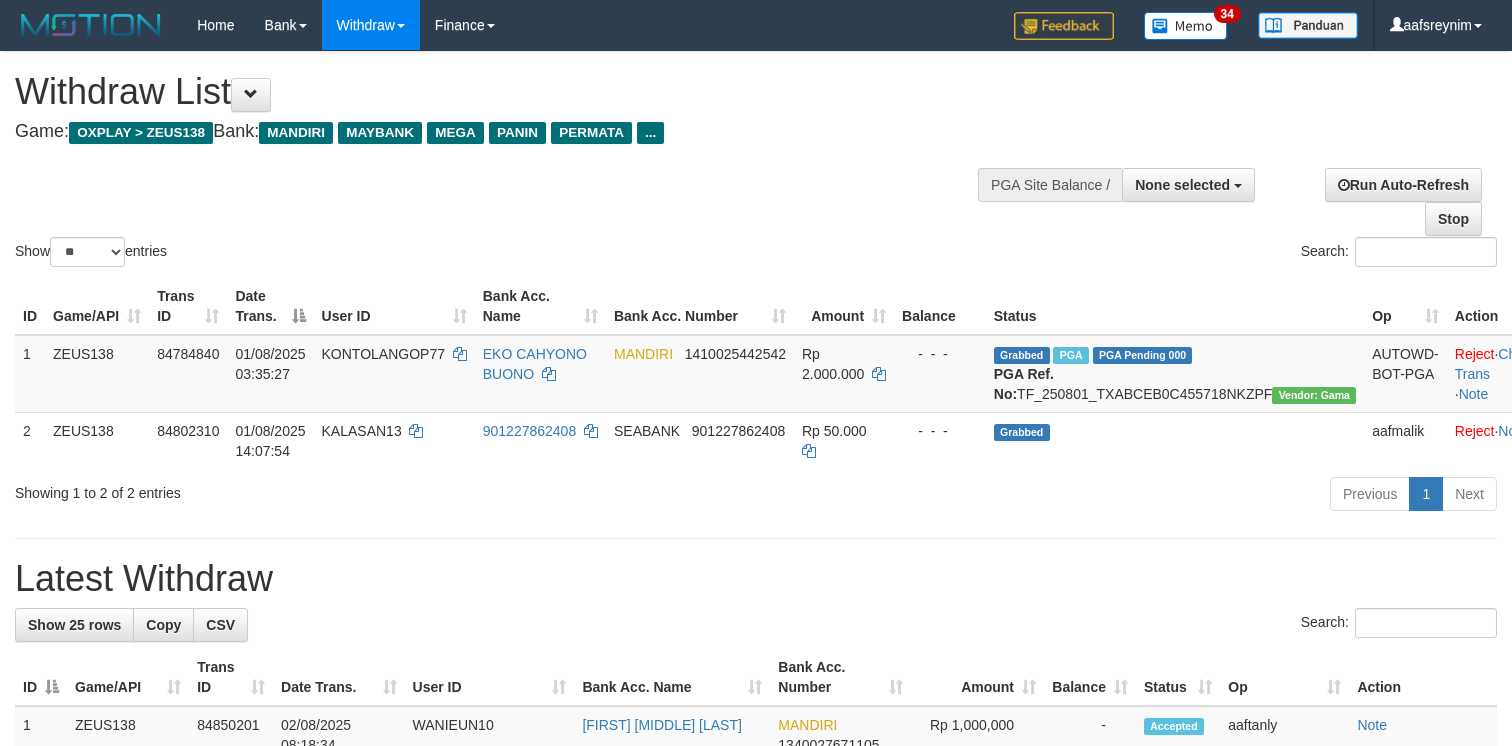 select 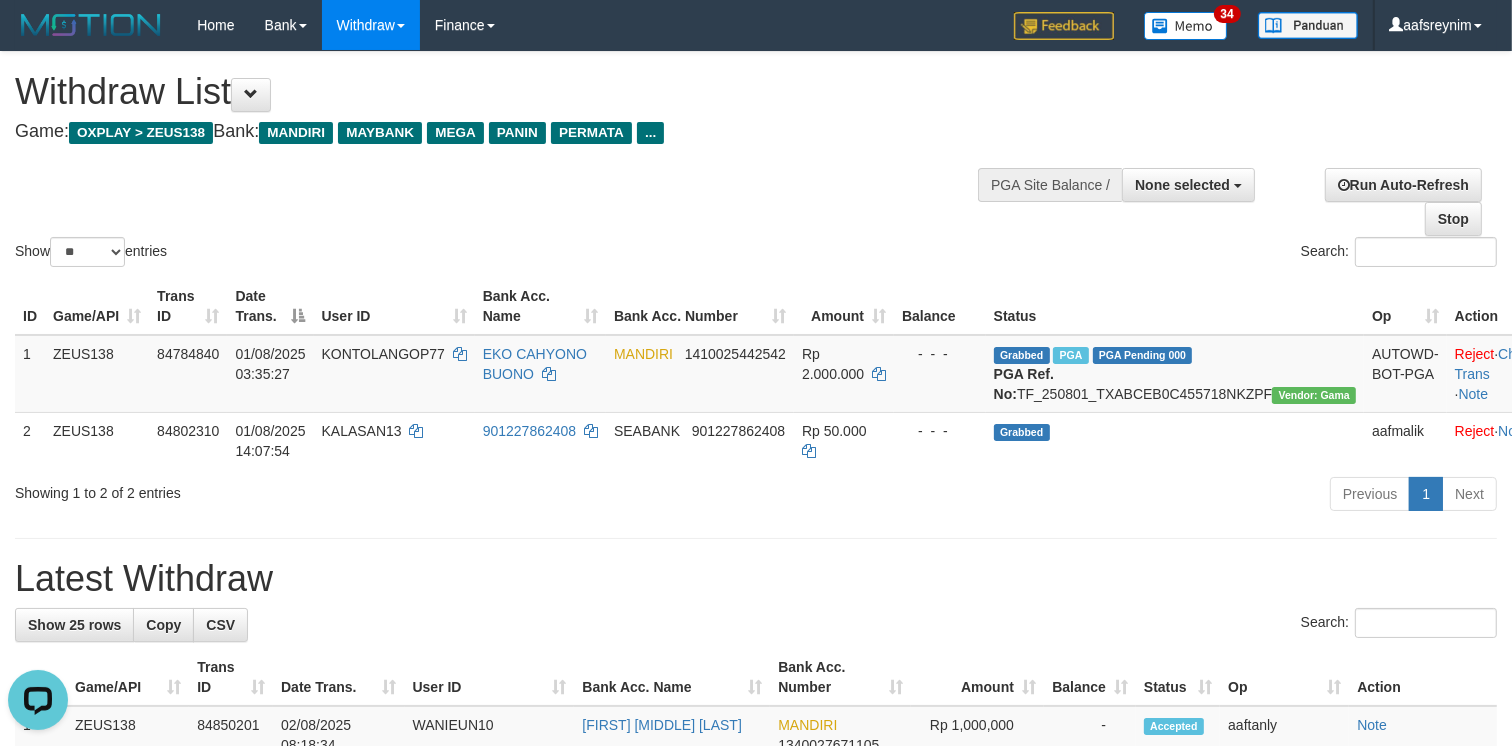 scroll, scrollTop: 0, scrollLeft: 0, axis: both 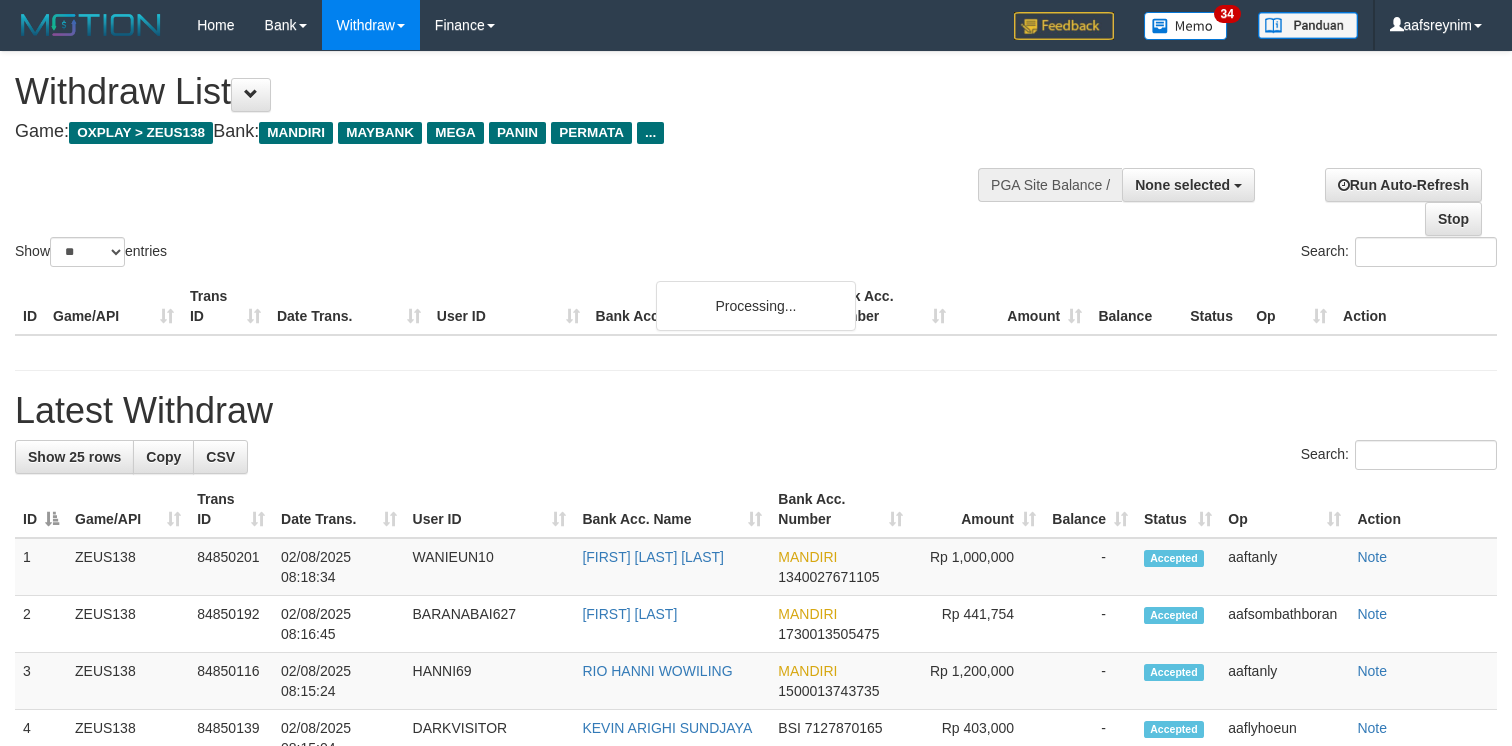 select 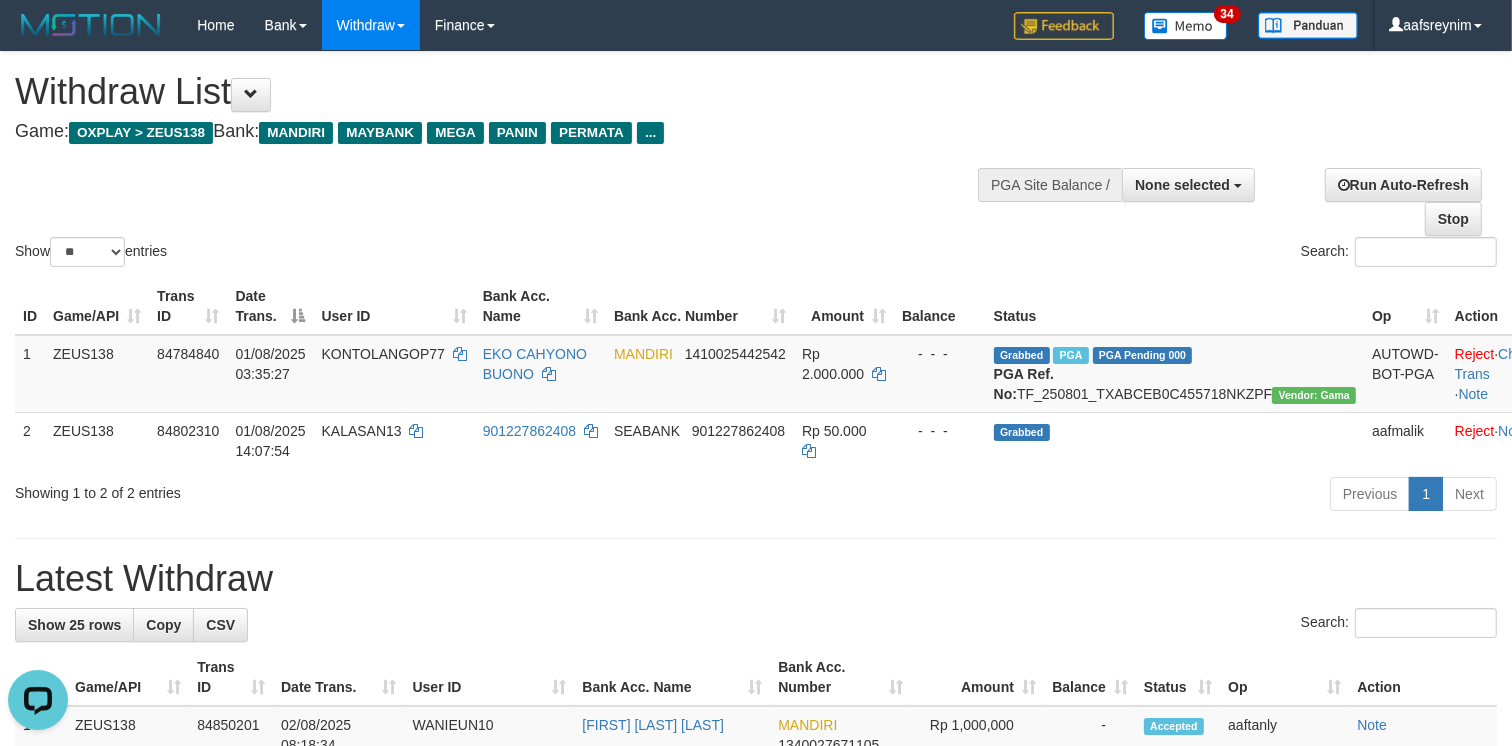 scroll, scrollTop: 0, scrollLeft: 0, axis: both 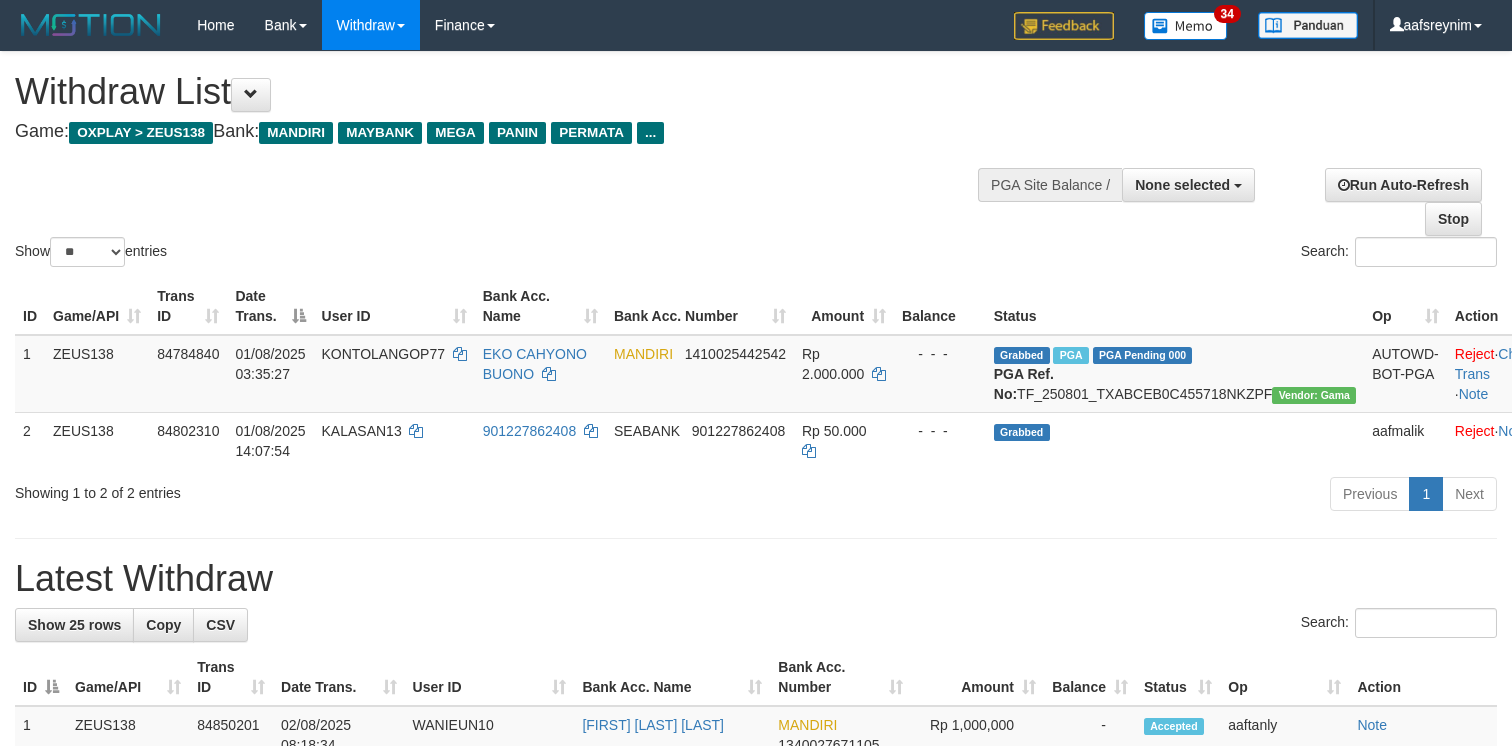 select 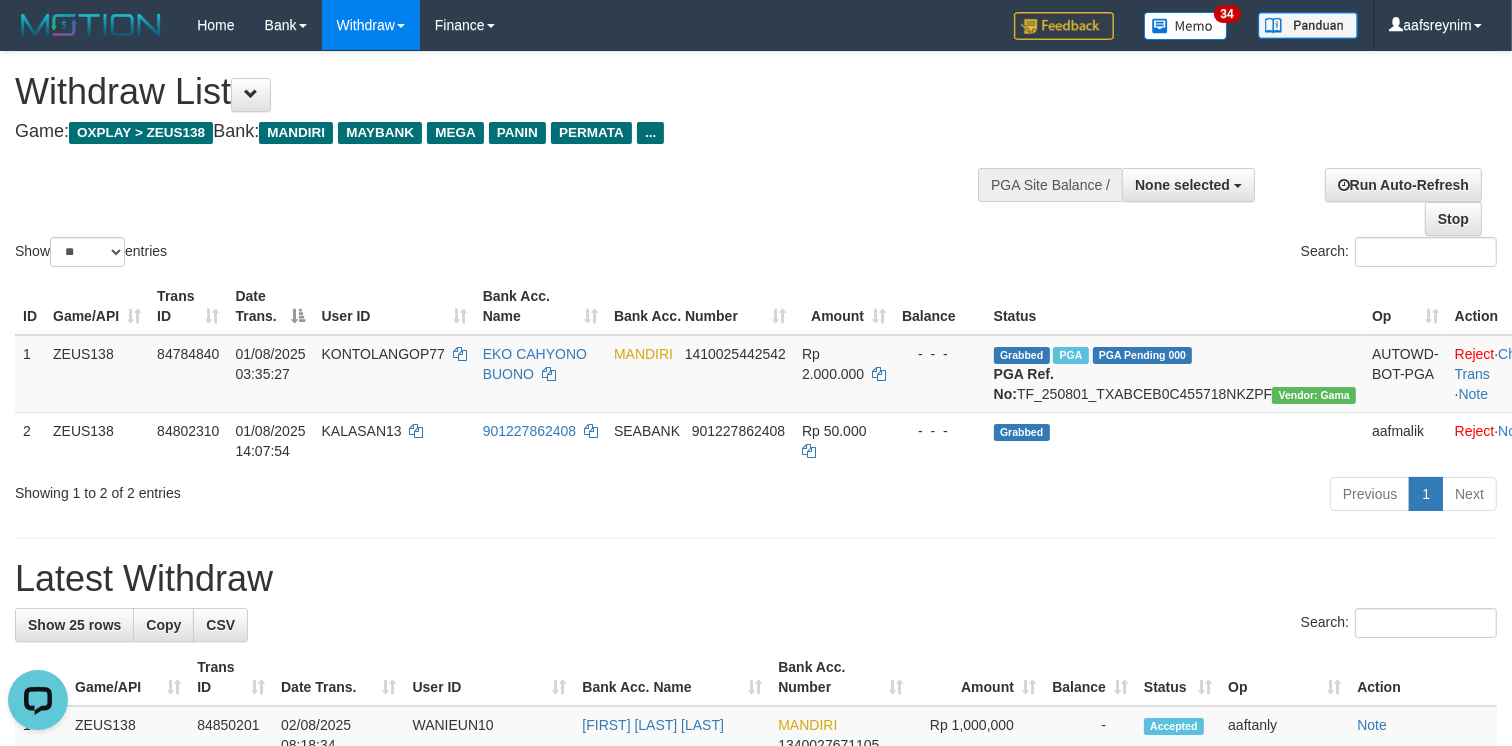 scroll, scrollTop: 0, scrollLeft: 0, axis: both 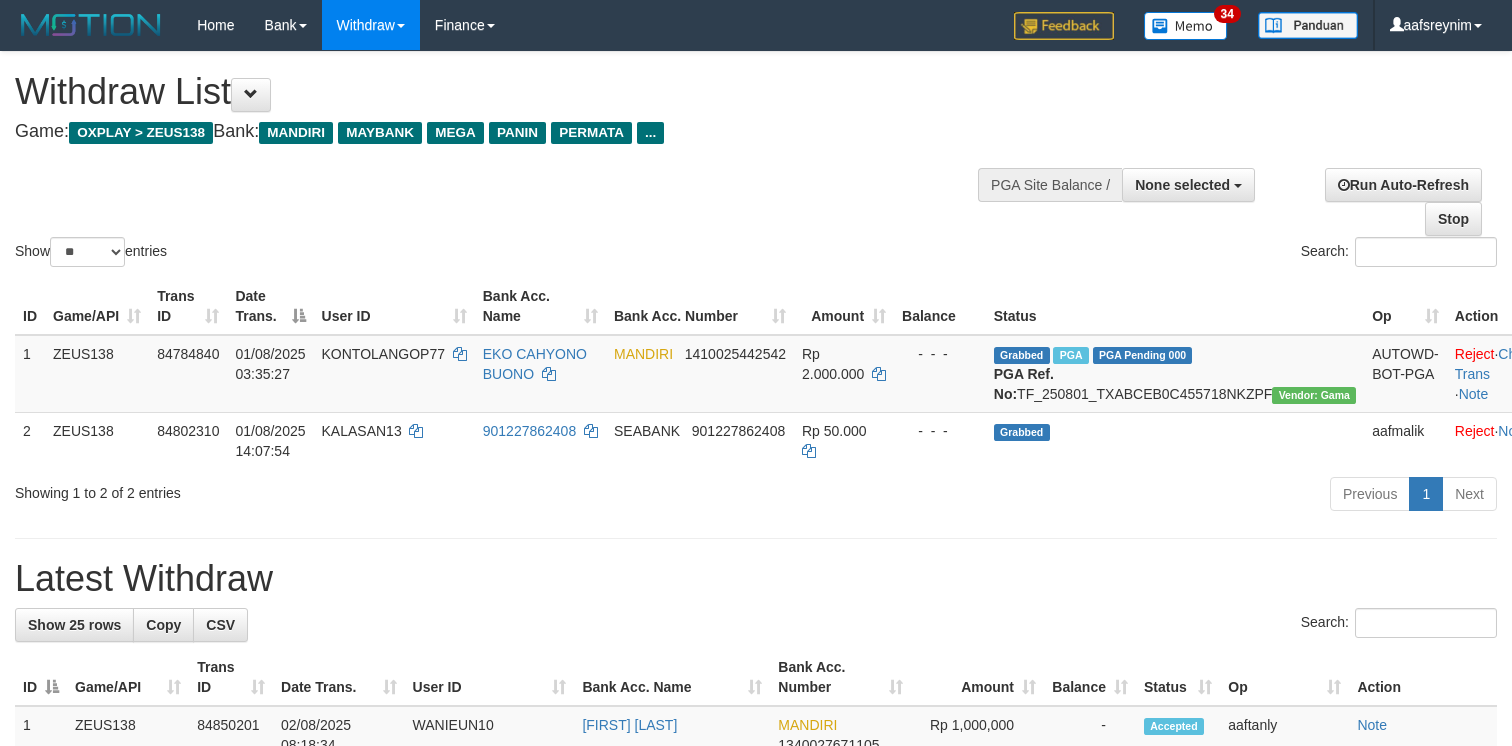 select 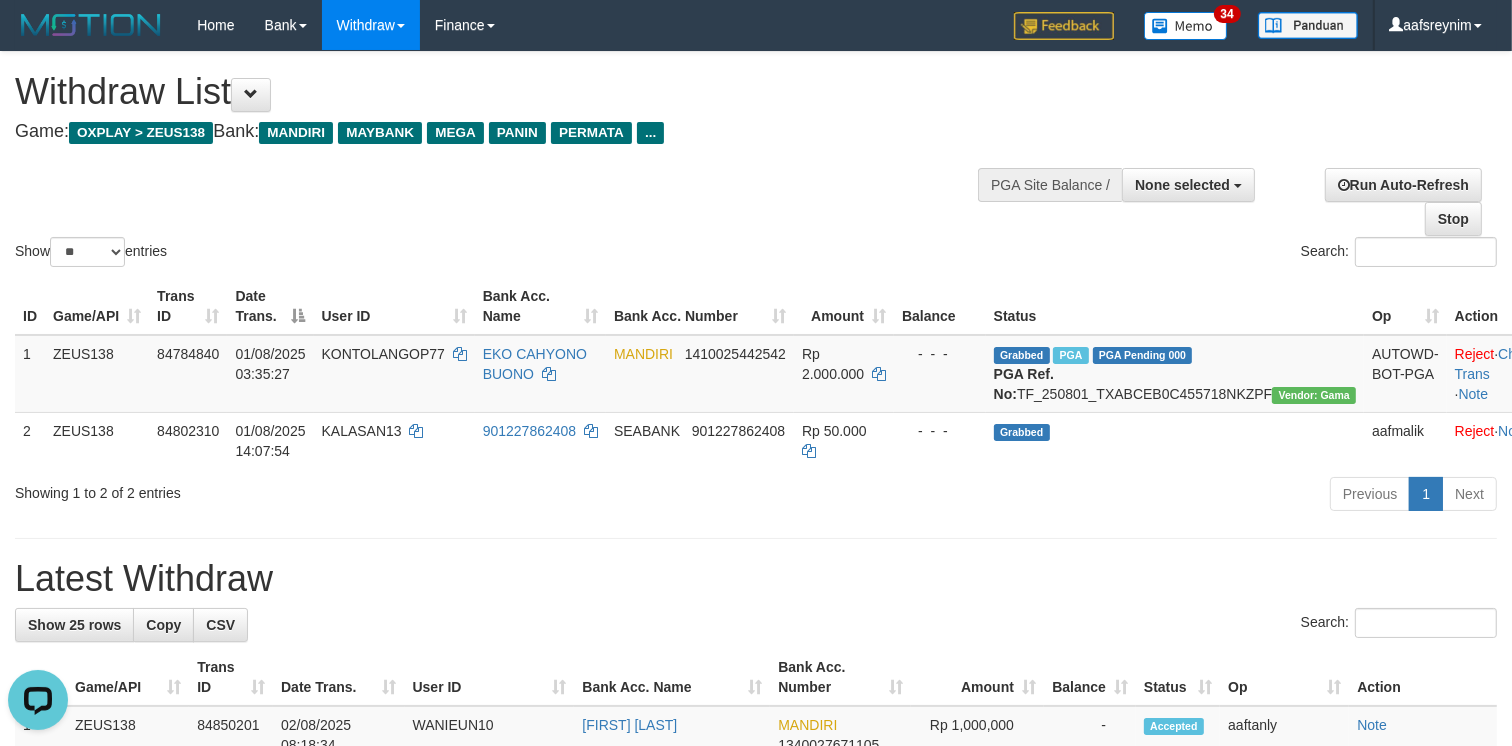 scroll, scrollTop: 0, scrollLeft: 0, axis: both 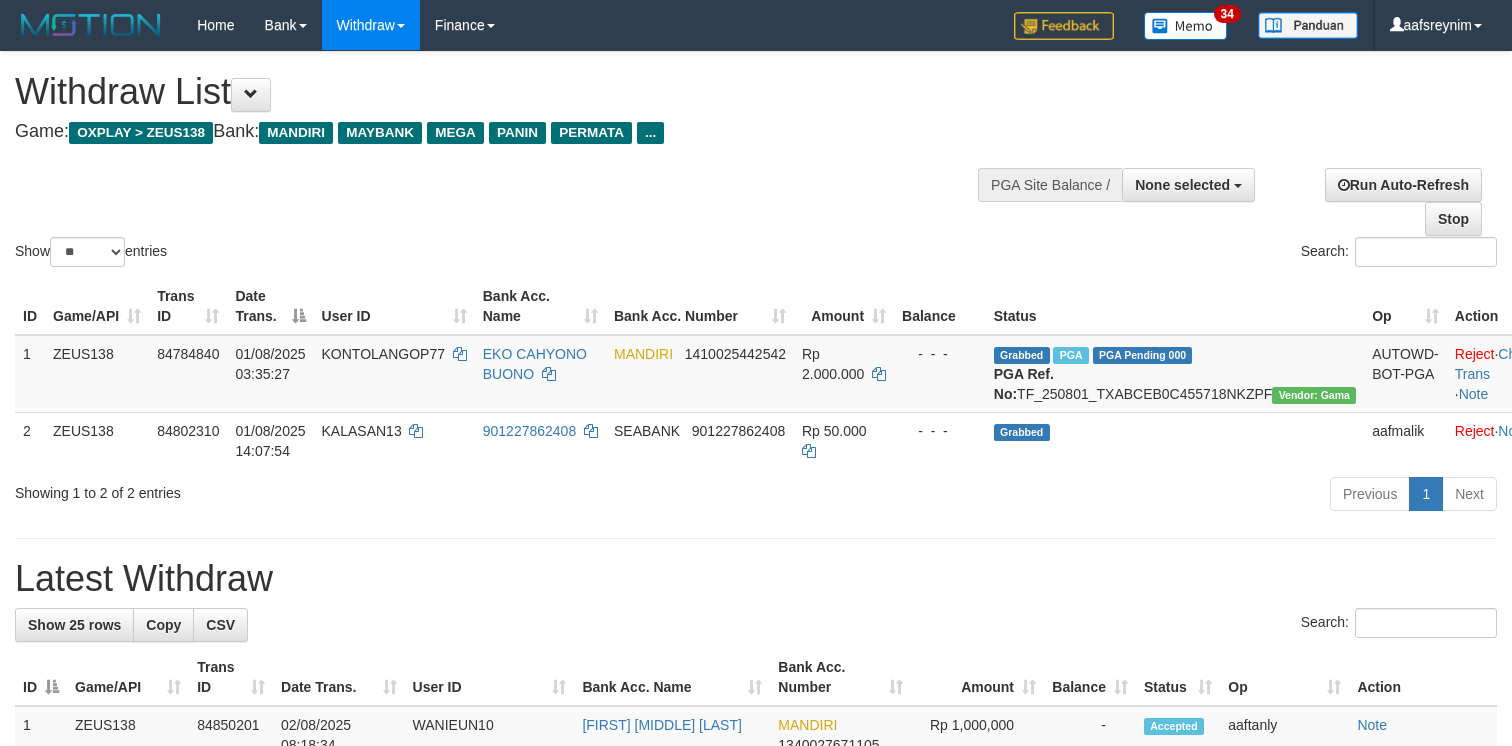 select 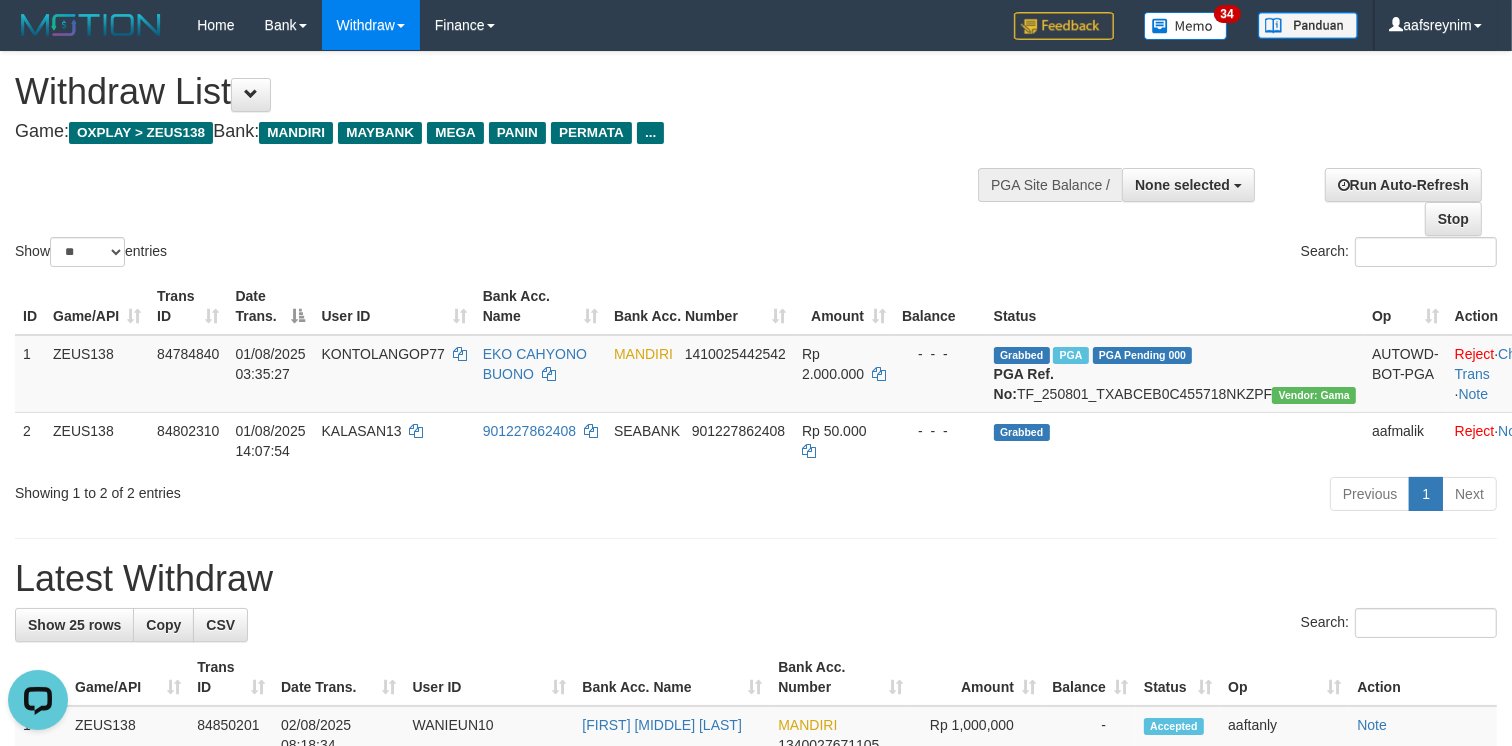 scroll, scrollTop: 0, scrollLeft: 0, axis: both 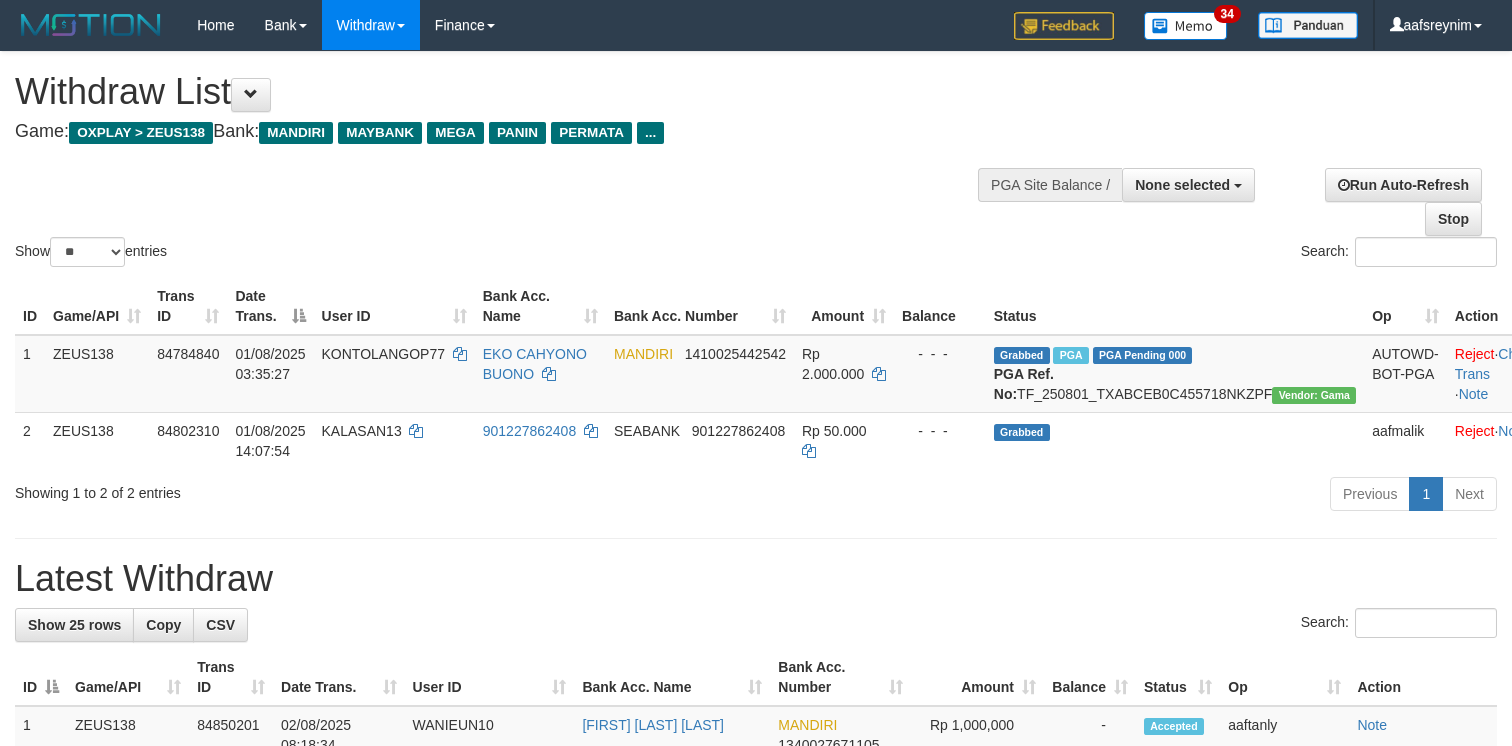 select 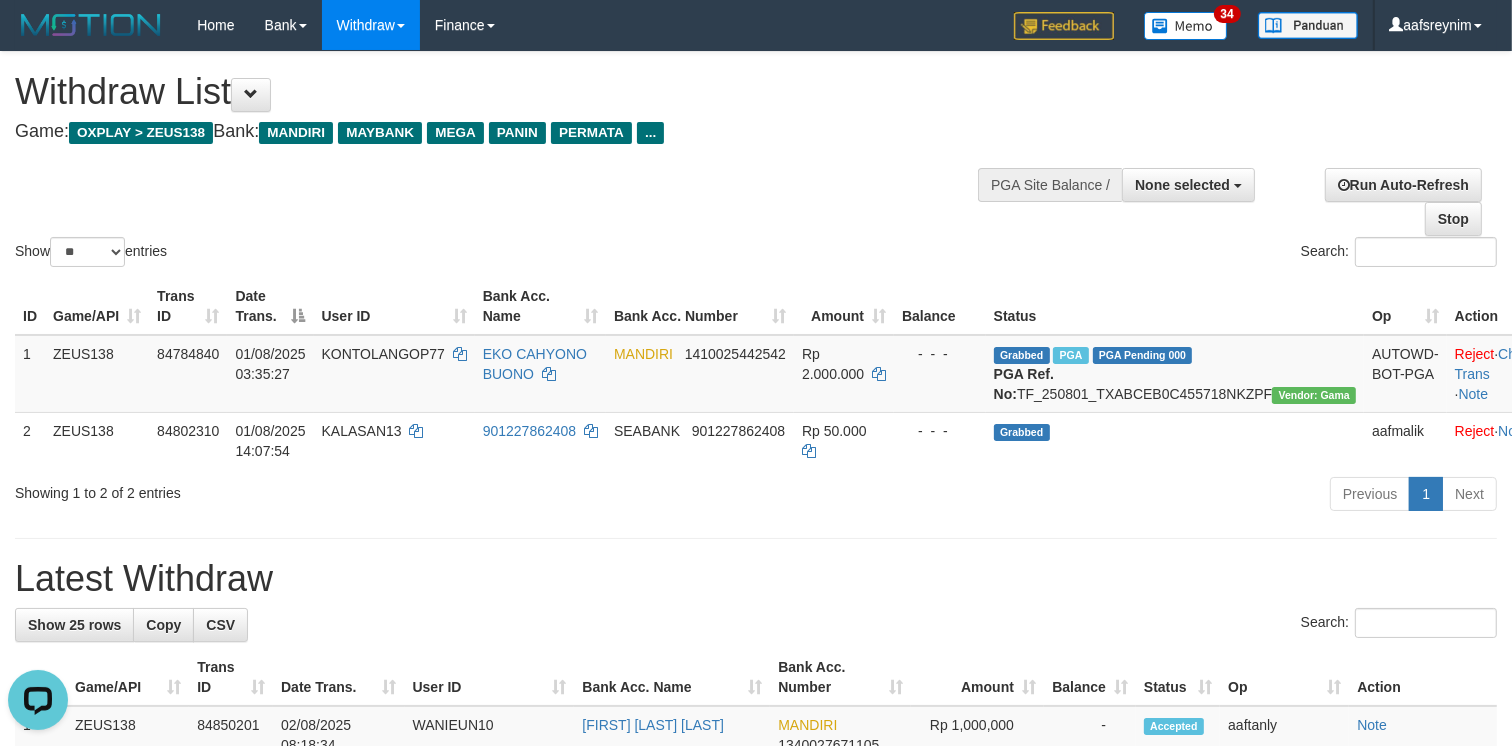 scroll, scrollTop: 0, scrollLeft: 0, axis: both 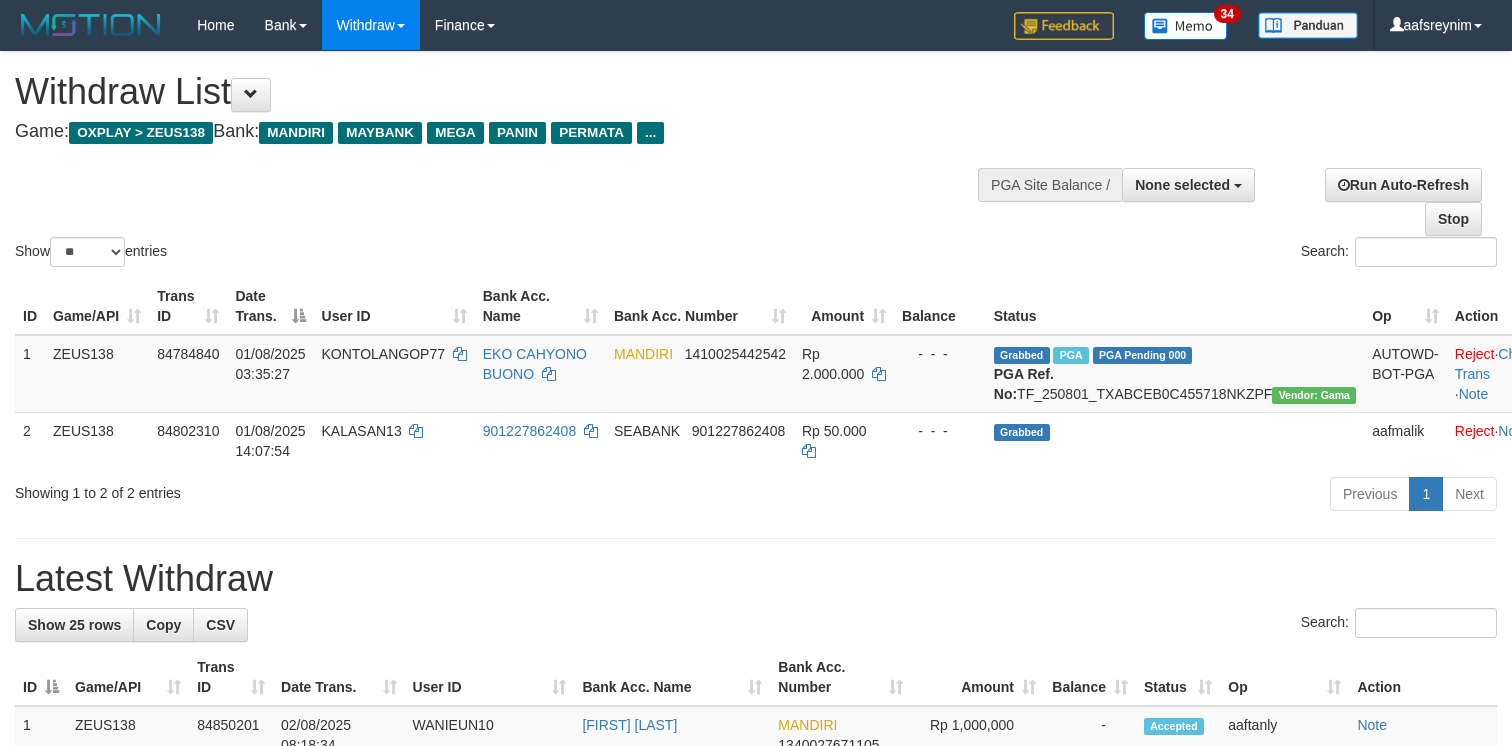 select 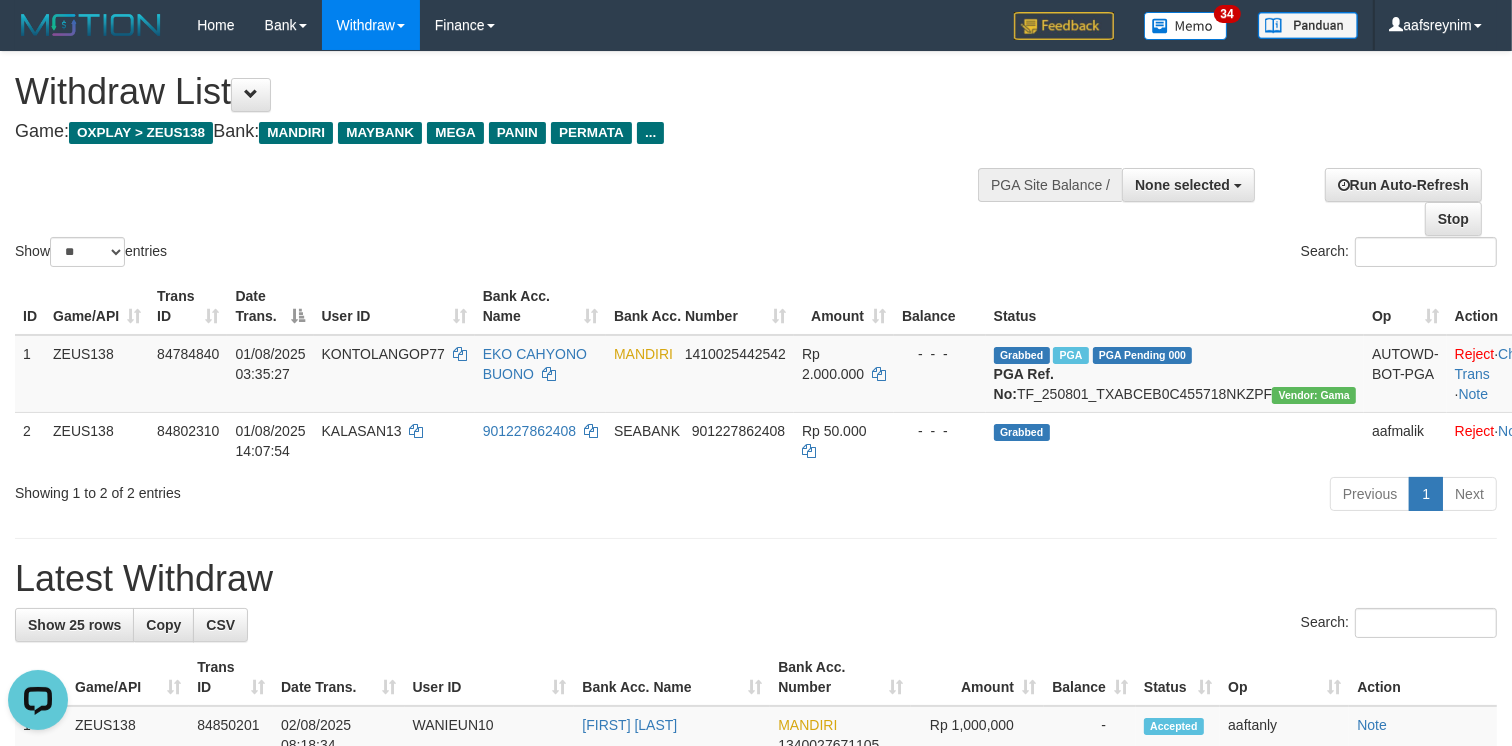 scroll, scrollTop: 0, scrollLeft: 0, axis: both 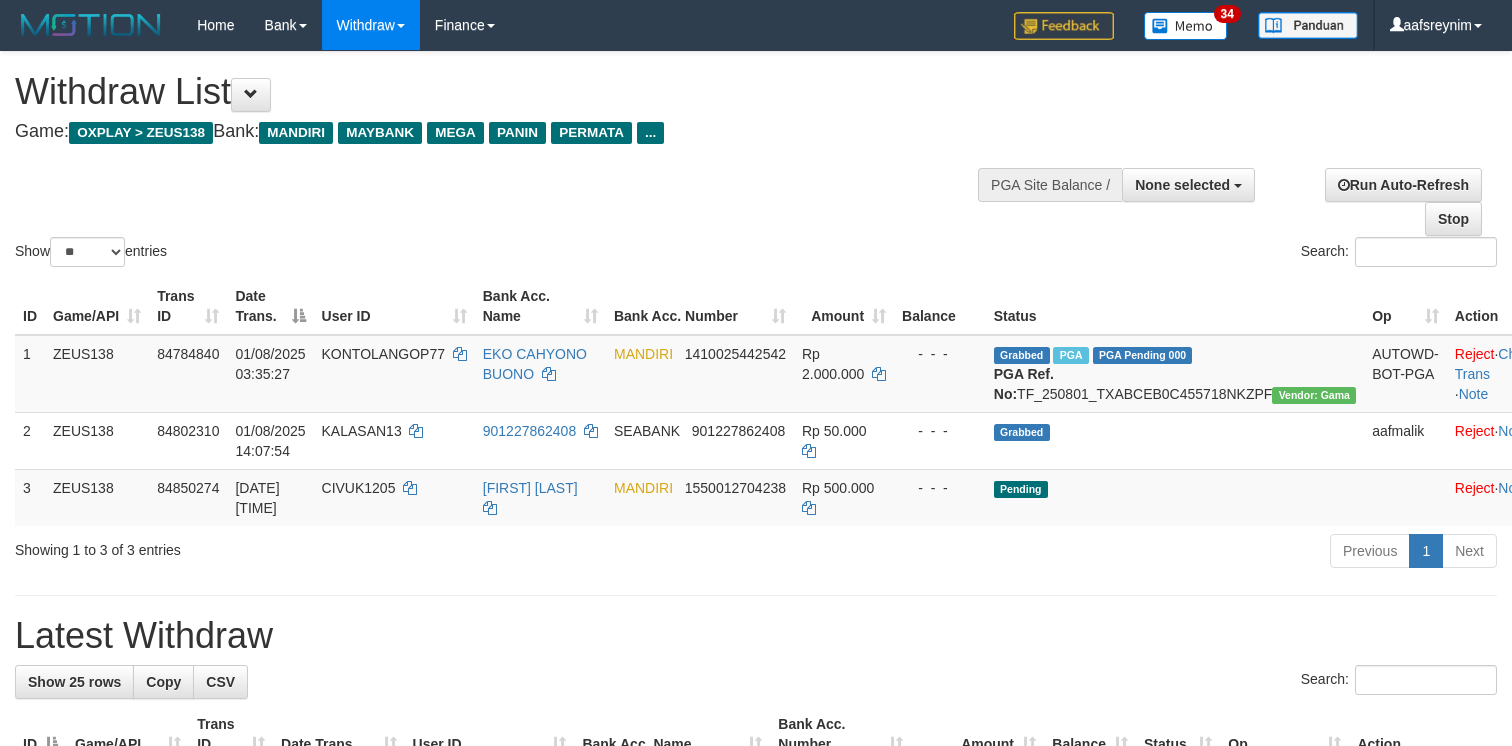 select 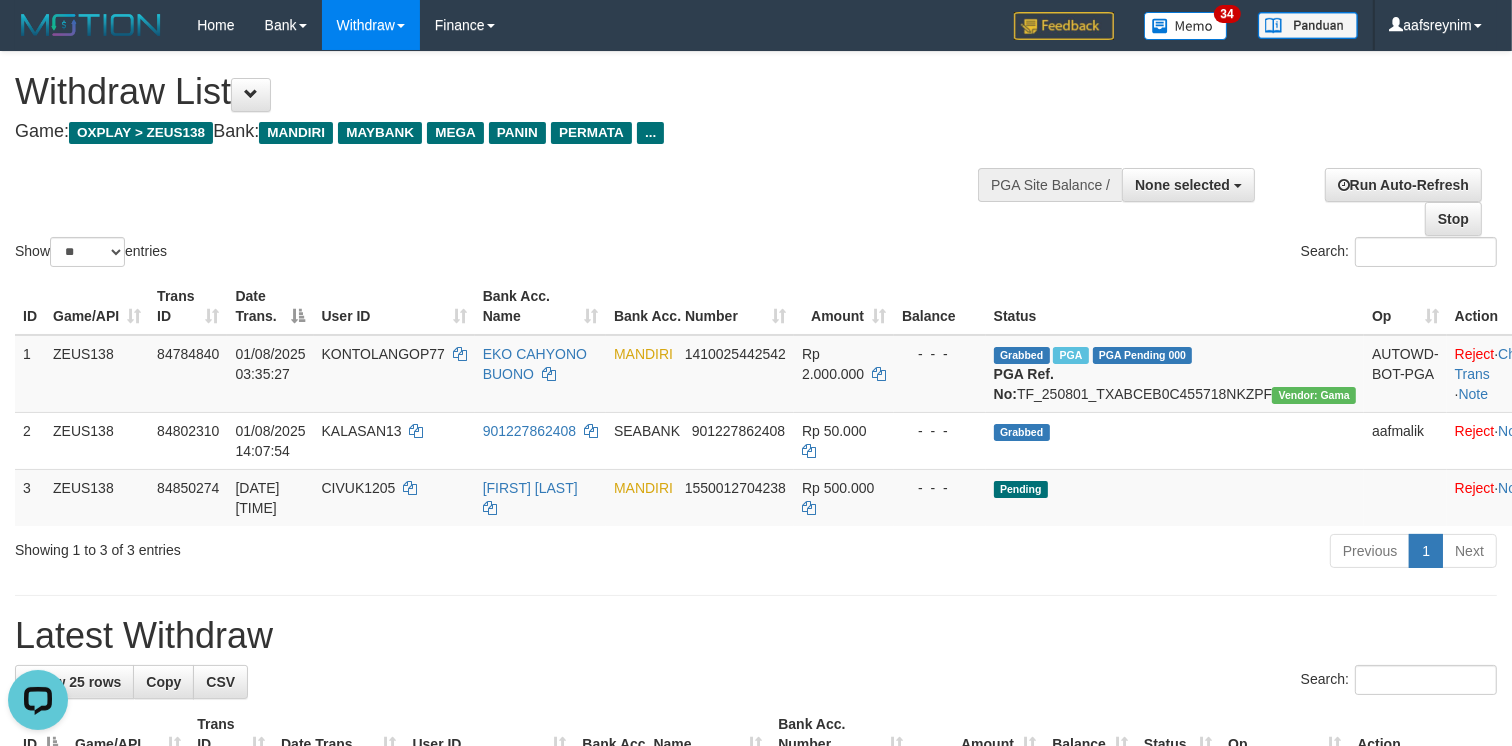 scroll, scrollTop: 0, scrollLeft: 0, axis: both 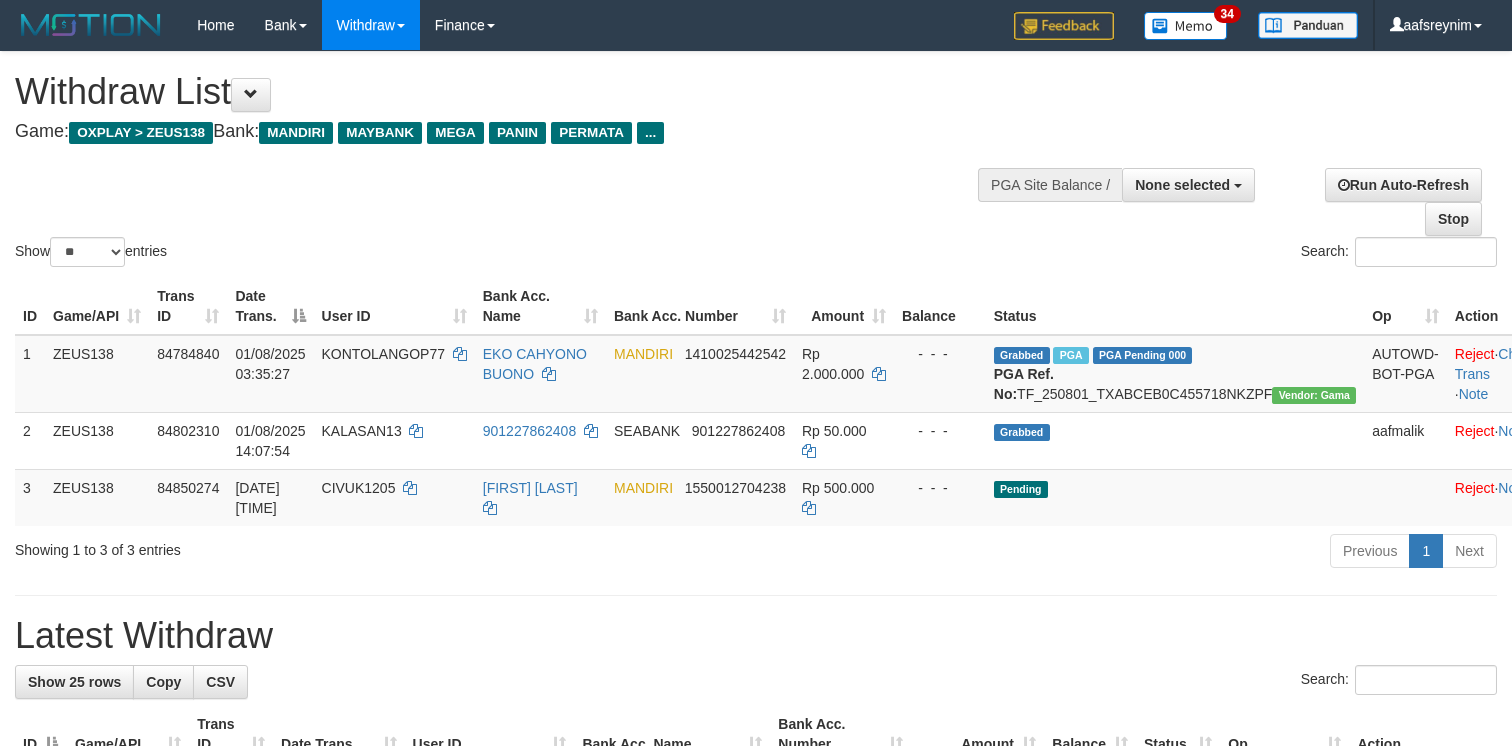 select 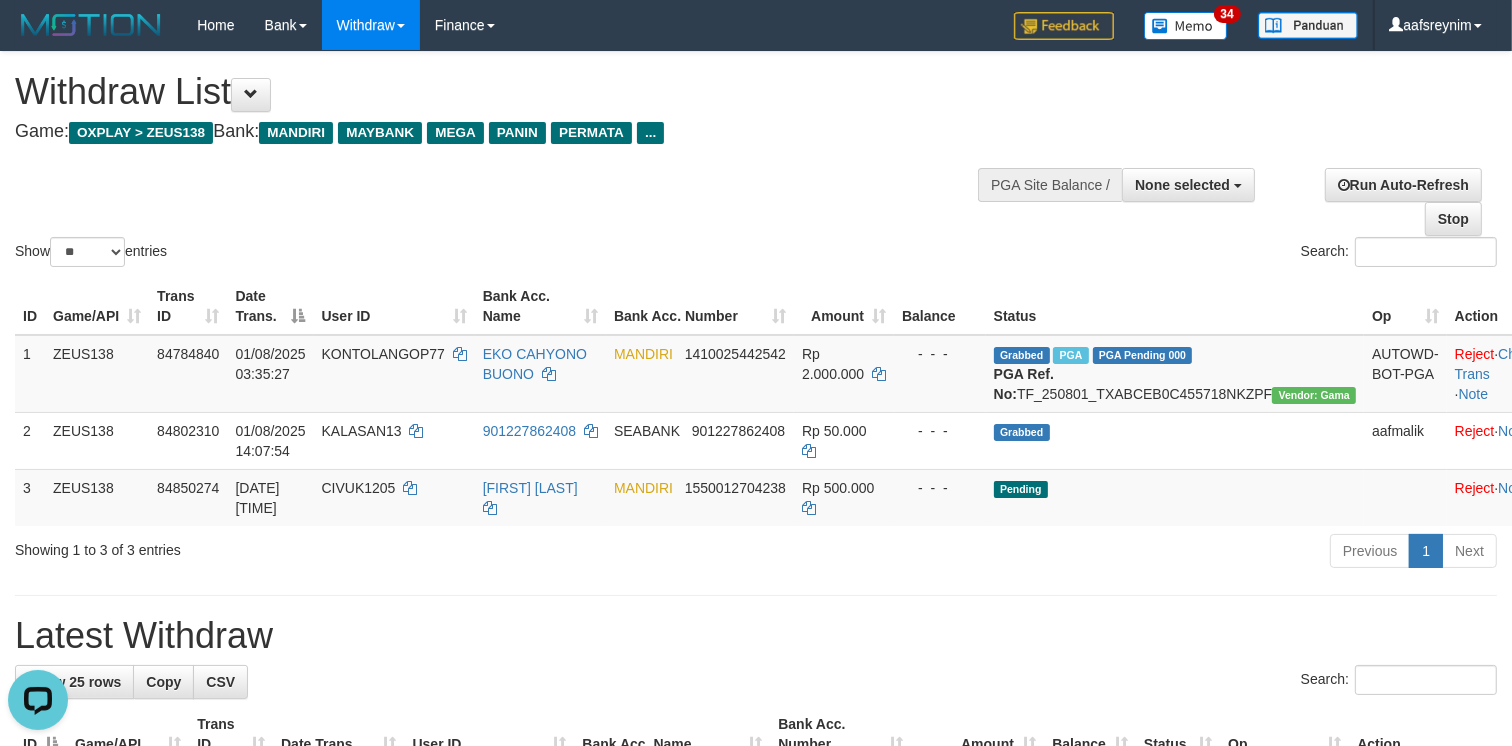 scroll, scrollTop: 0, scrollLeft: 0, axis: both 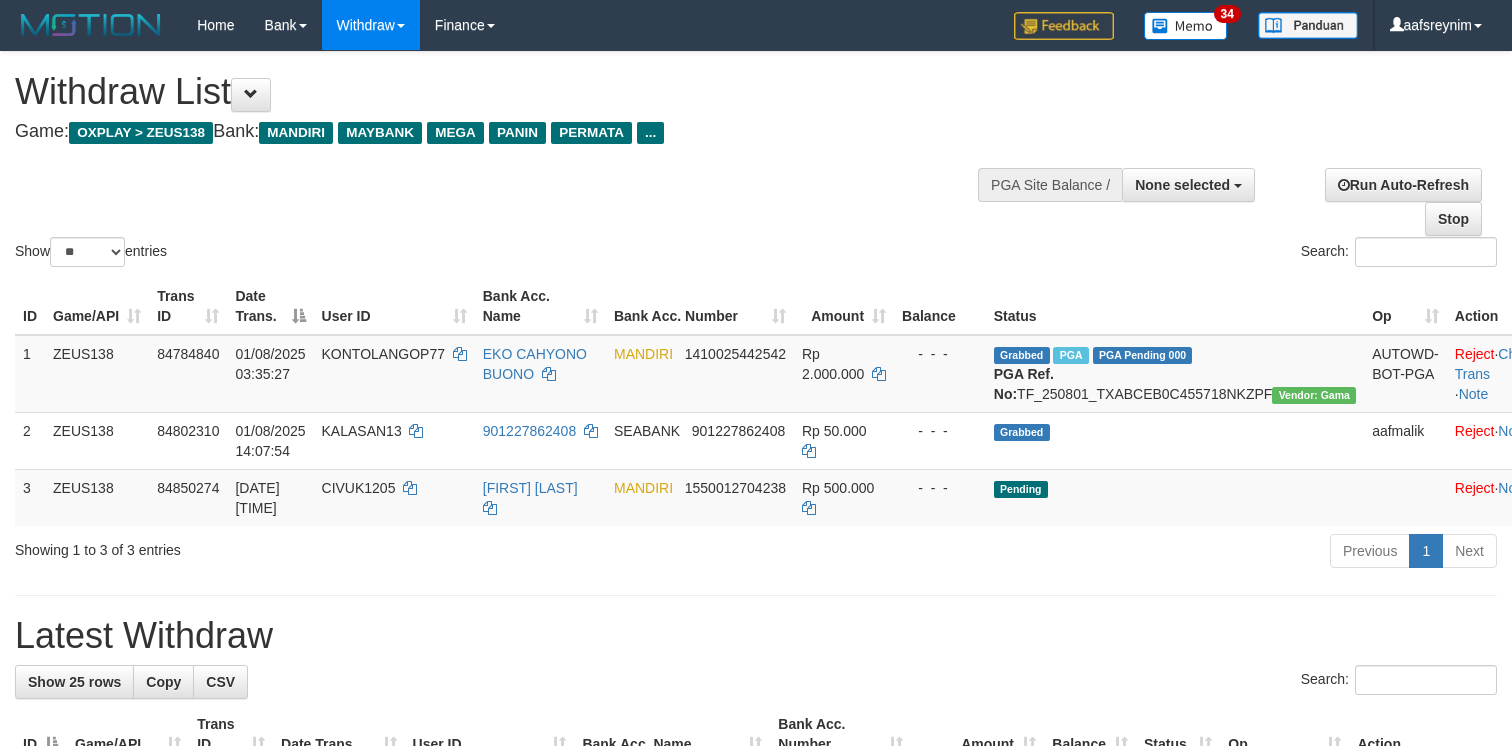 select 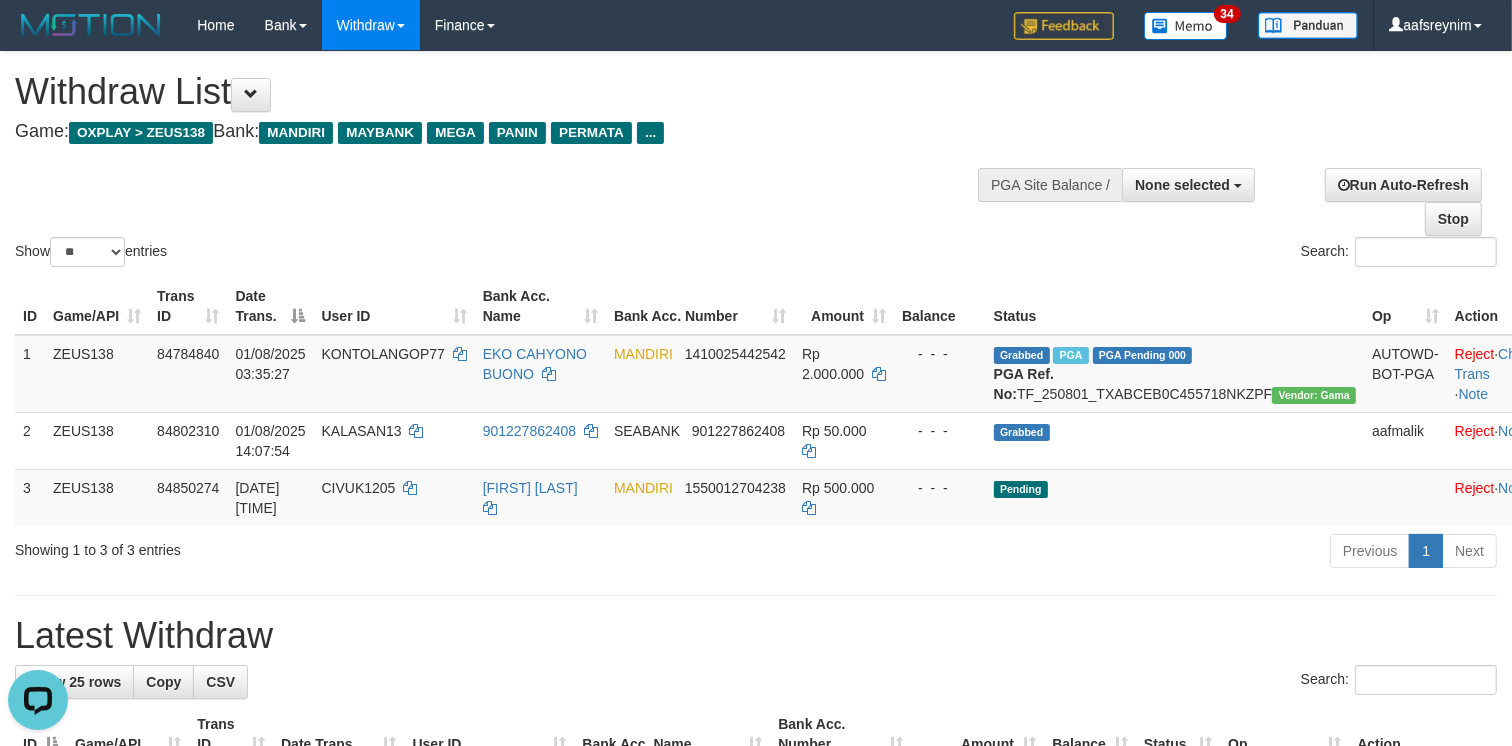 scroll, scrollTop: 0, scrollLeft: 0, axis: both 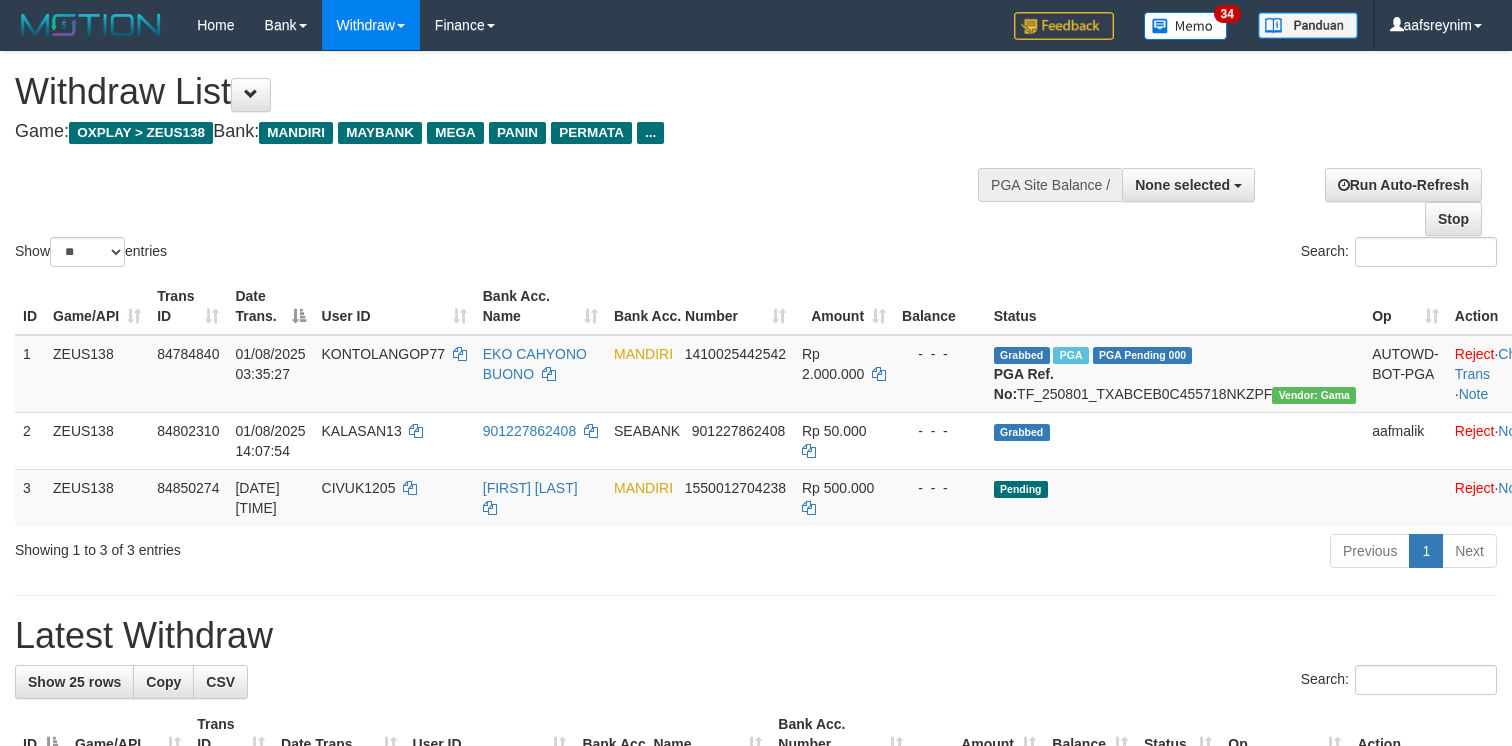 select 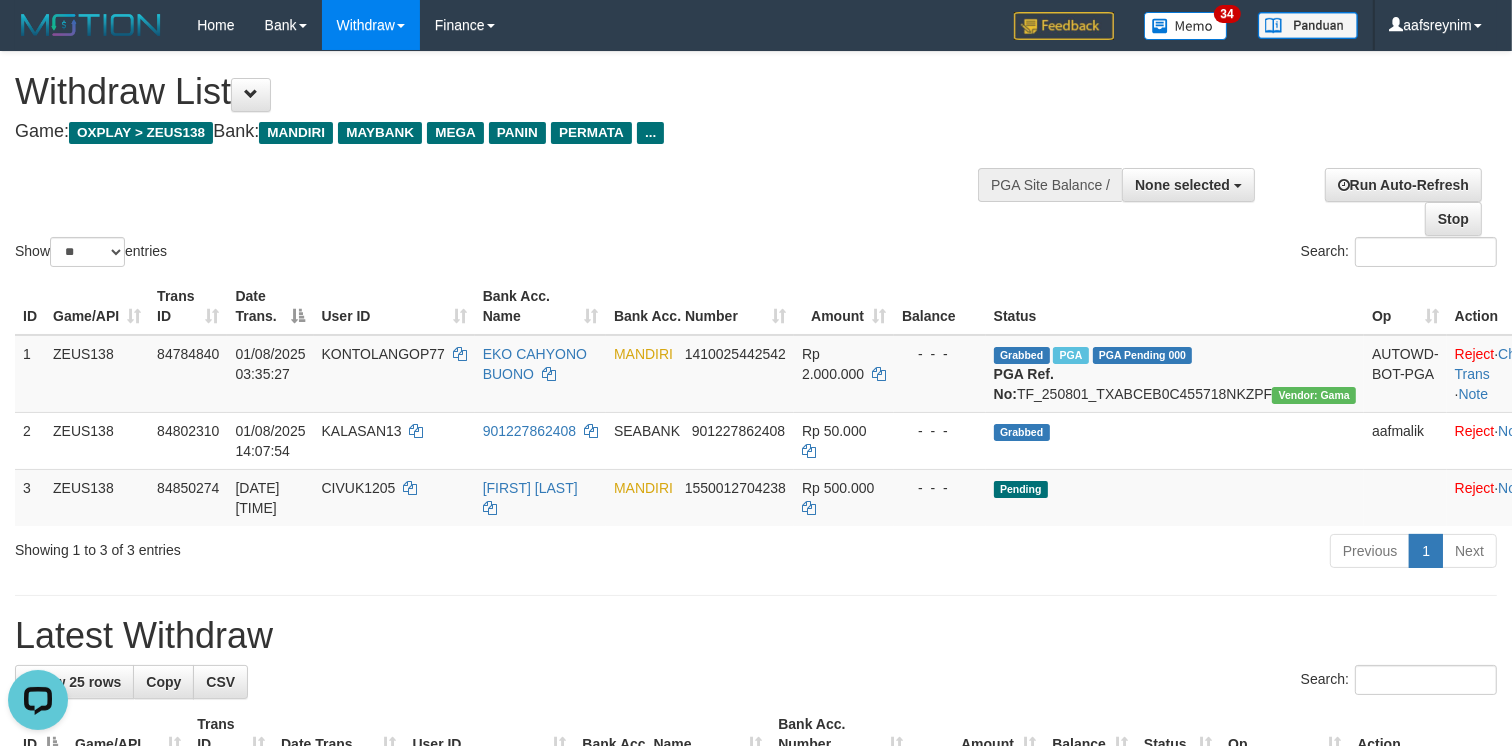 scroll, scrollTop: 0, scrollLeft: 0, axis: both 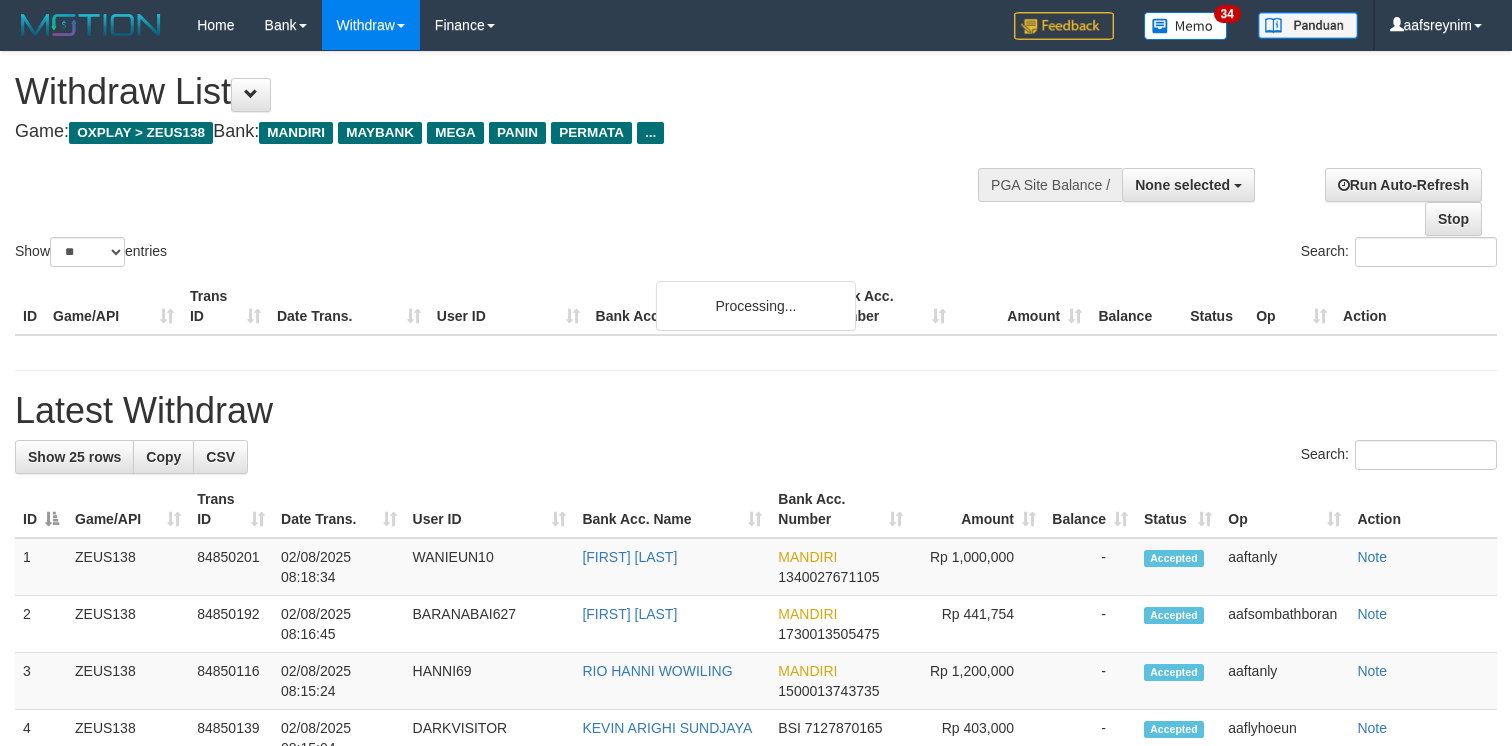 select 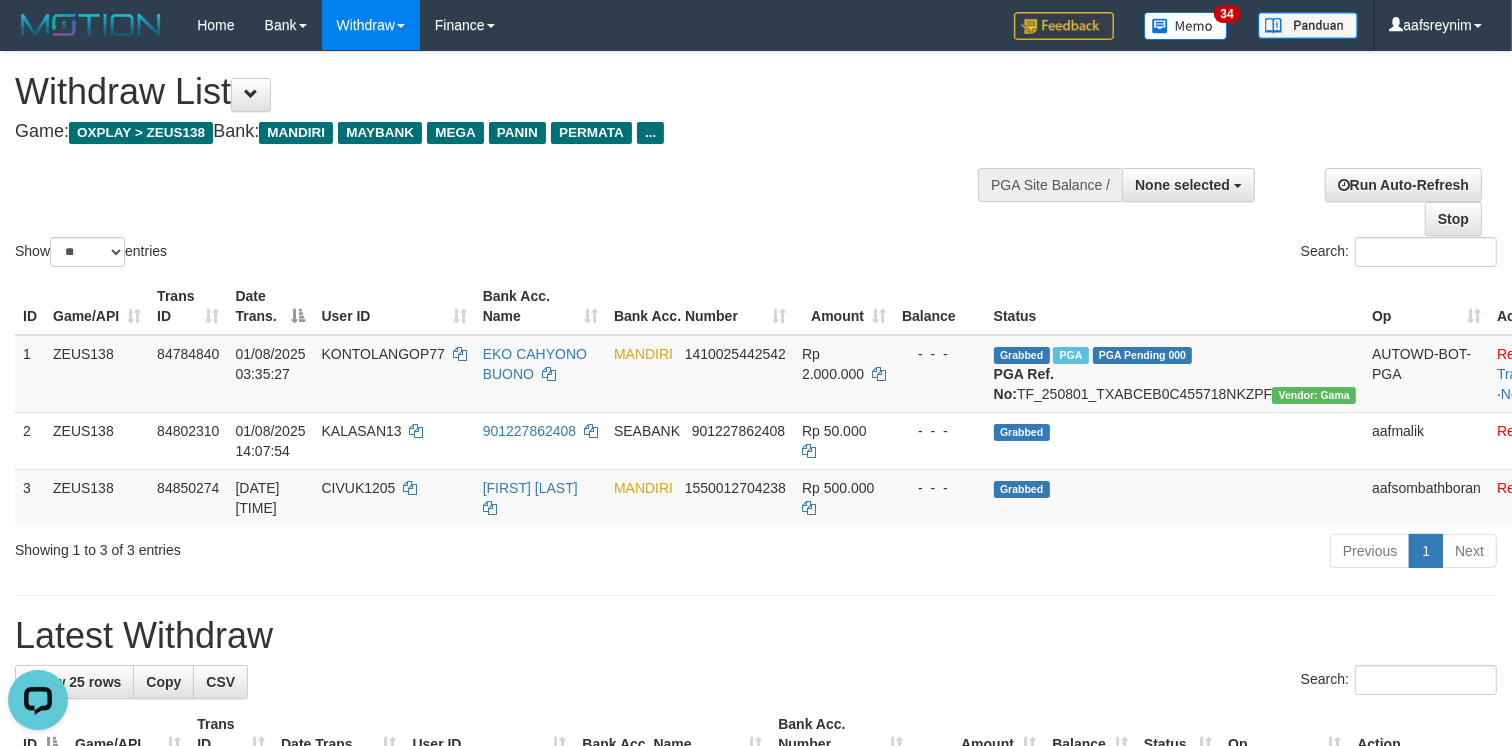 scroll, scrollTop: 0, scrollLeft: 0, axis: both 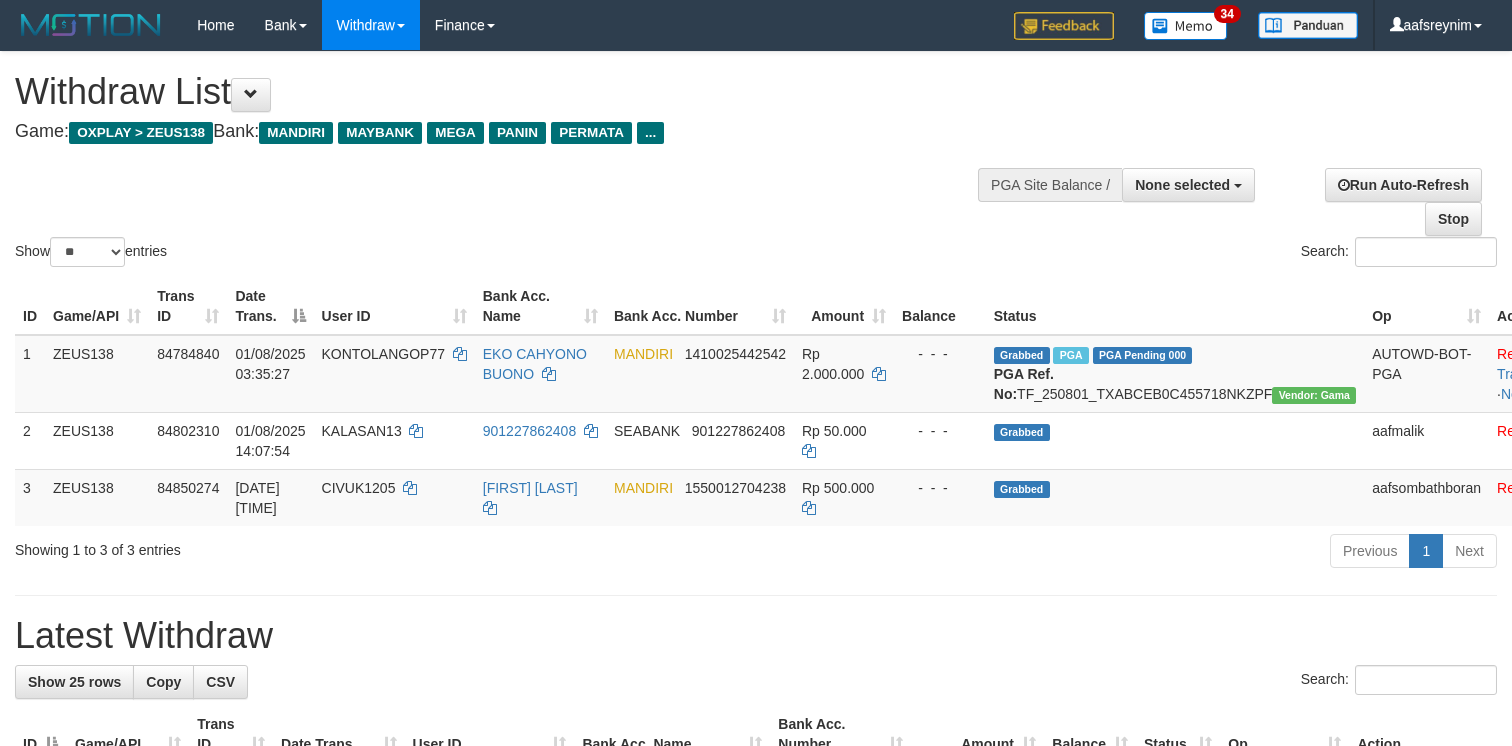 select 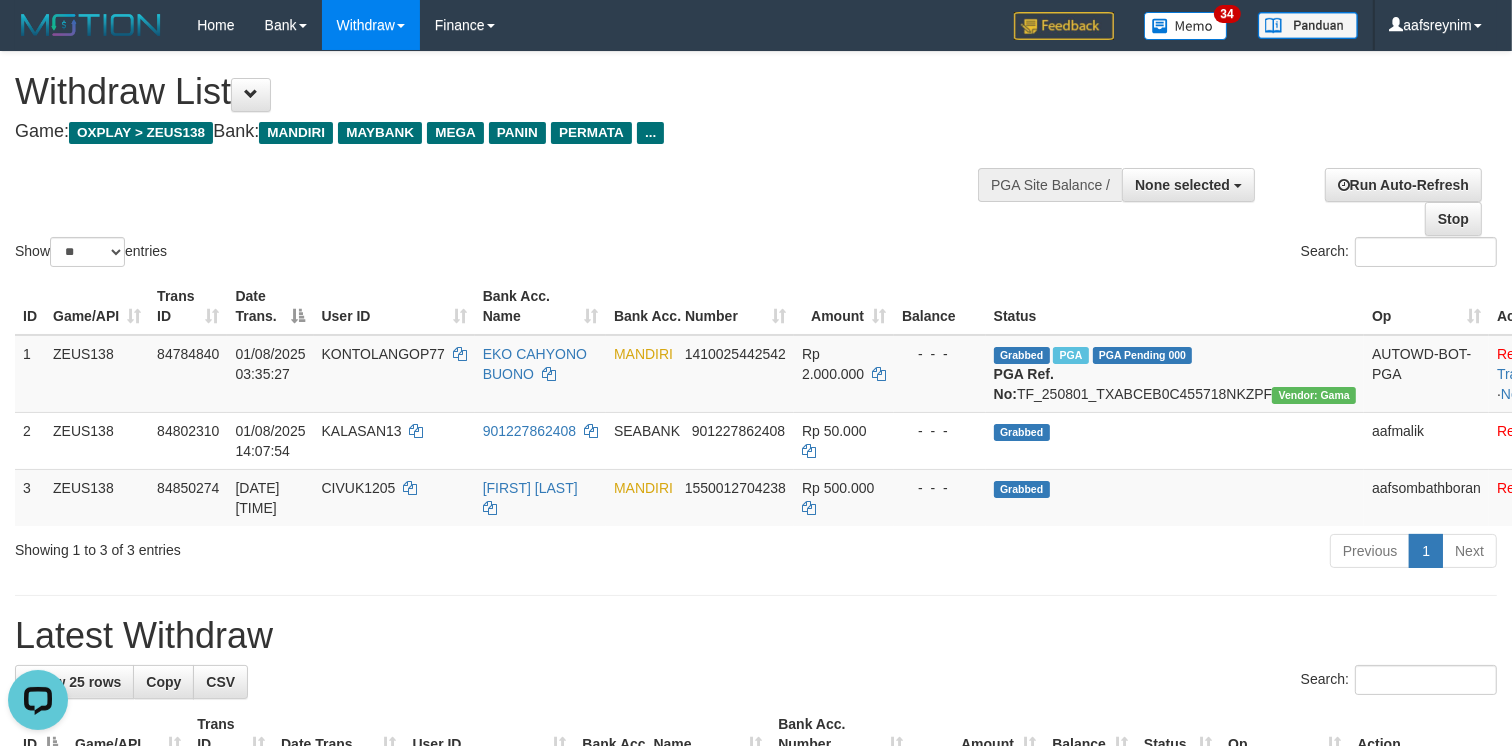 scroll, scrollTop: 0, scrollLeft: 0, axis: both 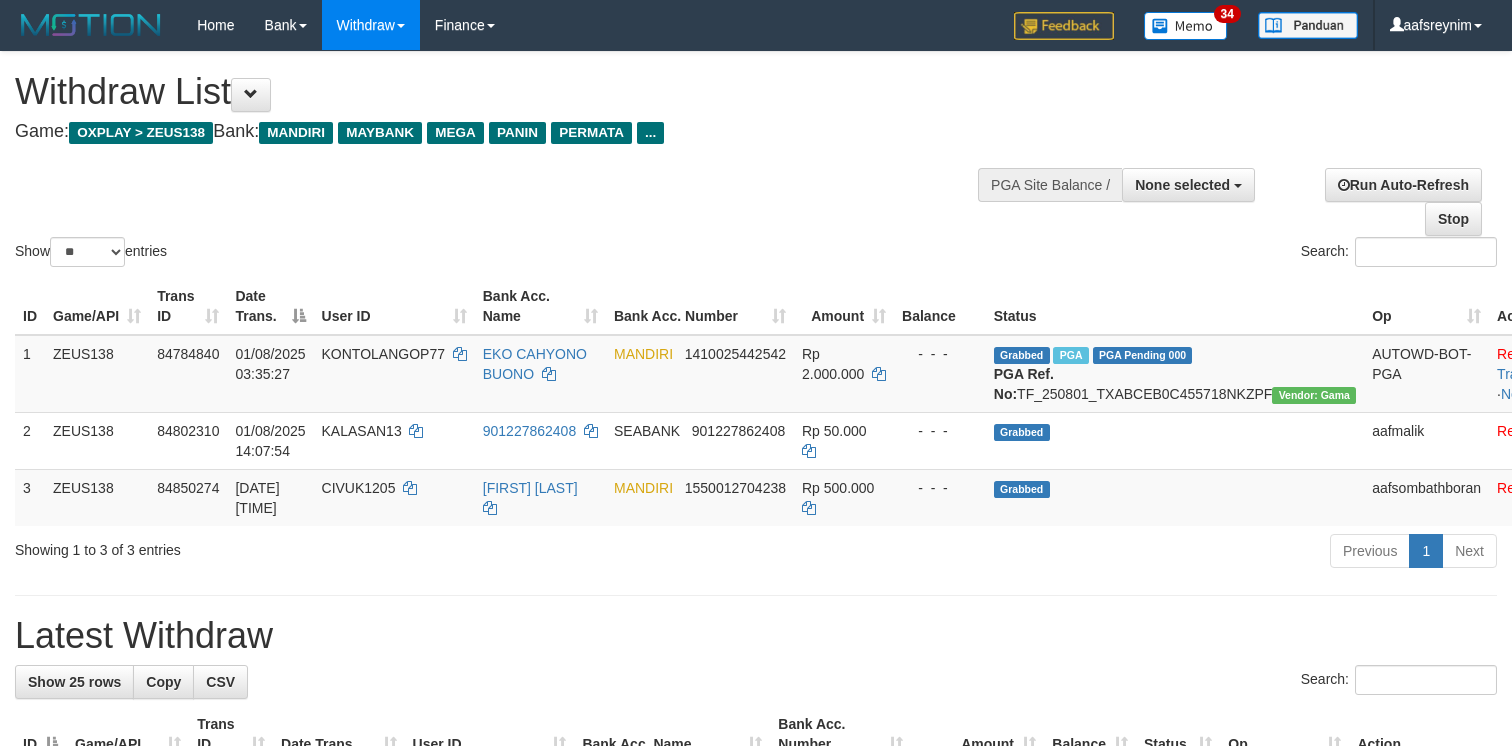 select 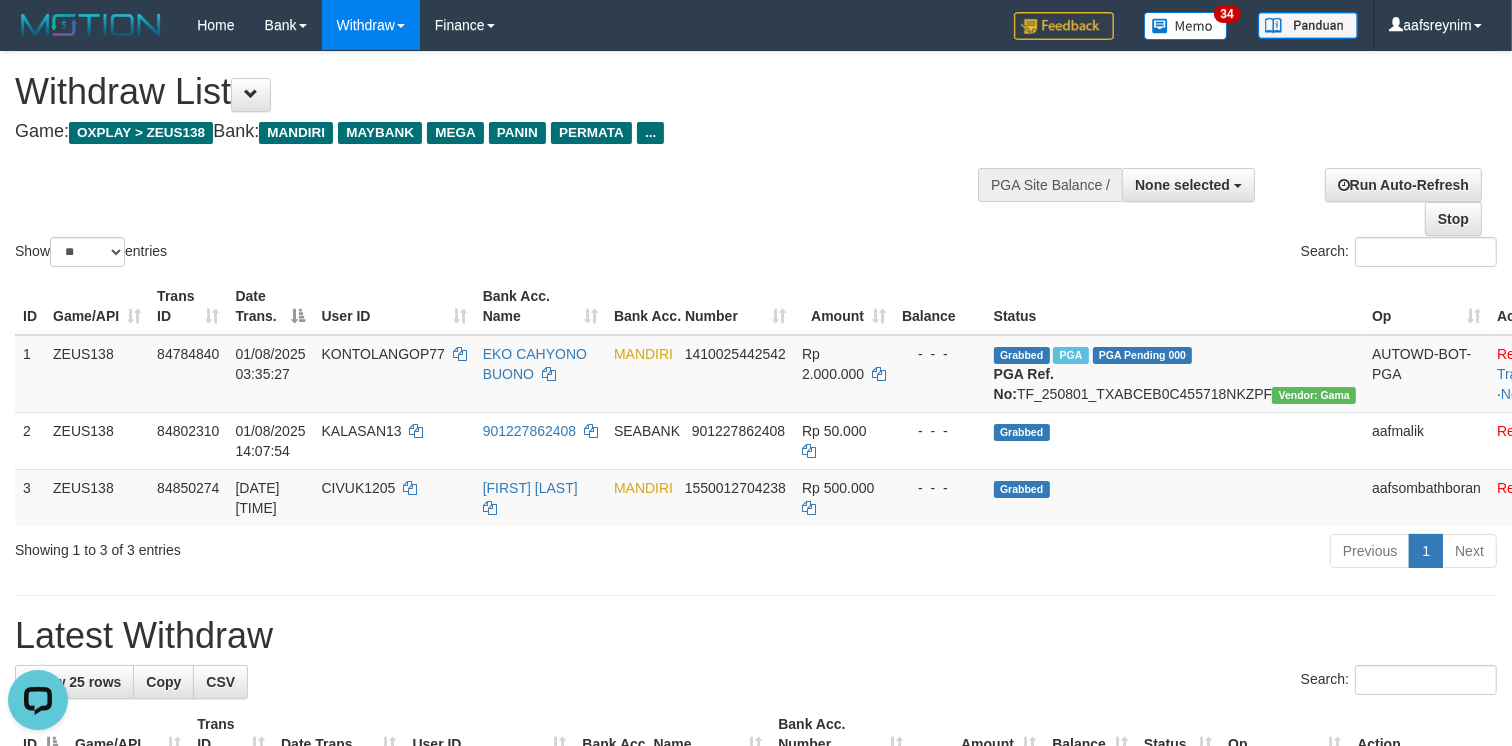 scroll, scrollTop: 0, scrollLeft: 0, axis: both 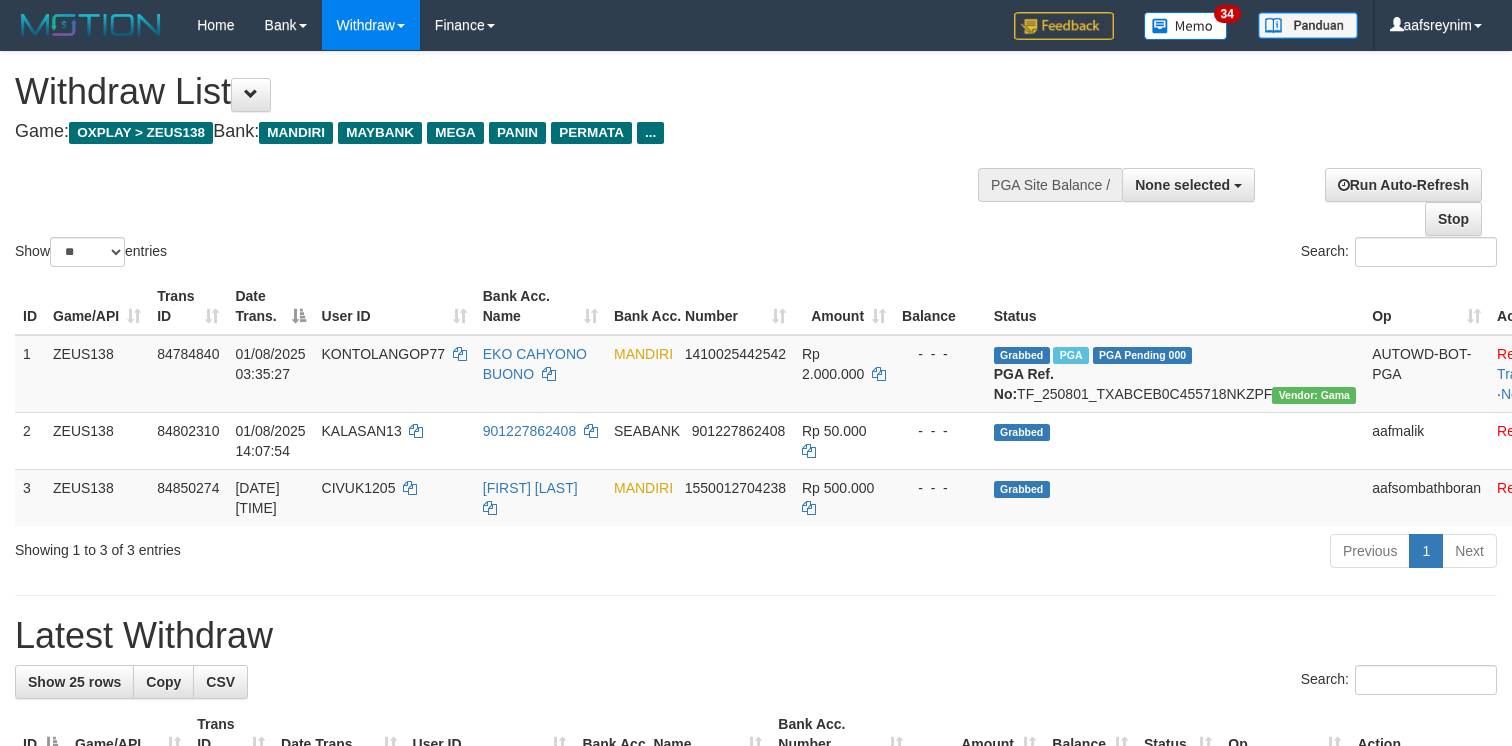 select 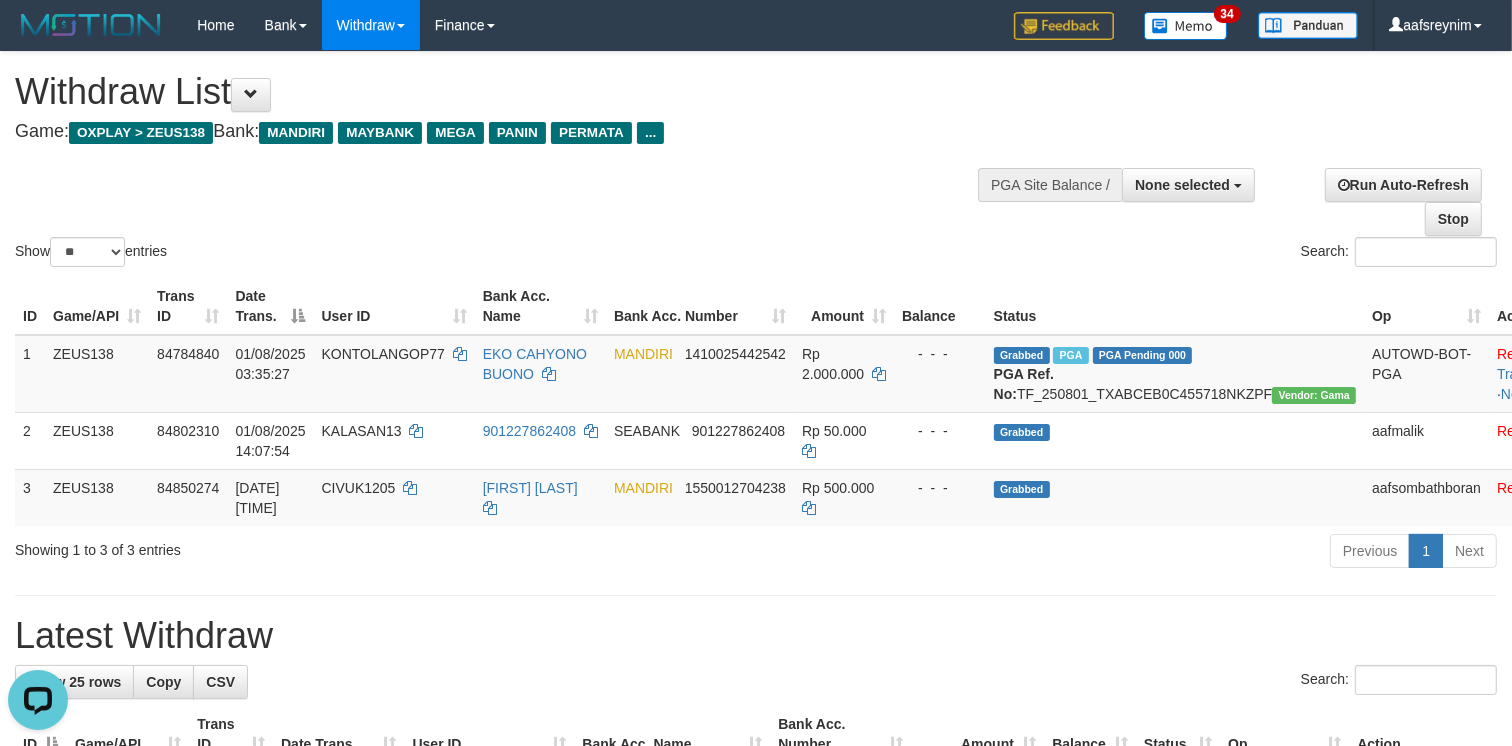 scroll, scrollTop: 0, scrollLeft: 0, axis: both 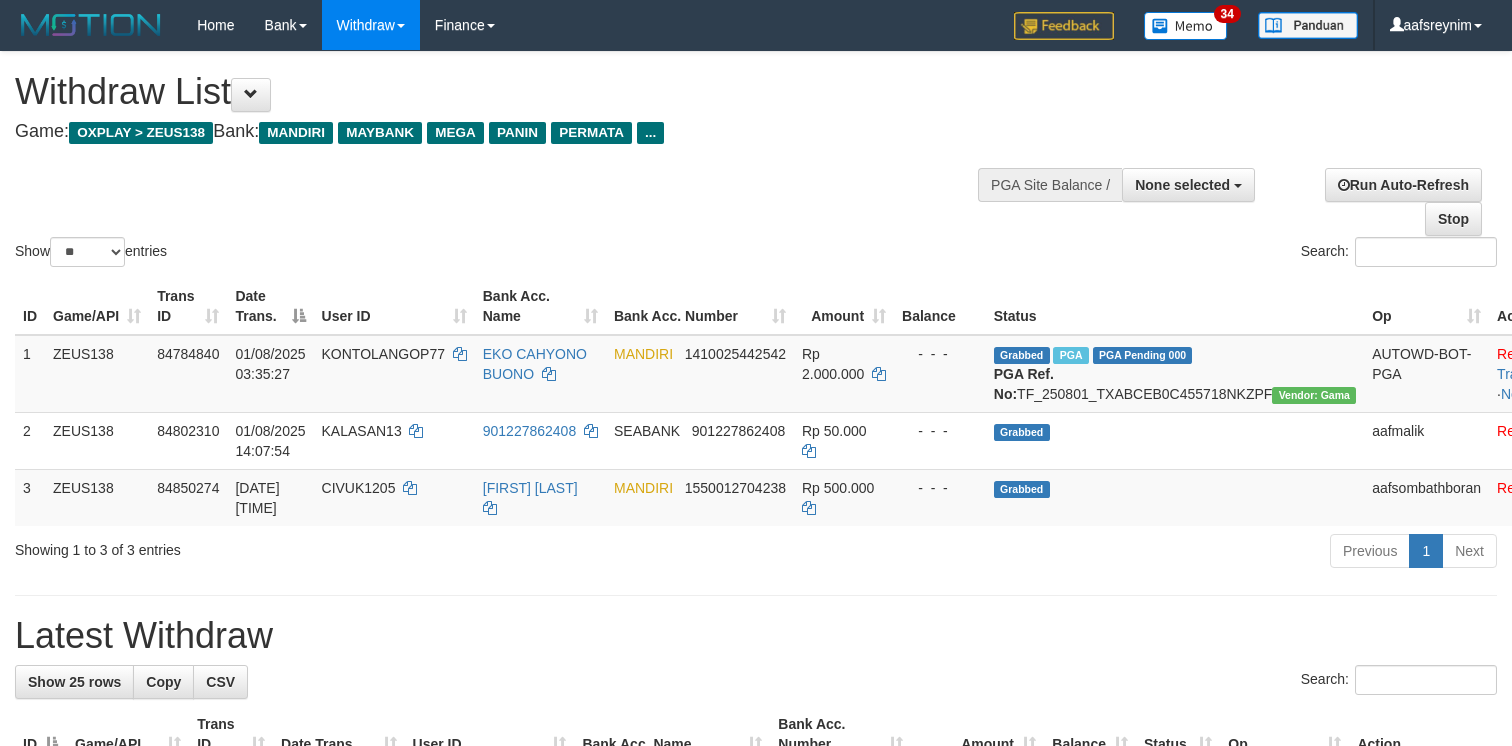 select 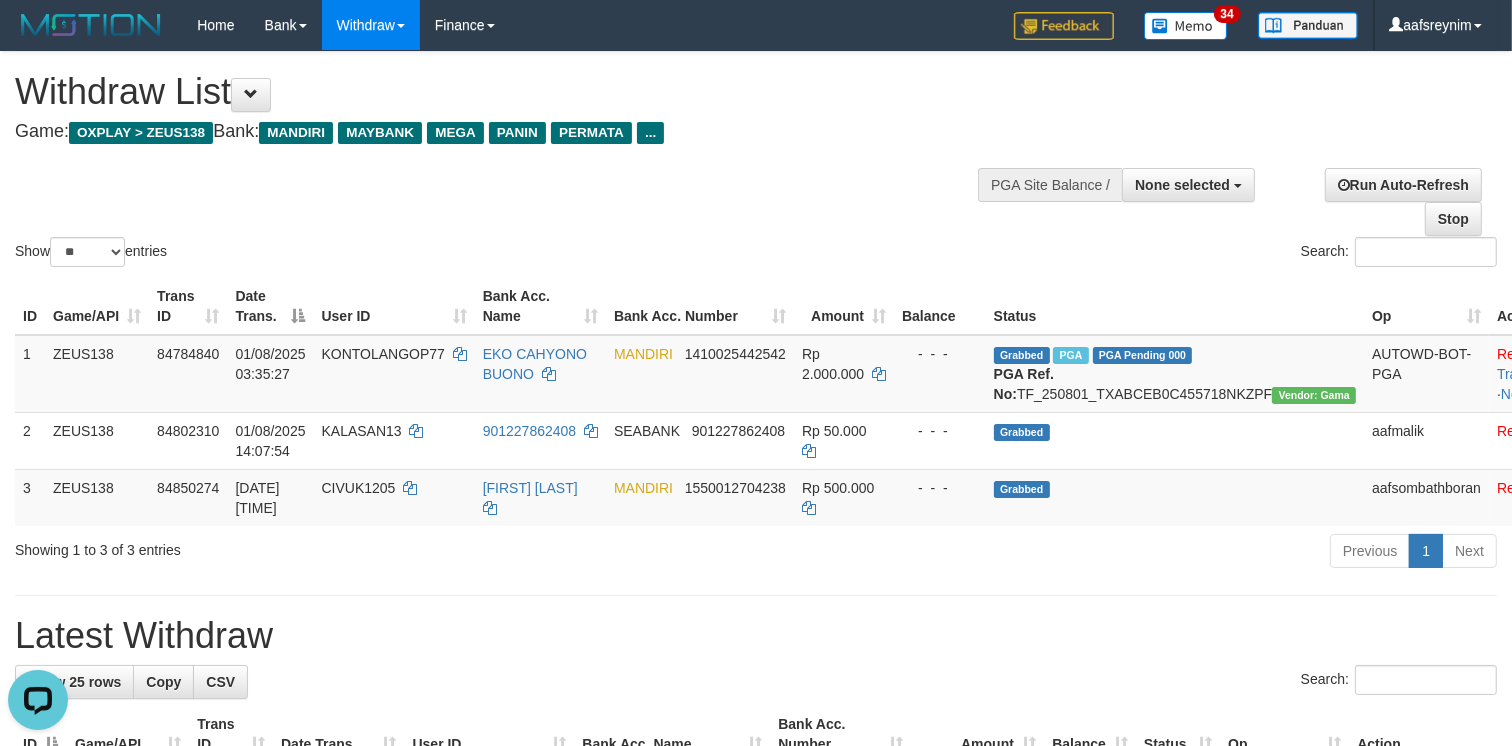 scroll, scrollTop: 0, scrollLeft: 0, axis: both 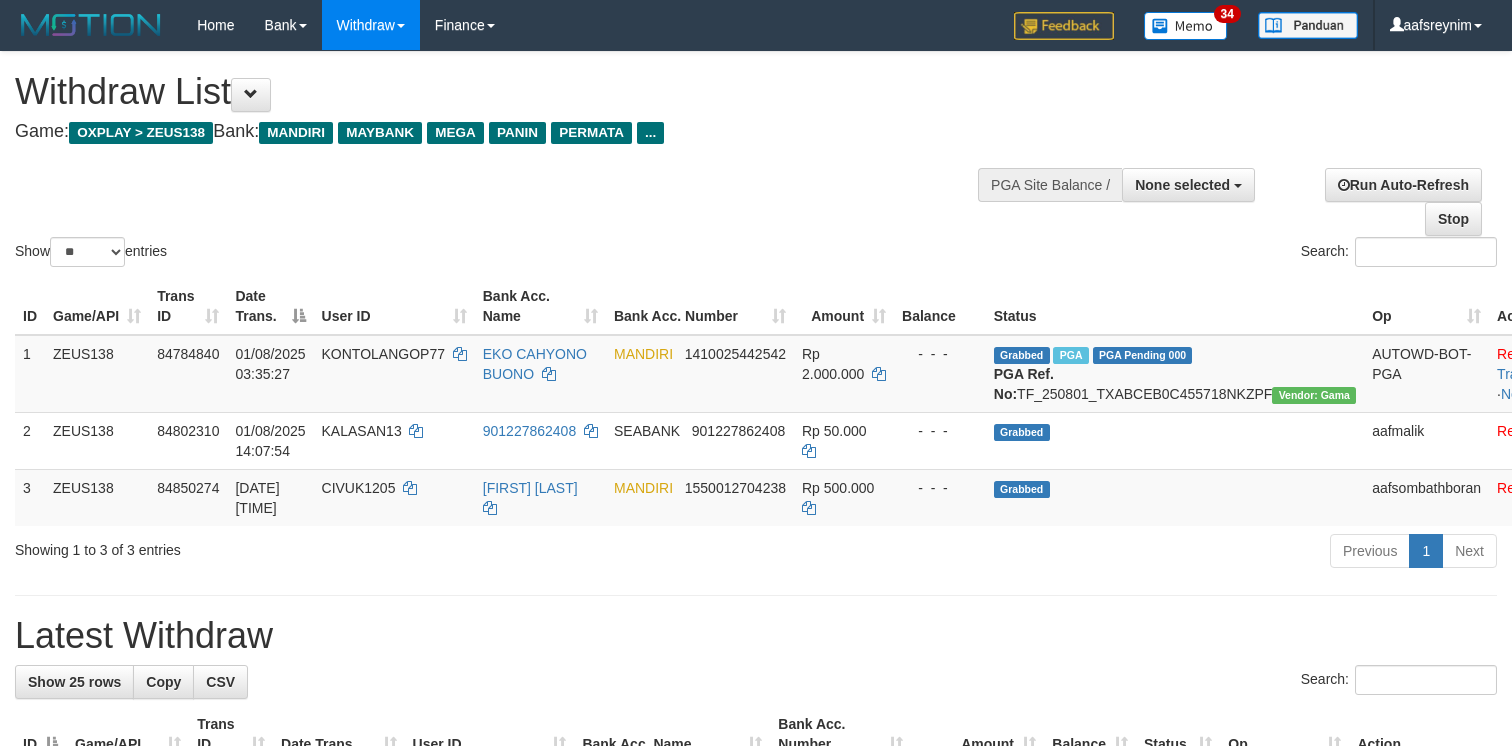 select 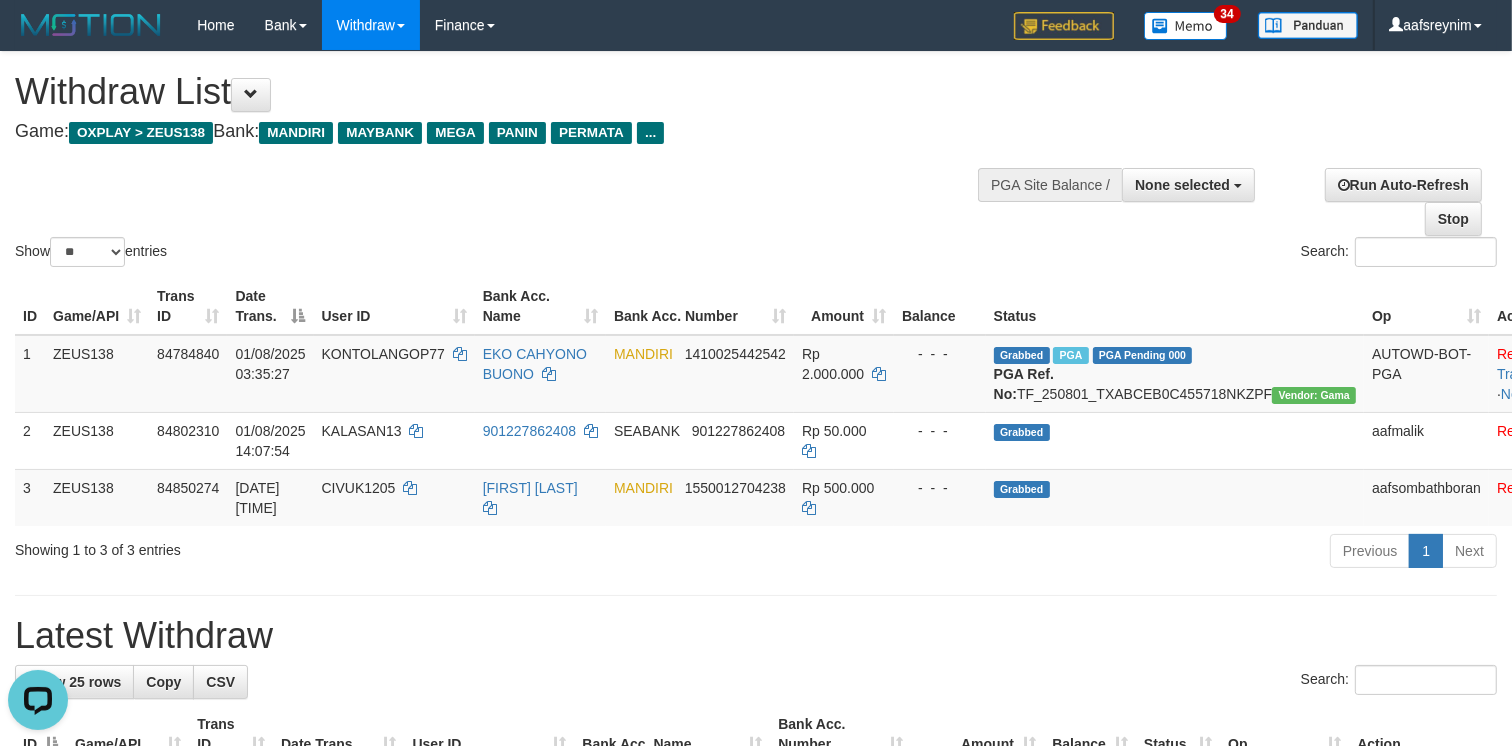 scroll, scrollTop: 0, scrollLeft: 0, axis: both 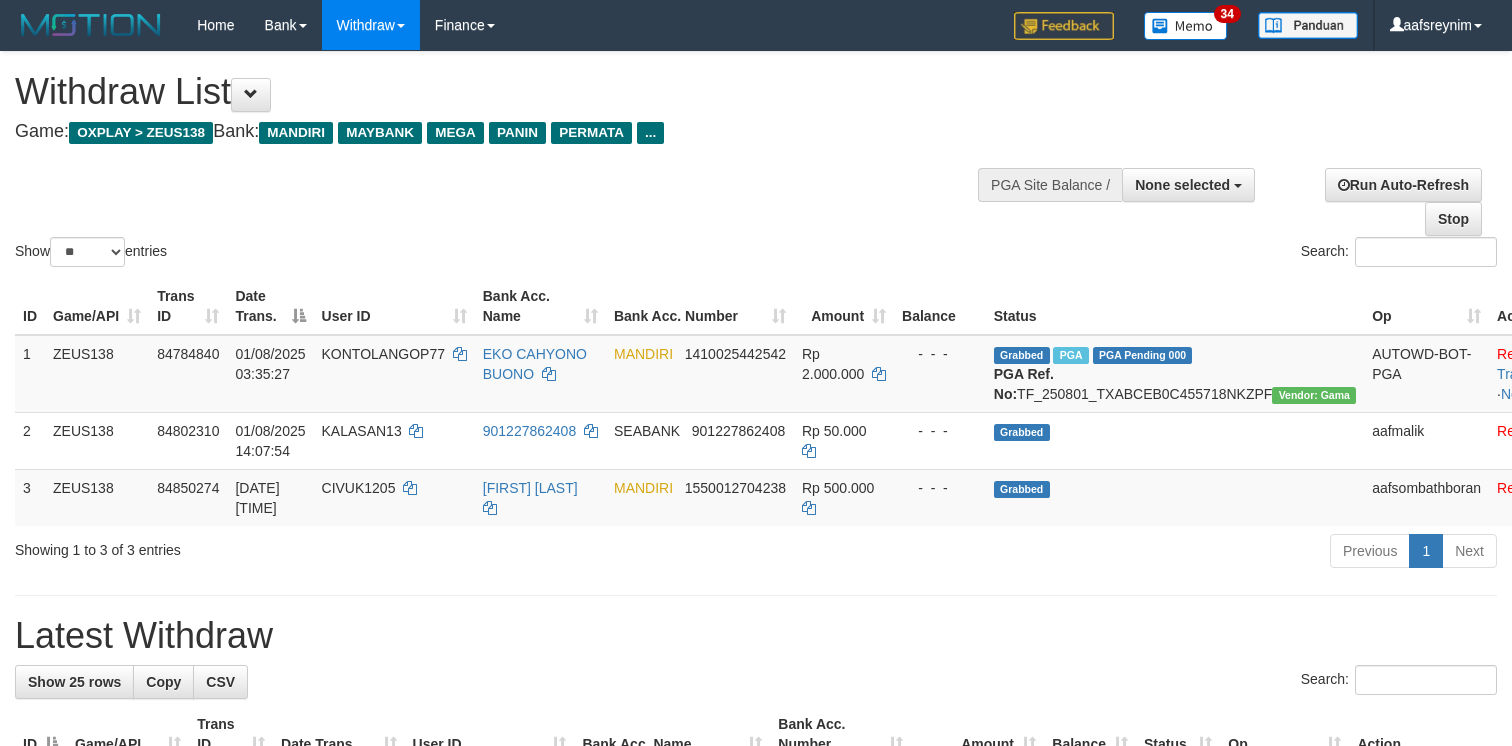 select 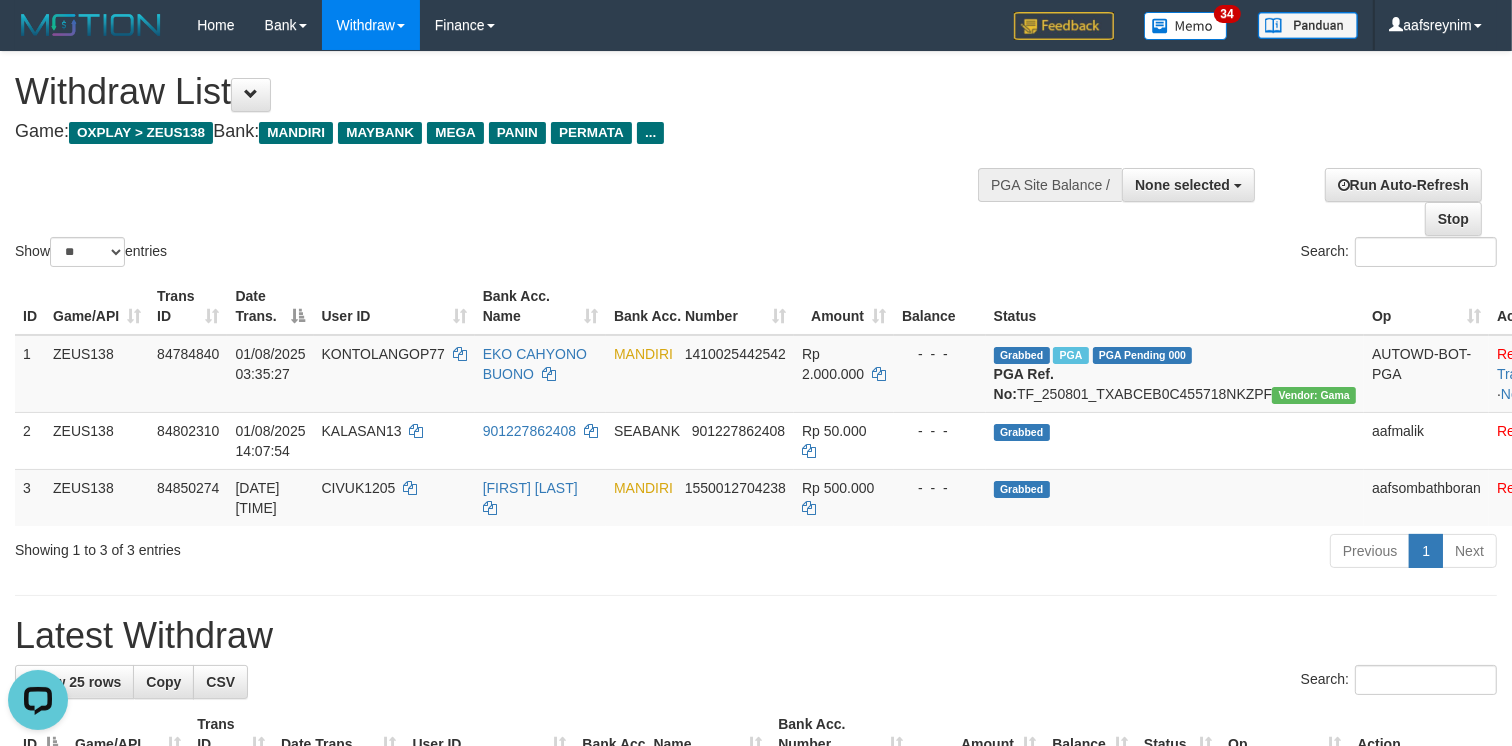 scroll, scrollTop: 0, scrollLeft: 0, axis: both 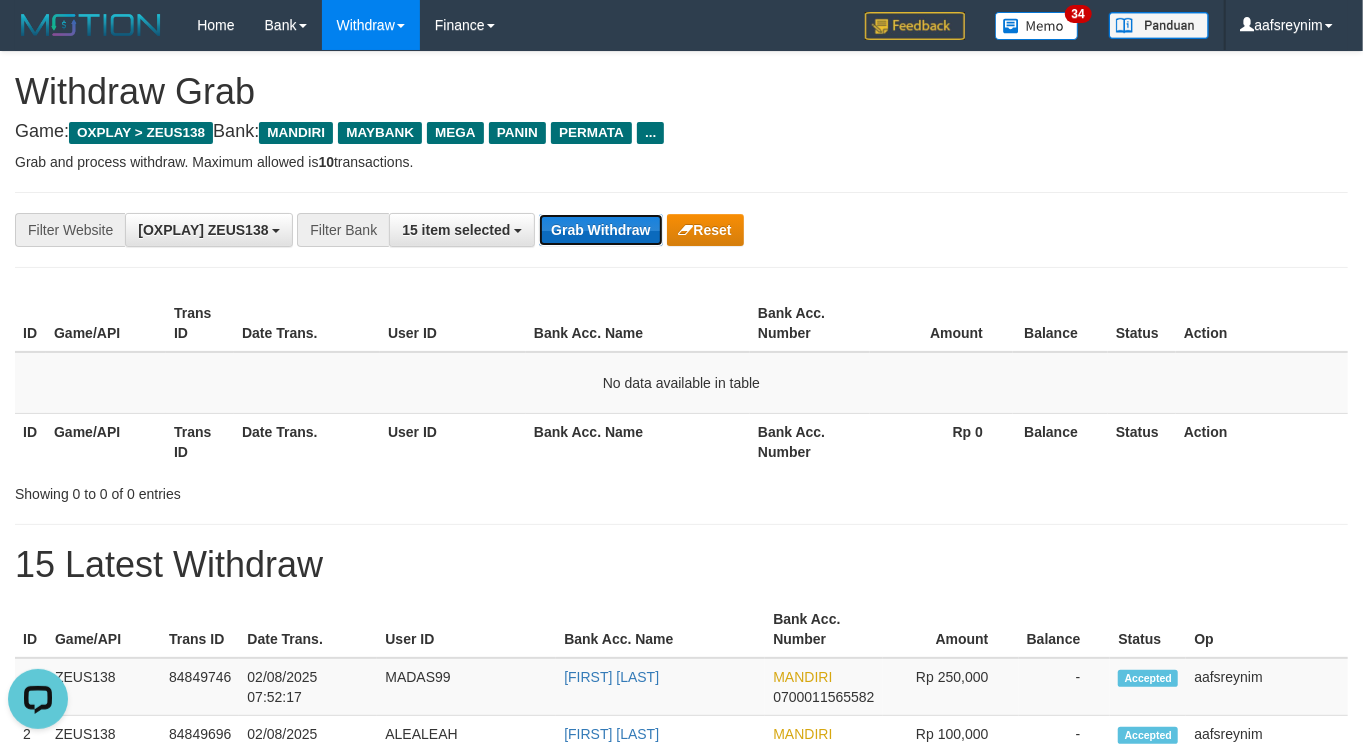 click on "Grab Withdraw" at bounding box center (600, 230) 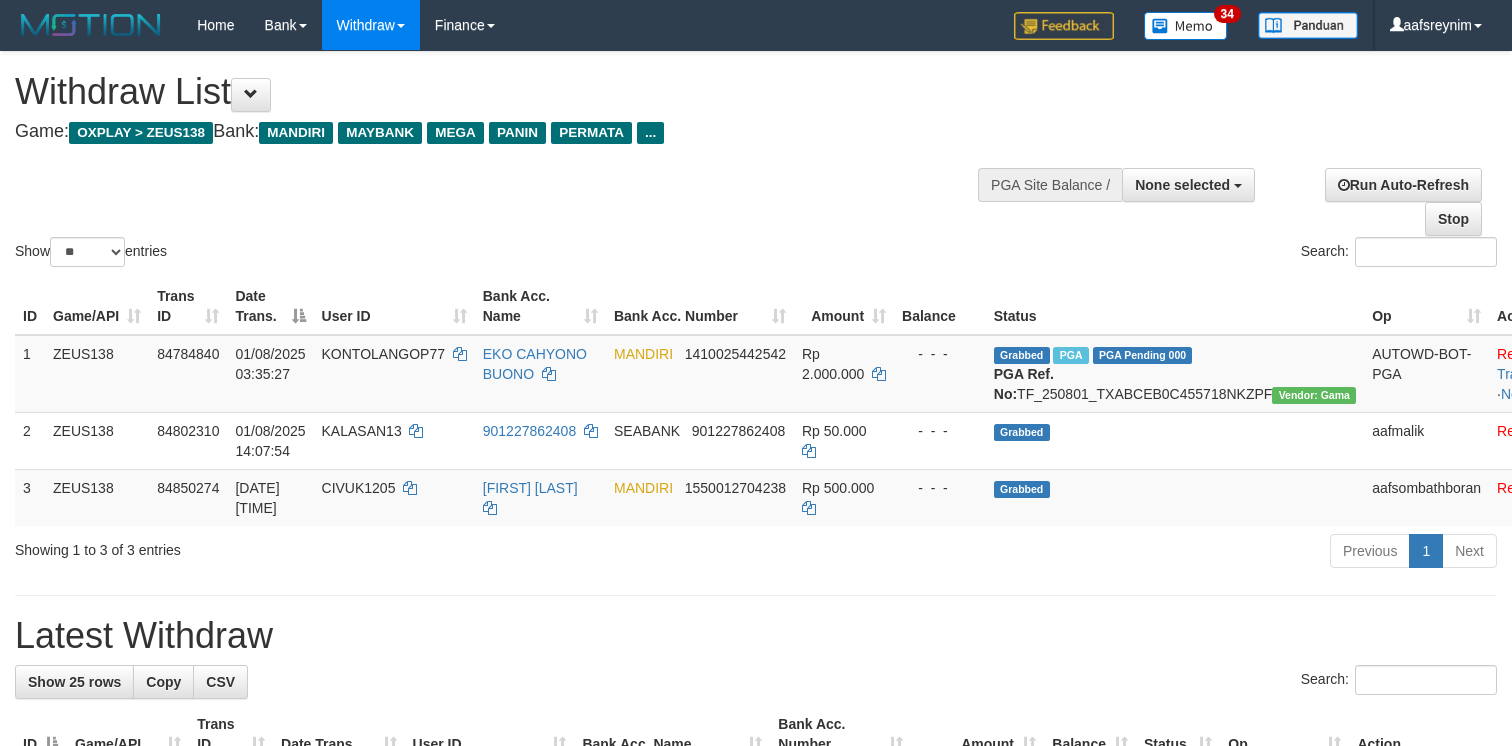 select 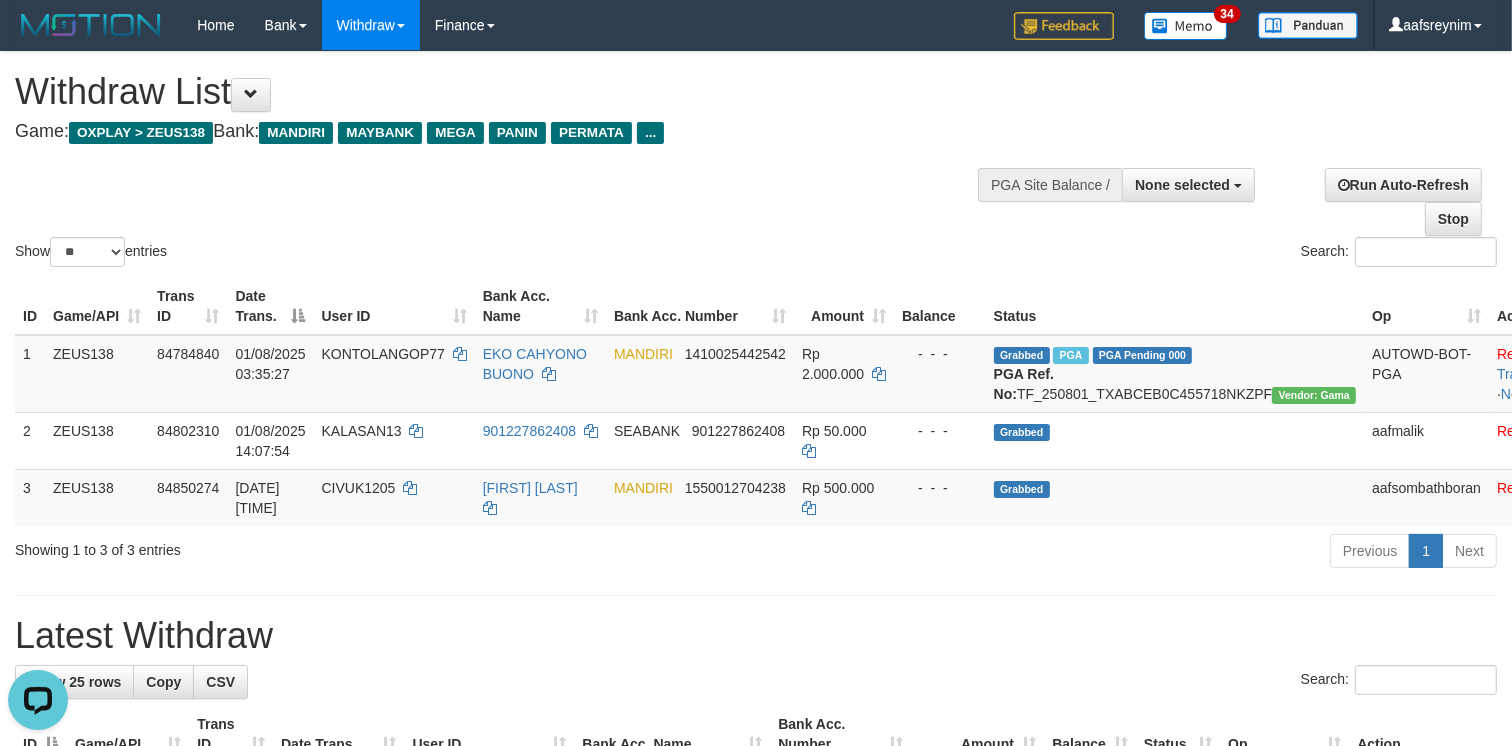 scroll, scrollTop: 0, scrollLeft: 0, axis: both 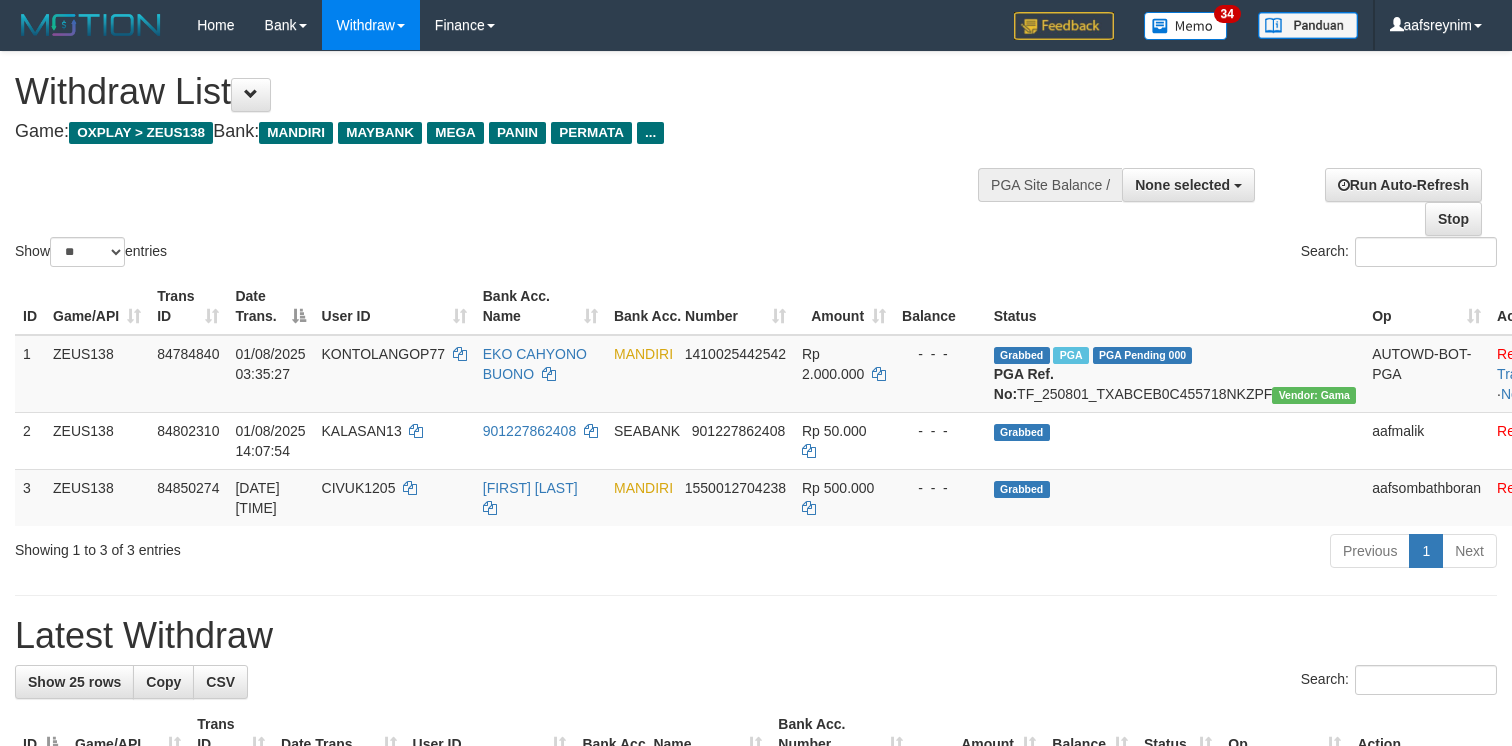 select 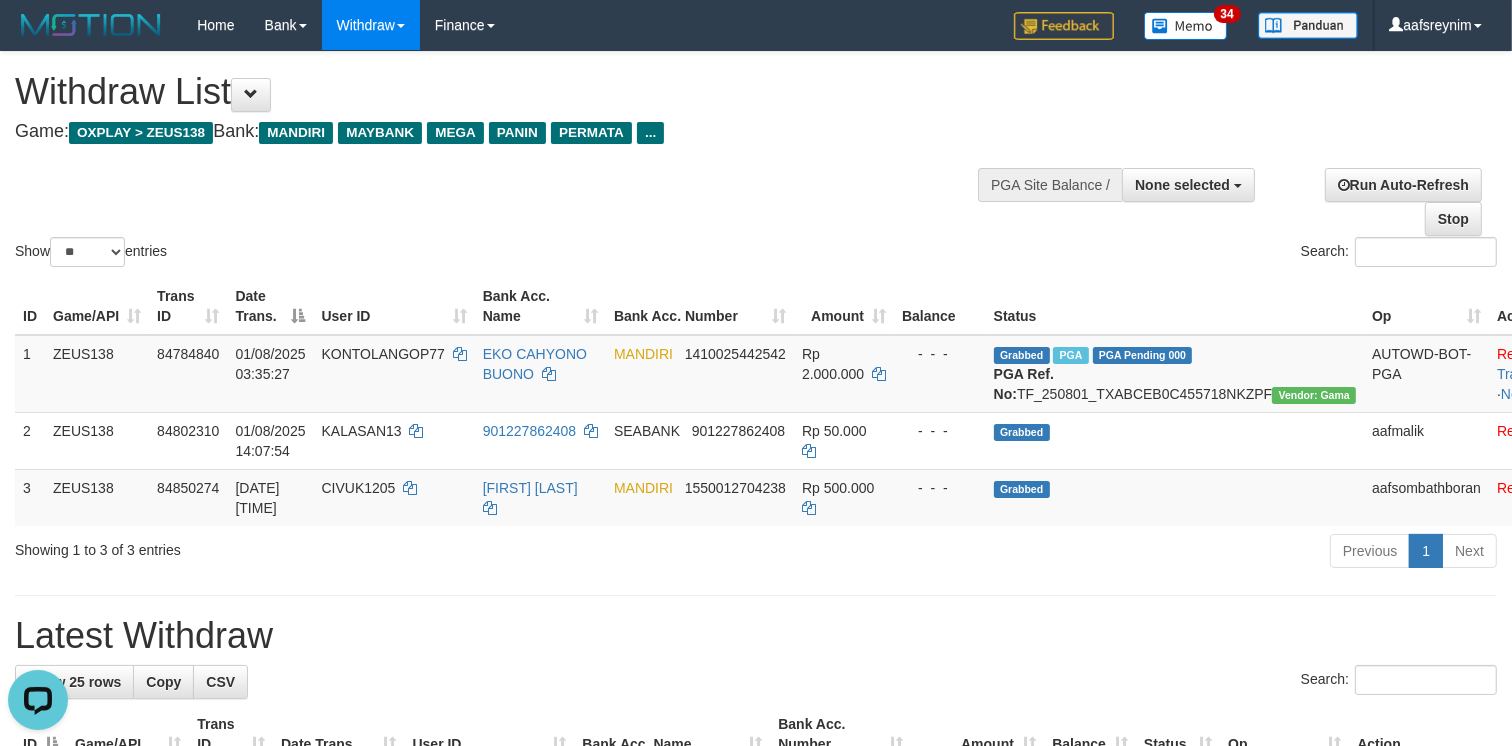scroll, scrollTop: 0, scrollLeft: 0, axis: both 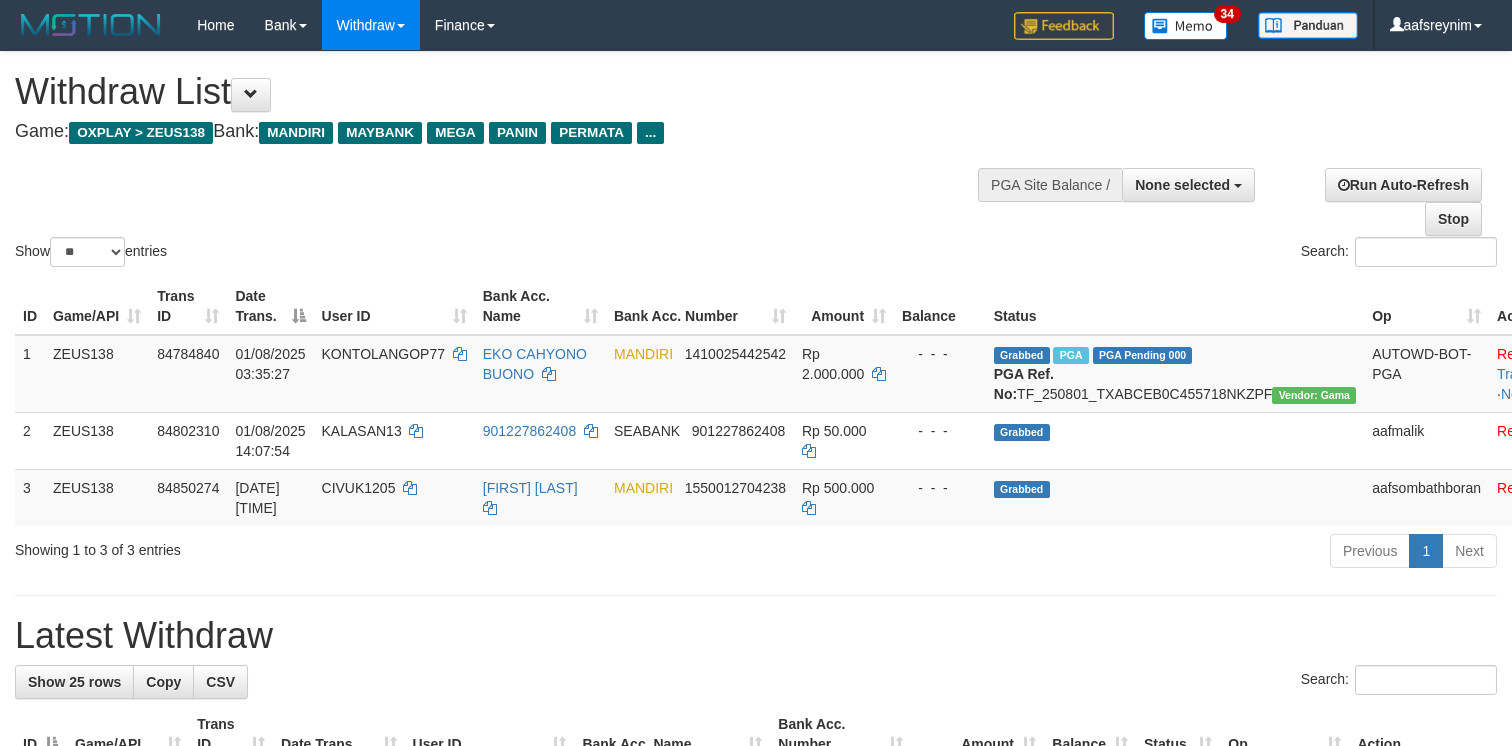 select 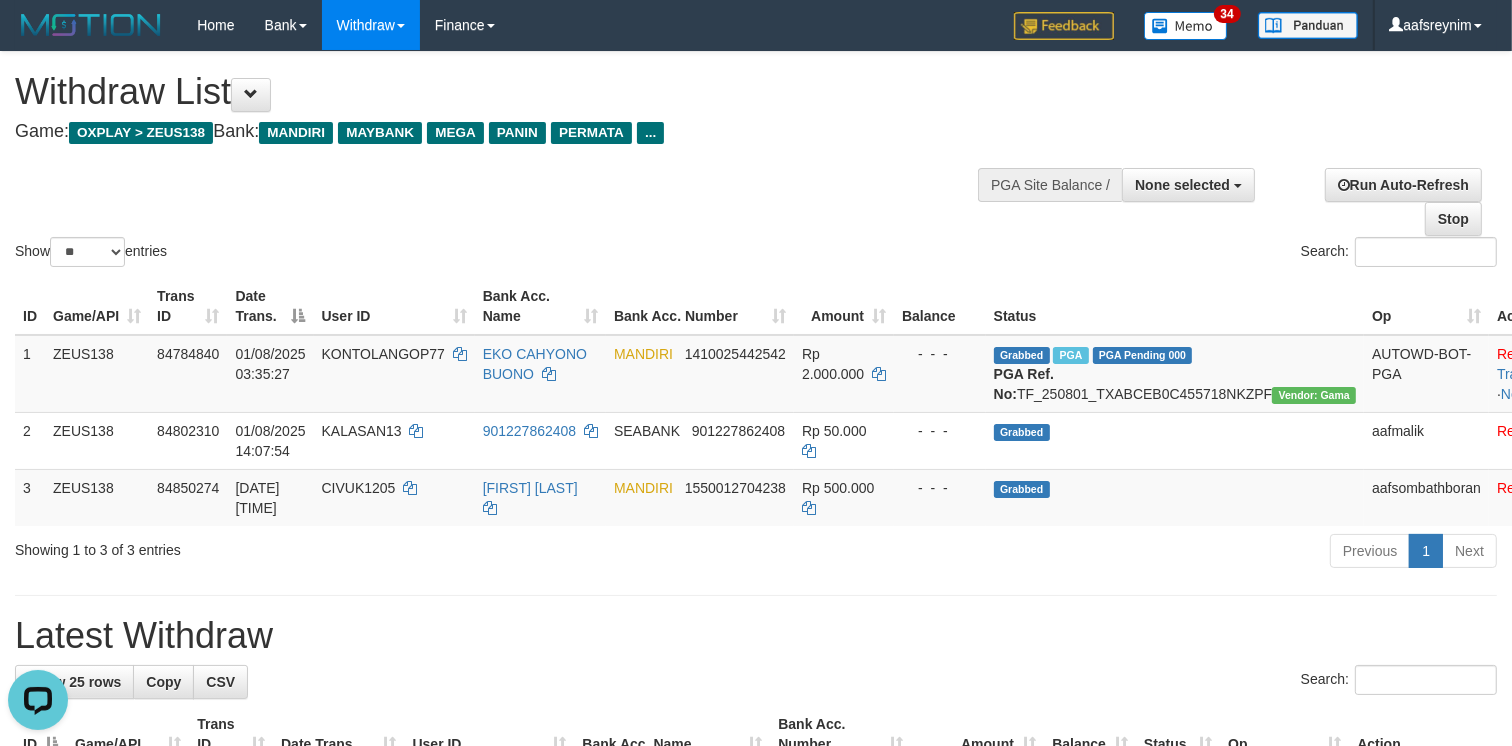 scroll, scrollTop: 0, scrollLeft: 0, axis: both 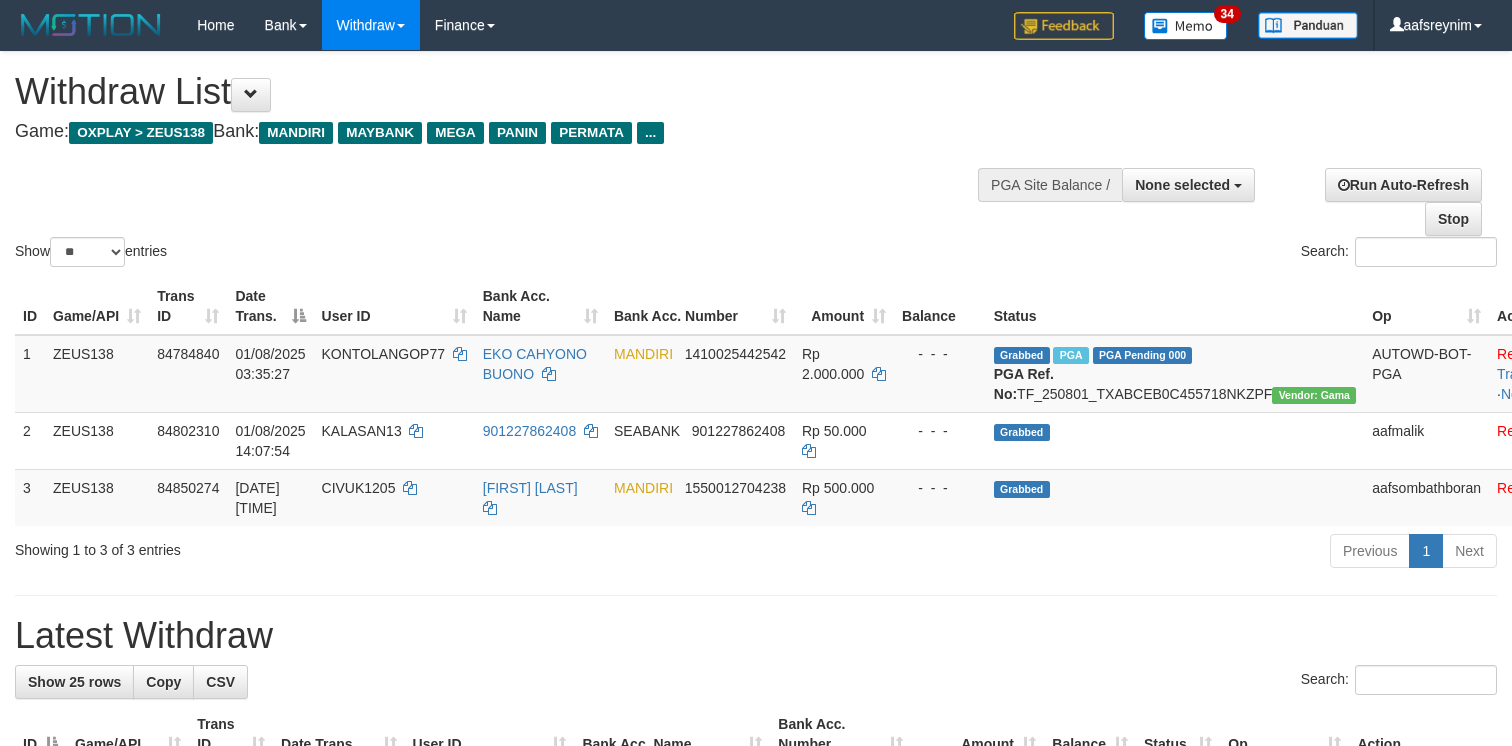 select 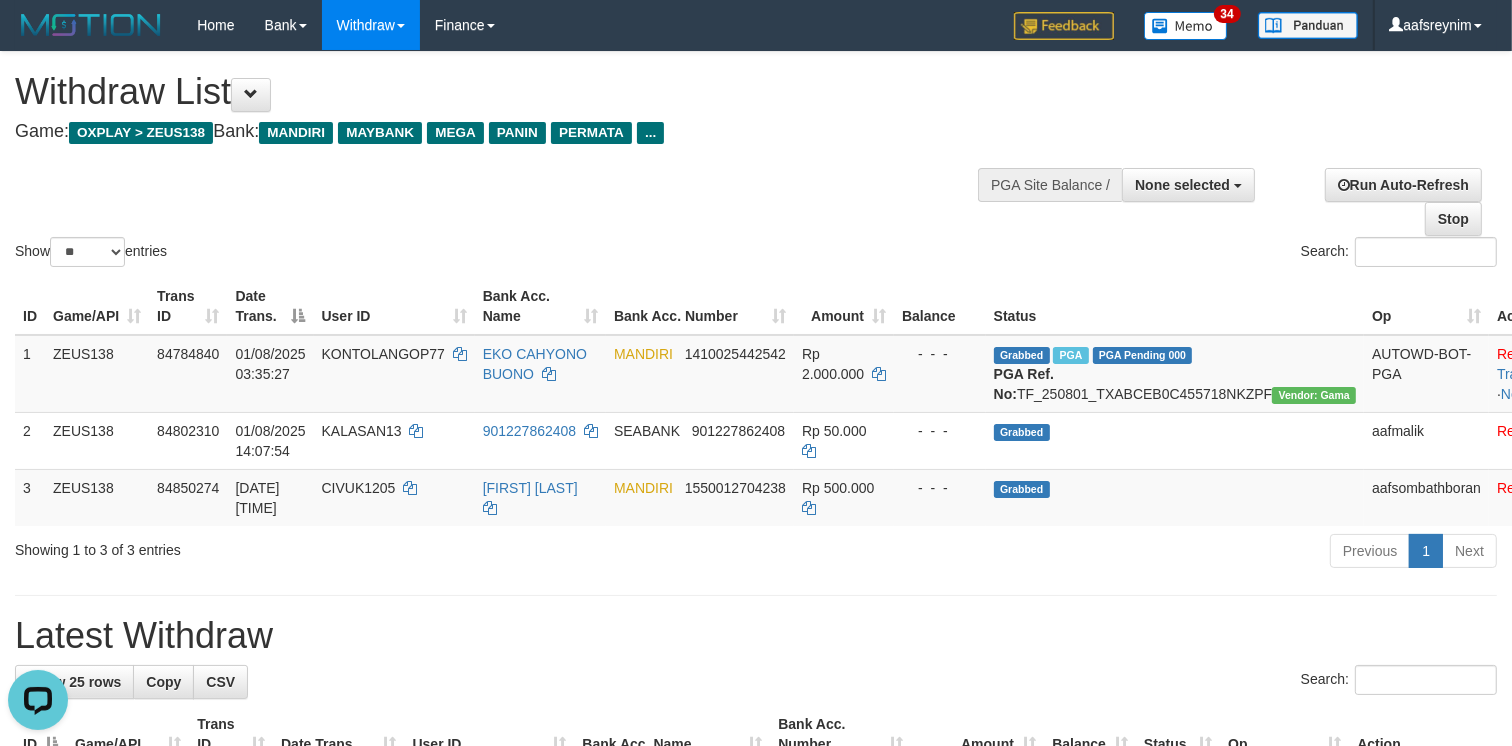 scroll, scrollTop: 0, scrollLeft: 0, axis: both 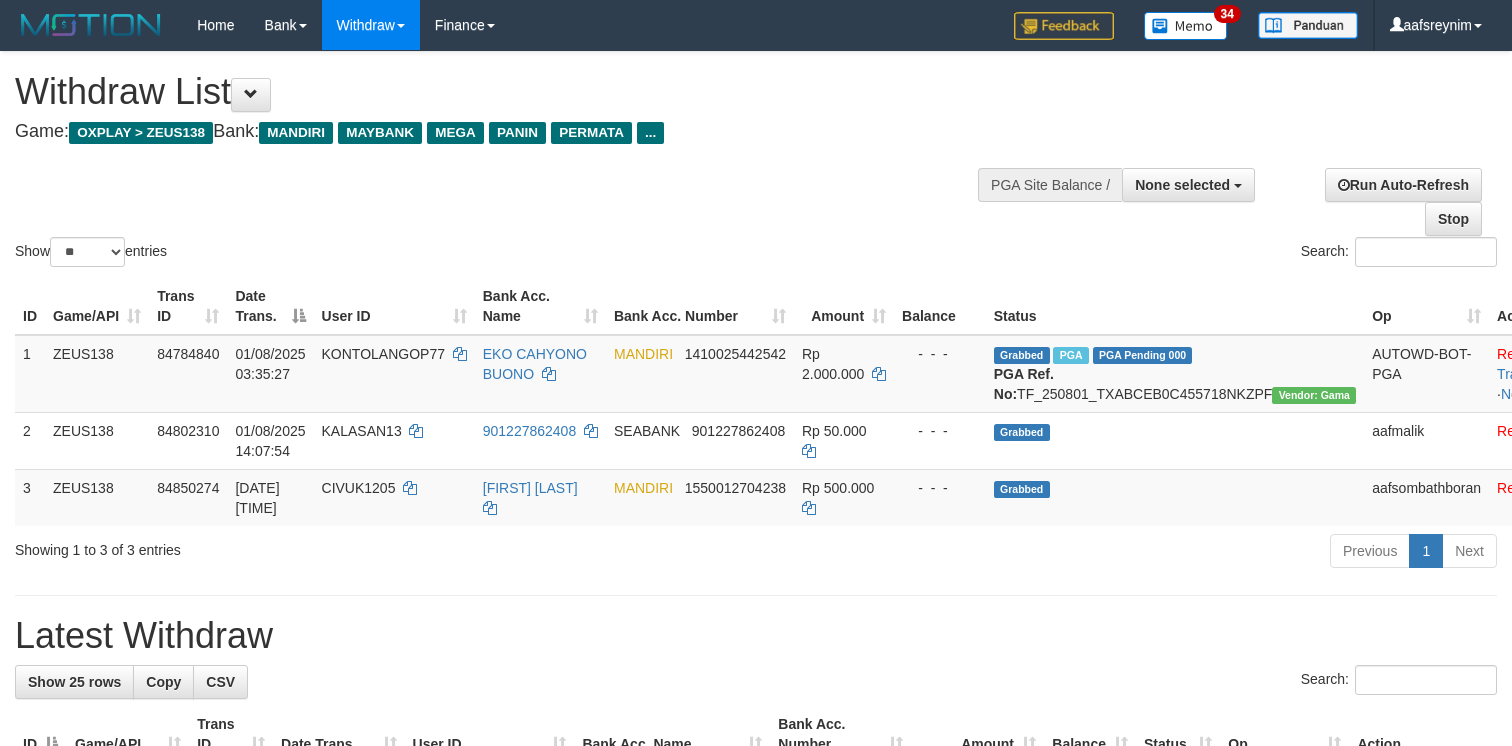 select 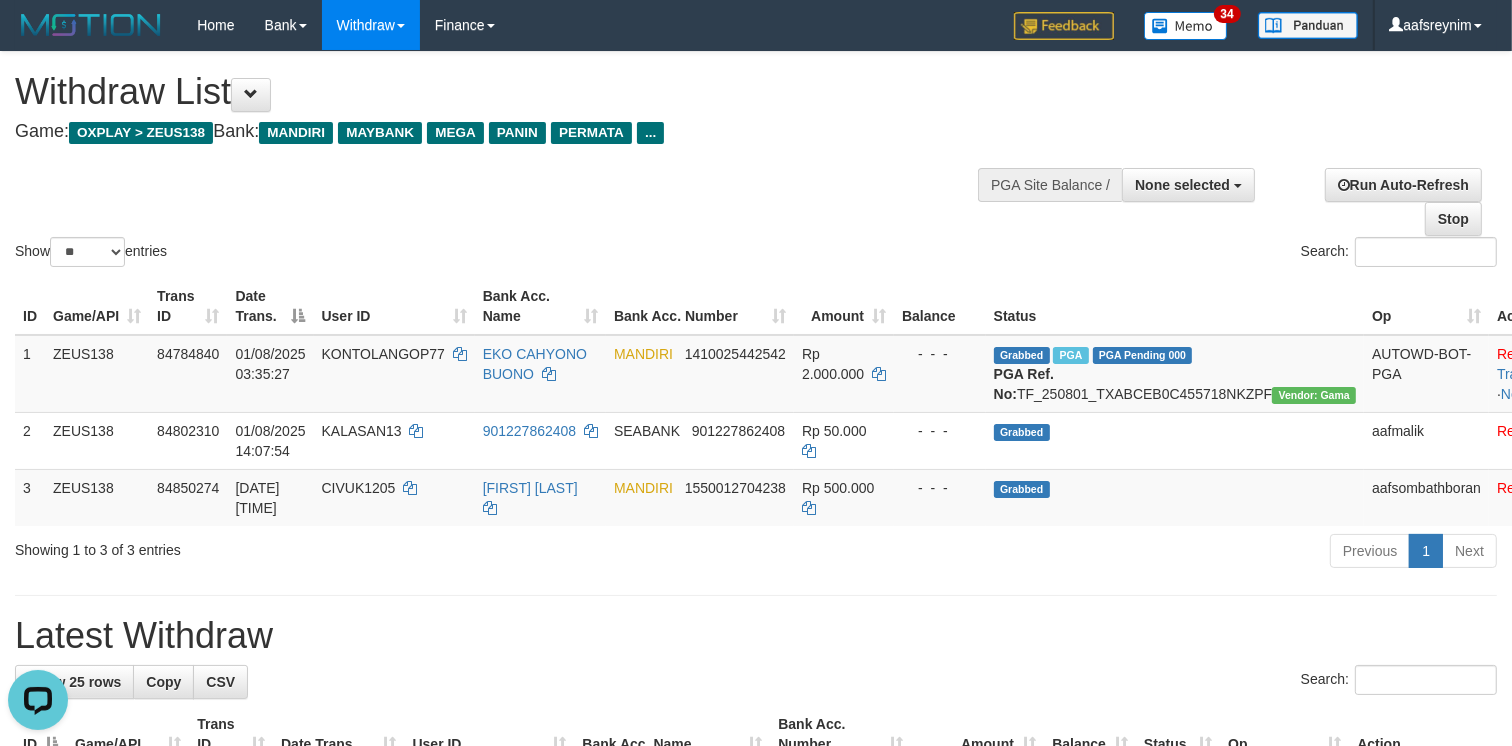 scroll, scrollTop: 0, scrollLeft: 0, axis: both 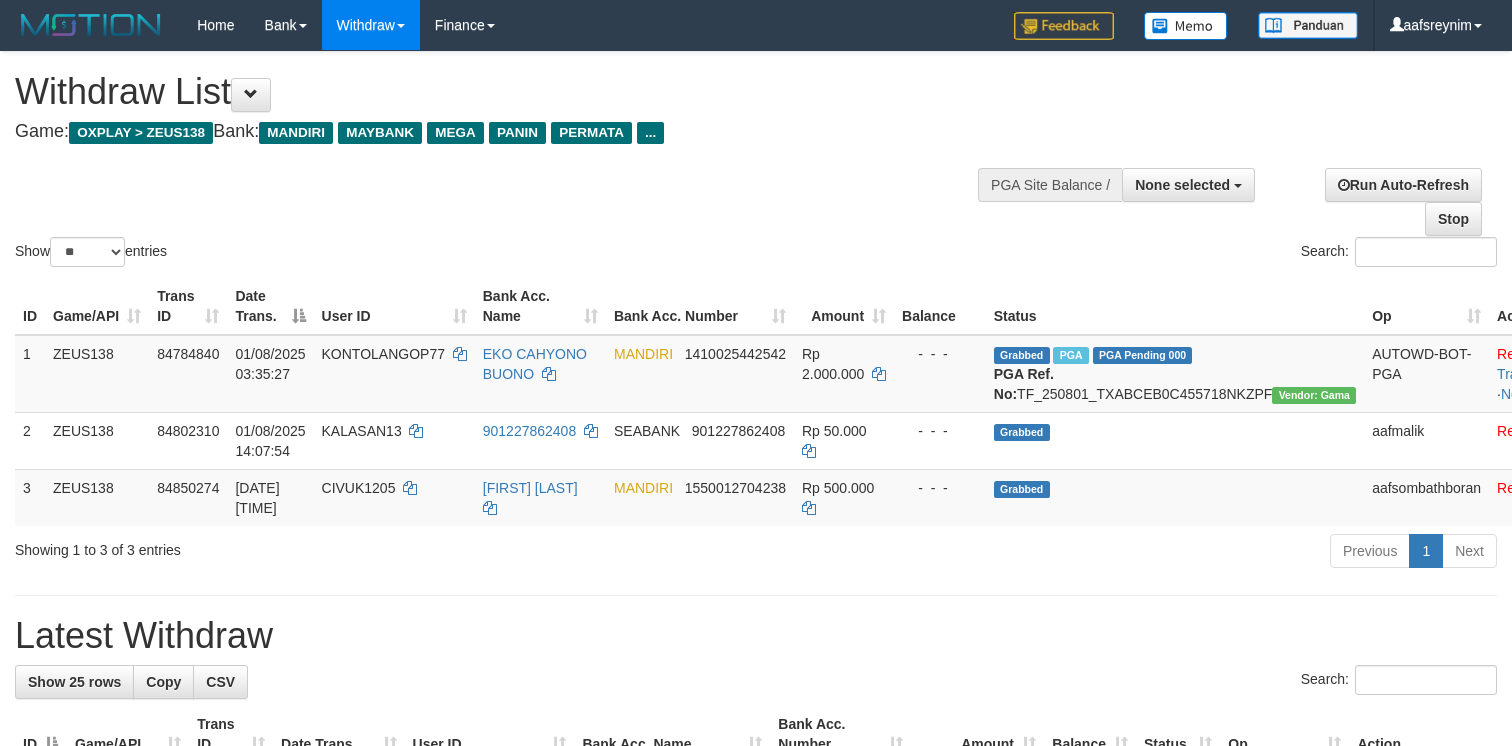 select 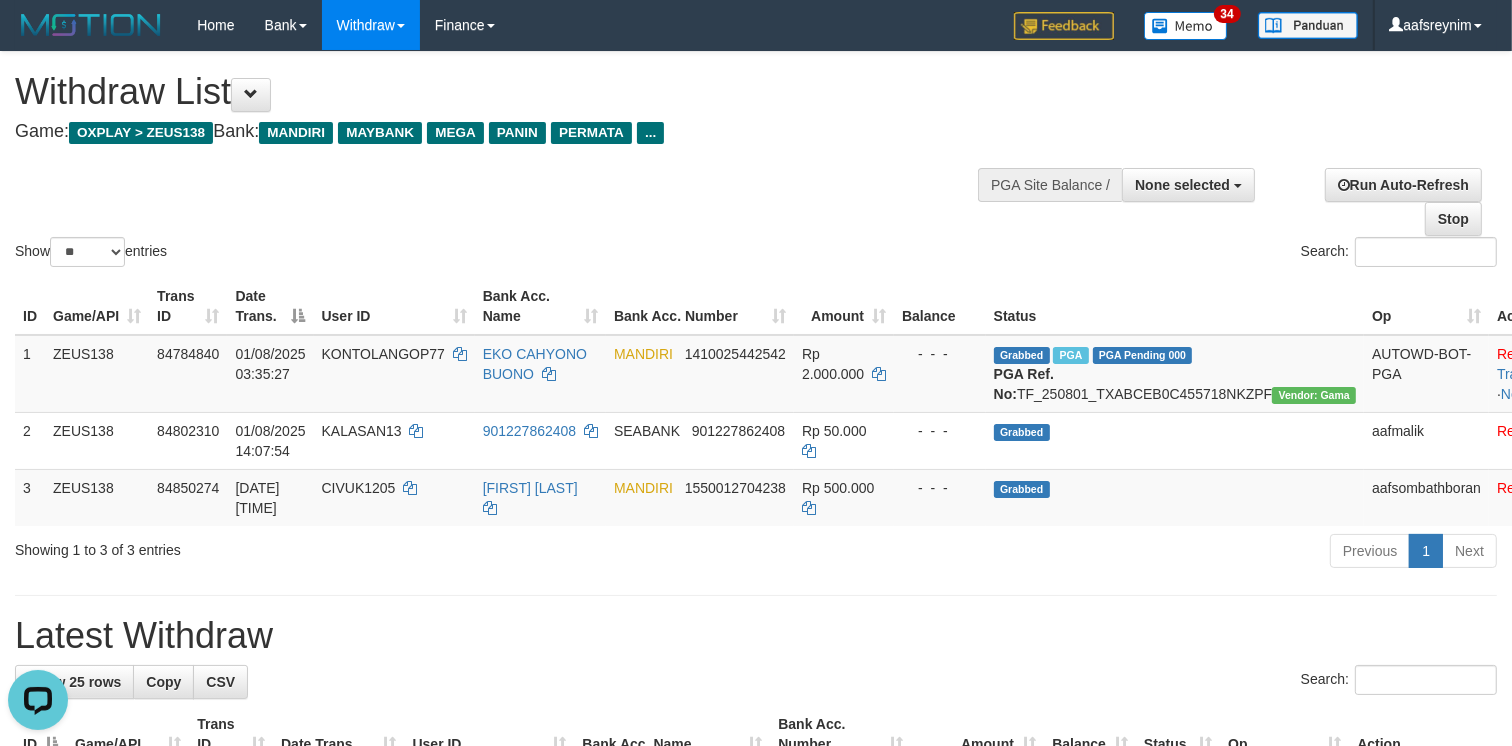 scroll, scrollTop: 0, scrollLeft: 0, axis: both 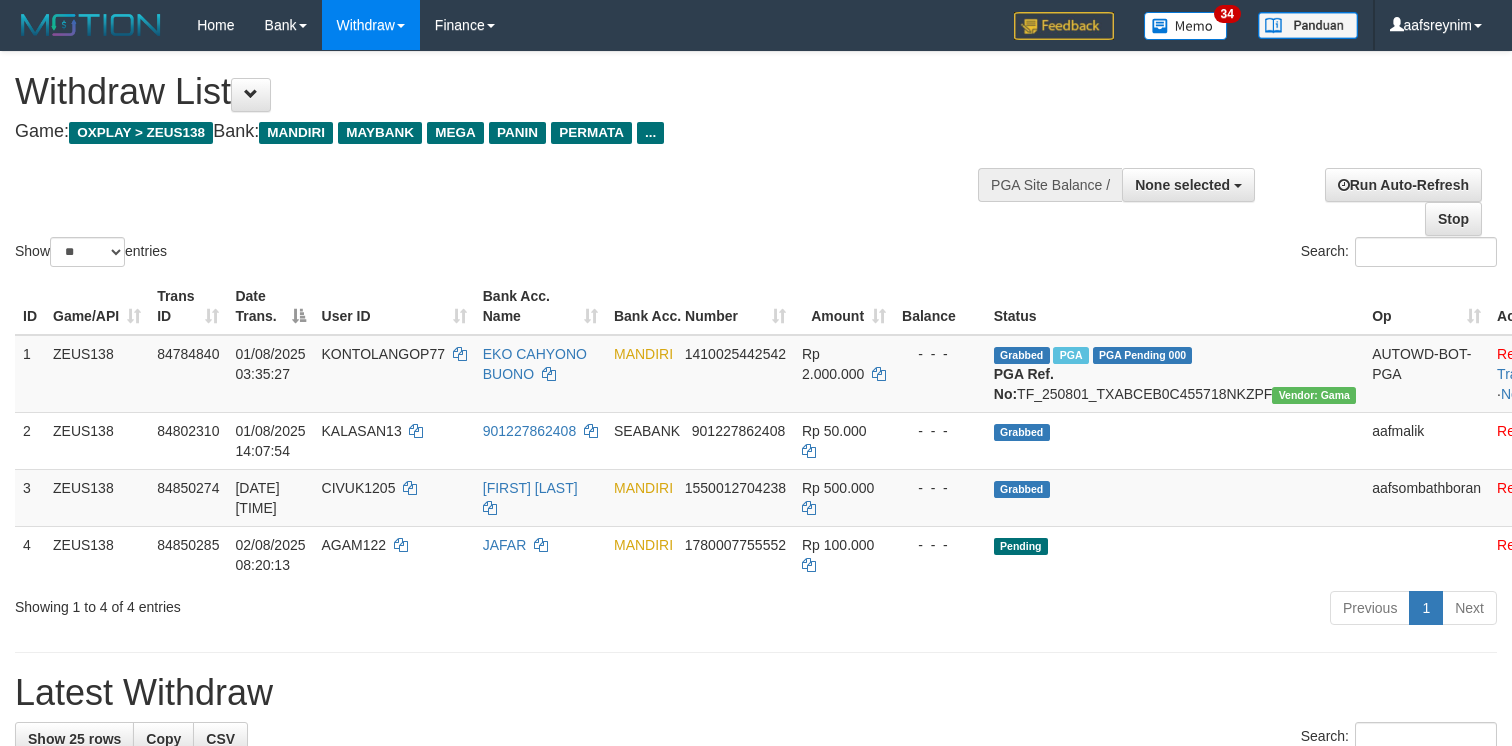 select 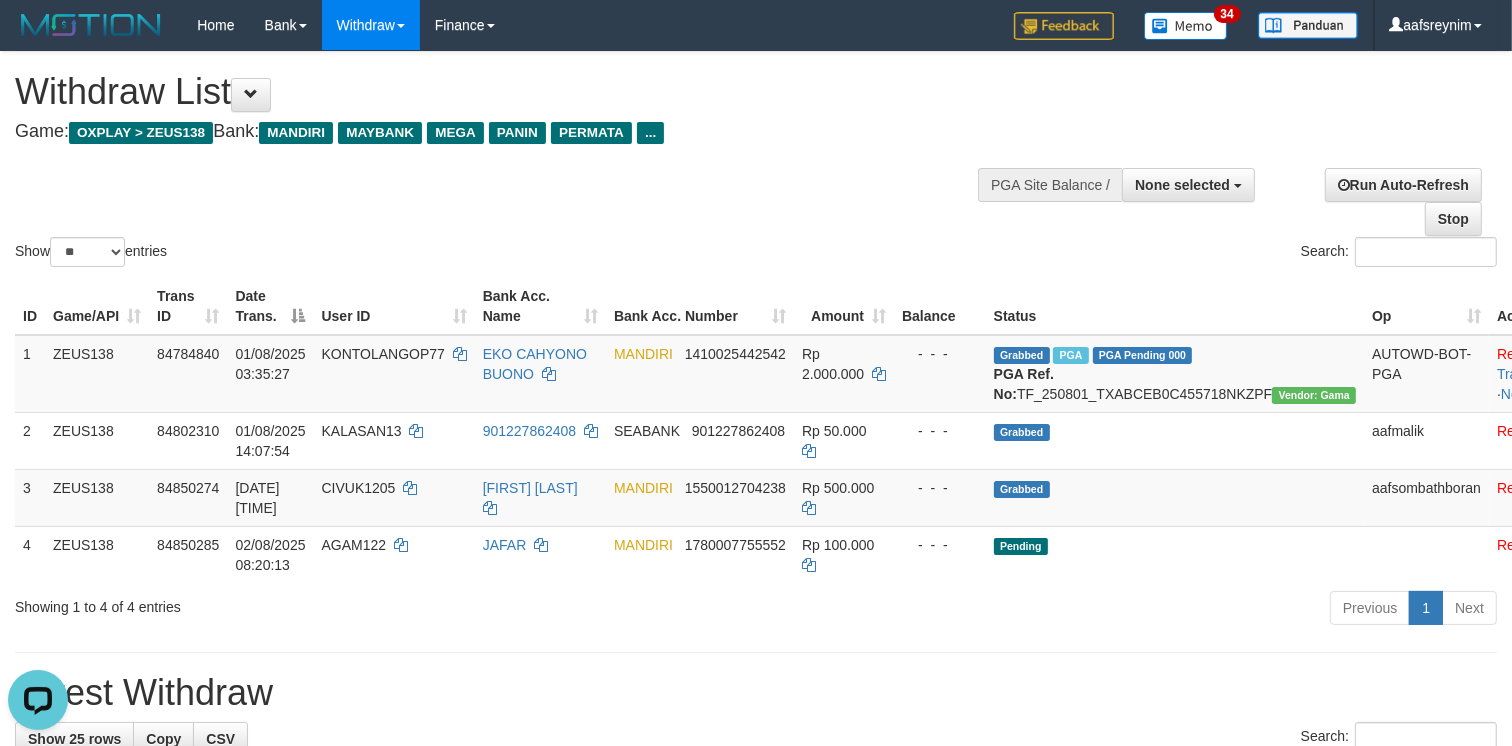 scroll, scrollTop: 0, scrollLeft: 0, axis: both 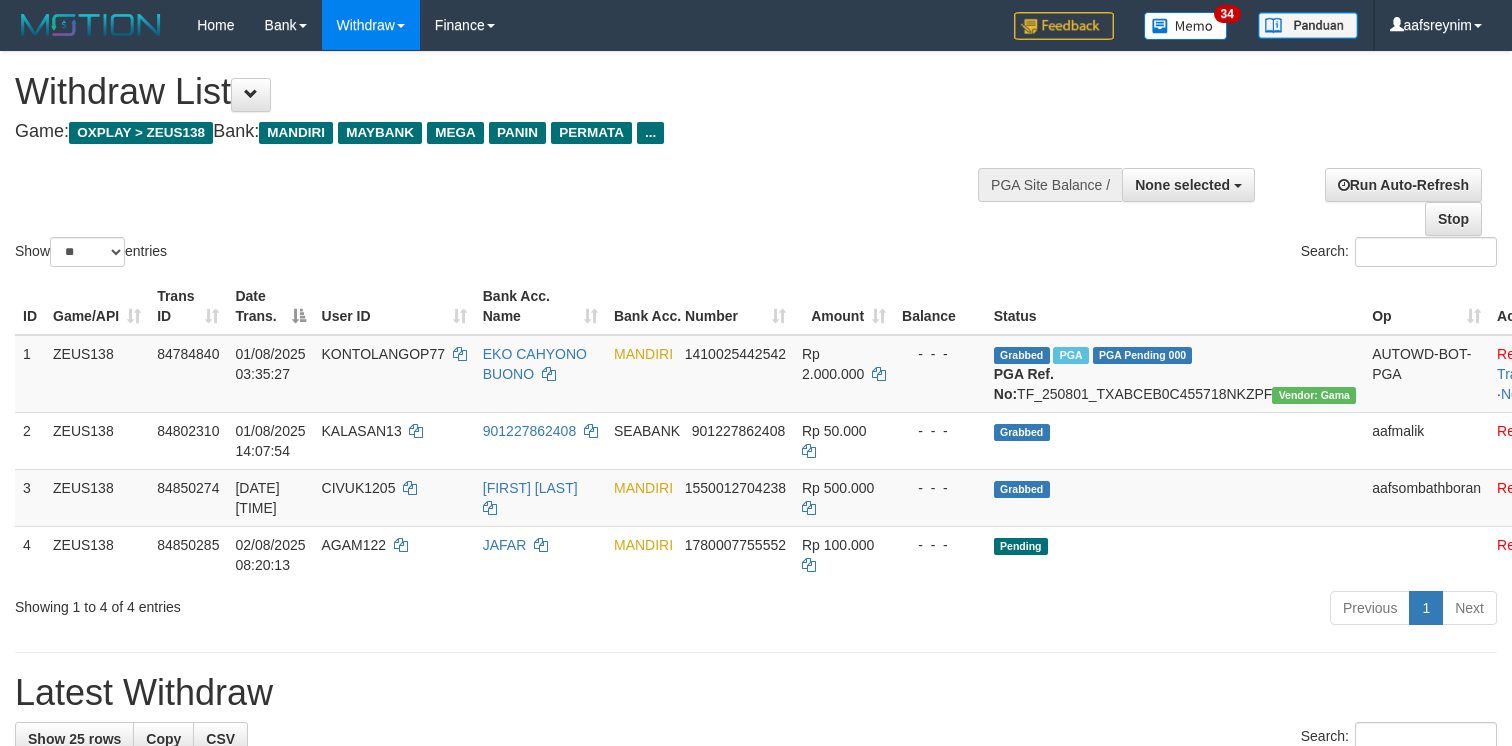 select 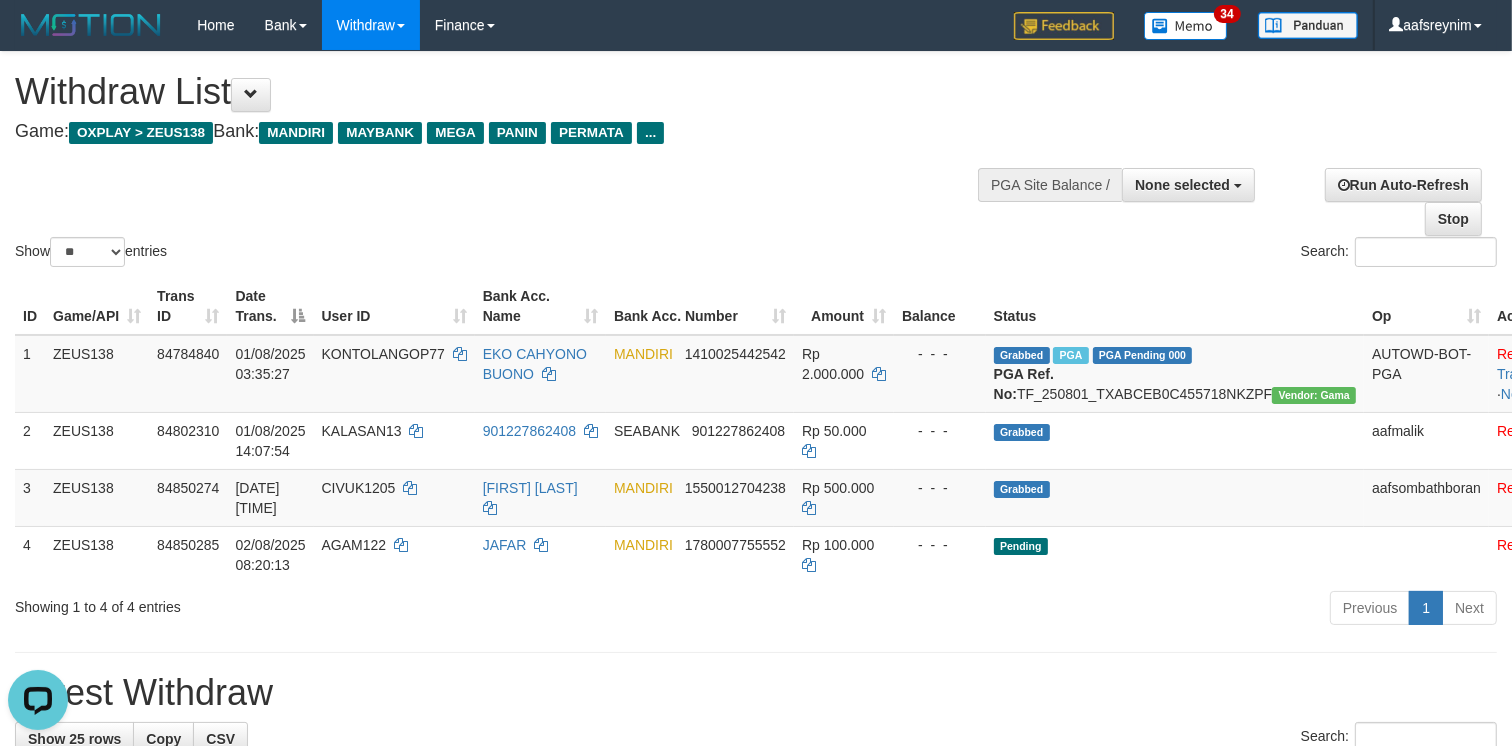 scroll, scrollTop: 0, scrollLeft: 0, axis: both 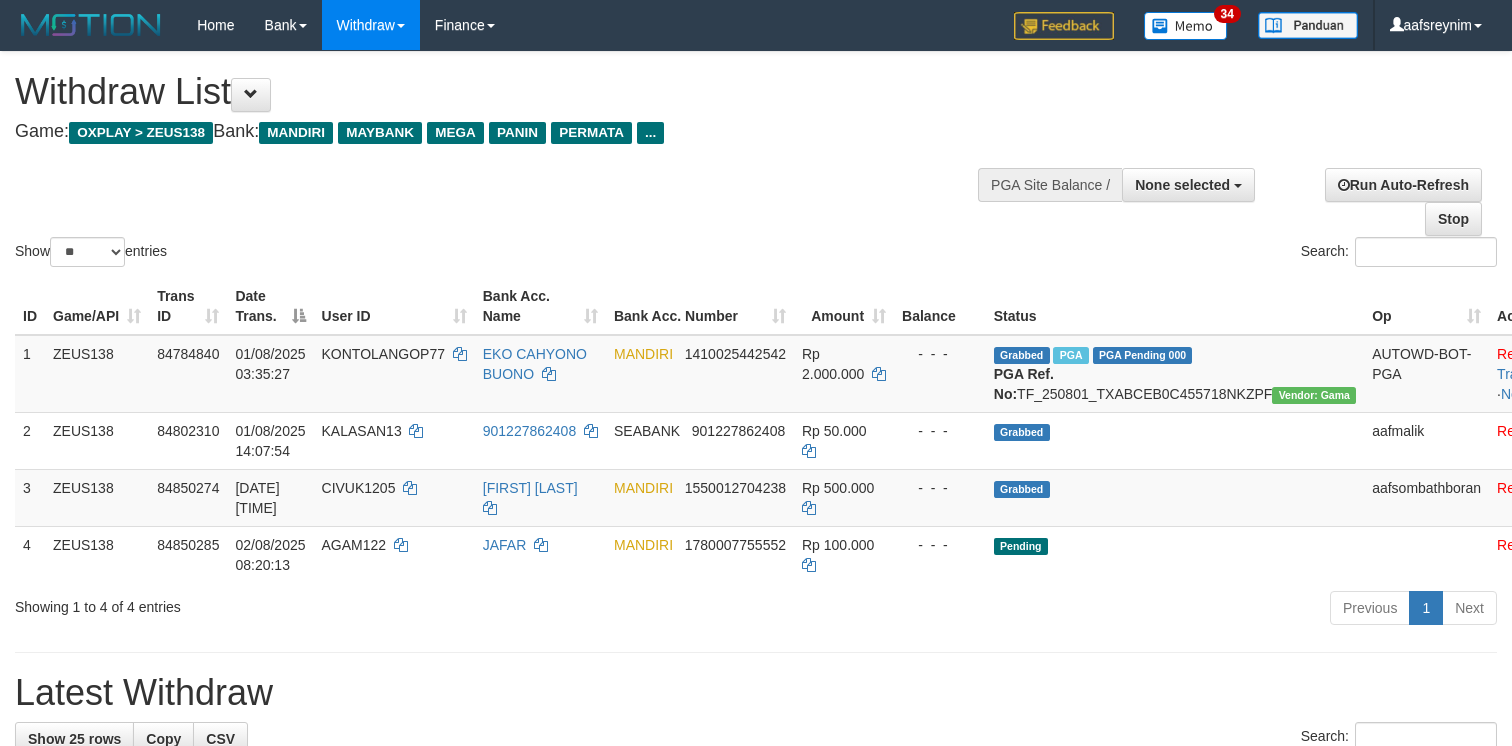 select 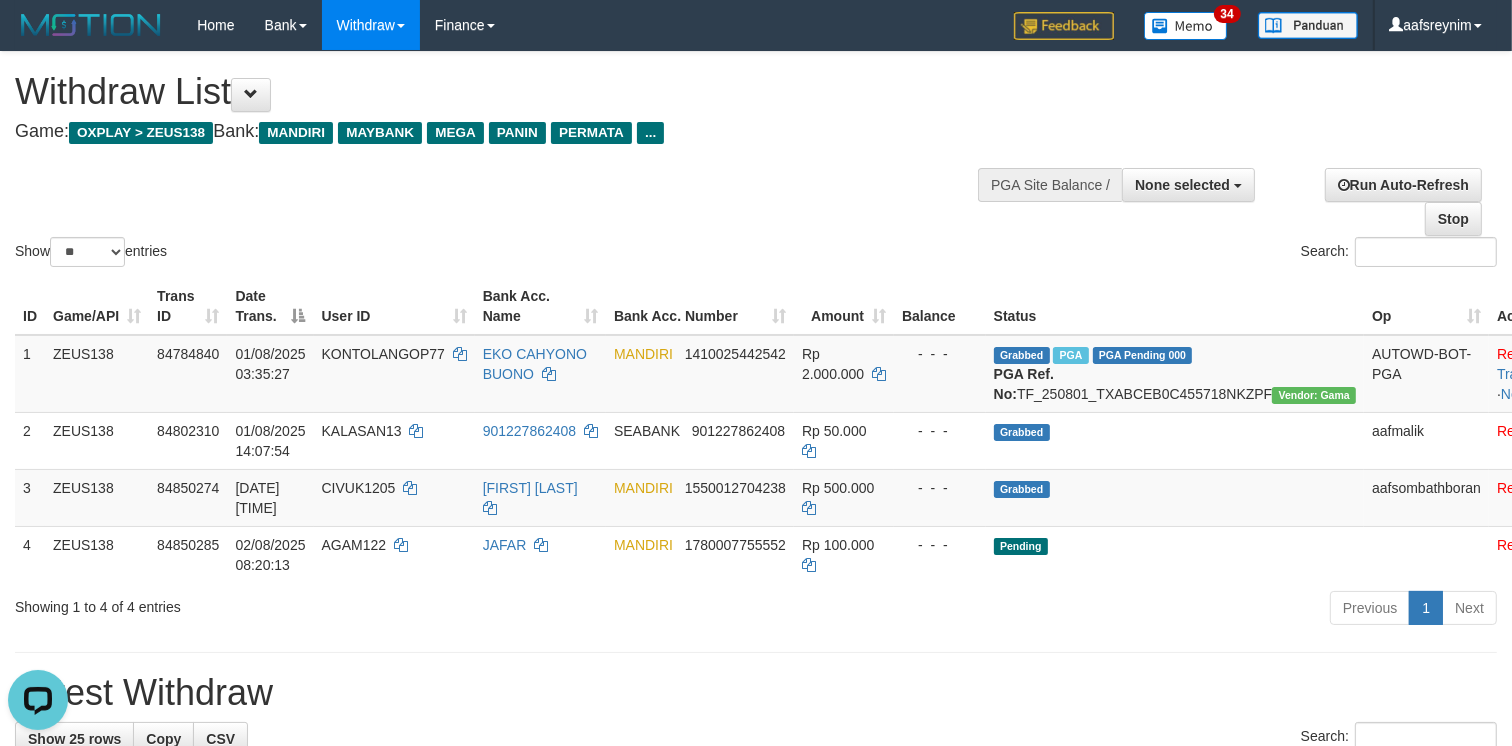 scroll, scrollTop: 0, scrollLeft: 0, axis: both 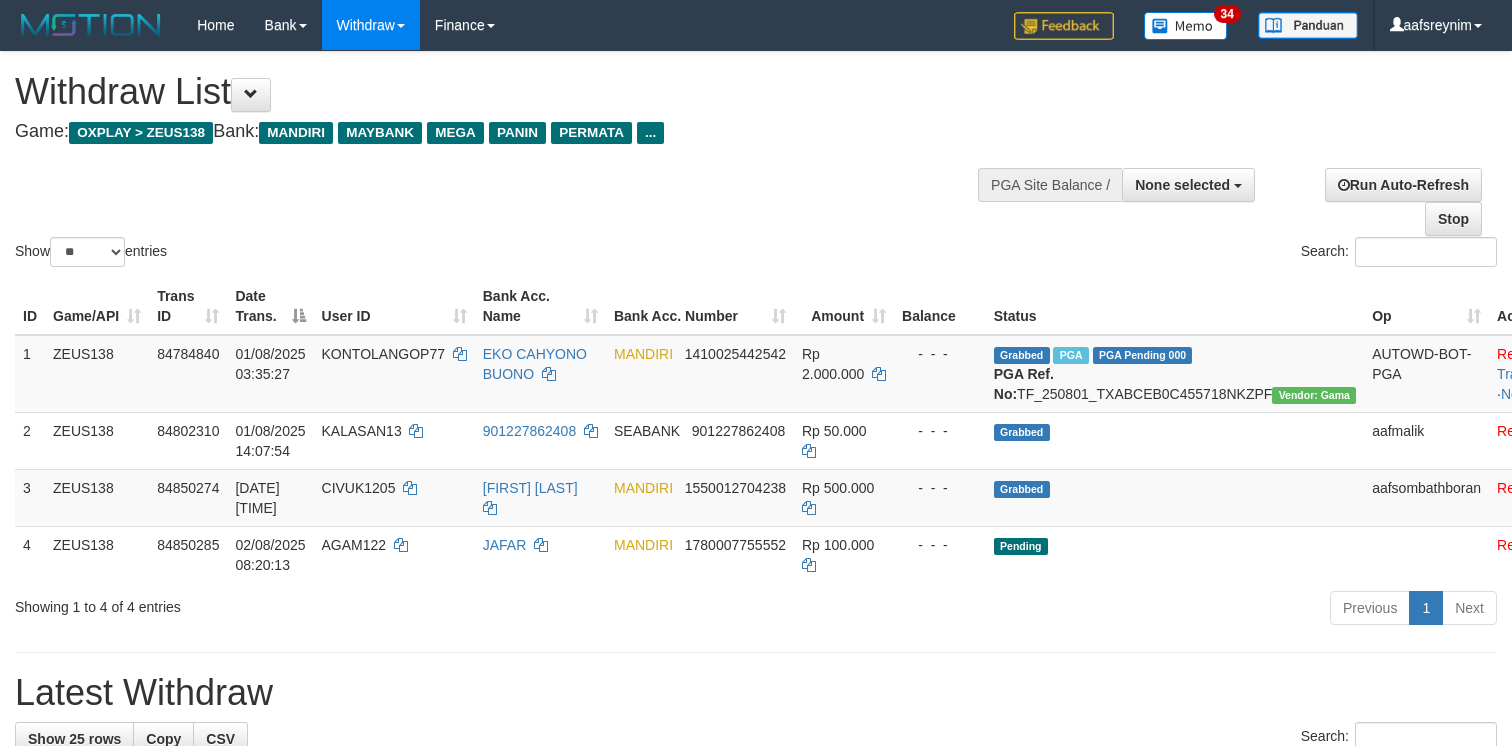 select 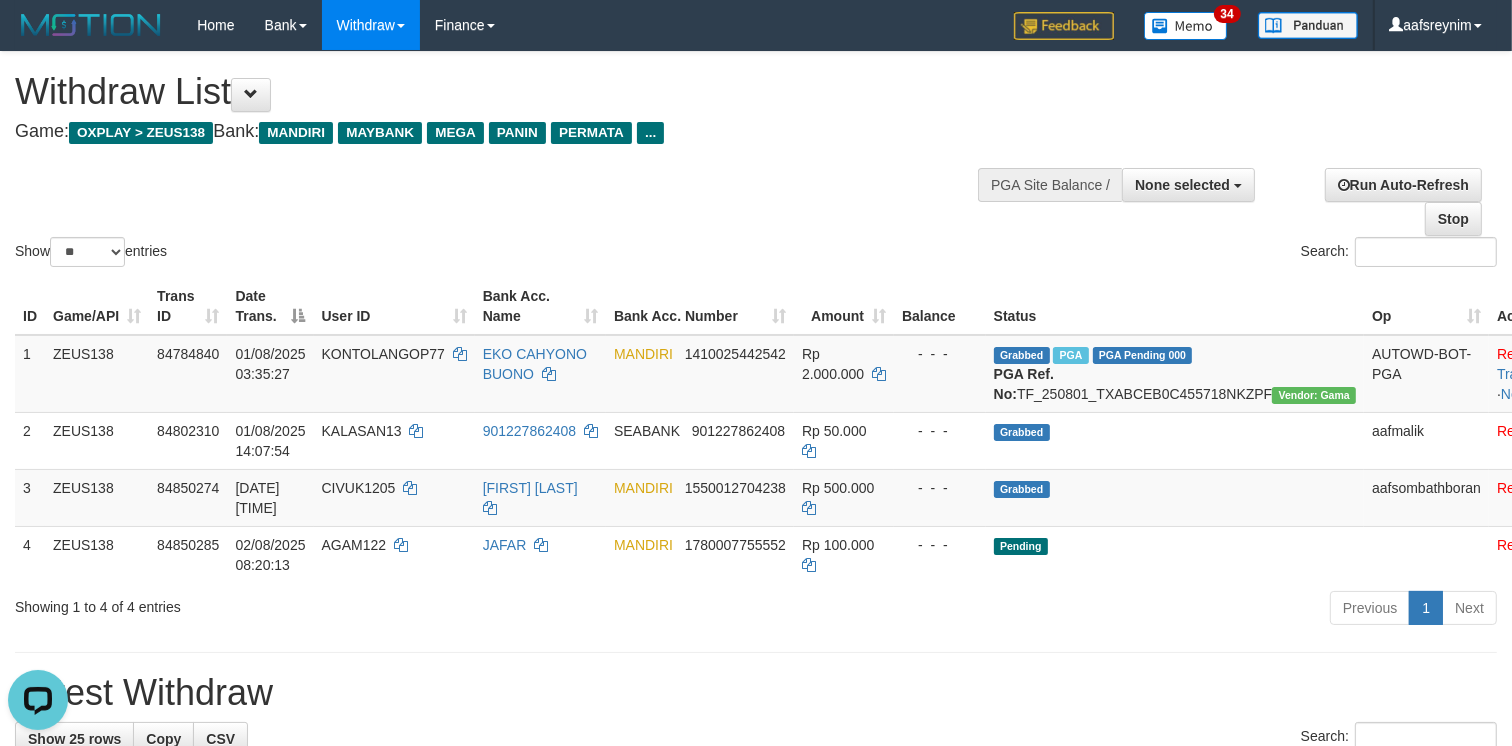 scroll, scrollTop: 0, scrollLeft: 0, axis: both 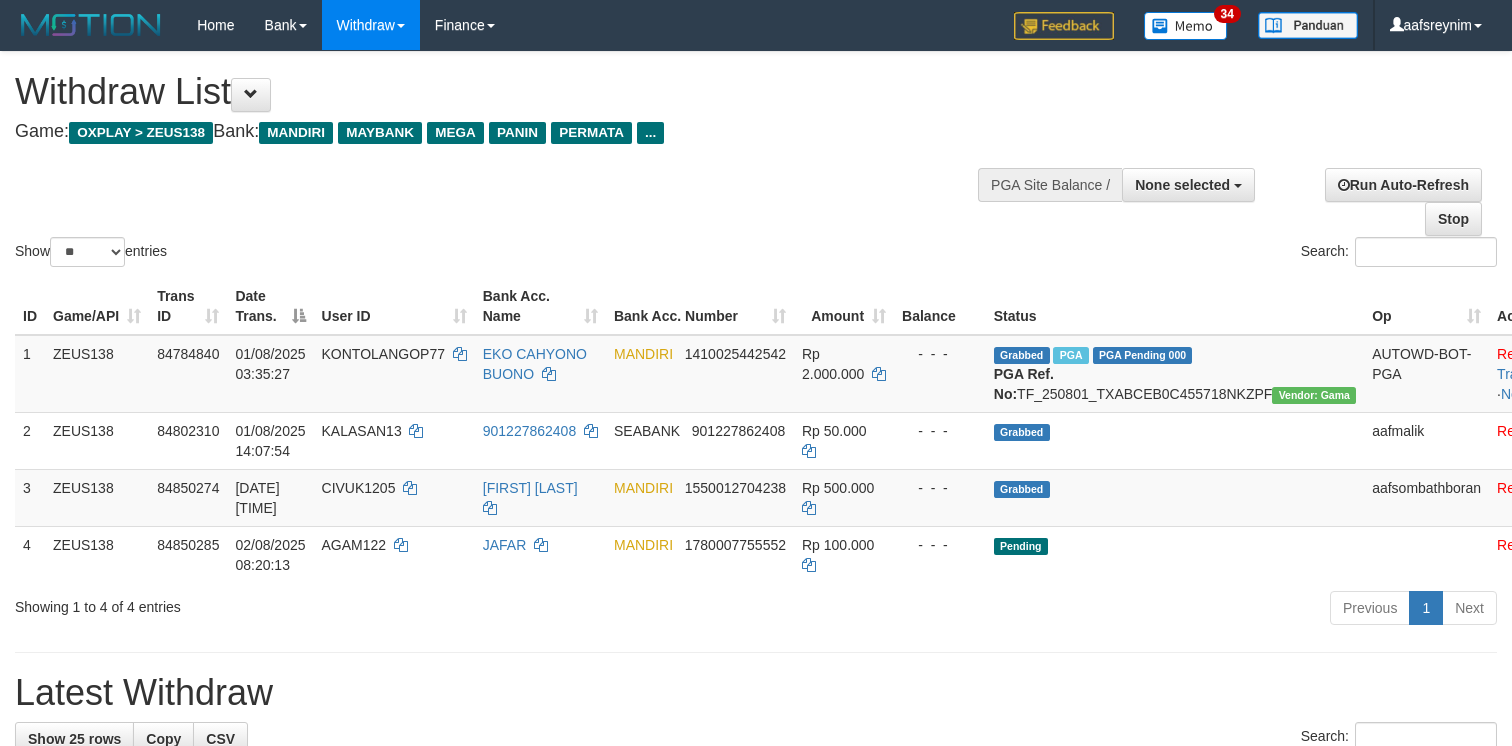 select 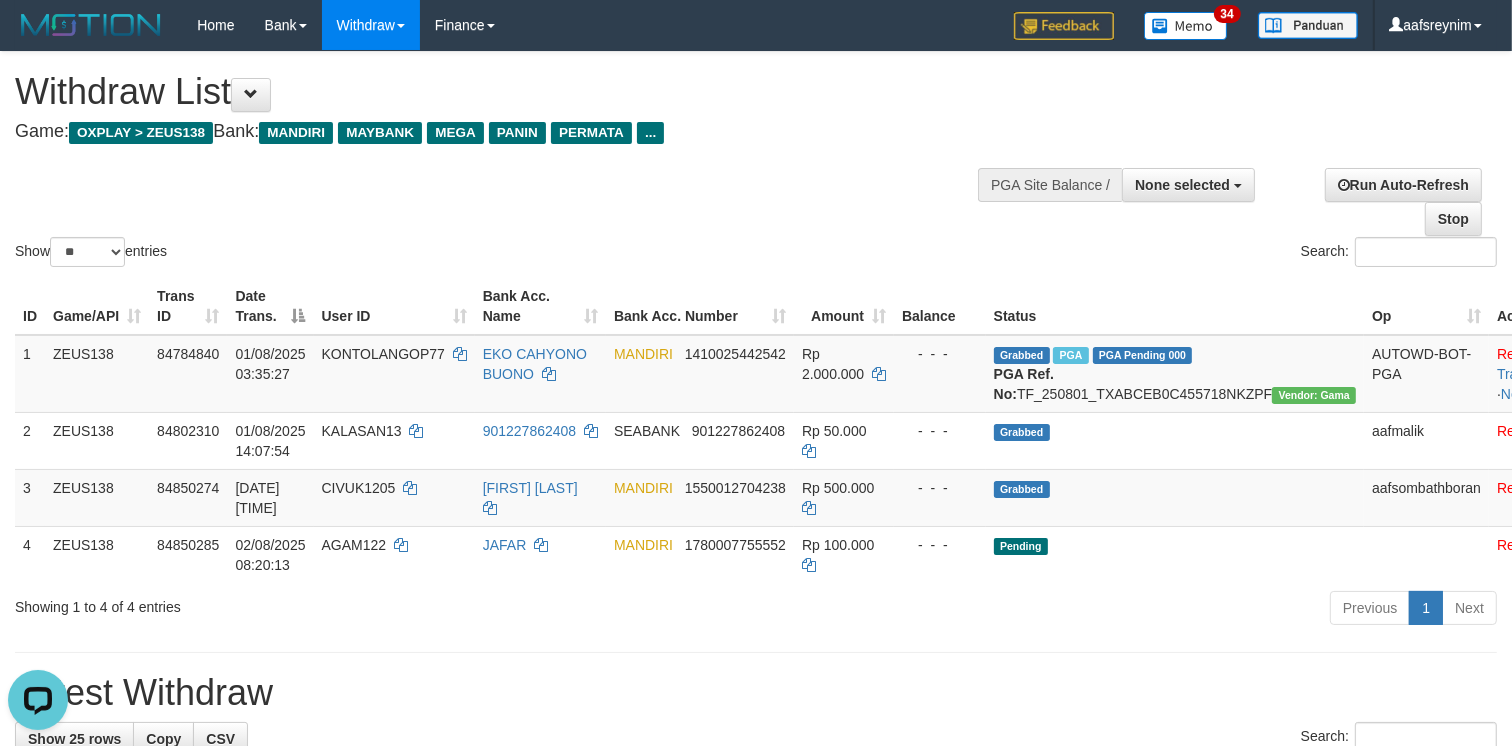 scroll, scrollTop: 0, scrollLeft: 0, axis: both 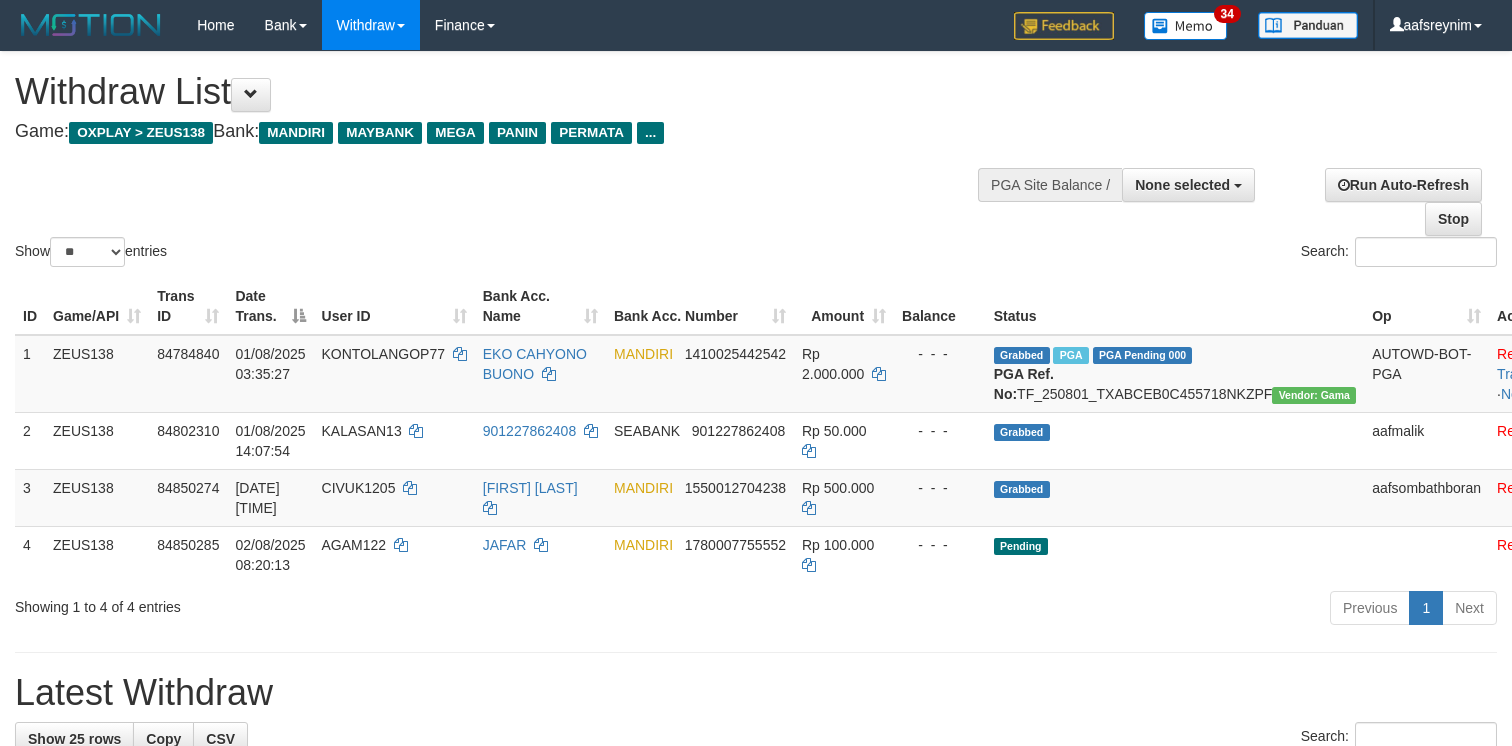 select 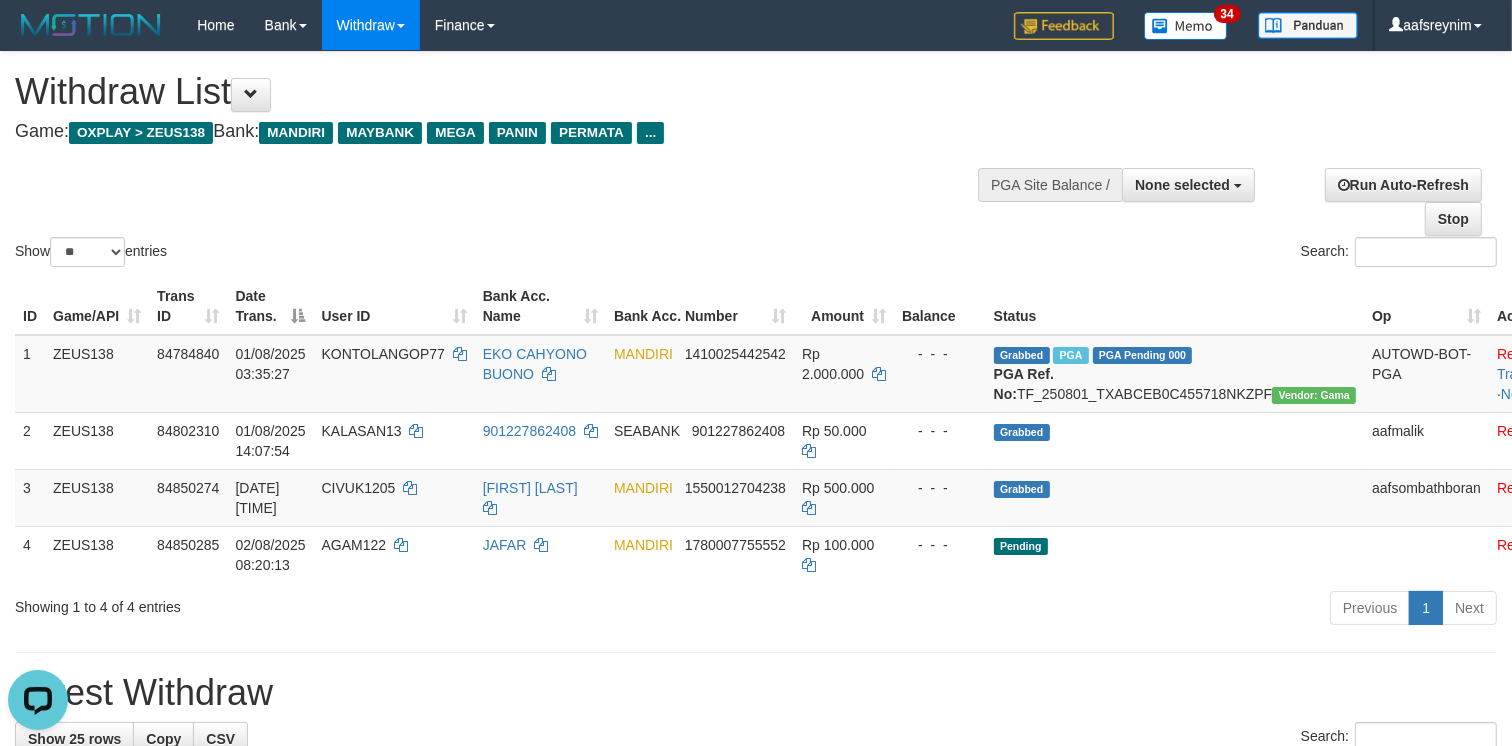 scroll, scrollTop: 0, scrollLeft: 0, axis: both 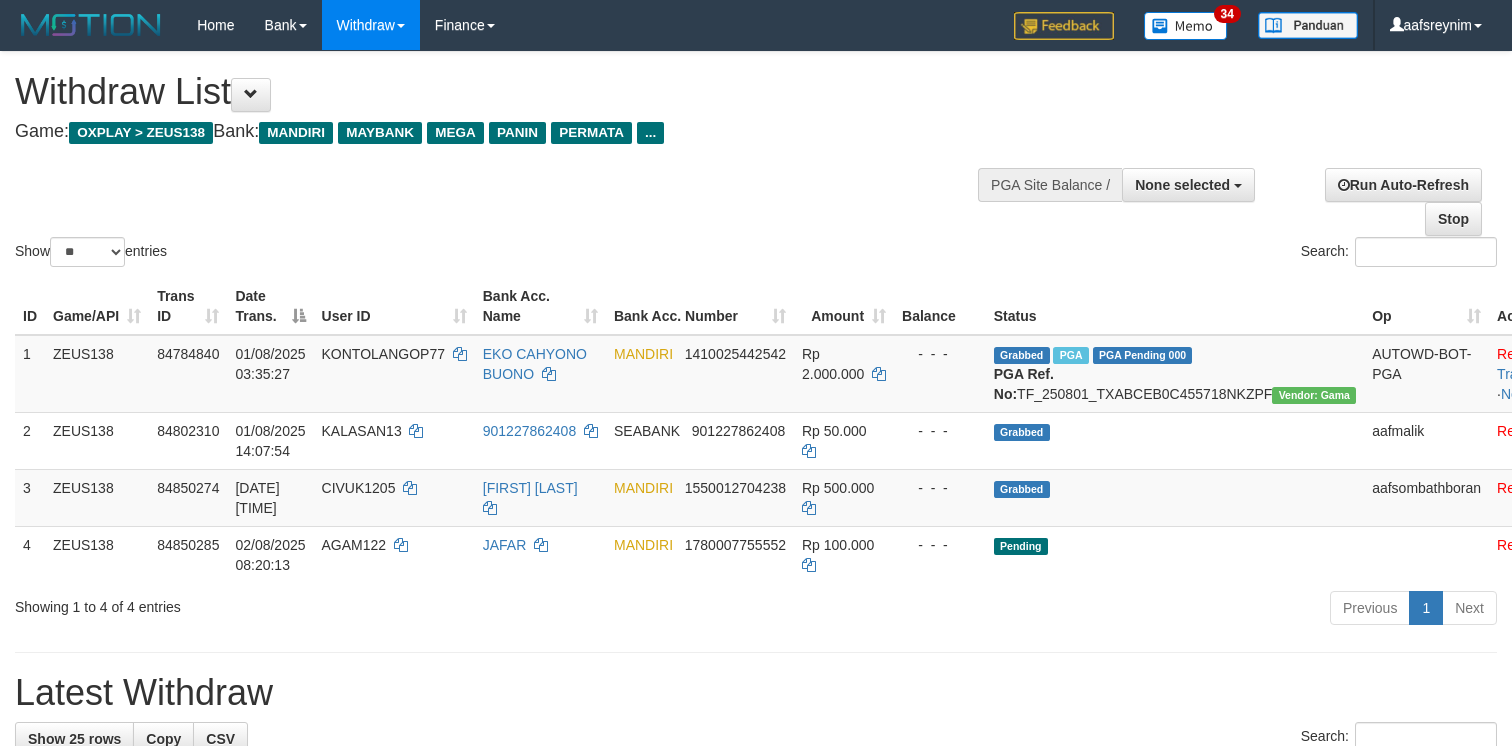 select 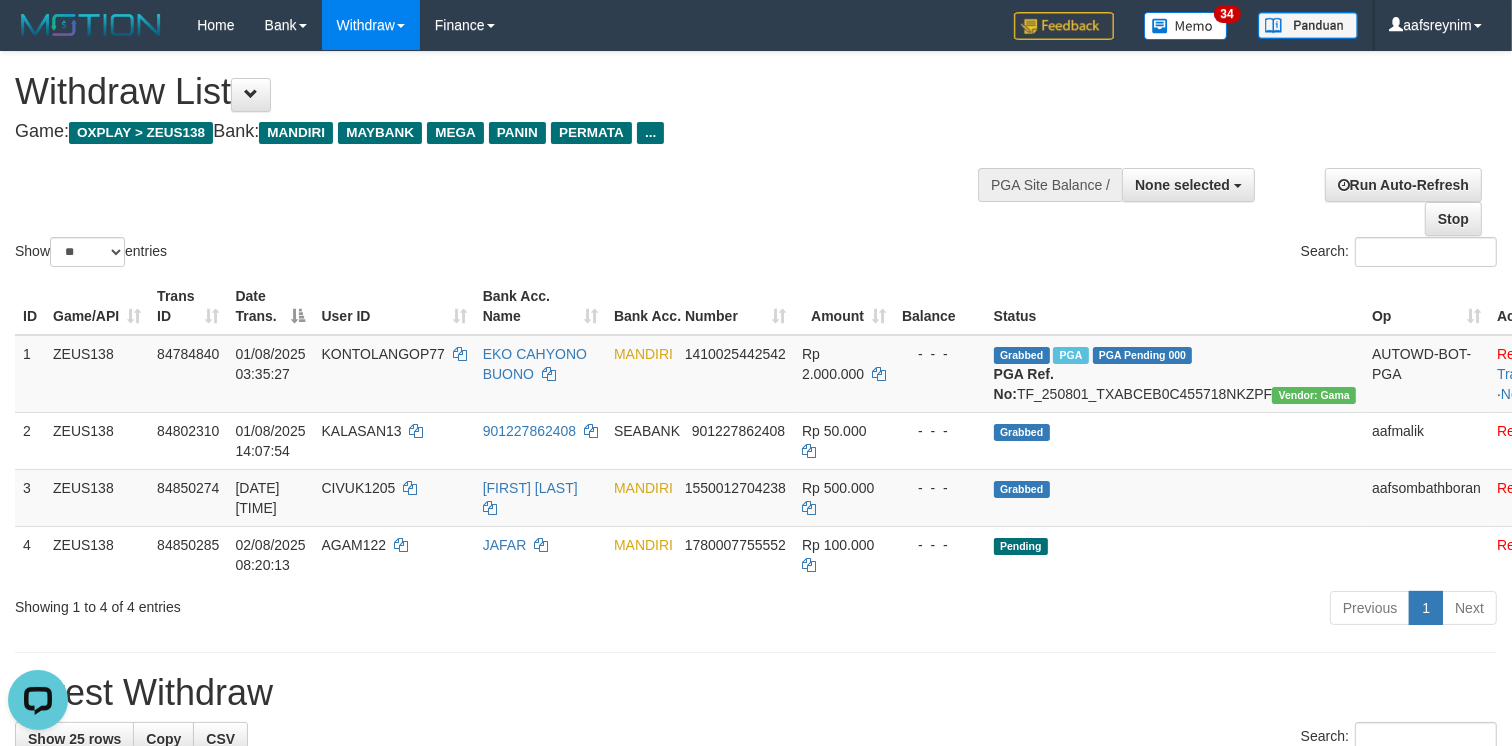 scroll, scrollTop: 0, scrollLeft: 0, axis: both 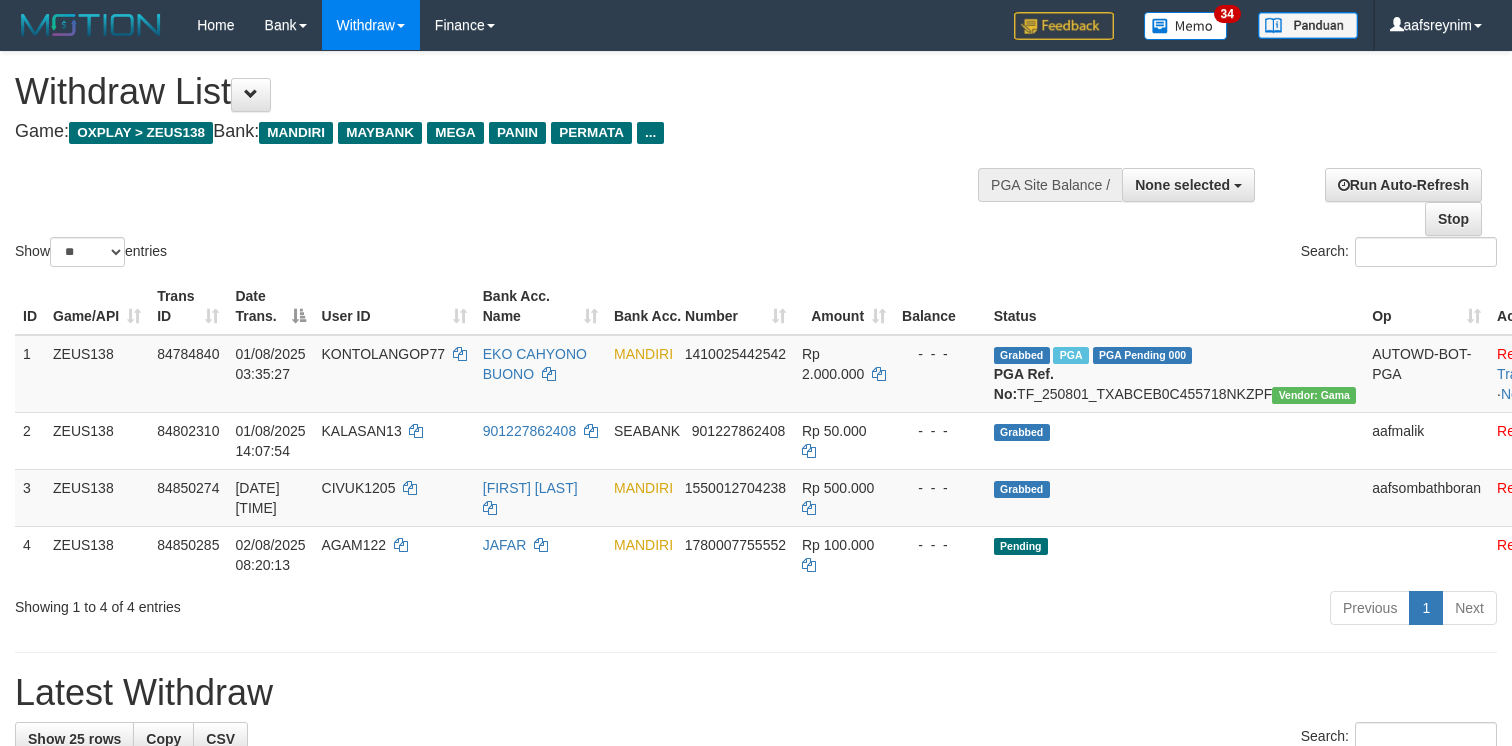 select 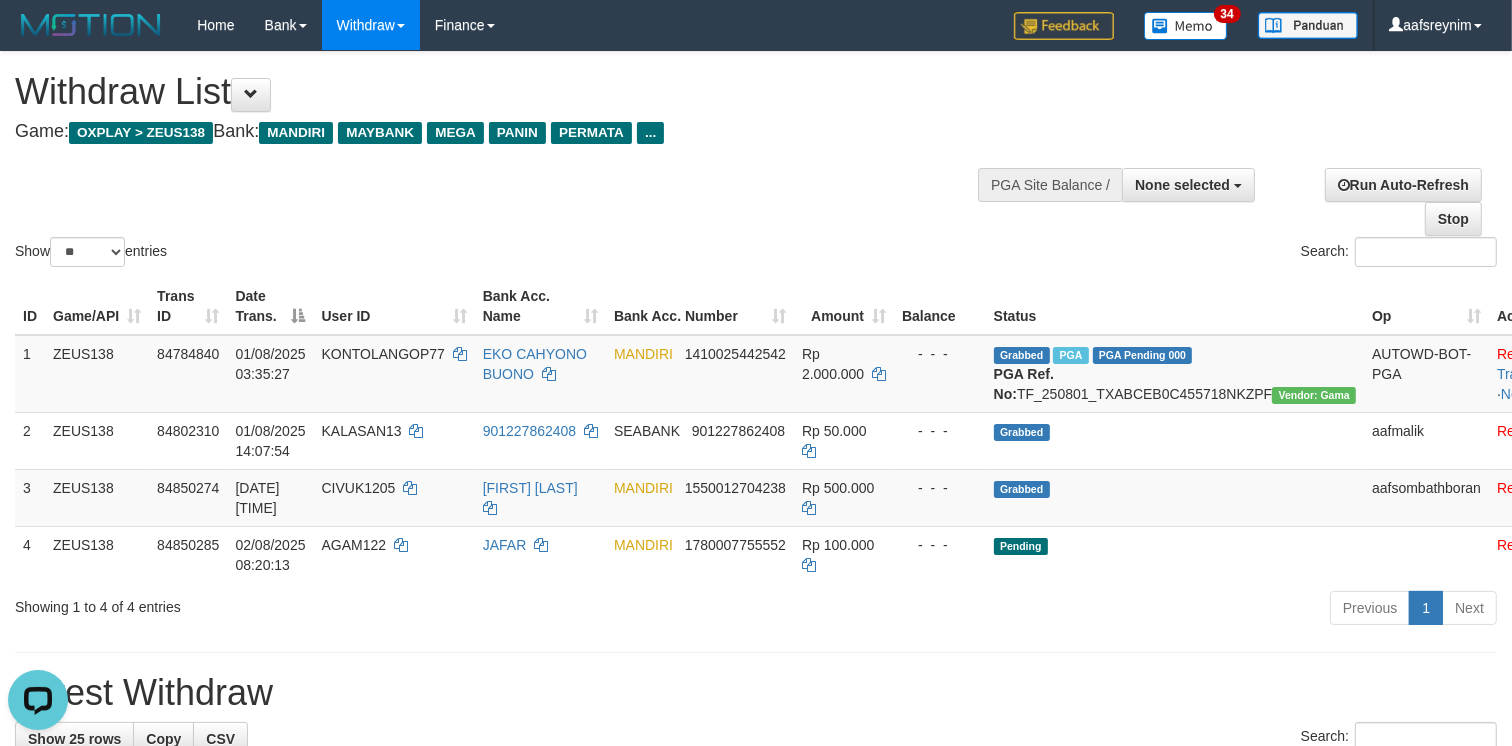 scroll, scrollTop: 0, scrollLeft: 0, axis: both 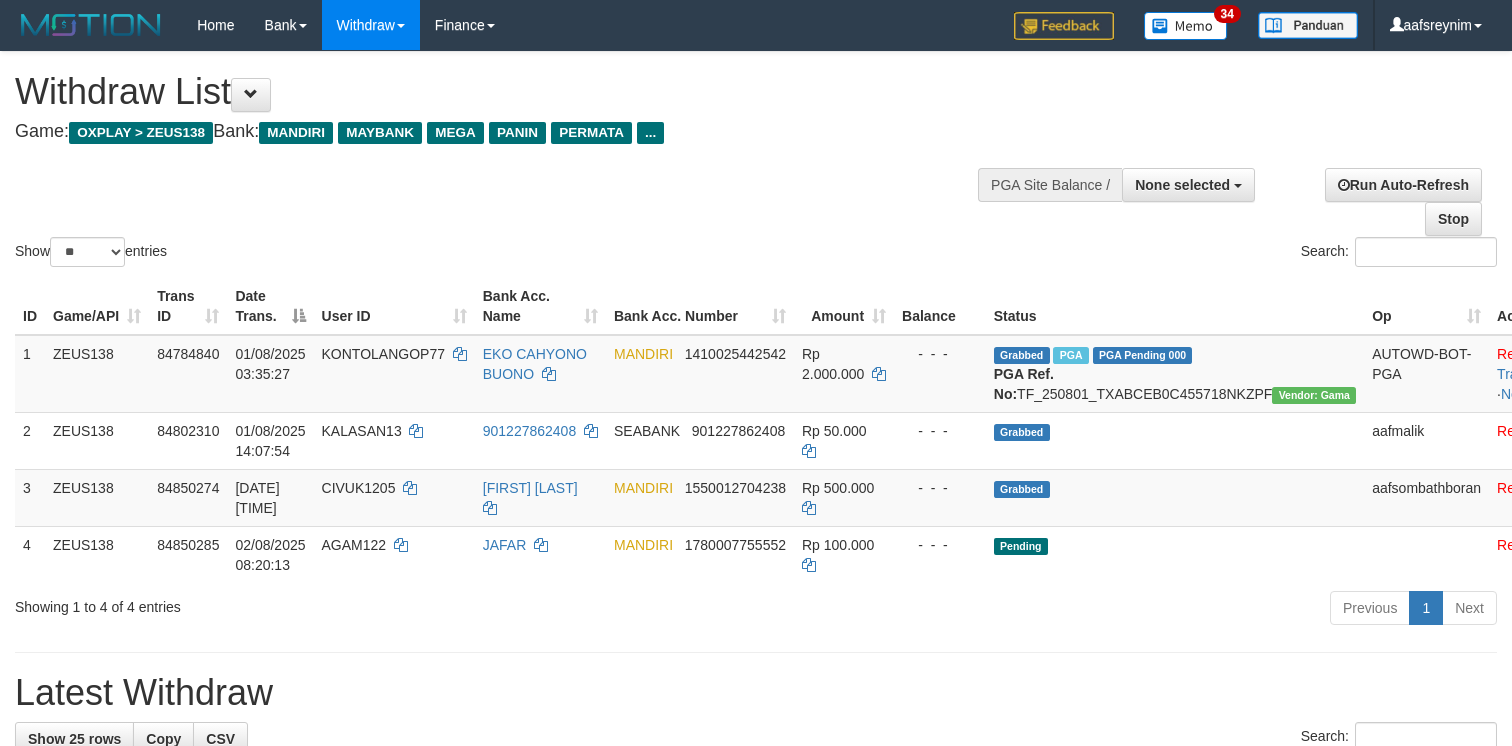 select 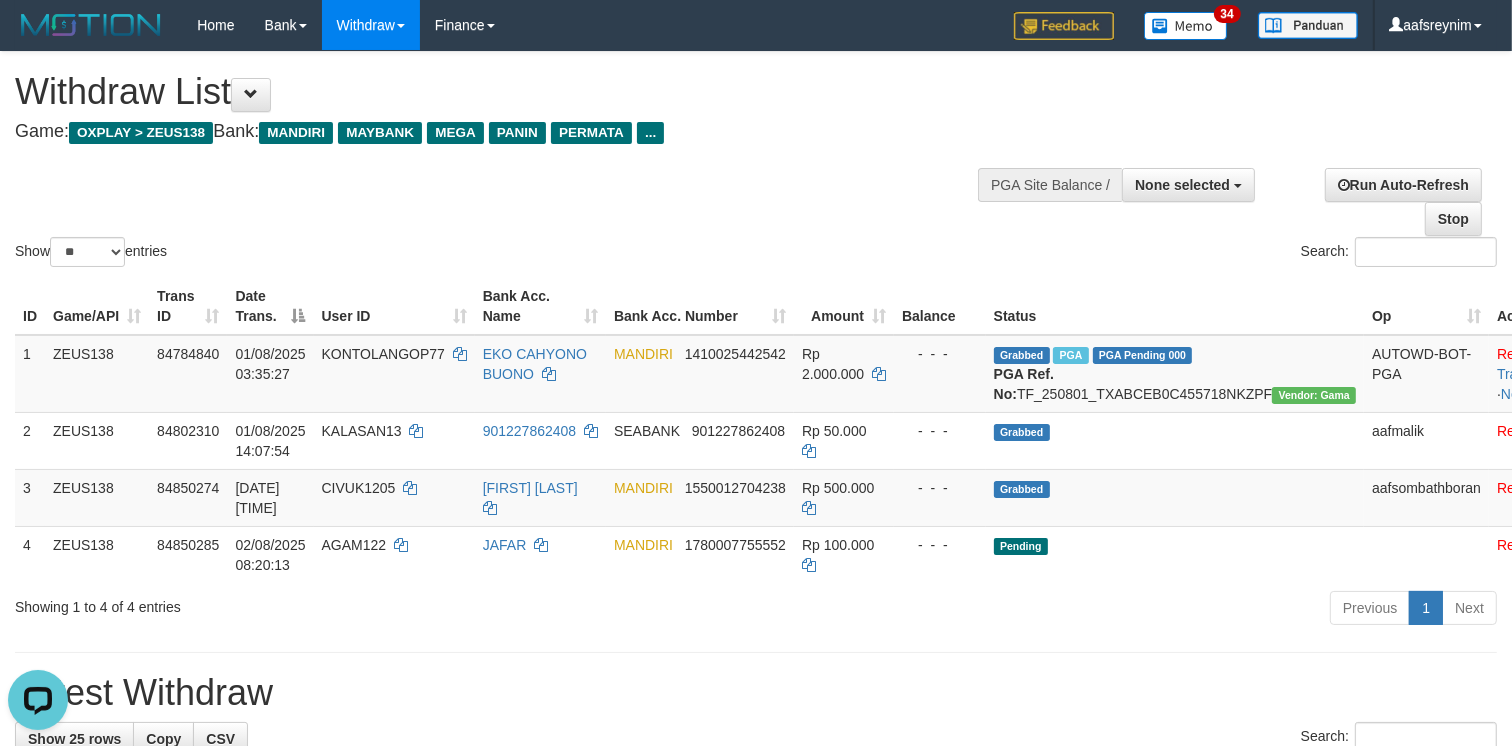 scroll, scrollTop: 0, scrollLeft: 0, axis: both 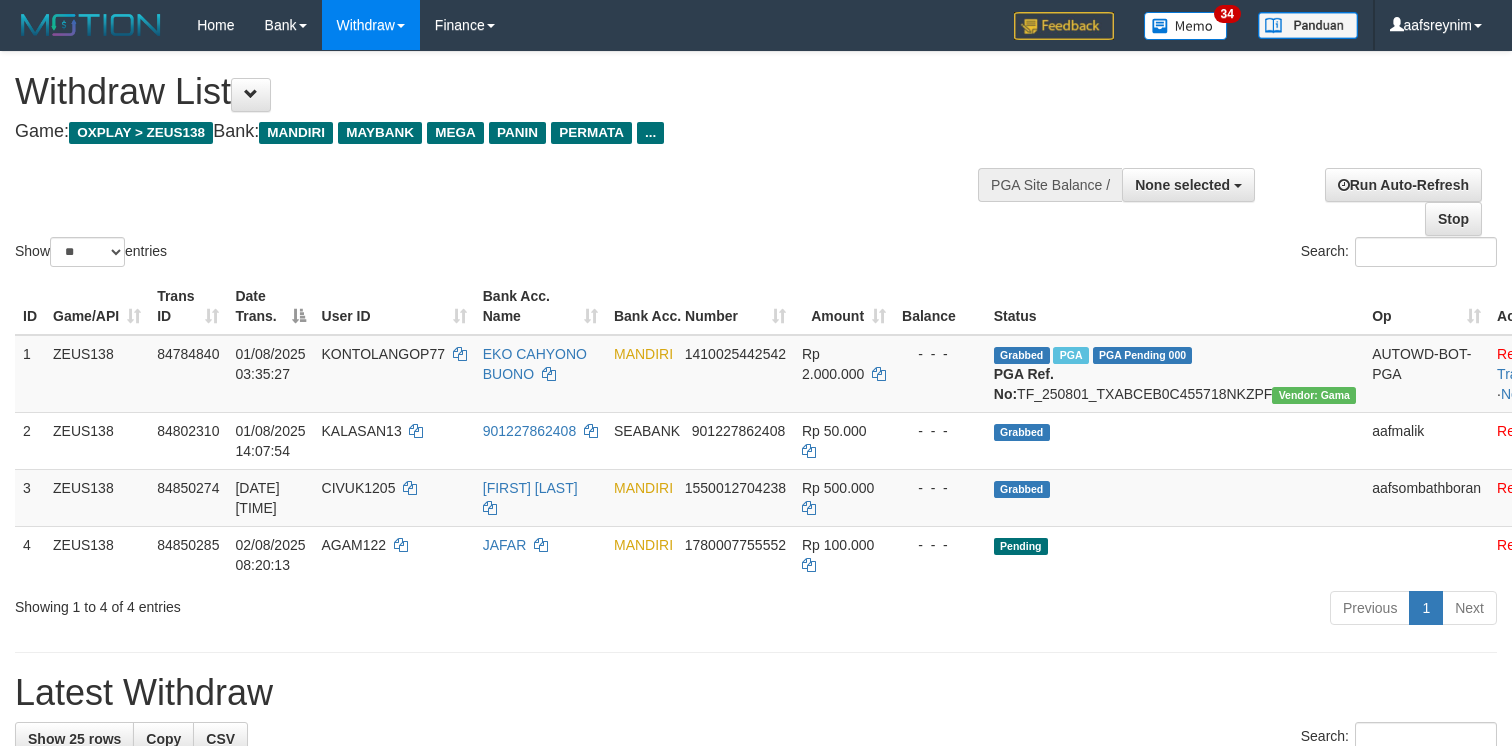 select 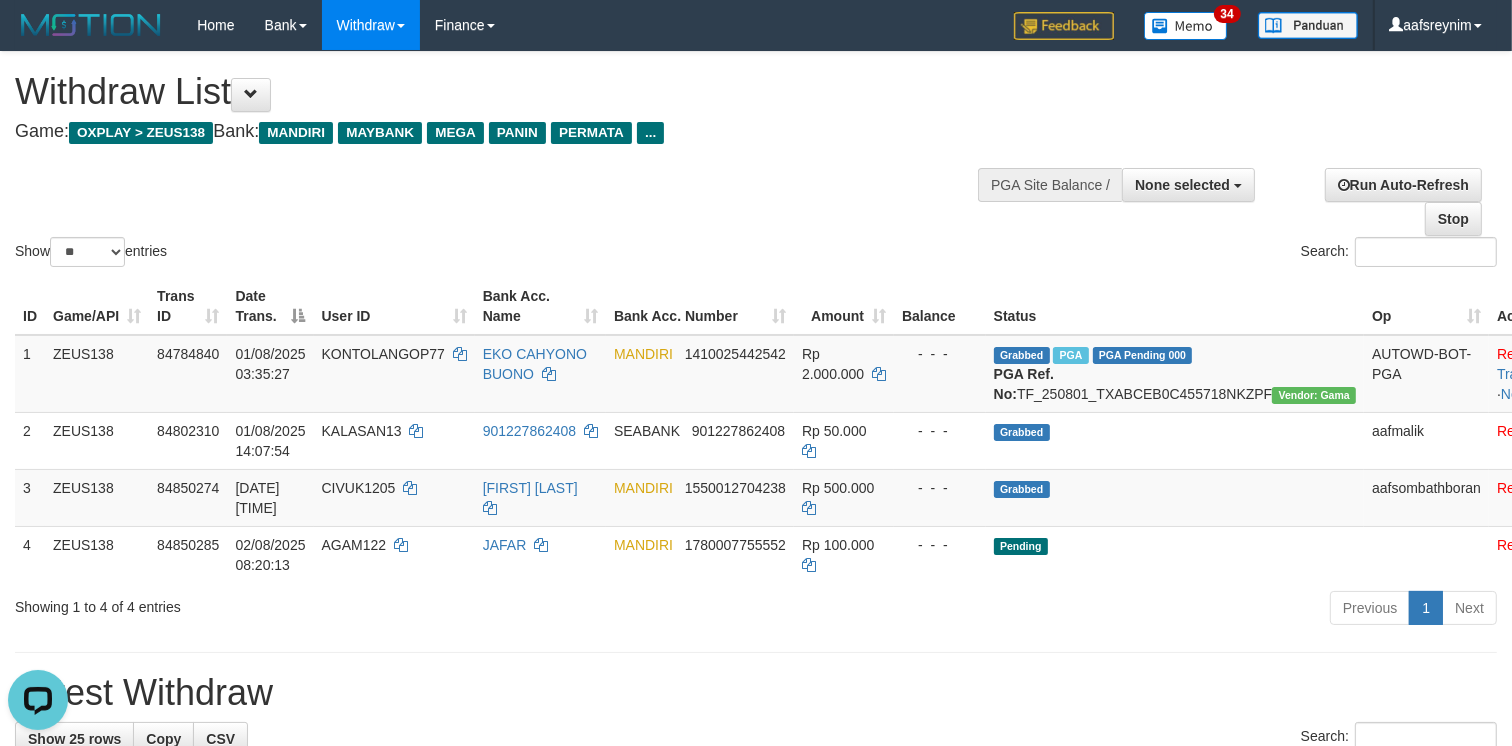 scroll, scrollTop: 0, scrollLeft: 0, axis: both 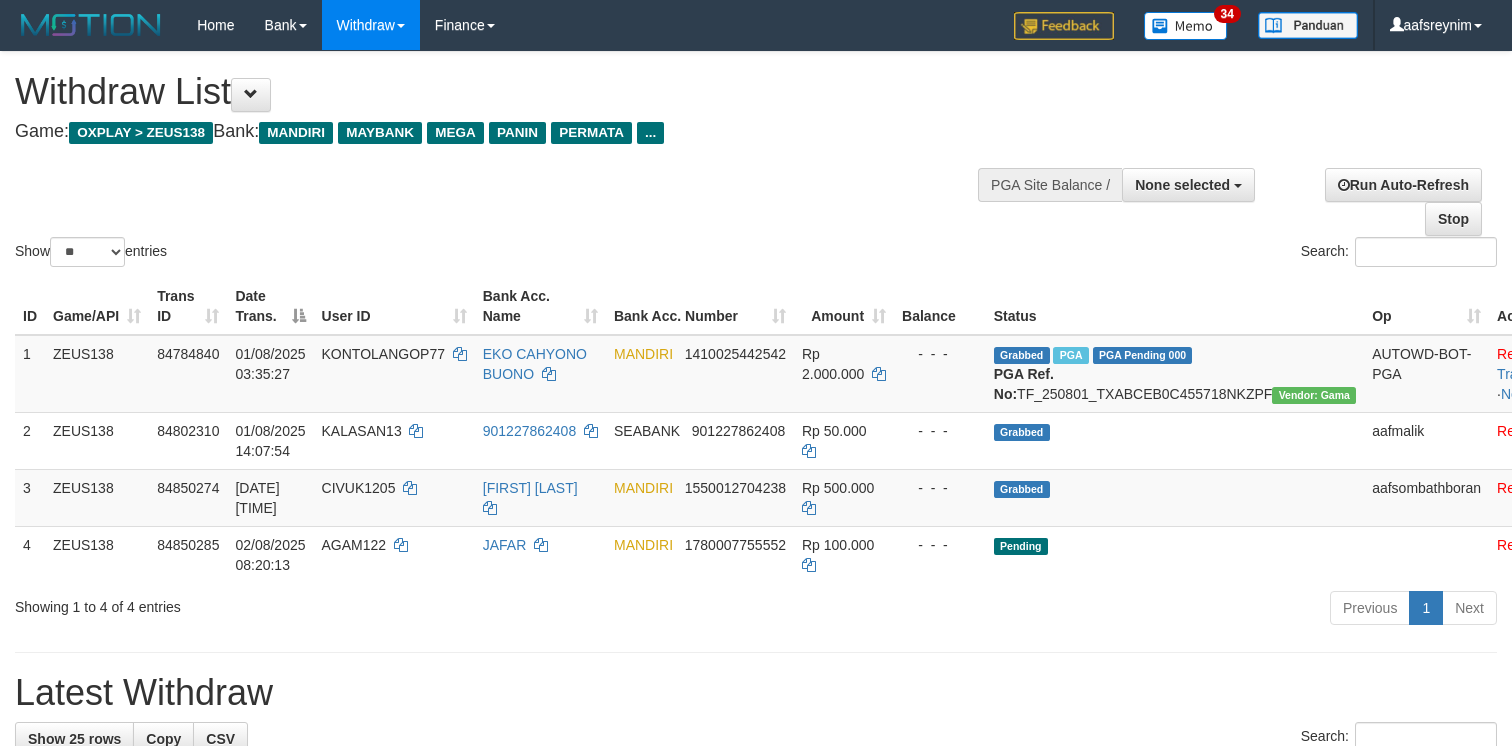 select 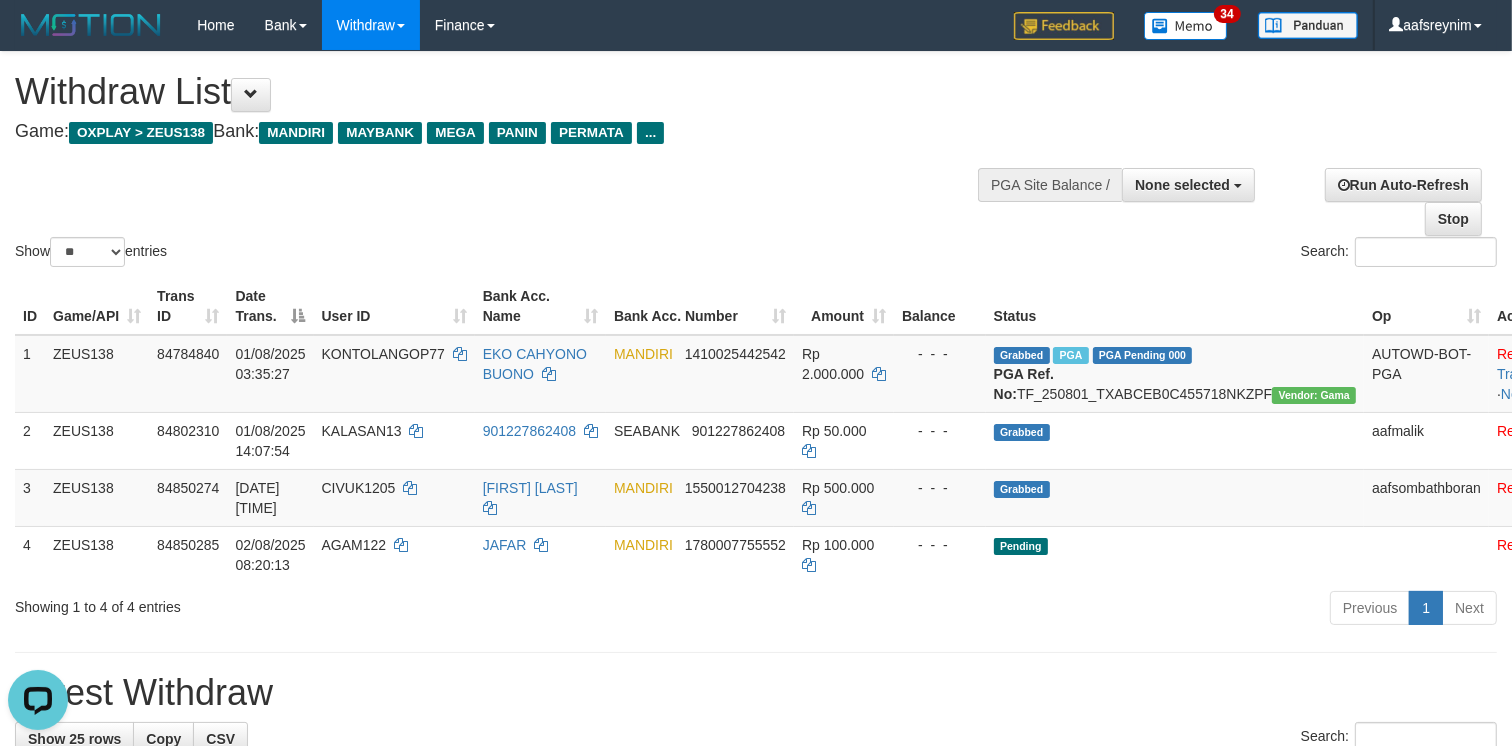 scroll, scrollTop: 0, scrollLeft: 0, axis: both 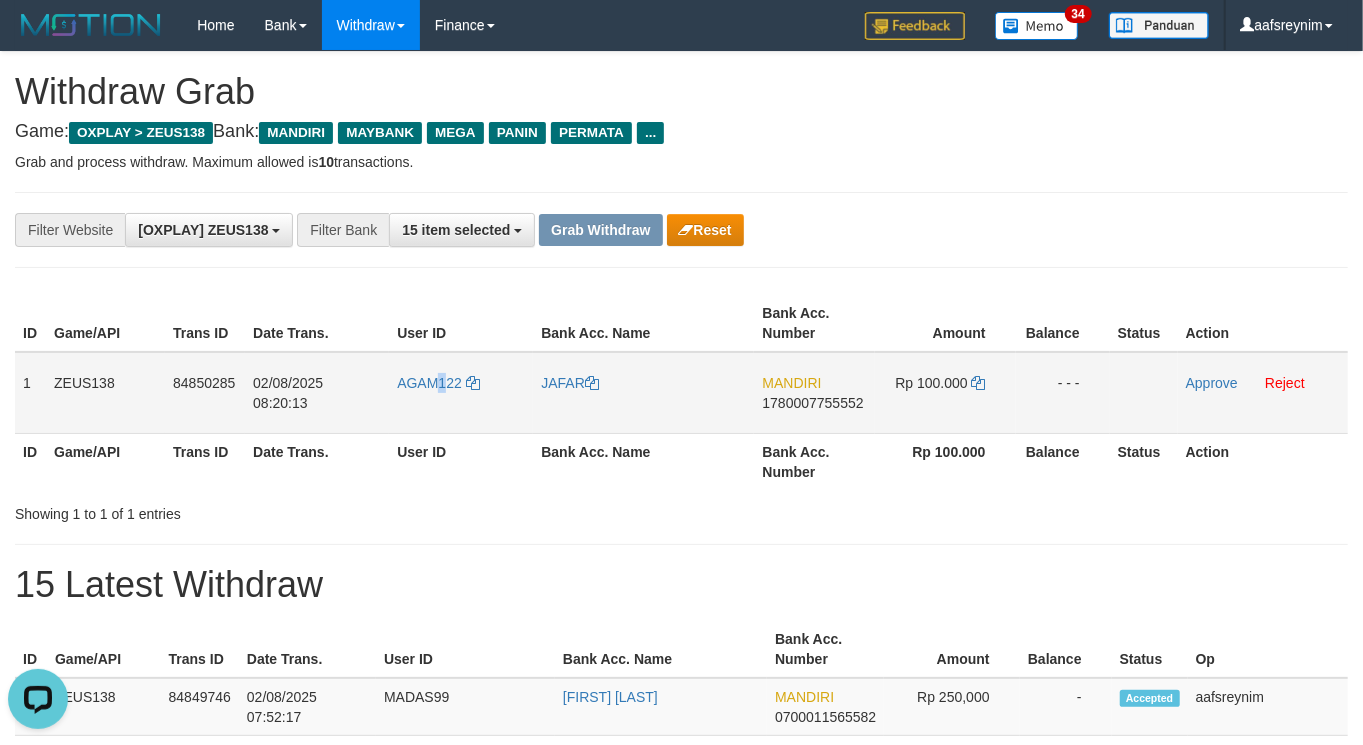 click on "AGAM122" at bounding box center [461, 393] 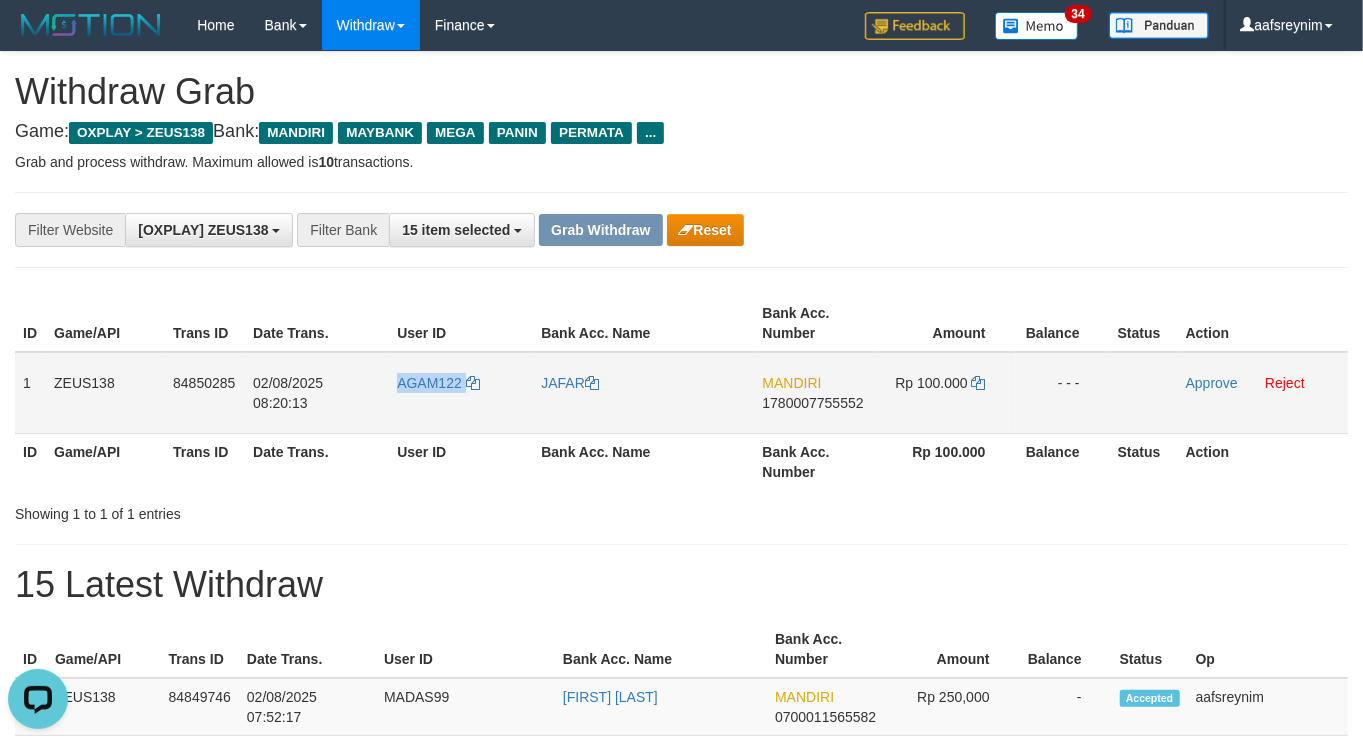click on "AGAM122" at bounding box center (461, 393) 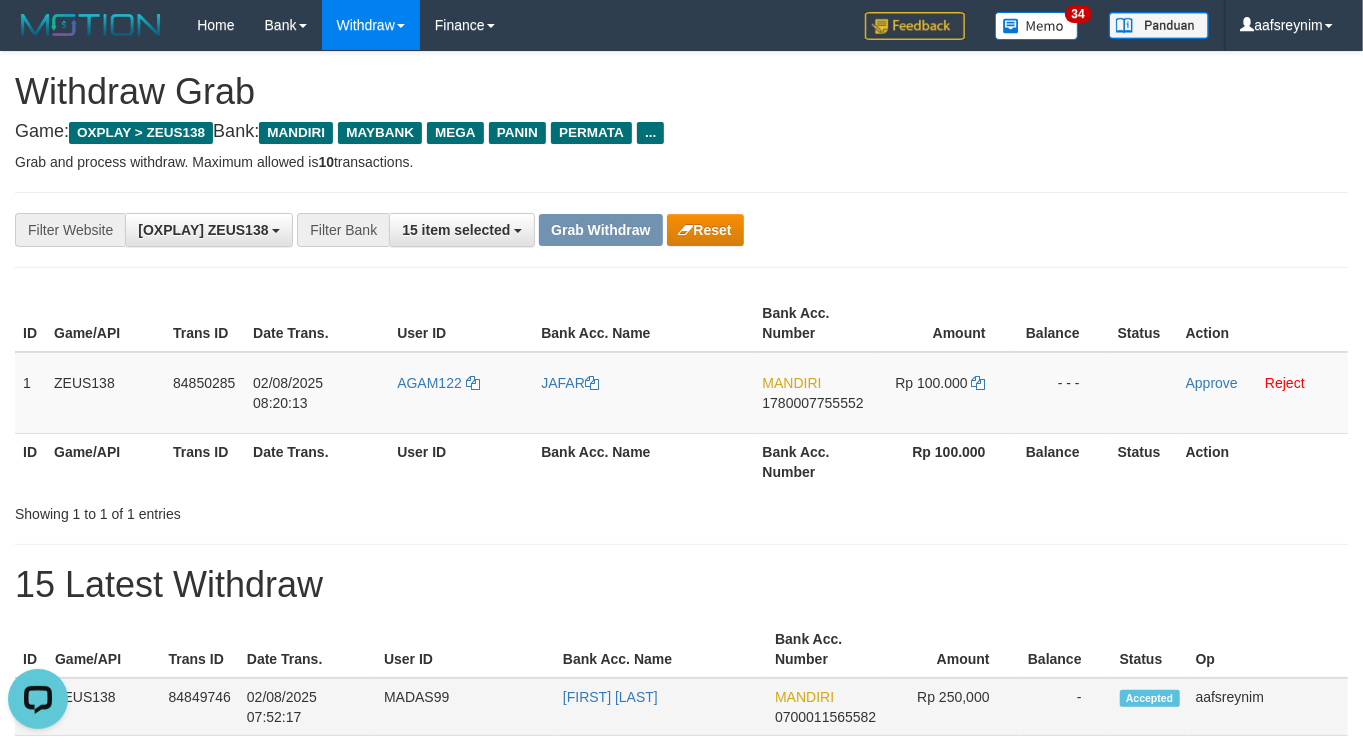 drag, startPoint x: 788, startPoint y: 691, endPoint x: 770, endPoint y: 681, distance: 20.59126 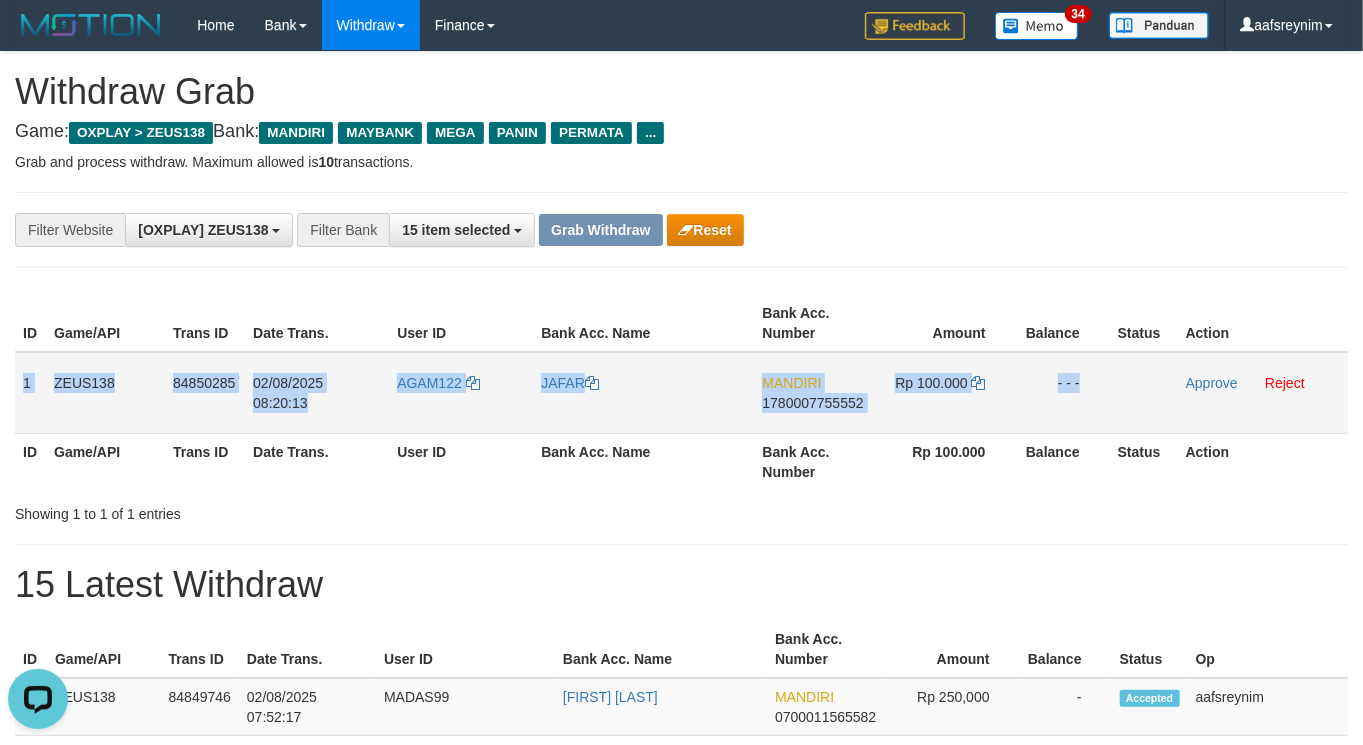 drag, startPoint x: 17, startPoint y: 383, endPoint x: 1128, endPoint y: 397, distance: 1111.0883 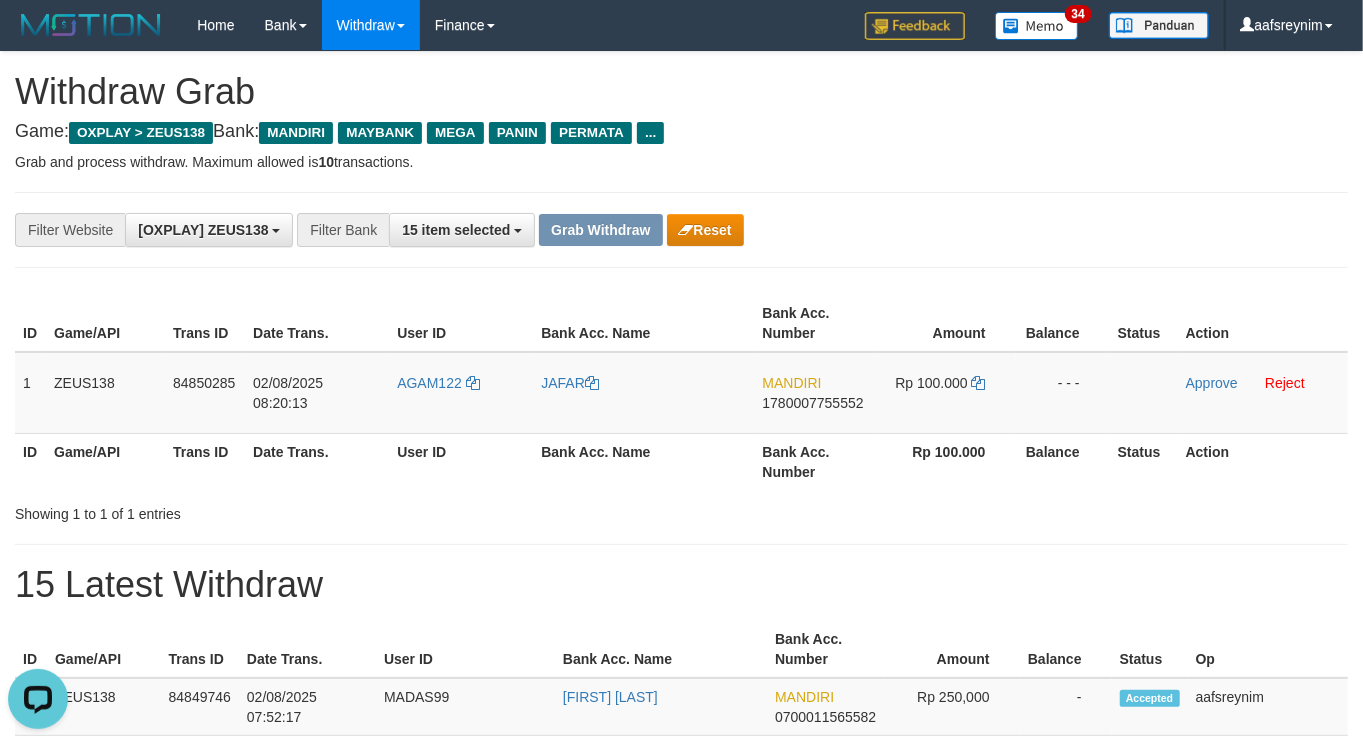 click on "15 Latest Withdraw" at bounding box center [681, 585] 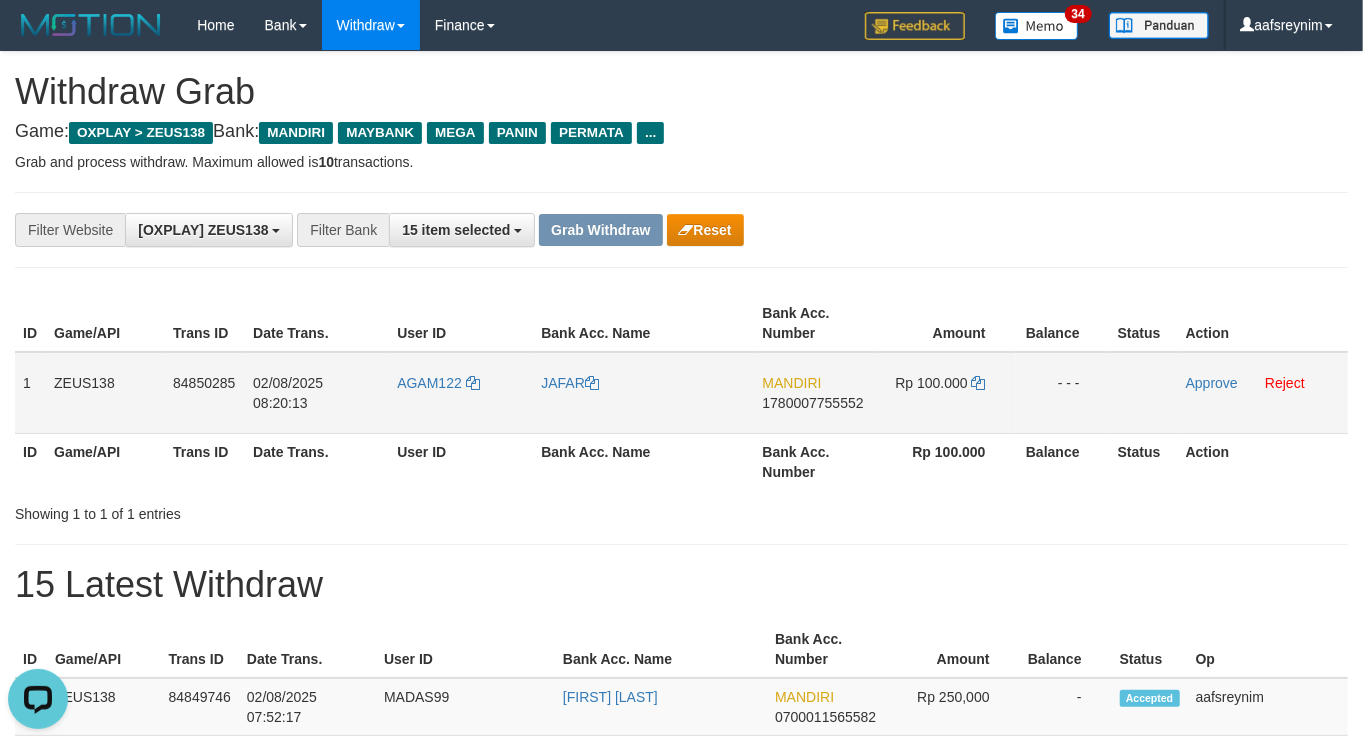 click on "MANDIRI
1780007755552" at bounding box center [814, 393] 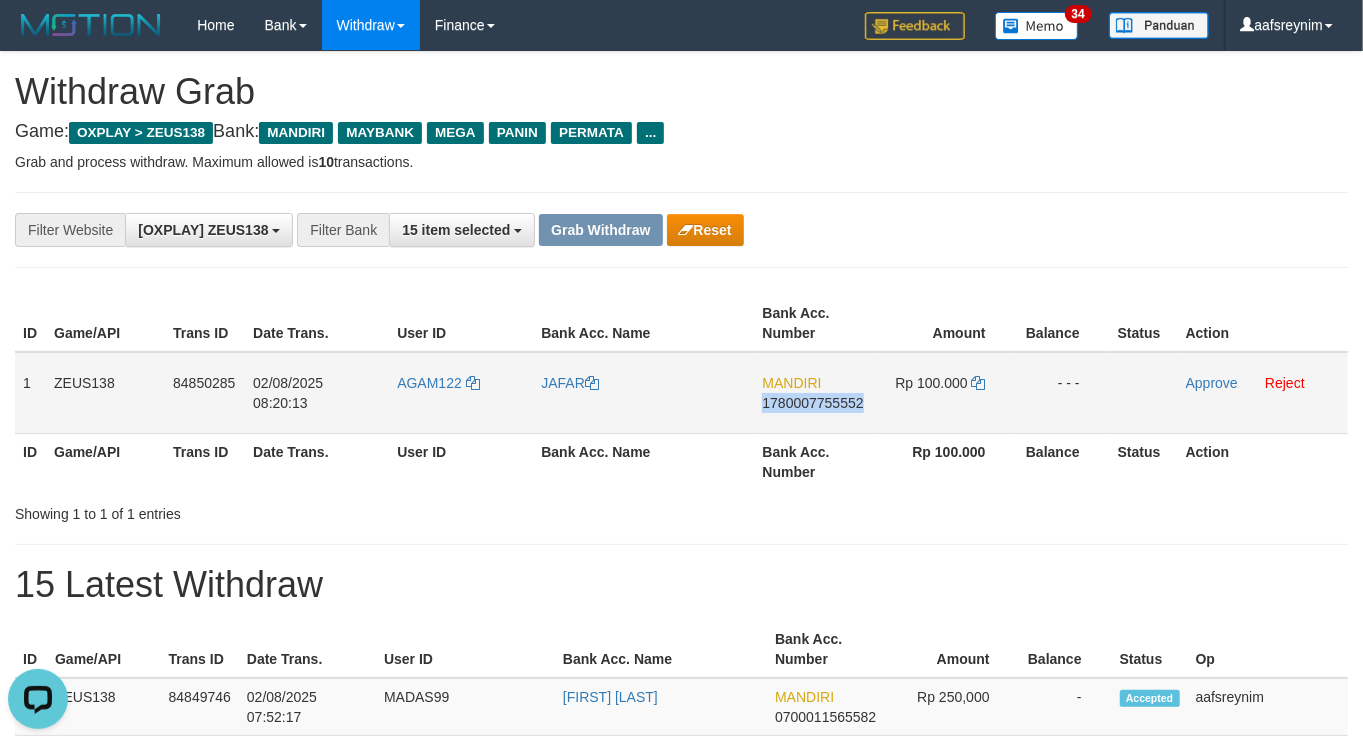 click on "MANDIRI
1780007755552" at bounding box center [814, 393] 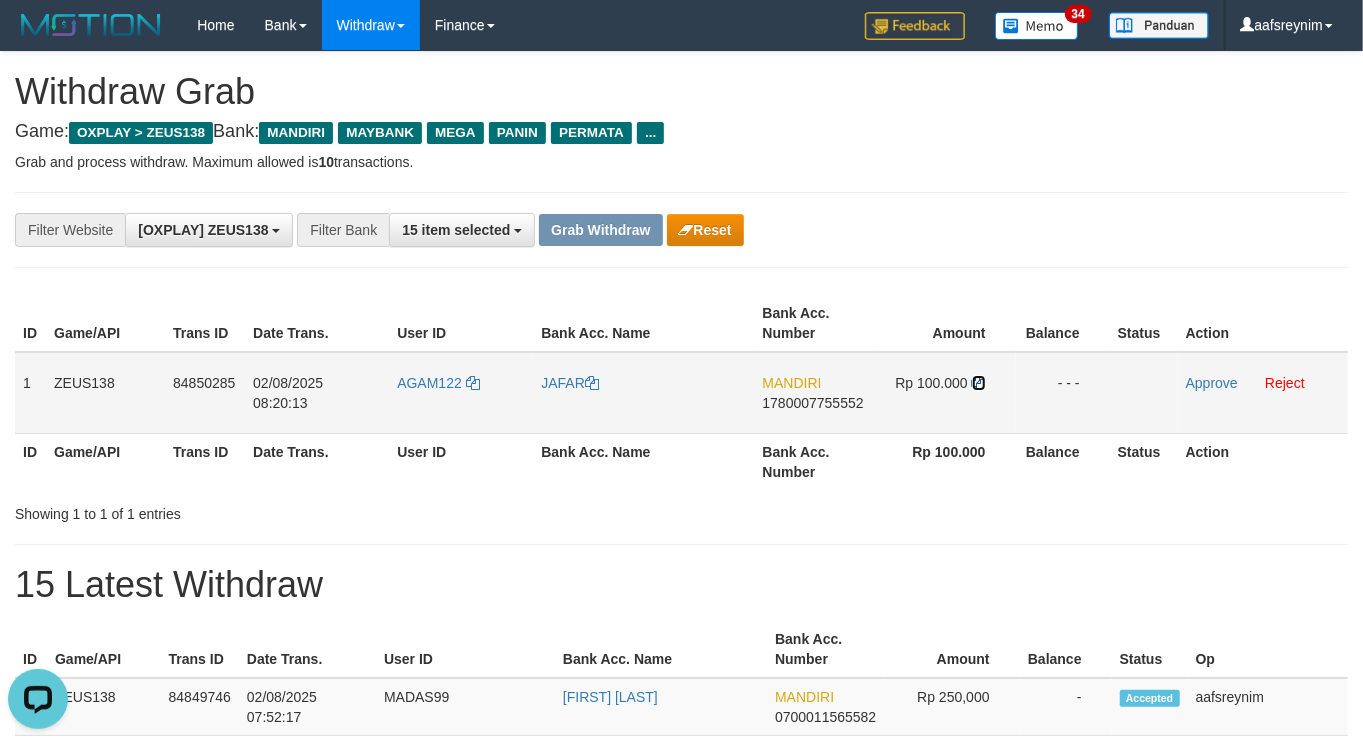 click at bounding box center (979, 383) 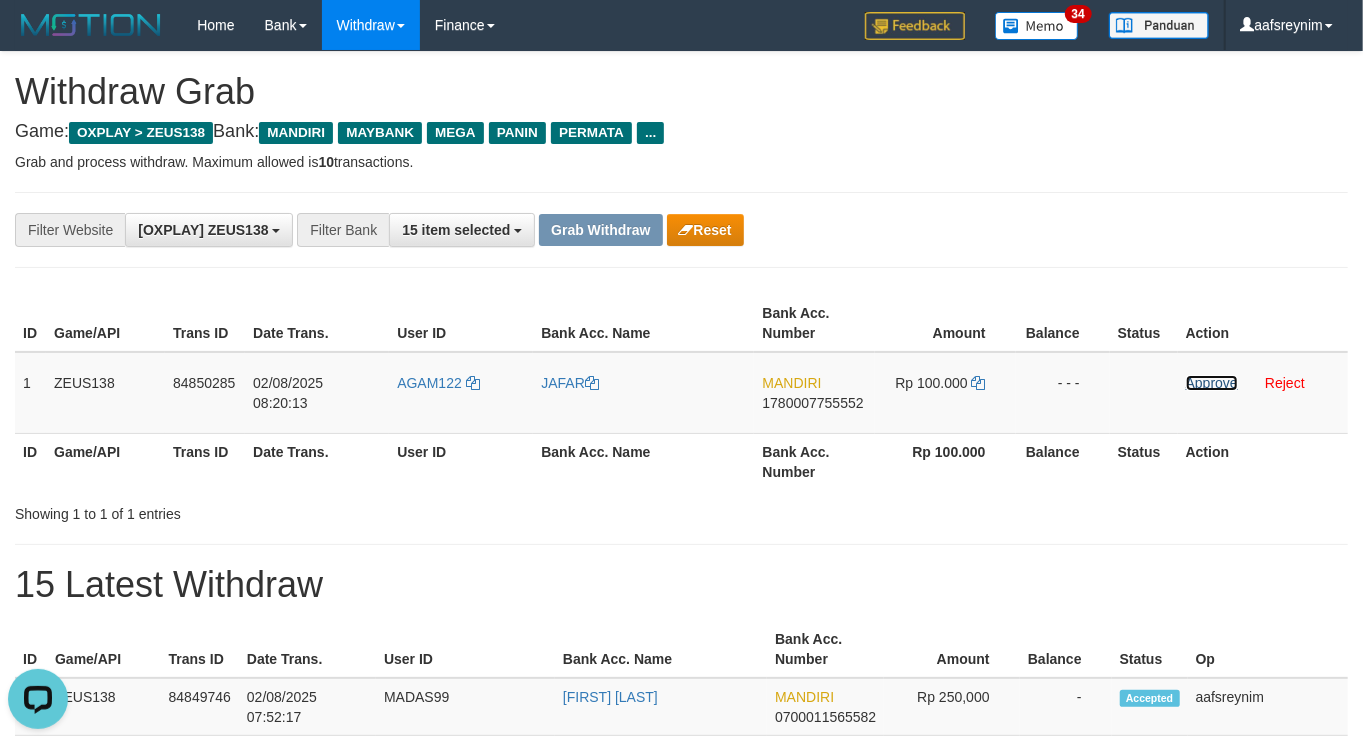 drag, startPoint x: 1207, startPoint y: 385, endPoint x: 790, endPoint y: 216, distance: 449.94443 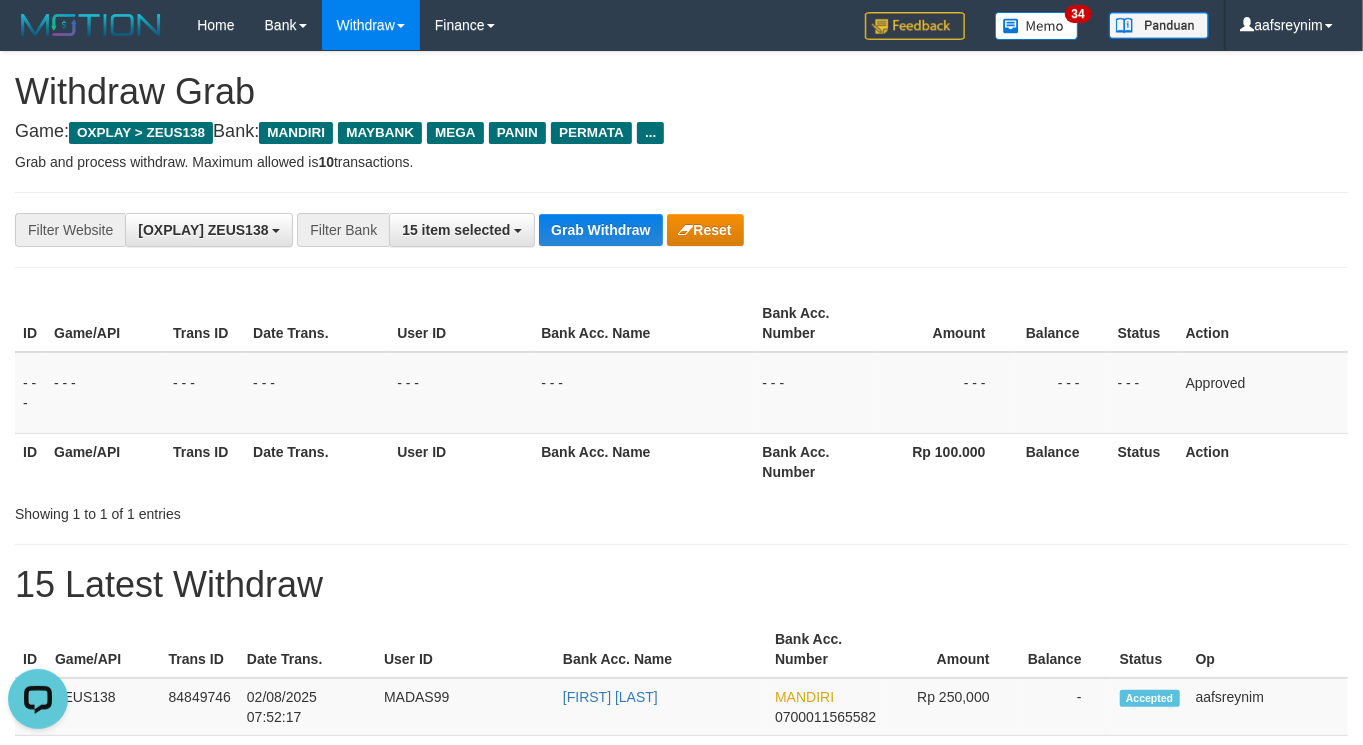 click on "Withdraw Grab" at bounding box center [681, 92] 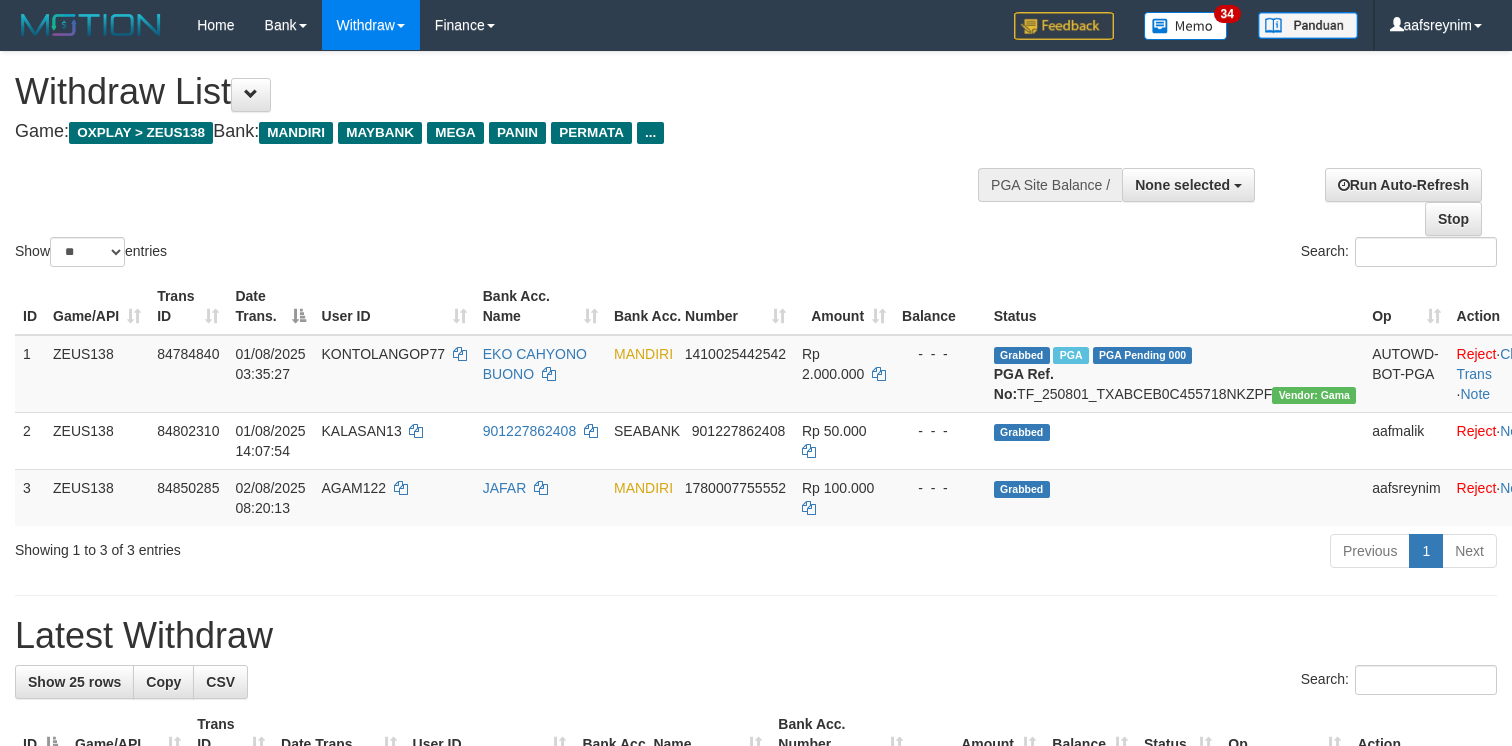 select 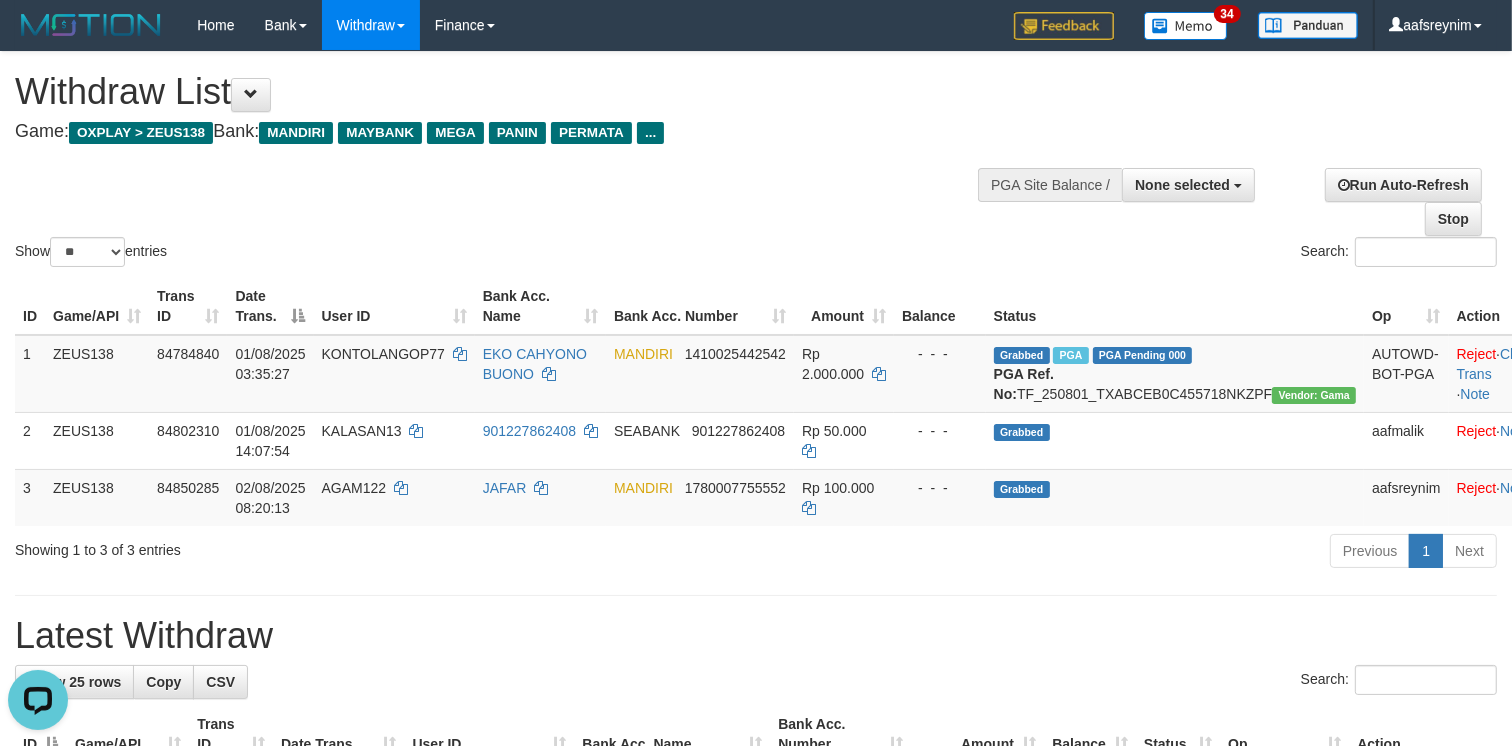 scroll, scrollTop: 0, scrollLeft: 0, axis: both 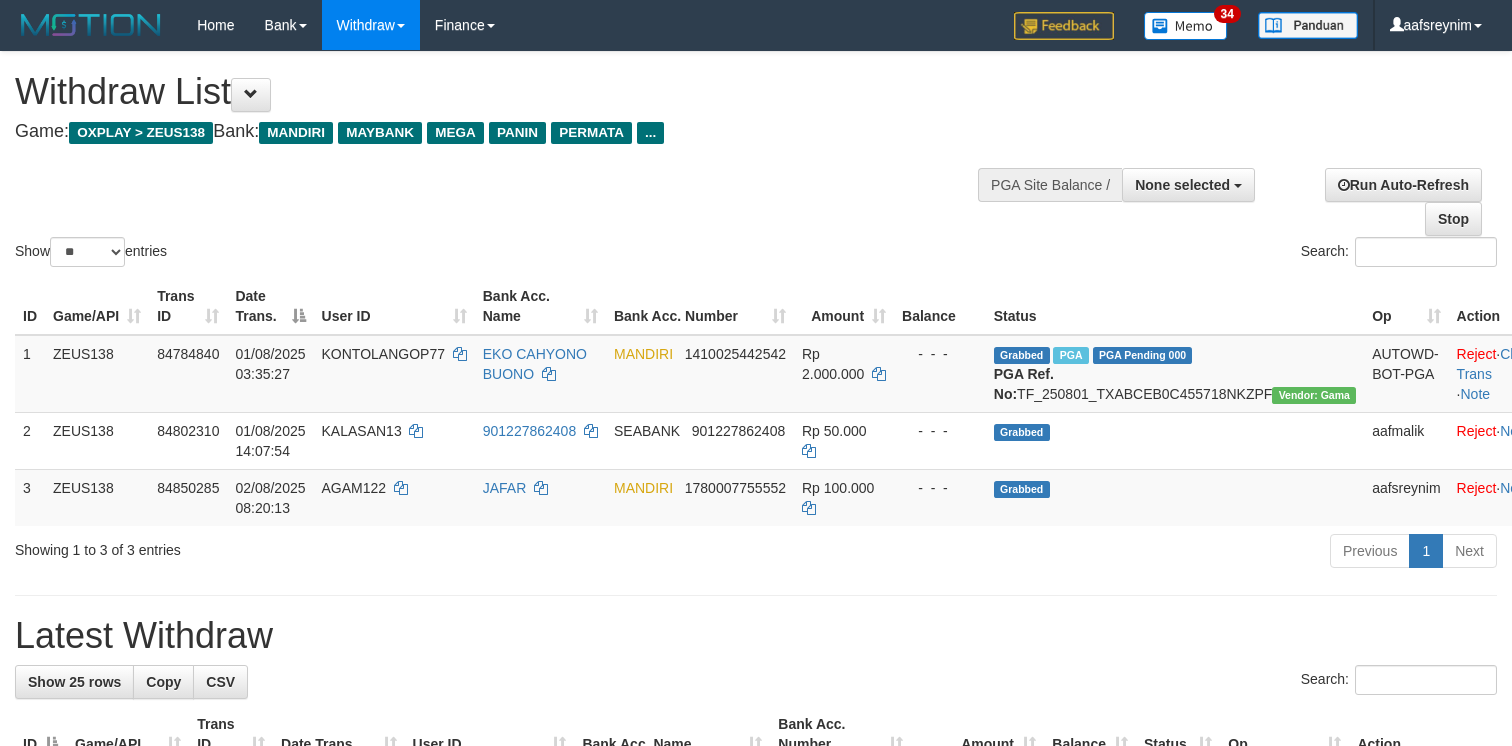 select 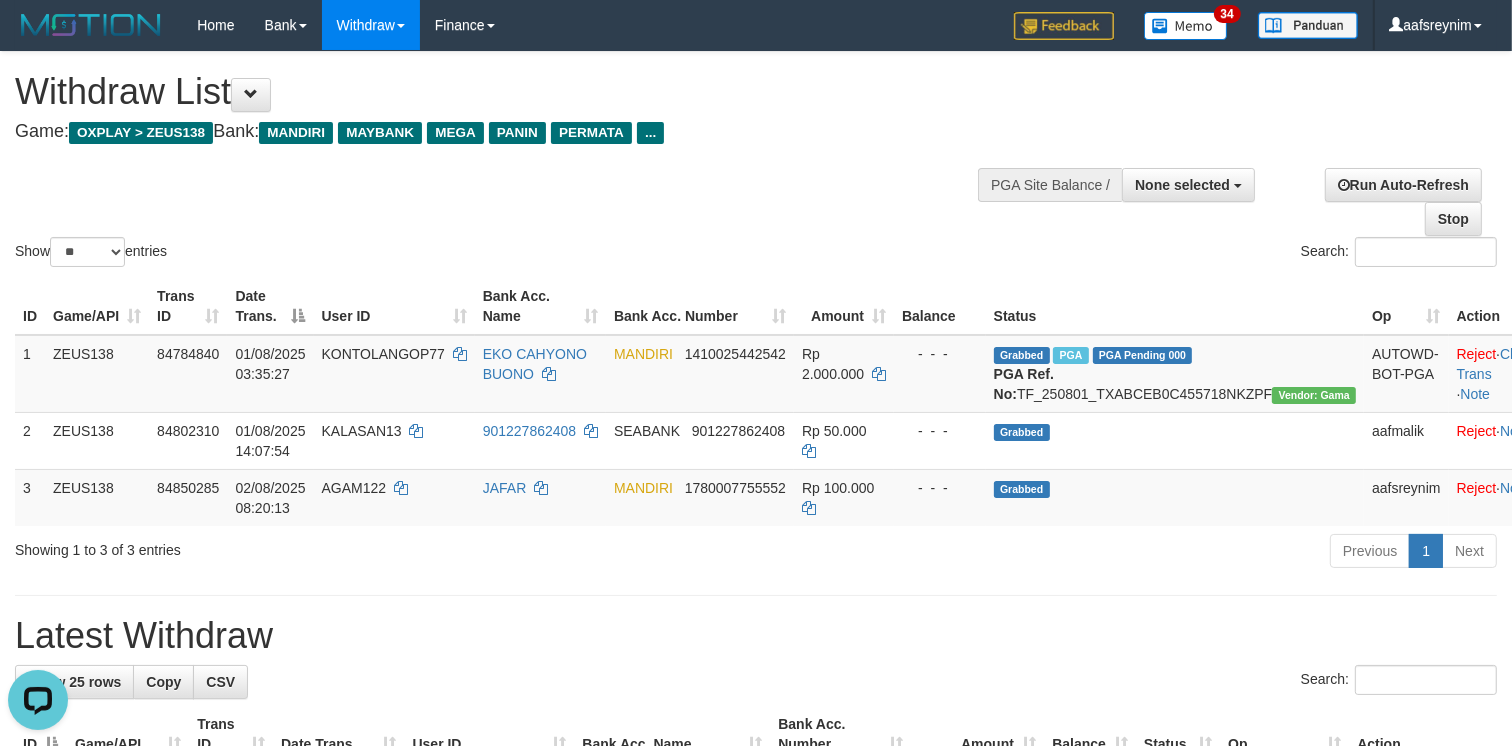 scroll, scrollTop: 0, scrollLeft: 0, axis: both 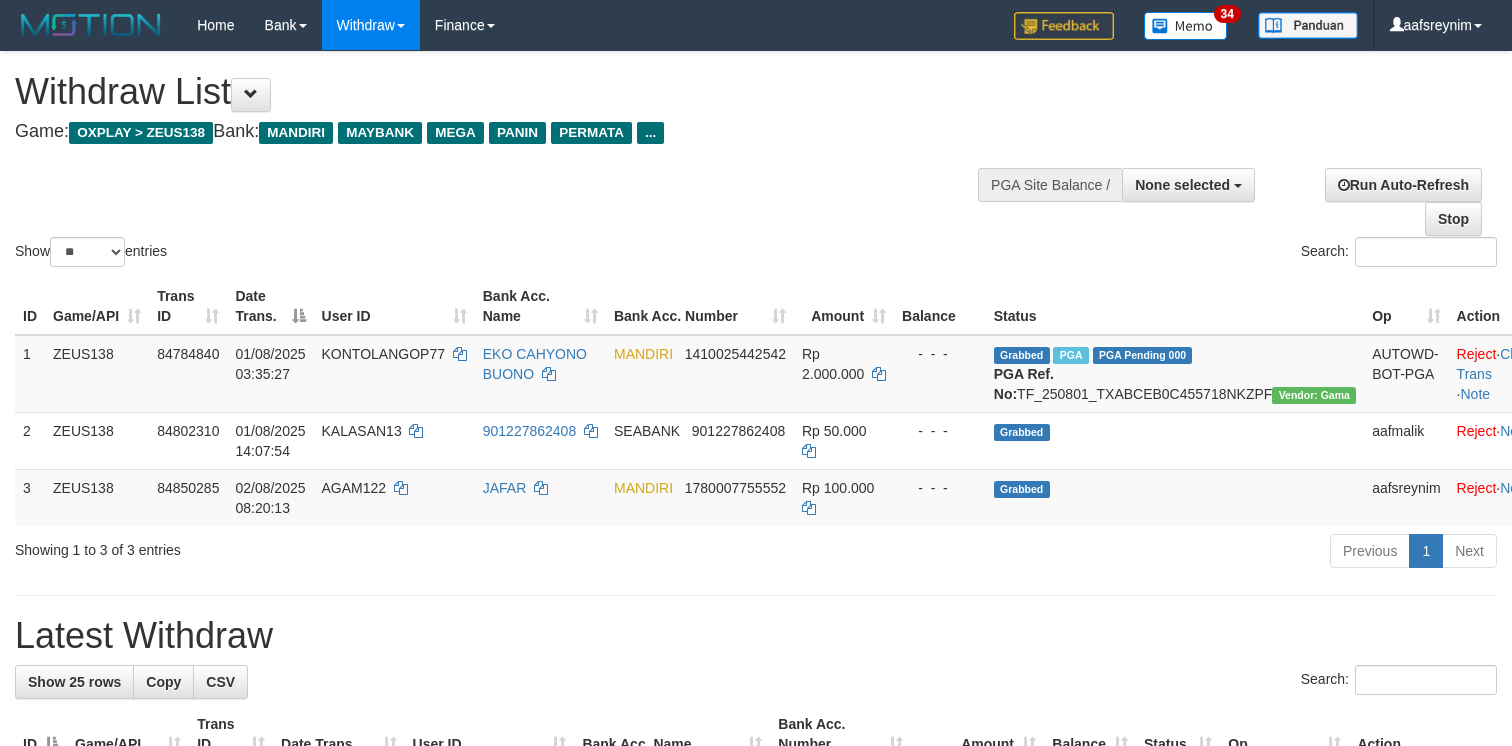 select 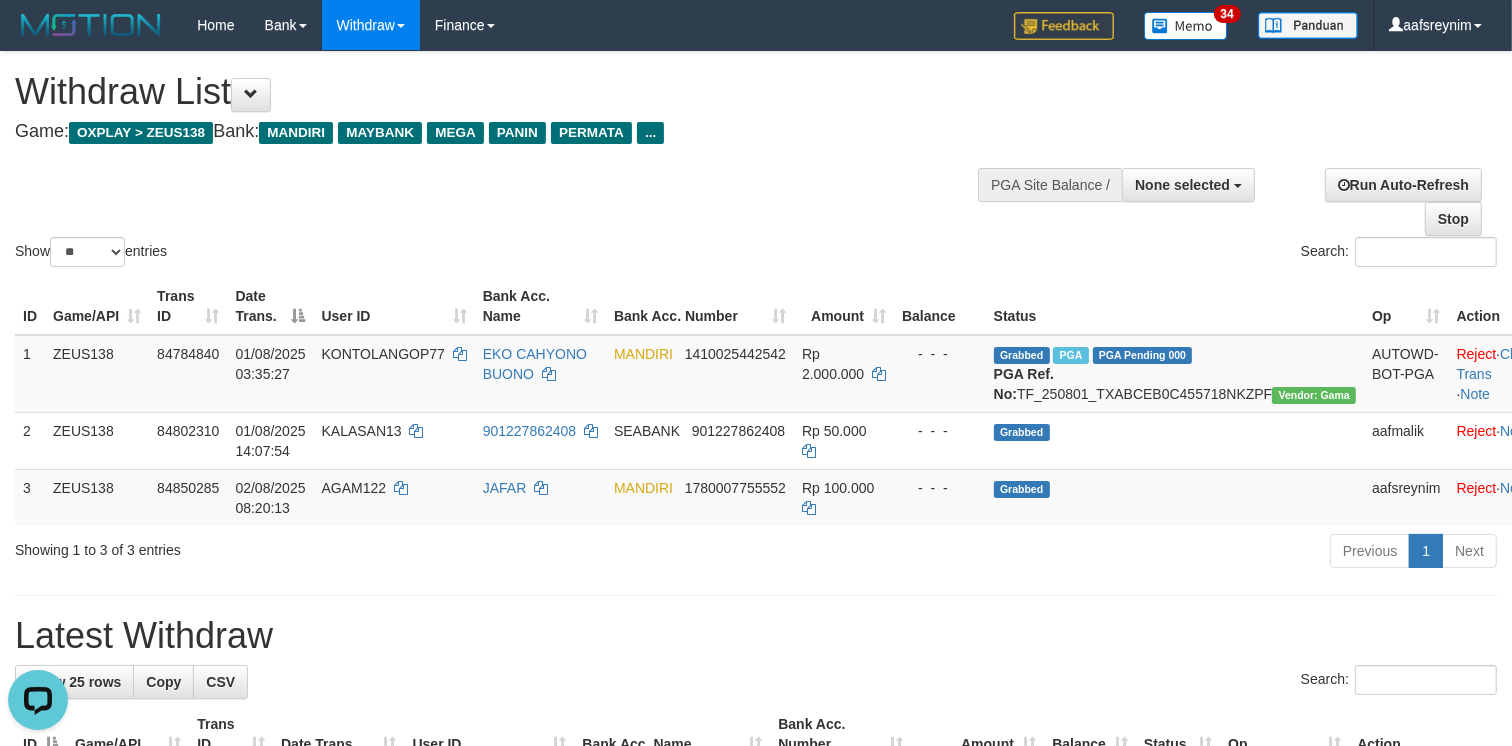 scroll, scrollTop: 0, scrollLeft: 0, axis: both 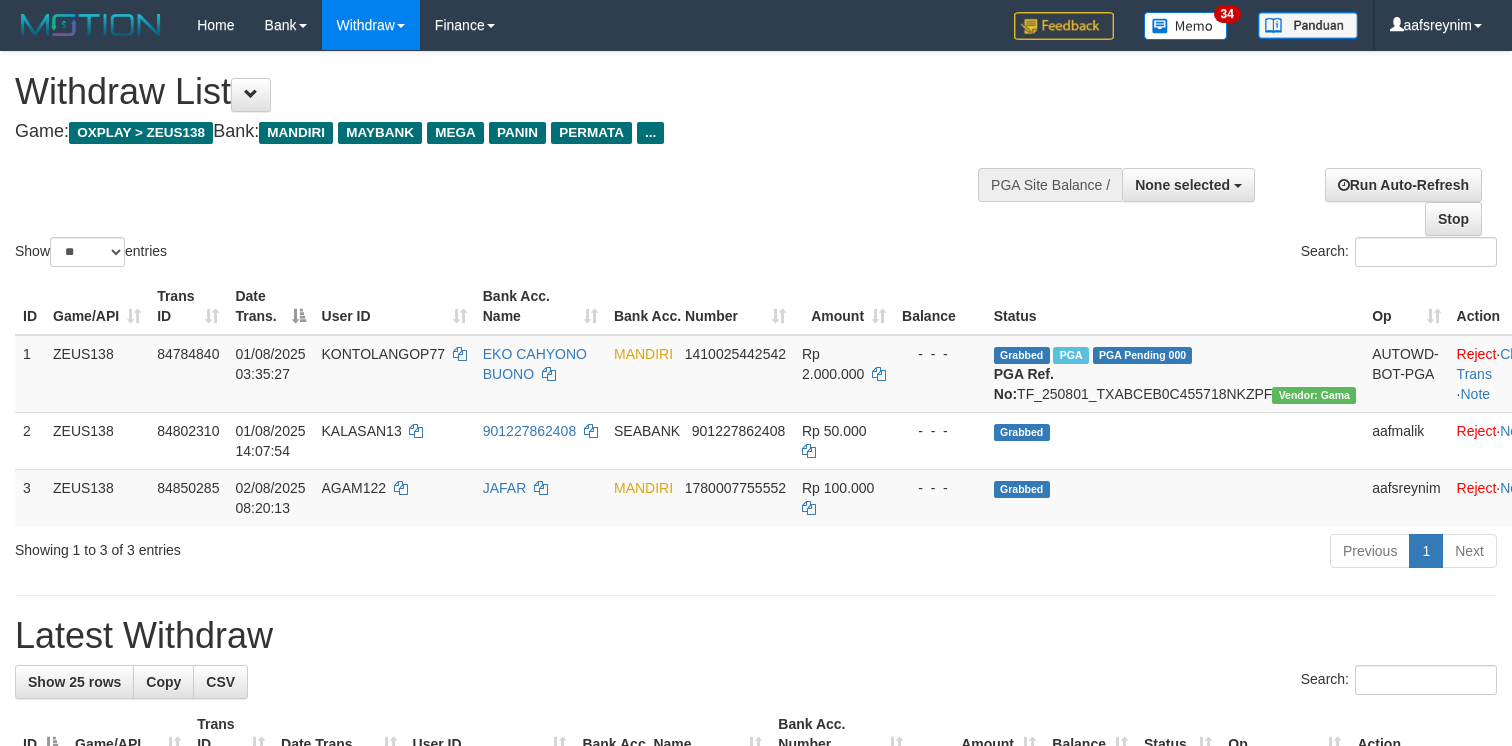 select 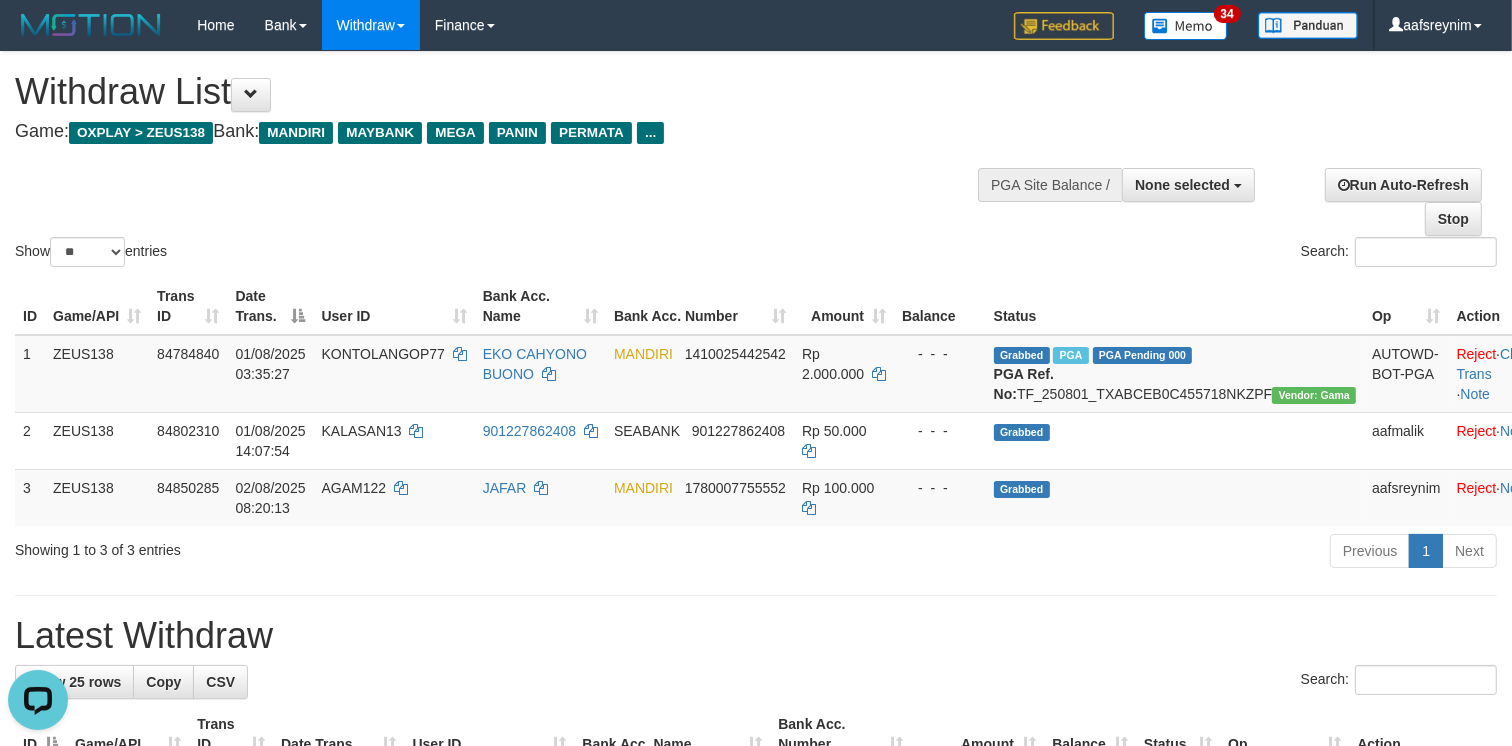 scroll, scrollTop: 0, scrollLeft: 0, axis: both 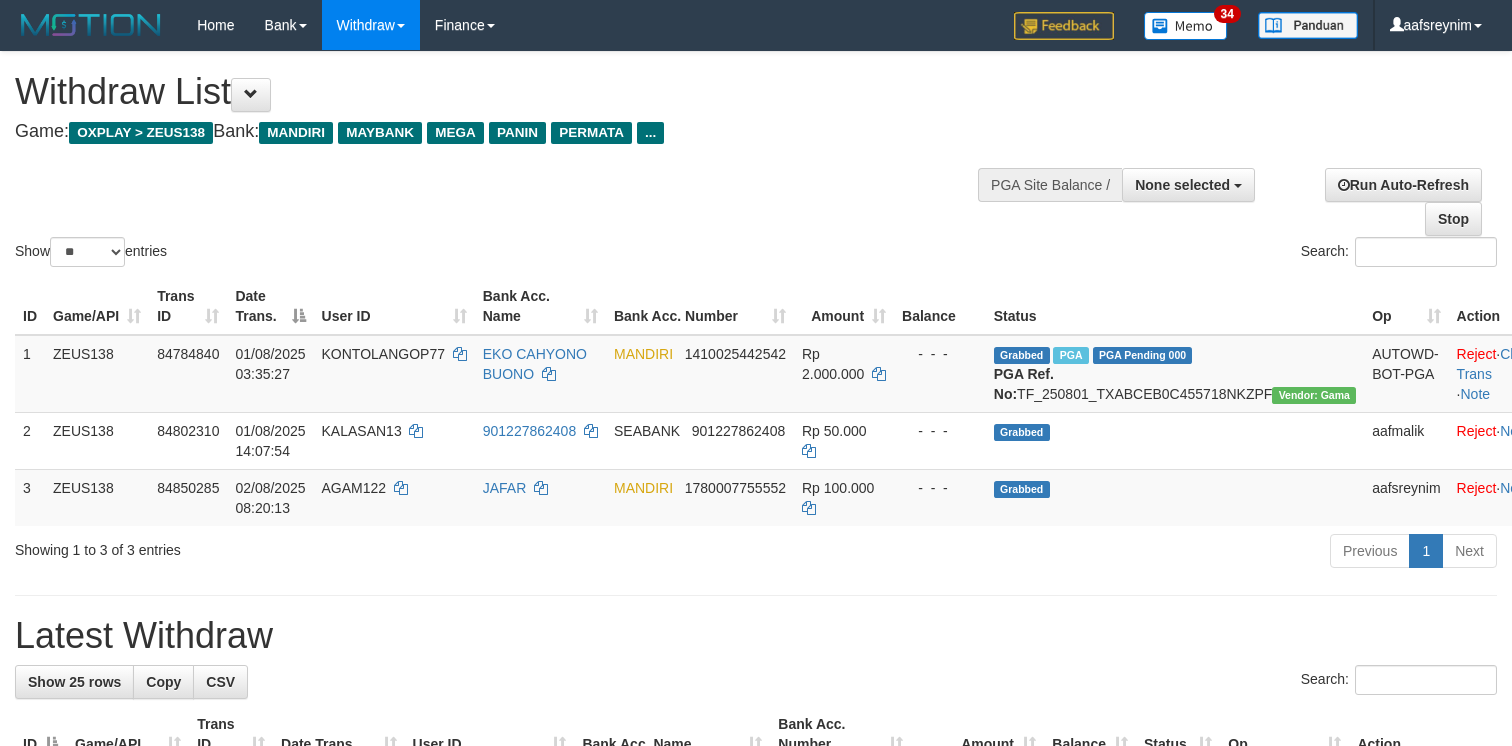 select 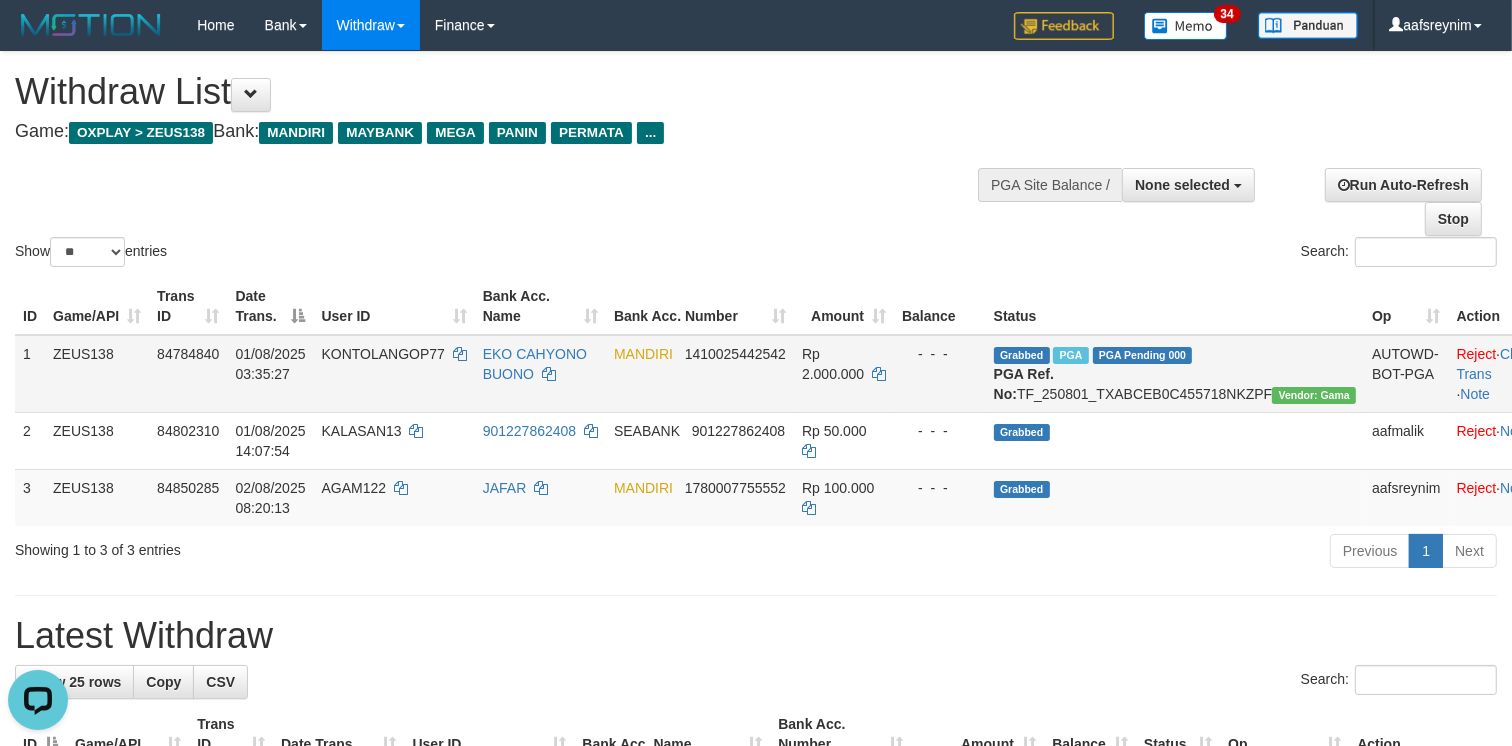 scroll, scrollTop: 0, scrollLeft: 0, axis: both 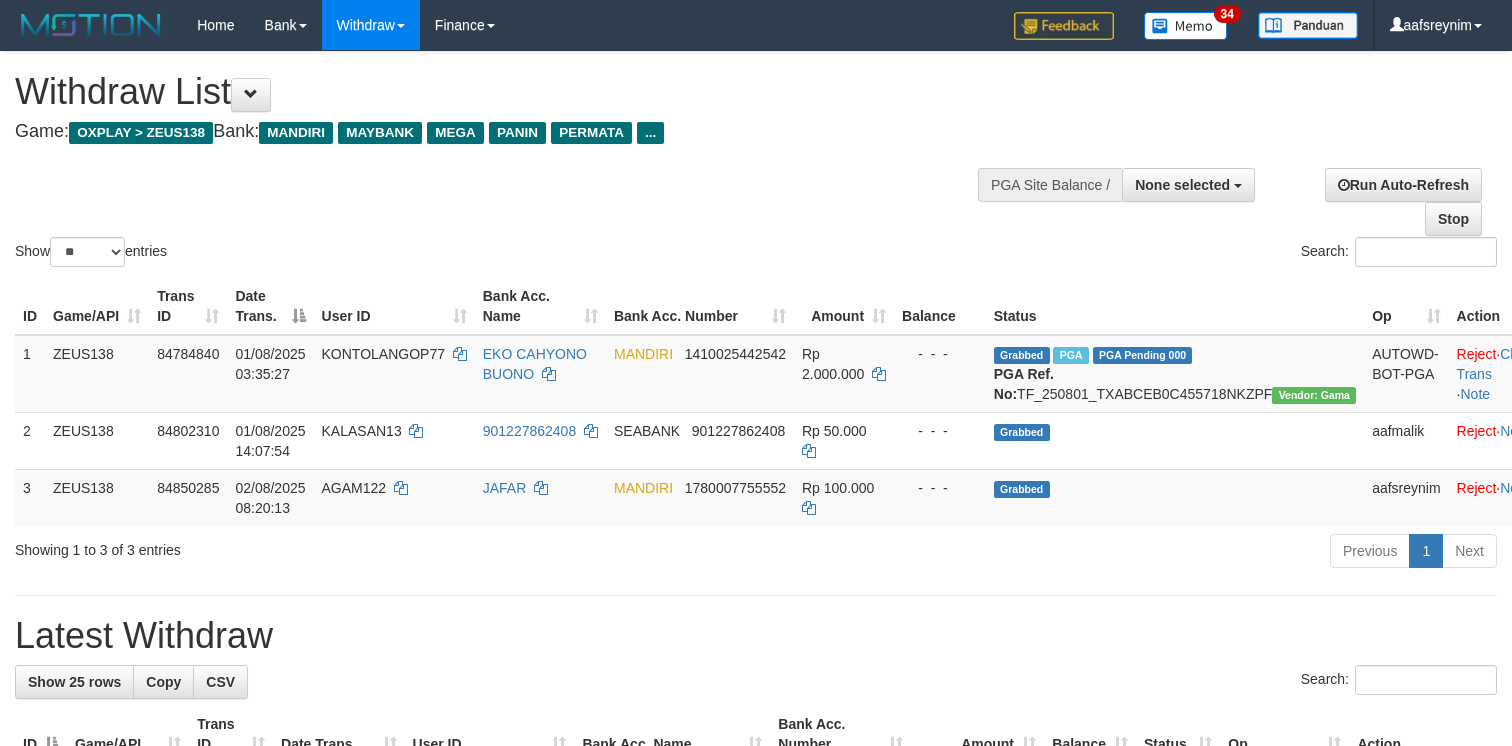 select 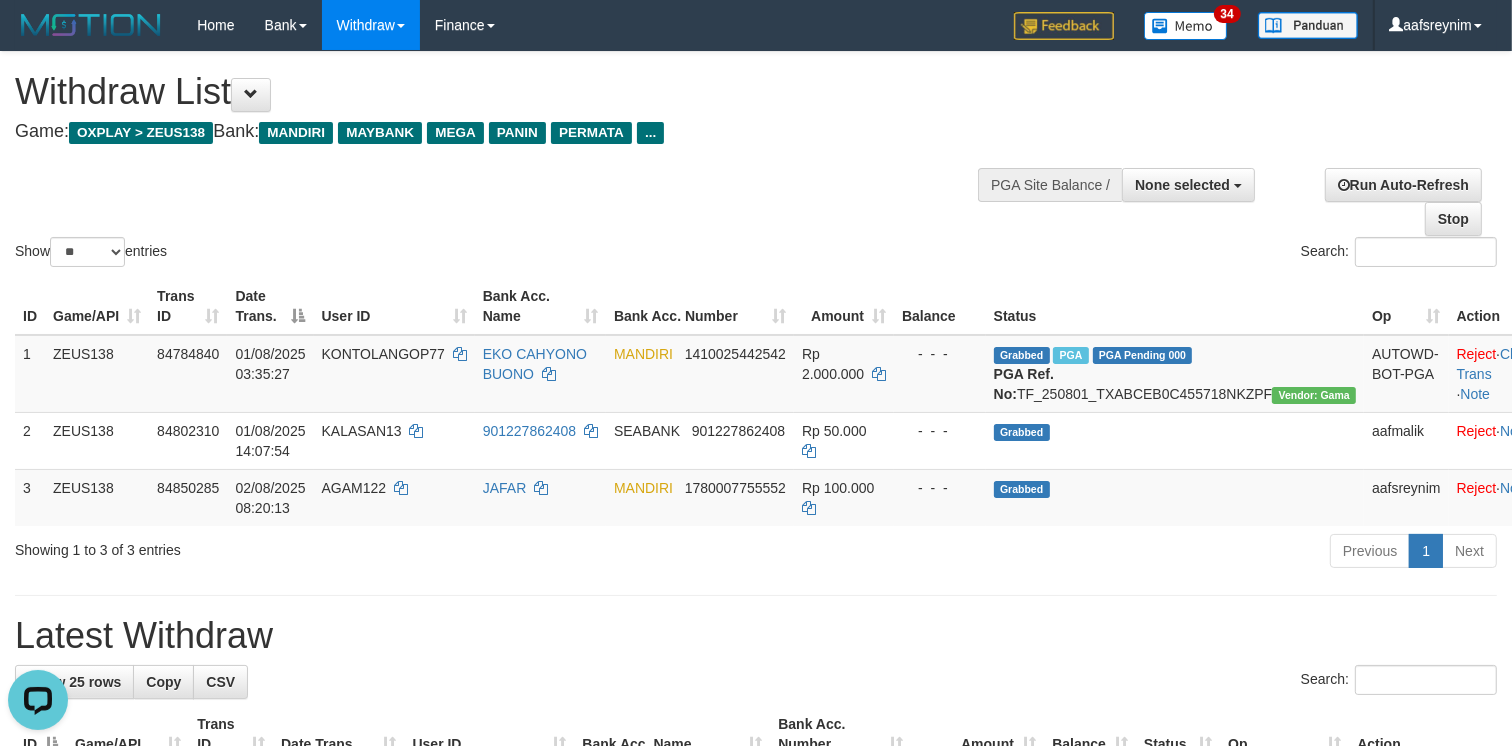 scroll, scrollTop: 0, scrollLeft: 0, axis: both 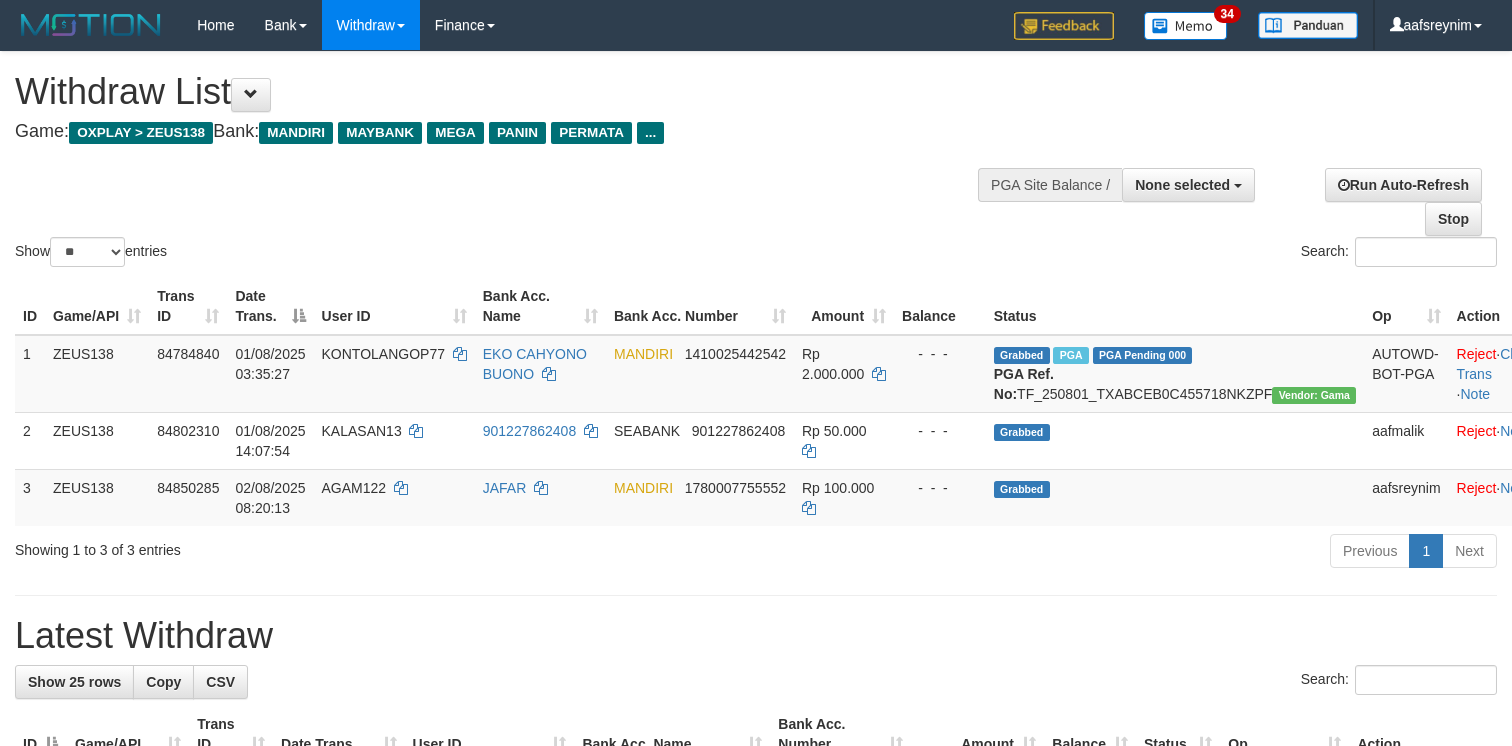 select 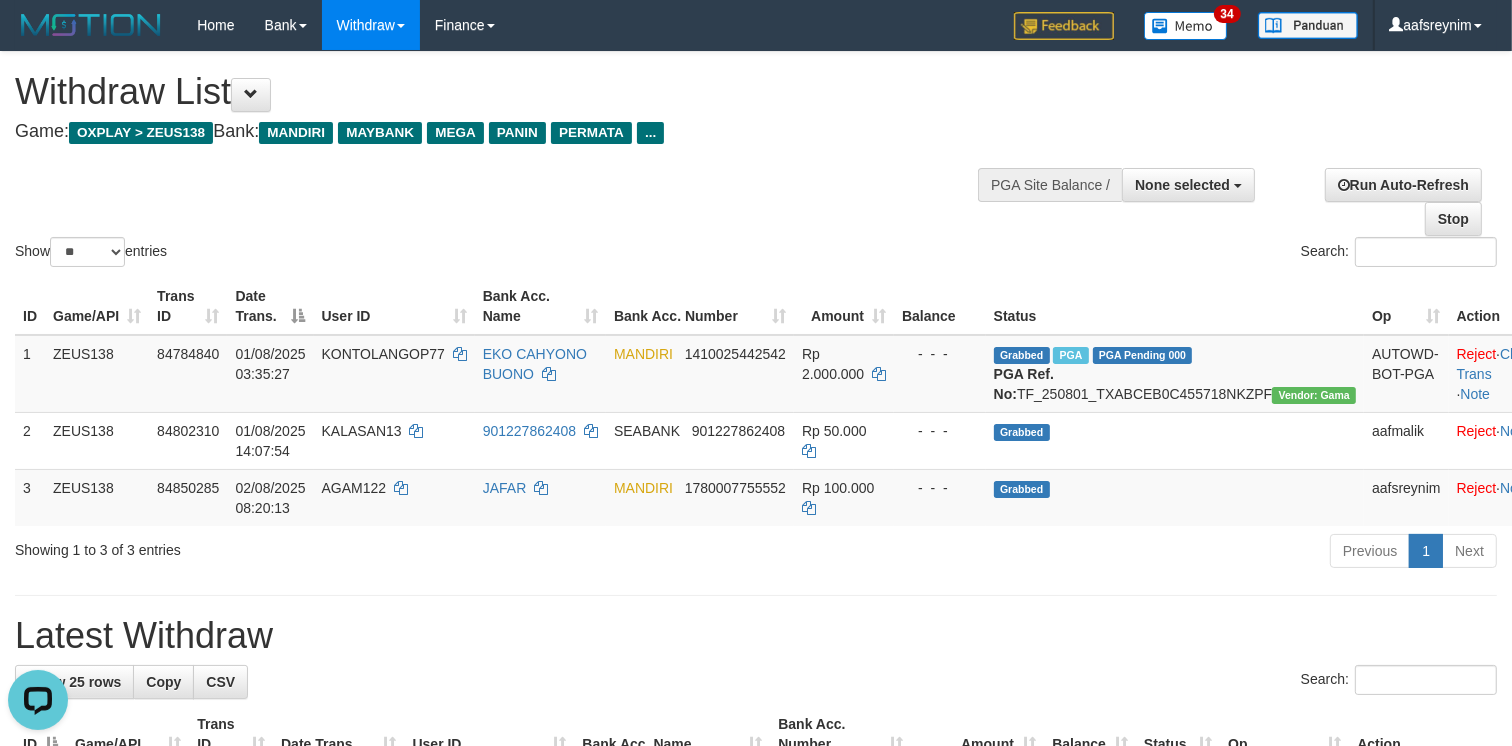 scroll, scrollTop: 0, scrollLeft: 0, axis: both 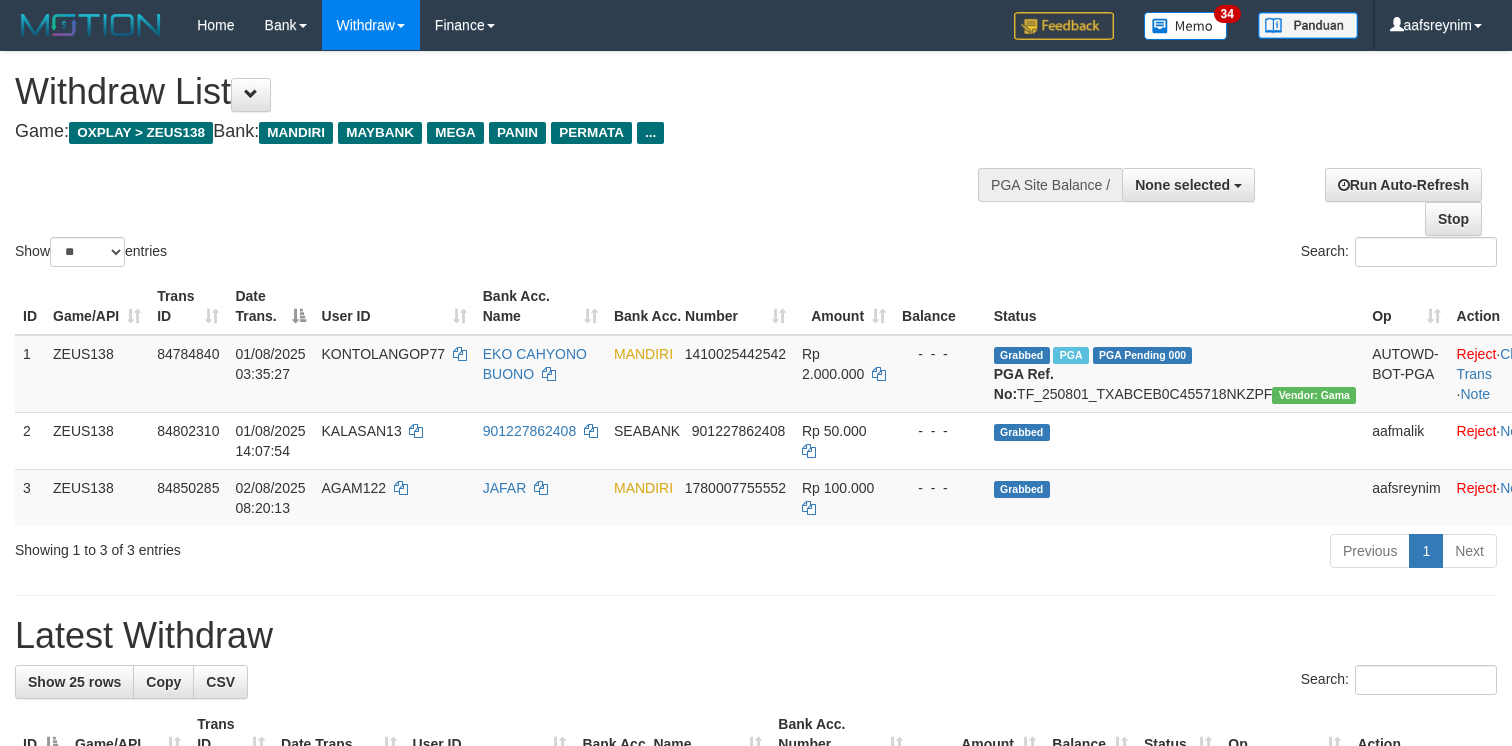 select 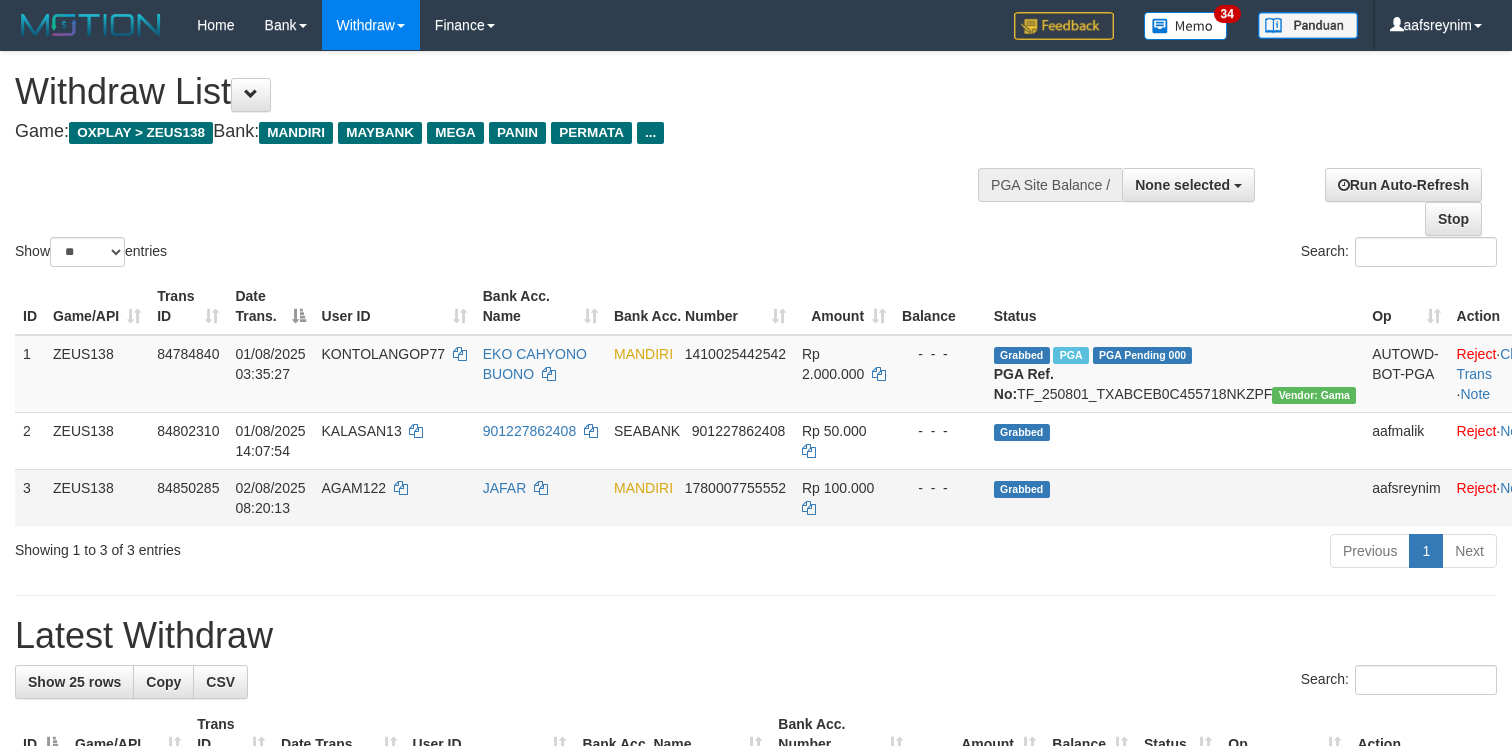scroll, scrollTop: 0, scrollLeft: 0, axis: both 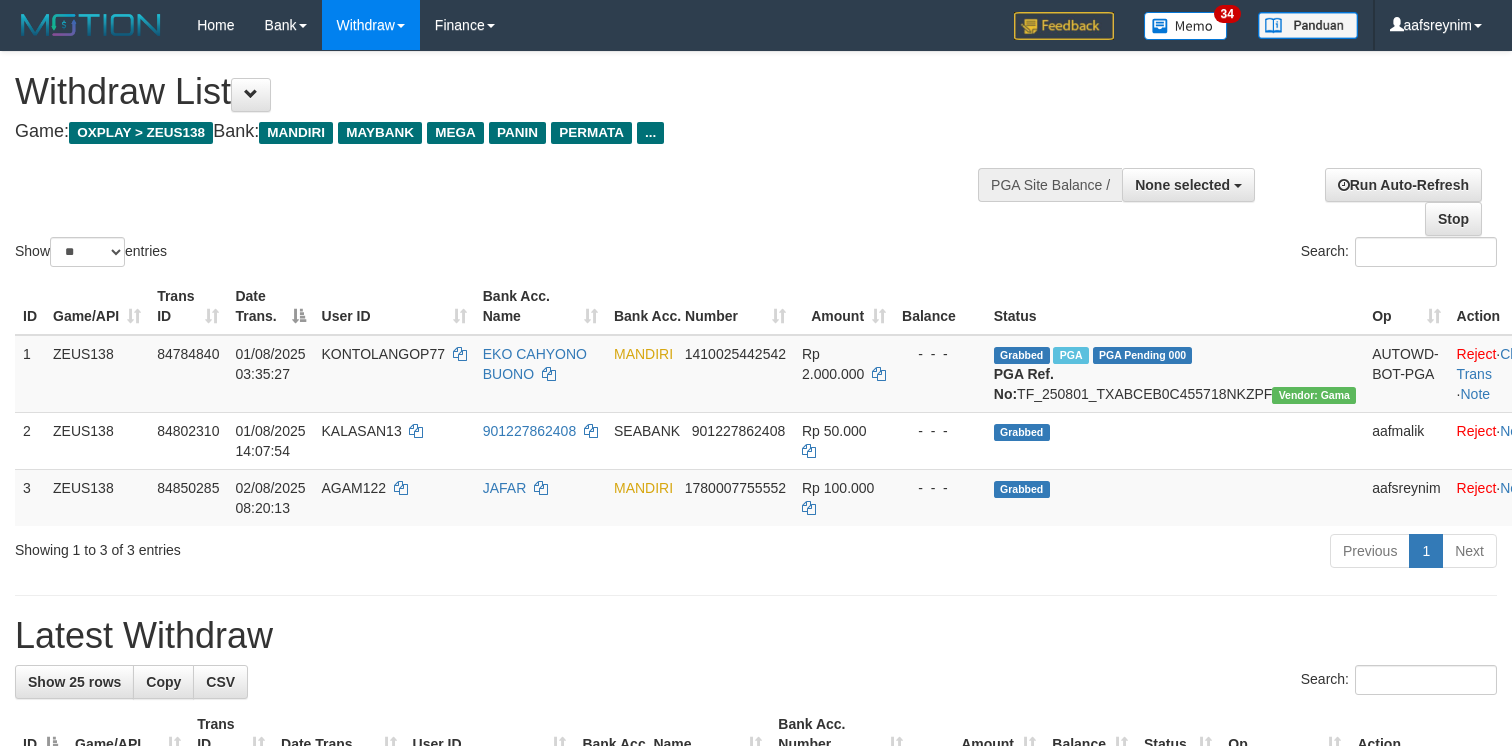 select 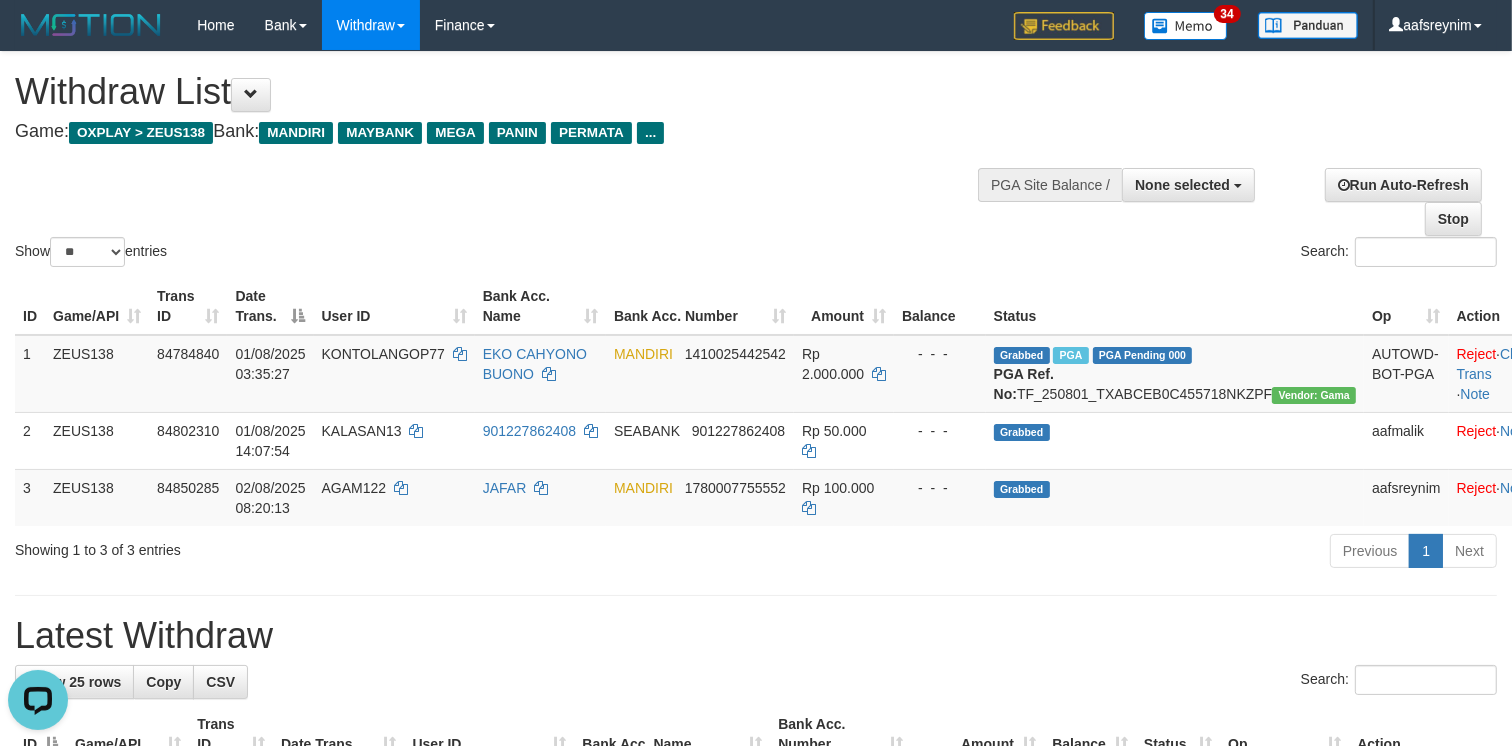 scroll, scrollTop: 0, scrollLeft: 0, axis: both 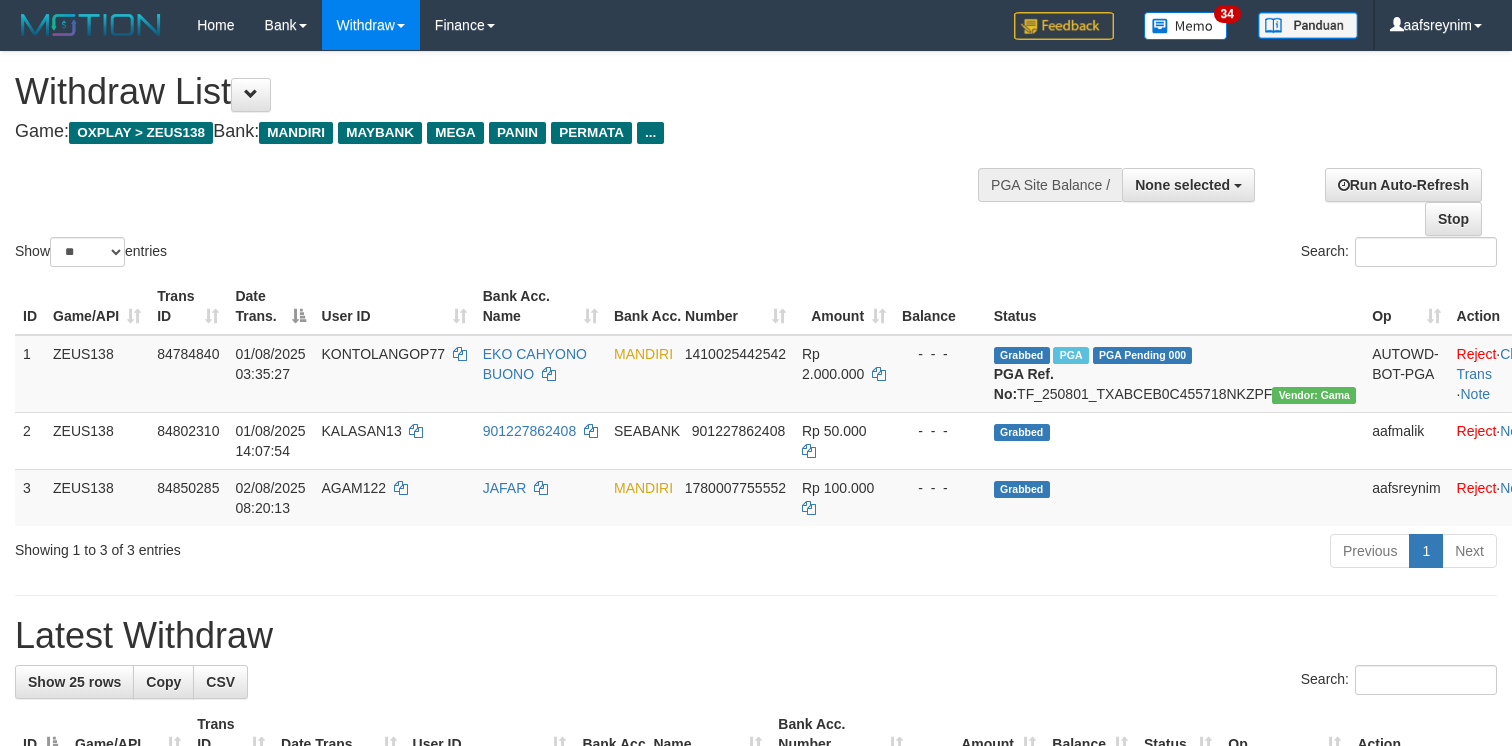 select 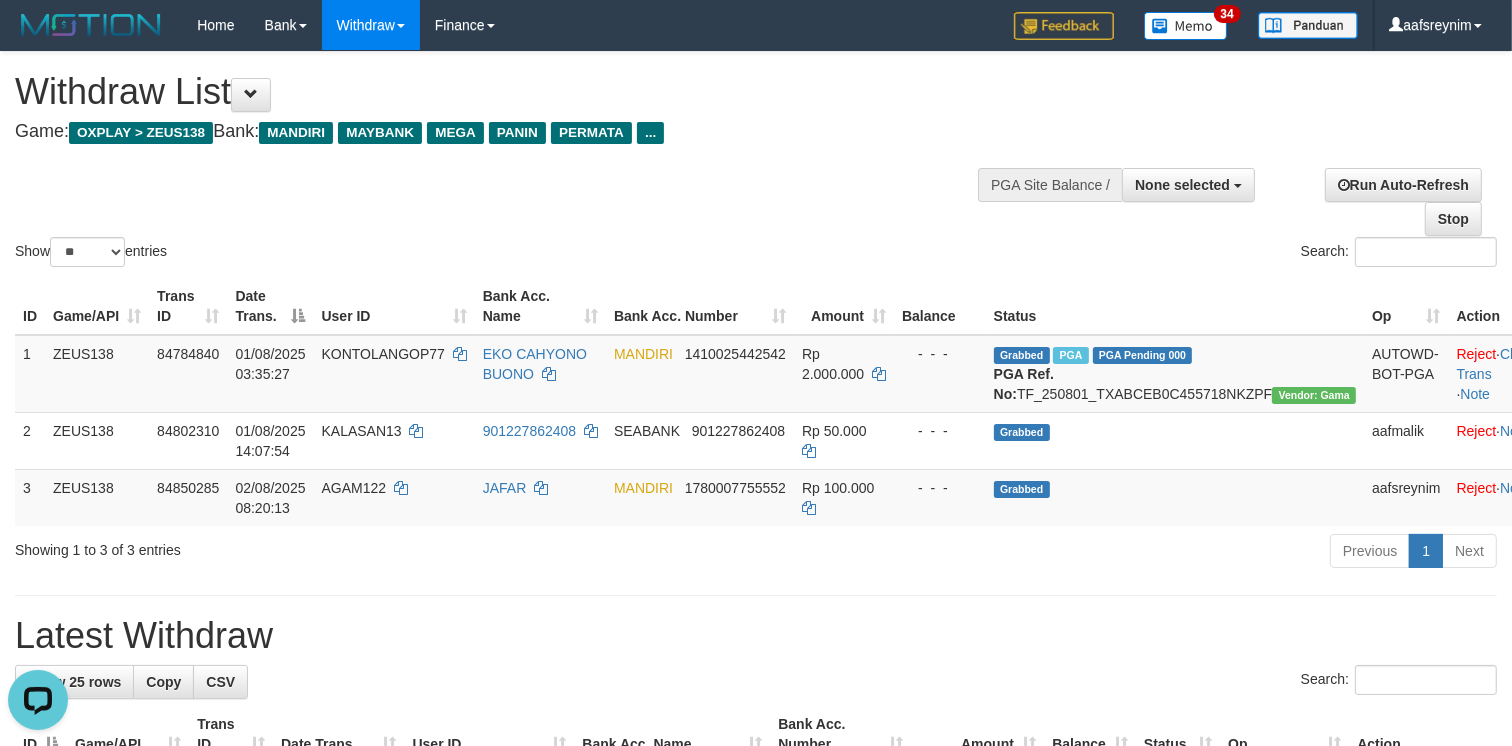 scroll, scrollTop: 0, scrollLeft: 0, axis: both 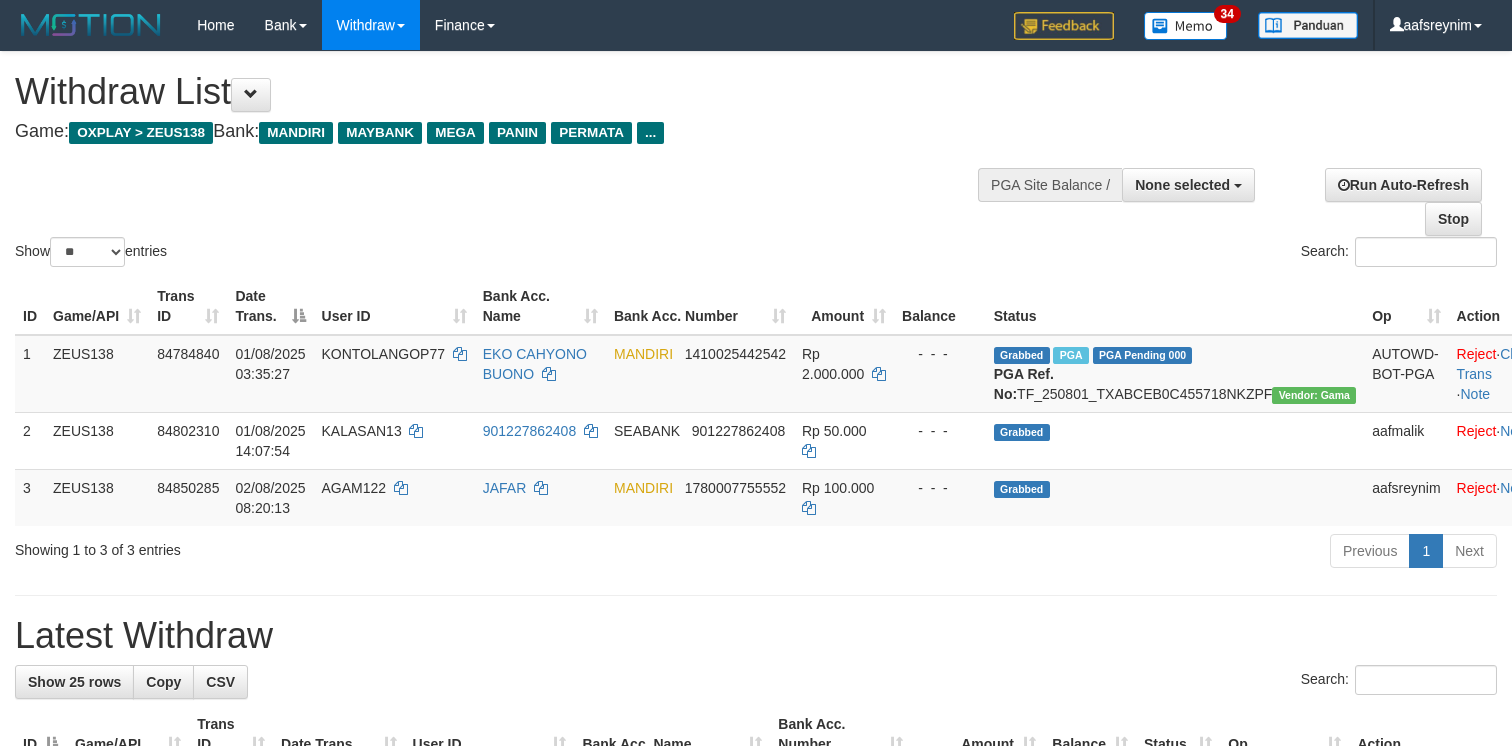 select 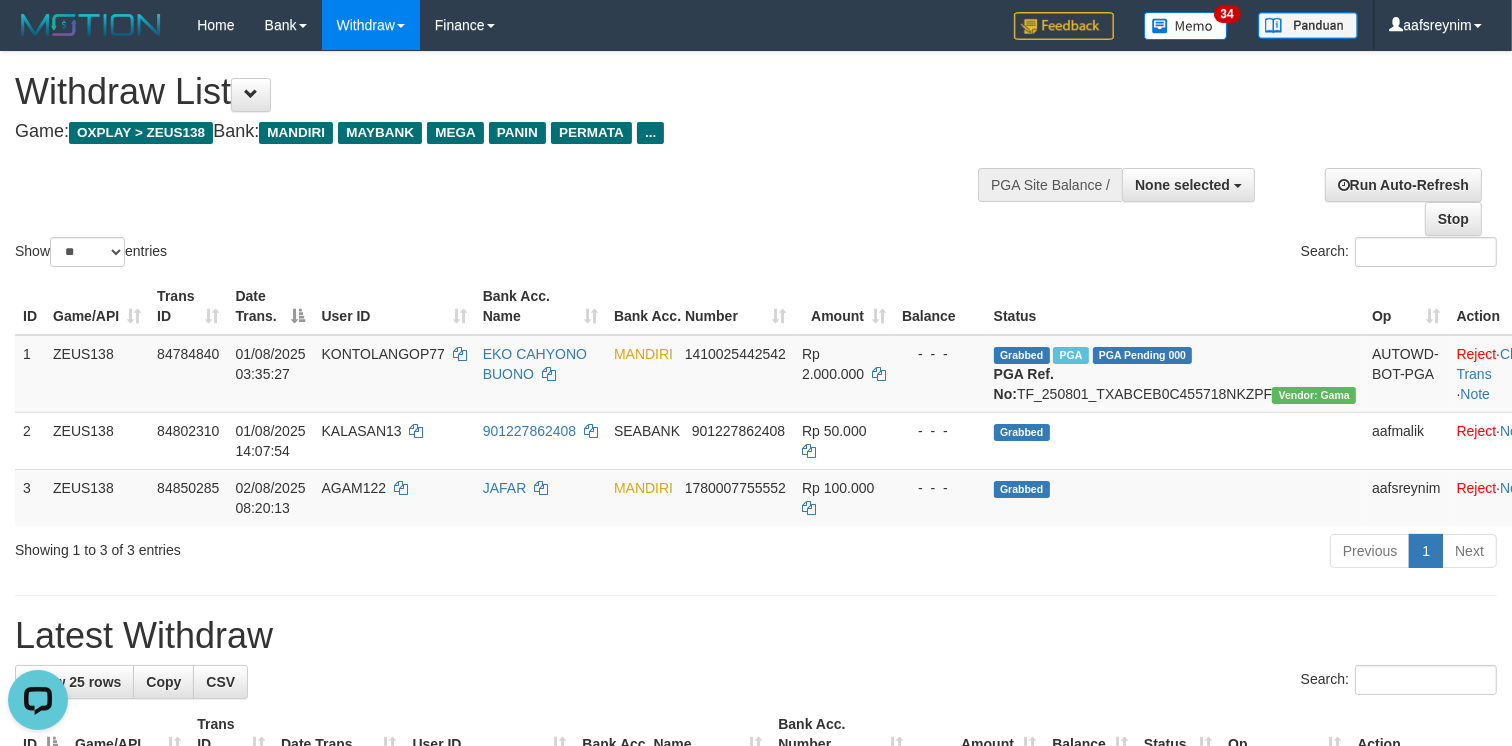 scroll, scrollTop: 0, scrollLeft: 0, axis: both 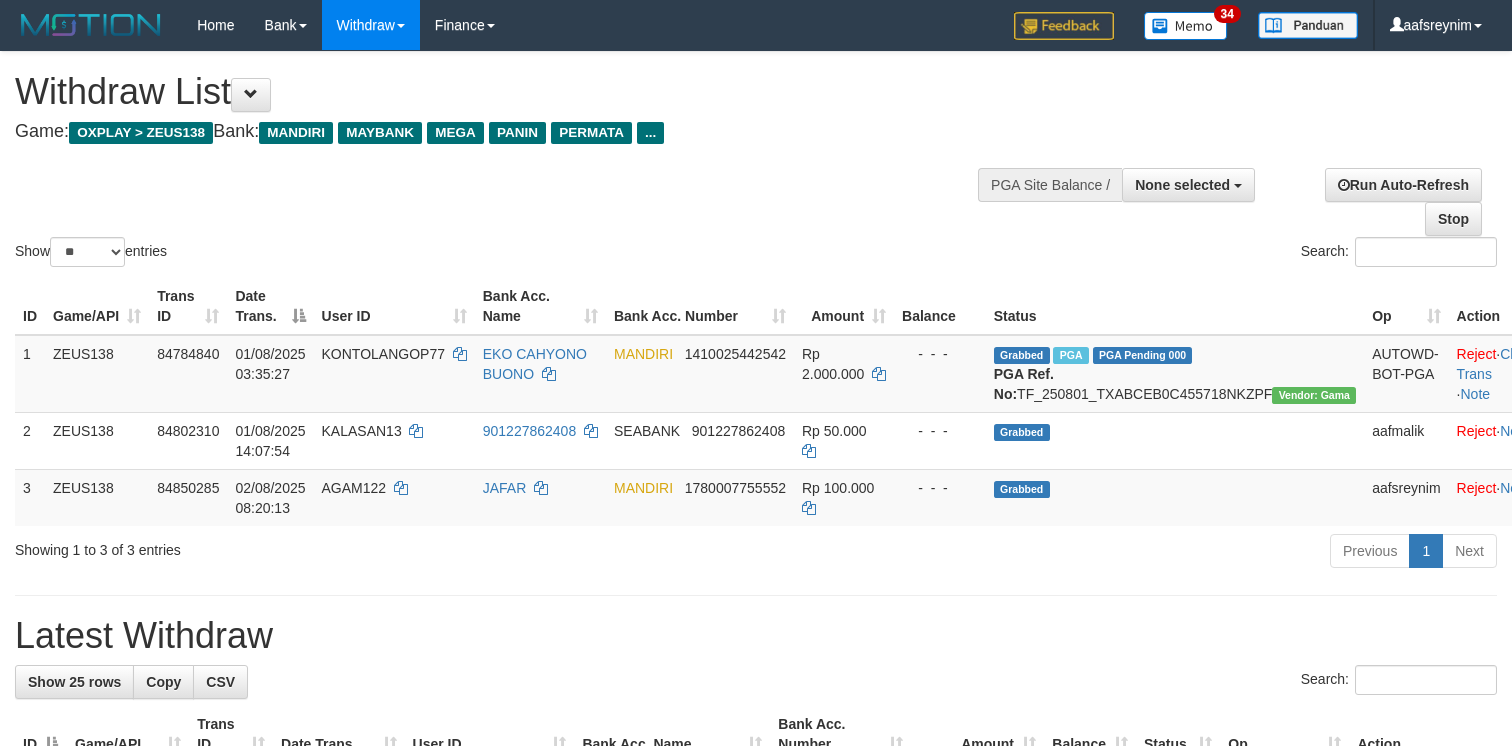 select 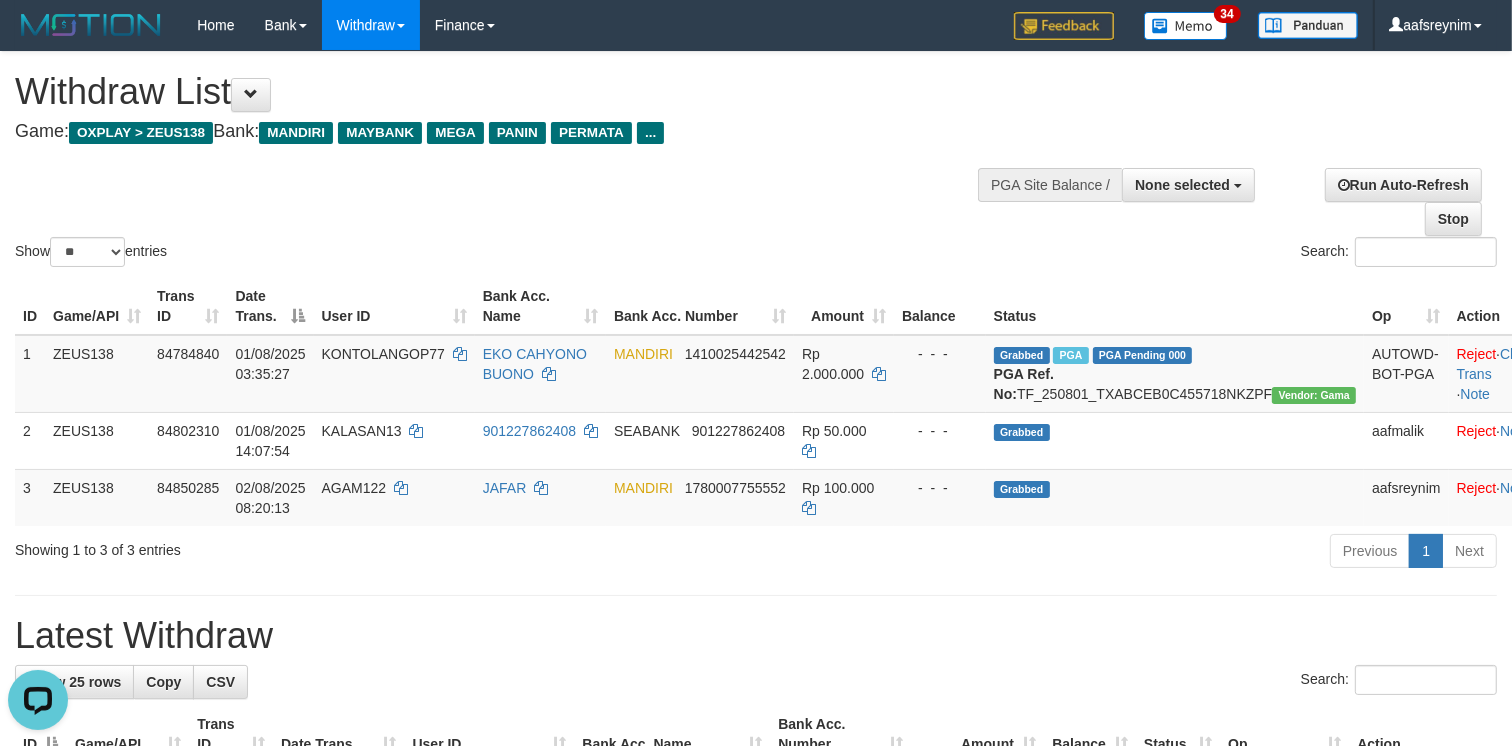 scroll, scrollTop: 0, scrollLeft: 0, axis: both 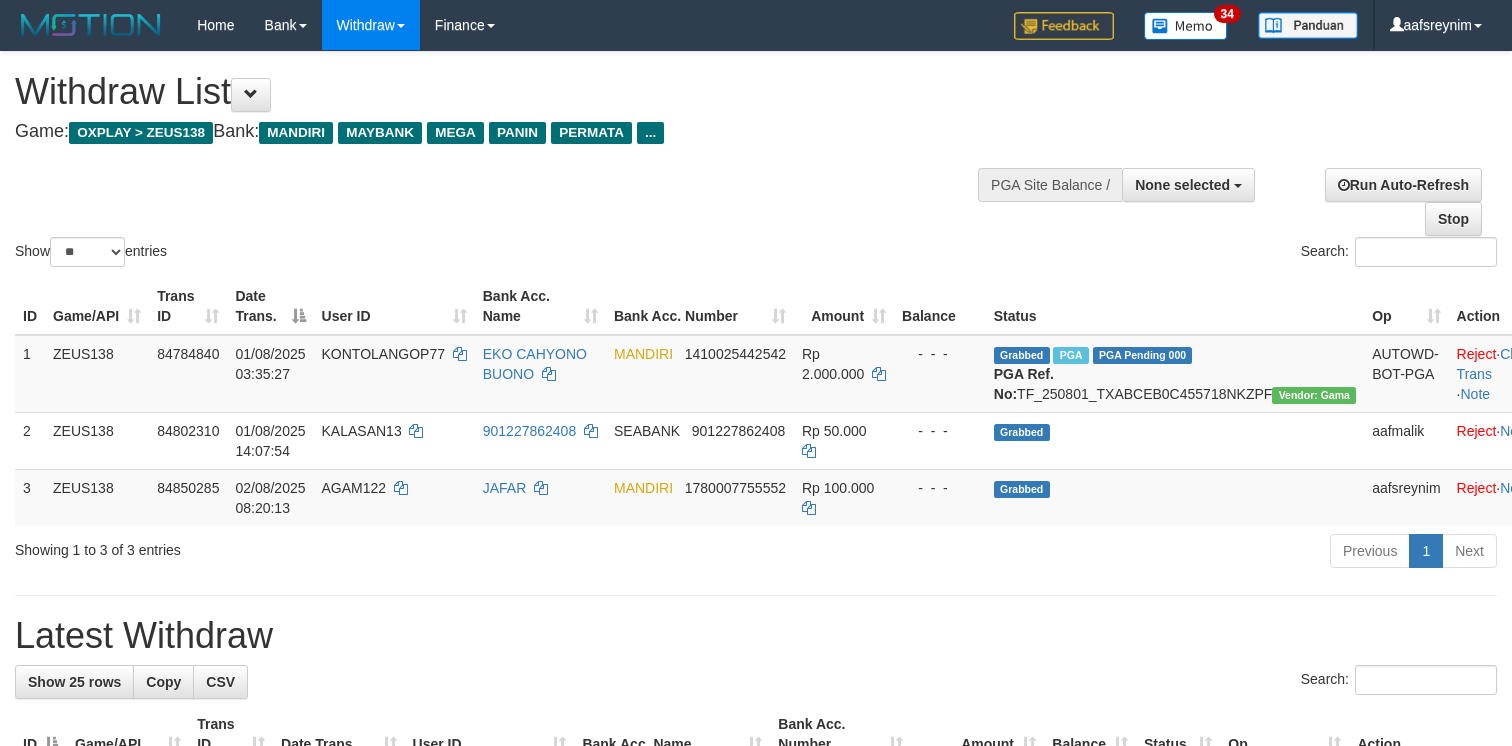 select 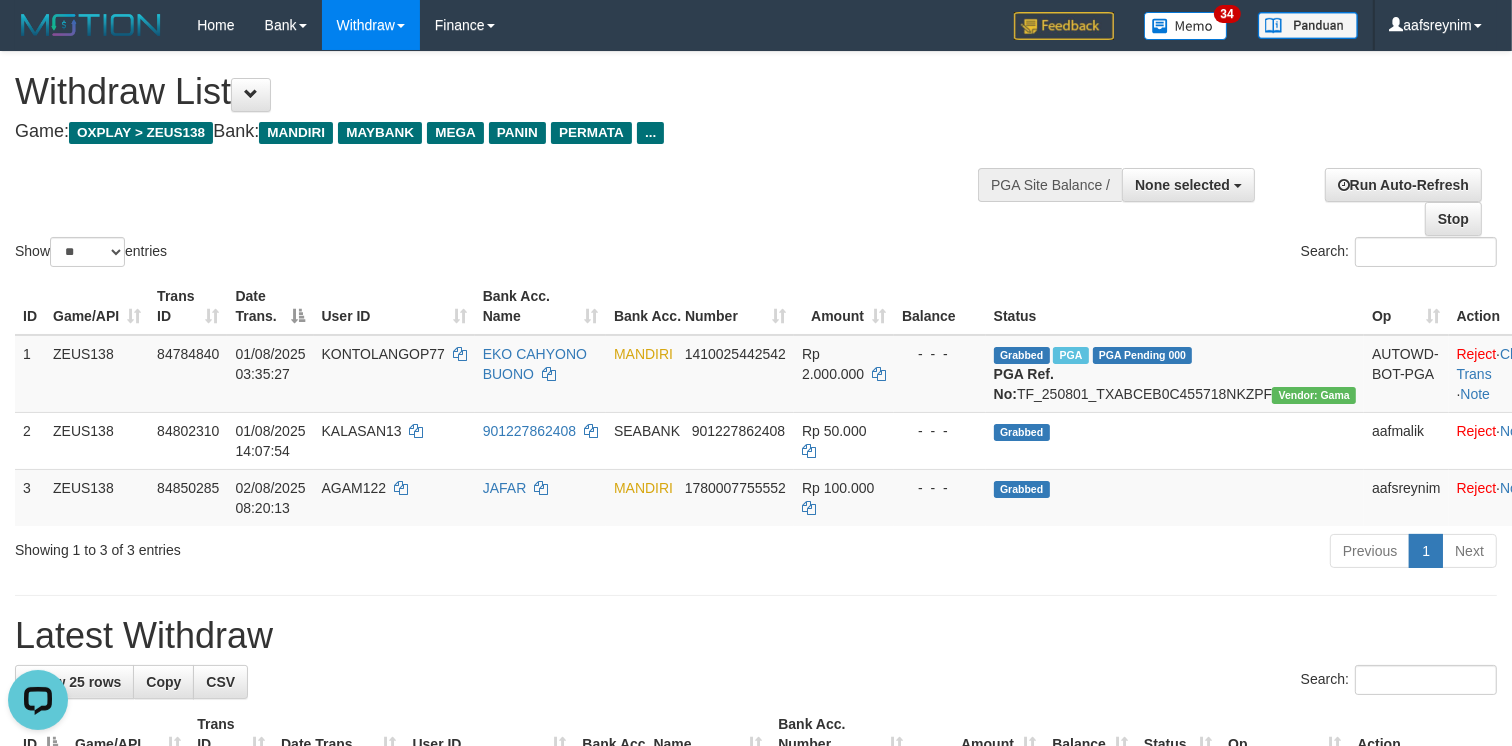 scroll, scrollTop: 0, scrollLeft: 0, axis: both 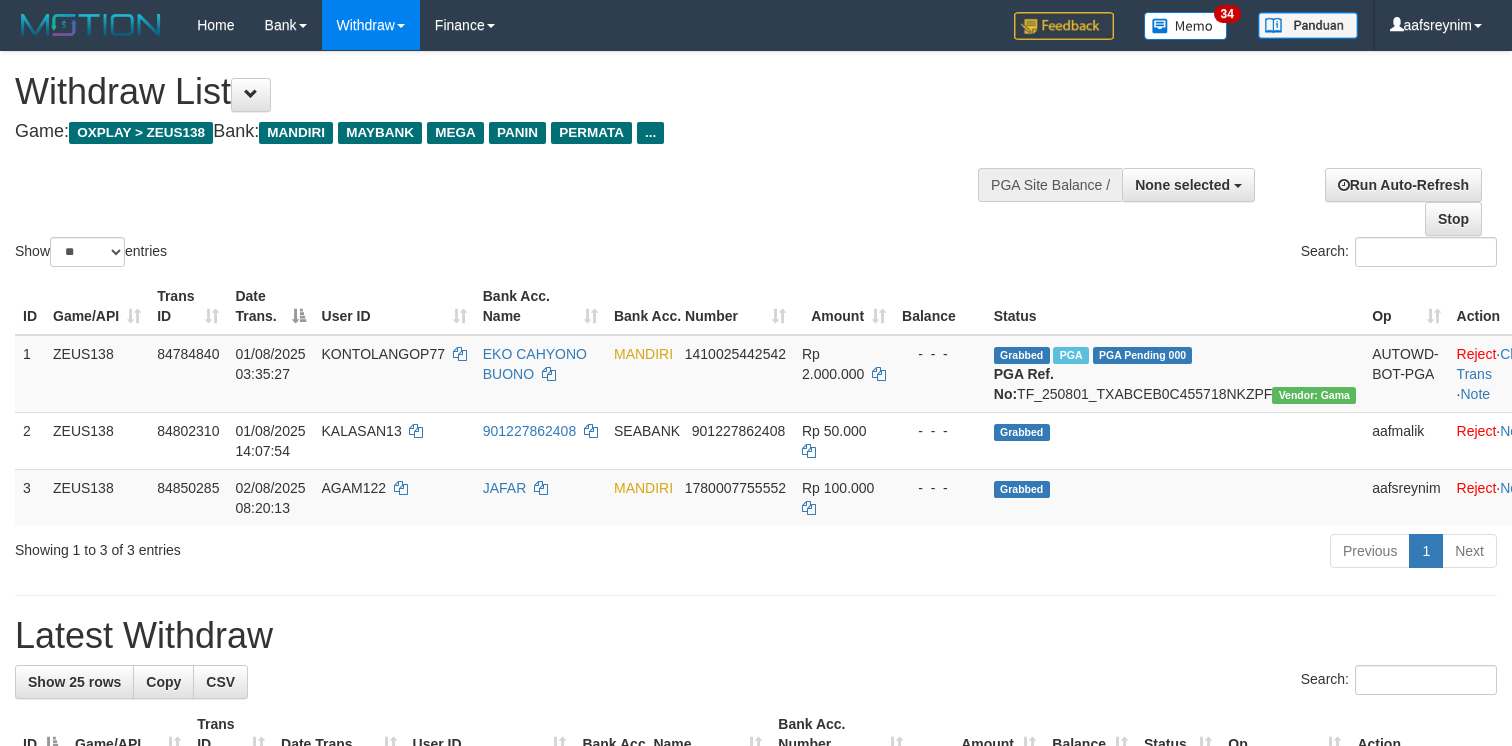 select 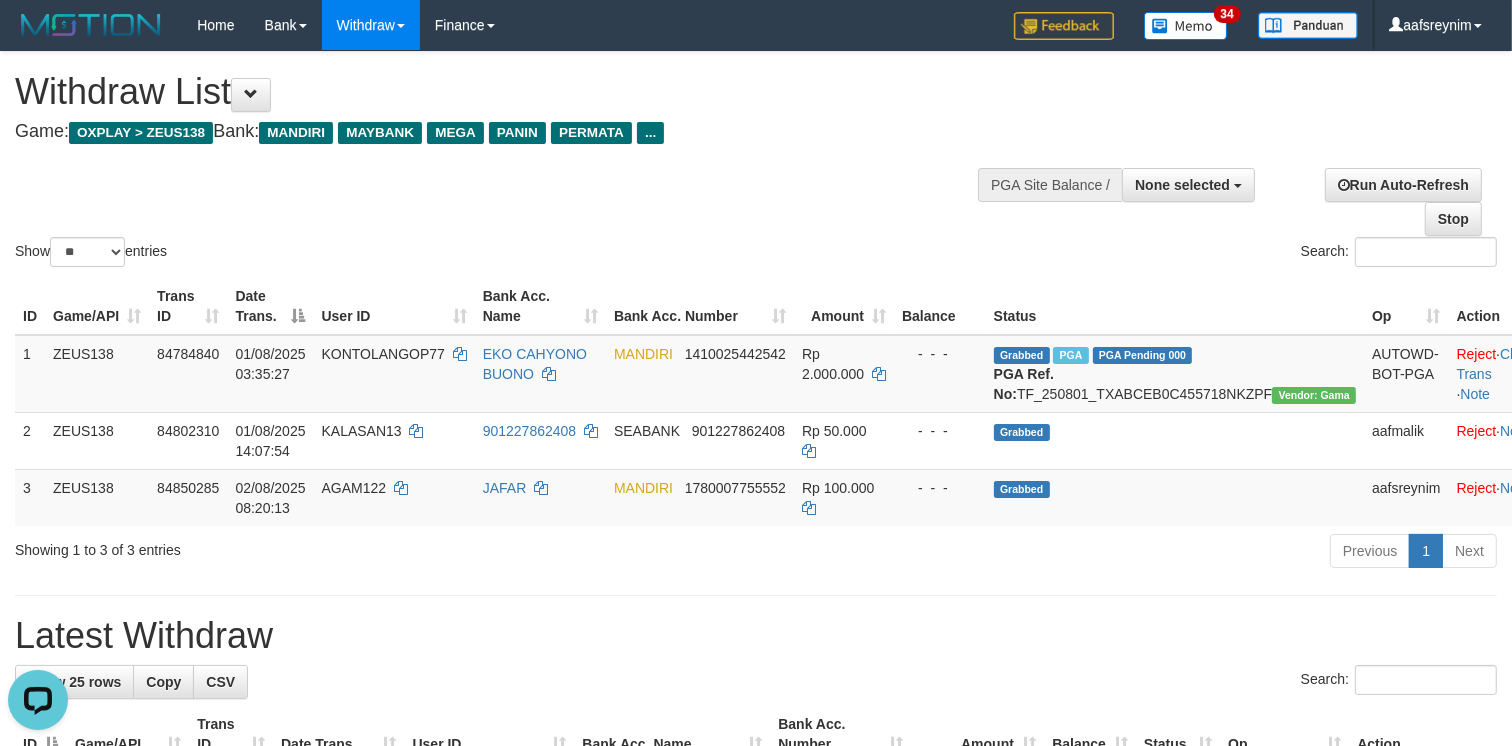 scroll, scrollTop: 0, scrollLeft: 0, axis: both 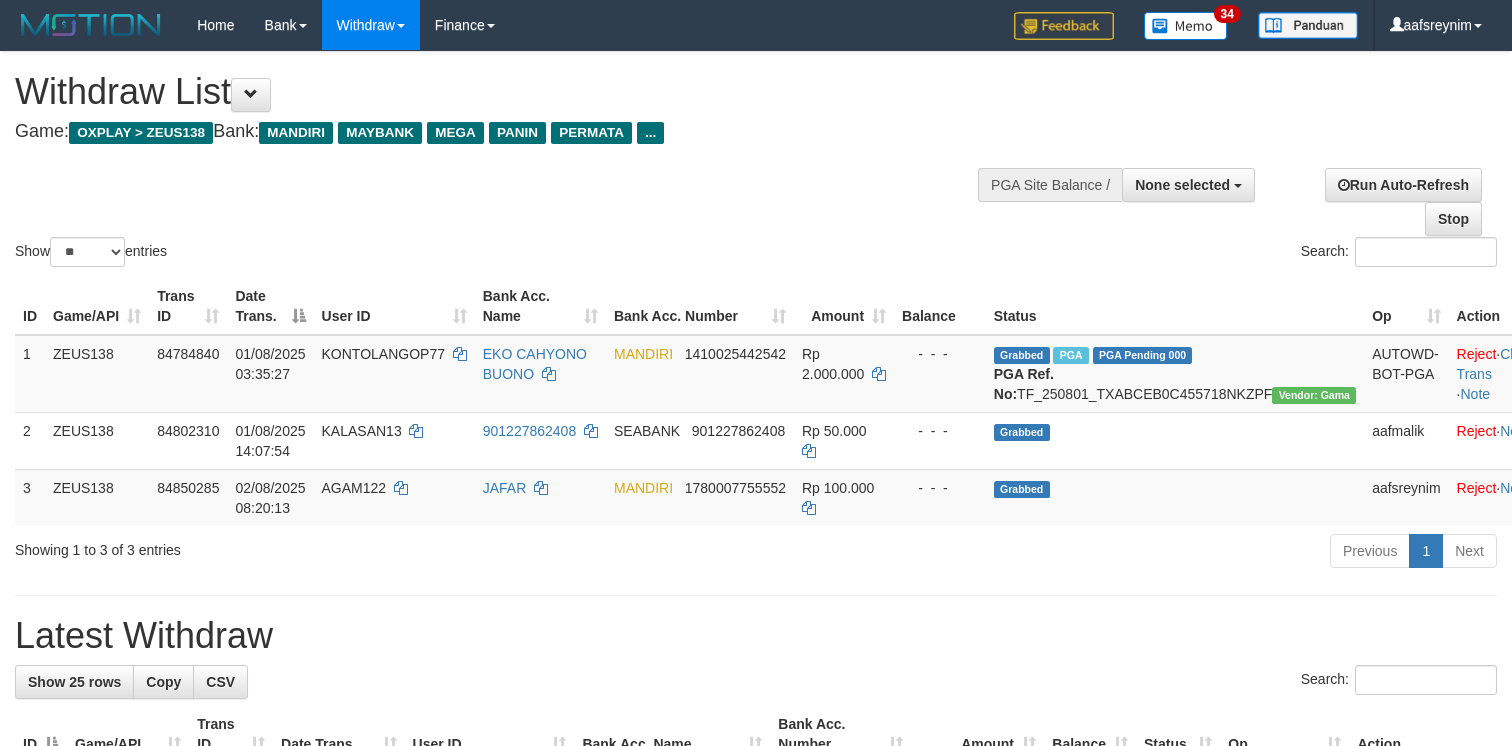 select 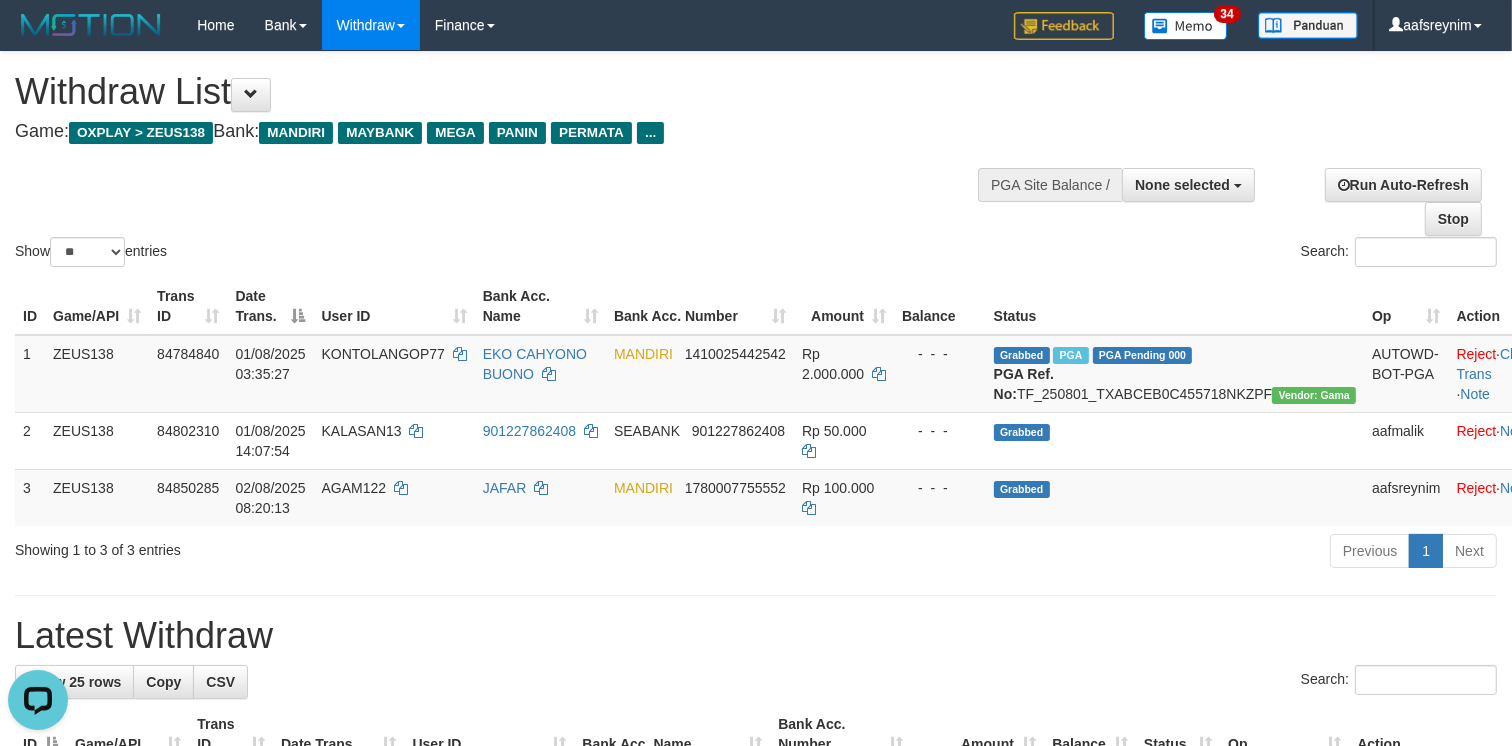 scroll, scrollTop: 0, scrollLeft: 0, axis: both 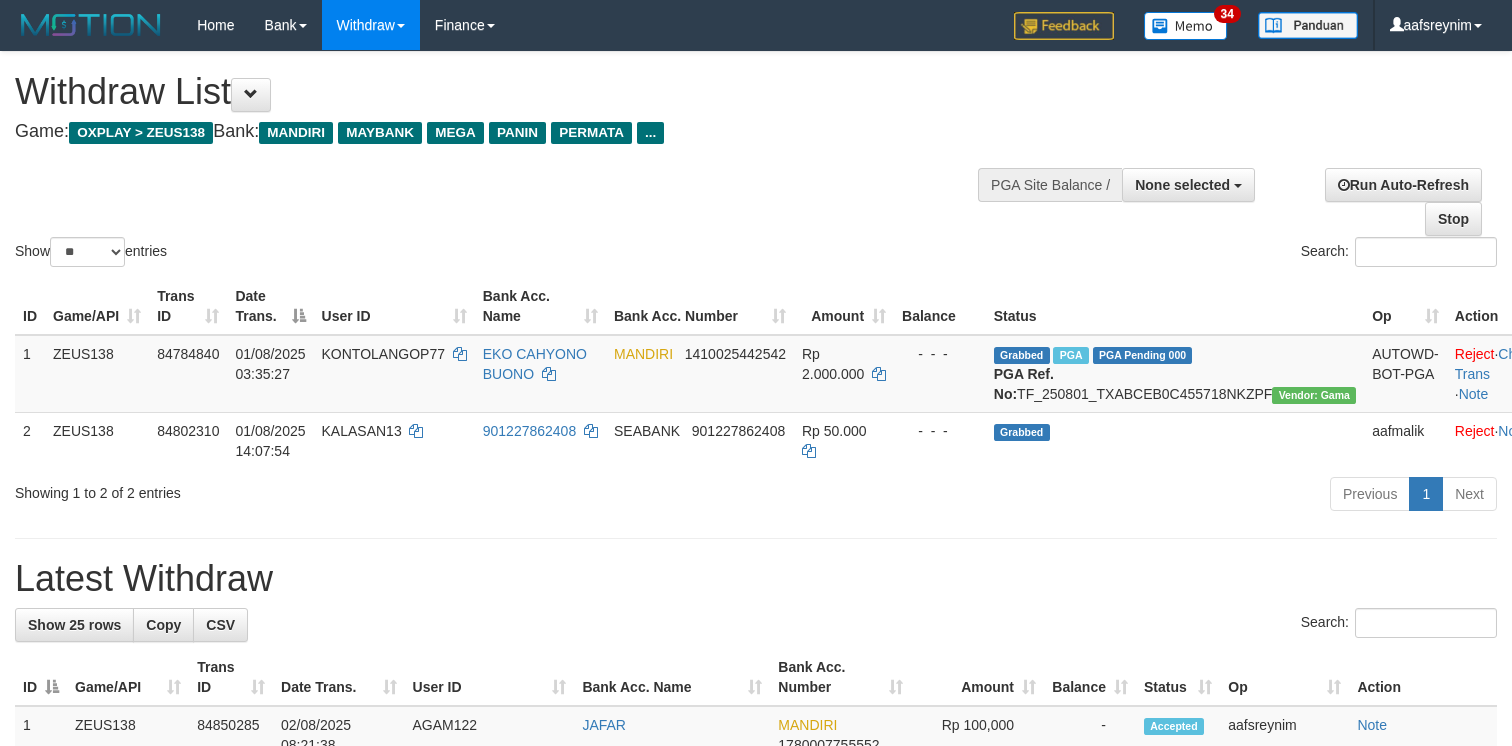 select 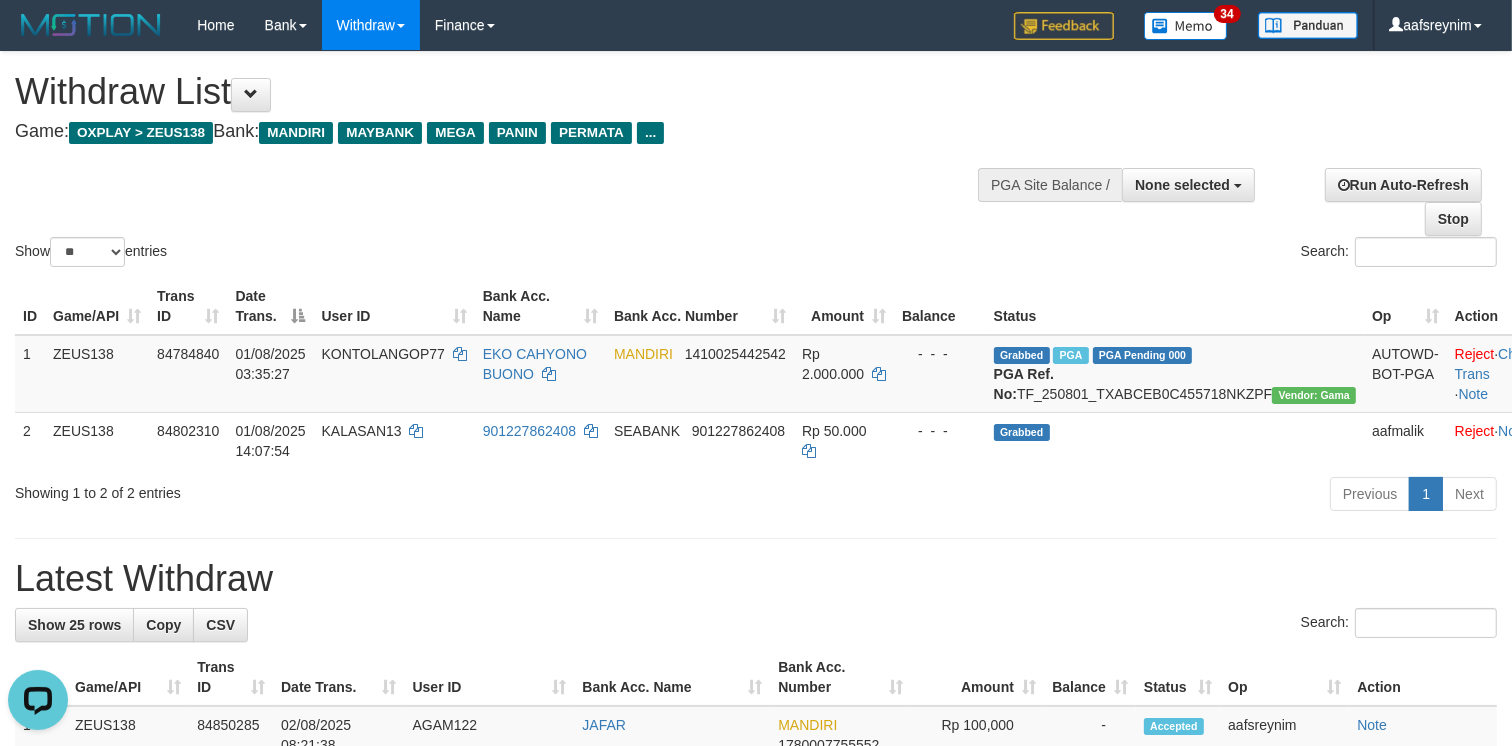 scroll, scrollTop: 0, scrollLeft: 0, axis: both 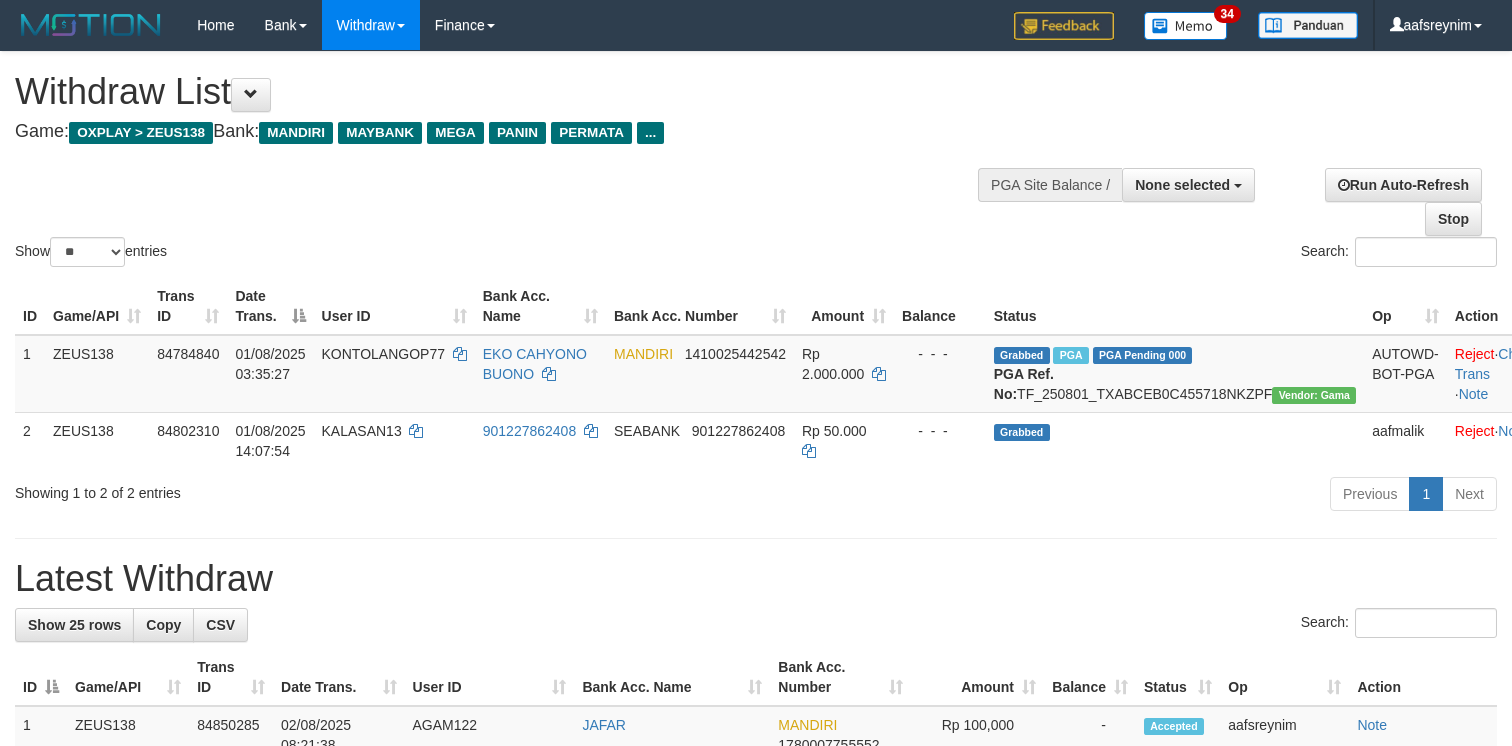select 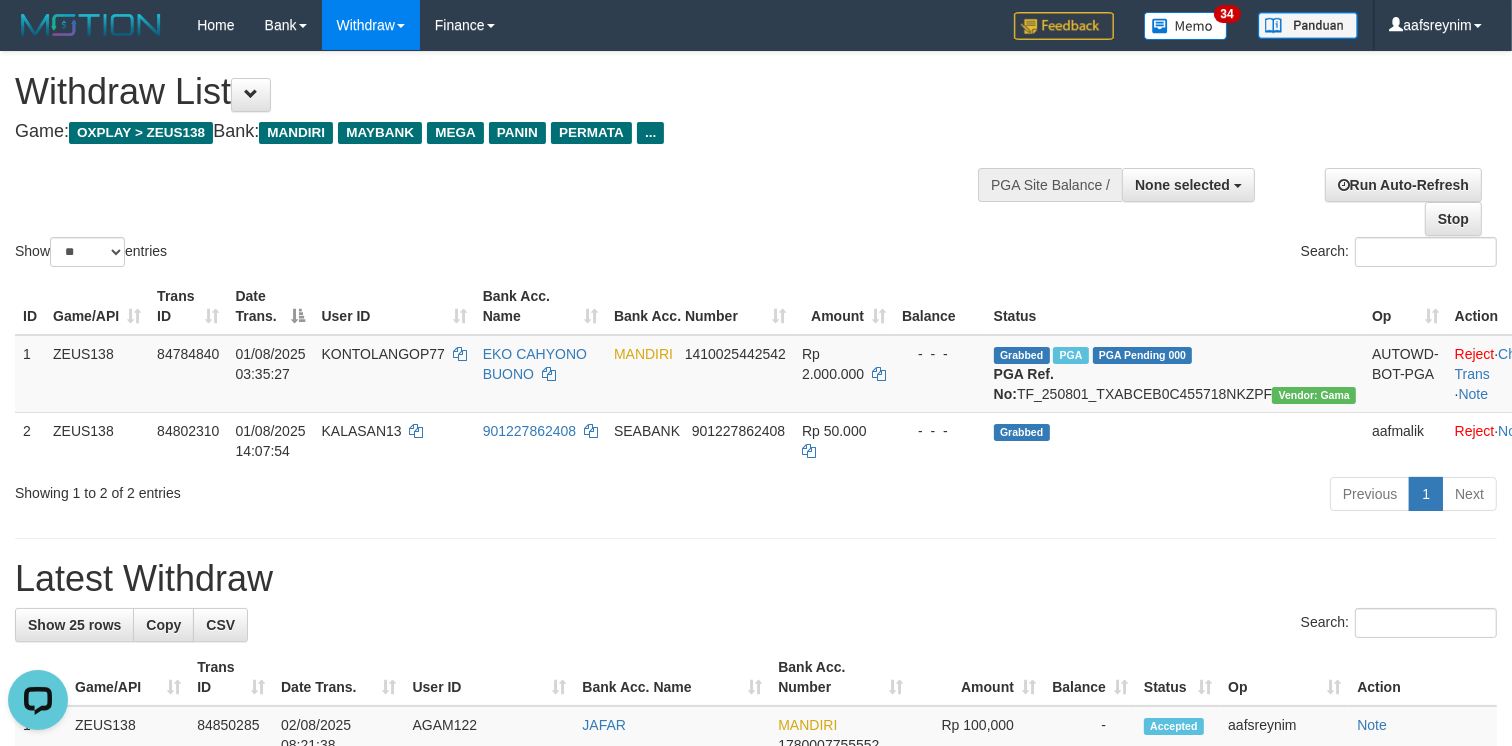 scroll, scrollTop: 0, scrollLeft: 0, axis: both 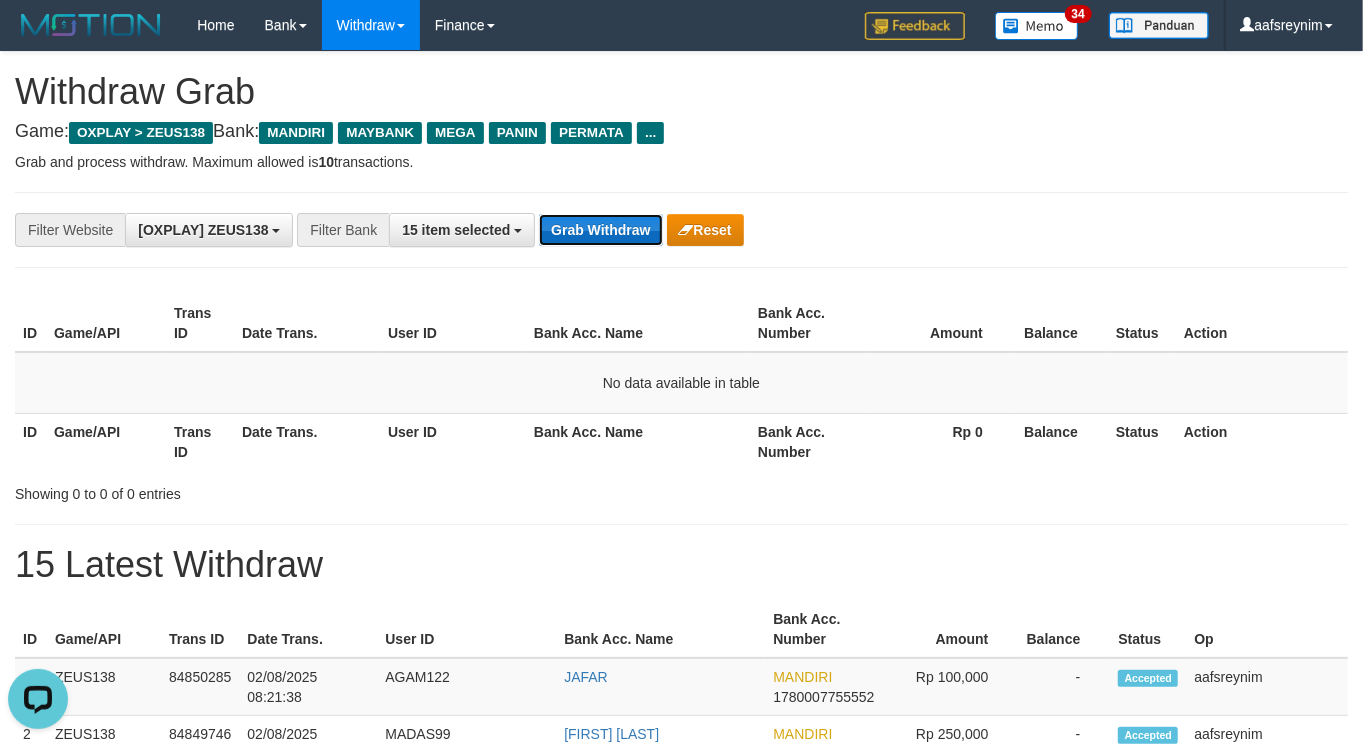 click on "Grab Withdraw" at bounding box center (600, 230) 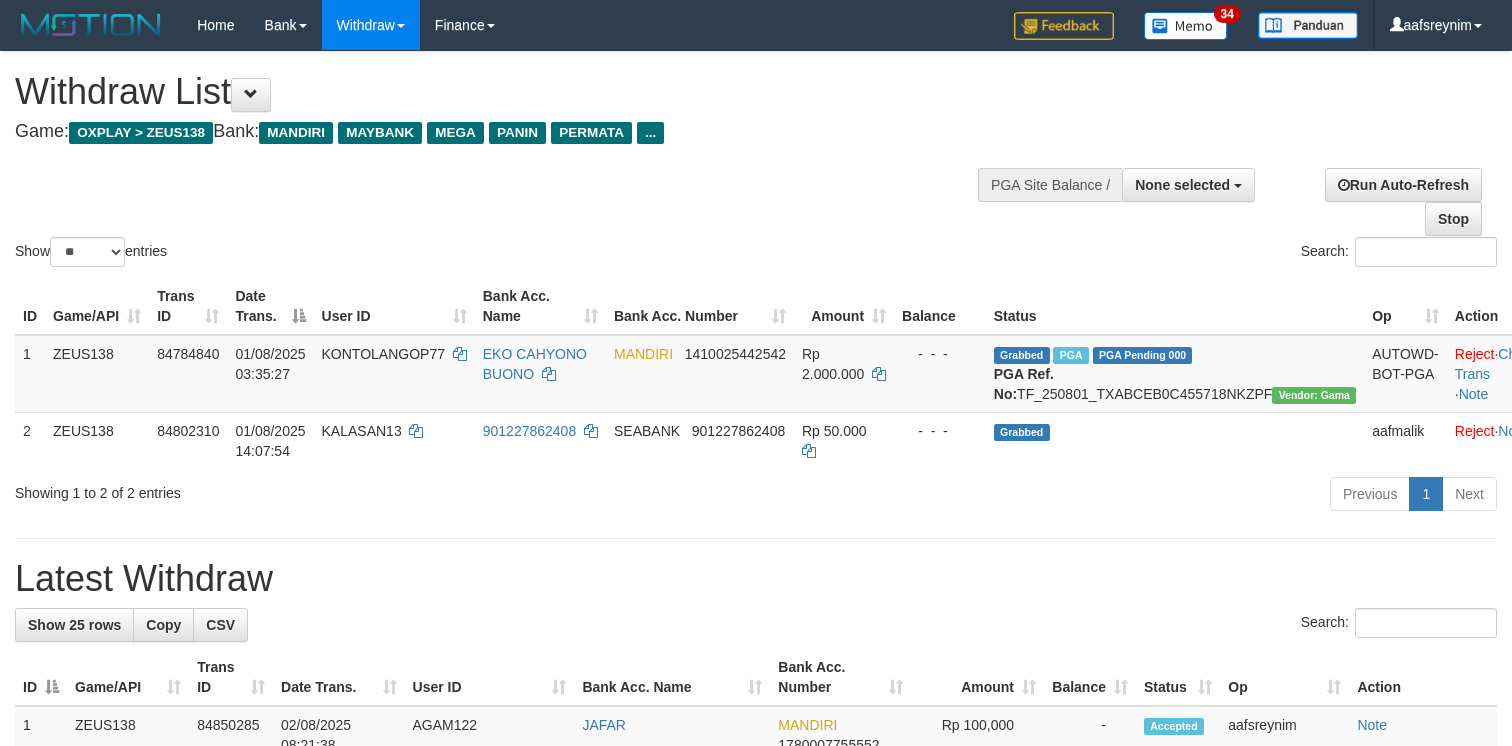 select 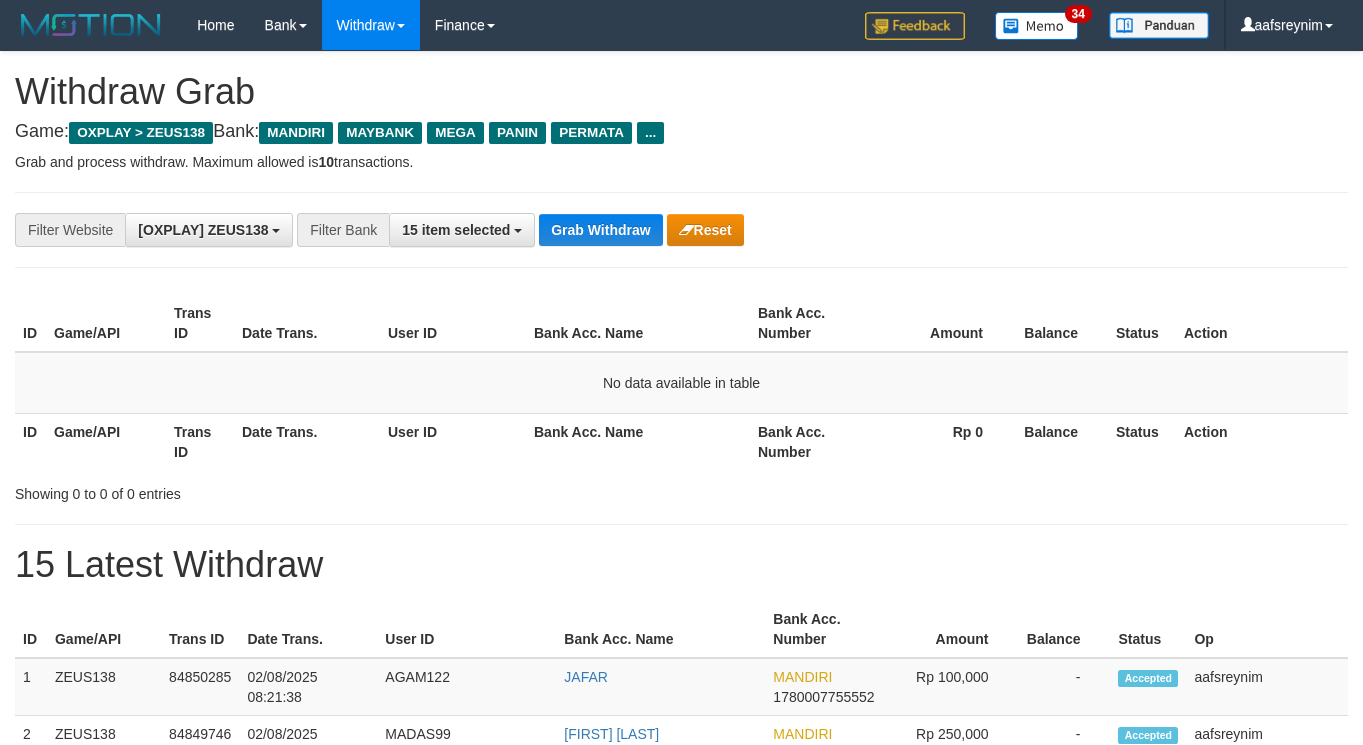 scroll, scrollTop: 0, scrollLeft: 0, axis: both 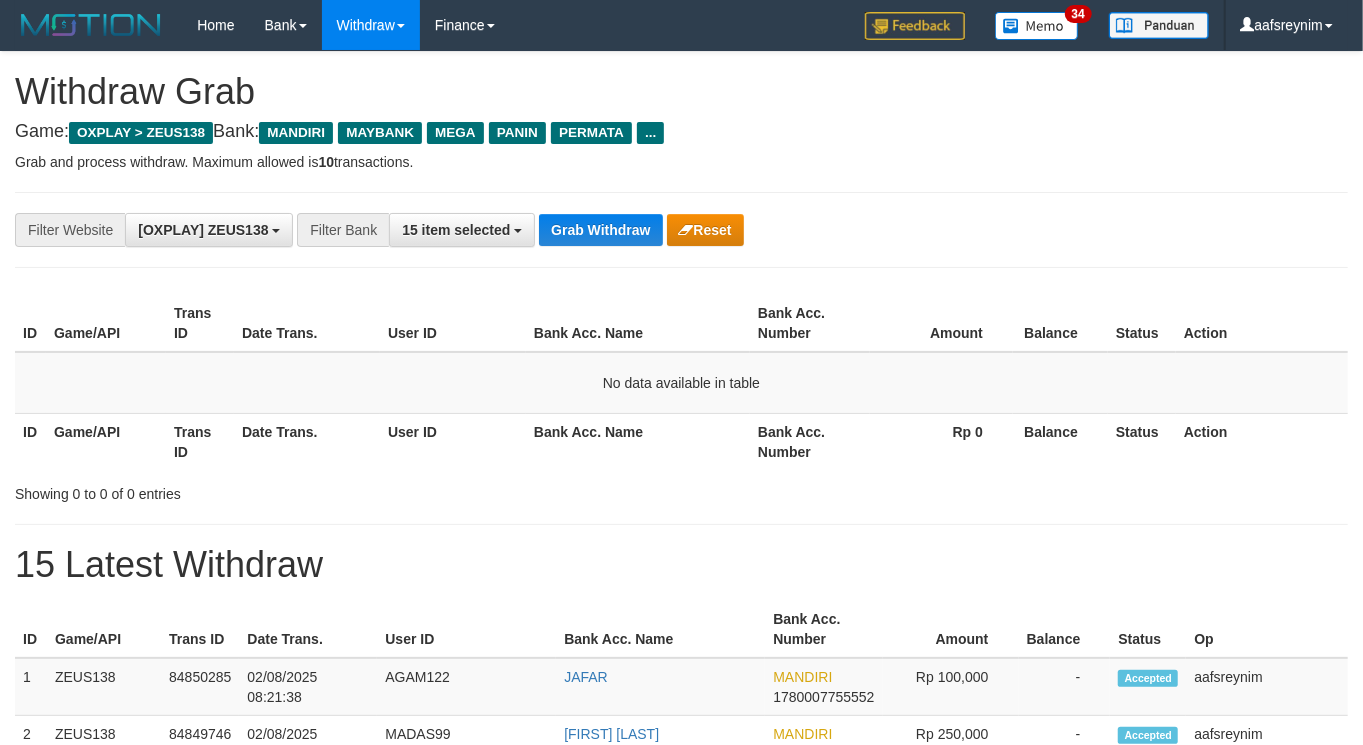 click on "Withdraw Grab" at bounding box center [681, 92] 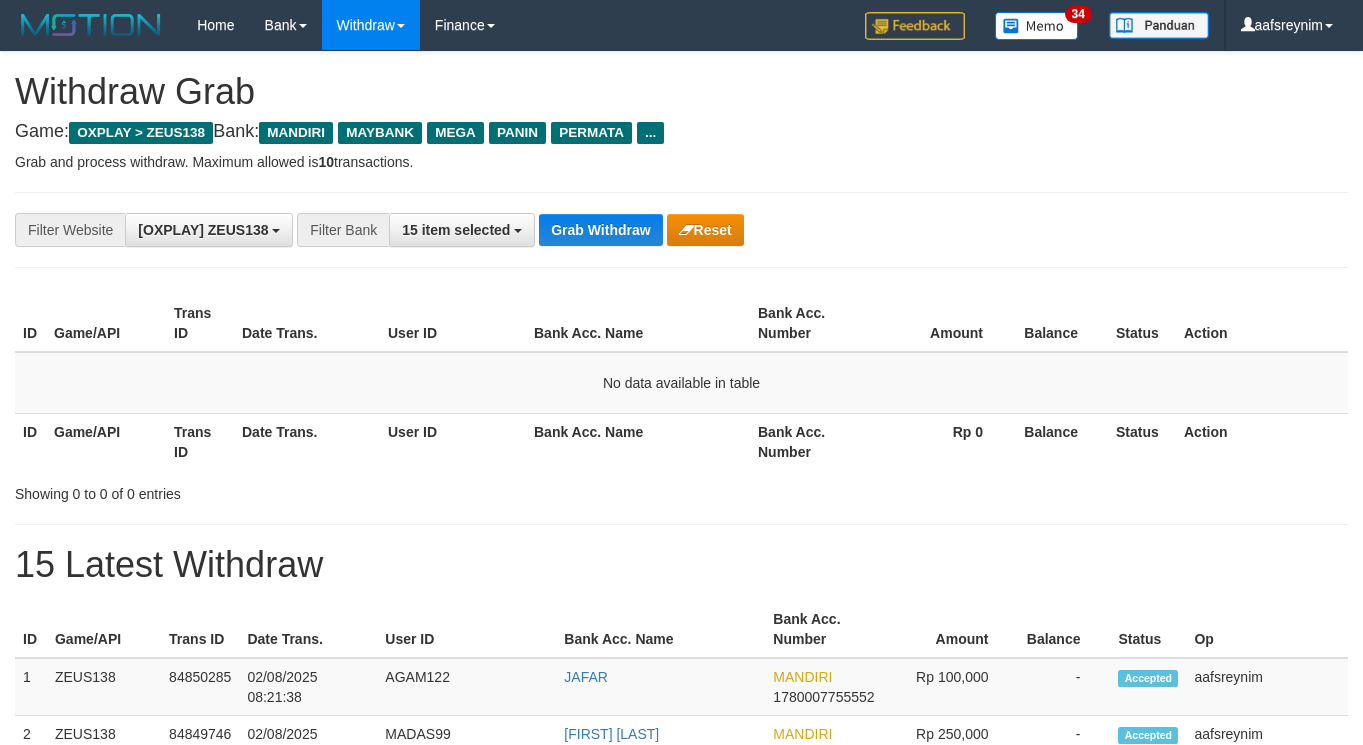 scroll, scrollTop: 0, scrollLeft: 0, axis: both 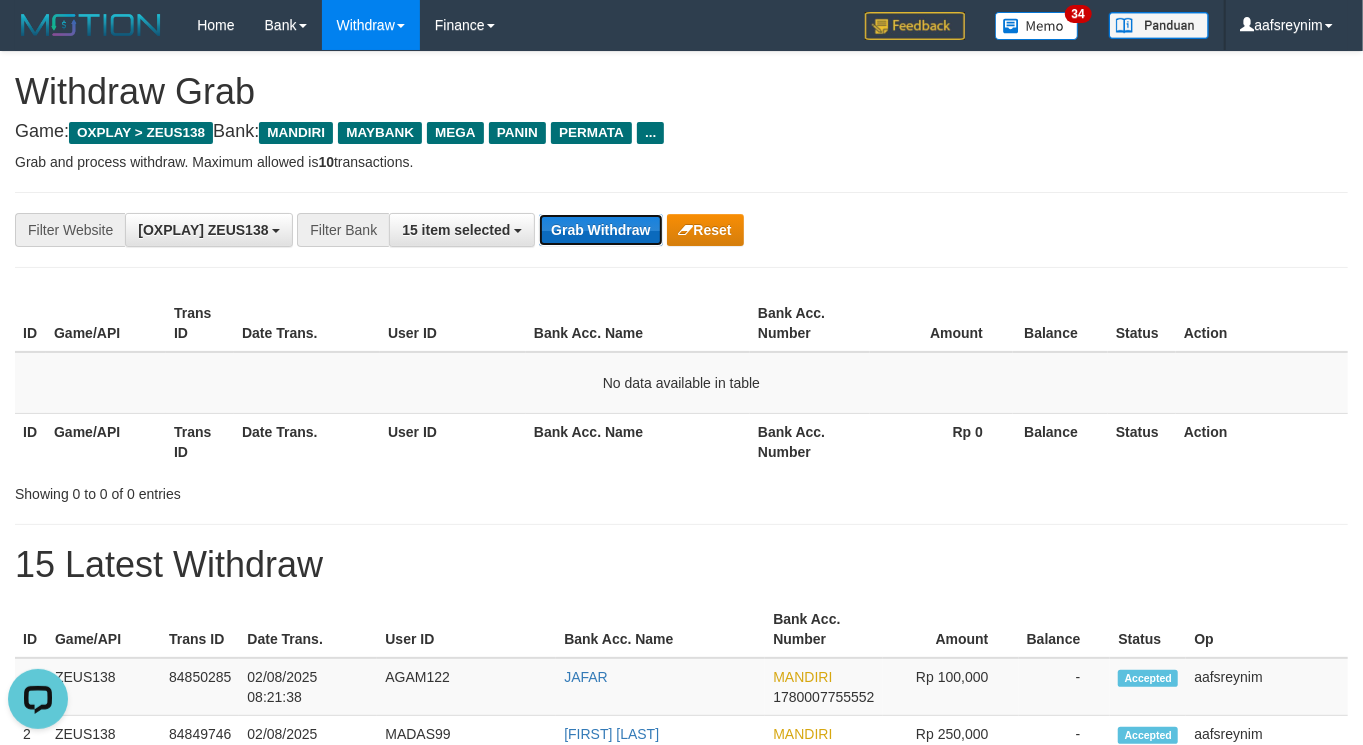 click on "Grab Withdraw" at bounding box center [600, 230] 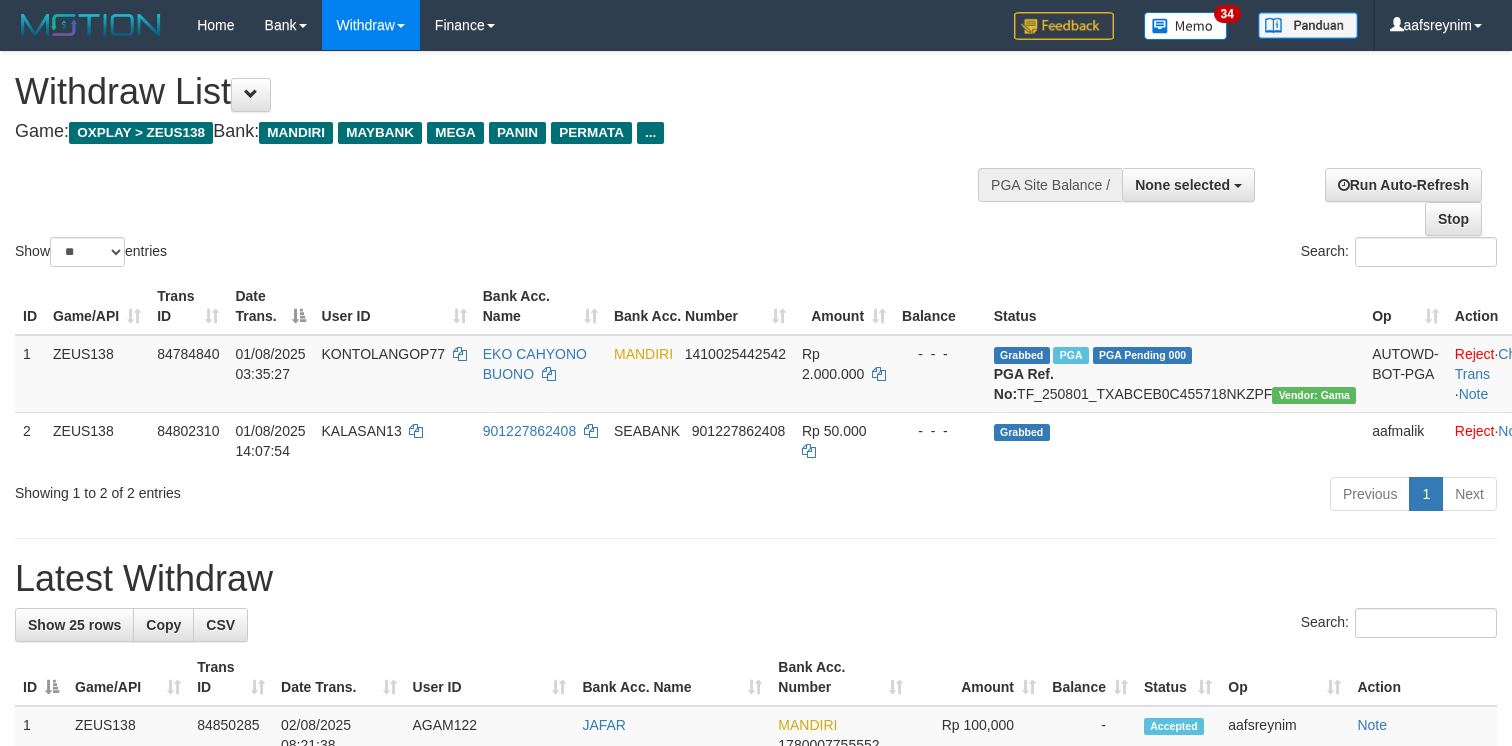 select 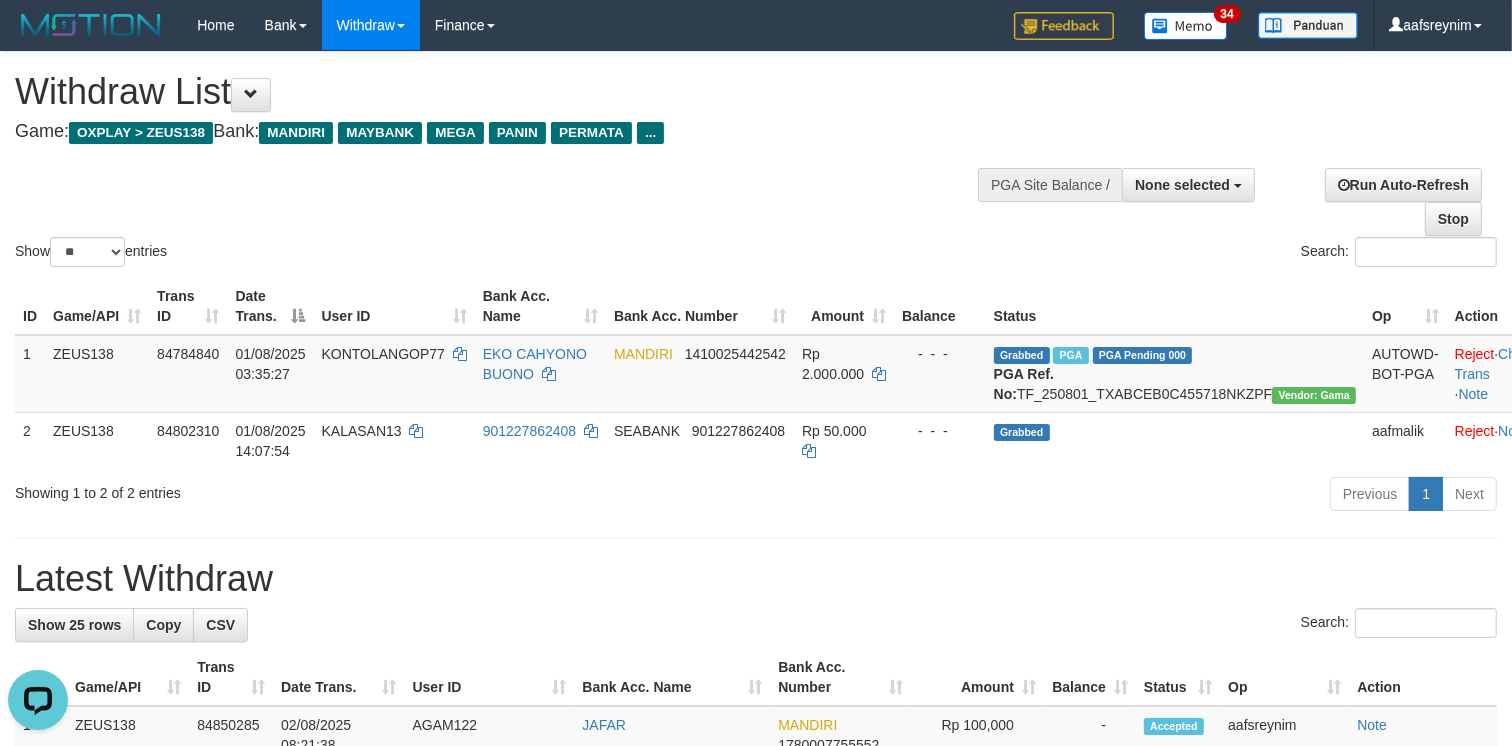 scroll, scrollTop: 0, scrollLeft: 0, axis: both 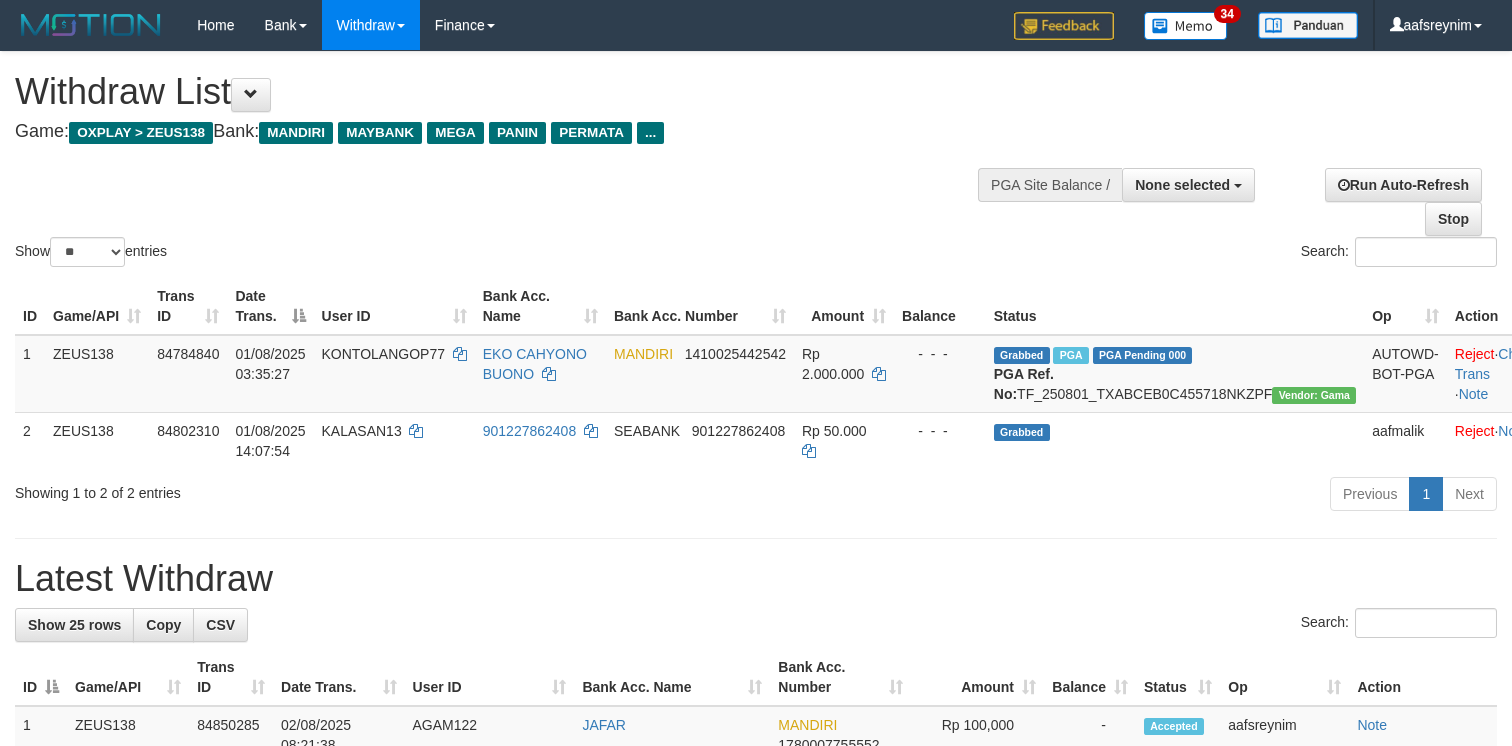 select 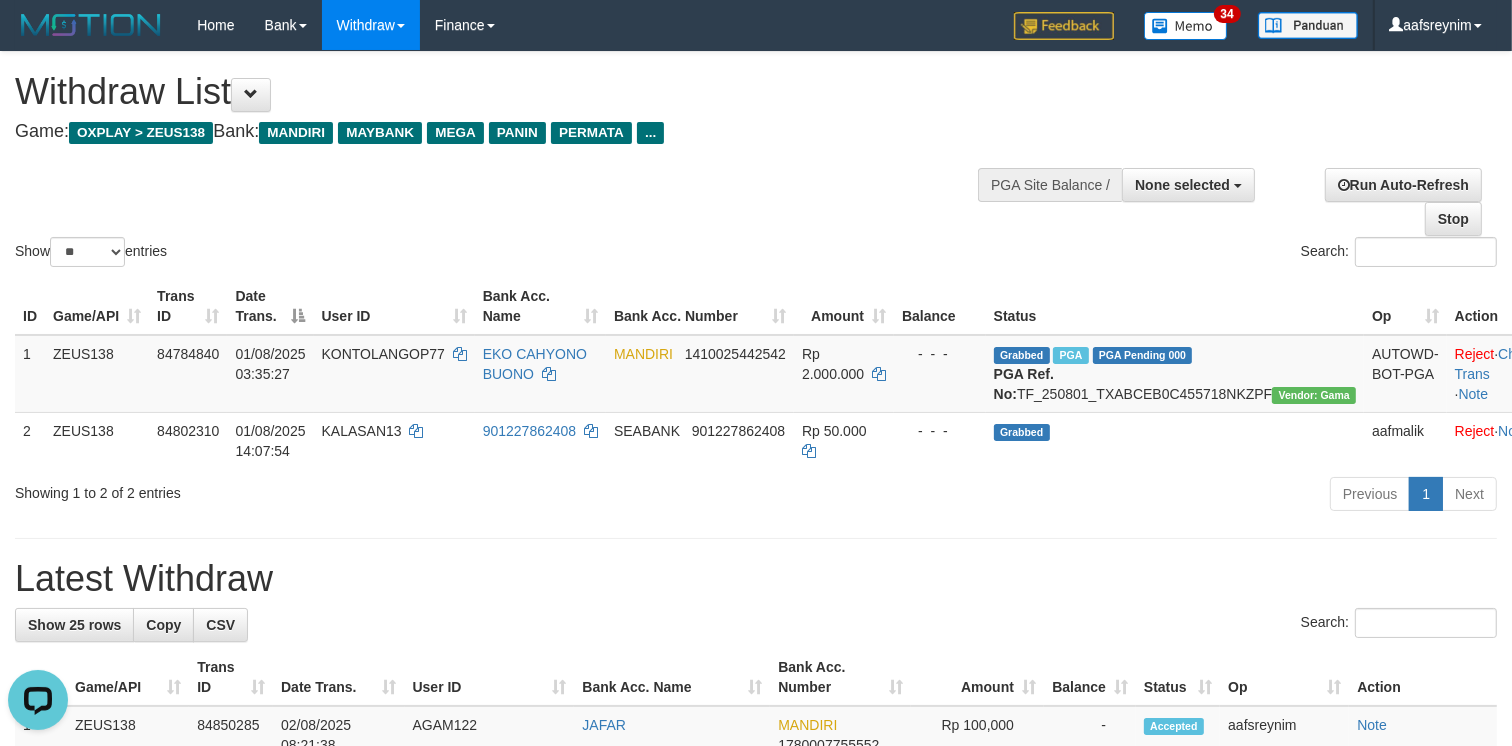 scroll, scrollTop: 0, scrollLeft: 0, axis: both 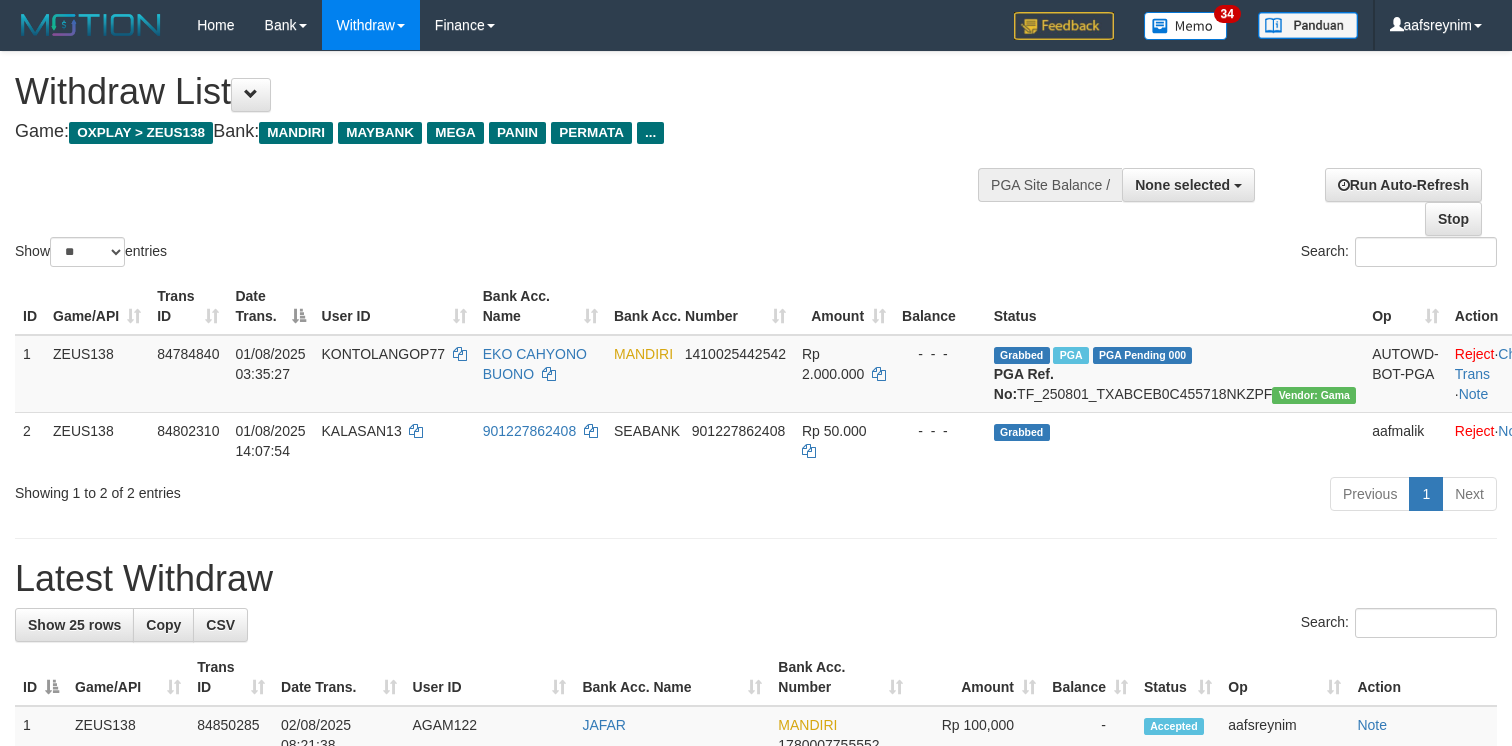 select 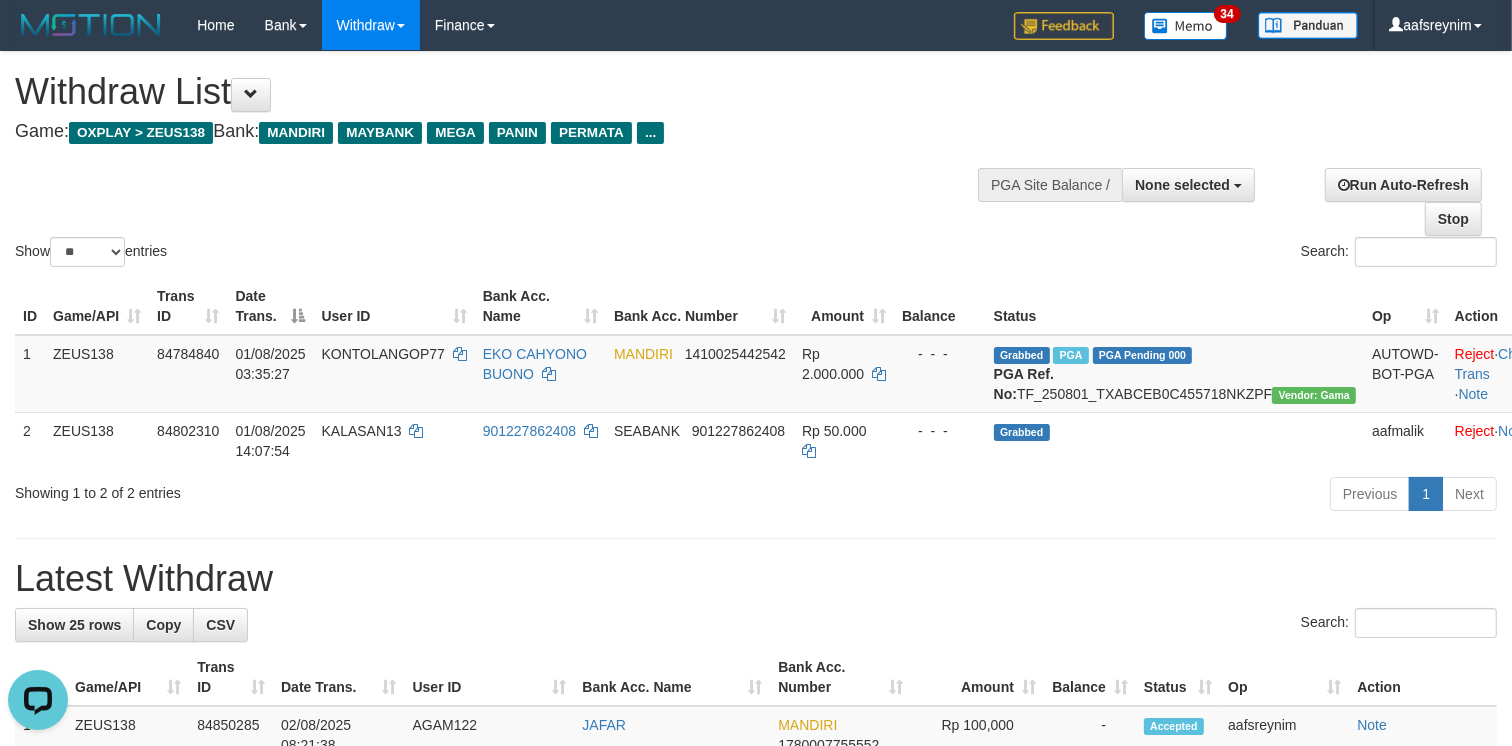 scroll, scrollTop: 0, scrollLeft: 0, axis: both 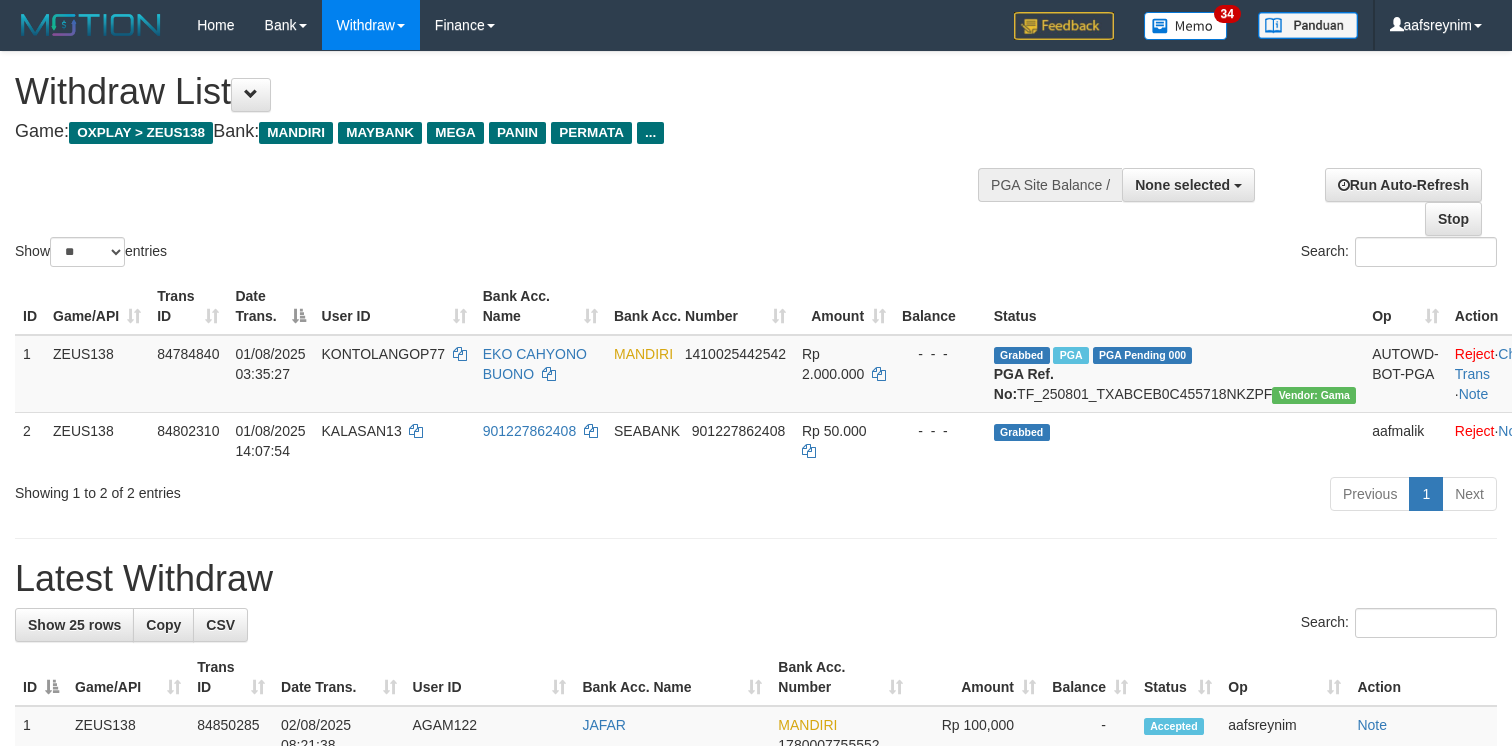 select 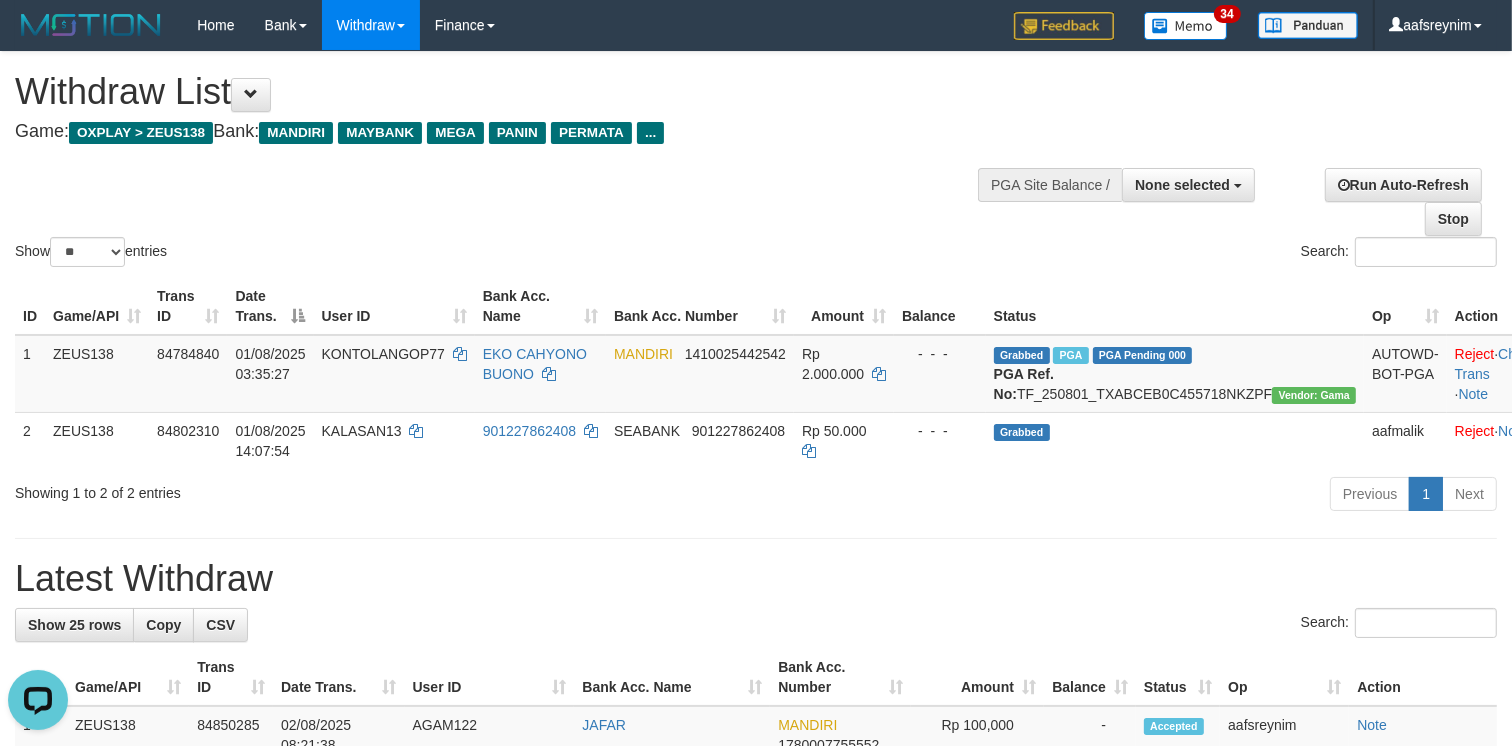 scroll, scrollTop: 0, scrollLeft: 0, axis: both 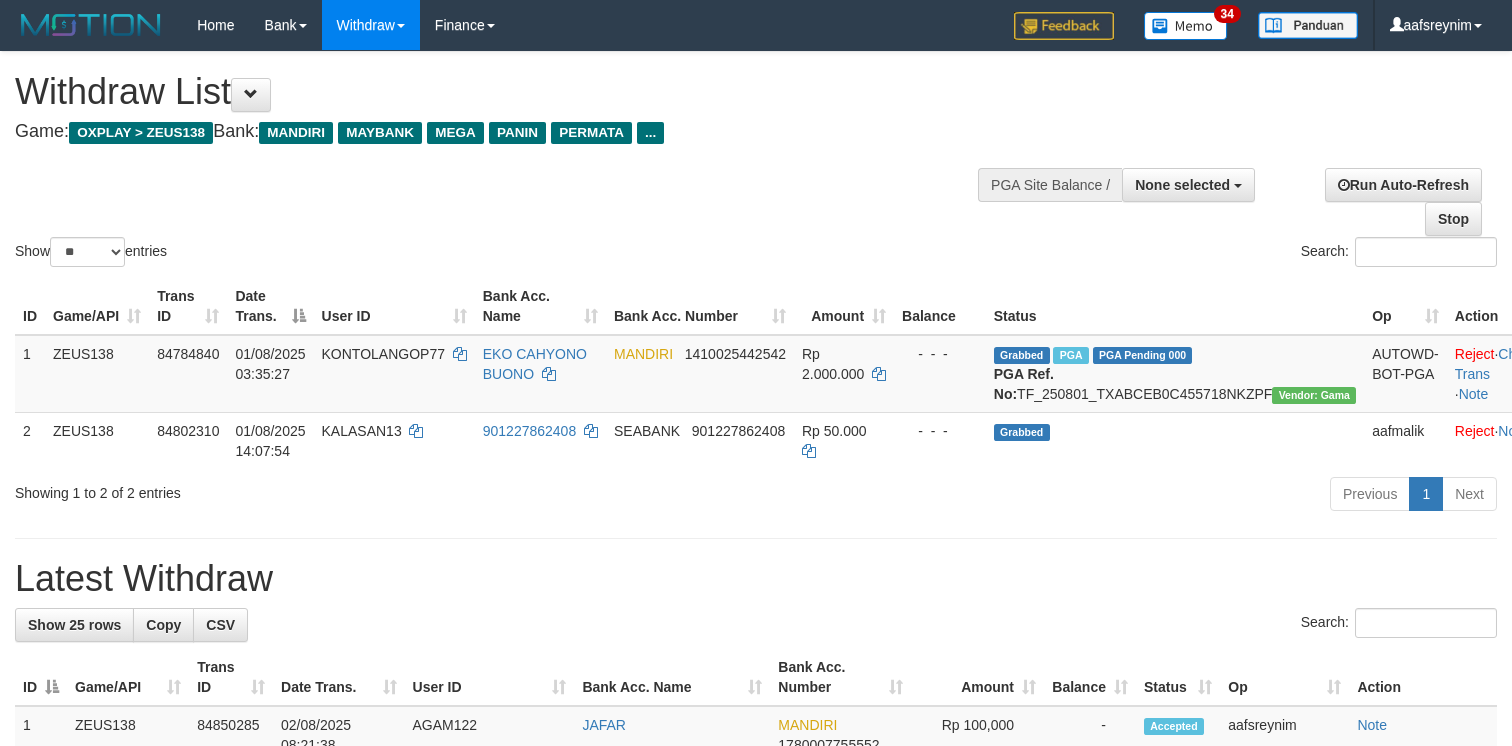 select 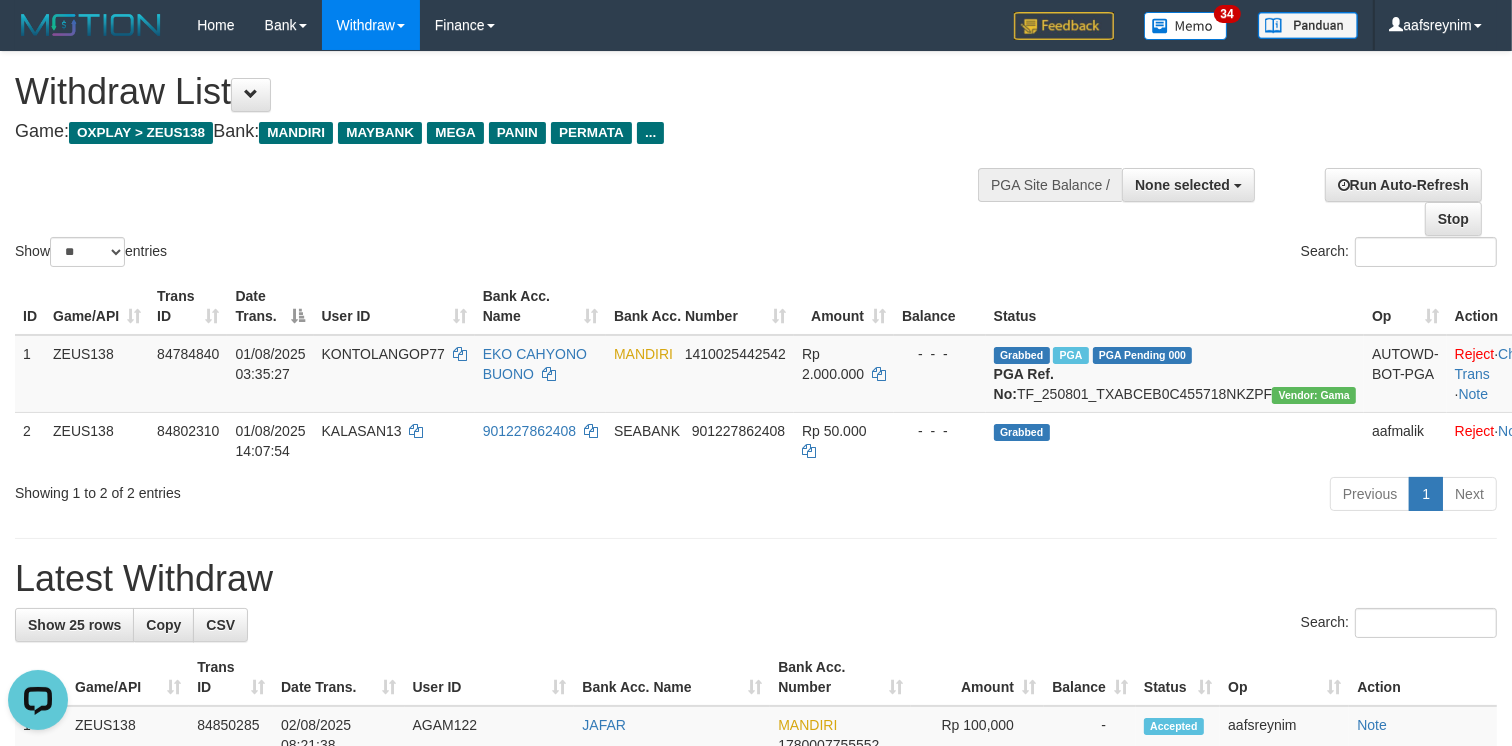 scroll, scrollTop: 0, scrollLeft: 0, axis: both 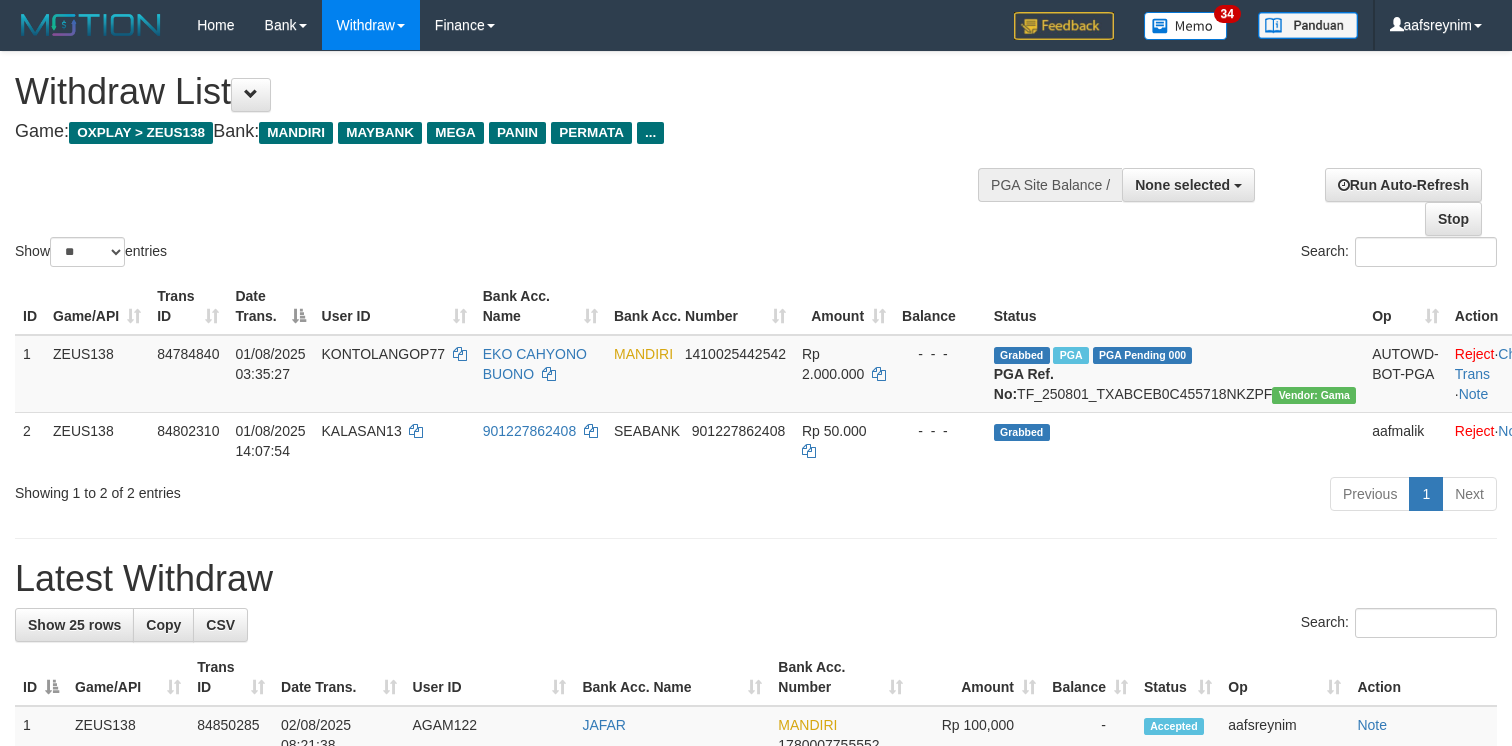 select 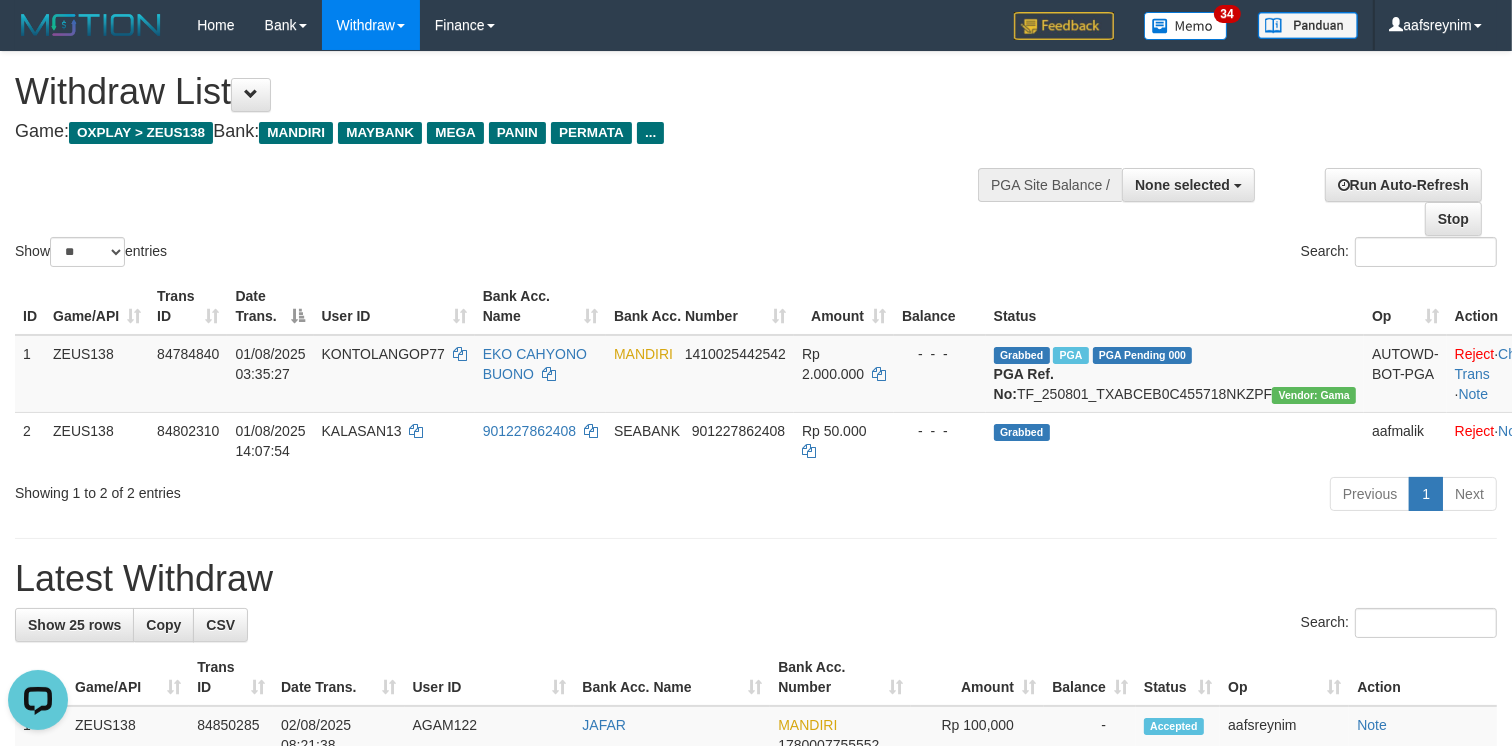 scroll, scrollTop: 0, scrollLeft: 0, axis: both 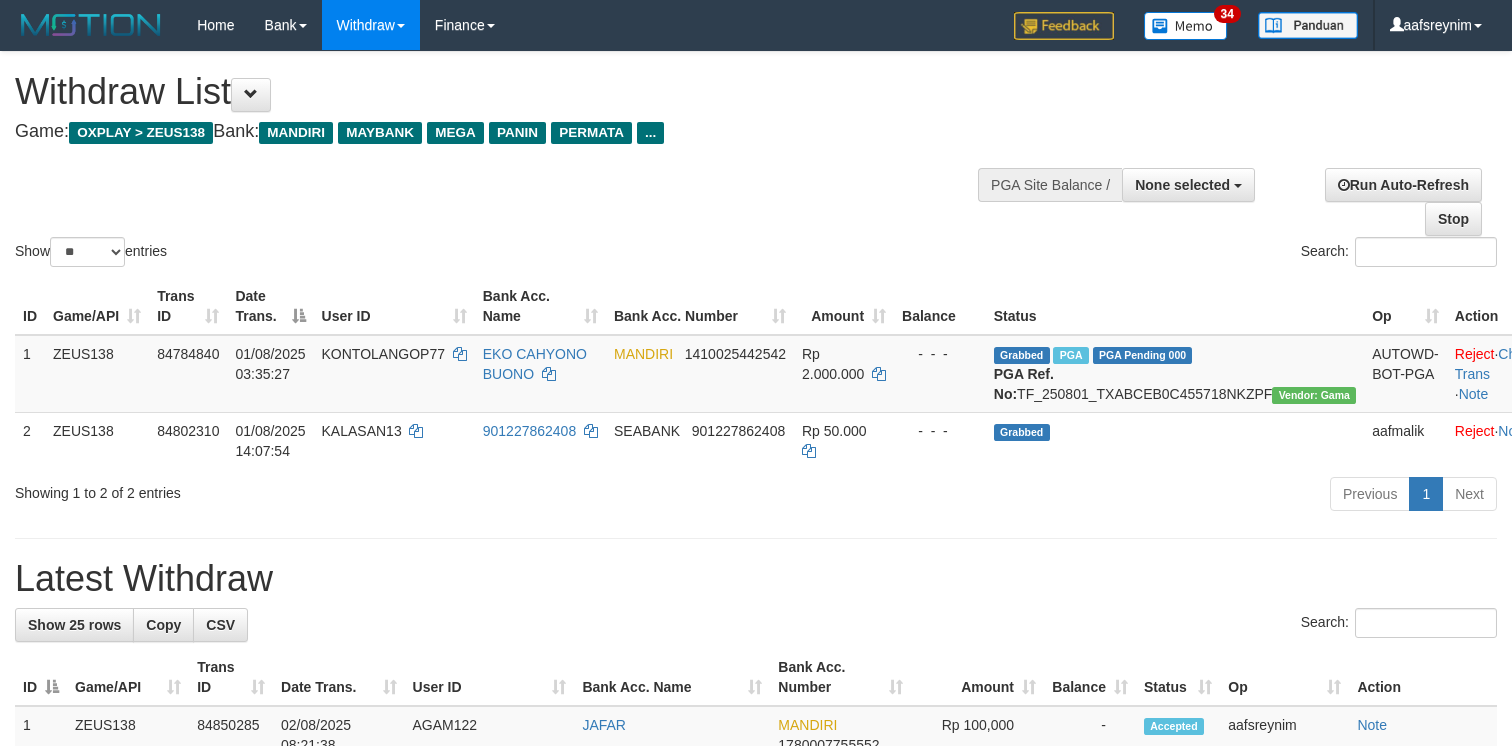 select 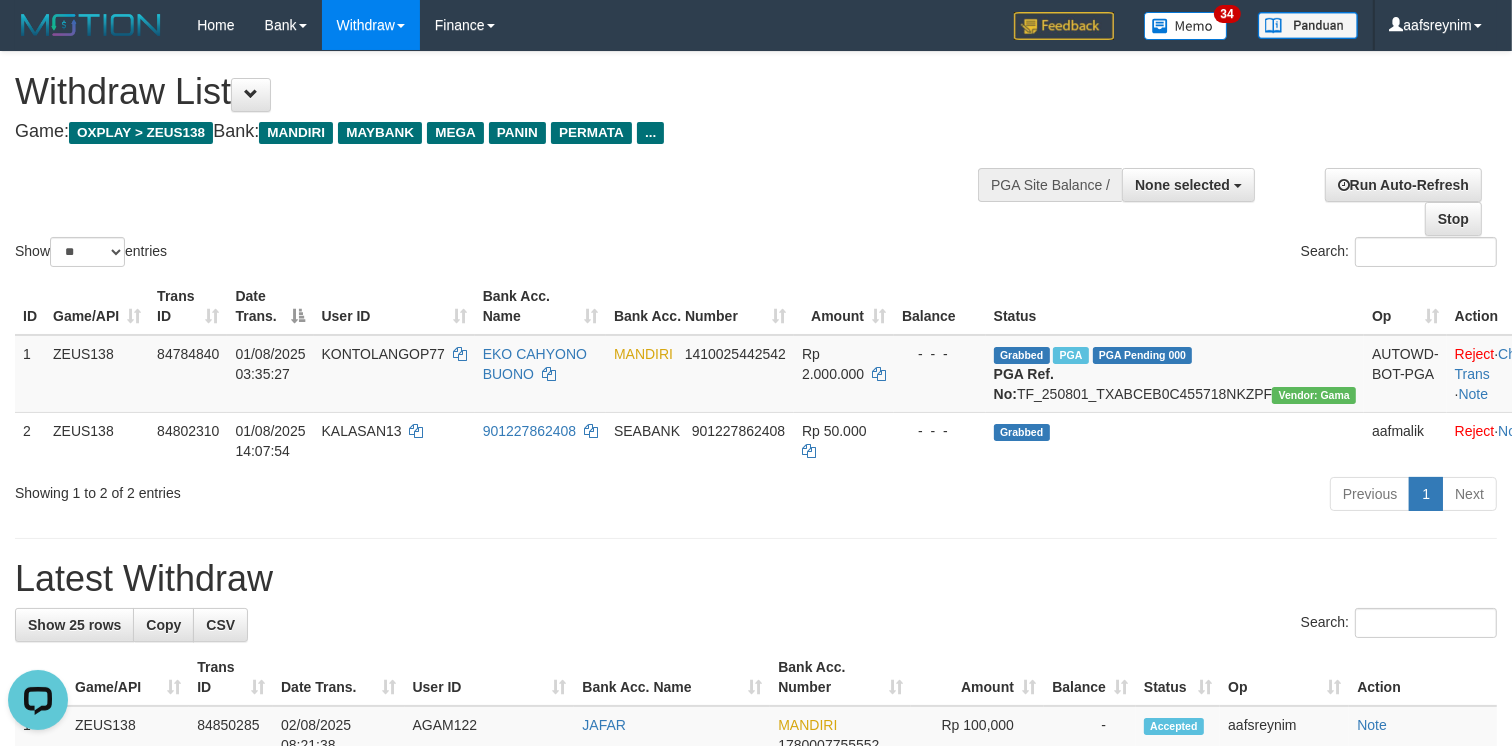 scroll, scrollTop: 0, scrollLeft: 0, axis: both 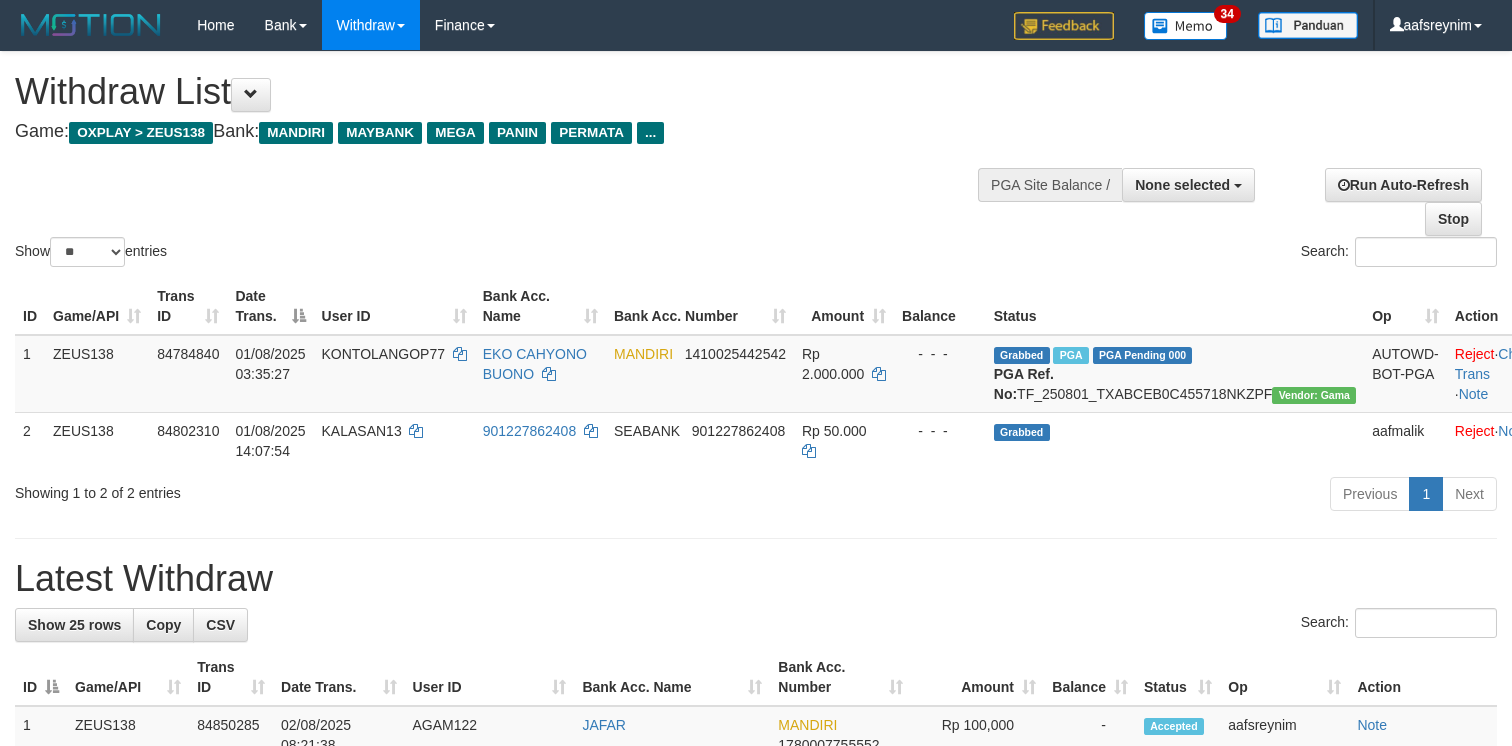 select 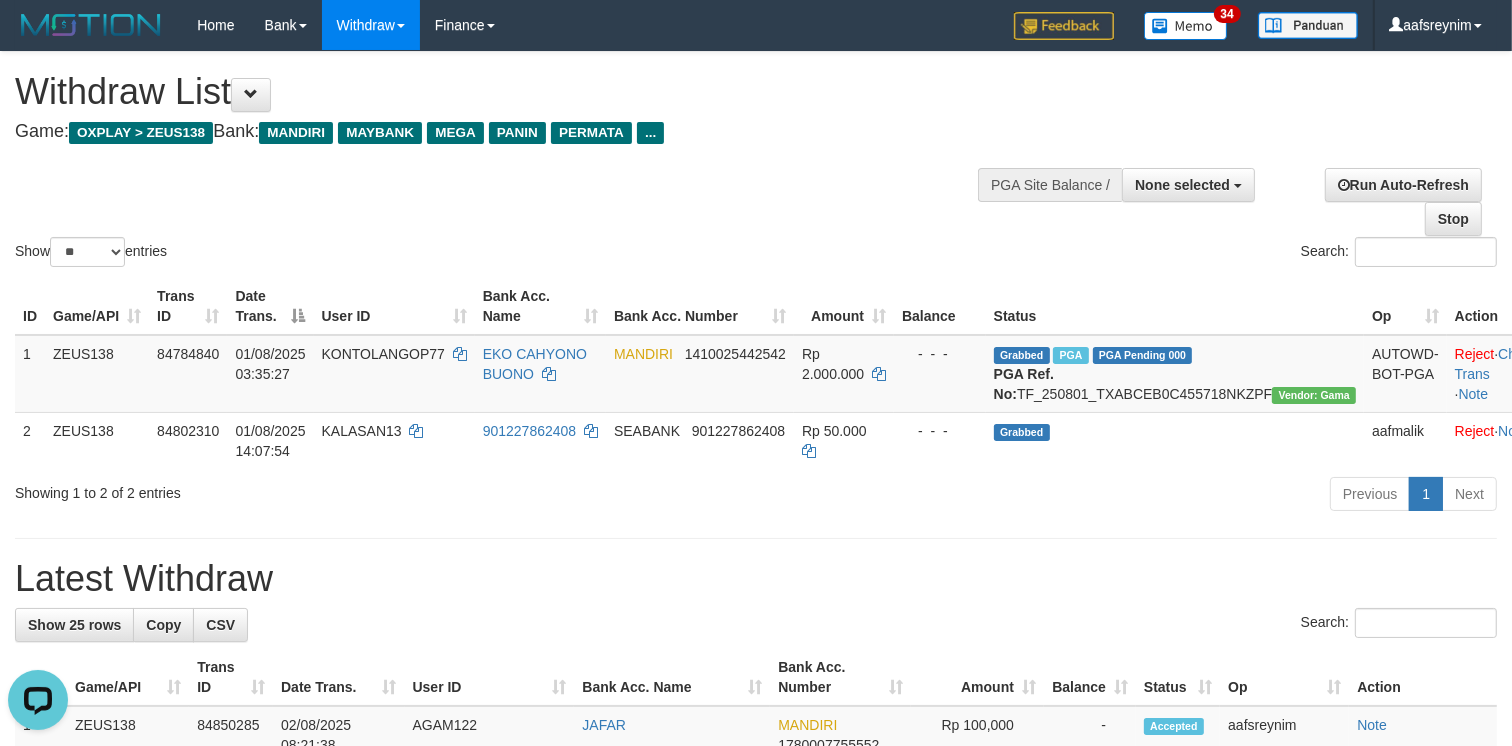 scroll, scrollTop: 0, scrollLeft: 0, axis: both 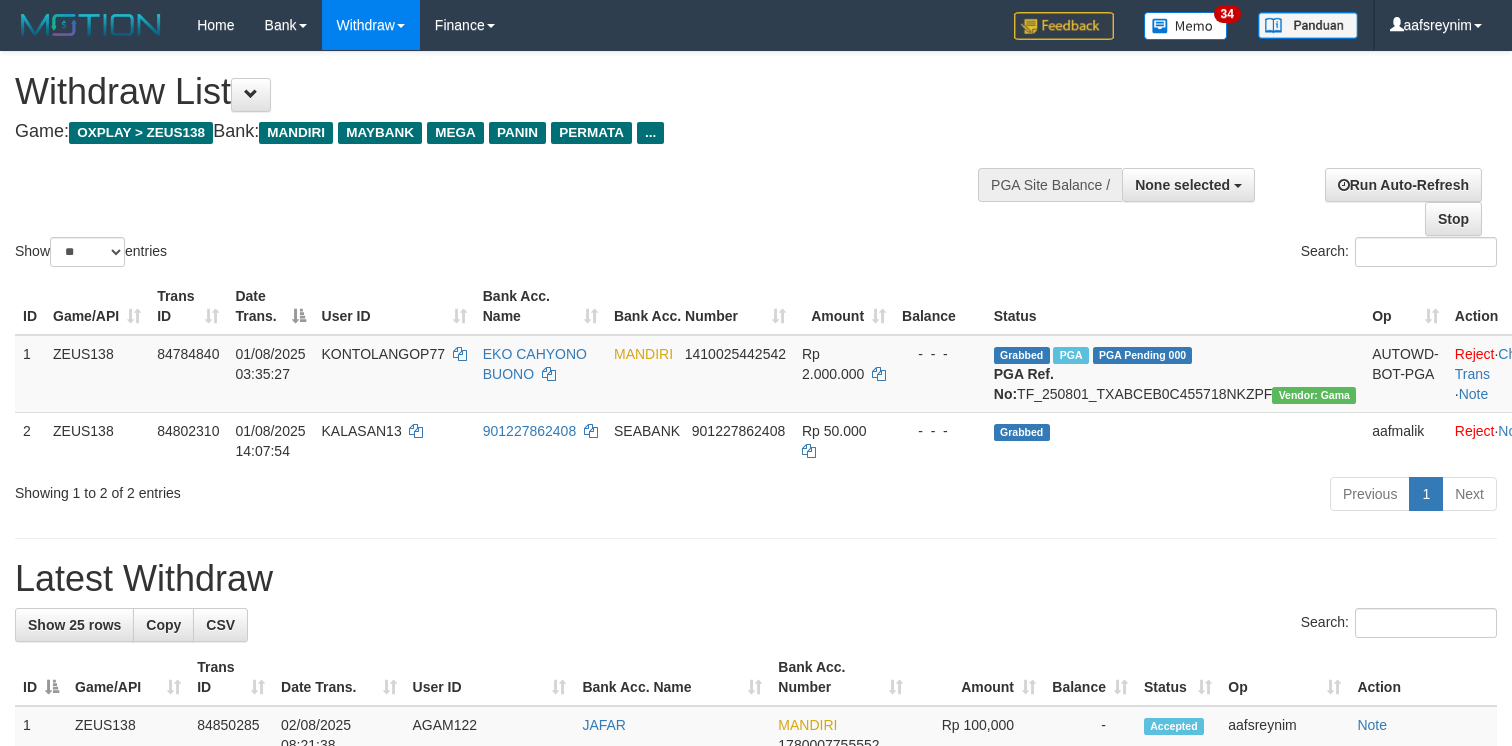 select 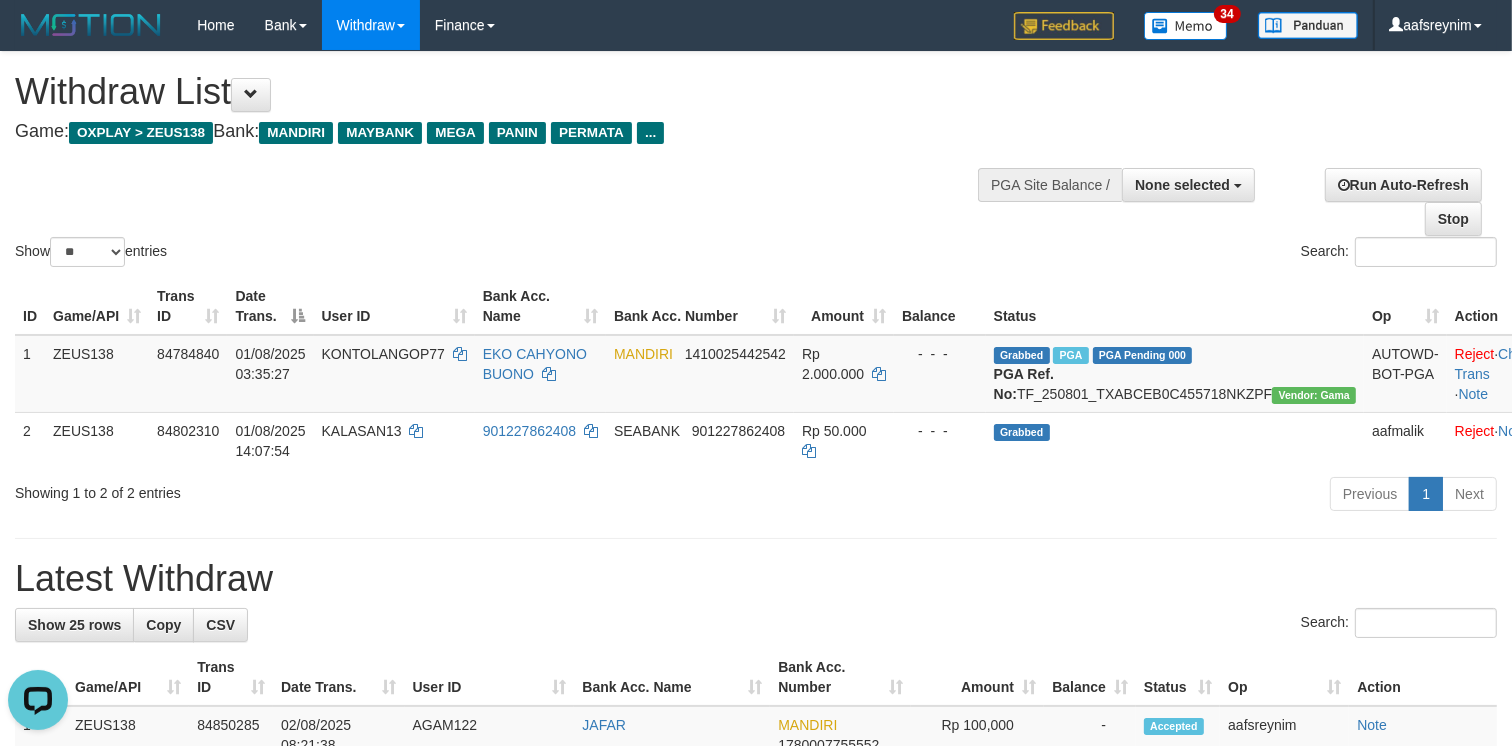 scroll, scrollTop: 0, scrollLeft: 0, axis: both 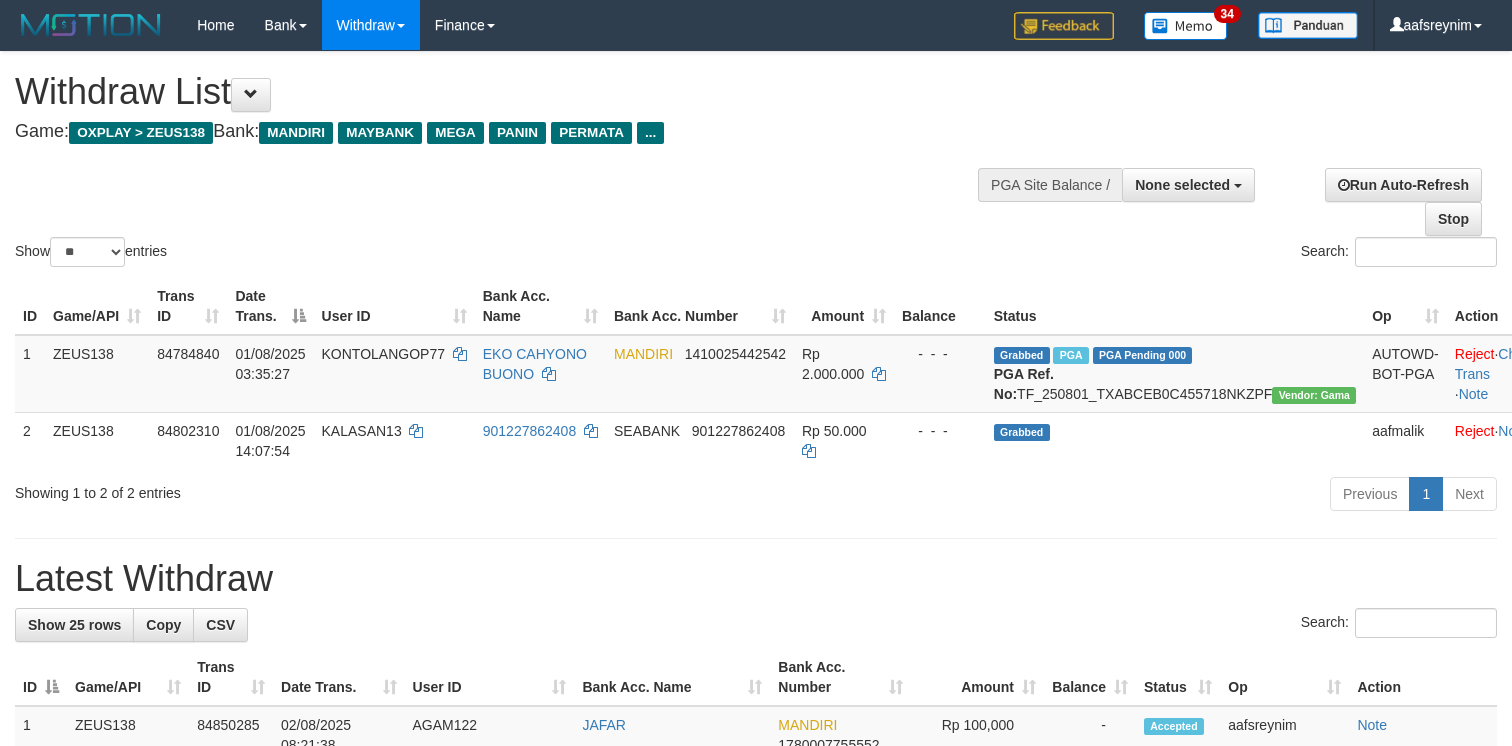 select 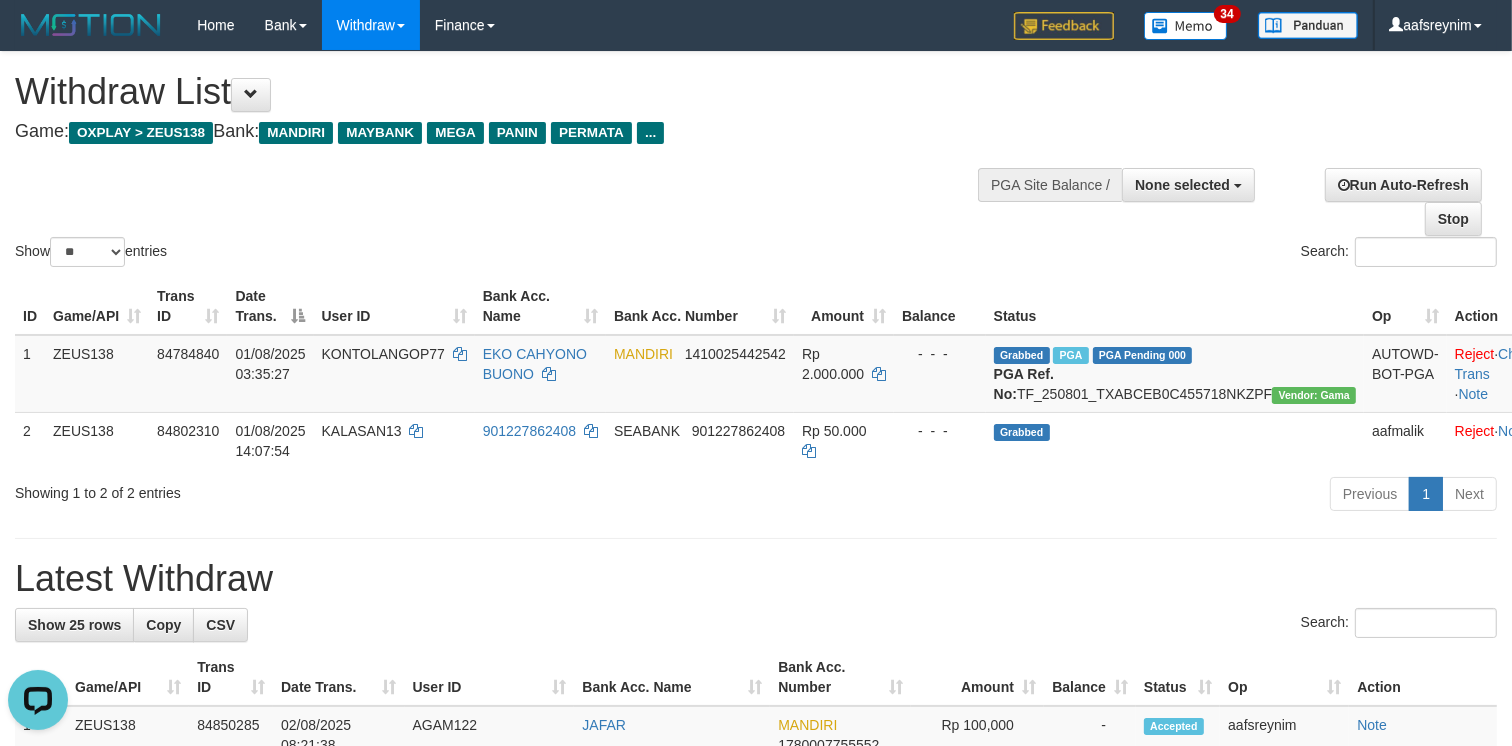 scroll, scrollTop: 0, scrollLeft: 0, axis: both 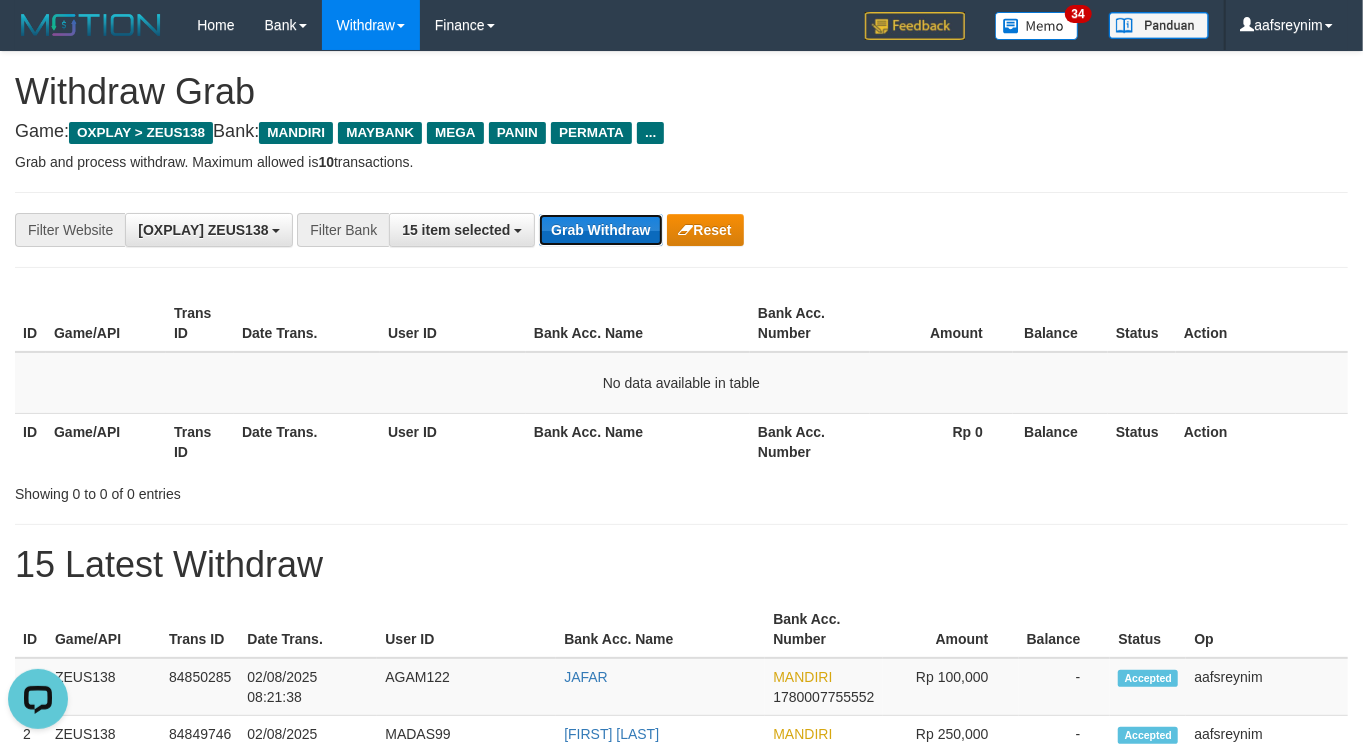click on "Grab Withdraw" at bounding box center [600, 230] 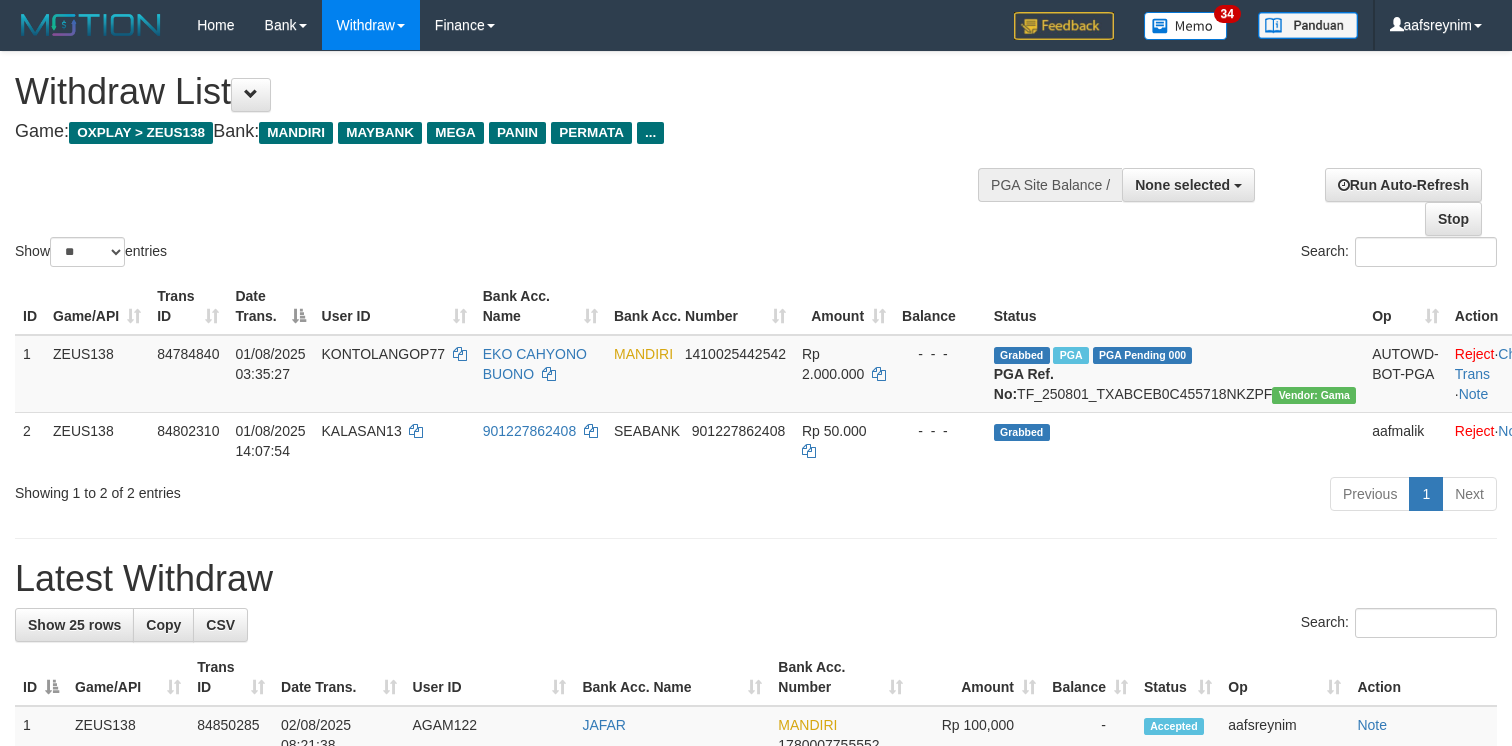 select 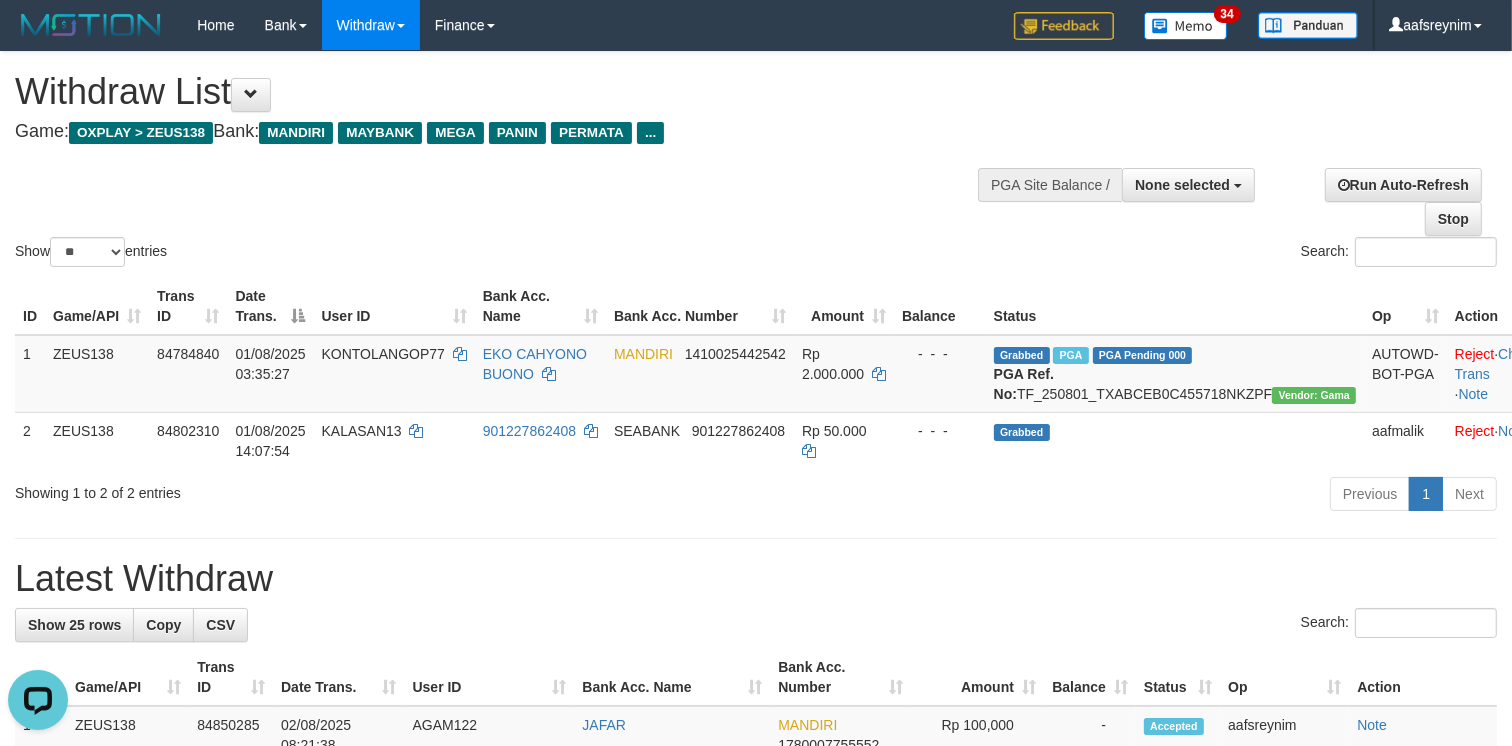 scroll, scrollTop: 0, scrollLeft: 0, axis: both 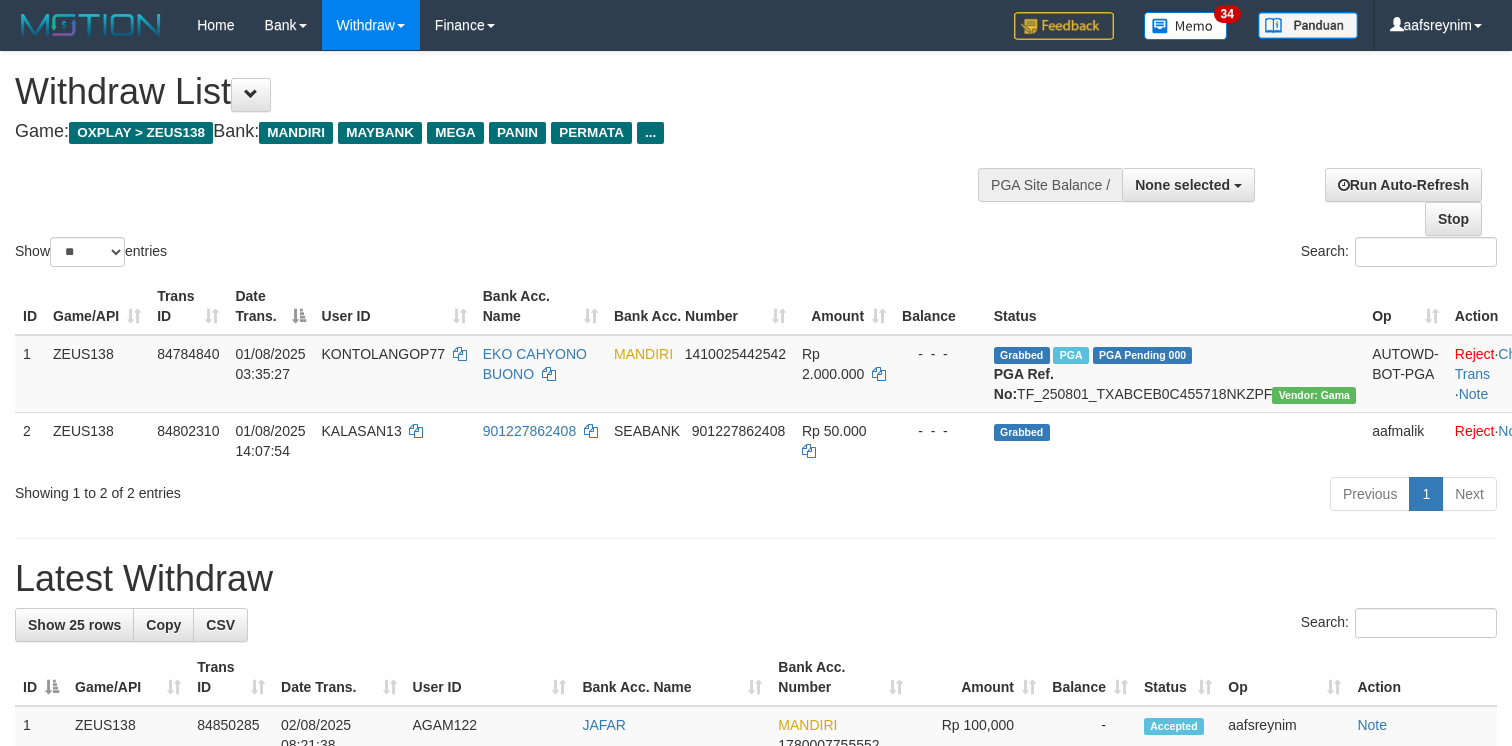 select 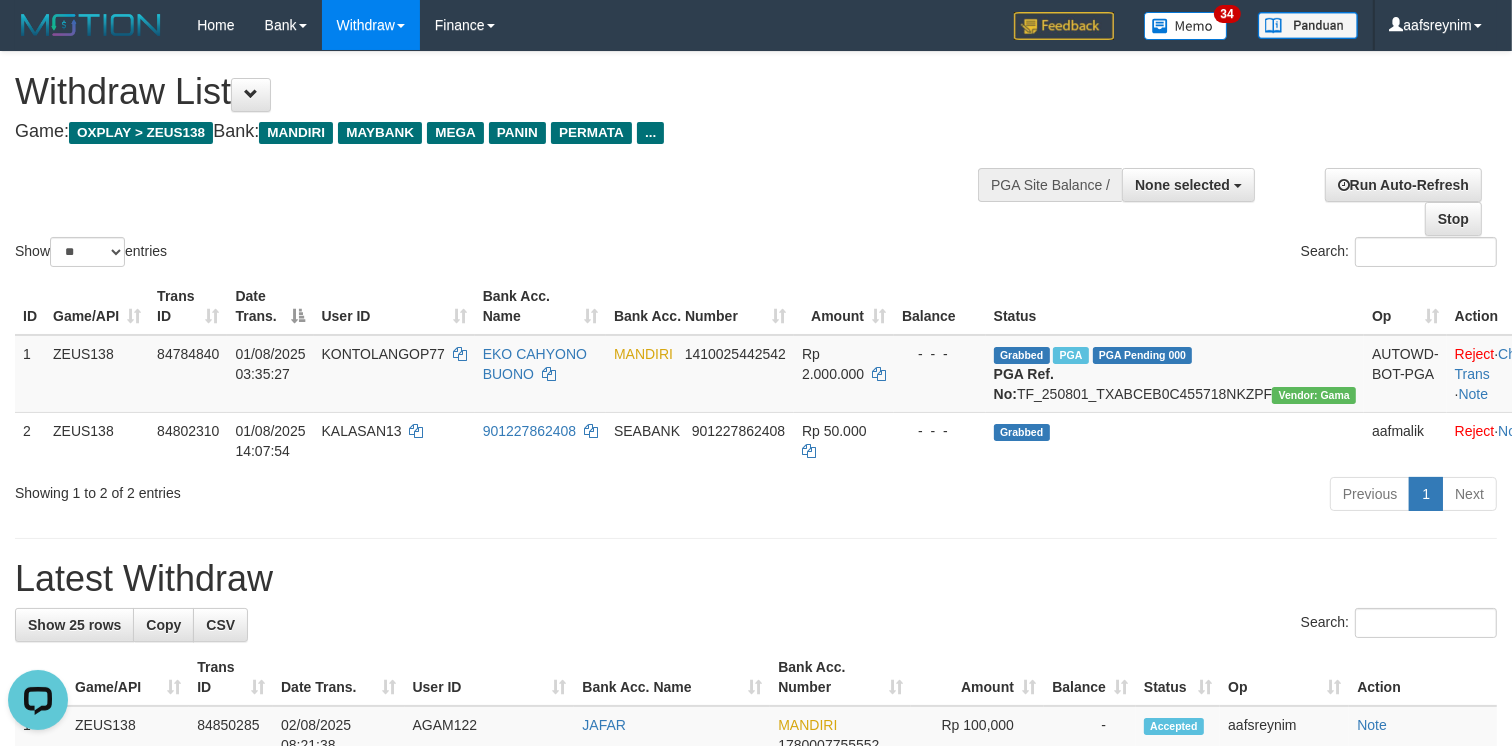 scroll, scrollTop: 0, scrollLeft: 0, axis: both 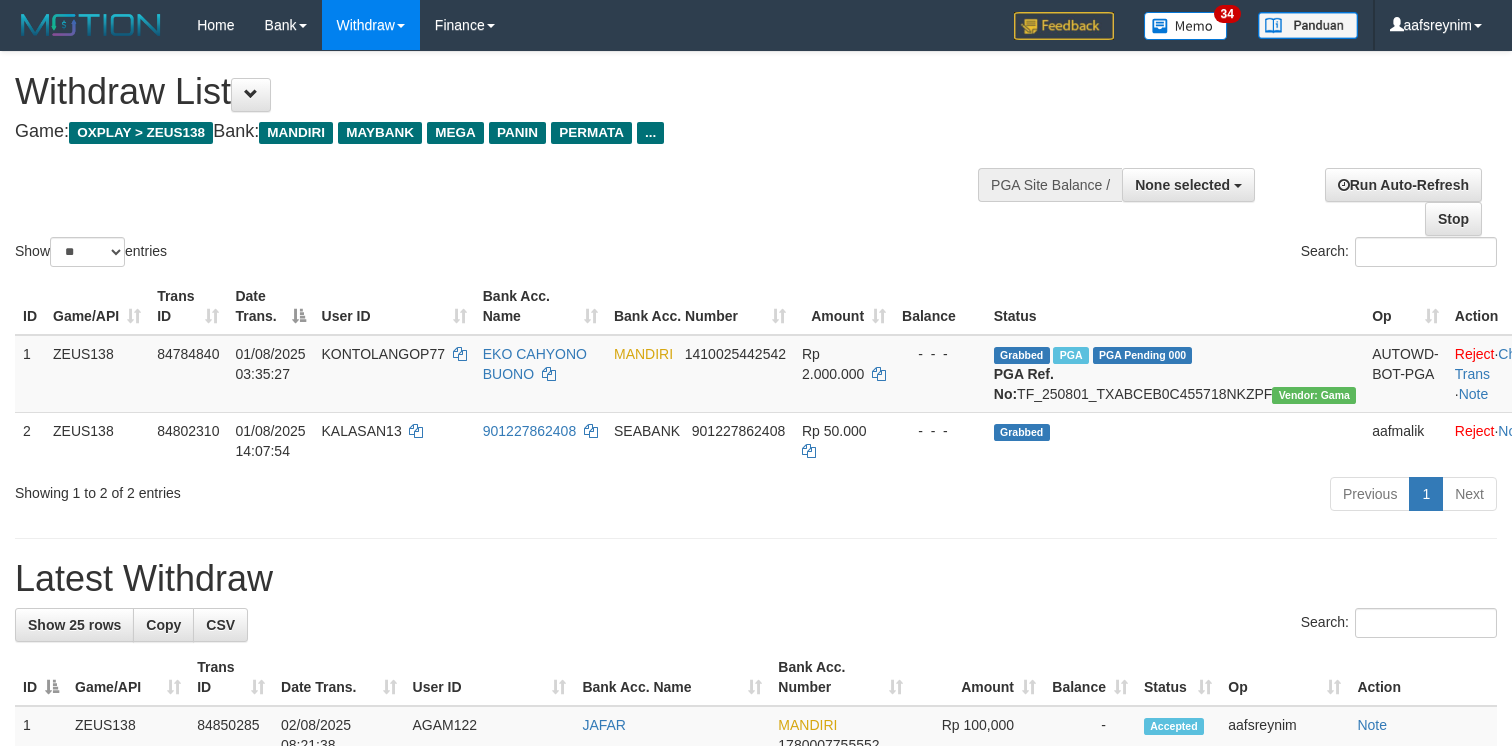select 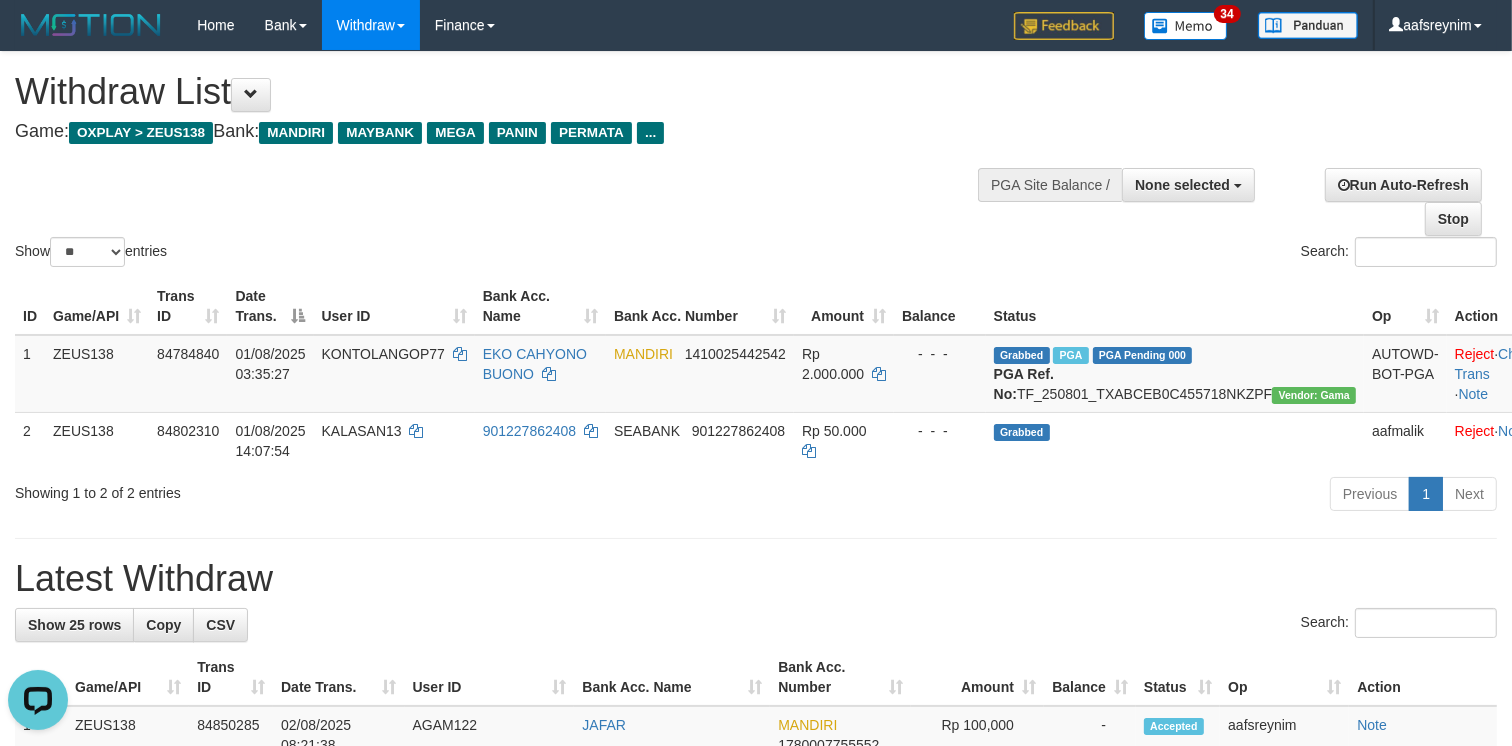 scroll, scrollTop: 0, scrollLeft: 0, axis: both 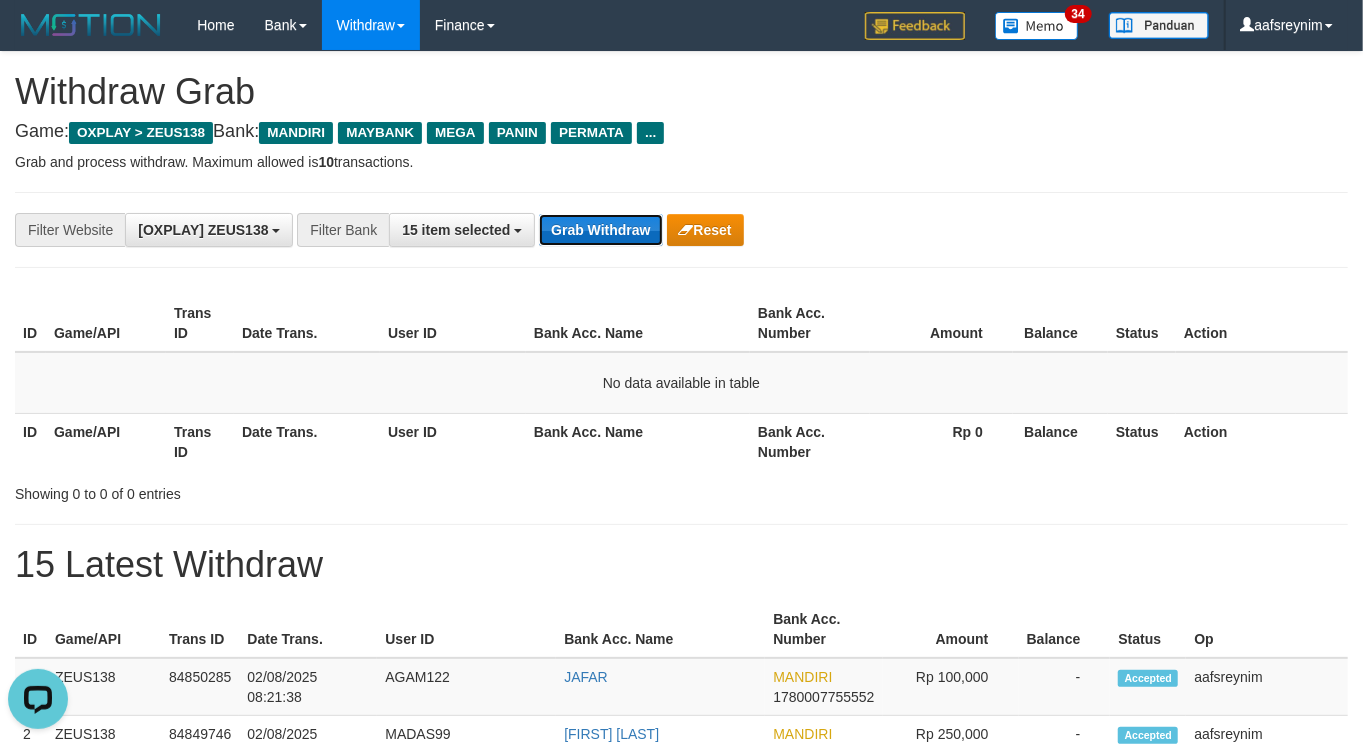 click on "Grab Withdraw" at bounding box center [600, 230] 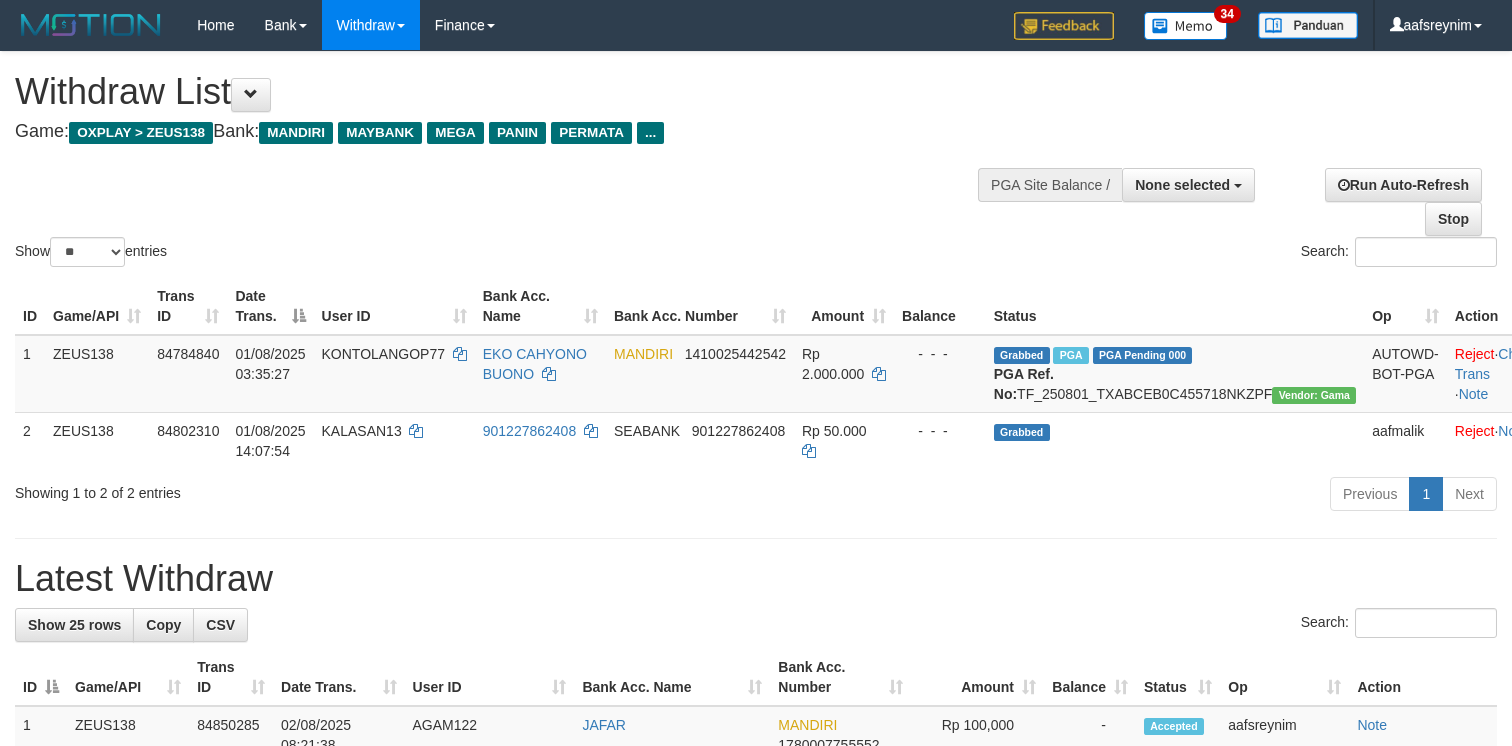 select 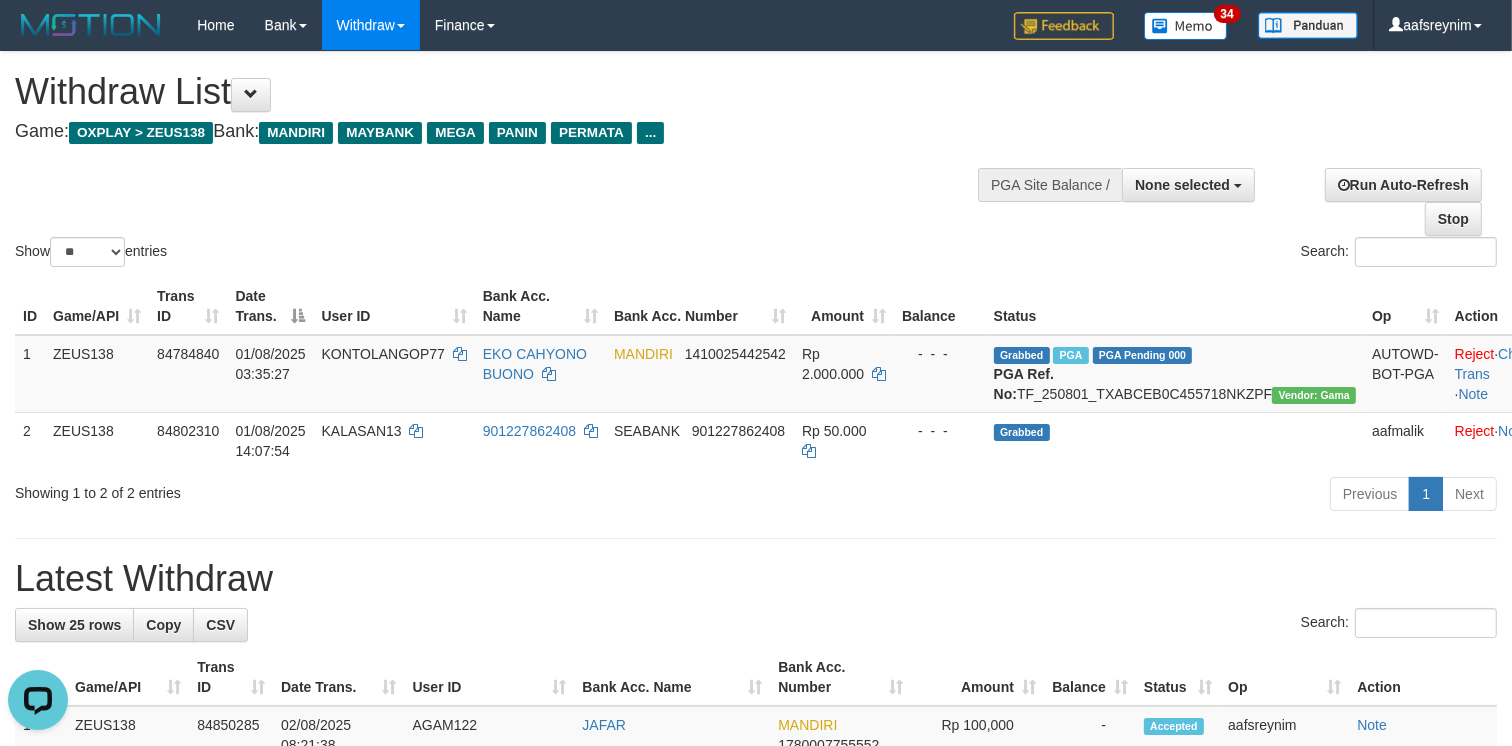 scroll, scrollTop: 0, scrollLeft: 0, axis: both 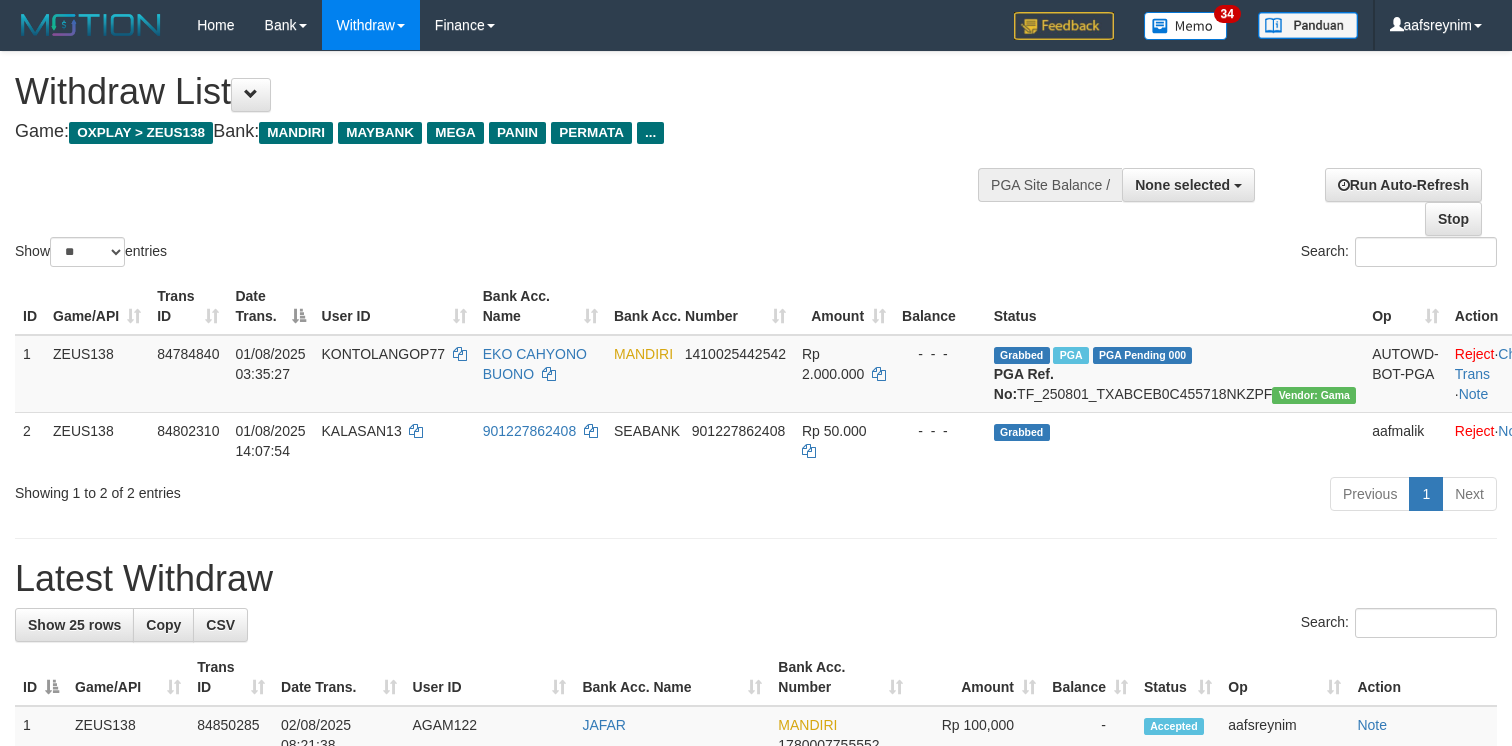 select 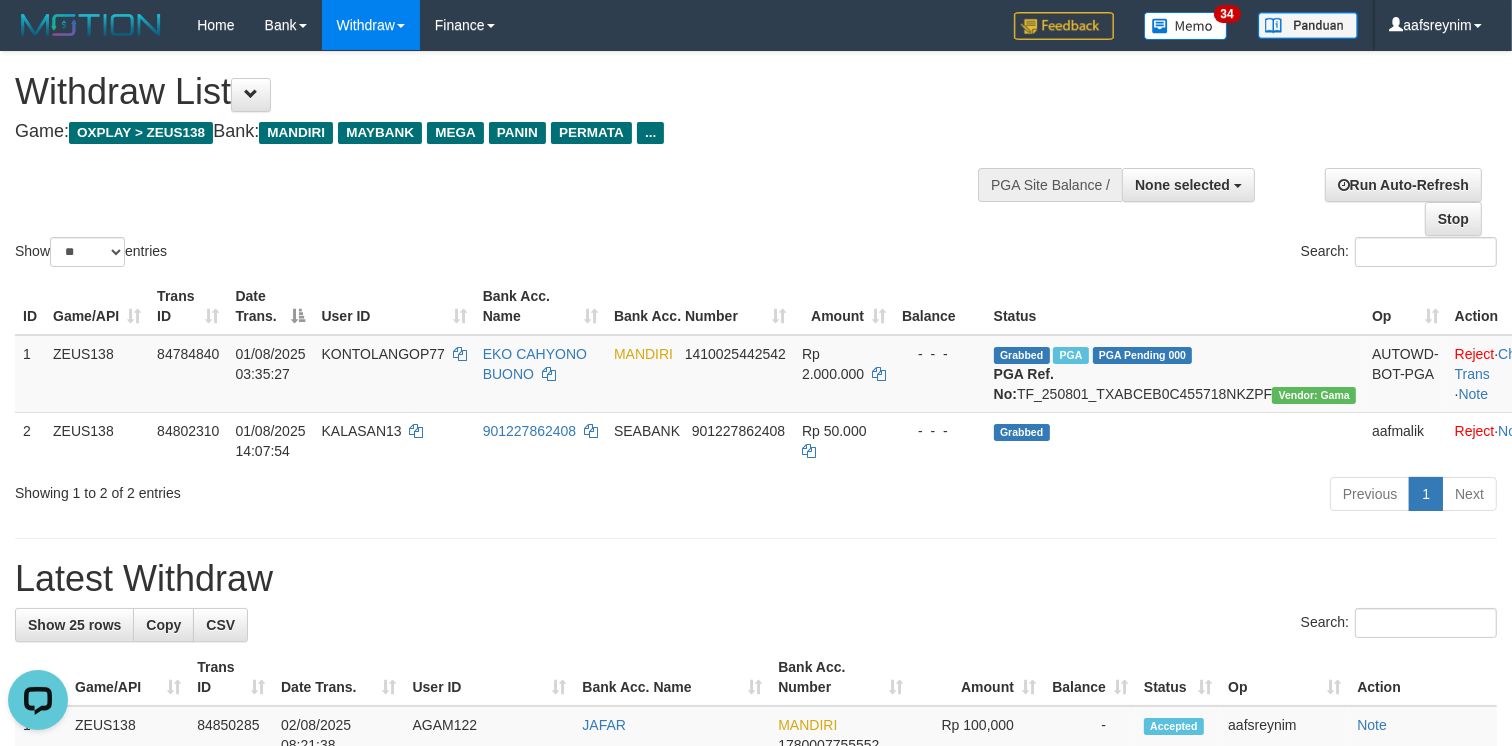 scroll, scrollTop: 0, scrollLeft: 0, axis: both 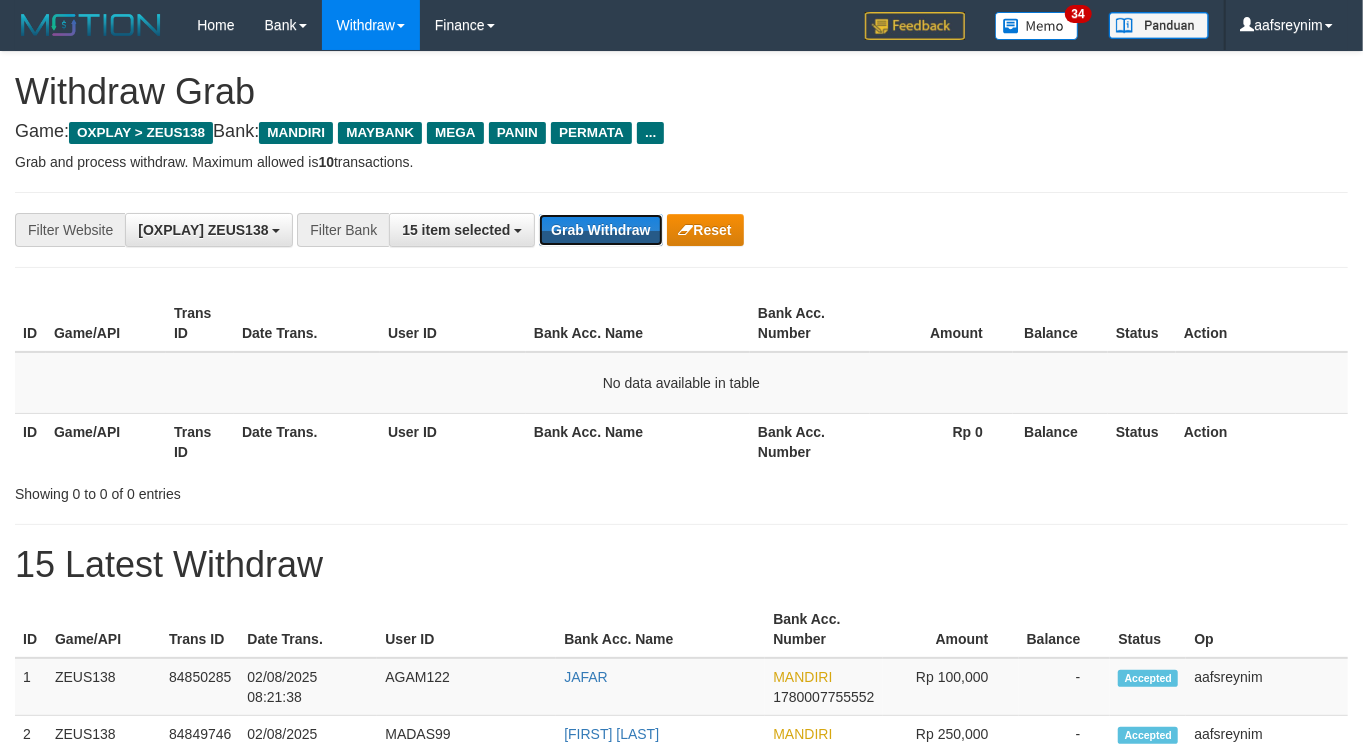 click on "Grab Withdraw" at bounding box center [600, 230] 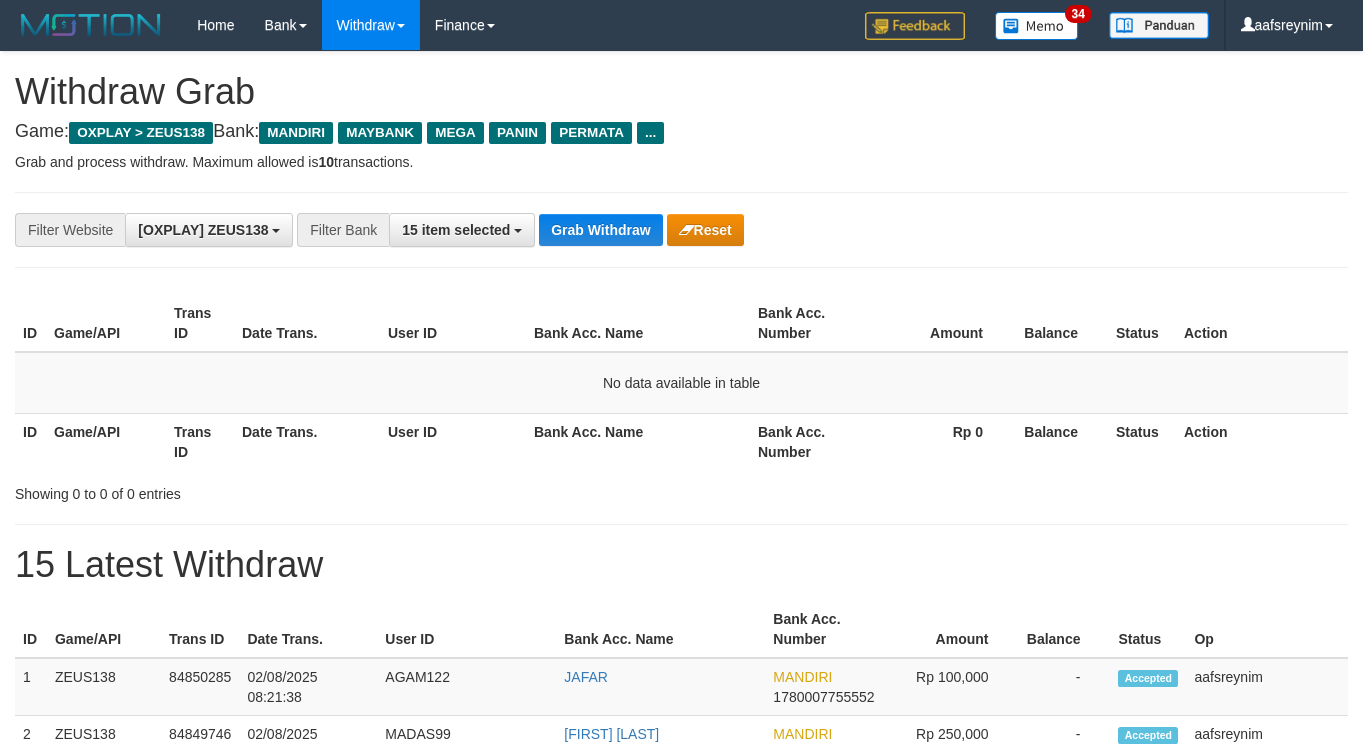 scroll, scrollTop: 0, scrollLeft: 0, axis: both 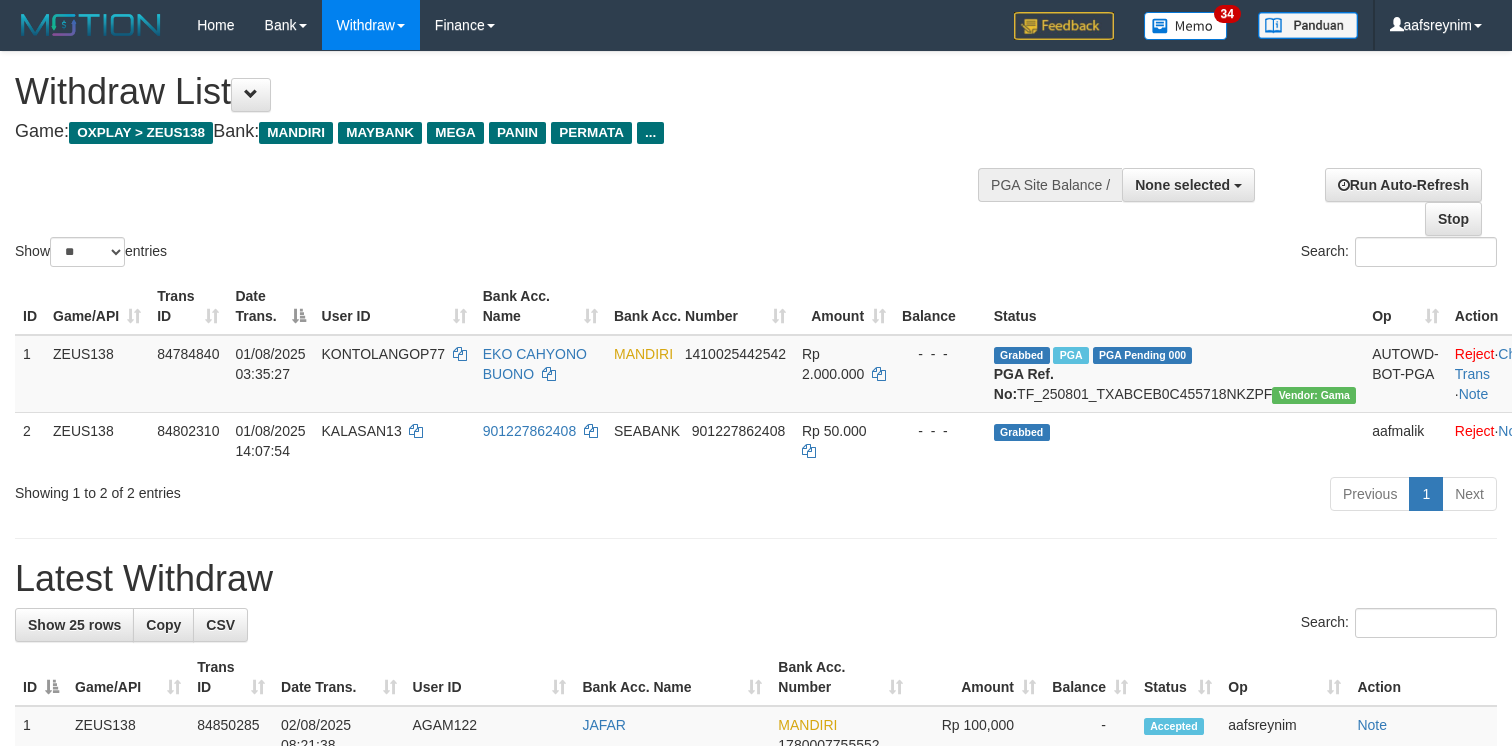 select 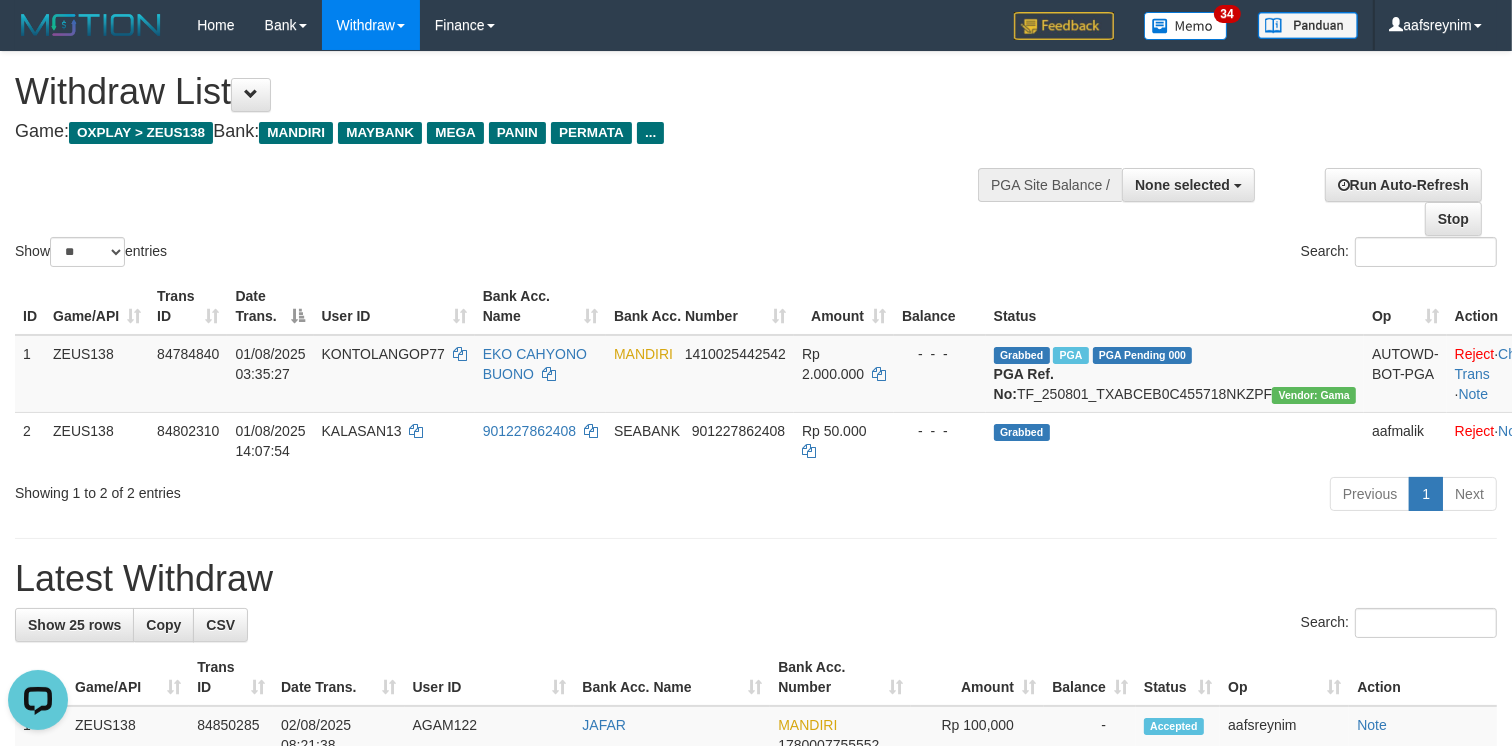 scroll, scrollTop: 0, scrollLeft: 0, axis: both 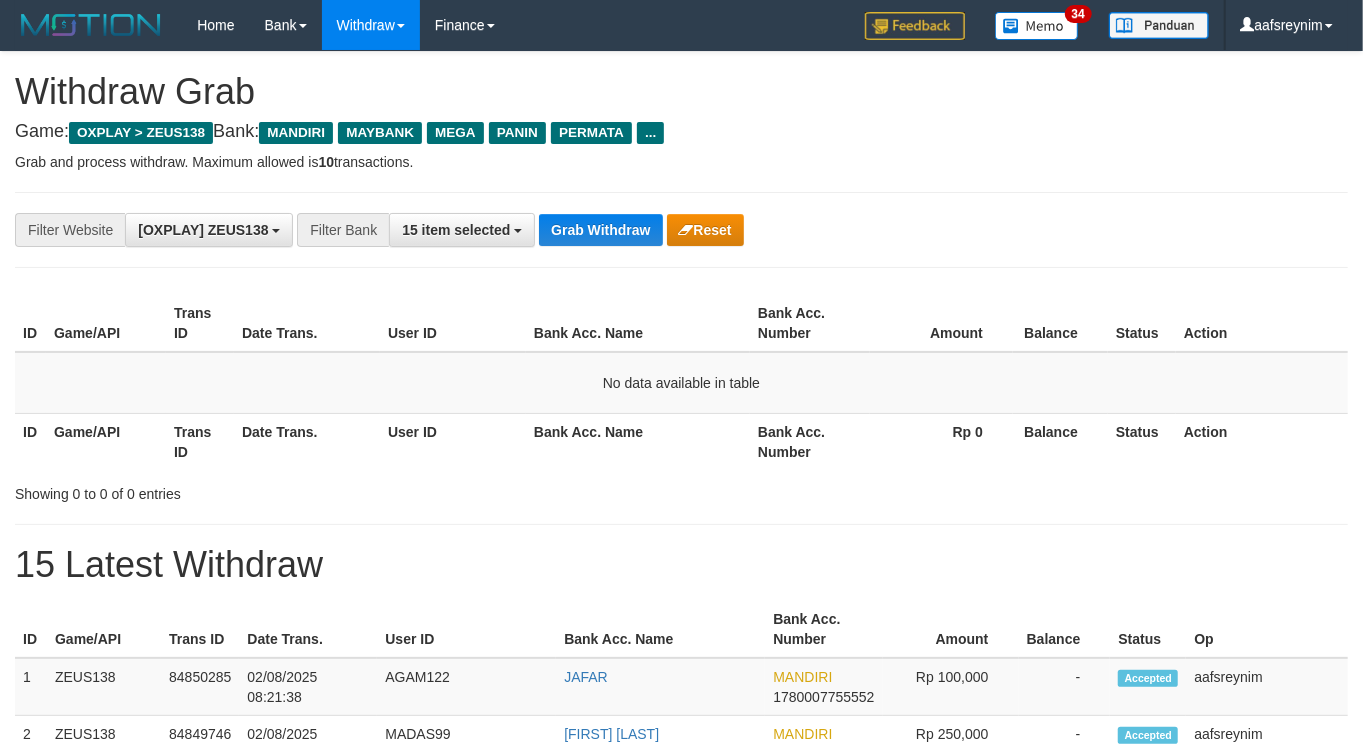 click on "Grab Withdraw" at bounding box center [600, 230] 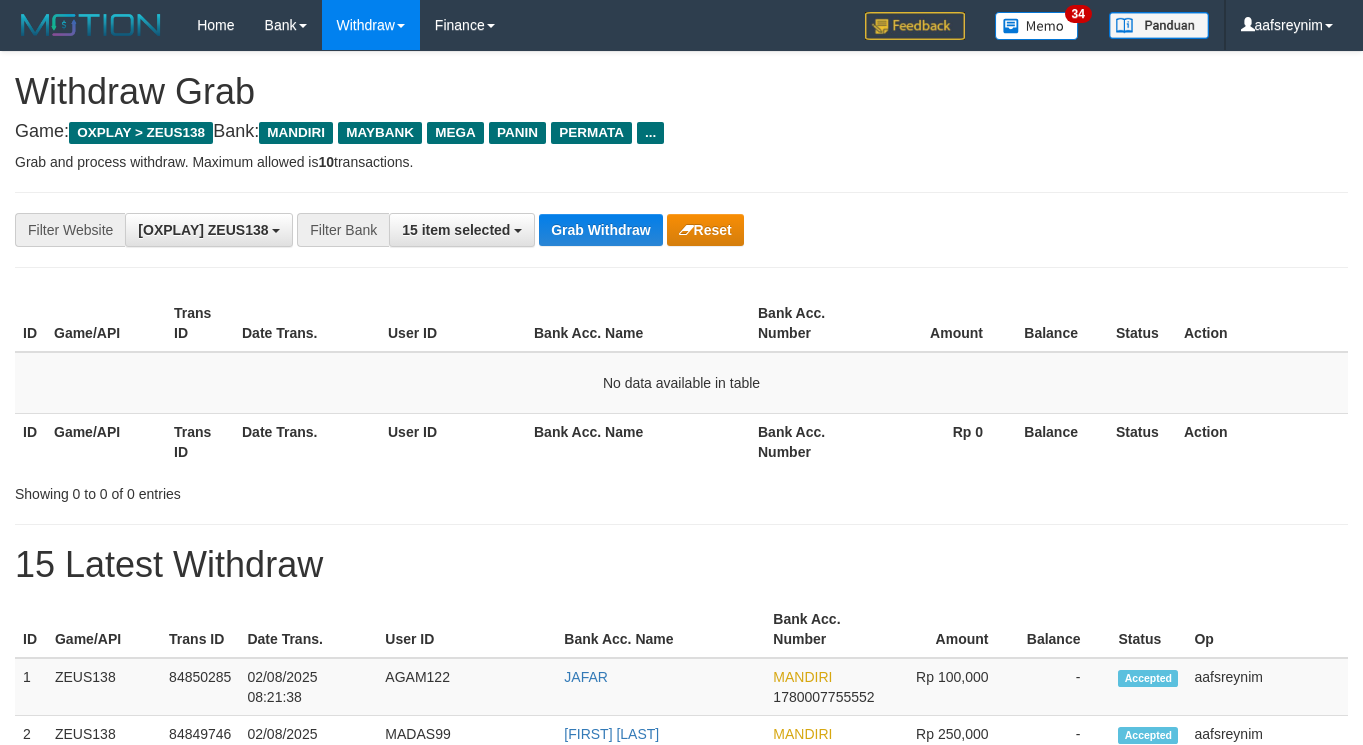scroll, scrollTop: 0, scrollLeft: 0, axis: both 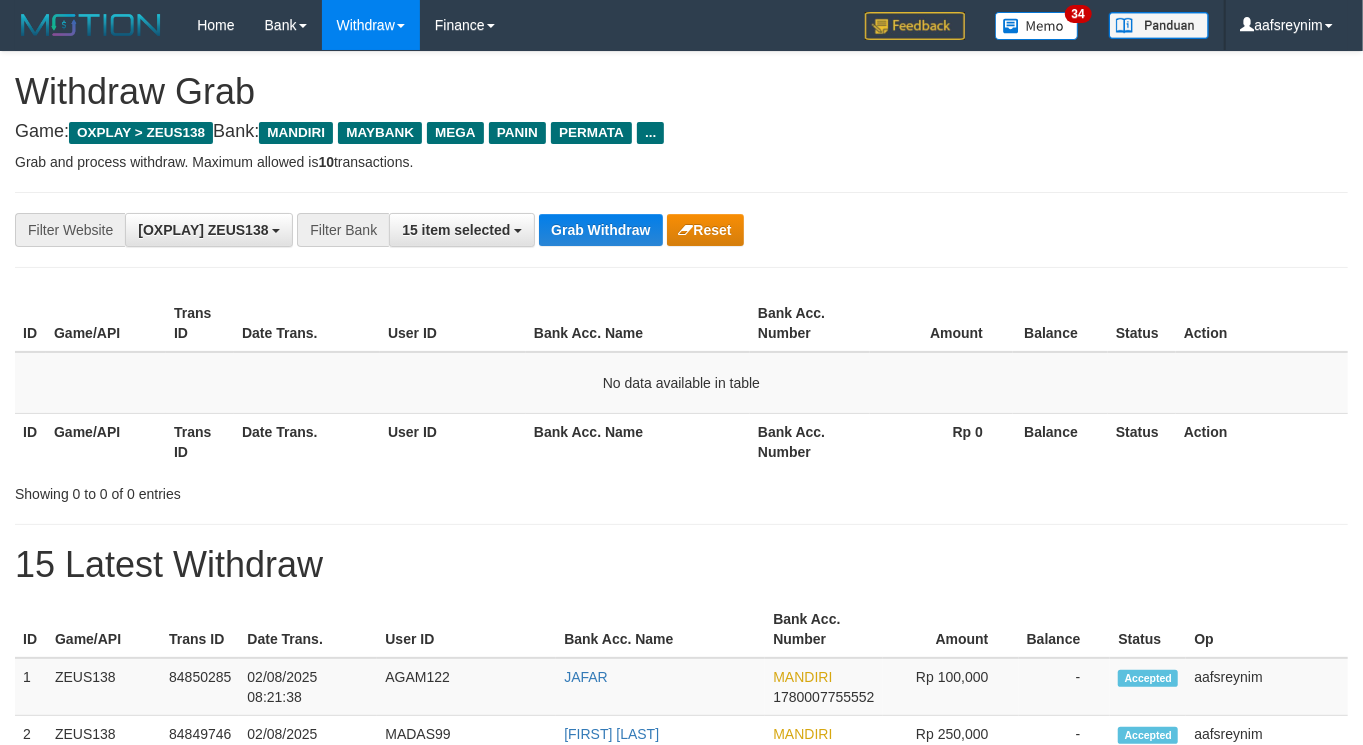 click on "**********" at bounding box center (681, 230) 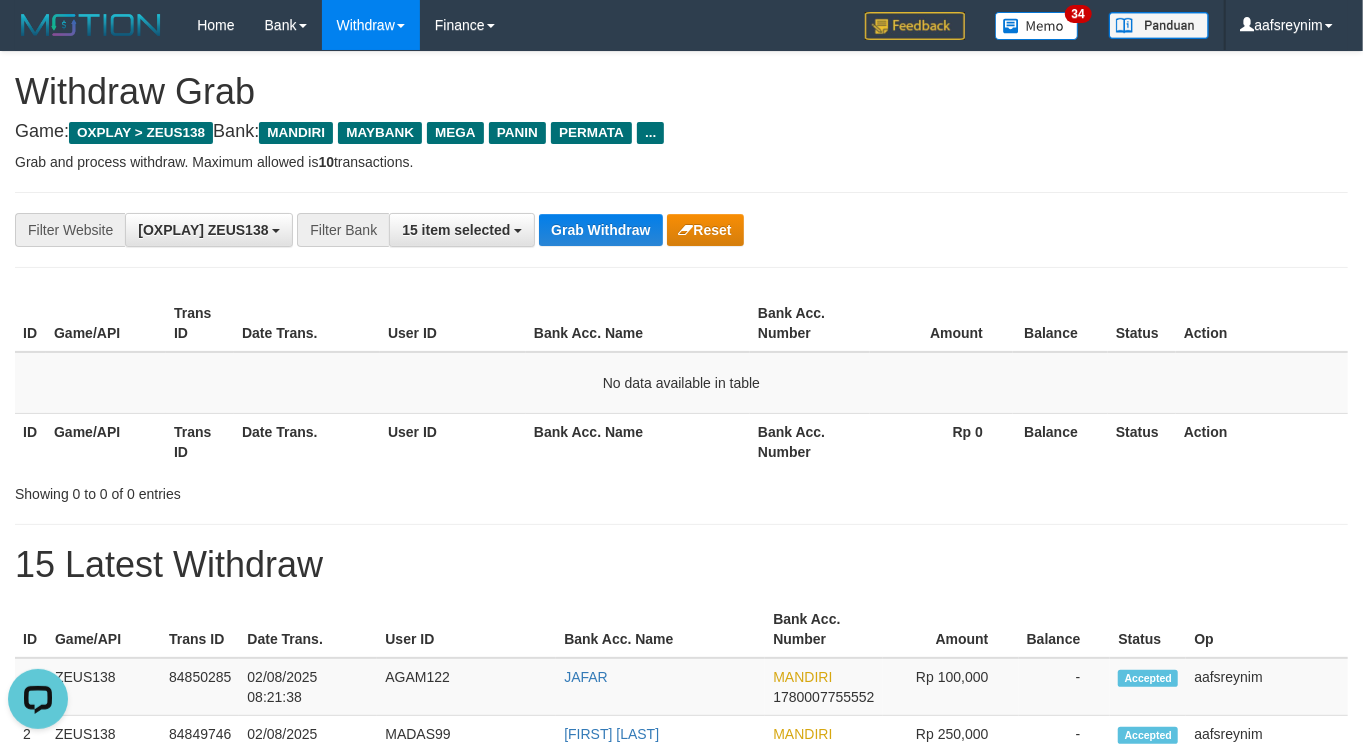 scroll, scrollTop: 0, scrollLeft: 0, axis: both 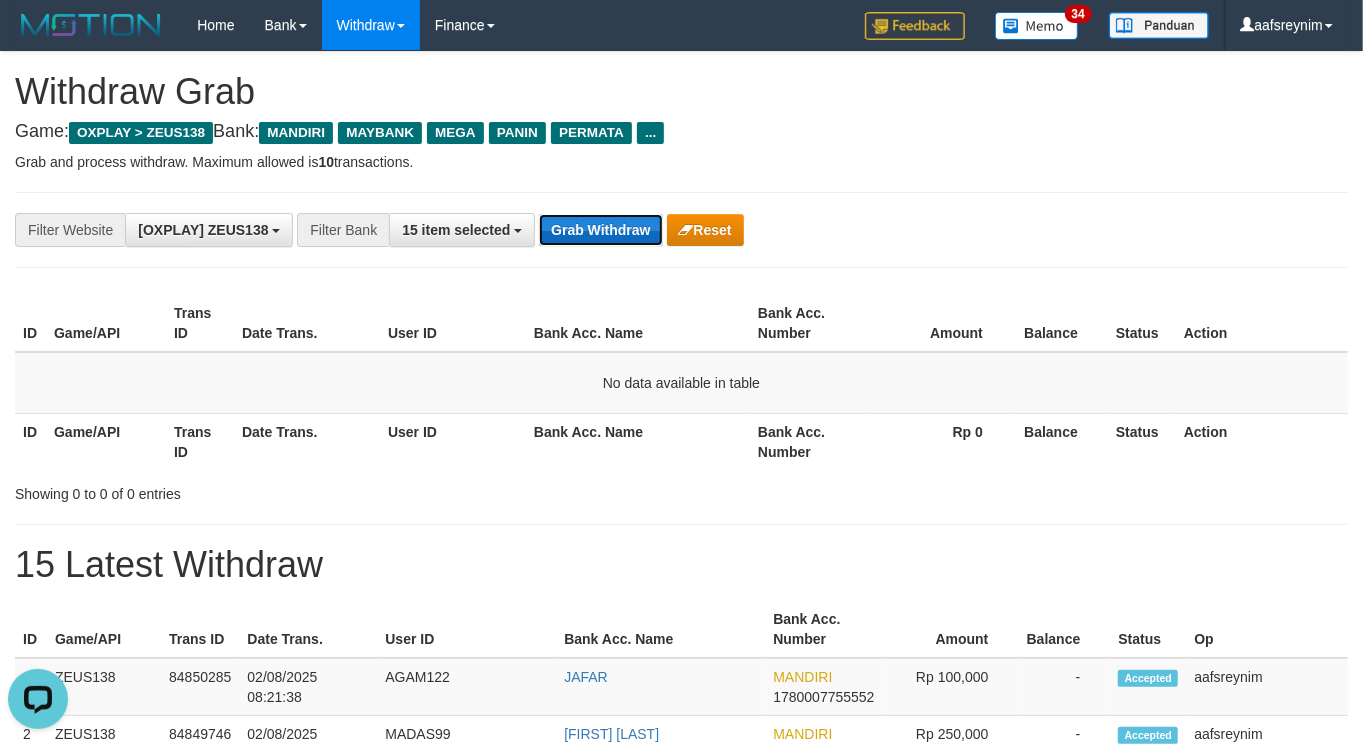 click on "Grab Withdraw" at bounding box center (600, 230) 